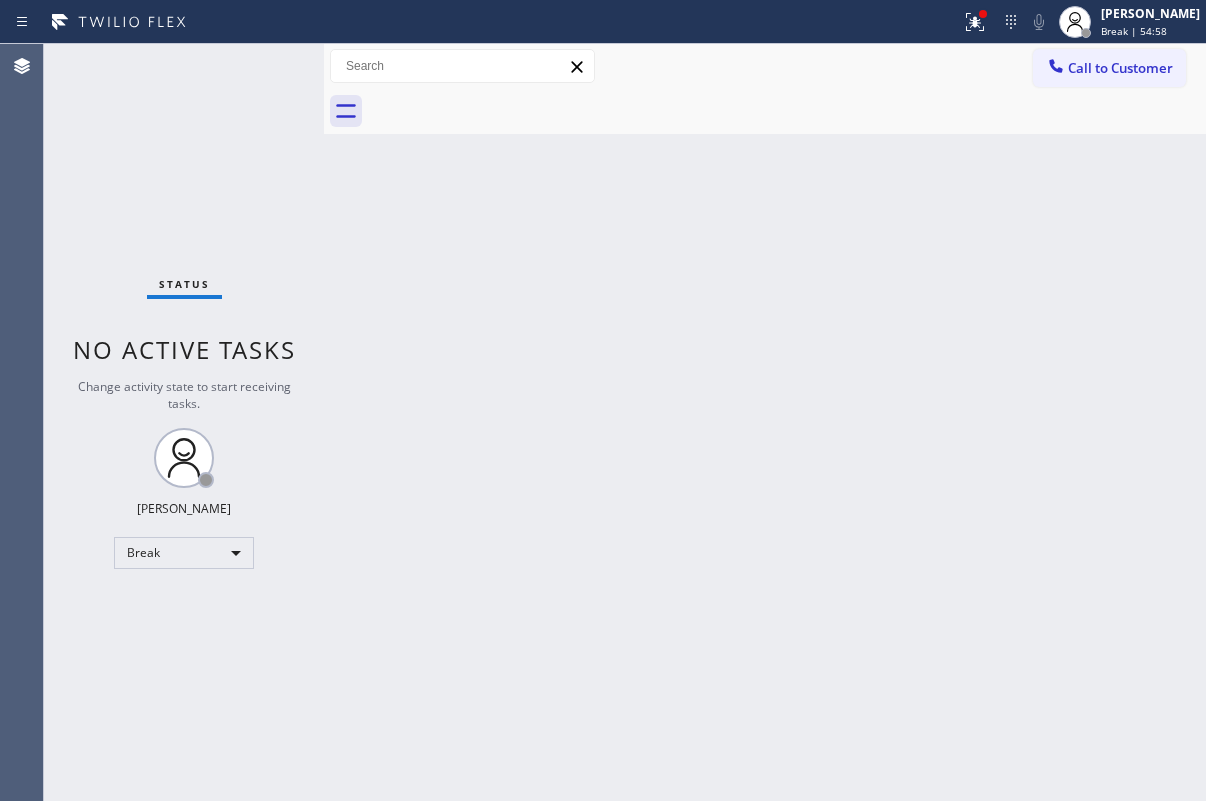 scroll, scrollTop: 0, scrollLeft: 0, axis: both 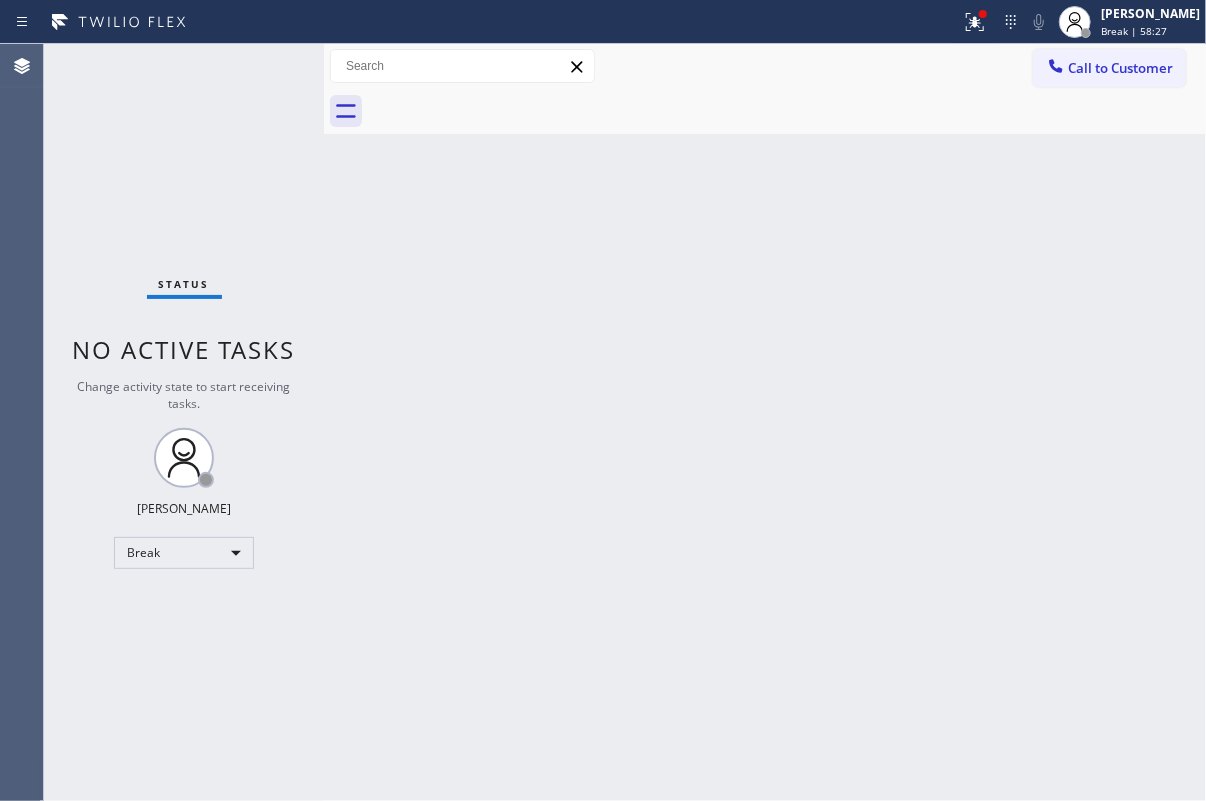 drag, startPoint x: 1141, startPoint y: 27, endPoint x: 1136, endPoint y: 42, distance: 15.811388 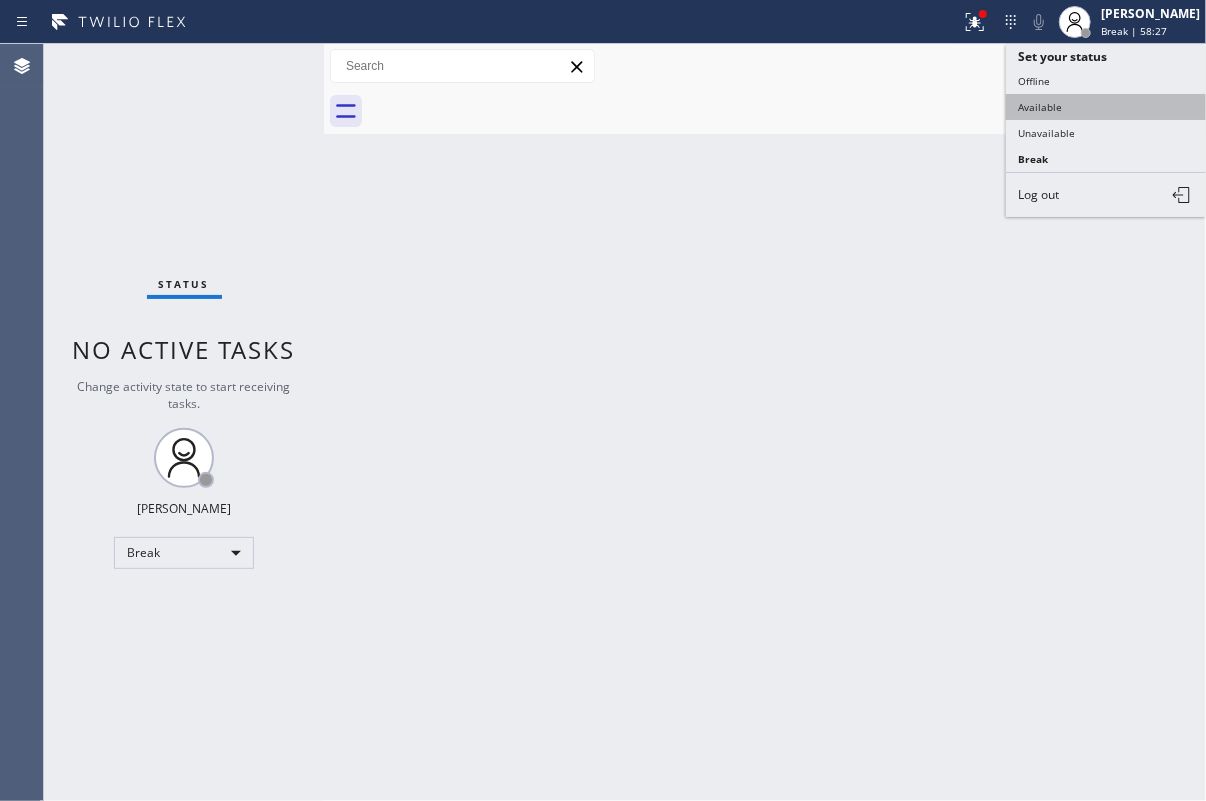 click on "Available" at bounding box center [1106, 107] 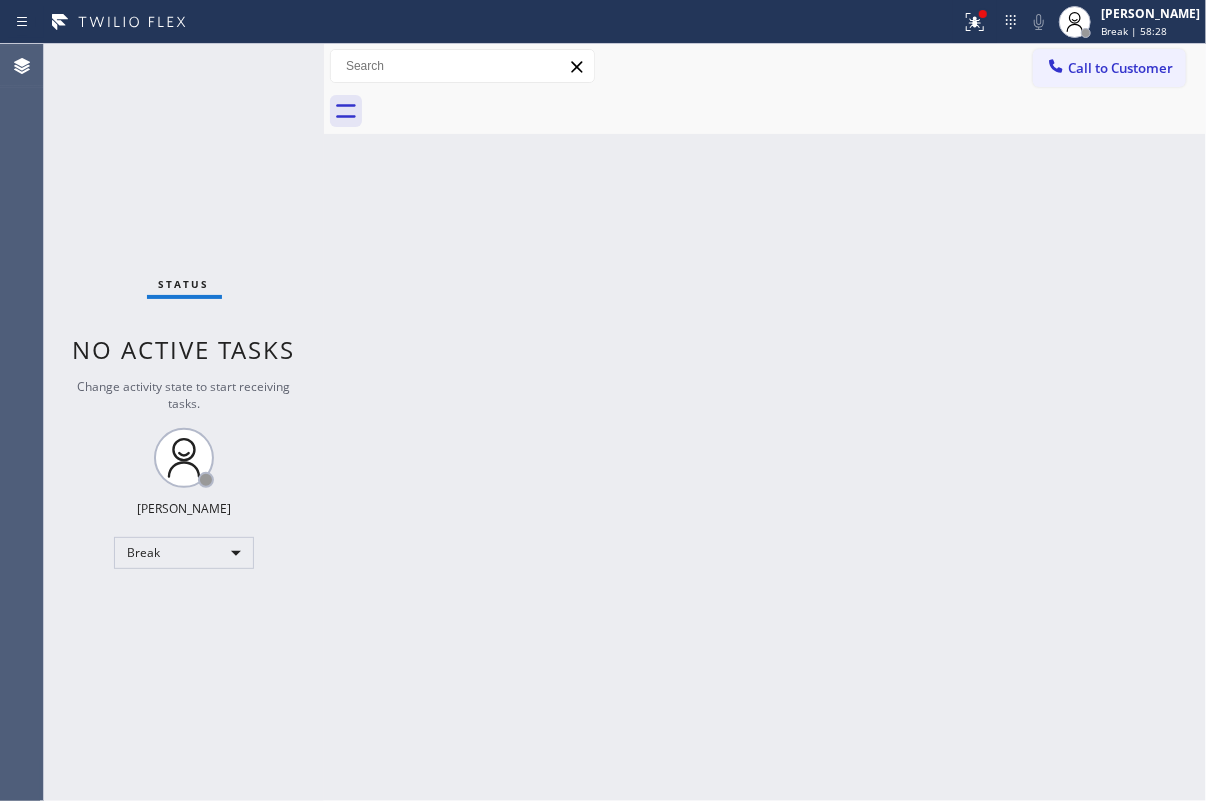 click on "Back to Dashboard Change Sender ID Customers Technicians Select a contact Outbound call Technician Search Technician Your caller id phone number Your caller id phone number Call Technician info Name   Phone none Address none Change Sender ID HVAC [PHONE_NUMBER] 5 Star Appliance [PHONE_NUMBER] Appliance Repair [PHONE_NUMBER] Plumbing [PHONE_NUMBER] Air Duct Cleaning [PHONE_NUMBER]  Electricians [PHONE_NUMBER] Cancel Change Check personal SMS Reset Change No tabs Call to Customer Outbound call Location Next Door Appliance Repair [GEOGRAPHIC_DATA] Your caller id phone number [PHONE_NUMBER] Customer number Call Outbound call Technician Search Technician Your caller id phone number Your caller id phone number Call" at bounding box center (765, 422) 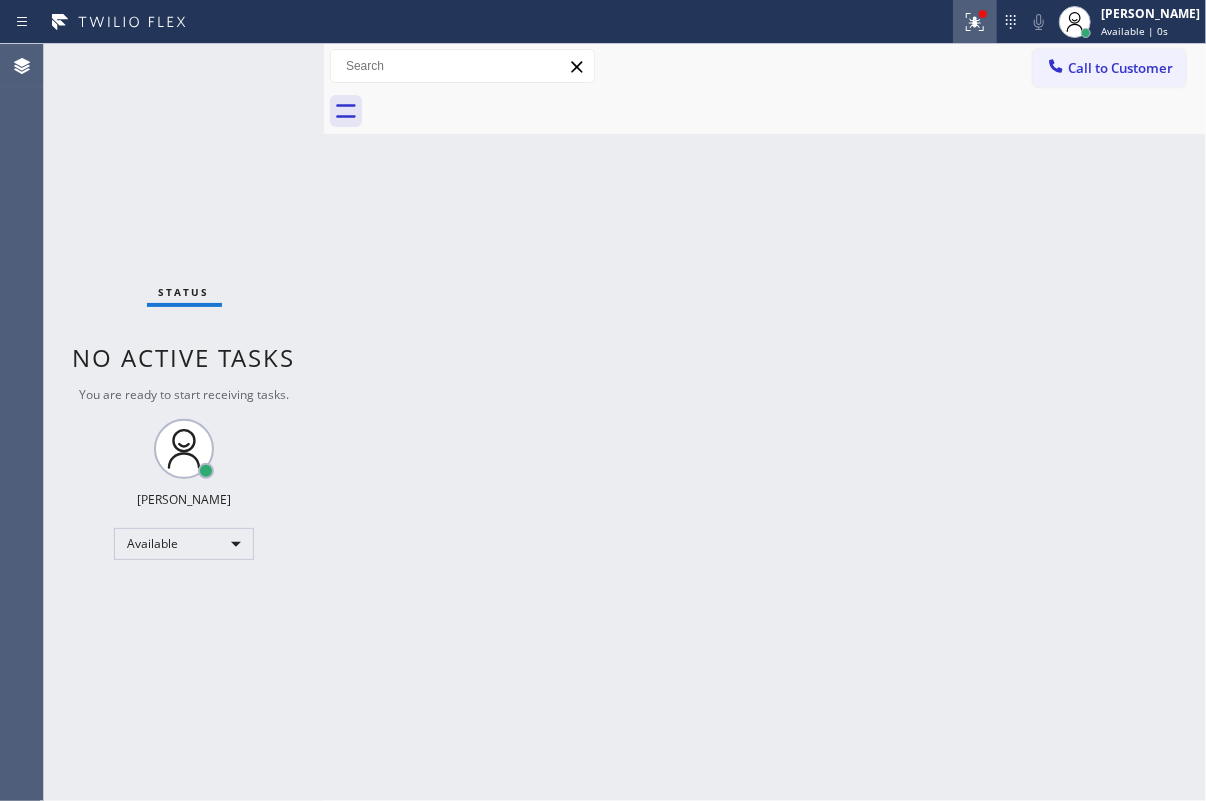 drag, startPoint x: 993, startPoint y: 23, endPoint x: 991, endPoint y: 137, distance: 114.01754 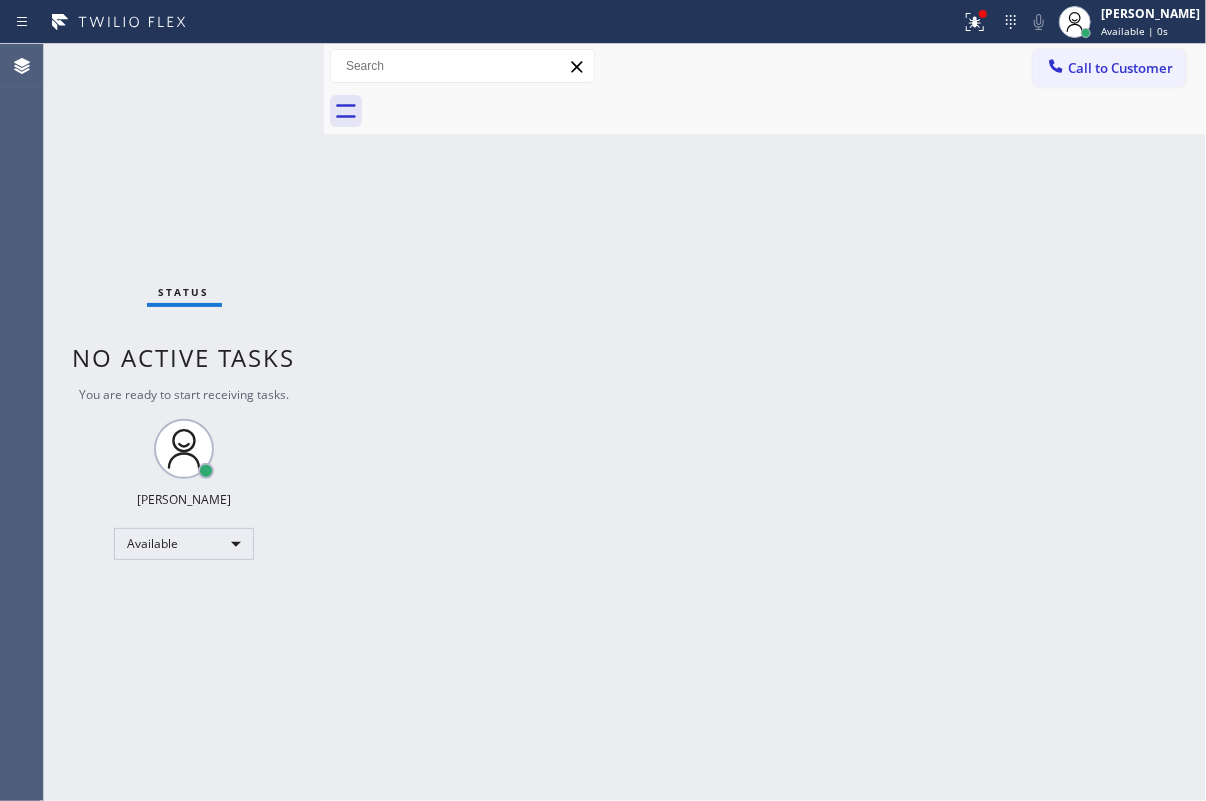 click 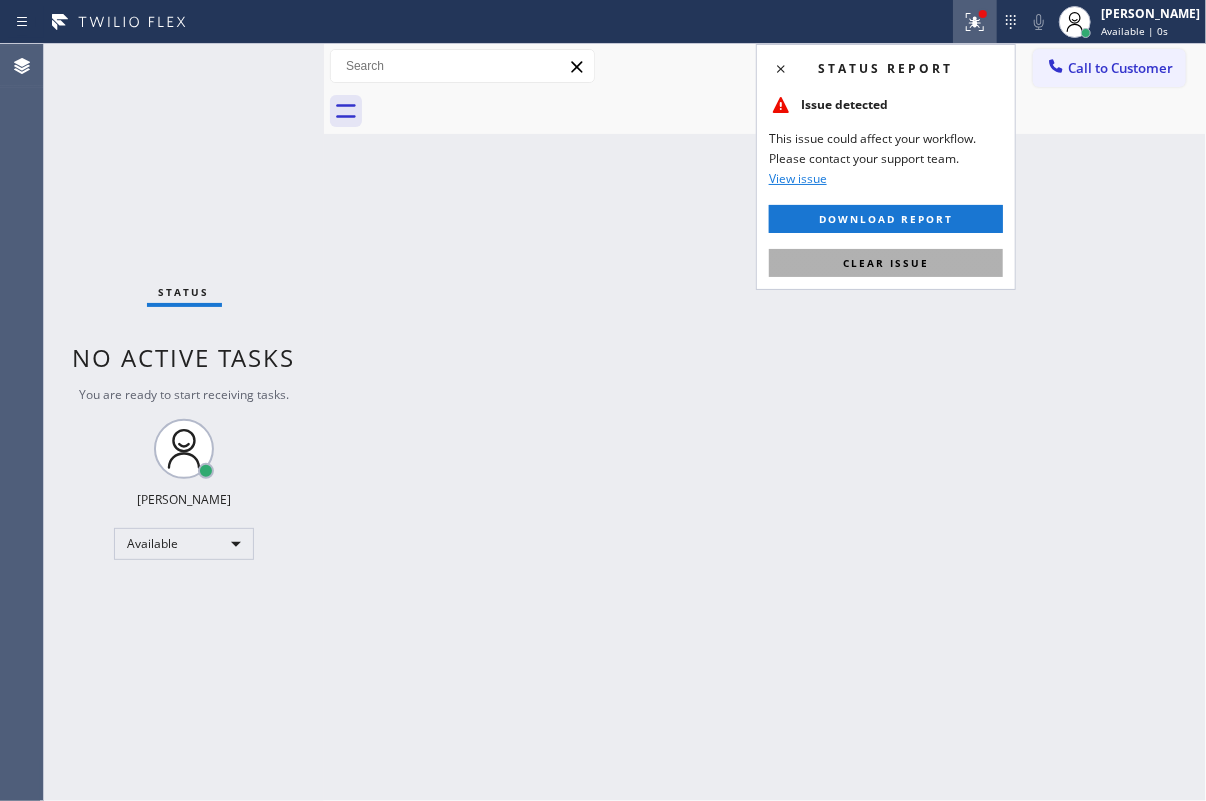 click on "Clear issue" at bounding box center (886, 263) 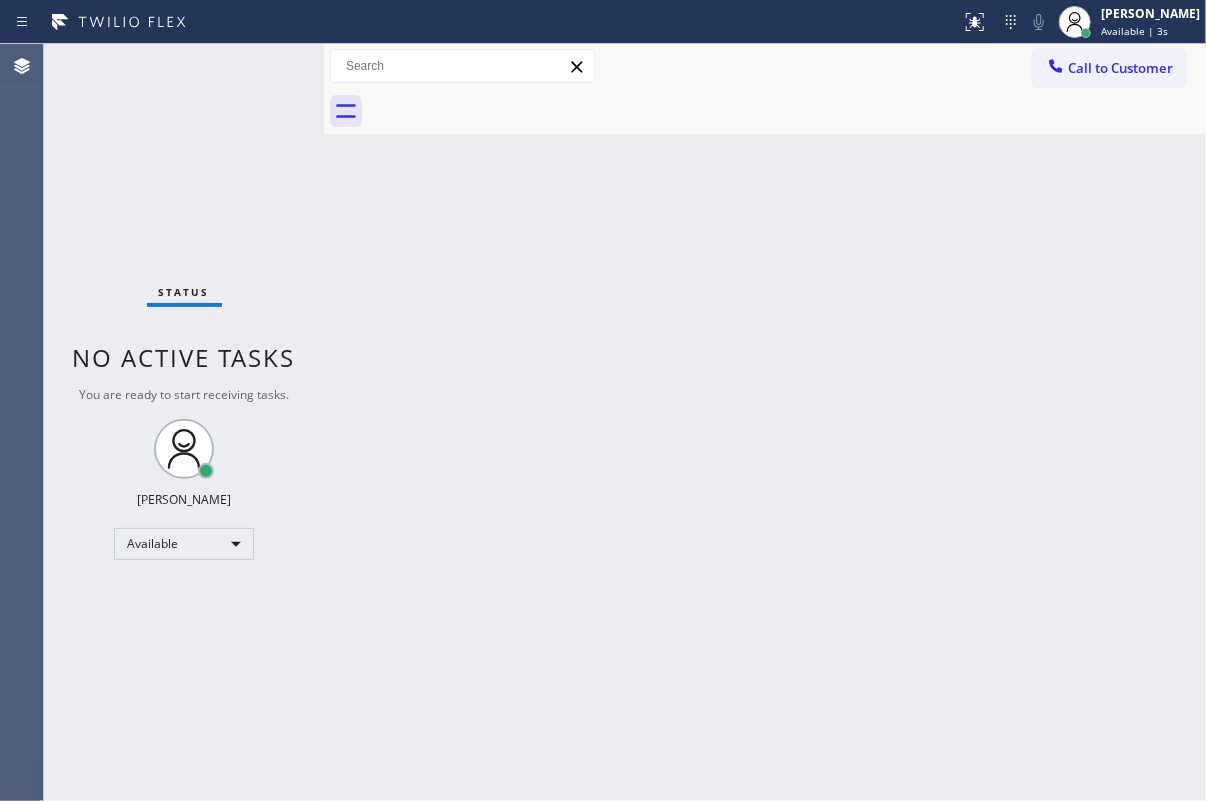 click on "Back to Dashboard Change Sender ID Customers Technicians Select a contact Outbound call Technician Search Technician Your caller id phone number Your caller id phone number Call Technician info Name   Phone none Address none Change Sender ID HVAC [PHONE_NUMBER] 5 Star Appliance [PHONE_NUMBER] Appliance Repair [PHONE_NUMBER] Plumbing [PHONE_NUMBER] Air Duct Cleaning [PHONE_NUMBER]  Electricians [PHONE_NUMBER] Cancel Change Check personal SMS Reset Change No tabs Call to Customer Outbound call Location Next Door Appliance Repair [GEOGRAPHIC_DATA] Your caller id phone number [PHONE_NUMBER] Customer number Call Outbound call Technician Search Technician Your caller id phone number Your caller id phone number Call" at bounding box center (765, 422) 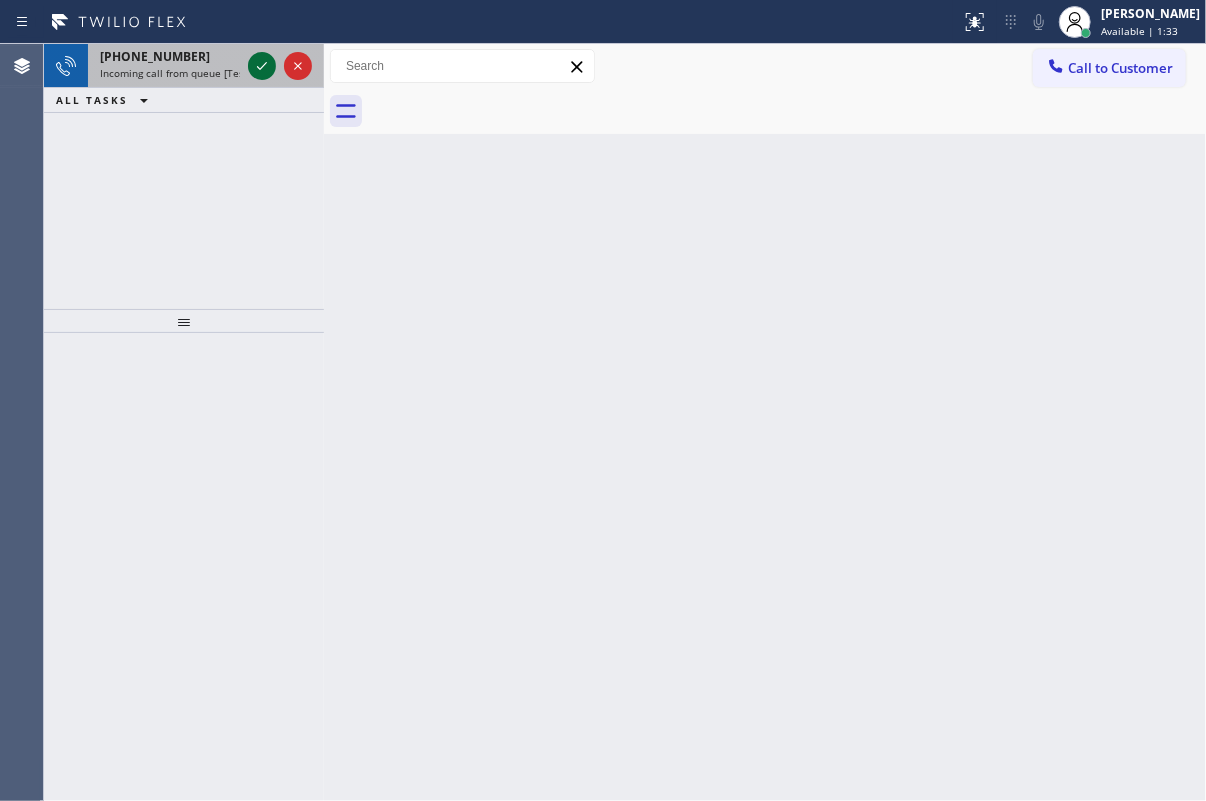 click 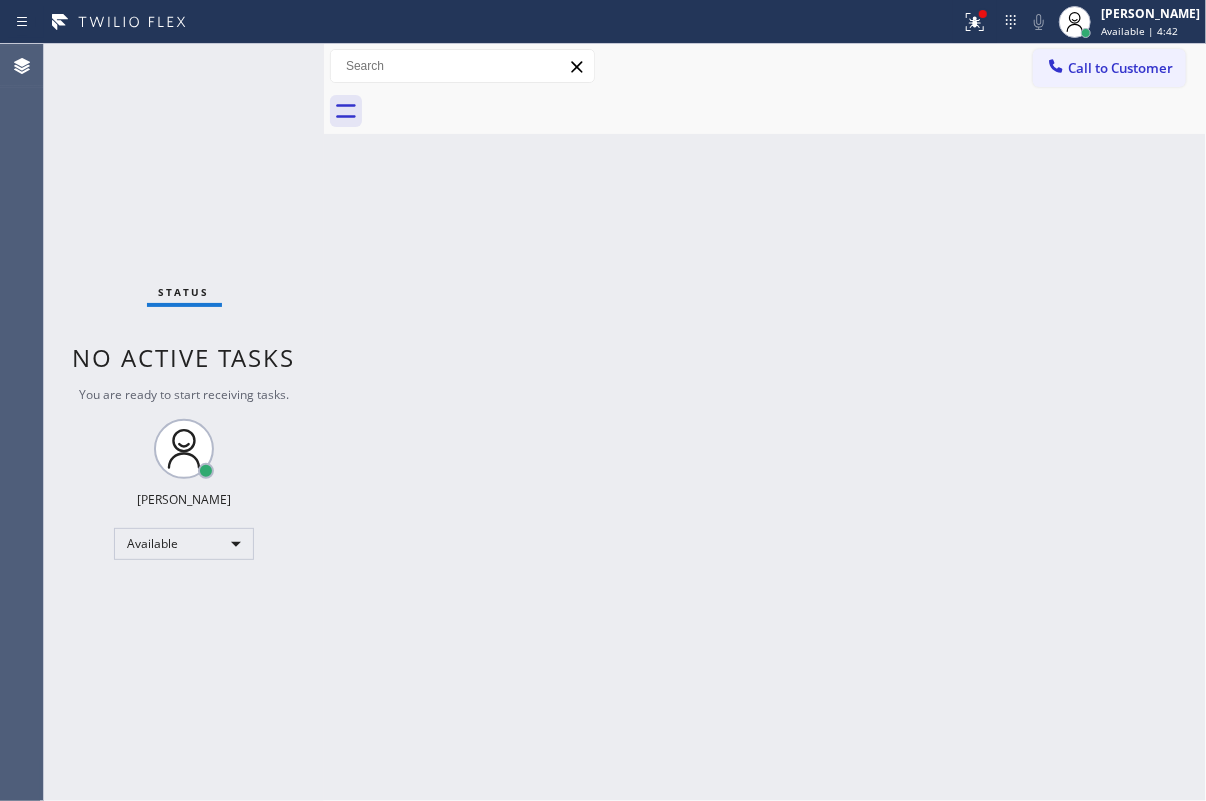 click on "Back to Dashboard Change Sender ID Customers Technicians Select a contact Outbound call Technician Search Technician Your caller id phone number Your caller id phone number Call Technician info Name   Phone none Address none Change Sender ID HVAC [PHONE_NUMBER] 5 Star Appliance [PHONE_NUMBER] Appliance Repair [PHONE_NUMBER] Plumbing [PHONE_NUMBER] Air Duct Cleaning [PHONE_NUMBER]  Electricians [PHONE_NUMBER] Cancel Change Check personal SMS Reset Change No tabs Call to Customer Outbound call Location Next Door Appliance Repair [GEOGRAPHIC_DATA] Your caller id phone number [PHONE_NUMBER] Customer number Call Outbound call Technician Search Technician Your caller id phone number Your caller id phone number Call" at bounding box center [765, 422] 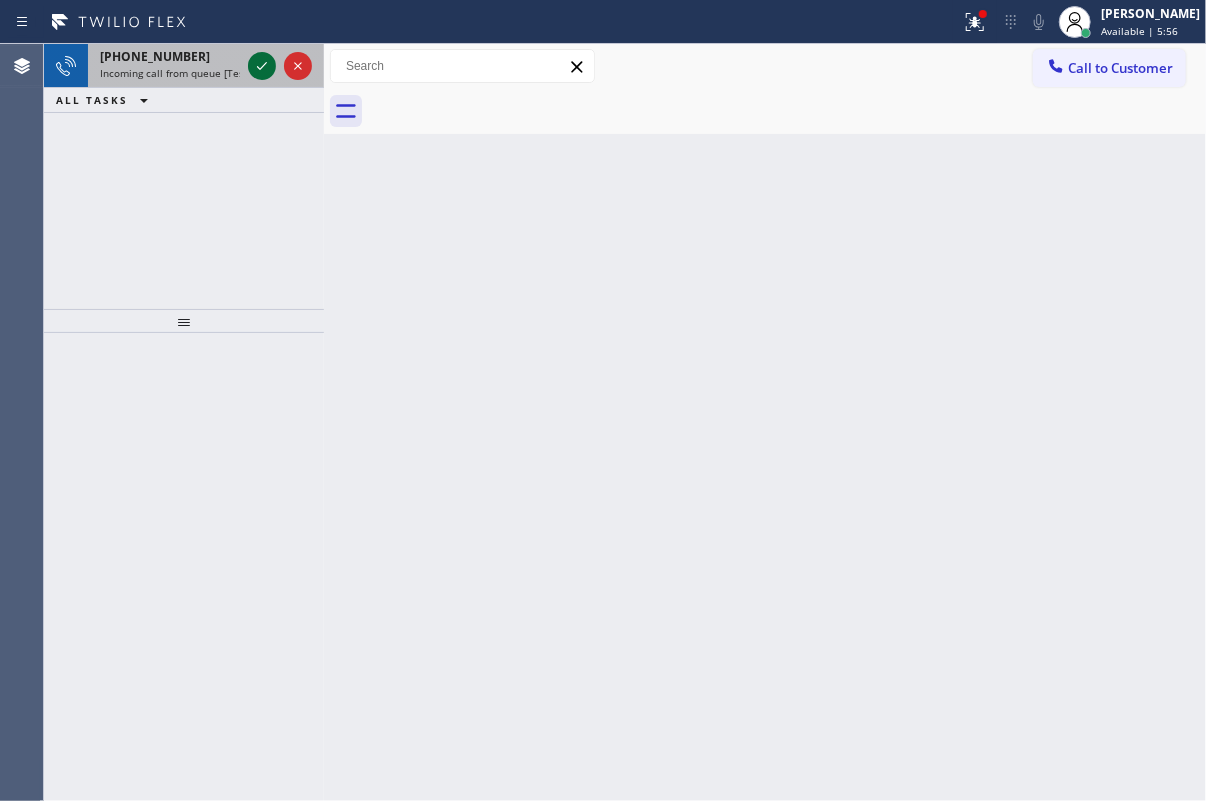 click 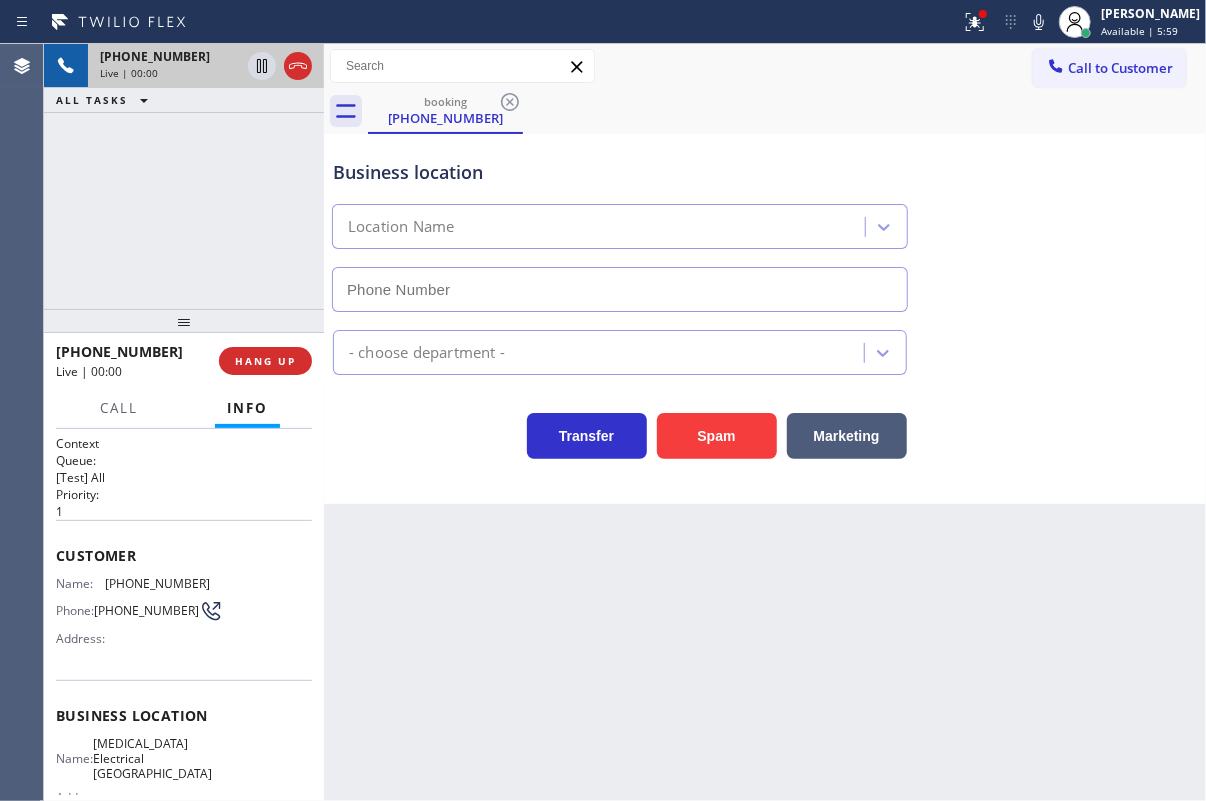 type on "[PHONE_NUMBER]" 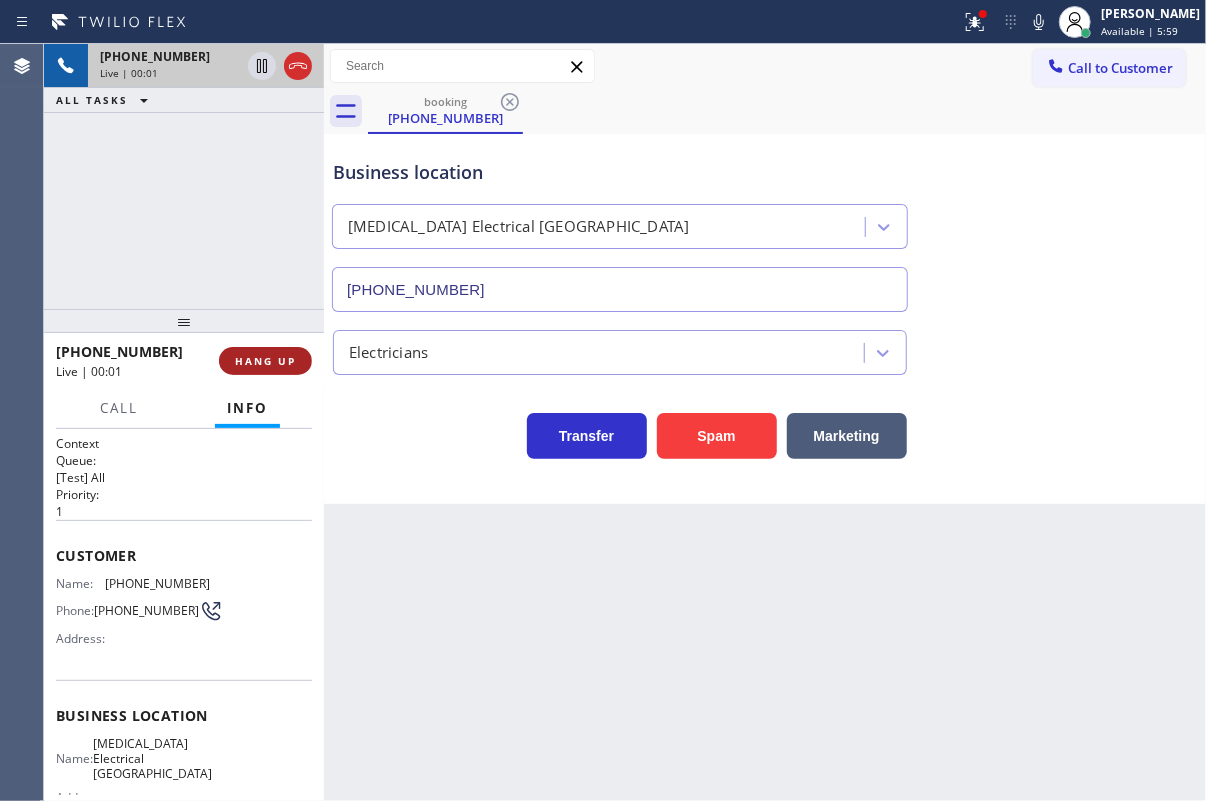 click on "HANG UP" at bounding box center [265, 361] 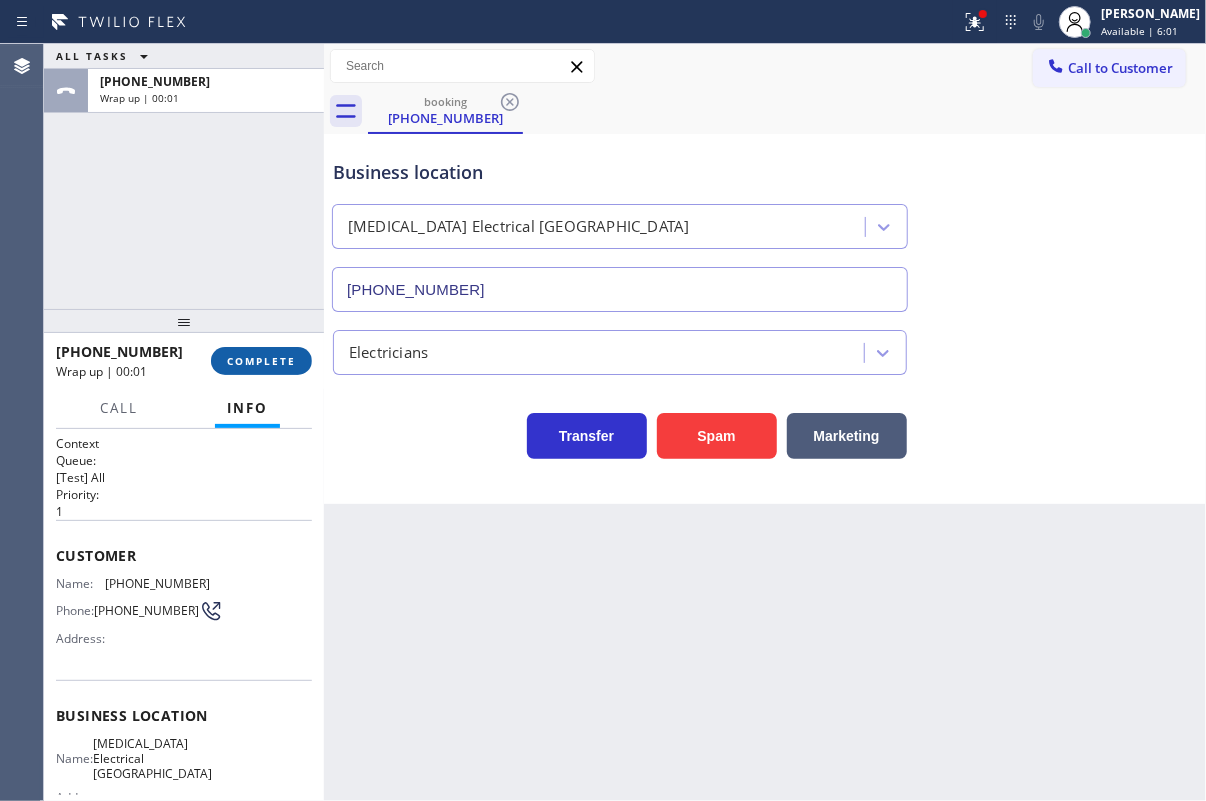 click on "COMPLETE" at bounding box center (261, 361) 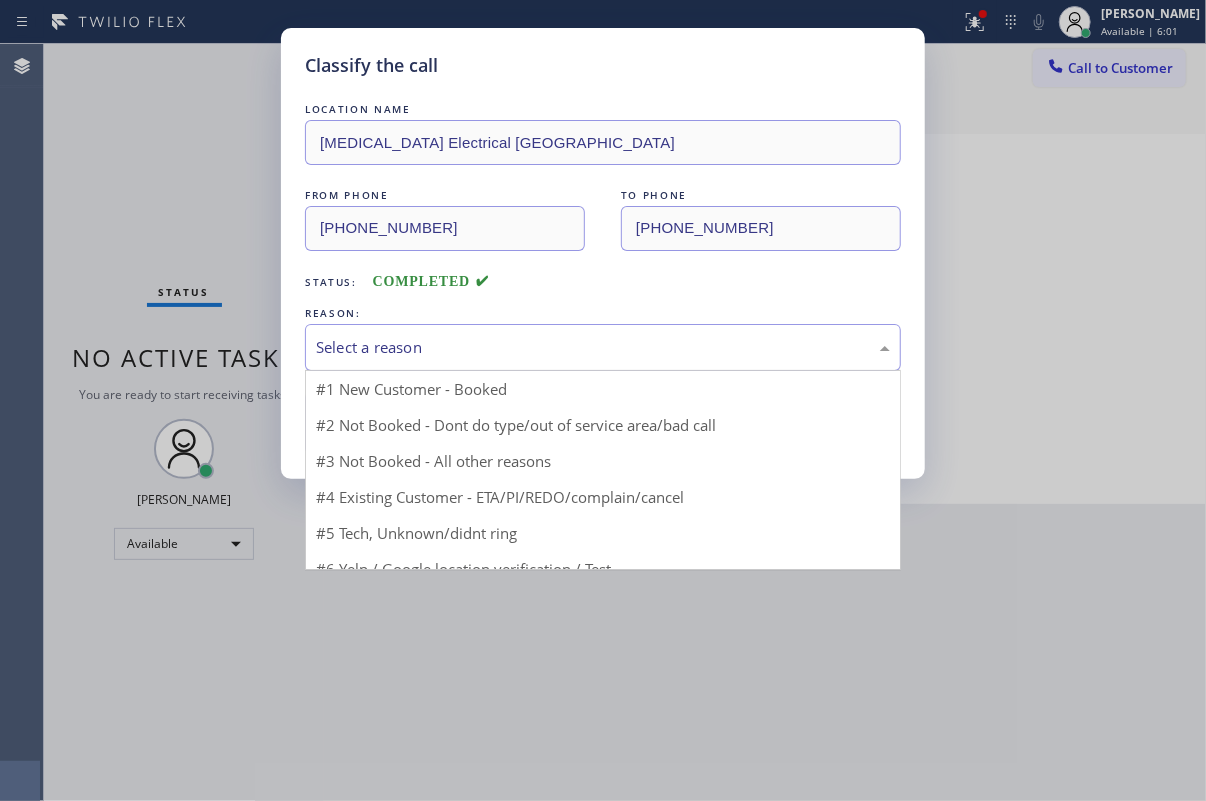 drag, startPoint x: 537, startPoint y: 349, endPoint x: 434, endPoint y: 535, distance: 212.61467 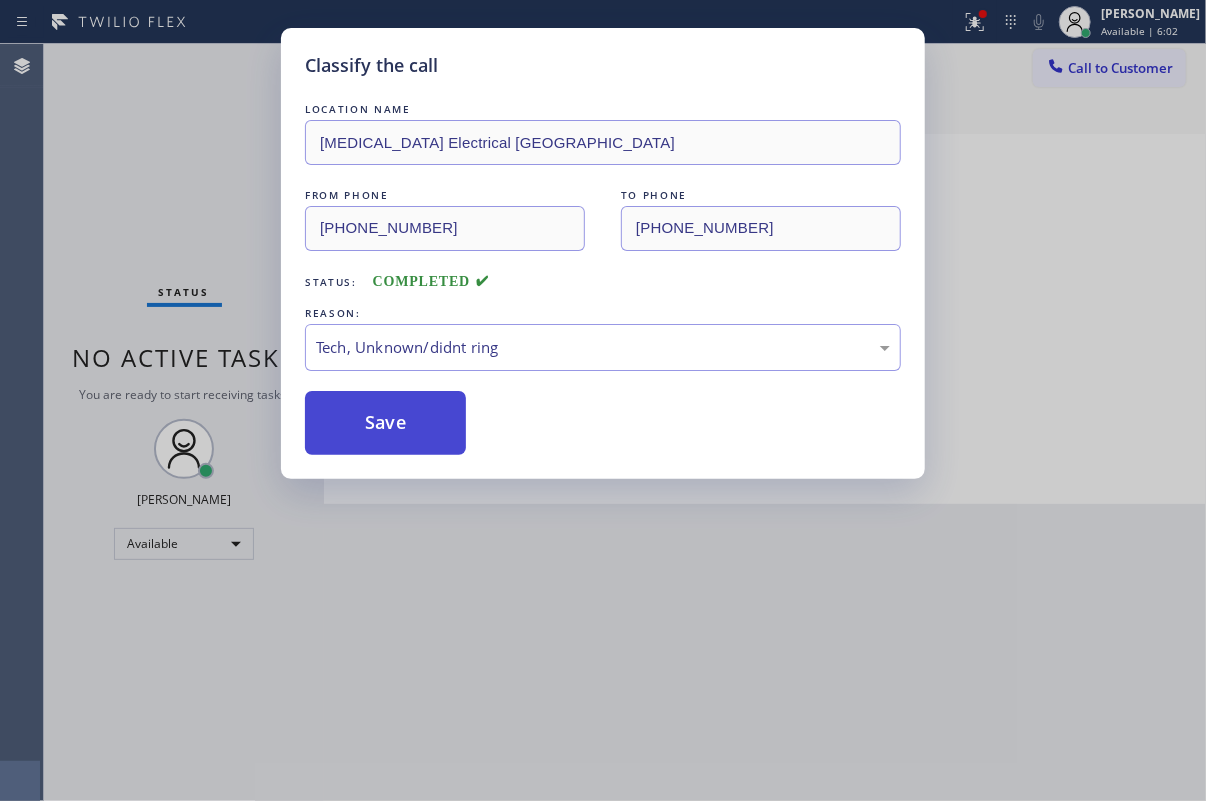 click on "Save" at bounding box center [385, 423] 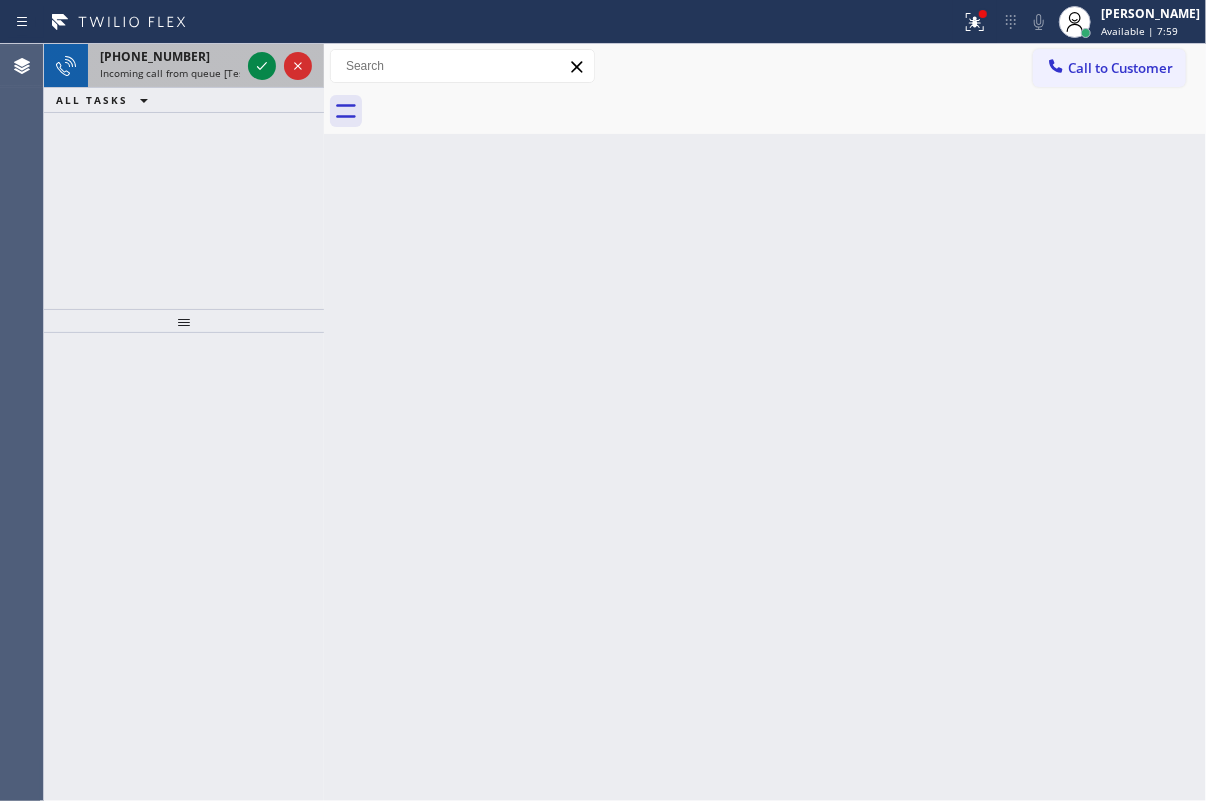 click on "Incoming call from queue [Test] All" at bounding box center (183, 73) 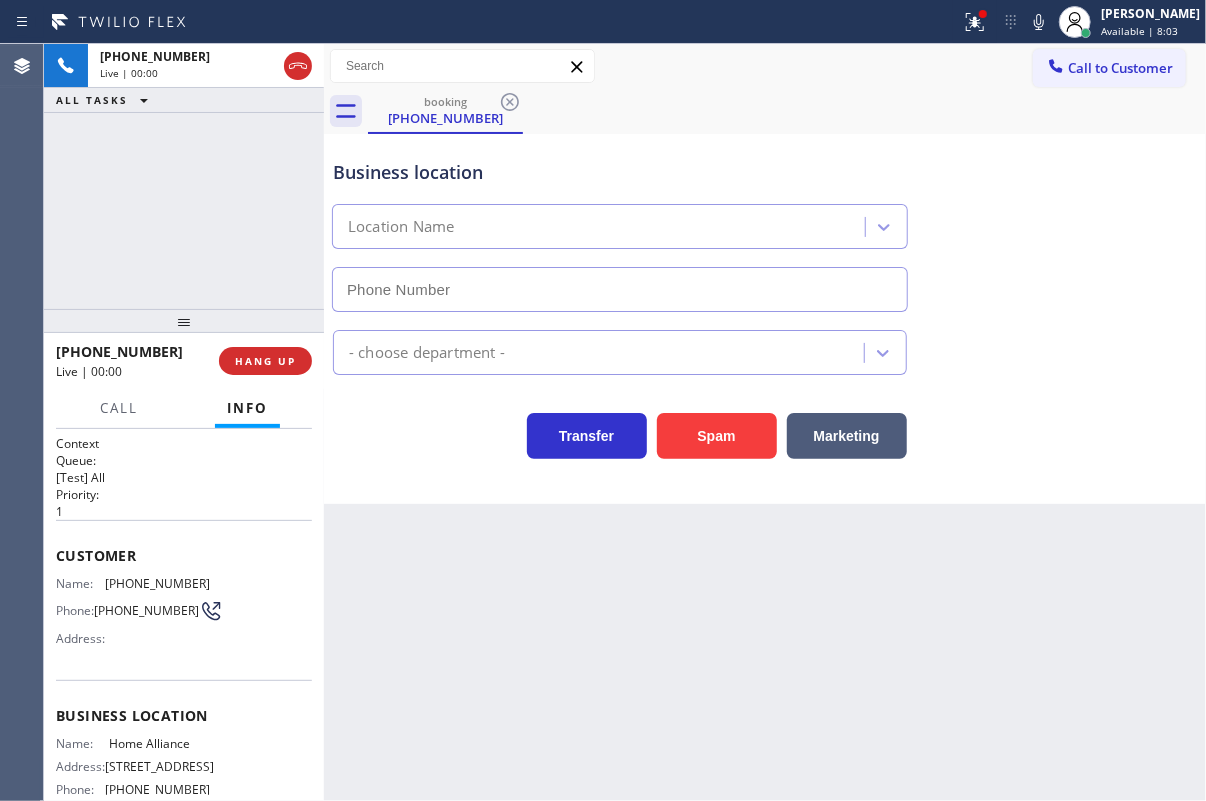 type on "[PHONE_NUMBER]" 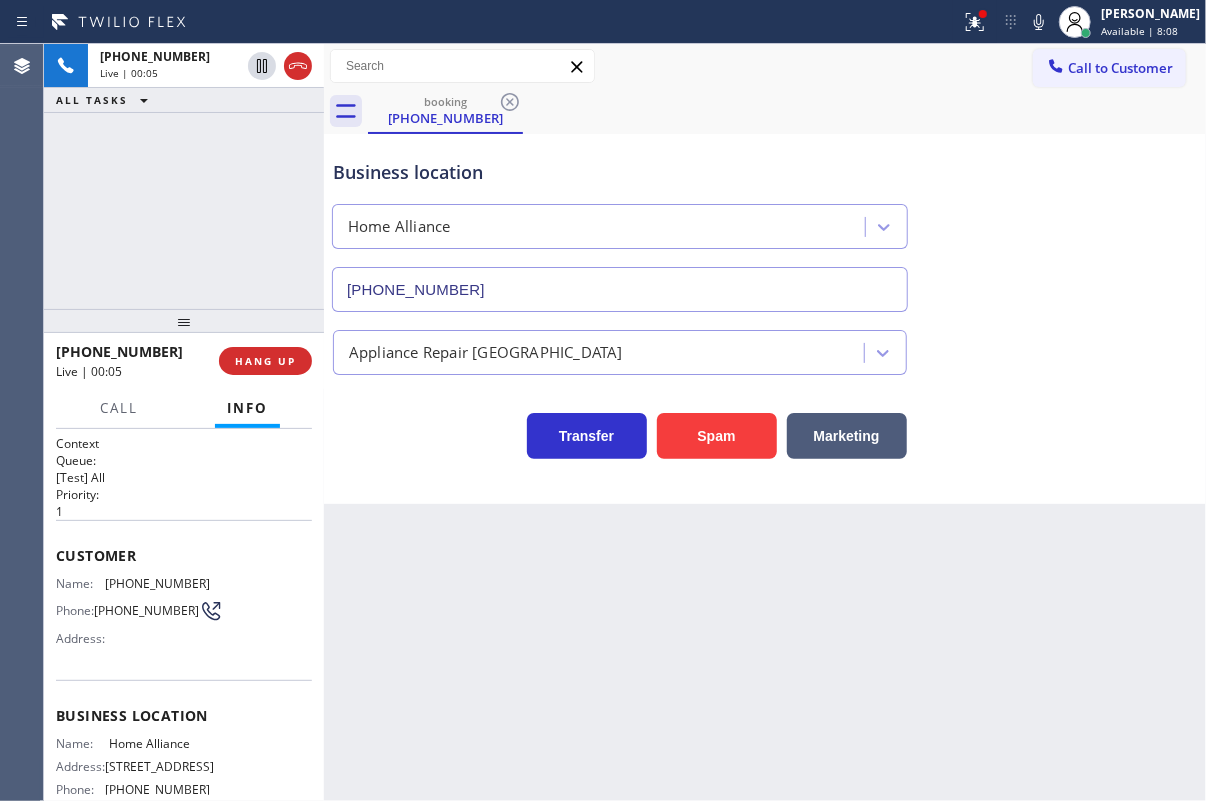 click on "Home Alliance" at bounding box center [159, 743] 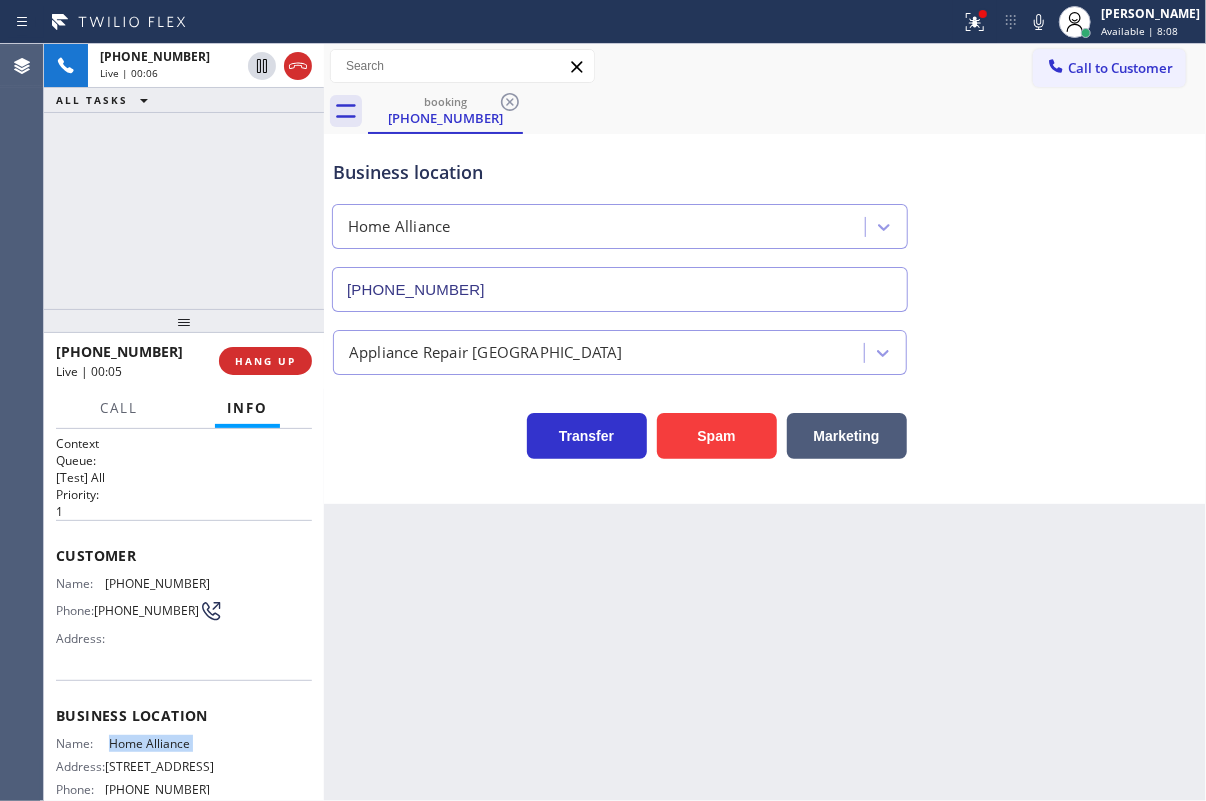 click on "Home Alliance" at bounding box center (159, 743) 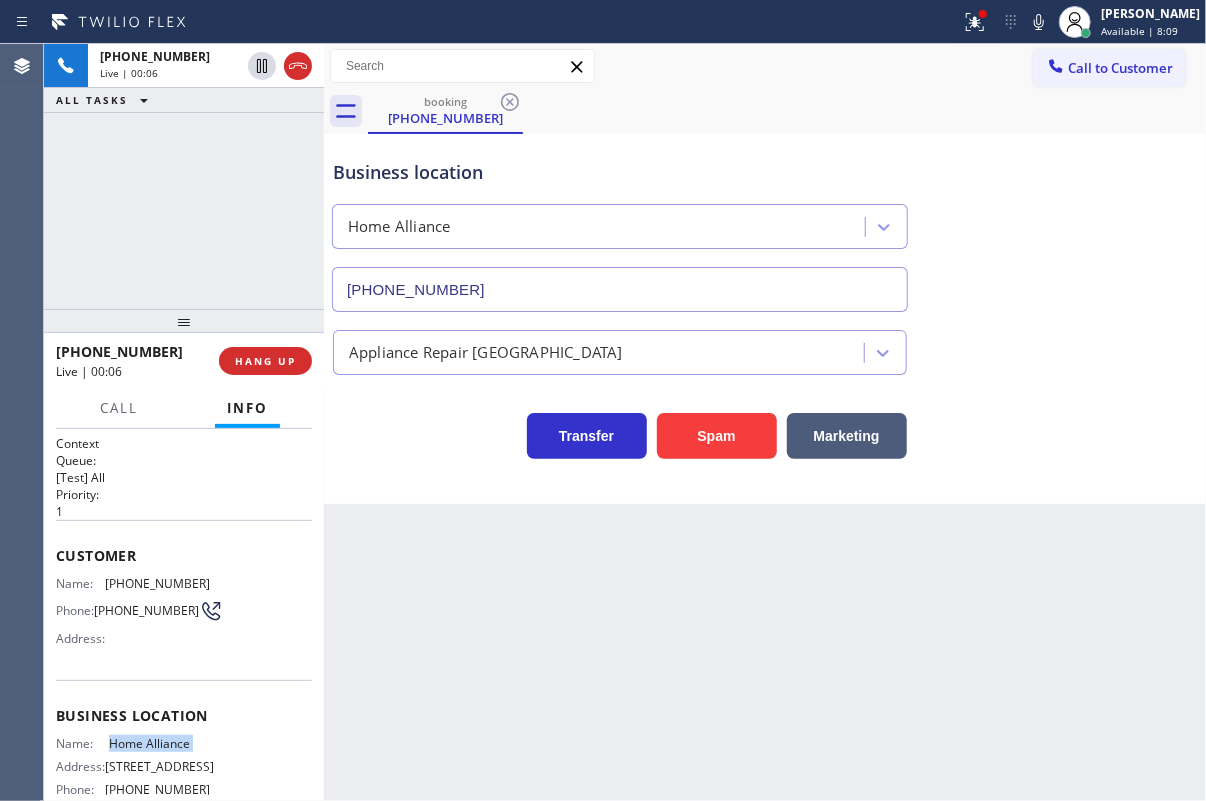 copy on "Home Alliance" 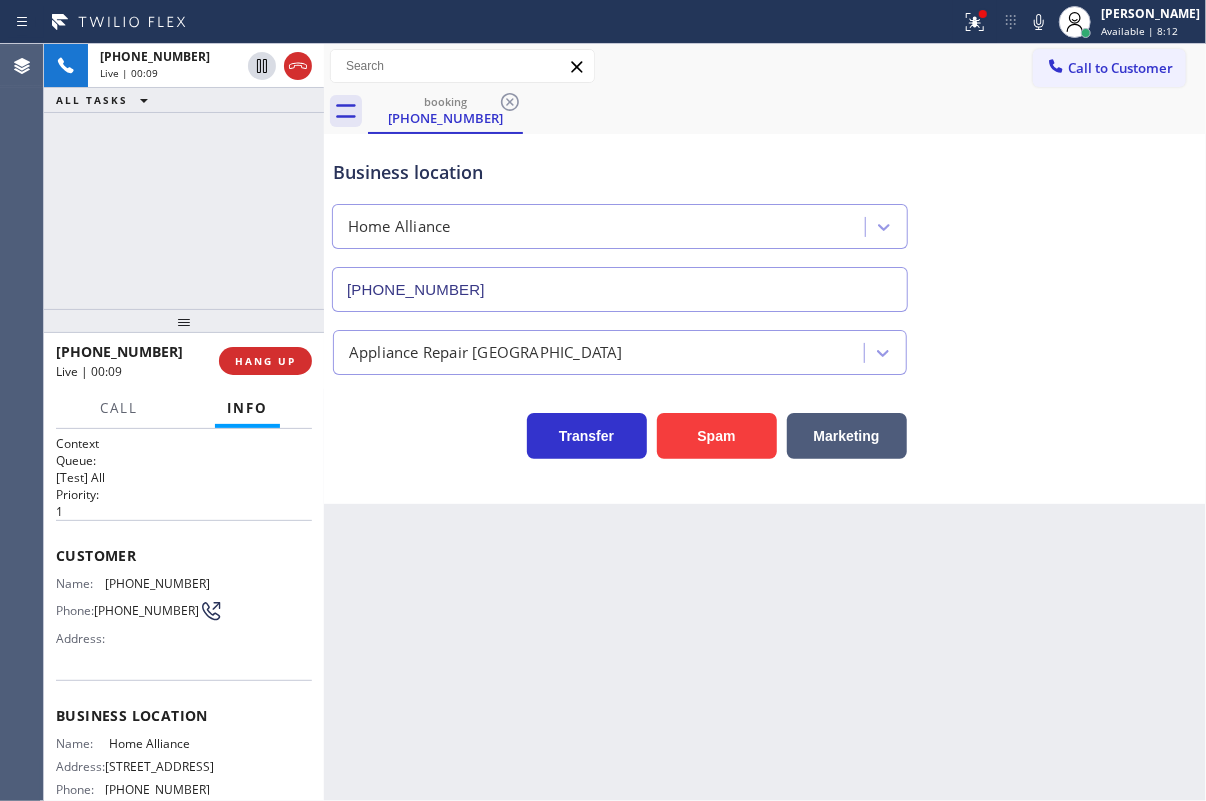 click on "[PHONE_NUMBER]" at bounding box center (620, 289) 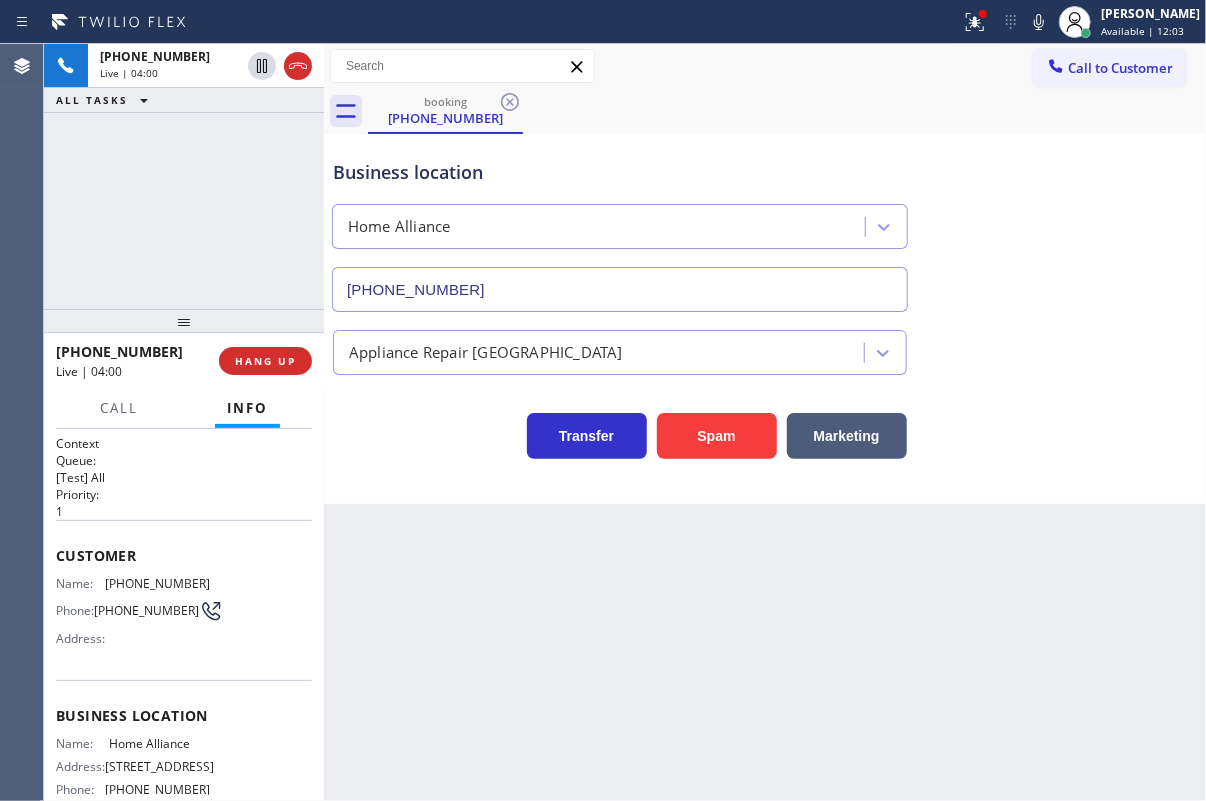 drag, startPoint x: 1138, startPoint y: 222, endPoint x: 1138, endPoint y: 205, distance: 17 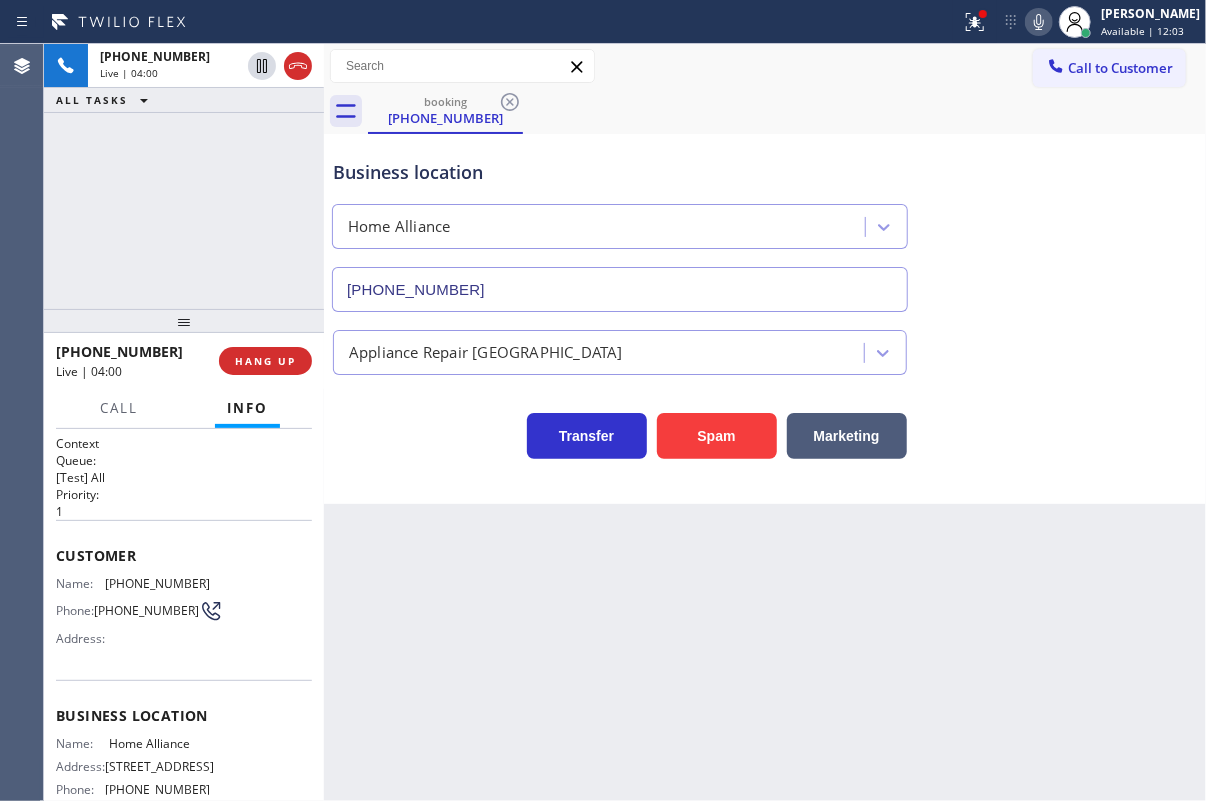 click 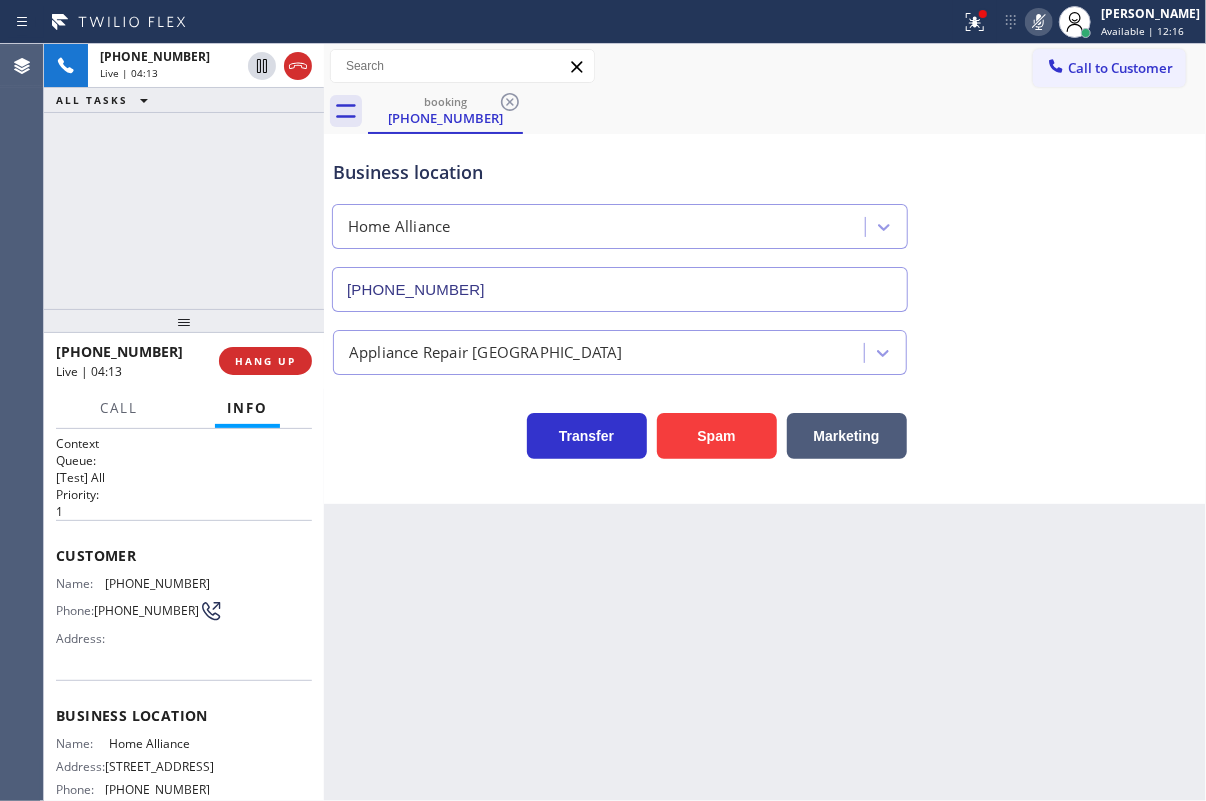 drag, startPoint x: 1140, startPoint y: 388, endPoint x: 1101, endPoint y: 177, distance: 214.57399 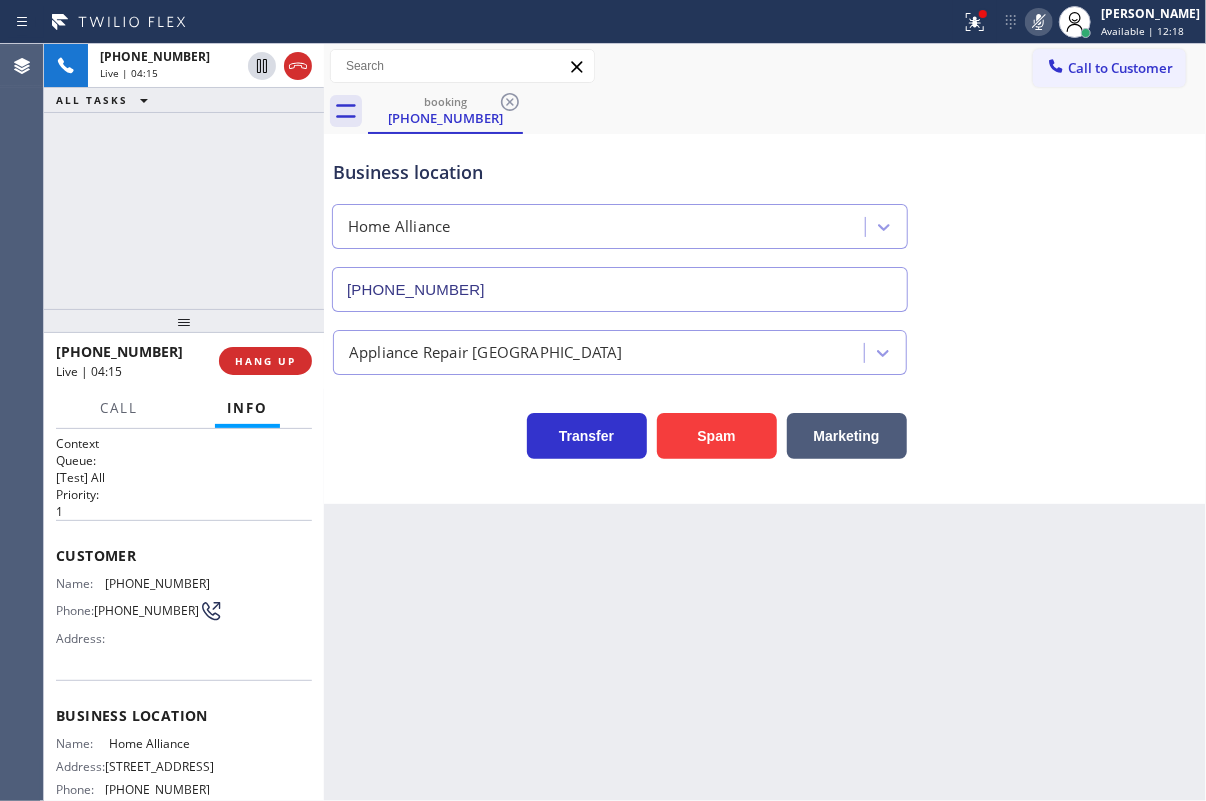 click 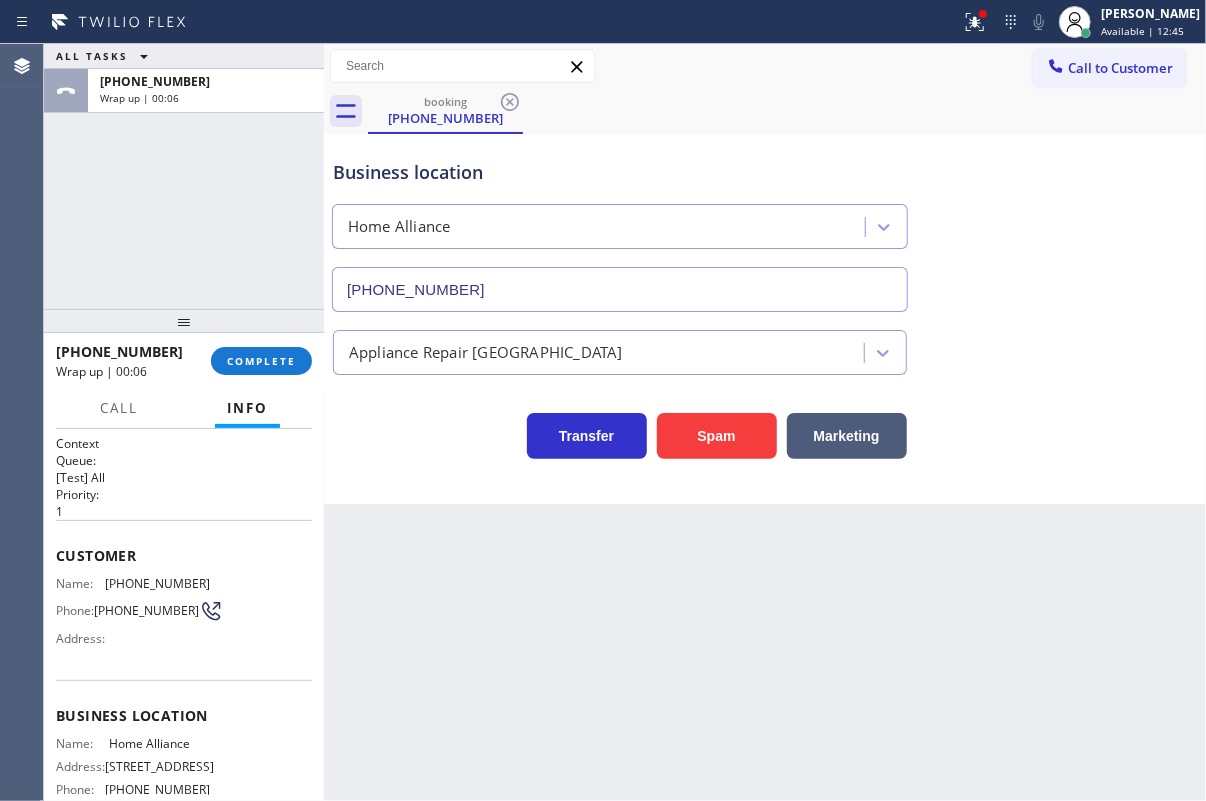 click on "Appliance Repair [GEOGRAPHIC_DATA]" at bounding box center [765, 348] 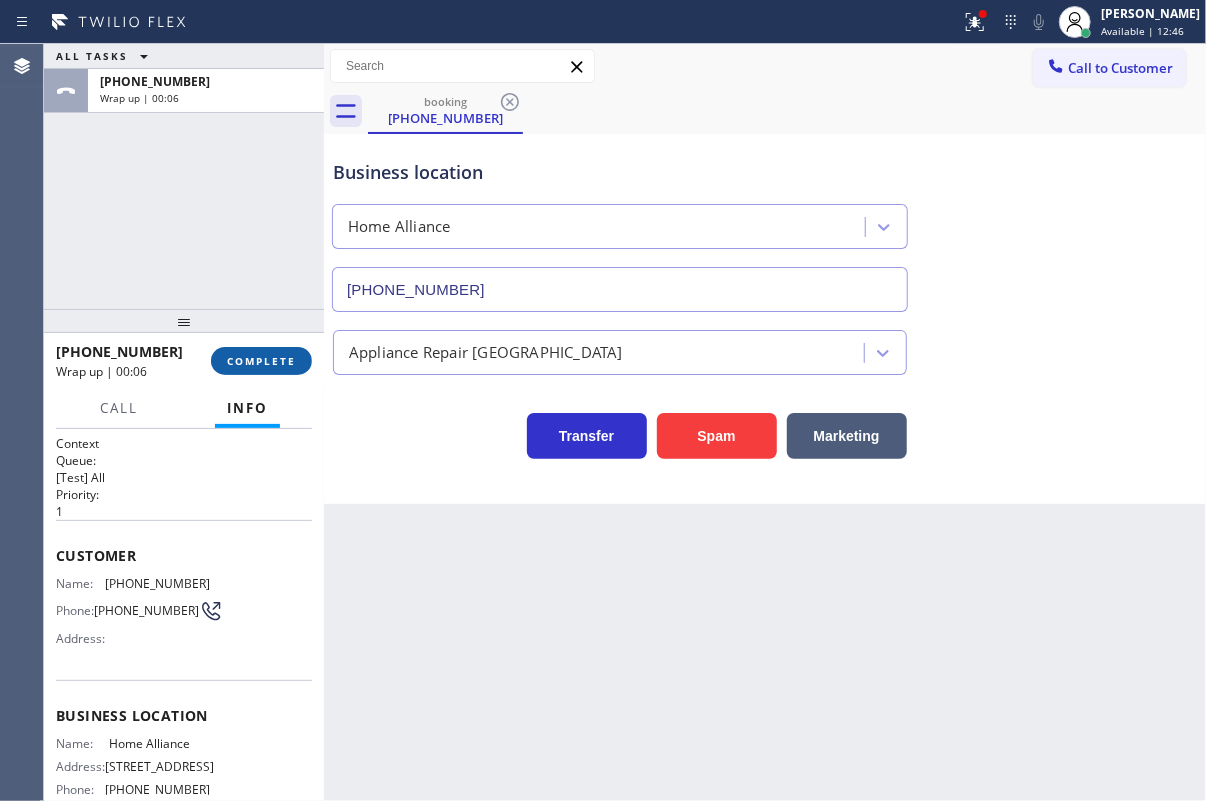 drag, startPoint x: 269, startPoint y: 363, endPoint x: 311, endPoint y: 363, distance: 42 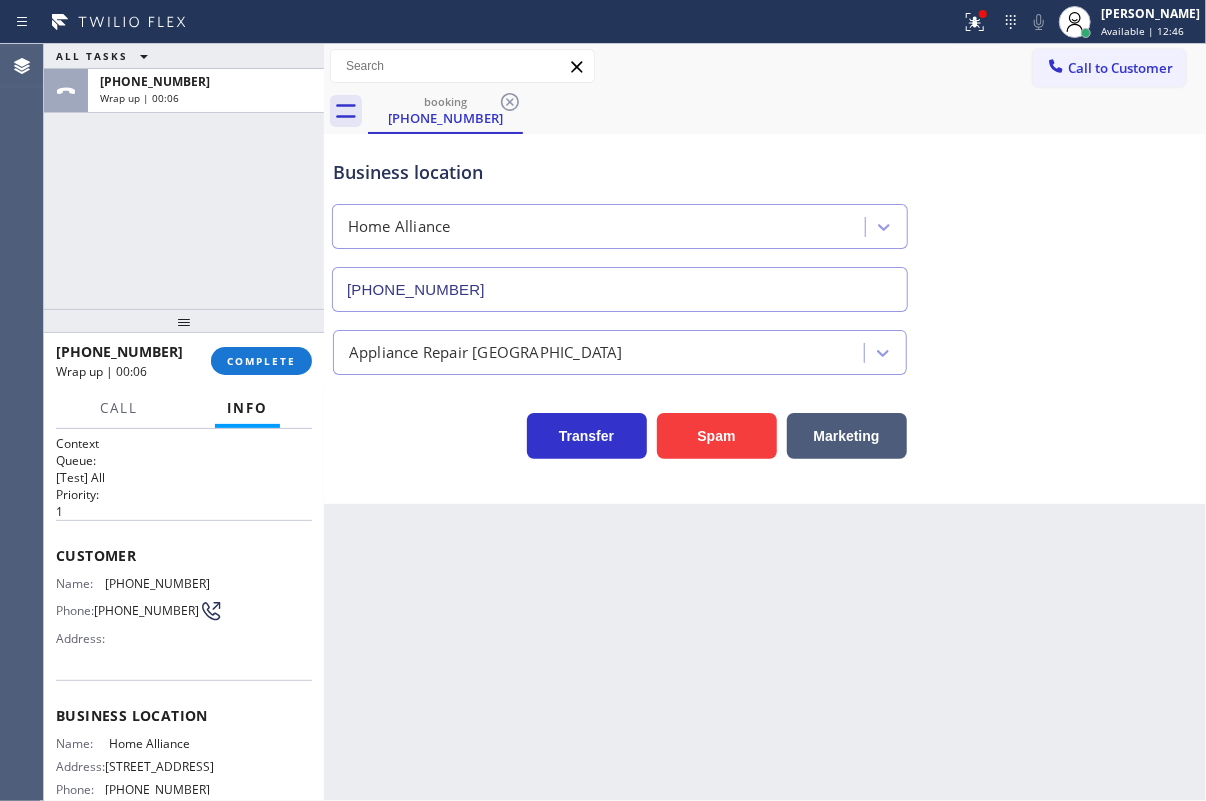 click on "COMPLETE" at bounding box center [261, 361] 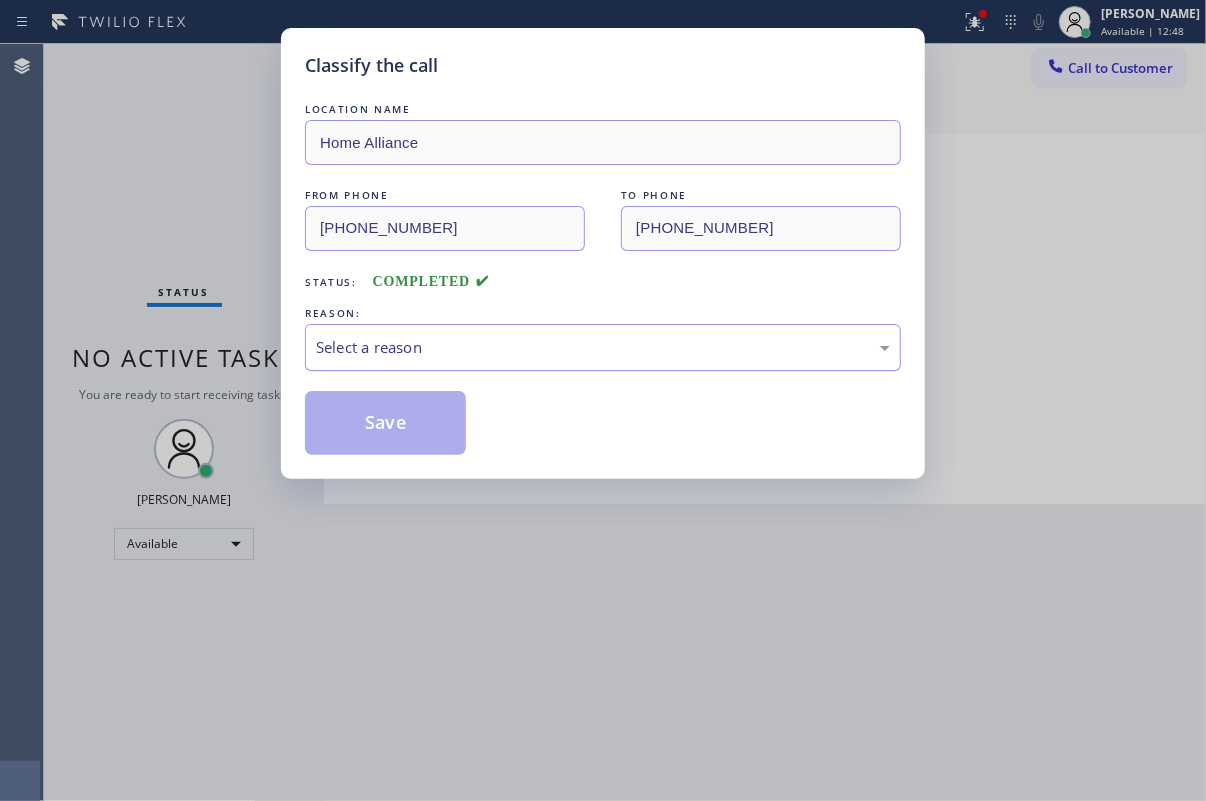 click on "Select a reason" at bounding box center (603, 347) 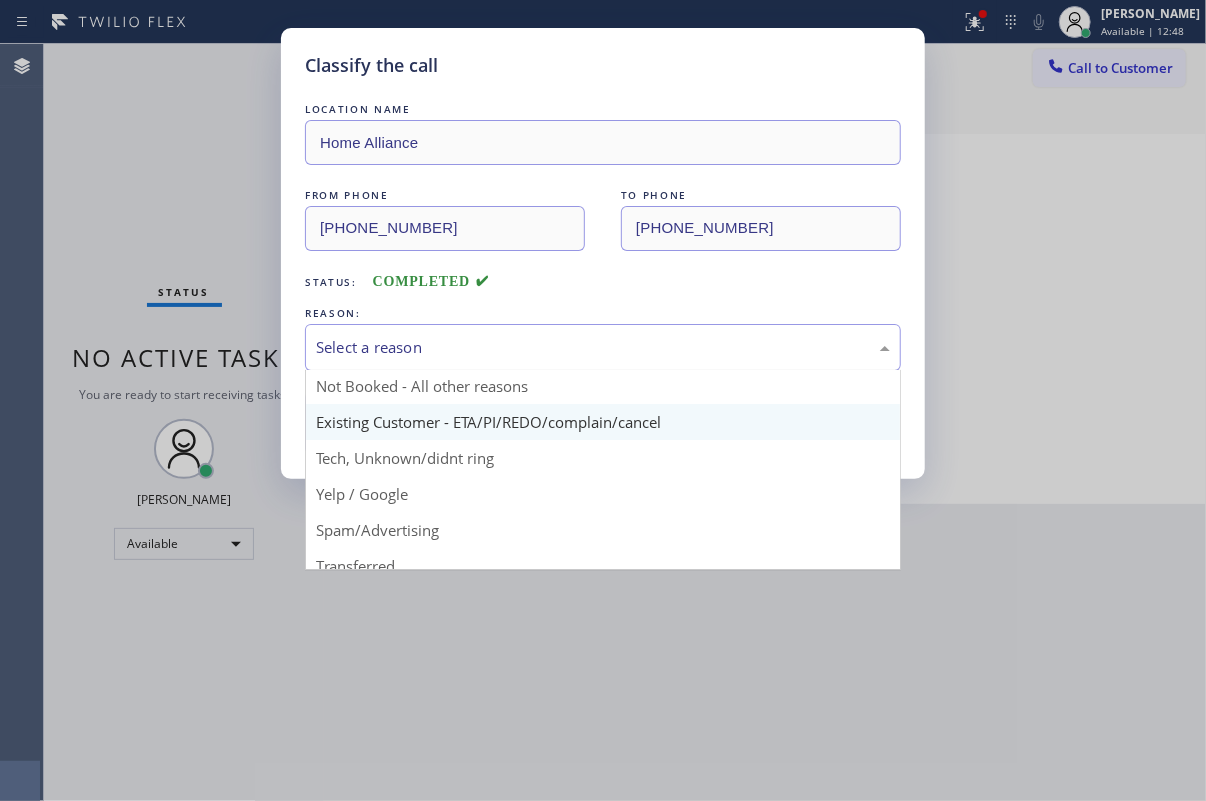 scroll, scrollTop: 60, scrollLeft: 0, axis: vertical 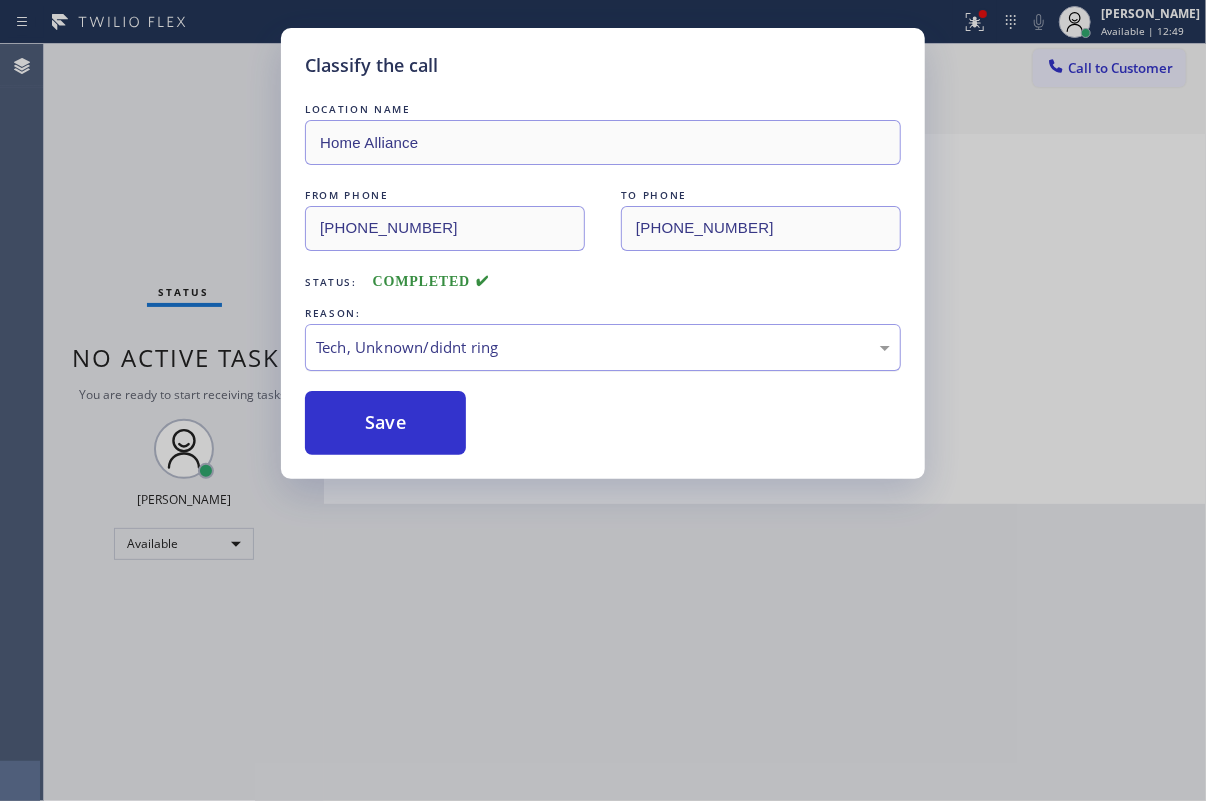 click on "Tech, Unknown/didnt ring" at bounding box center [603, 347] 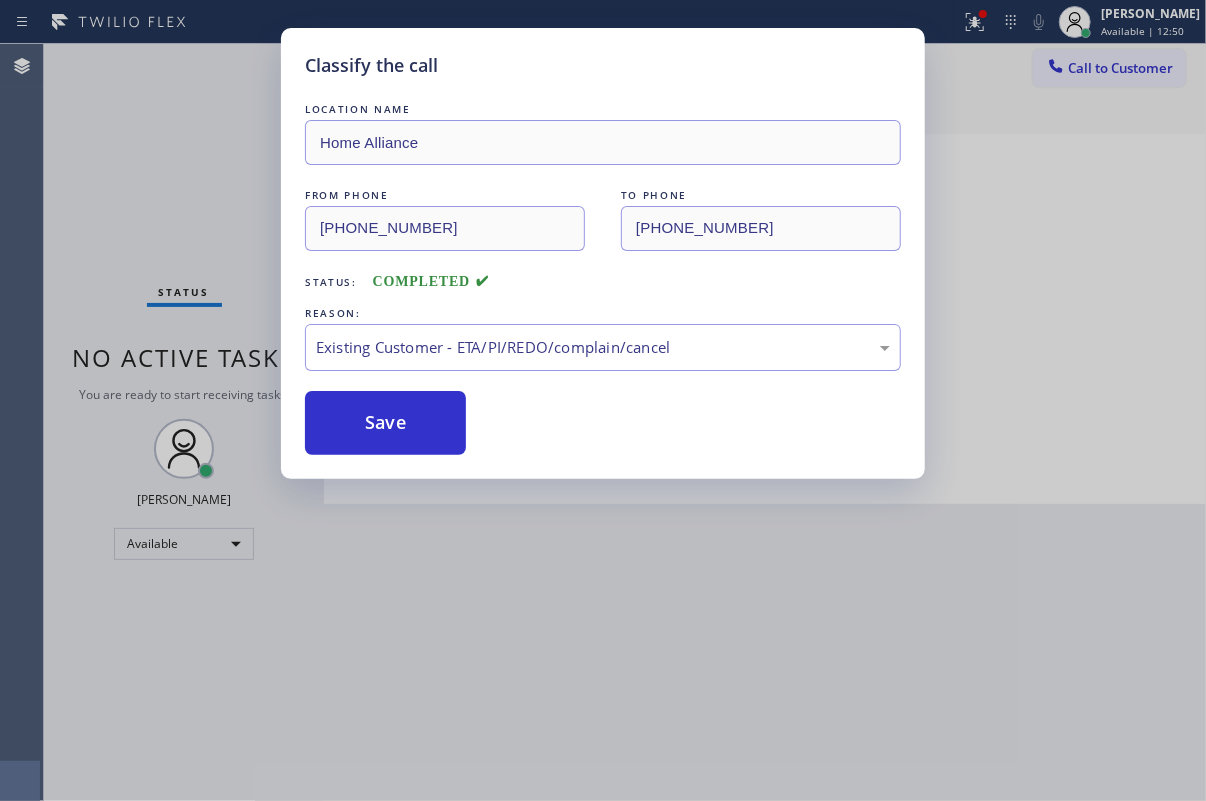 click on "Save" at bounding box center (385, 423) 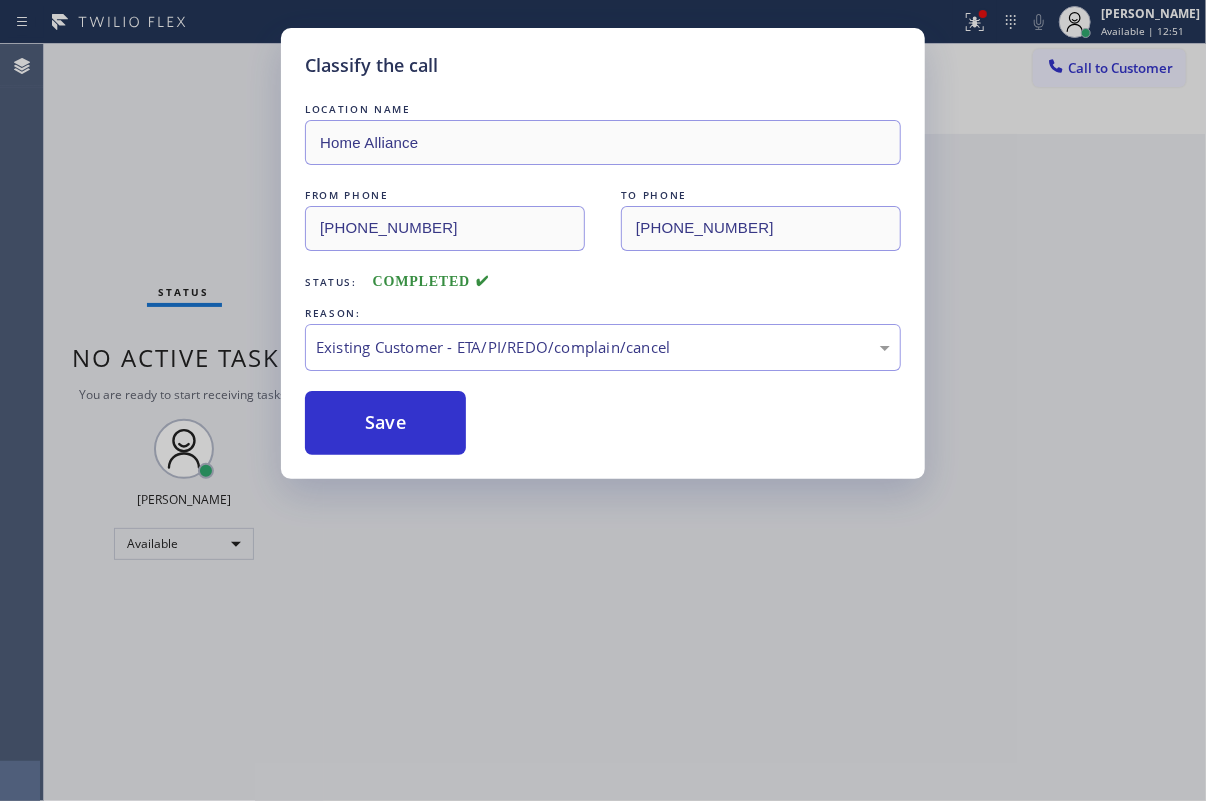 click on "Classify the call LOCATION NAME Home Alliance FROM PHONE [PHONE_NUMBER] TO PHONE [PHONE_NUMBER] Status: COMPLETED REASON: Existing Customer - ETA/PI/REDO/complain/cancel Save" at bounding box center (603, 400) 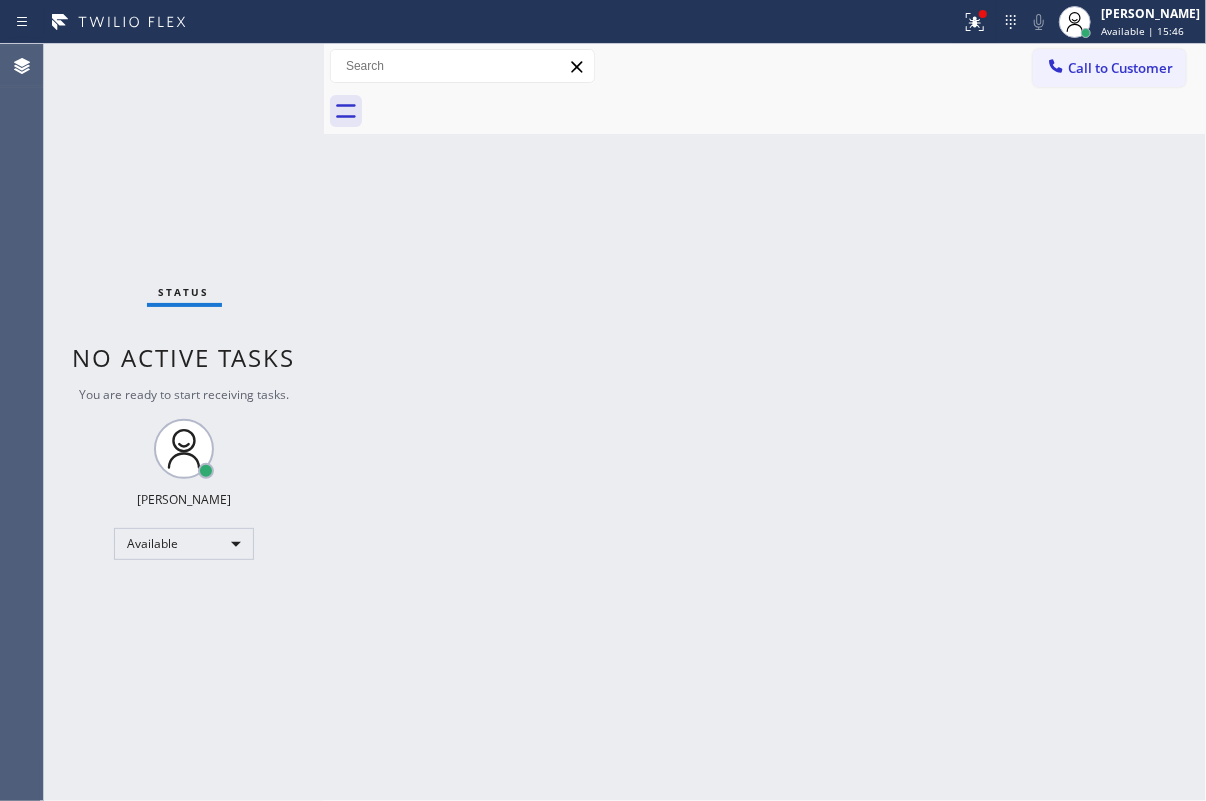 click on "Back to Dashboard Change Sender ID Customers Technicians Select a contact Outbound call Technician Search Technician Your caller id phone number Your caller id phone number Call Technician info Name   Phone none Address none Change Sender ID HVAC [PHONE_NUMBER] 5 Star Appliance [PHONE_NUMBER] Appliance Repair [PHONE_NUMBER] Plumbing [PHONE_NUMBER] Air Duct Cleaning [PHONE_NUMBER]  Electricians [PHONE_NUMBER] Cancel Change Check personal SMS Reset Change No tabs Call to Customer Outbound call Location Next Door Appliance Repair [GEOGRAPHIC_DATA] Your caller id phone number [PHONE_NUMBER] Customer number Call Outbound call Technician Search Technician Your caller id phone number Your caller id phone number Call" at bounding box center [765, 422] 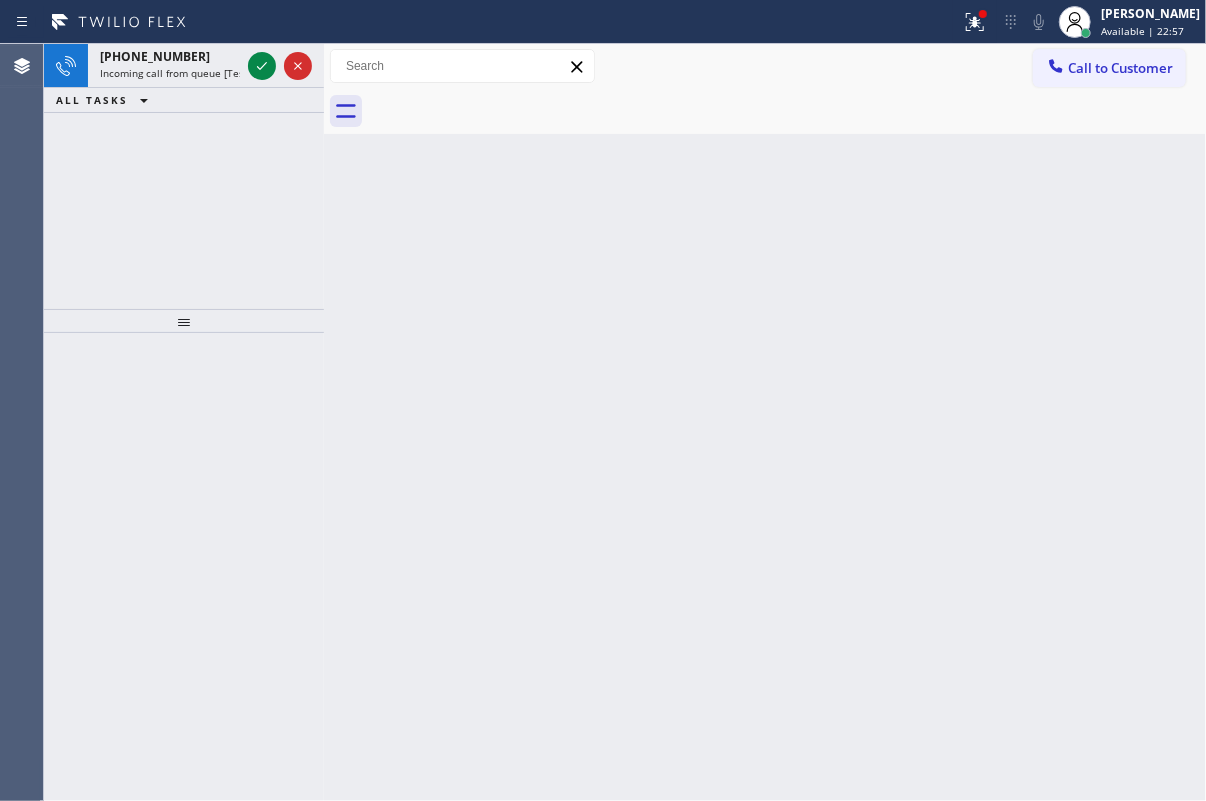 click on "[PHONE_NUMBER] Incoming call from queue [Test] All ALL TASKS ALL TASKS ACTIVE TASKS TASKS IN WRAP UP" at bounding box center (184, 176) 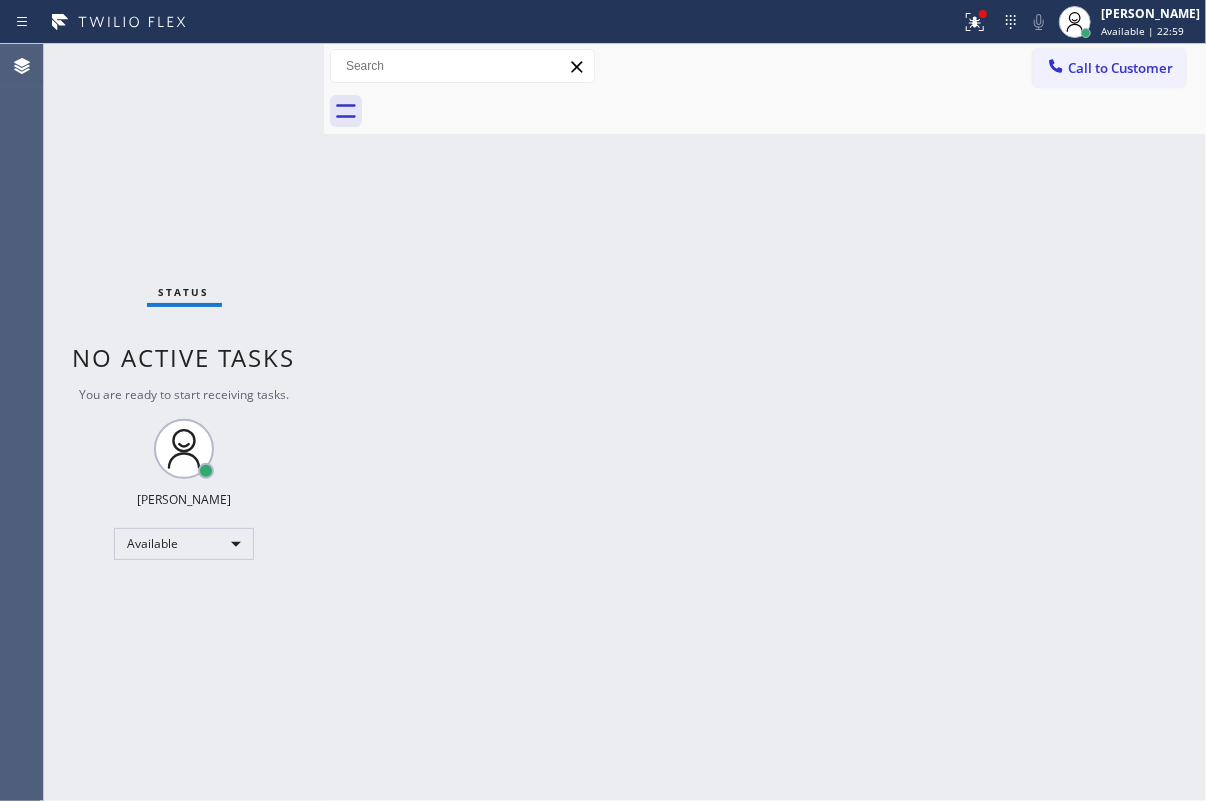 click on "Status   No active tasks     You are ready to start receiving tasks.   [PERSON_NAME] Available" at bounding box center [184, 422] 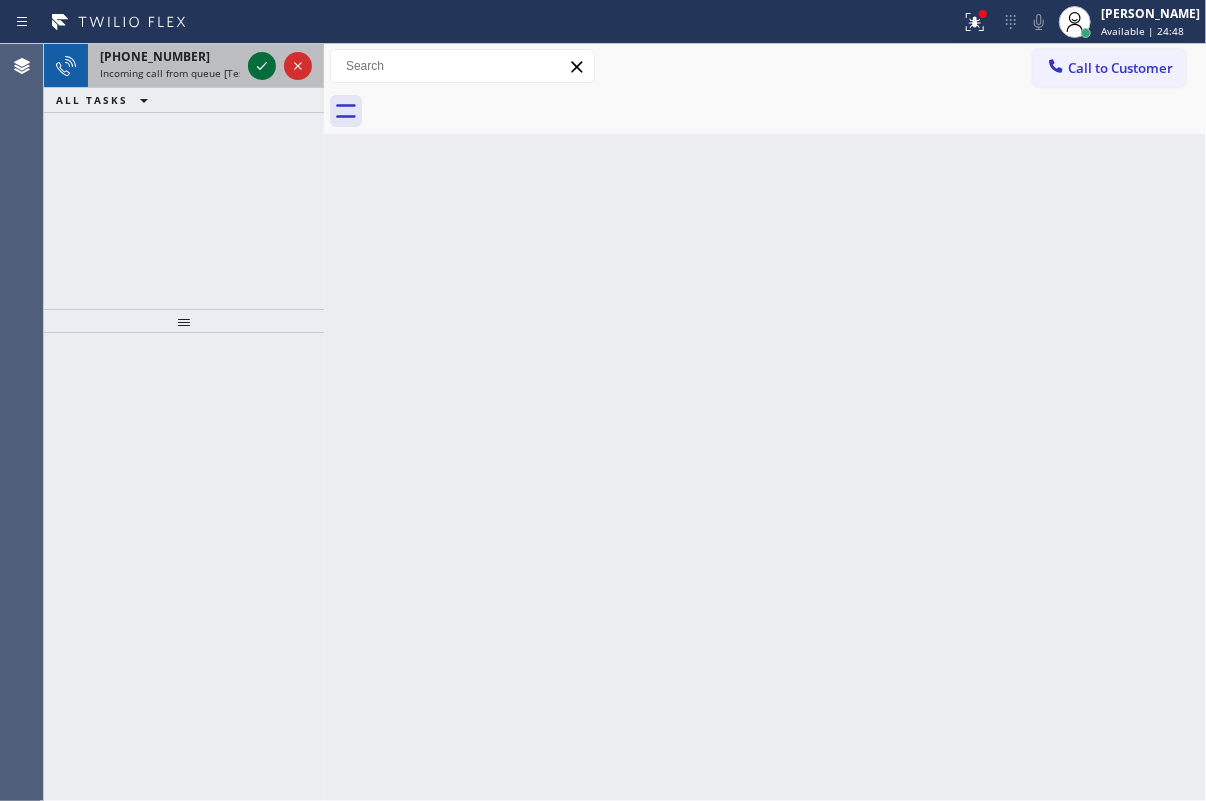 click 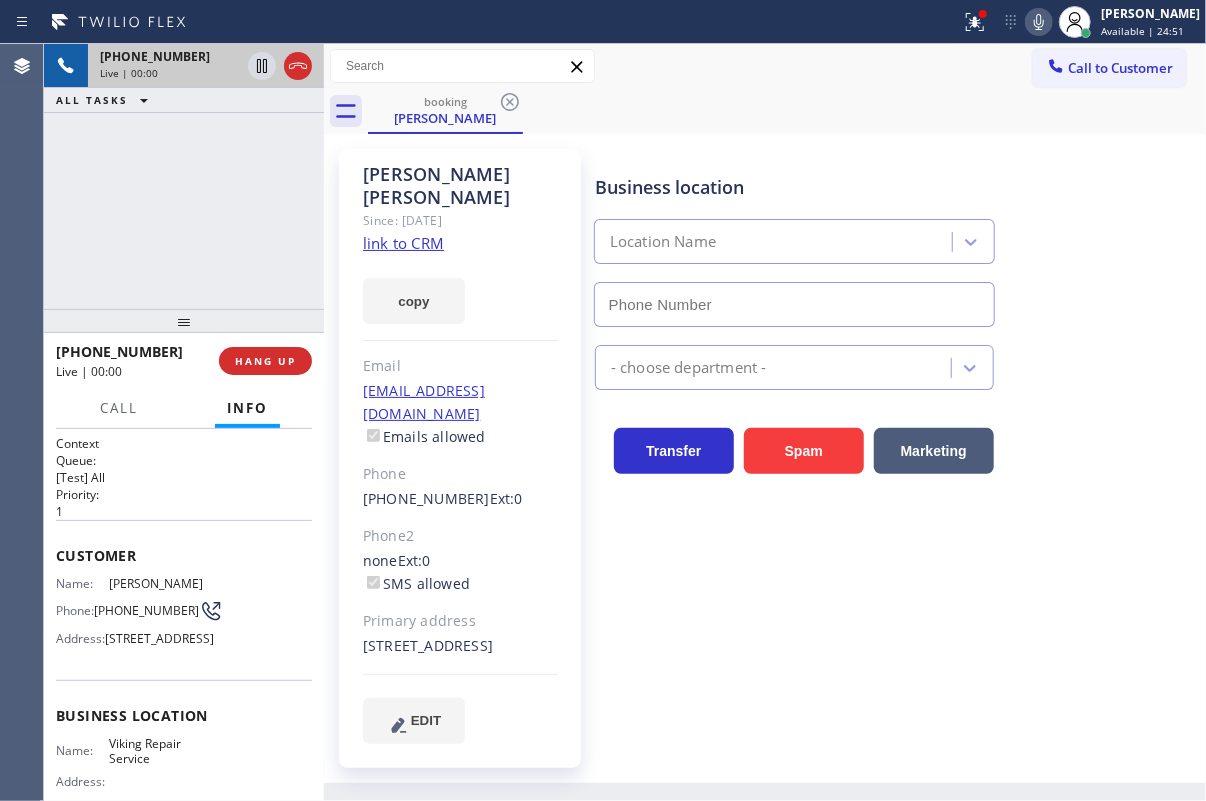 type on "[PHONE_NUMBER]" 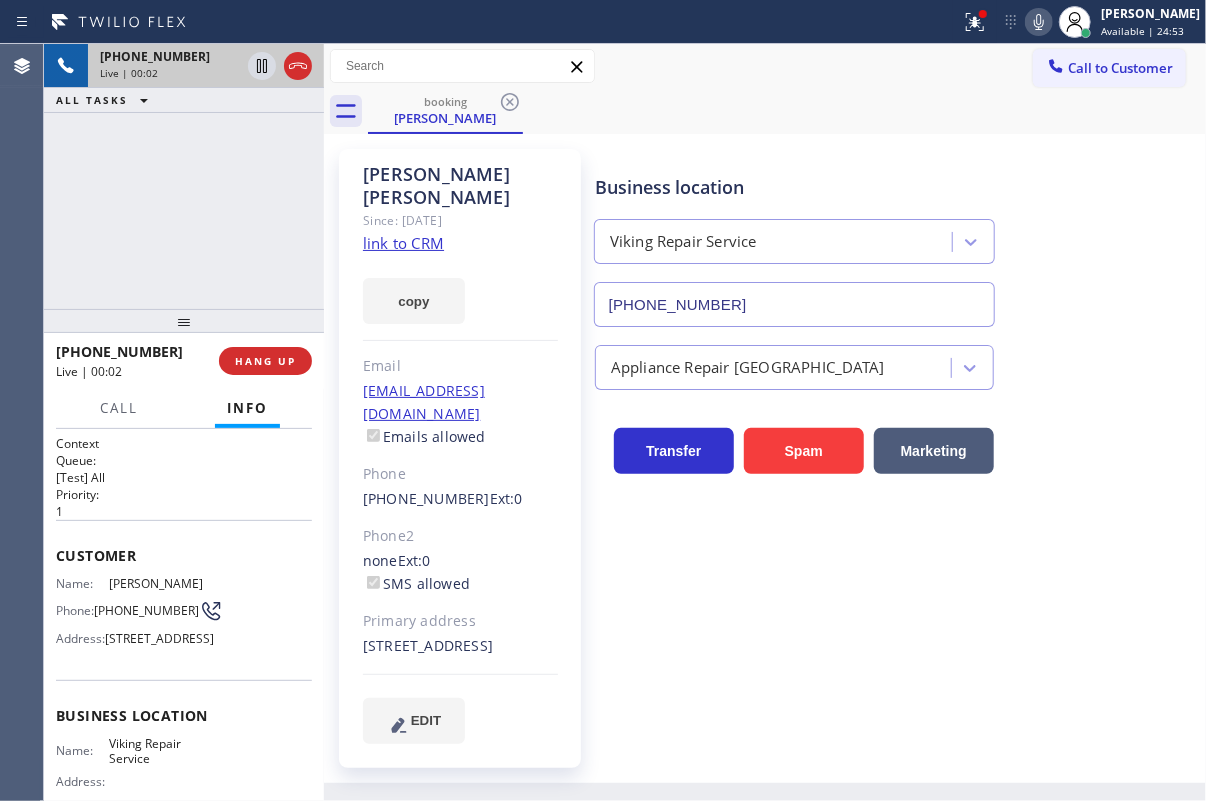 click on "link to CRM" 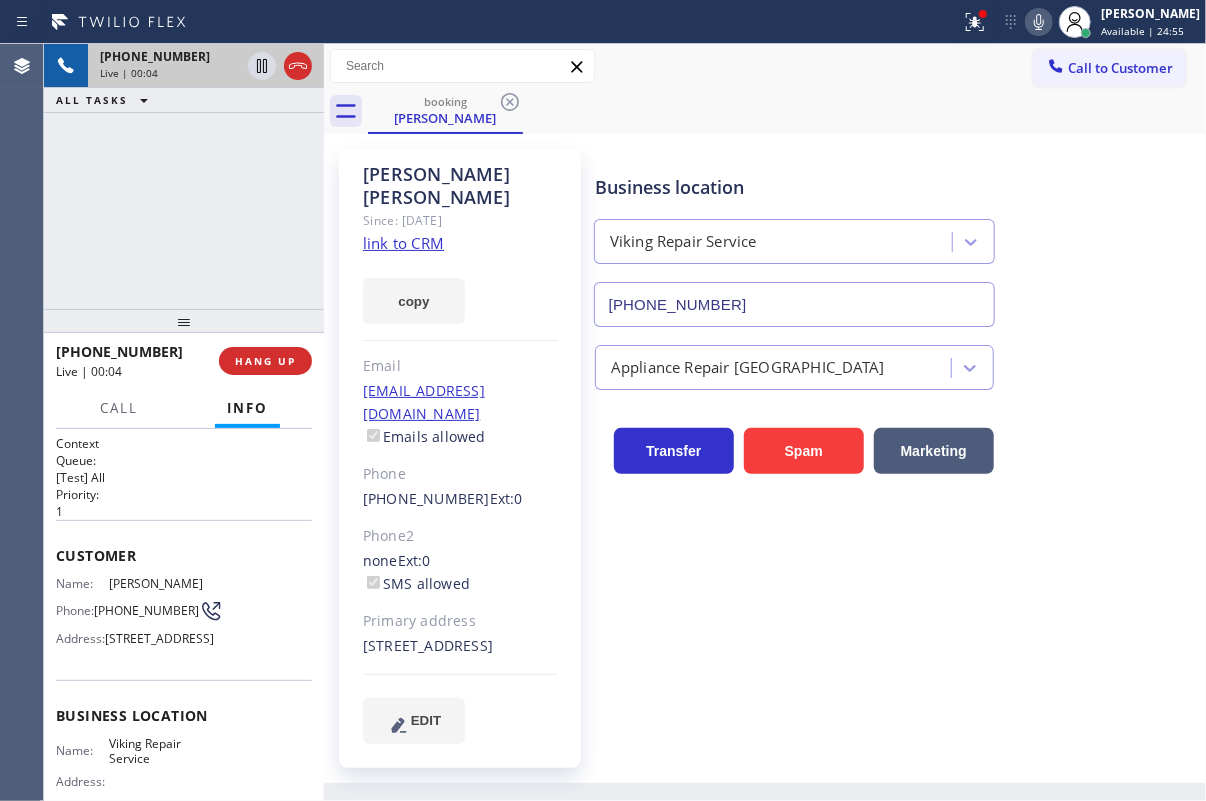 scroll, scrollTop: 252, scrollLeft: 0, axis: vertical 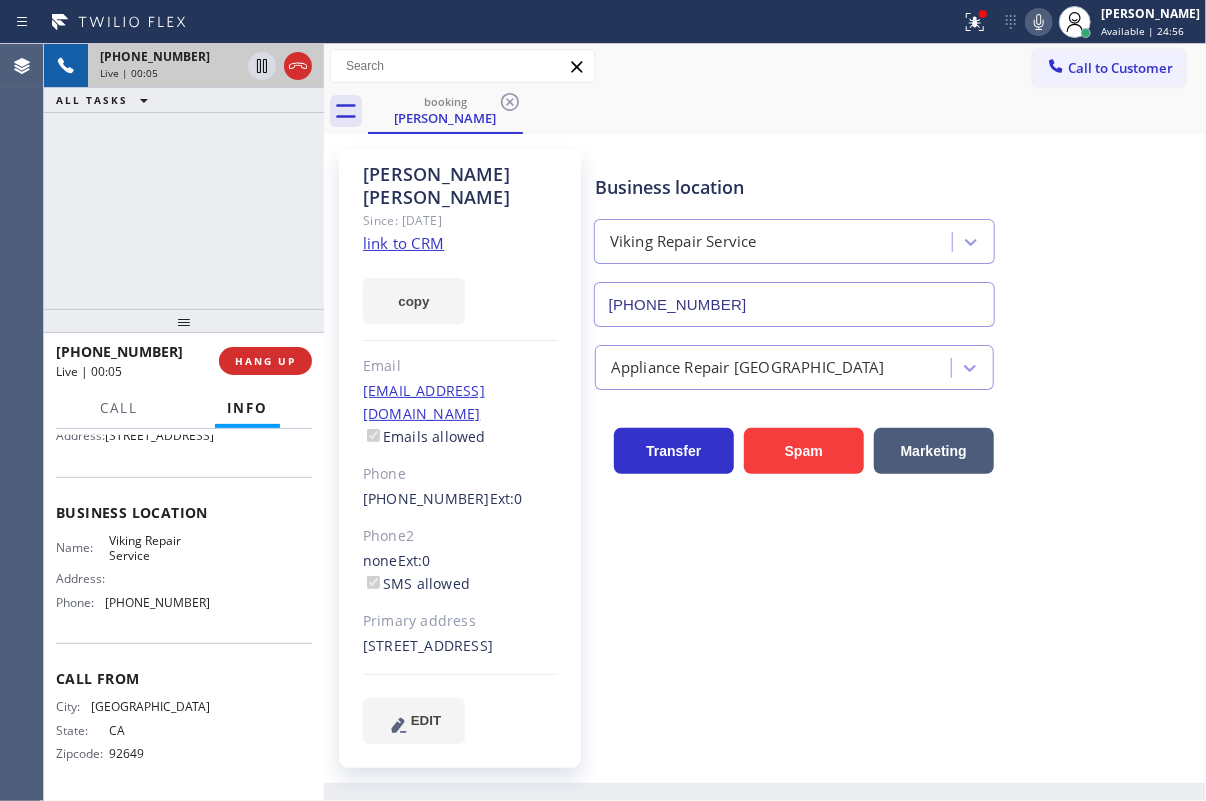 click on "Viking Repair  Service" at bounding box center (159, 548) 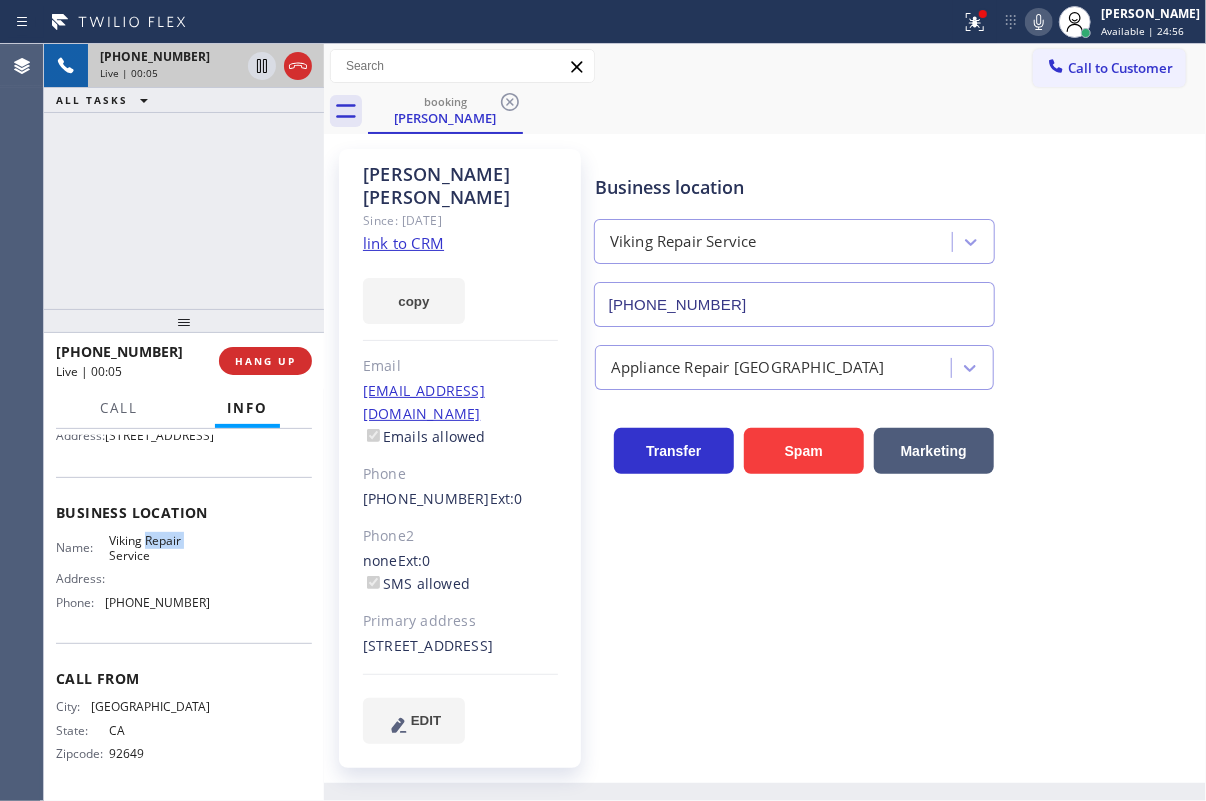 click on "Viking Repair  Service" at bounding box center [159, 548] 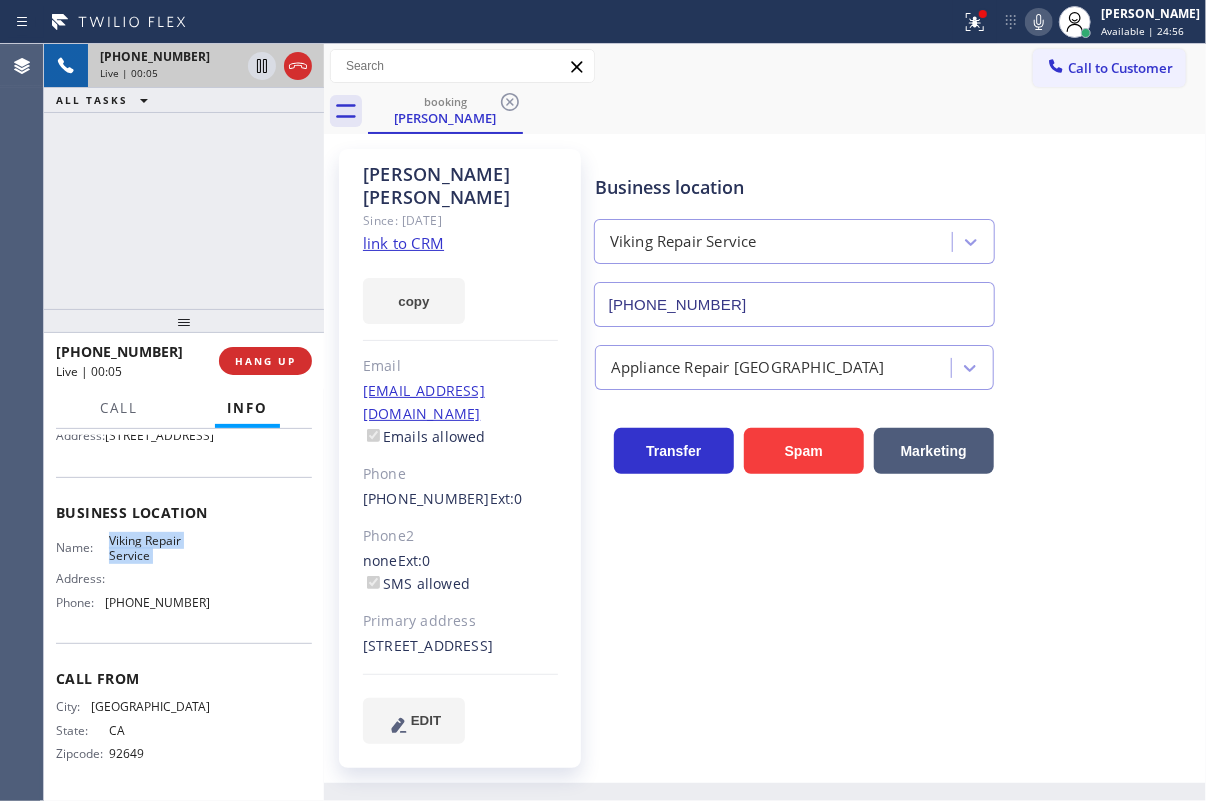 click on "Viking Repair  Service" at bounding box center (159, 548) 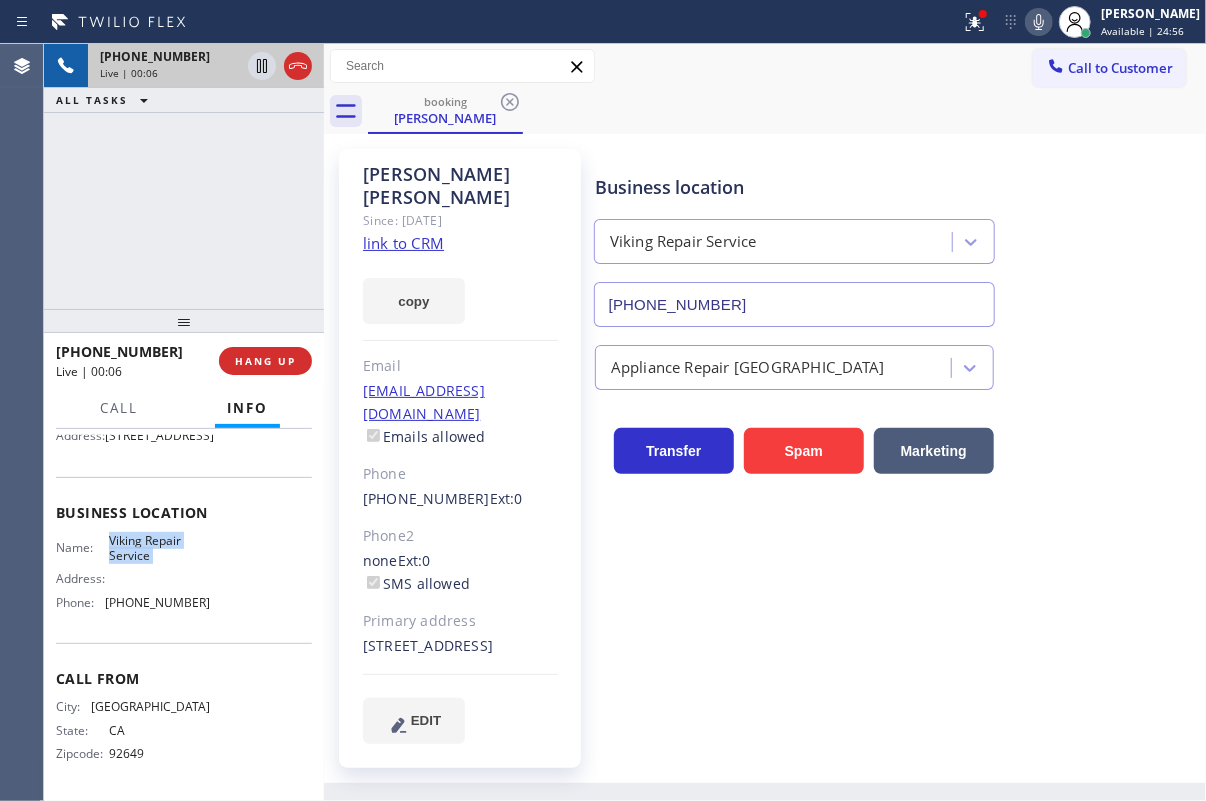 copy on "Viking Repair  Service" 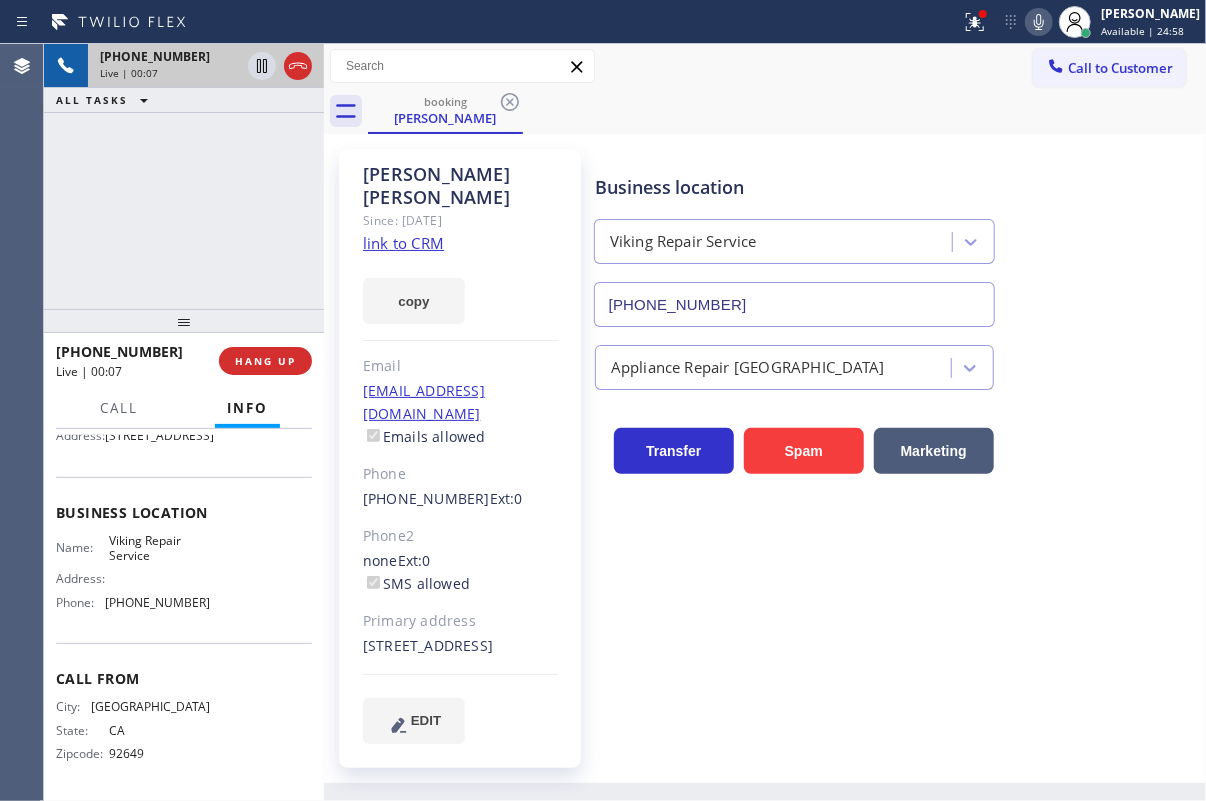 click on "[PHONE_NUMBER]" at bounding box center (794, 304) 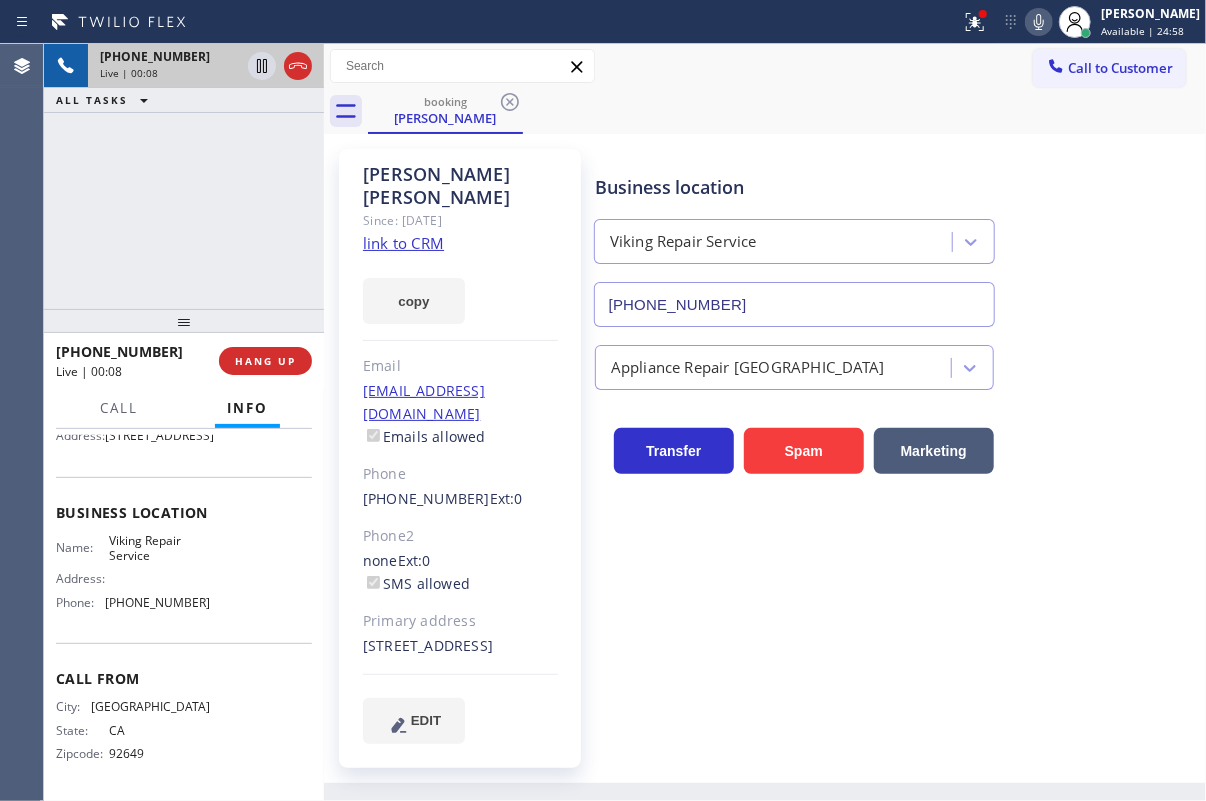 click on "[PHONE_NUMBER]" at bounding box center [794, 304] 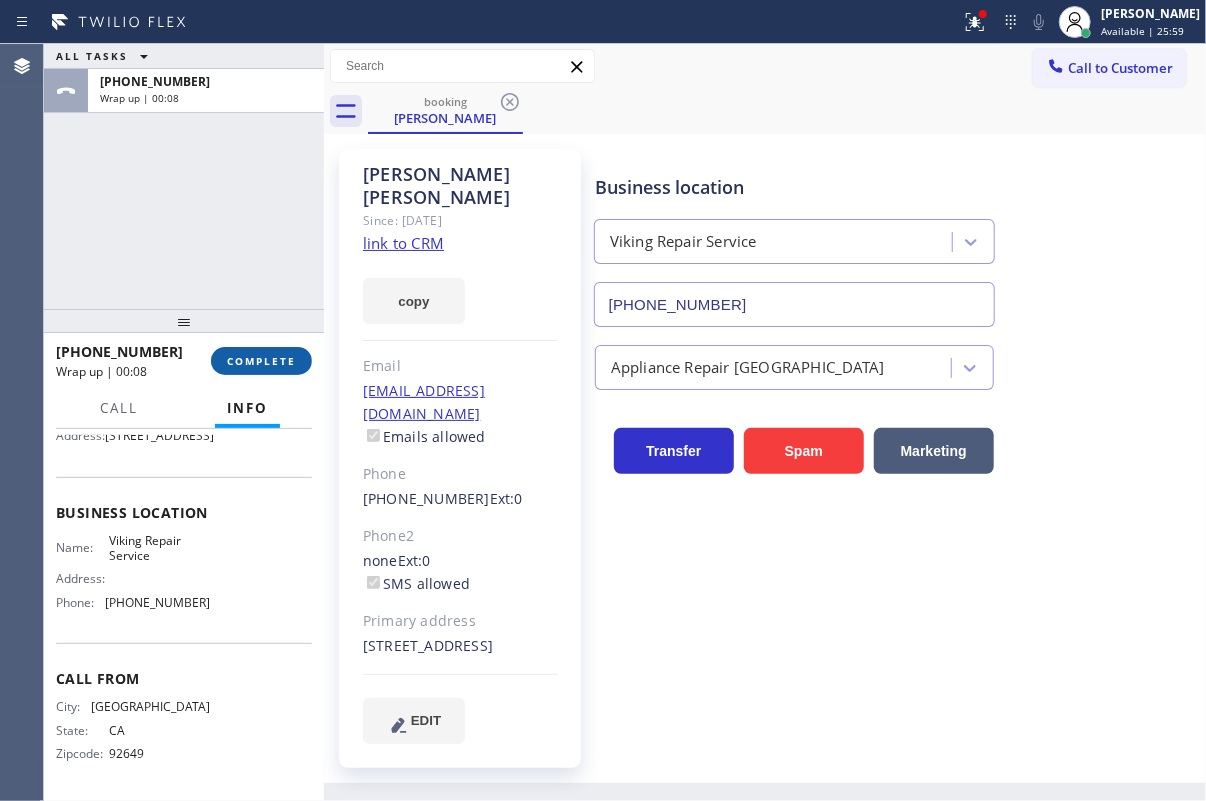 drag, startPoint x: 288, startPoint y: 360, endPoint x: 322, endPoint y: 351, distance: 35.17101 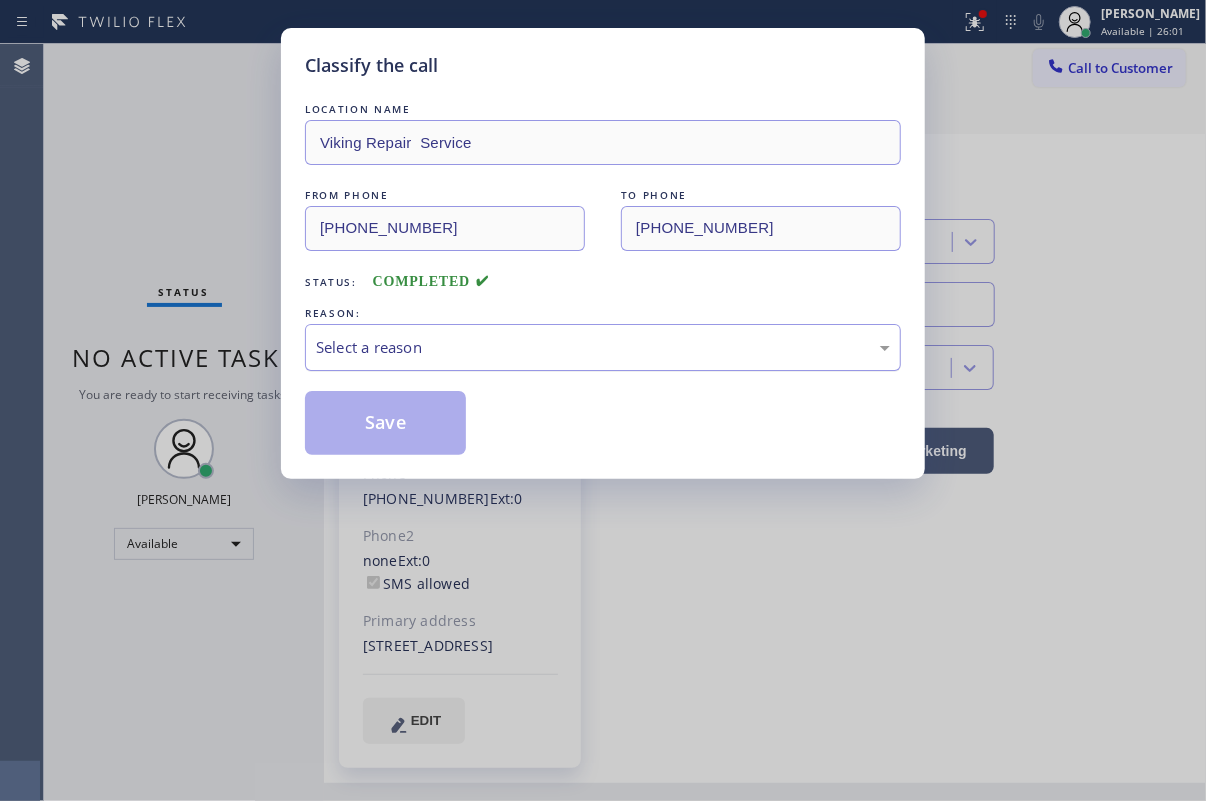 click on "Select a reason" at bounding box center (603, 347) 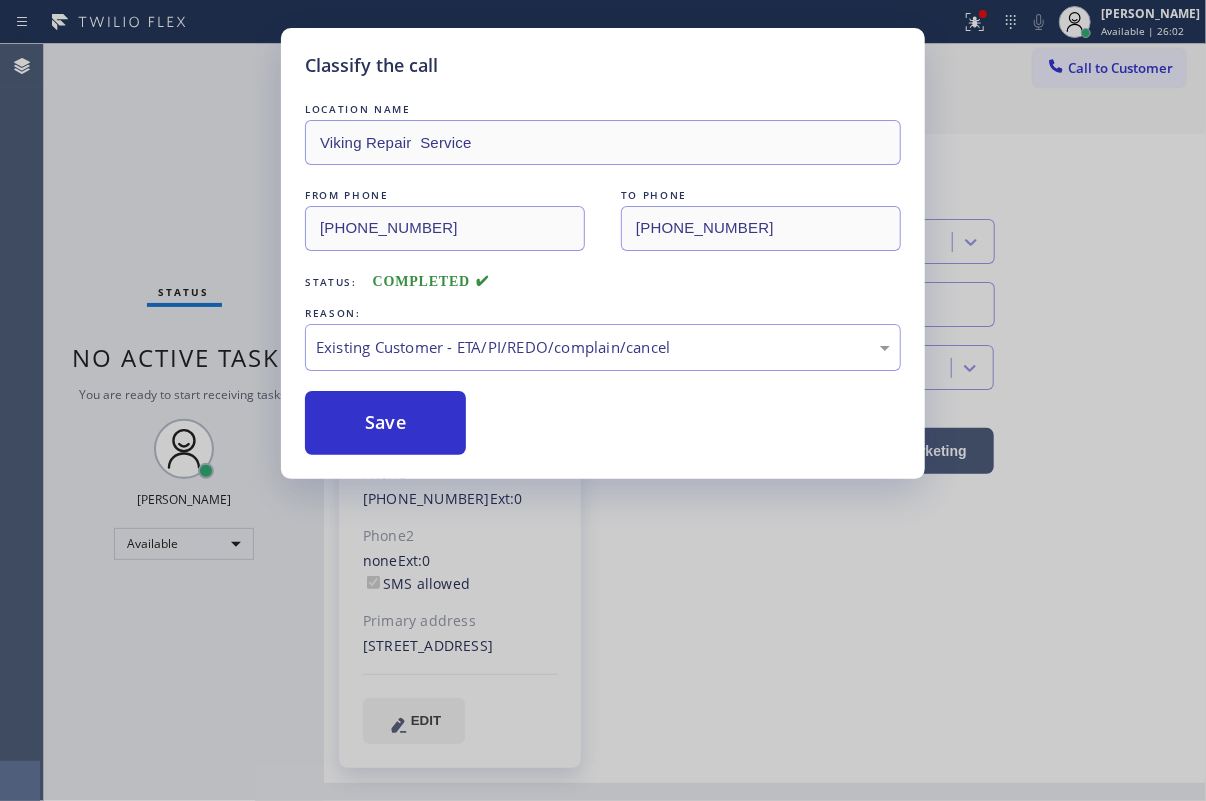 click on "Save" at bounding box center (385, 423) 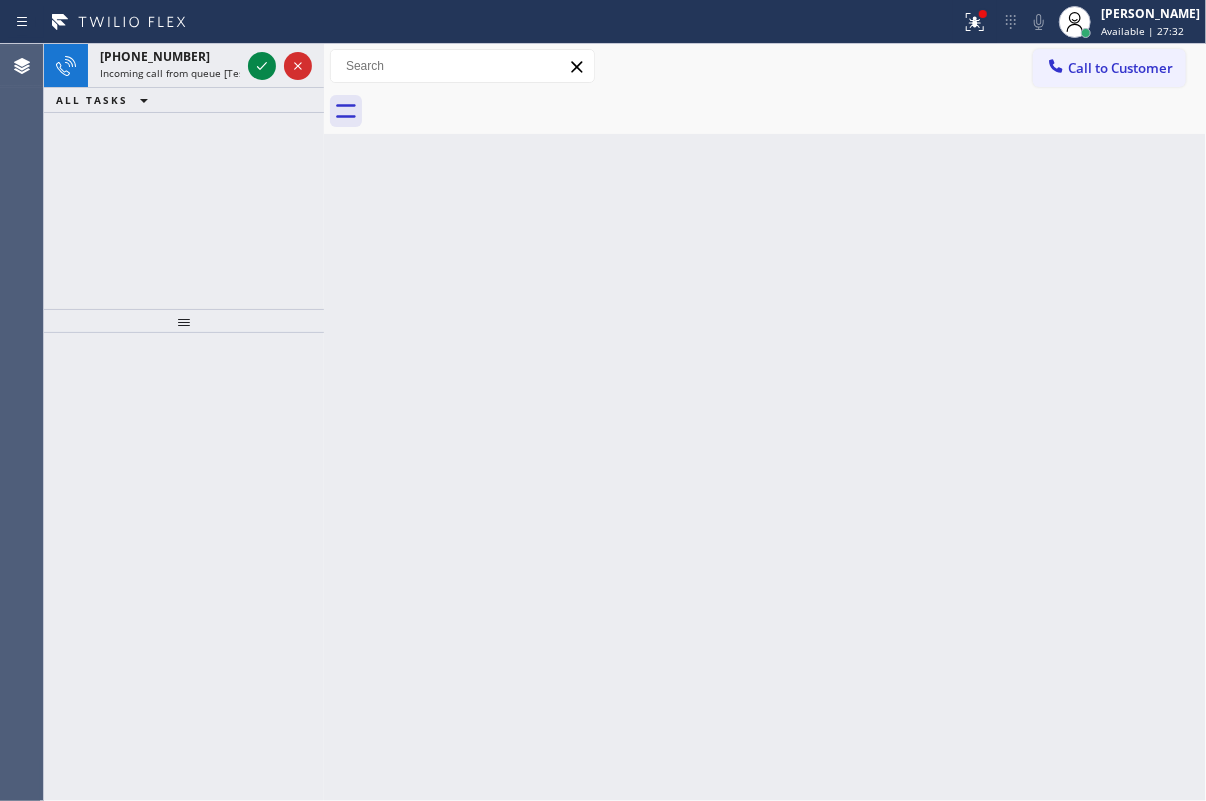 drag, startPoint x: 1146, startPoint y: 417, endPoint x: 1198, endPoint y: 464, distance: 70.0928 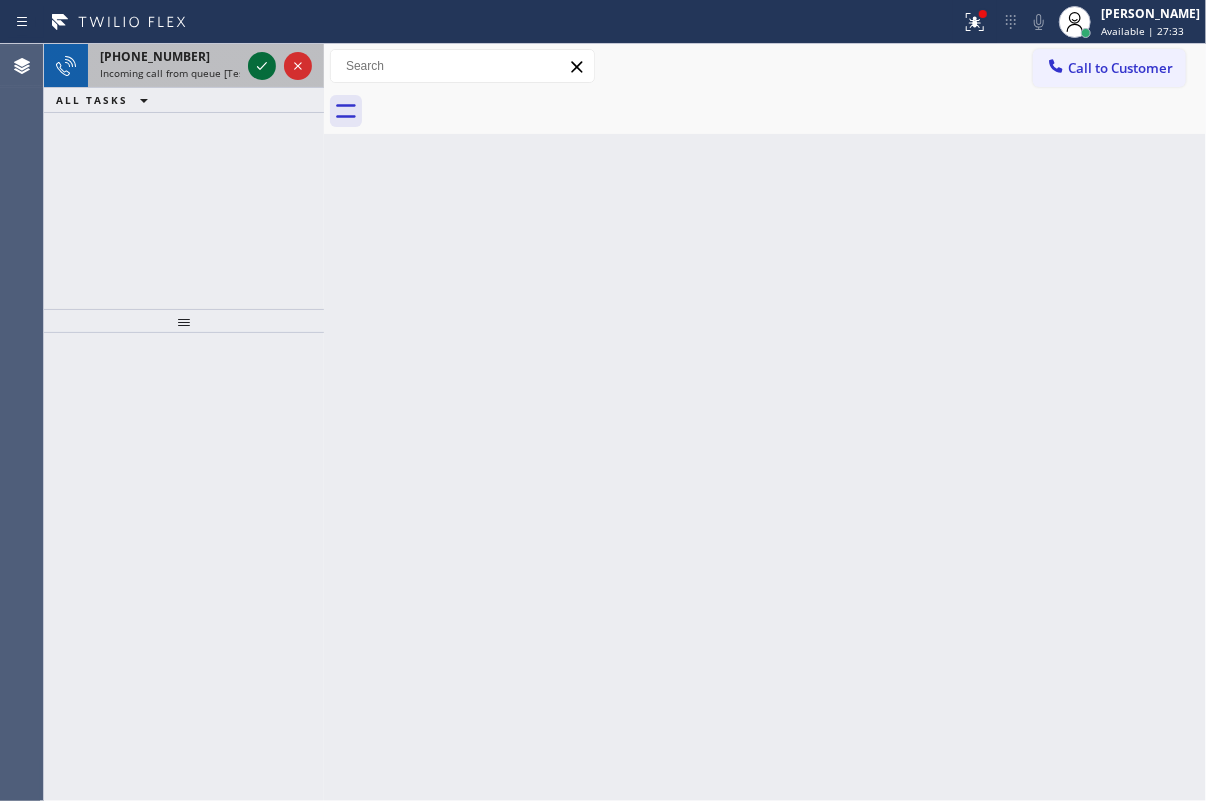 click 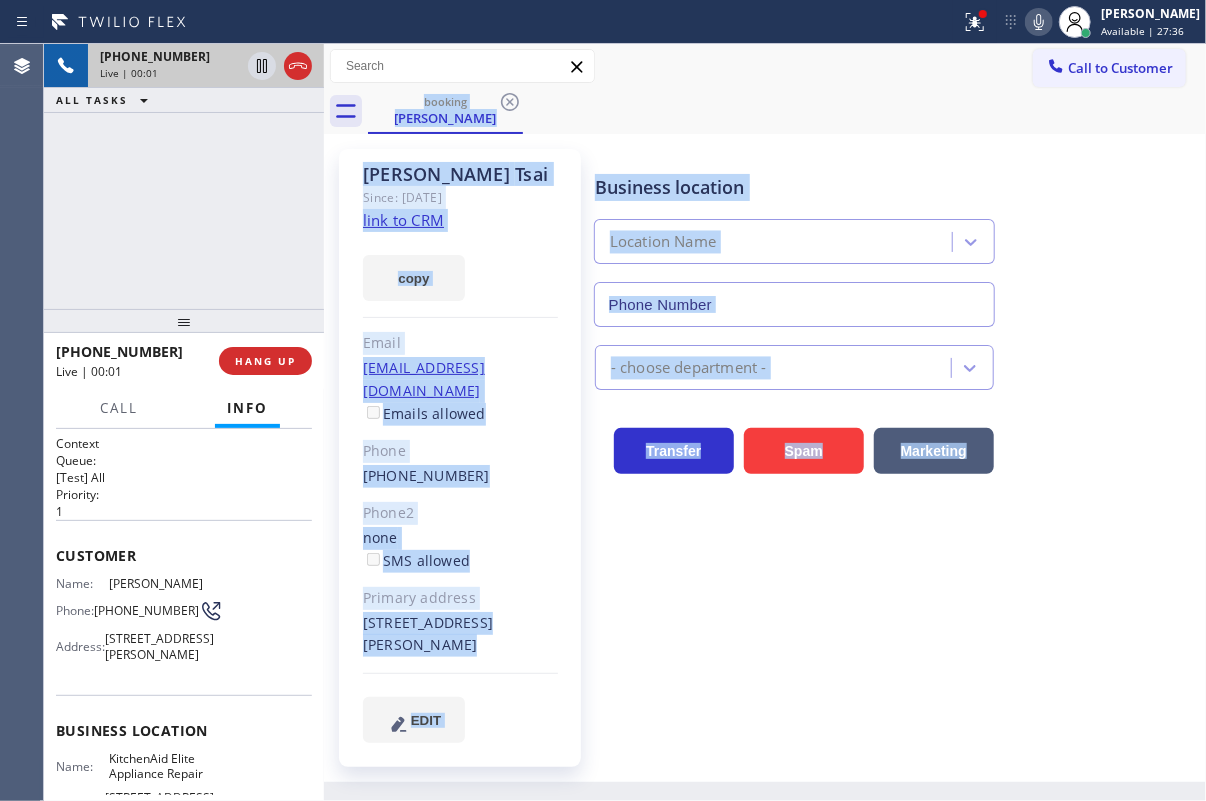 type on "[PHONE_NUMBER]" 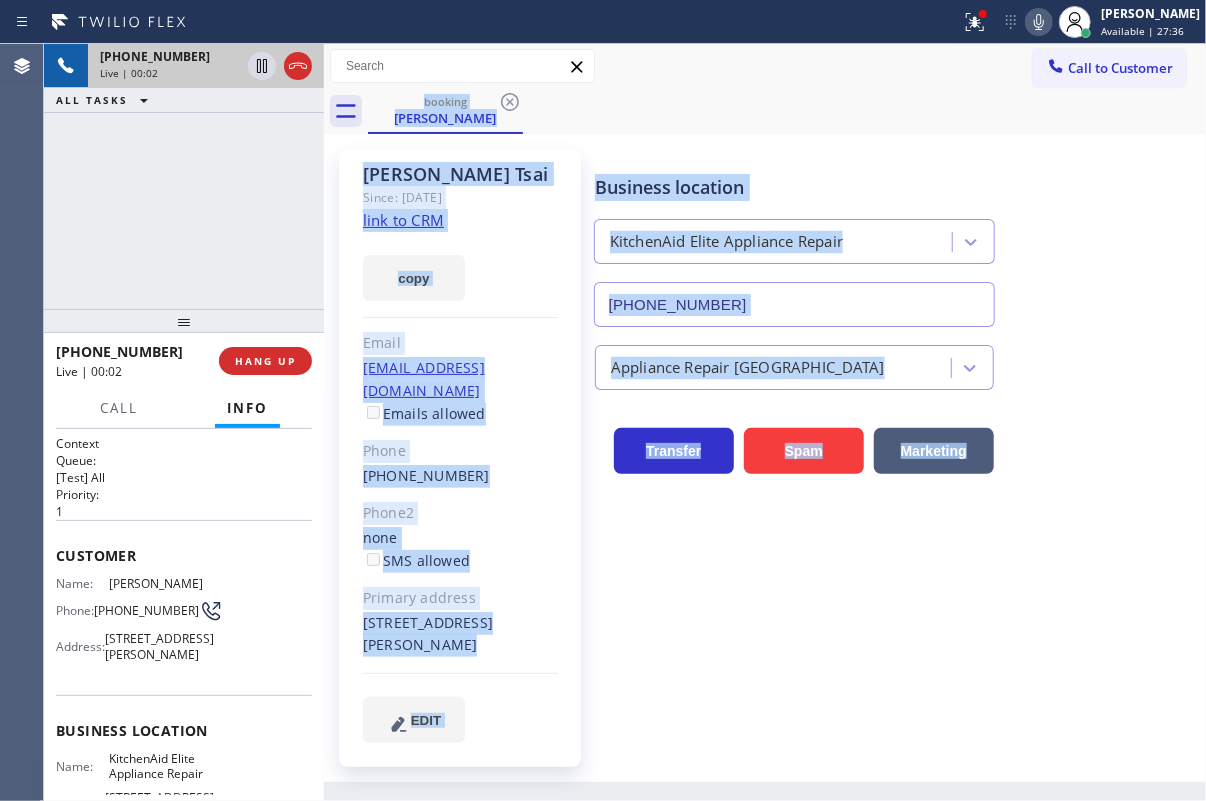 click on "Business location KitchenAid Elite Appliance Repair [PHONE_NUMBER] Appliance Repair High End Transfer Spam Marketing" at bounding box center (896, 445) 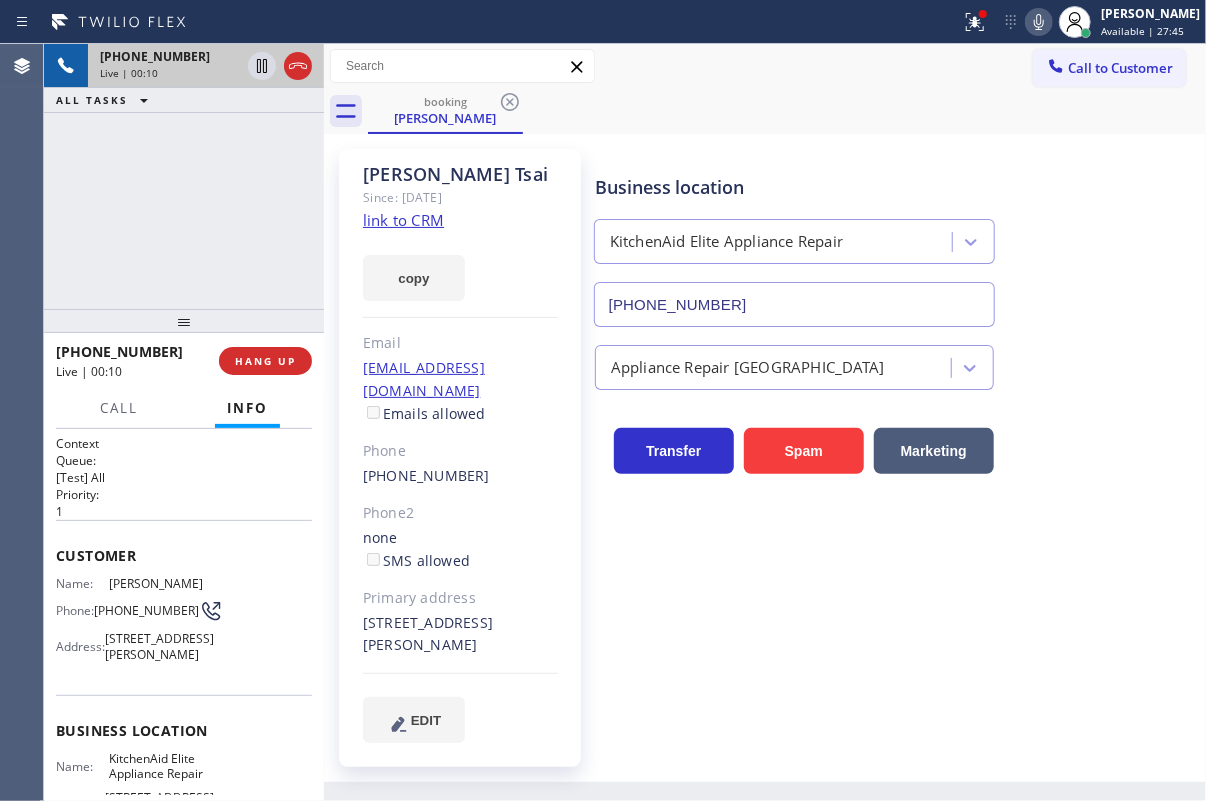 click on "KitchenAid Elite Appliance Repair" at bounding box center [159, 766] 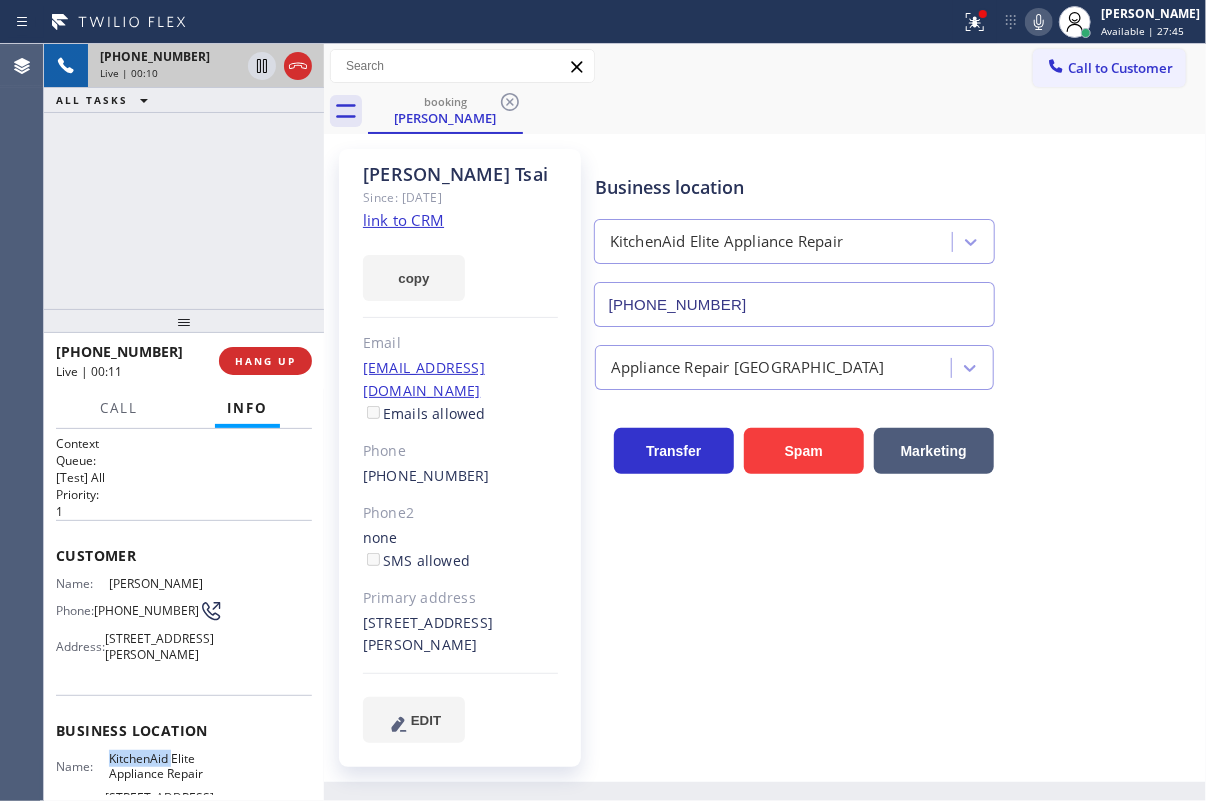 click on "KitchenAid Elite Appliance Repair" at bounding box center [159, 766] 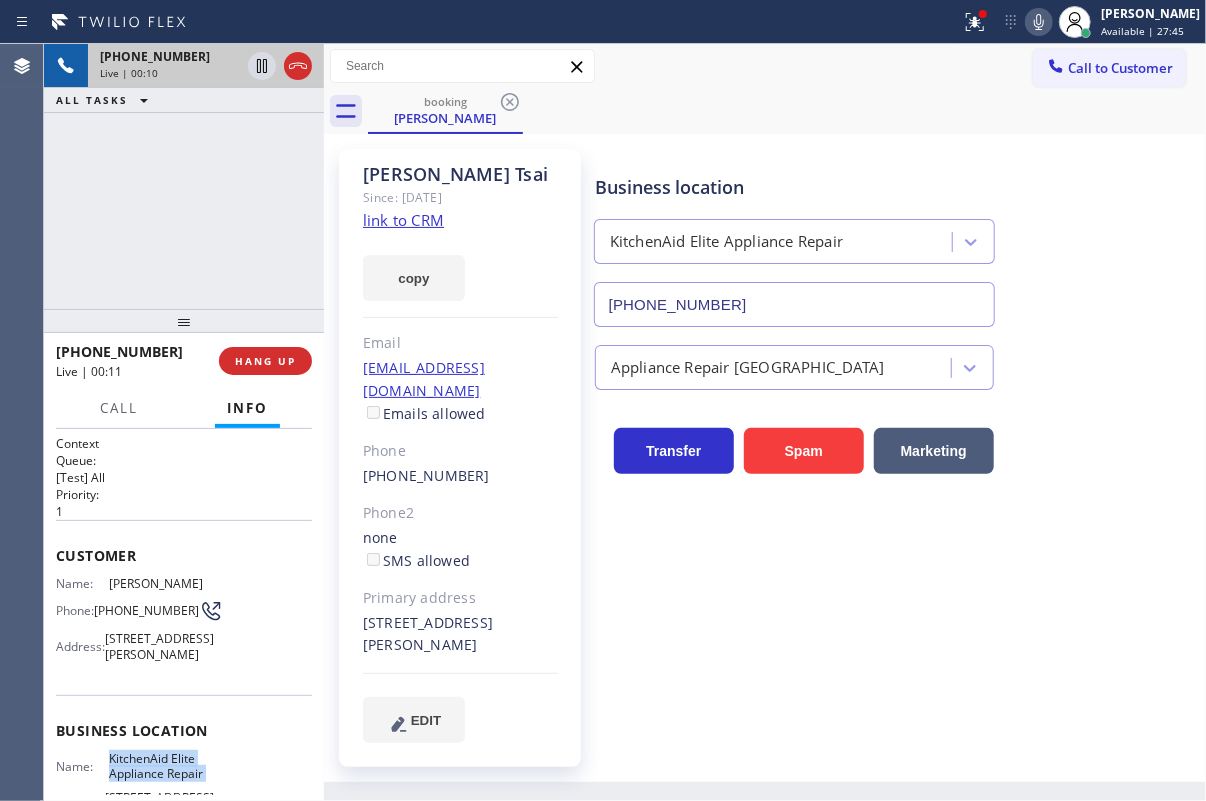 click on "KitchenAid Elite Appliance Repair" at bounding box center [159, 766] 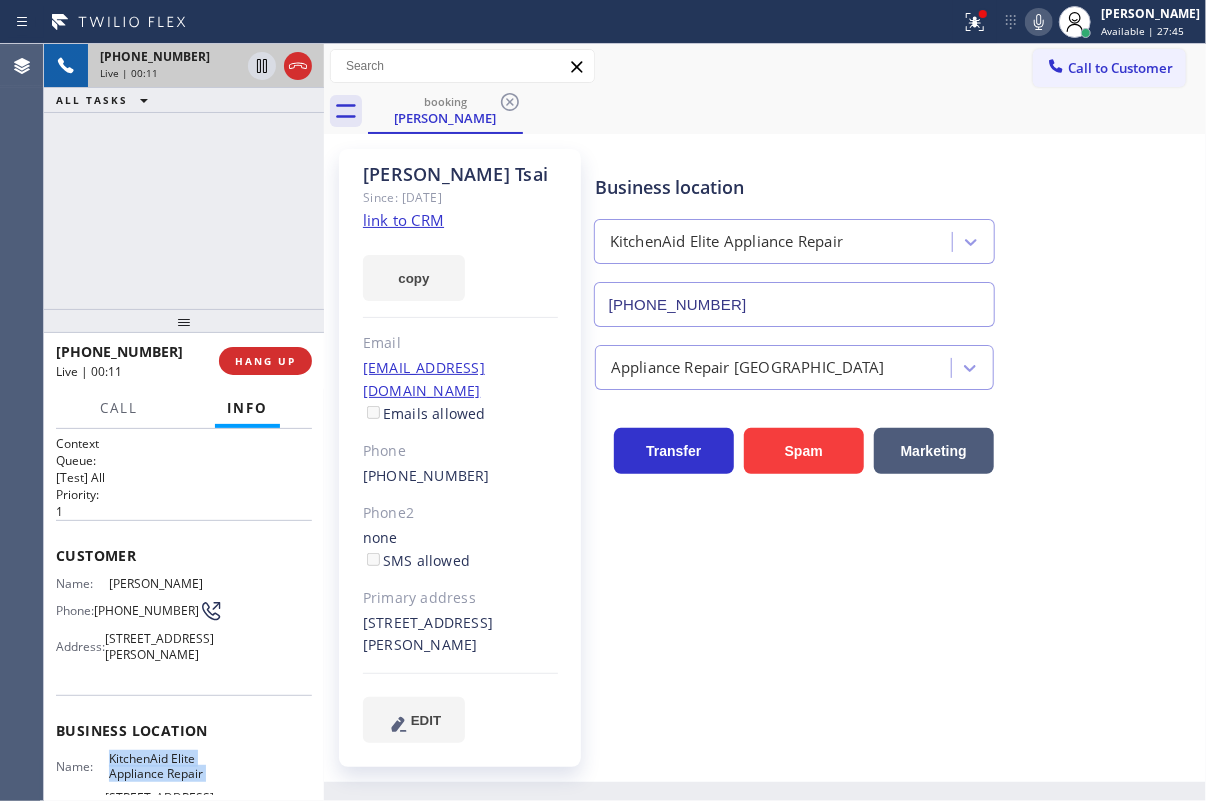 copy on "KitchenAid Elite Appliance Repair" 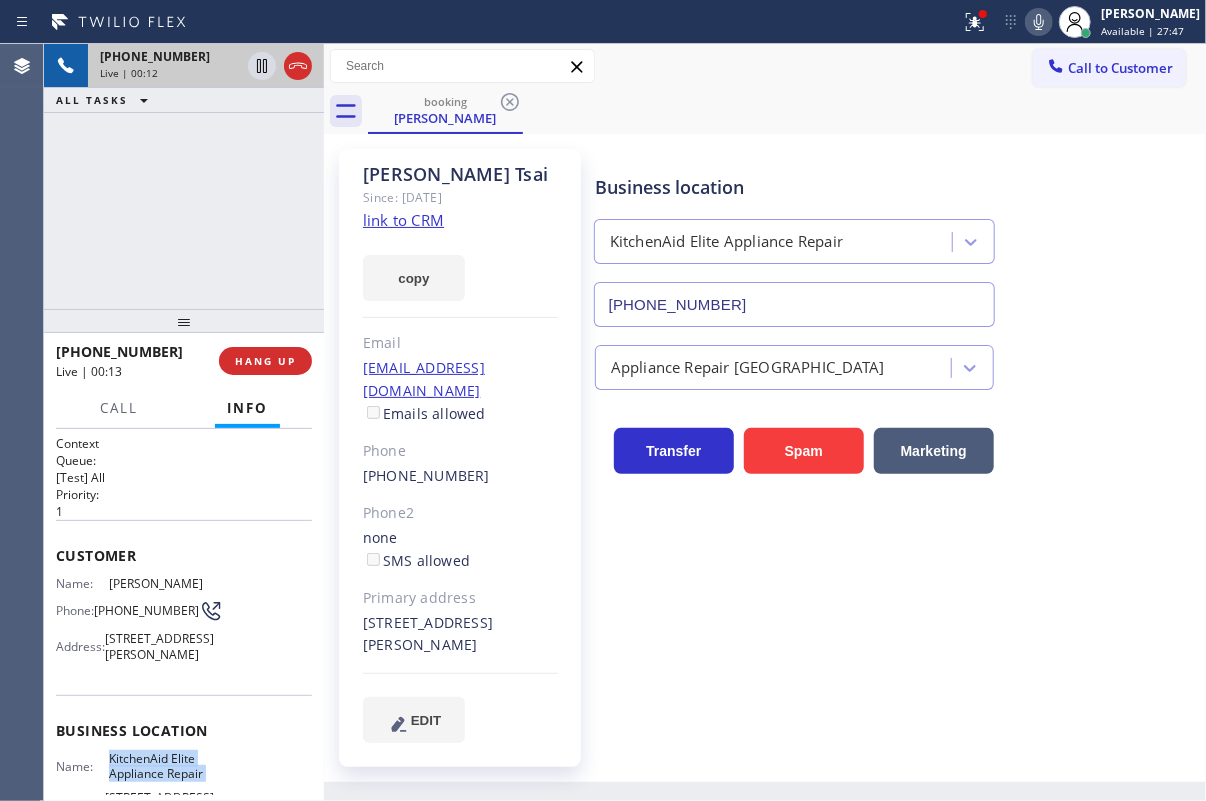 click on "[PHONE_NUMBER]" at bounding box center (794, 304) 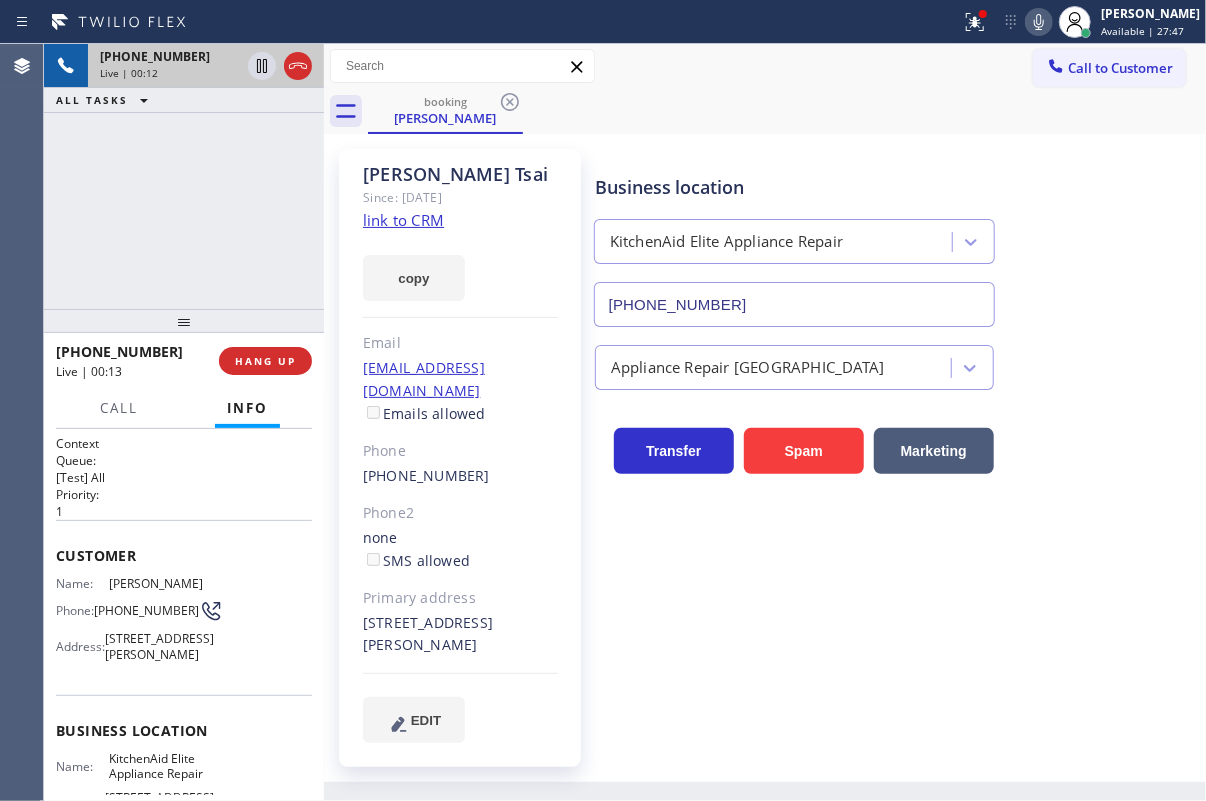 click on "[PHONE_NUMBER]" at bounding box center [794, 304] 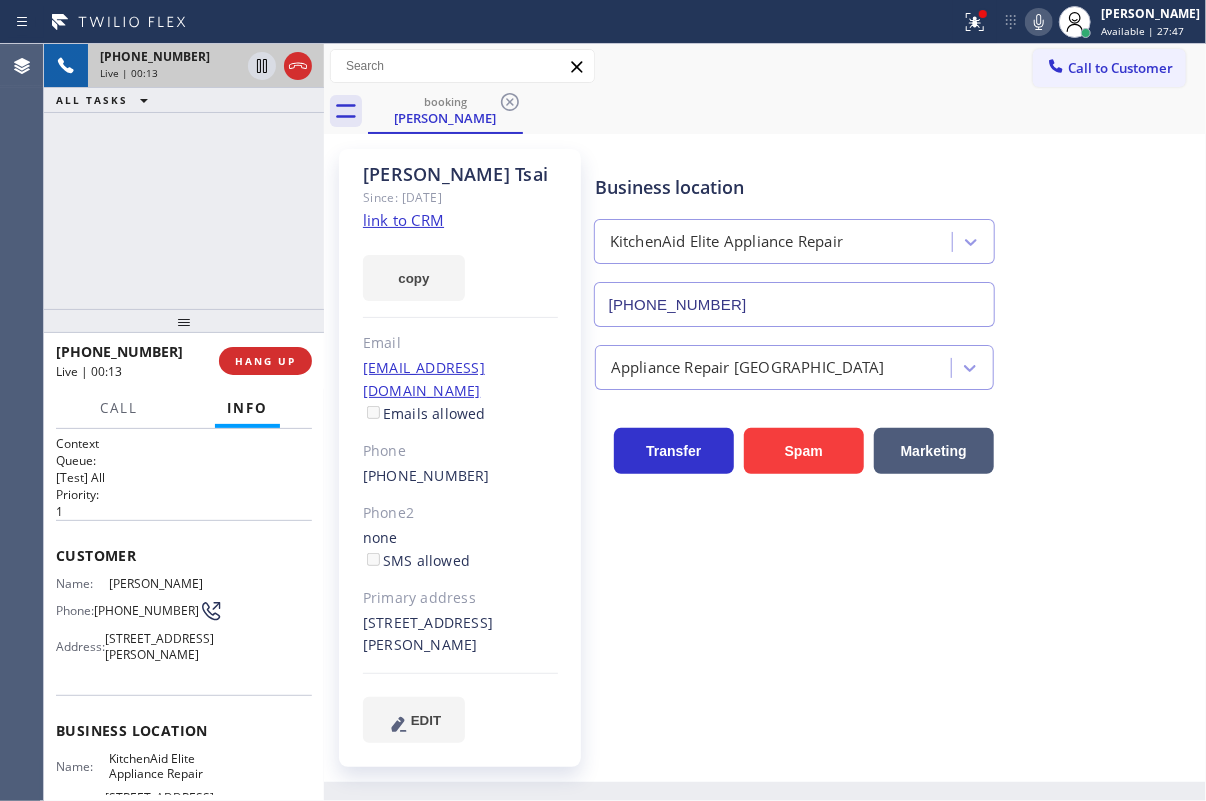 click on "[PHONE_NUMBER]" at bounding box center (794, 304) 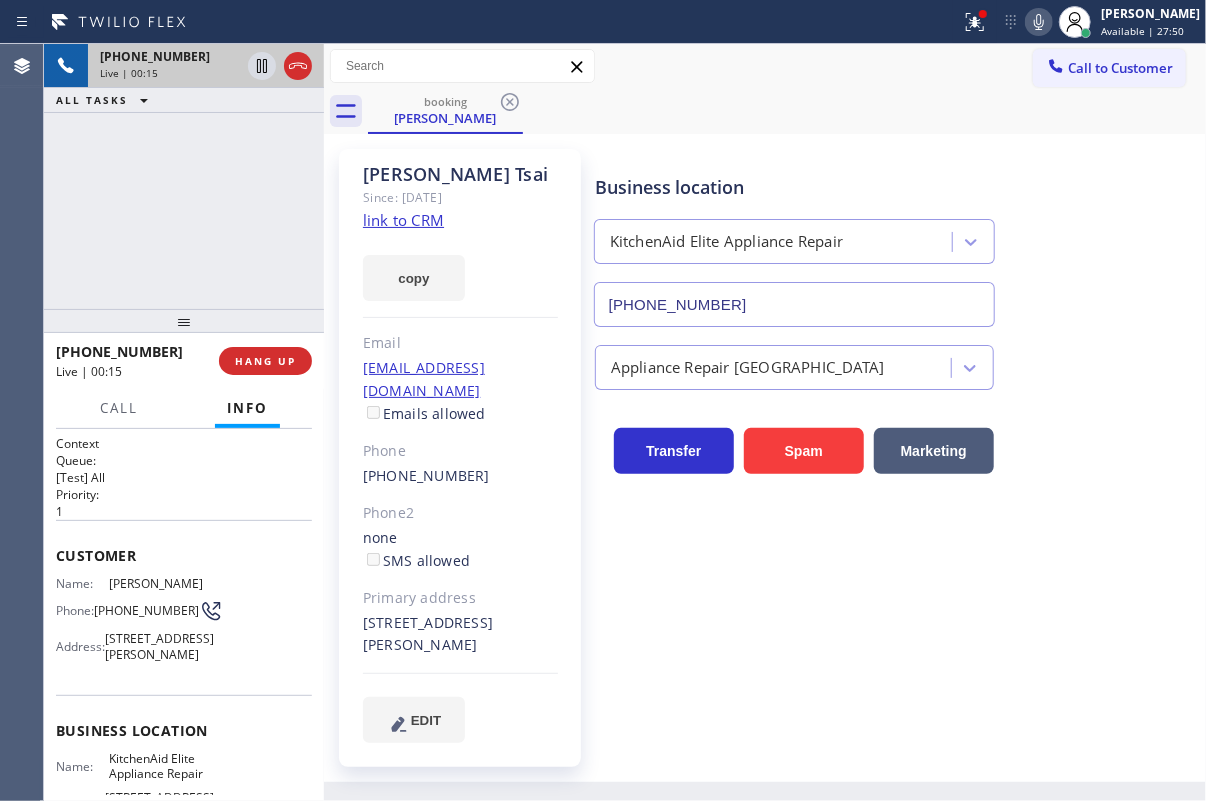 click on "link to CRM" 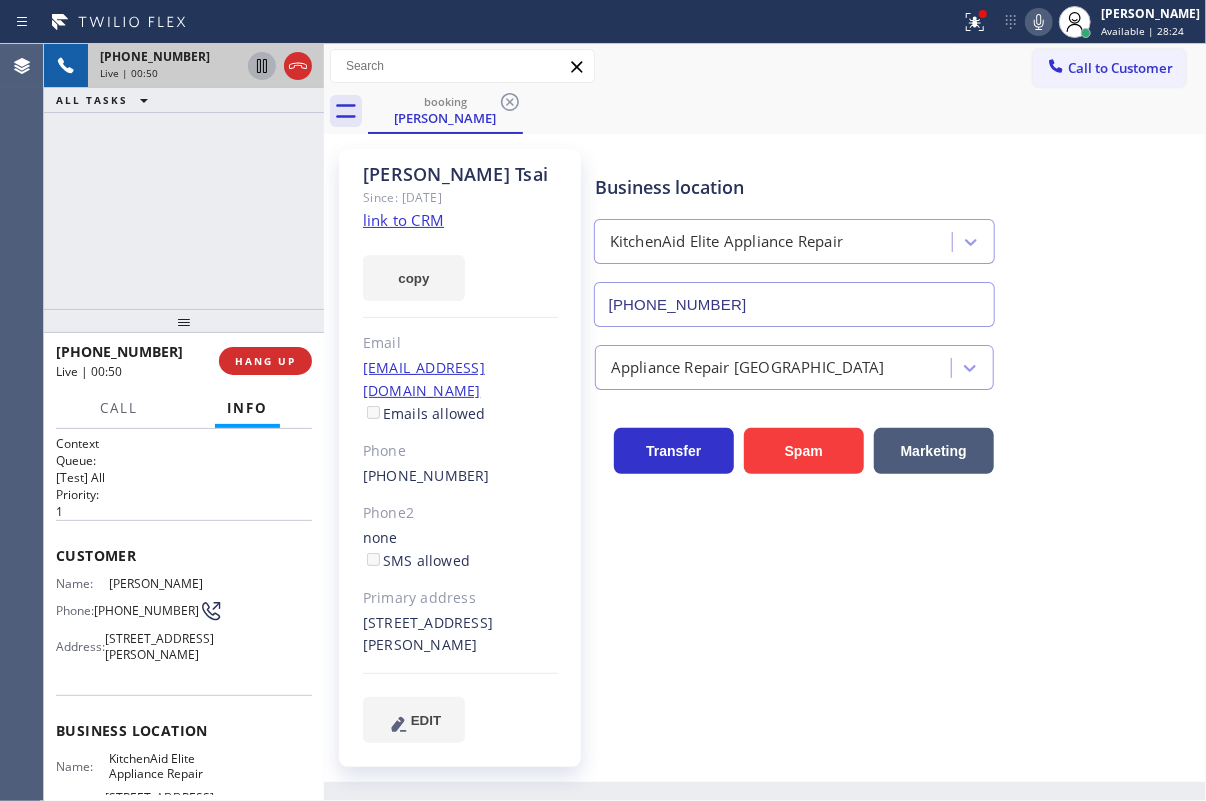 click 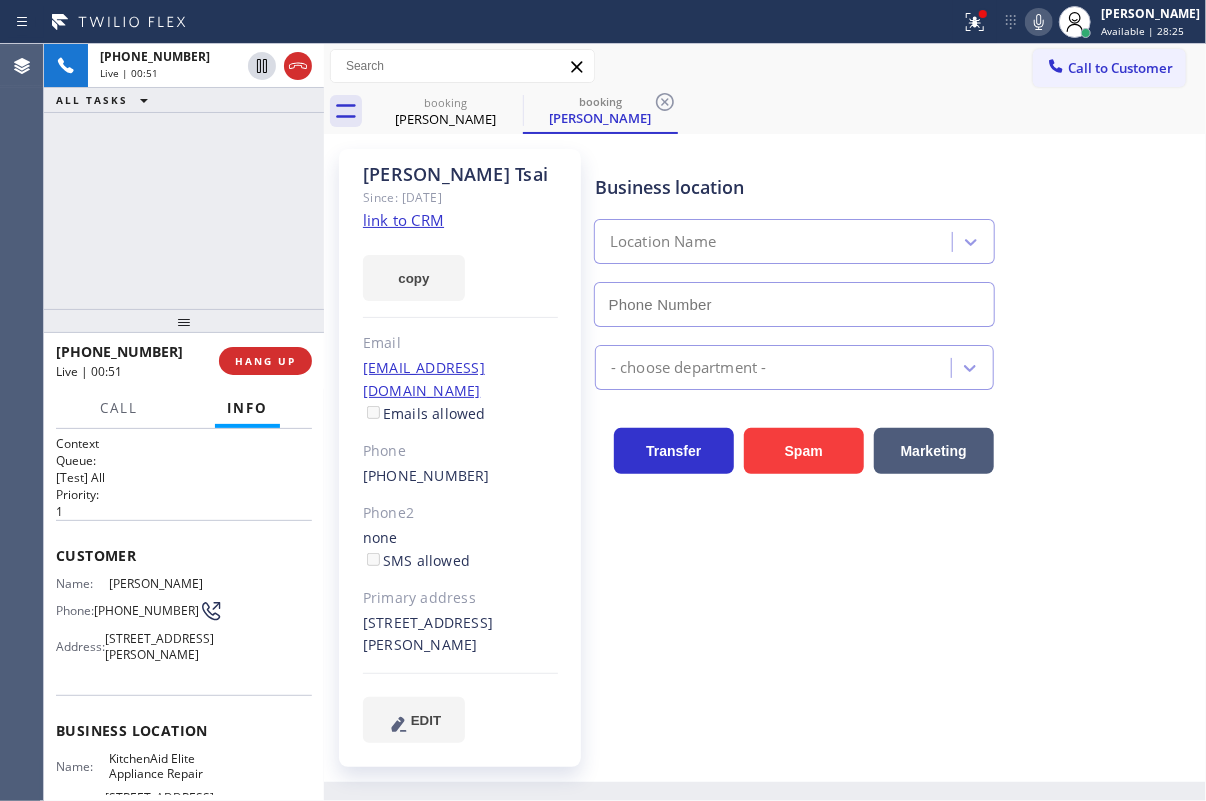 click 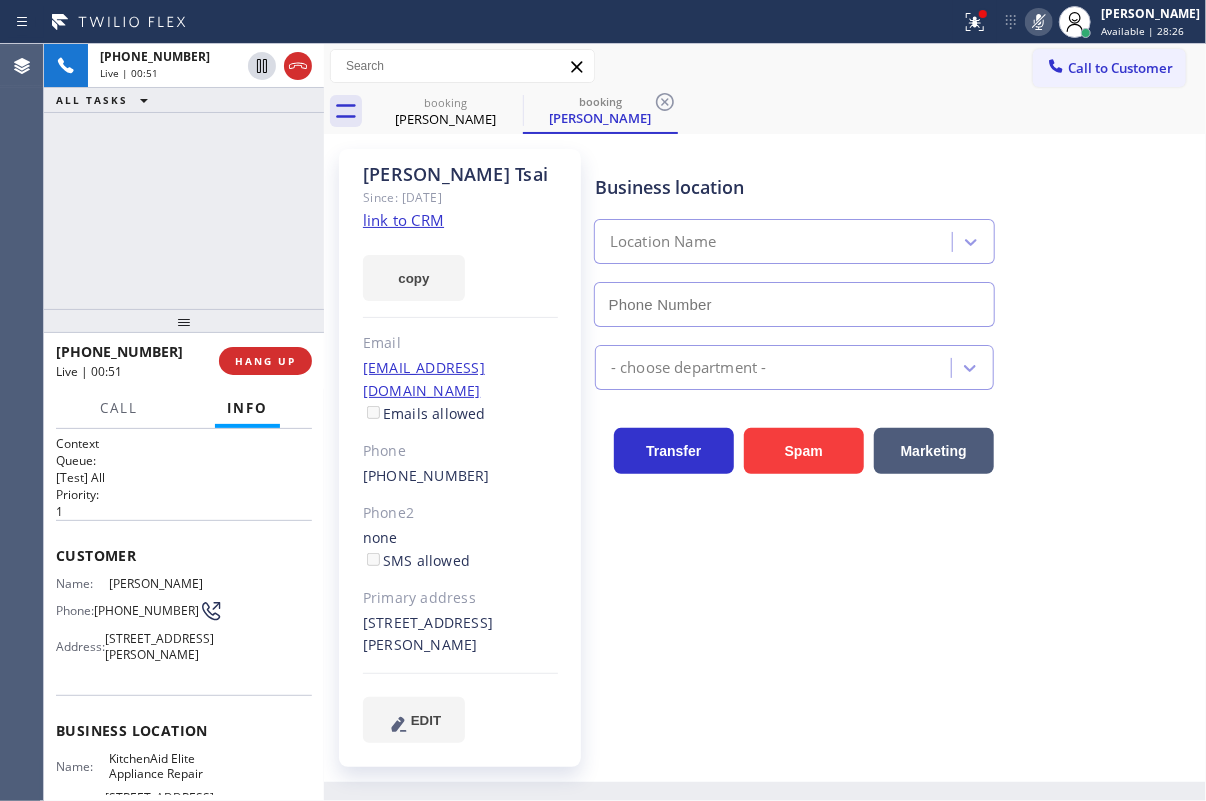 type on "[PHONE_NUMBER]" 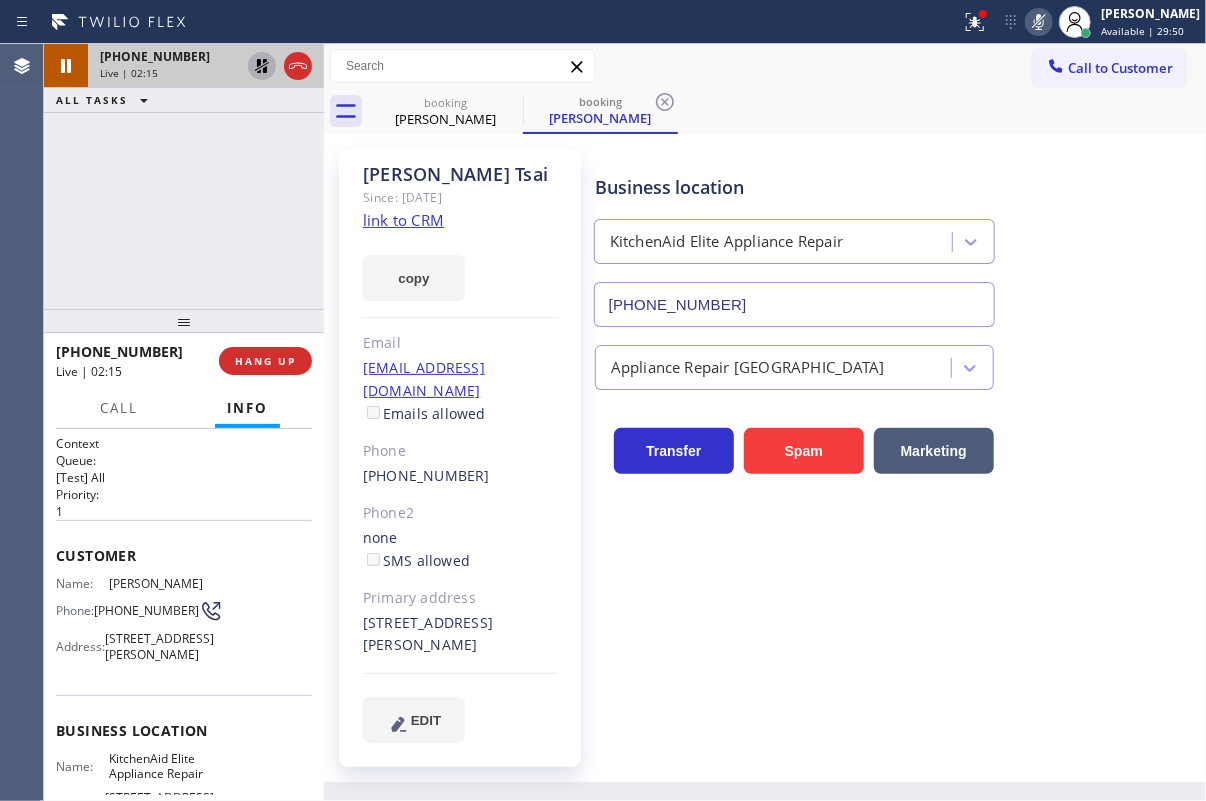 click 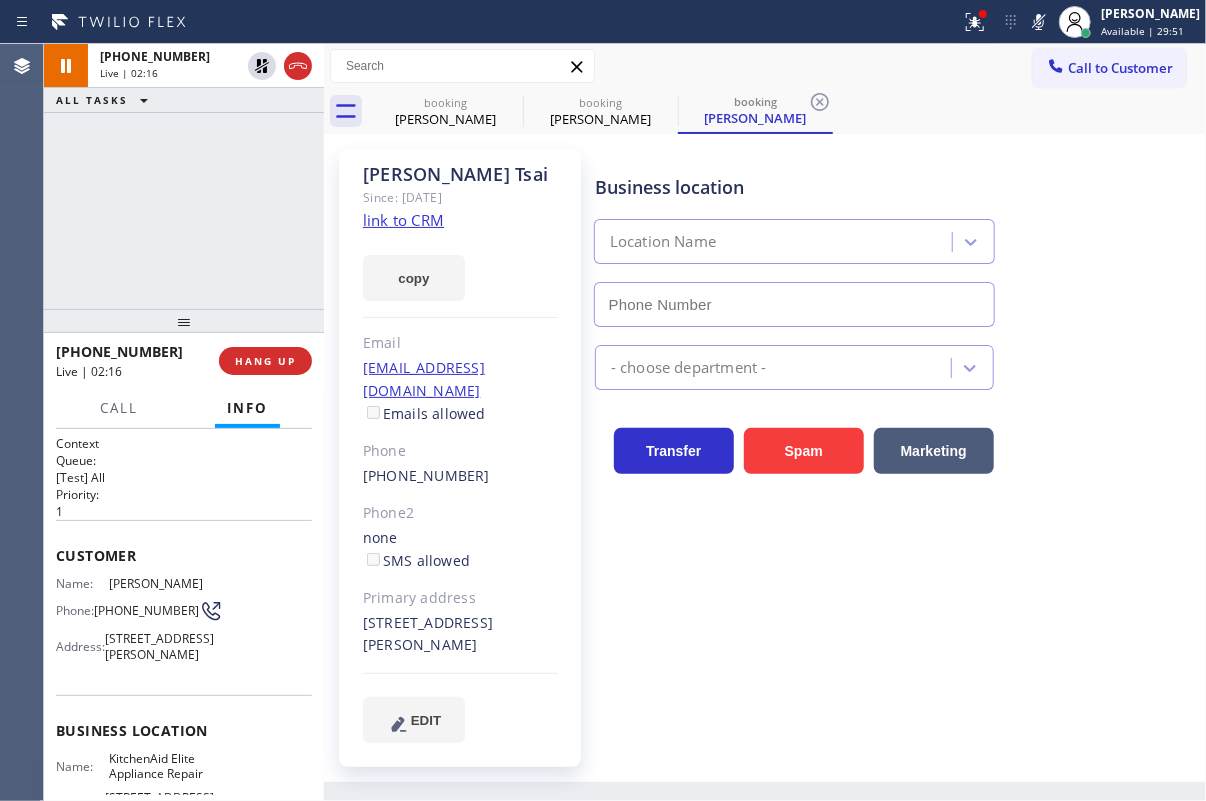 drag, startPoint x: 1050, startPoint y: 24, endPoint x: 1051, endPoint y: 227, distance: 203.00246 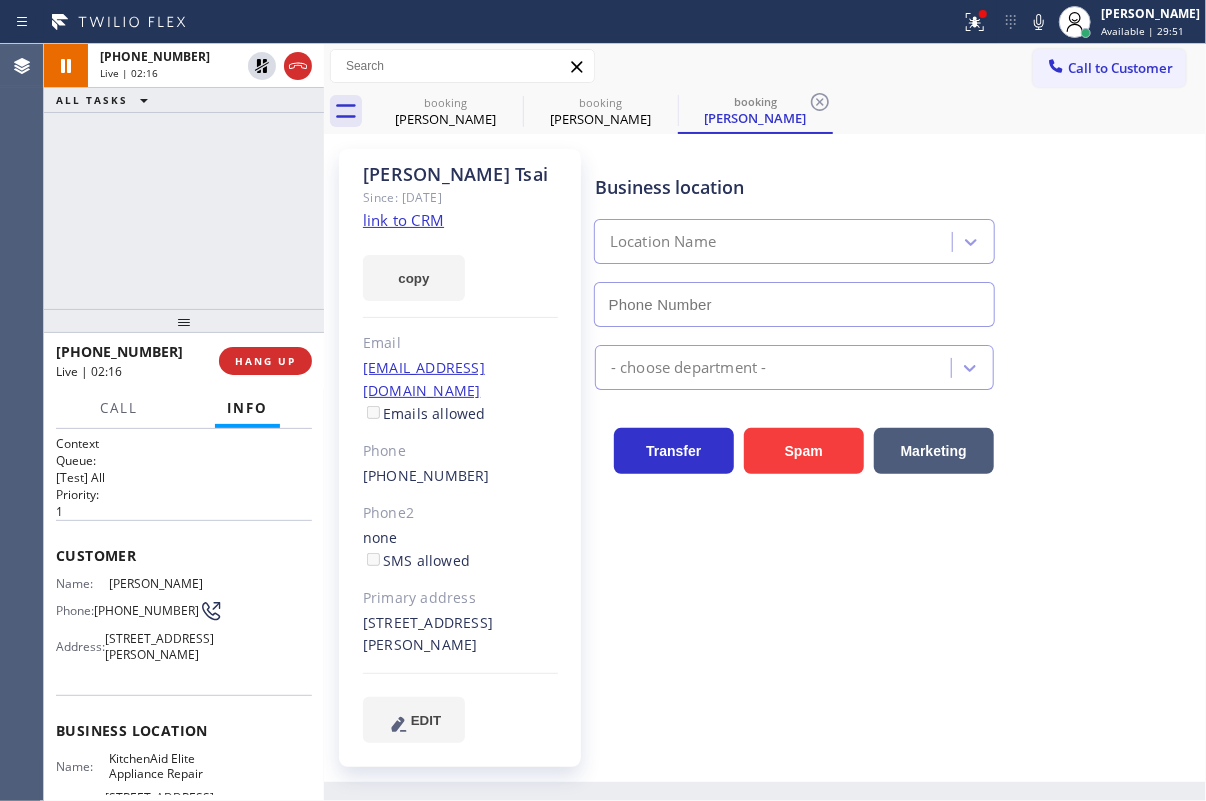 type on "[PHONE_NUMBER]" 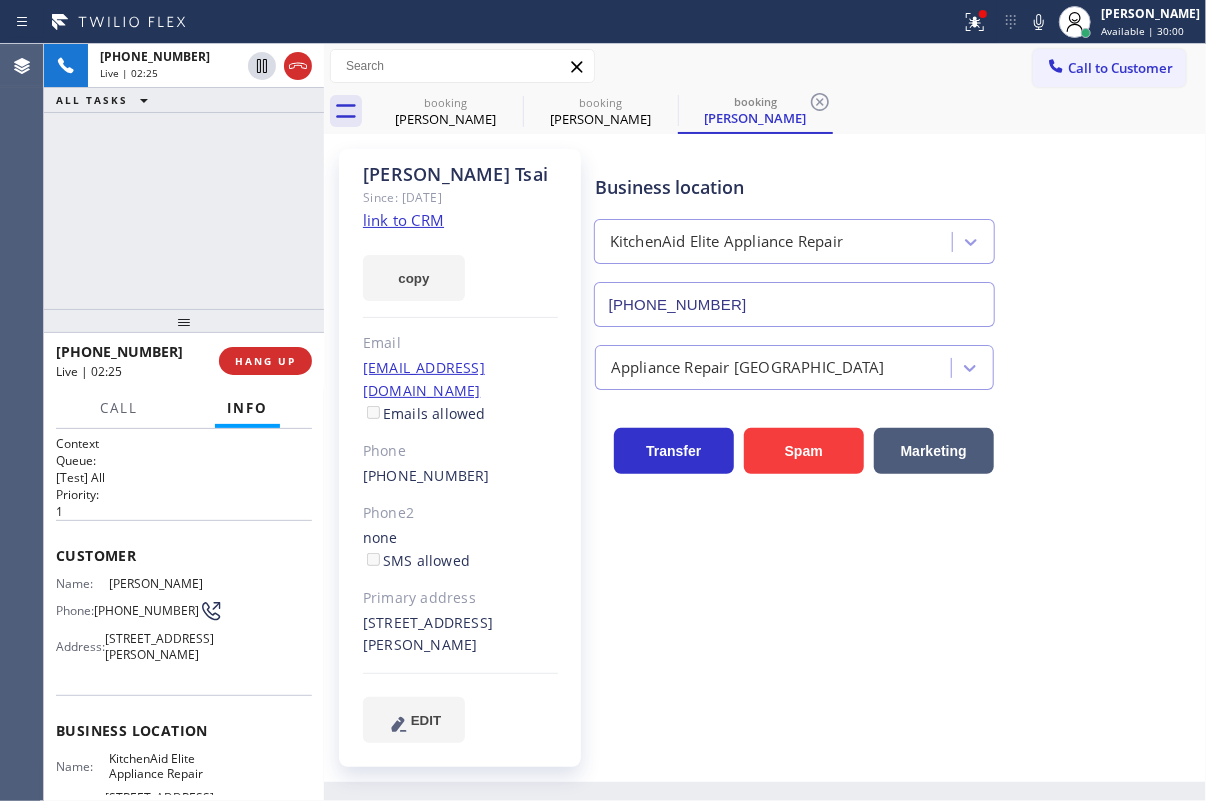 click on "Appliance Repair [GEOGRAPHIC_DATA]" at bounding box center [896, 363] 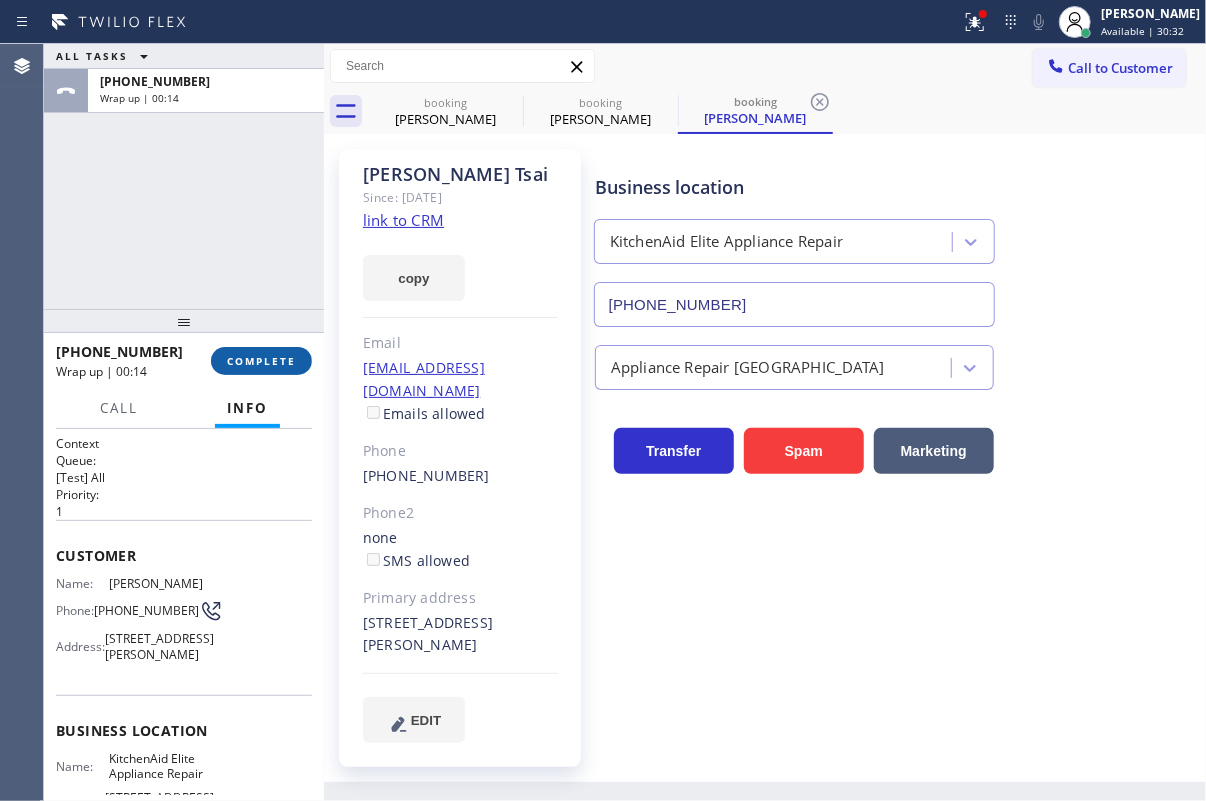 click on "COMPLETE" at bounding box center (261, 361) 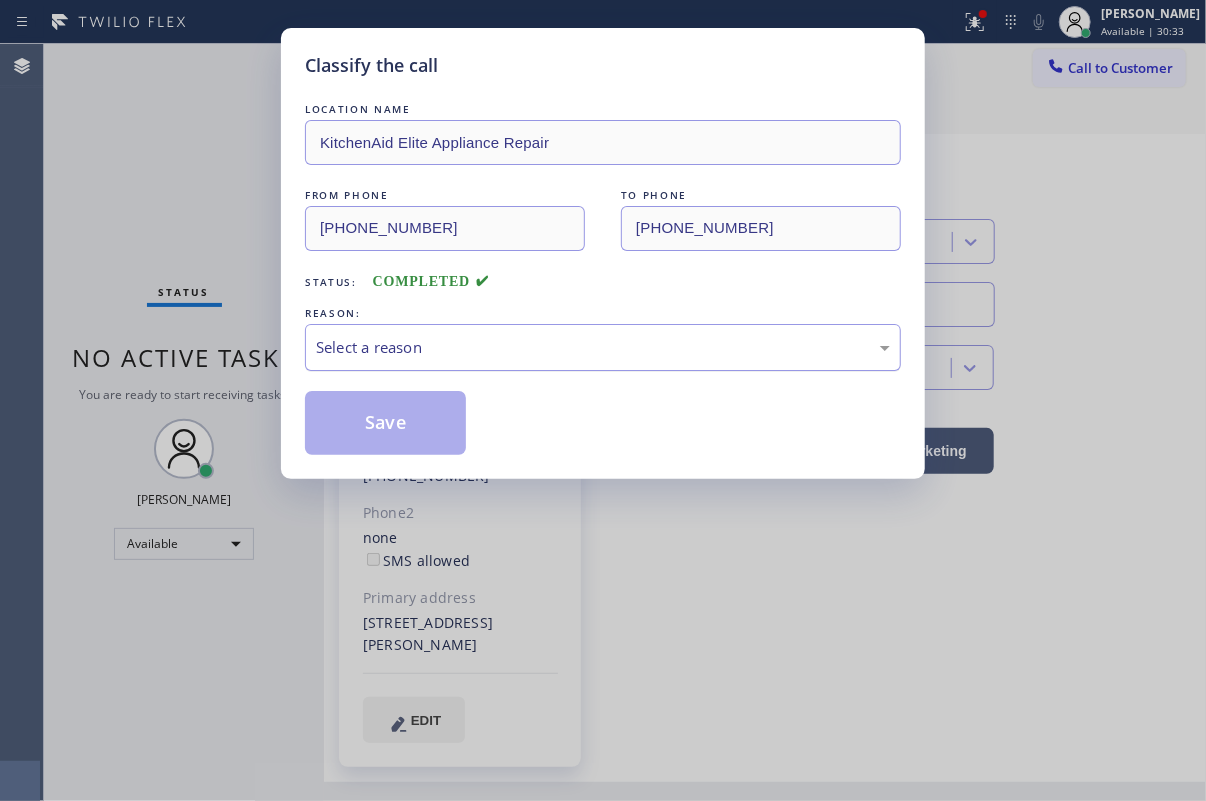 click on "Select a reason" at bounding box center (603, 347) 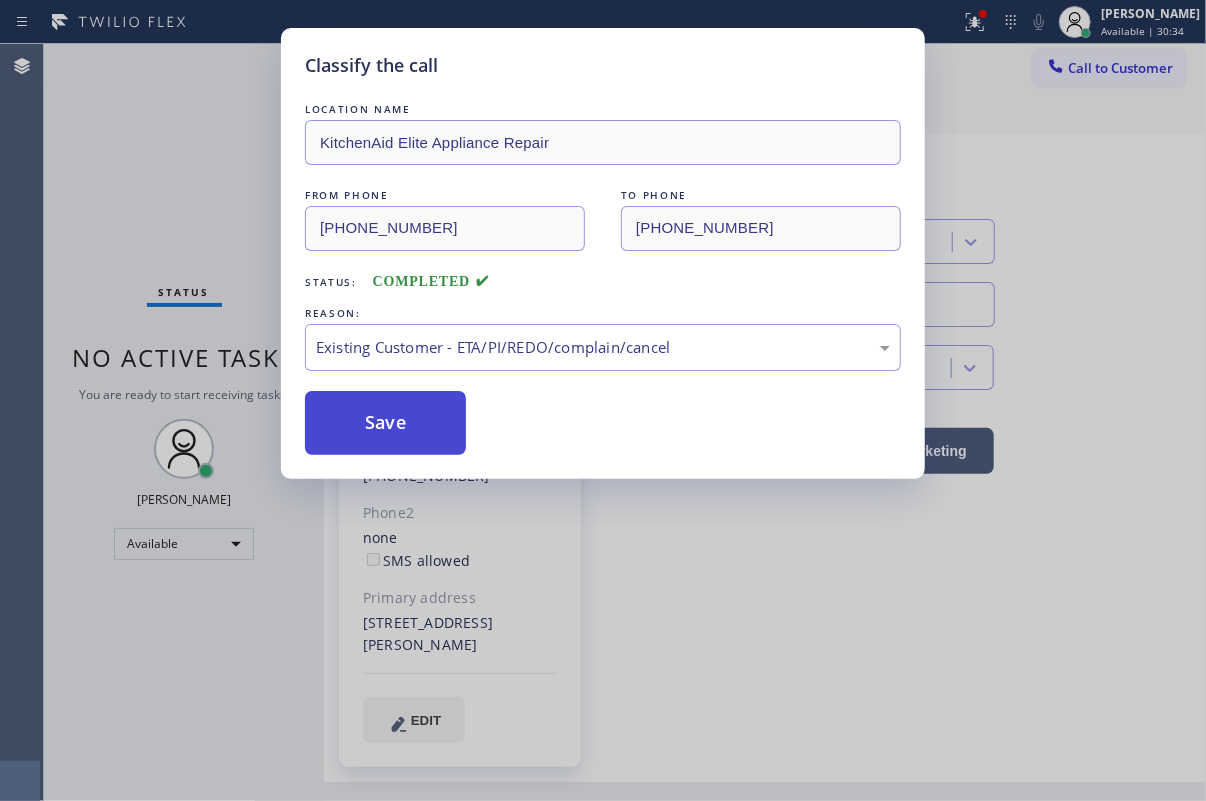 click on "Save" at bounding box center (385, 423) 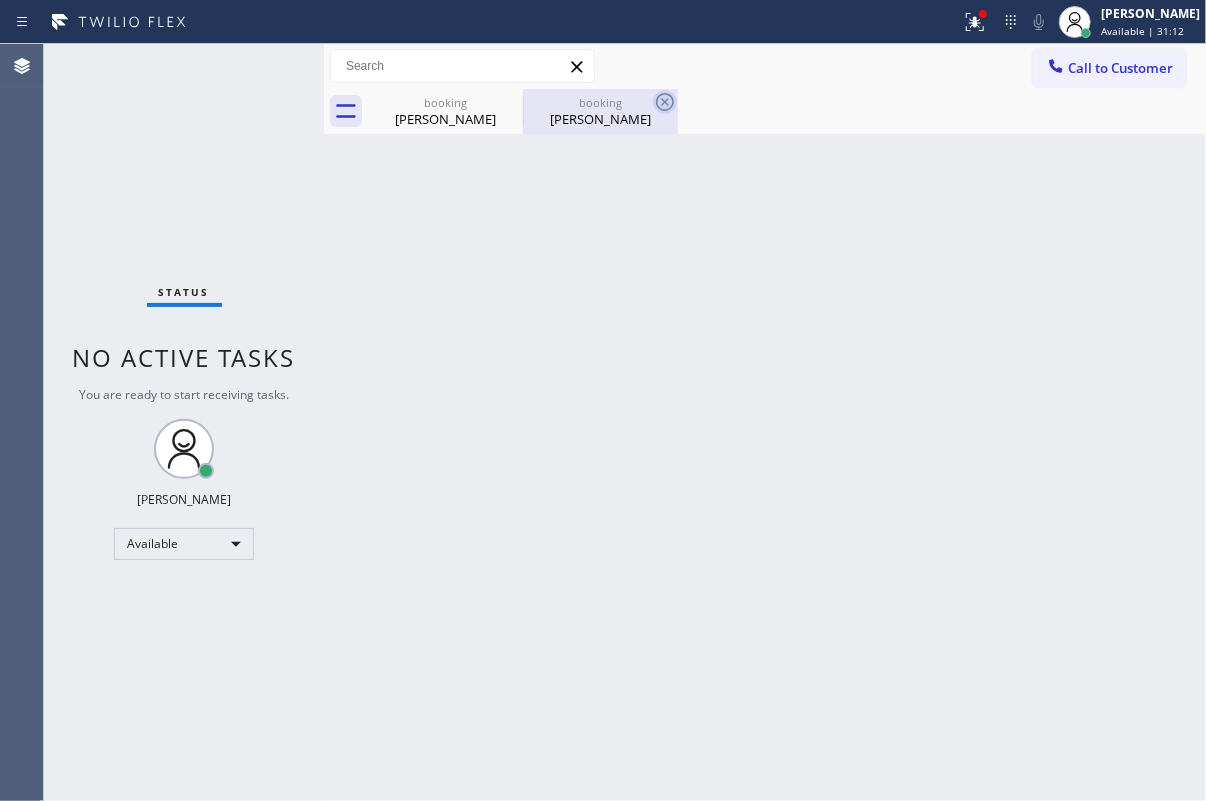 click 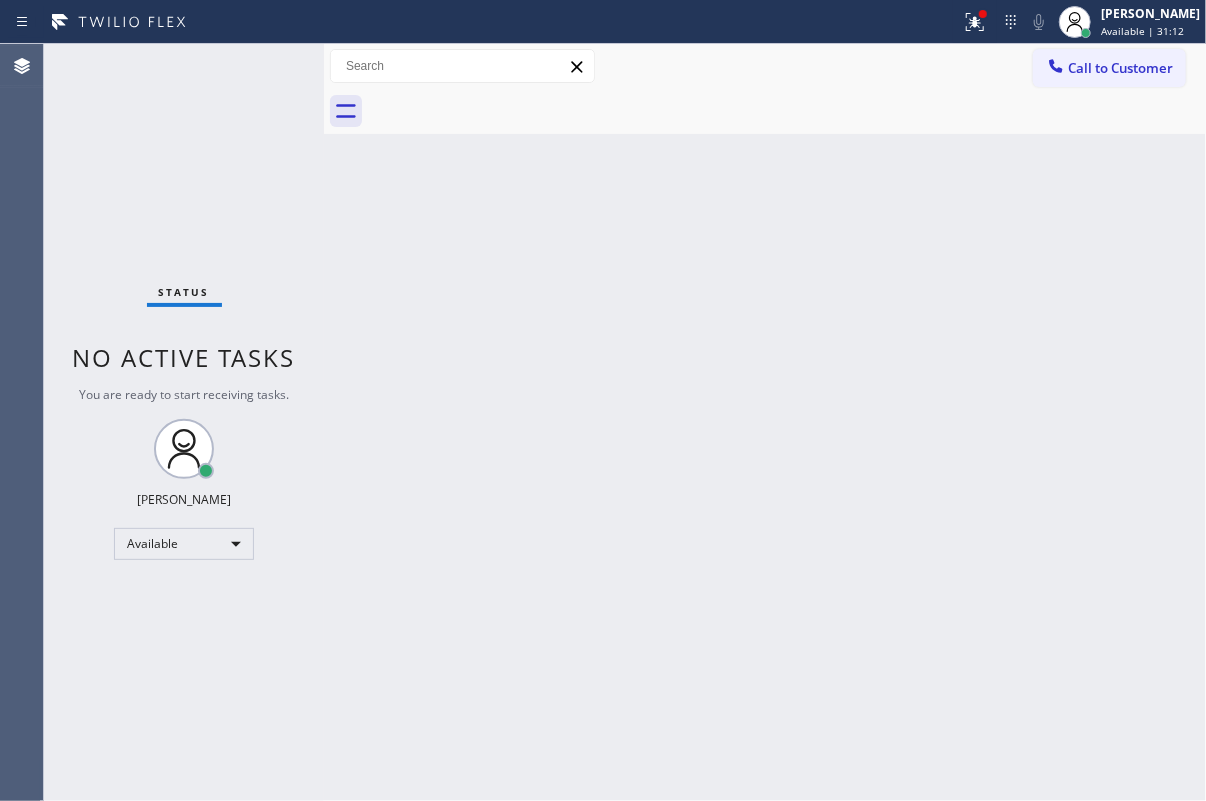 click at bounding box center [787, 111] 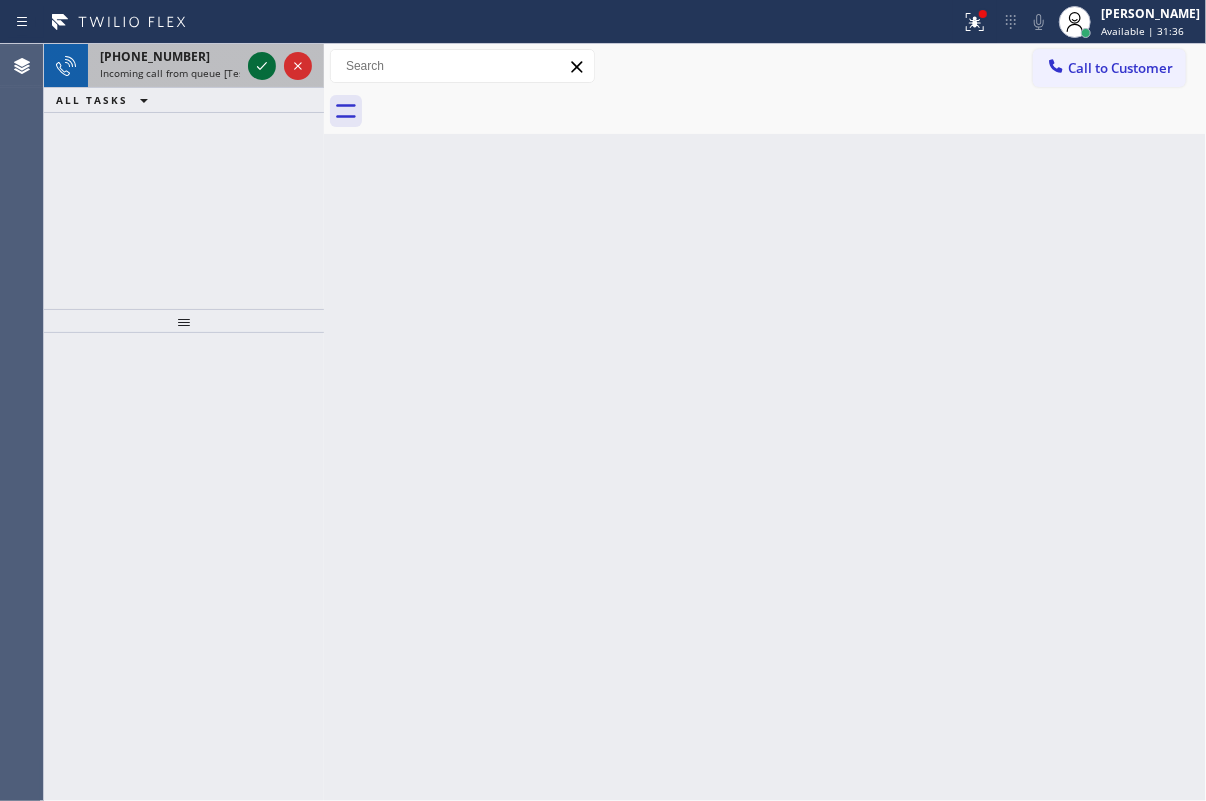 click 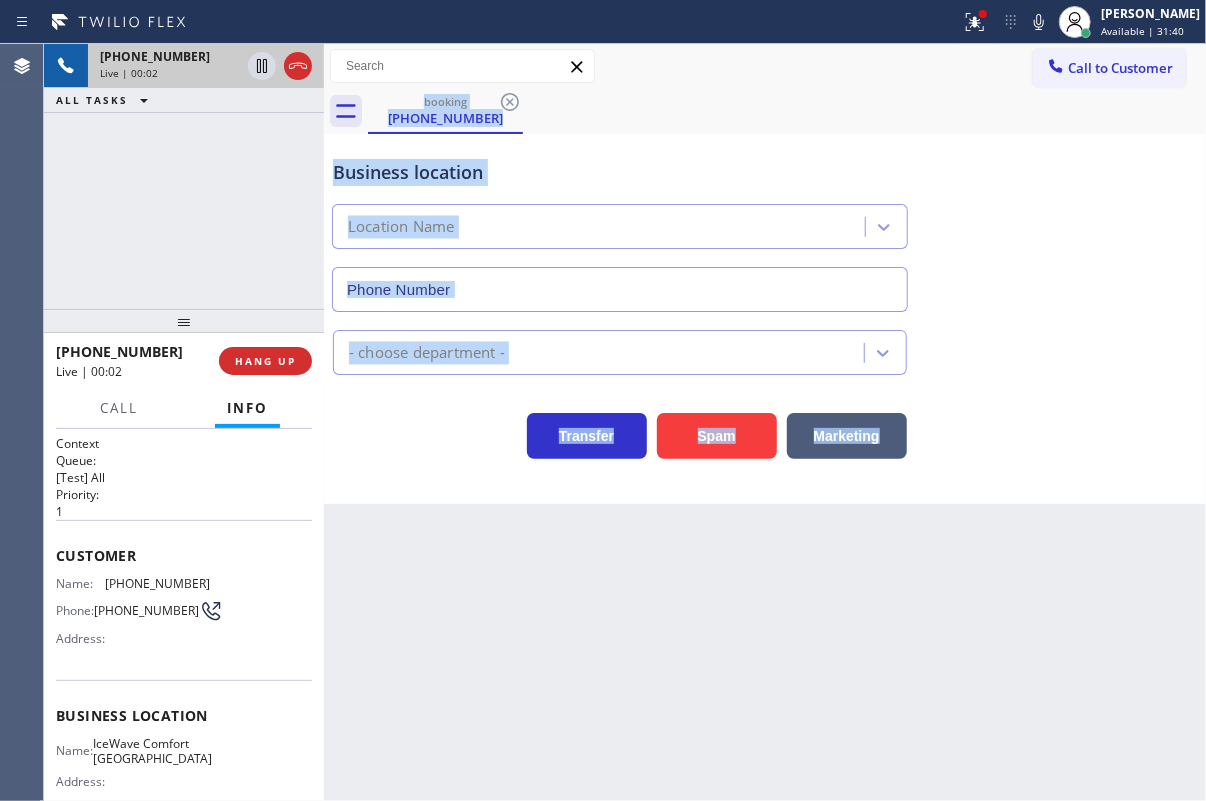 type on "[PHONE_NUMBER]" 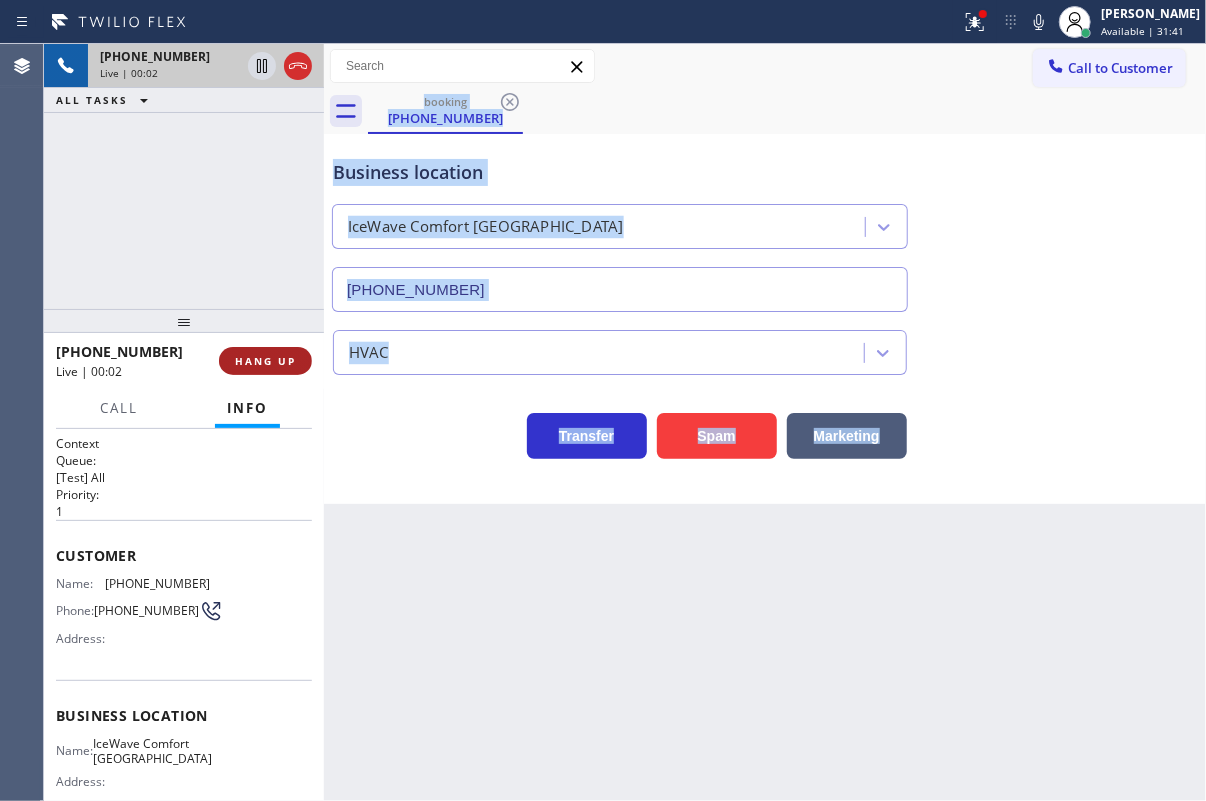 click on "HANG UP" at bounding box center (265, 361) 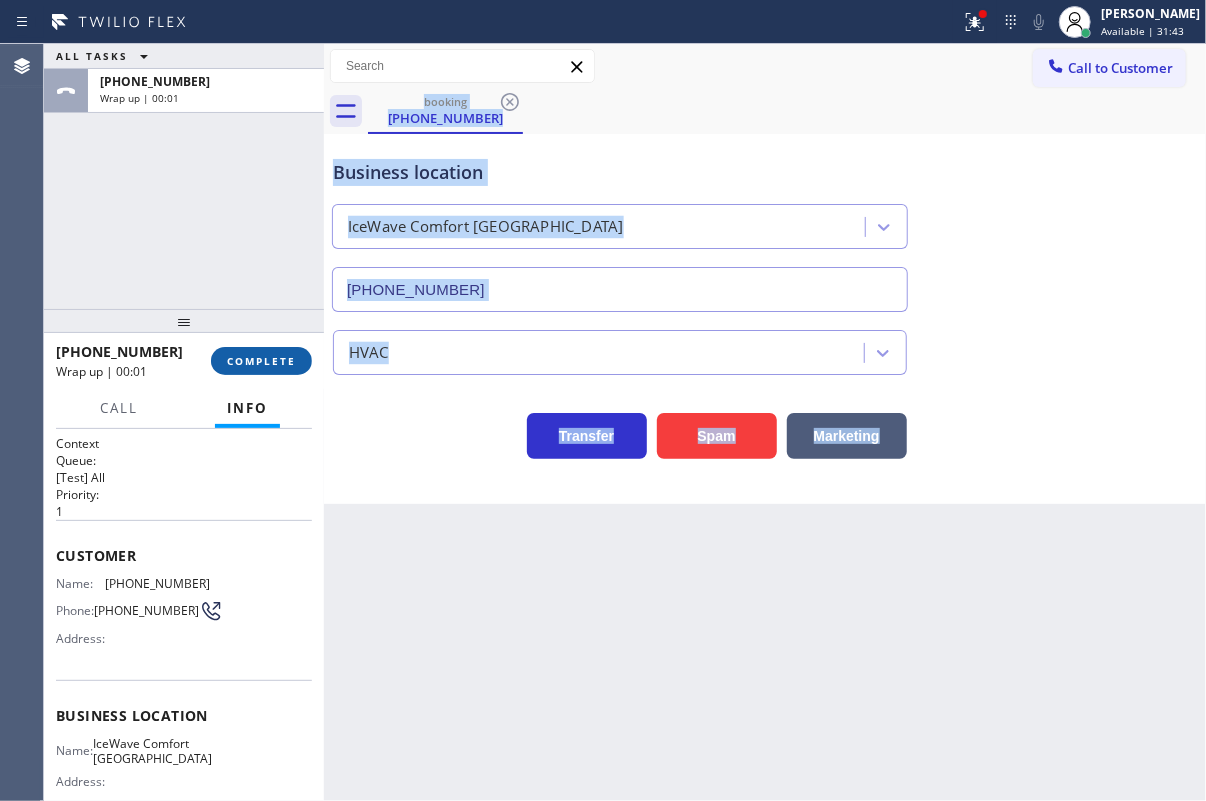 click on "COMPLETE" at bounding box center (261, 361) 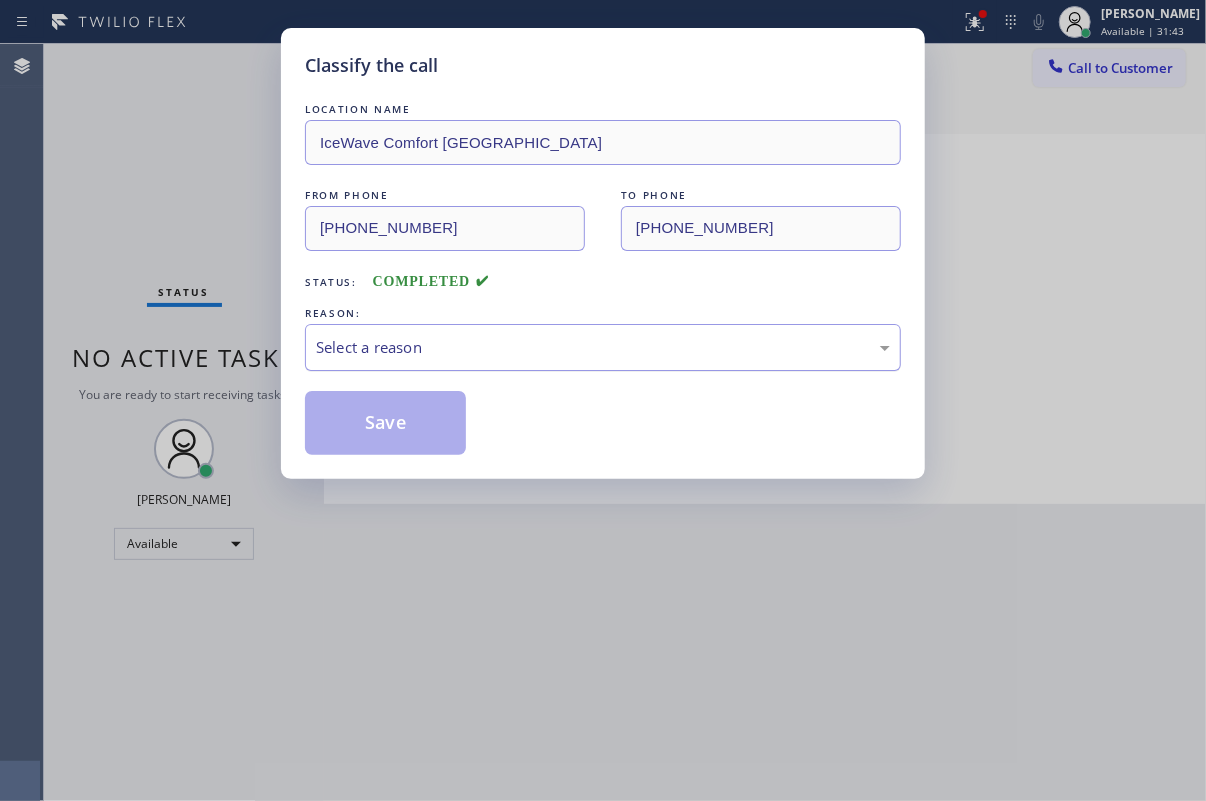 click on "Select a reason" at bounding box center [603, 347] 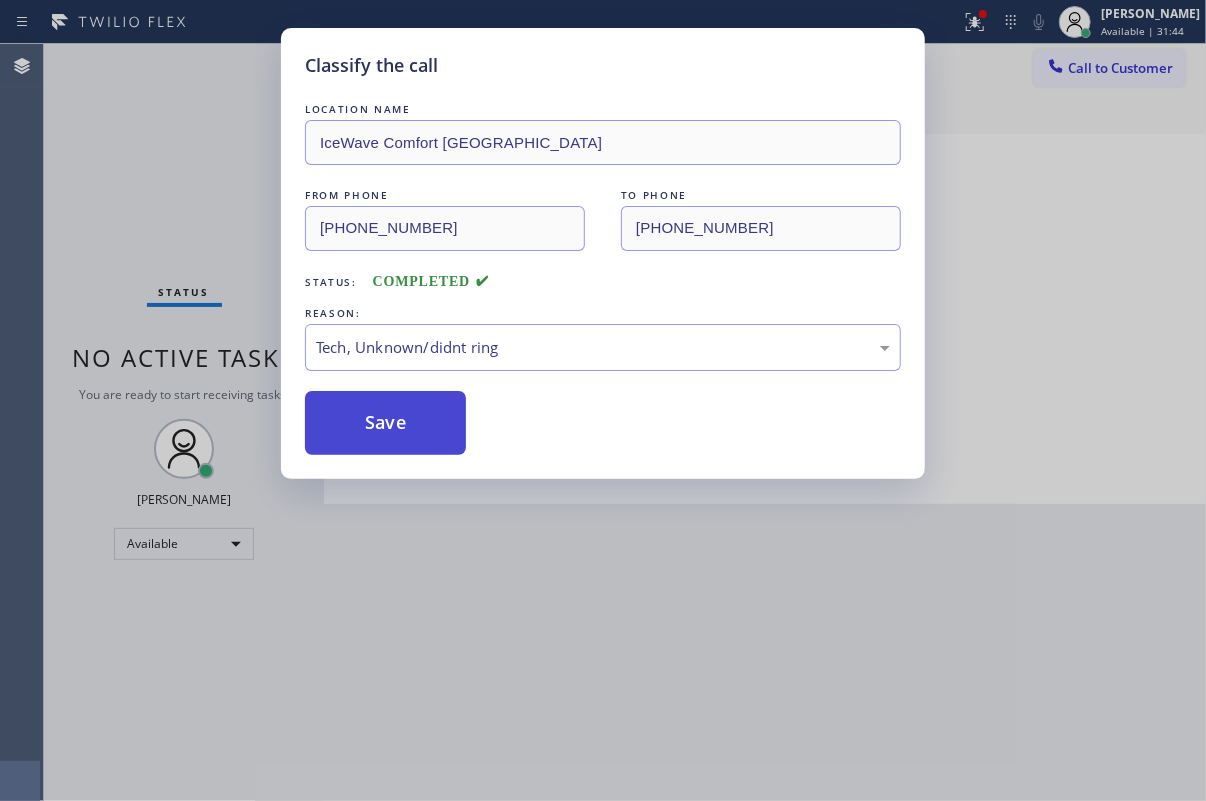 click on "Save" at bounding box center [385, 423] 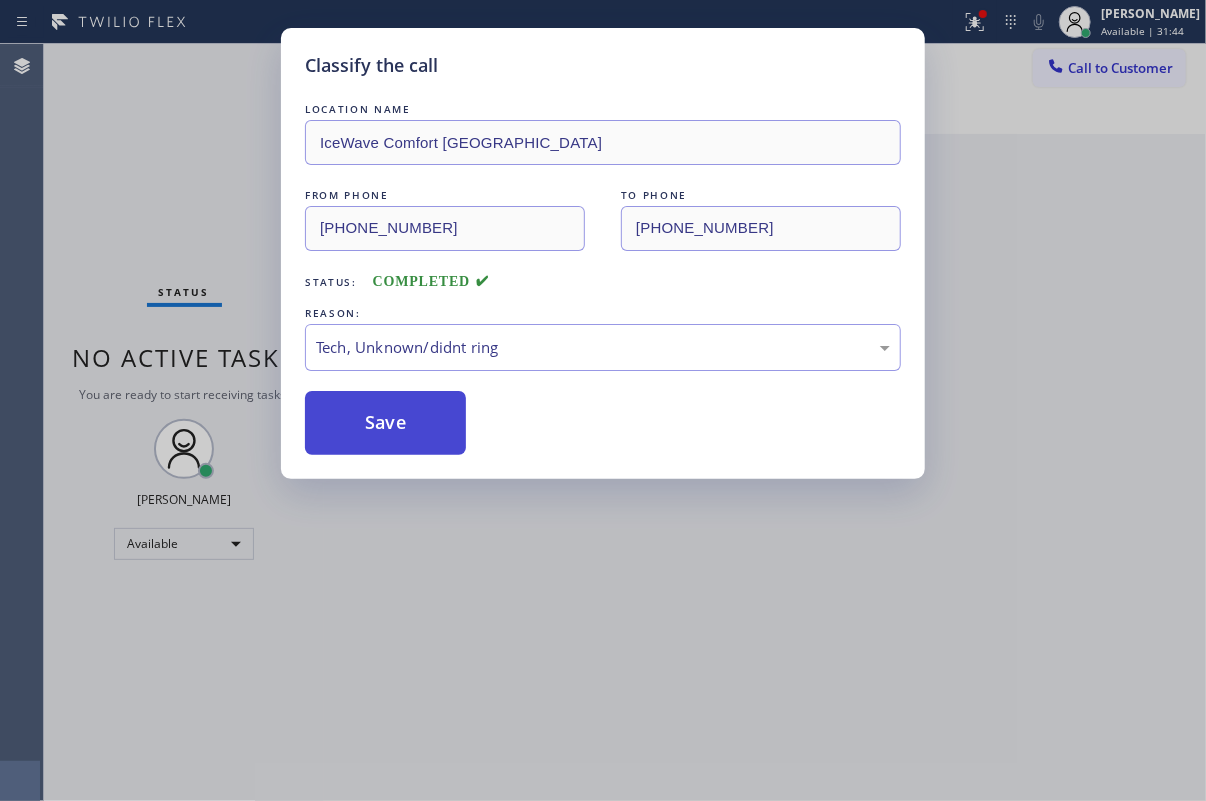 click on "Save" at bounding box center (385, 423) 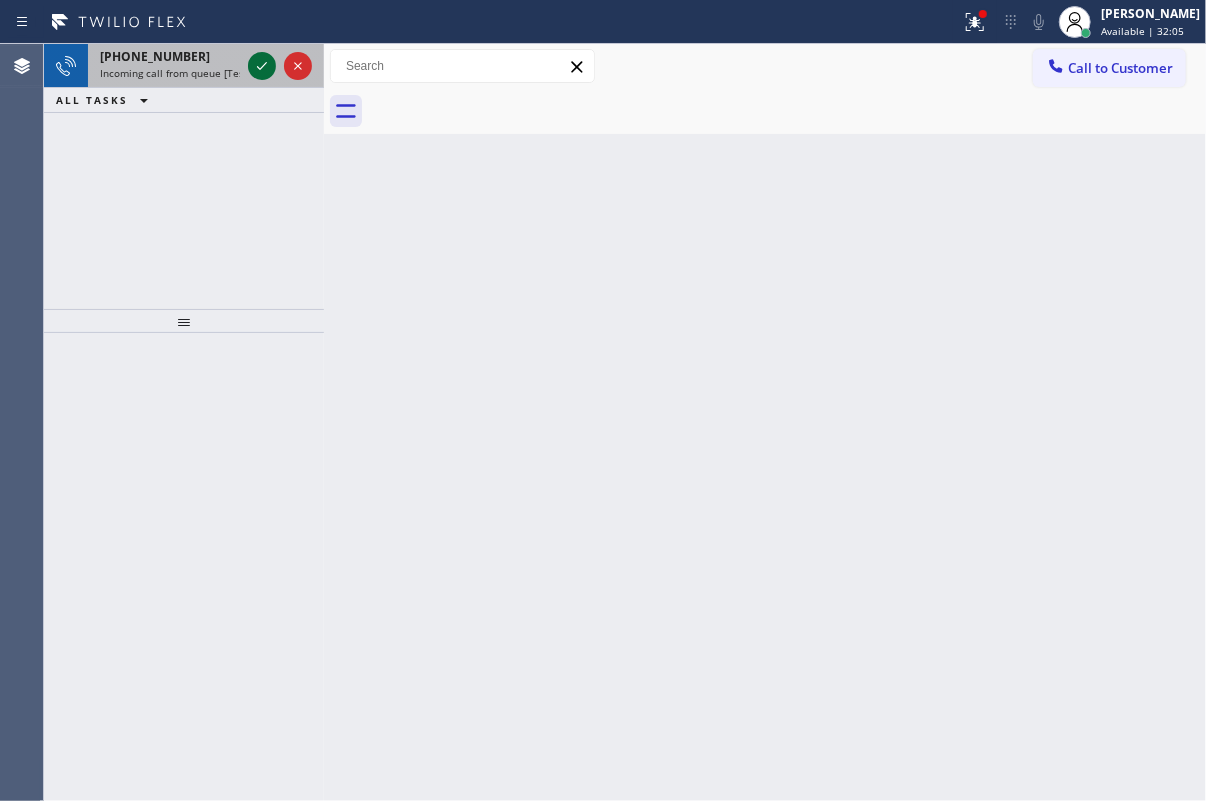 click 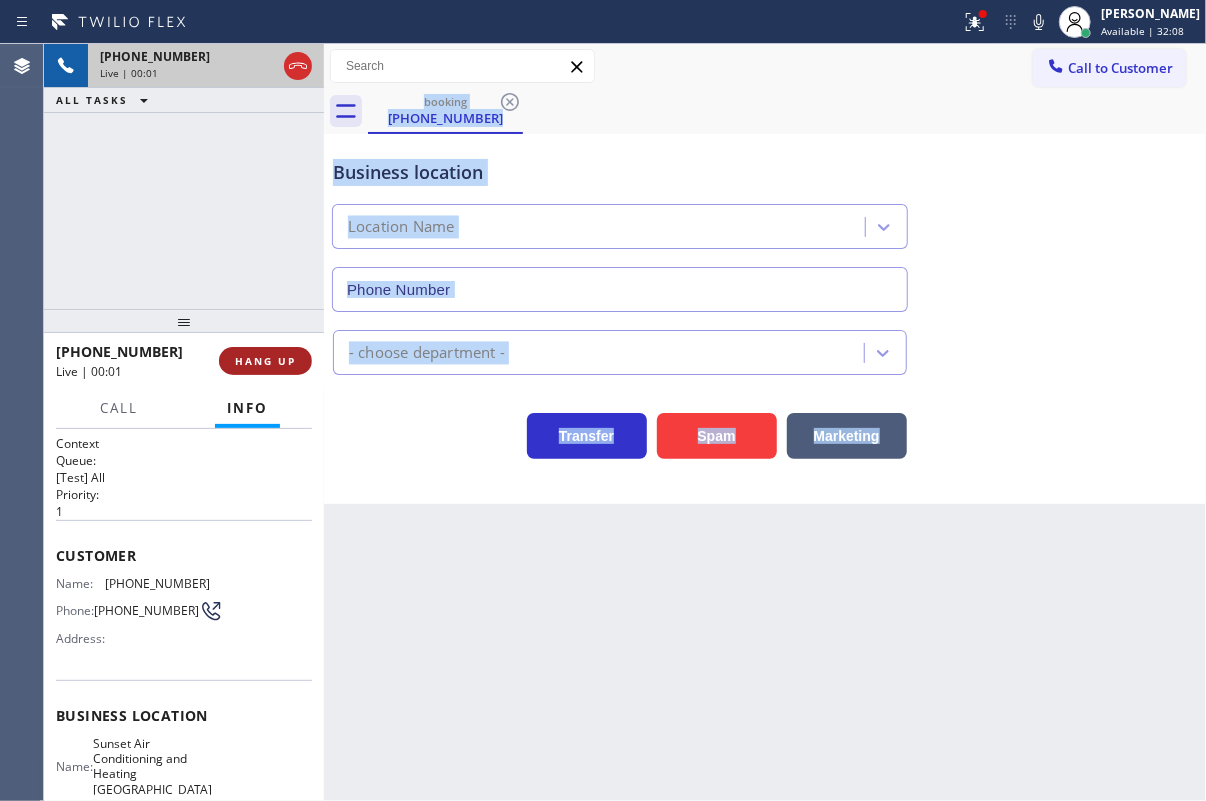 type on "[PHONE_NUMBER]" 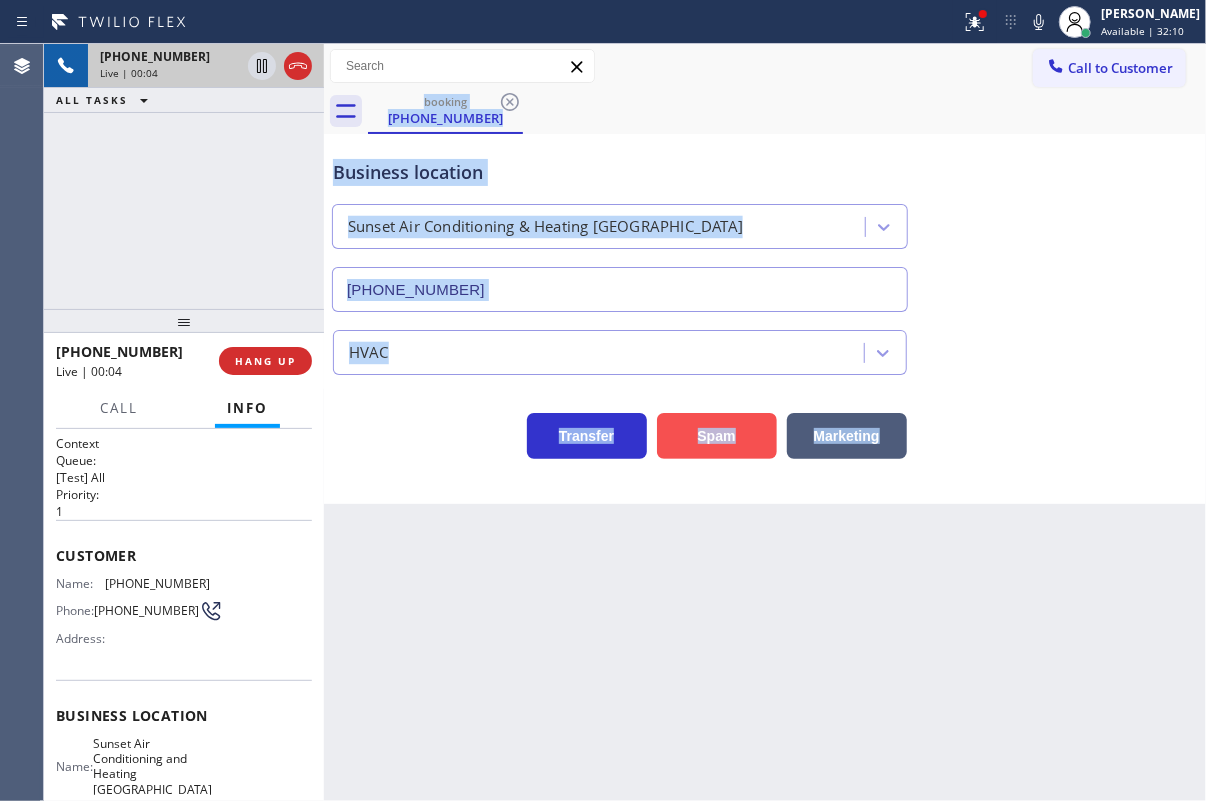 click on "Spam" at bounding box center (717, 436) 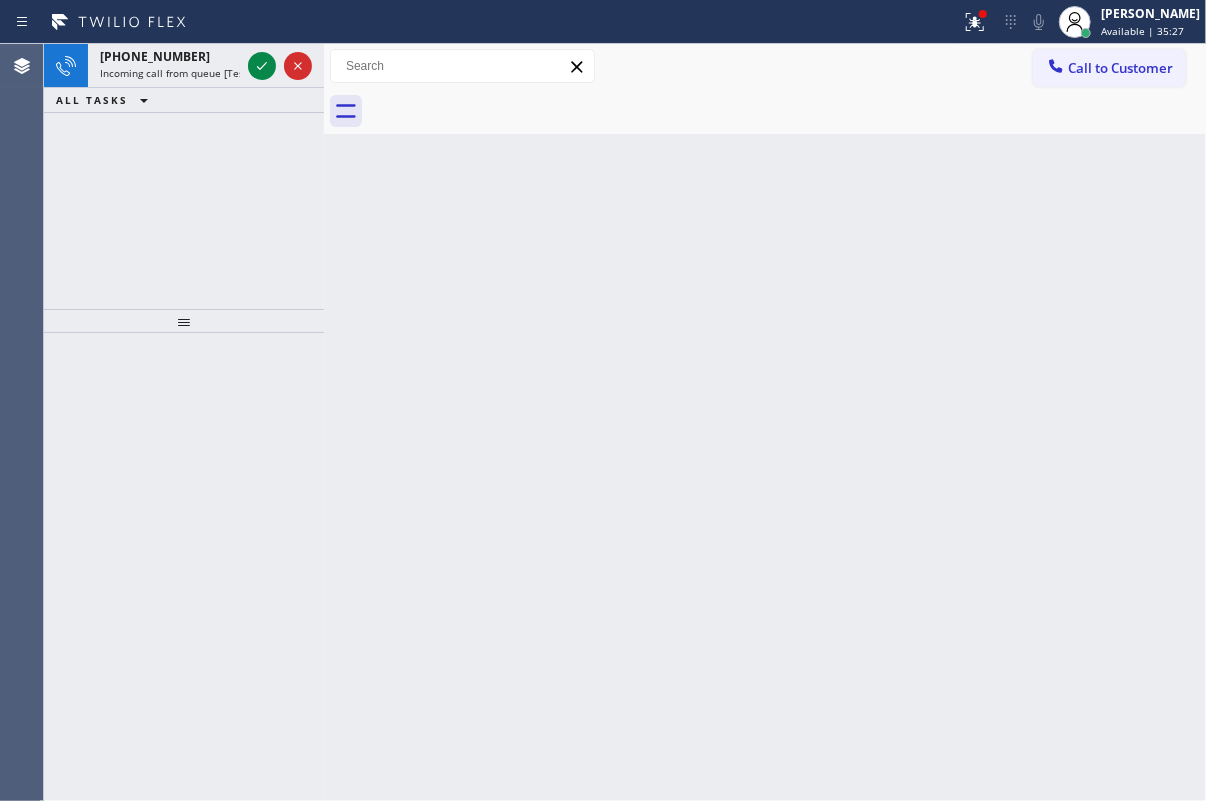 drag, startPoint x: 1090, startPoint y: 518, endPoint x: 796, endPoint y: 337, distance: 345.24918 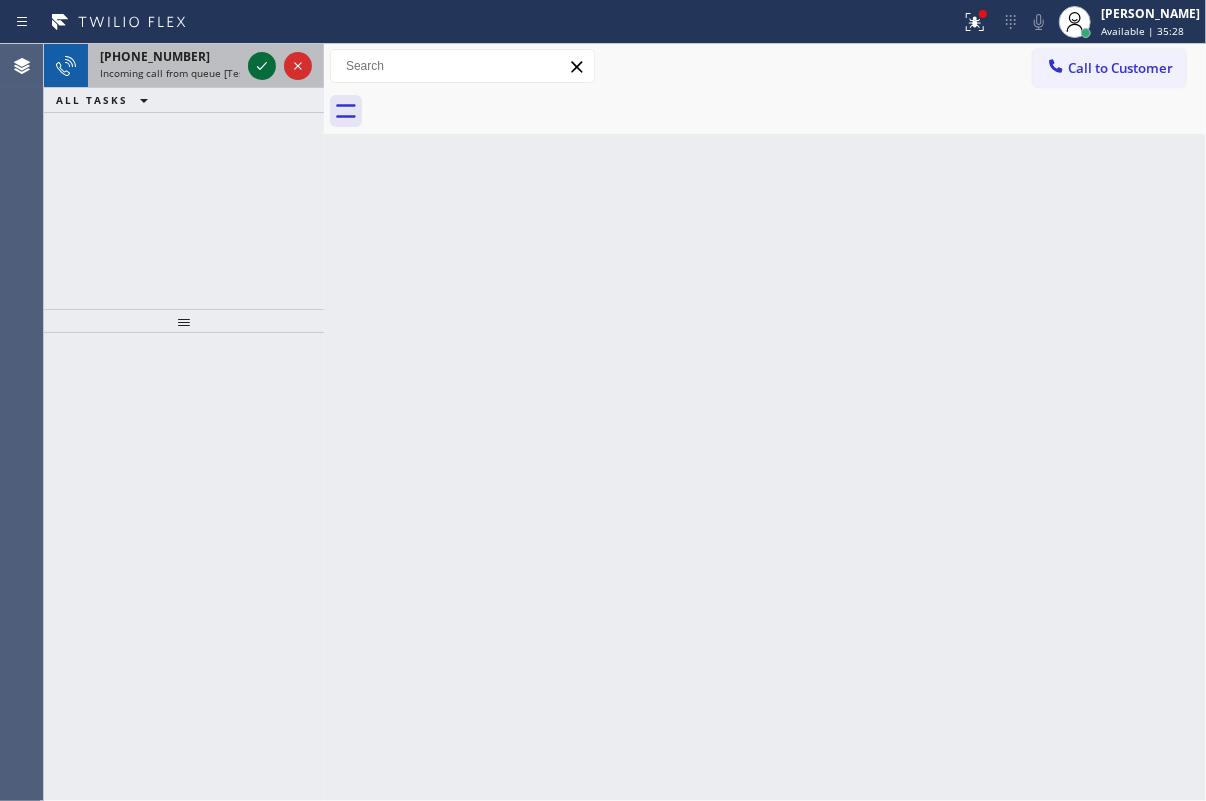 click 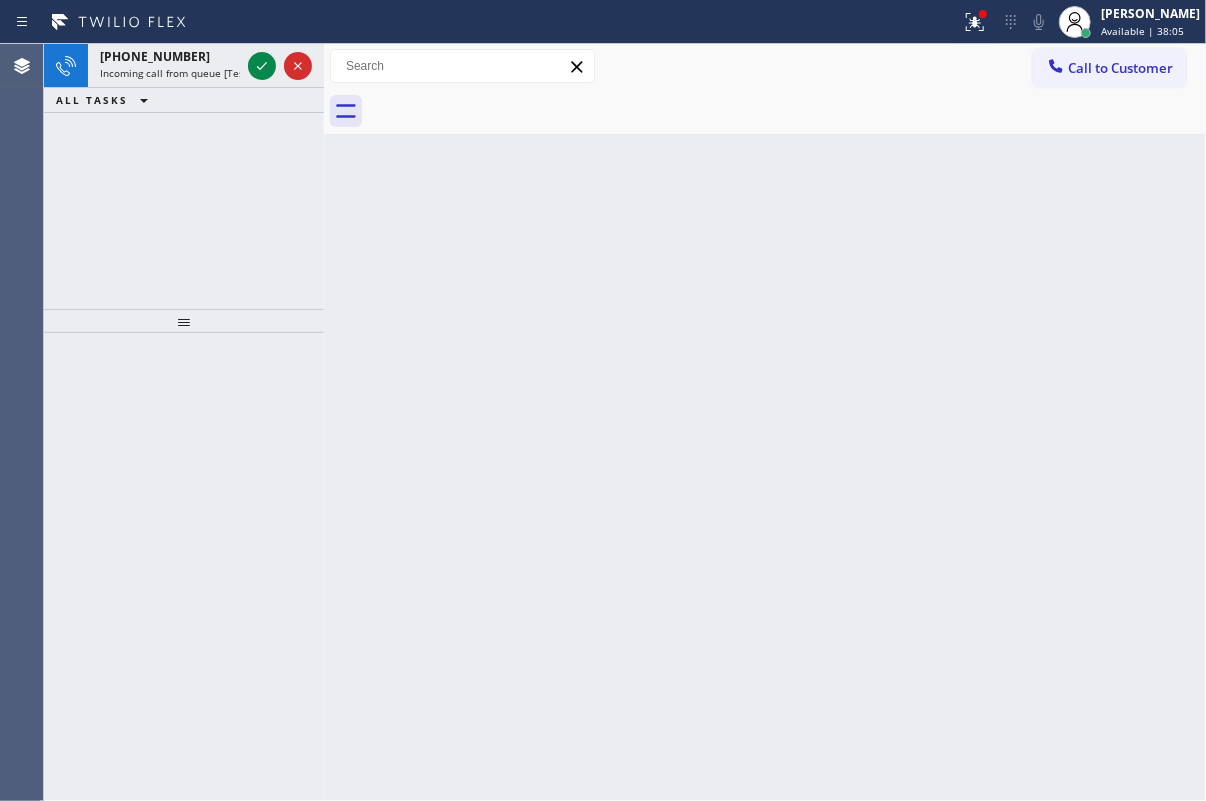drag, startPoint x: 1107, startPoint y: 205, endPoint x: 979, endPoint y: 200, distance: 128.09763 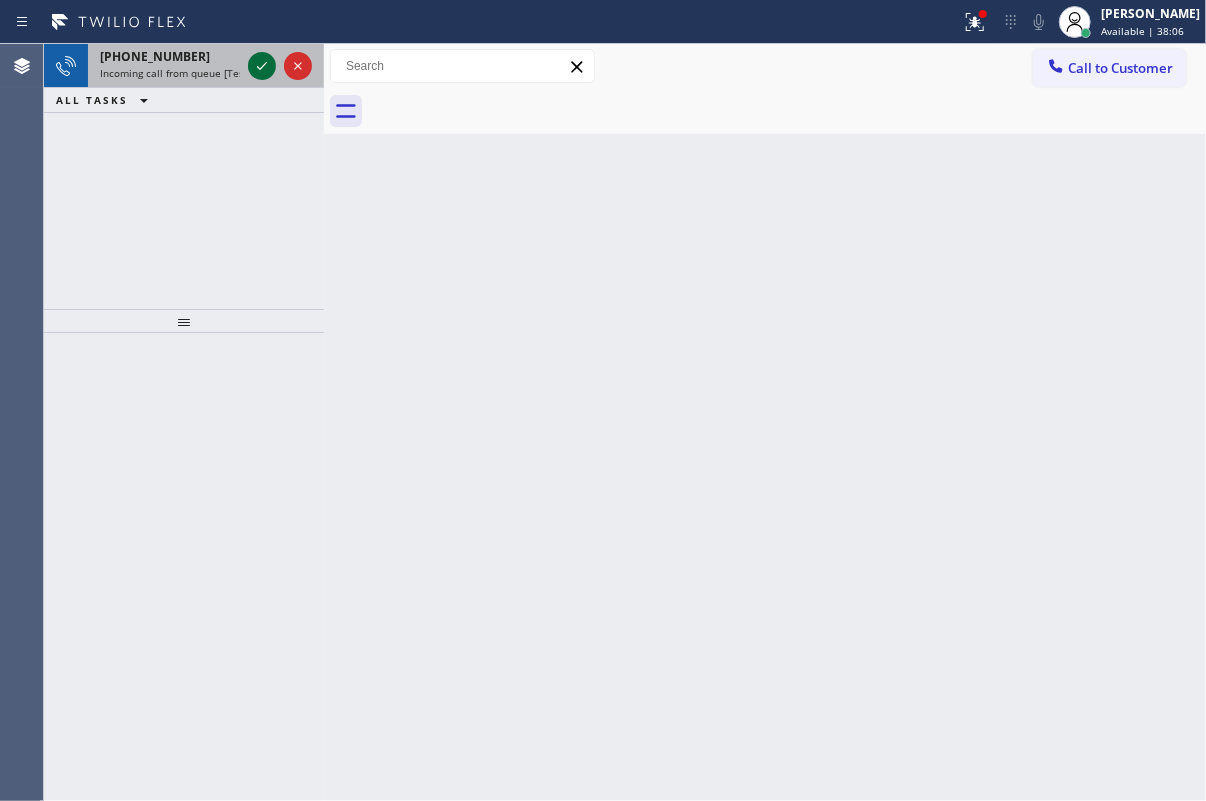 click 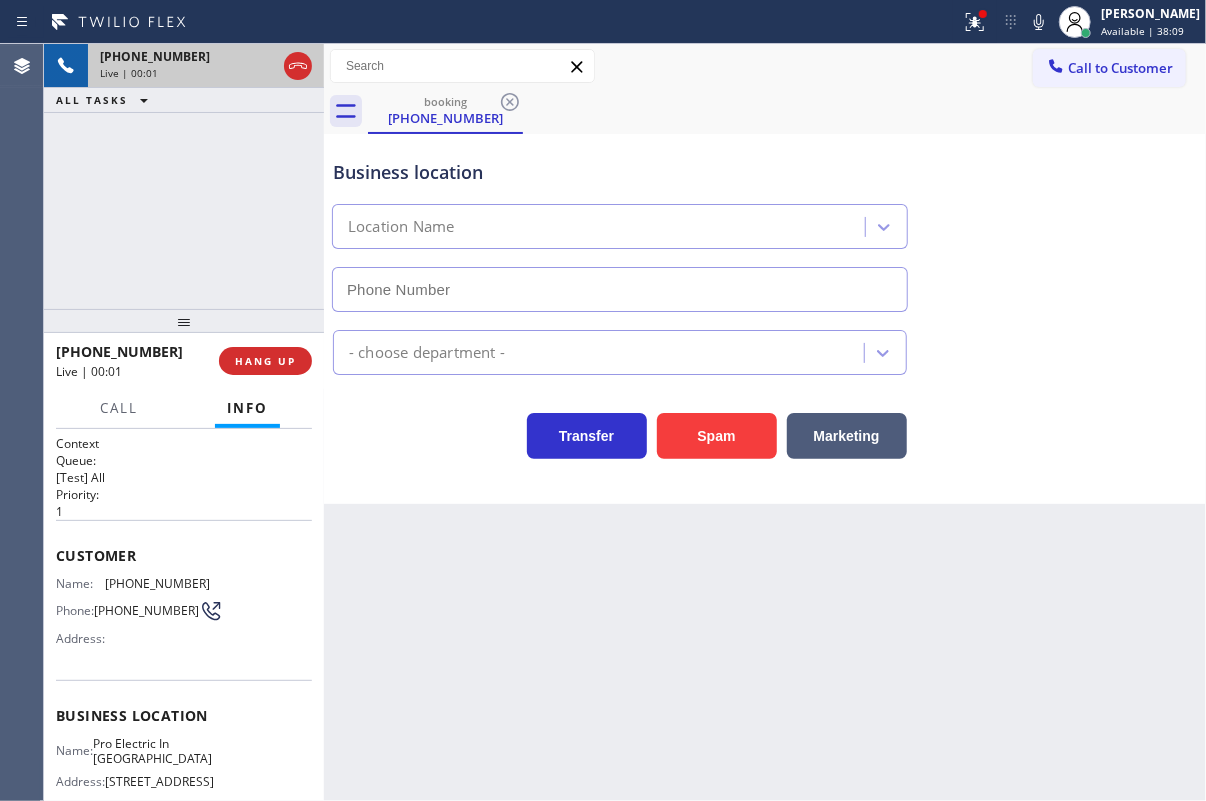 type on "[PHONE_NUMBER]" 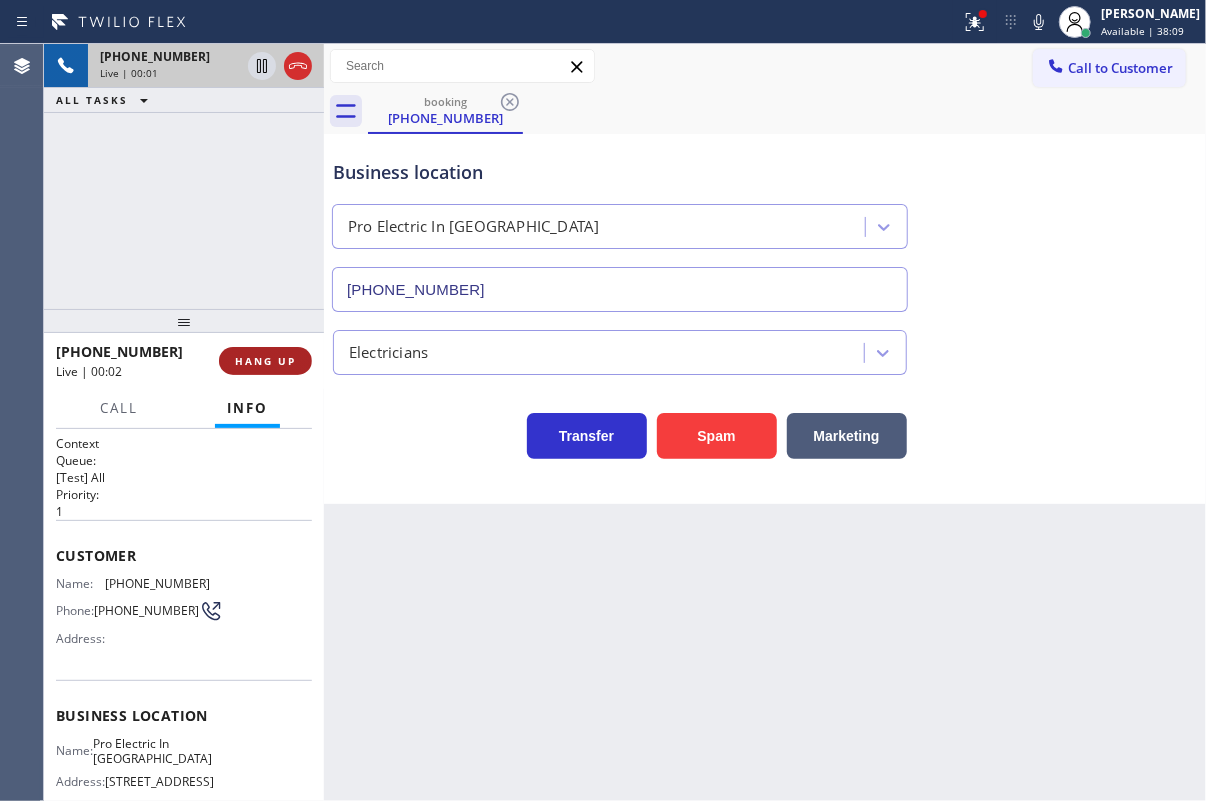 click on "HANG UP" at bounding box center [265, 361] 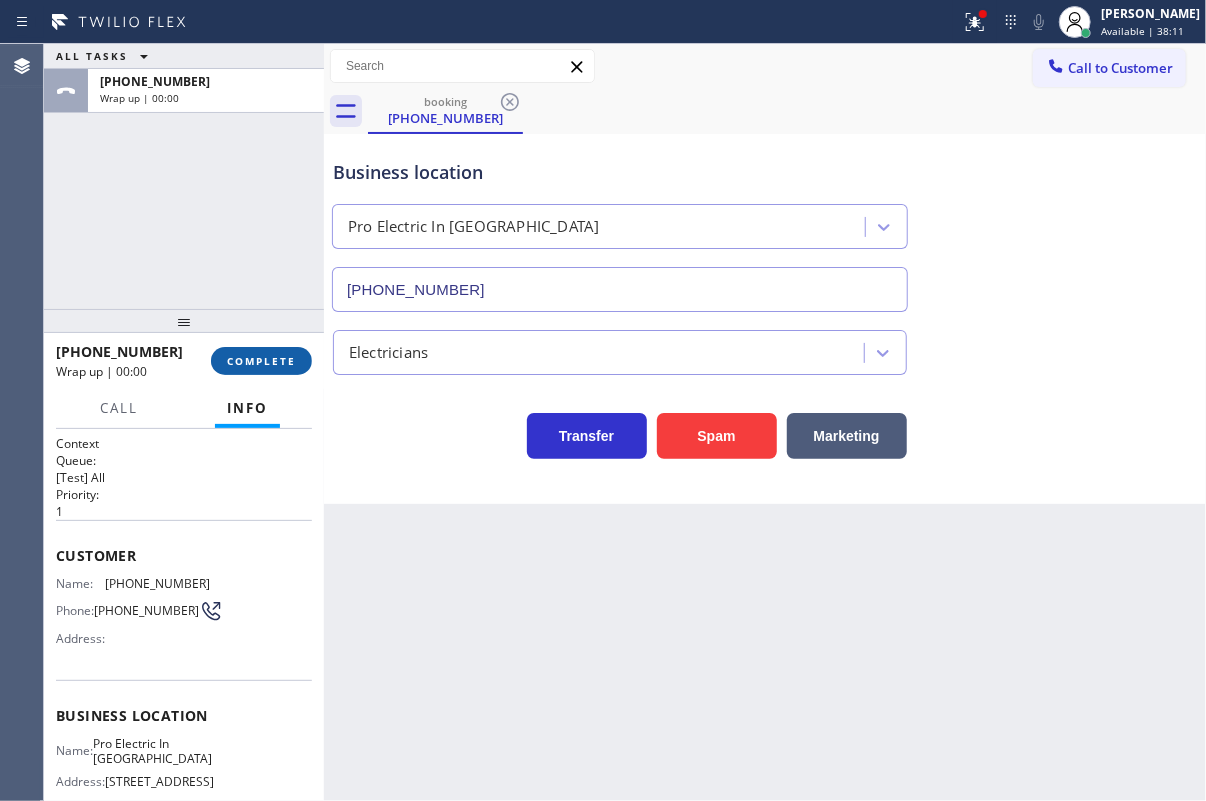 click on "COMPLETE" at bounding box center (261, 361) 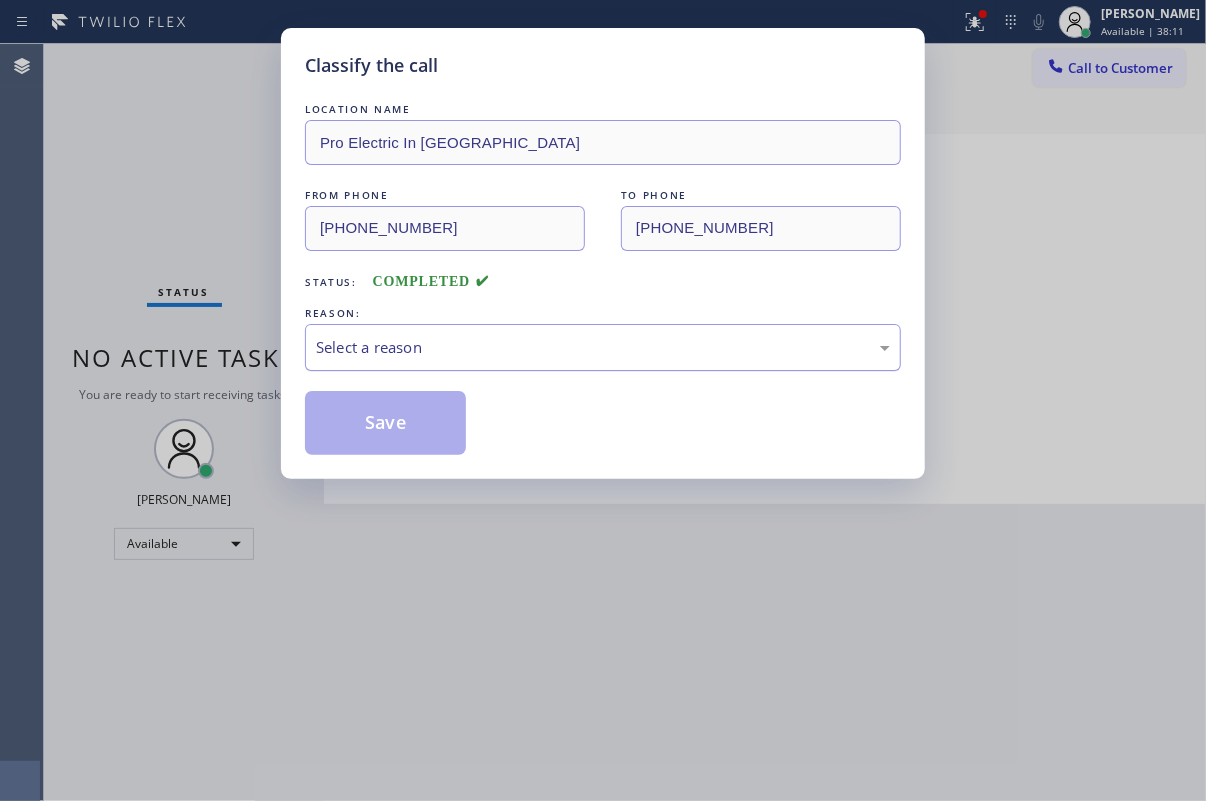 click on "Select a reason" at bounding box center [603, 347] 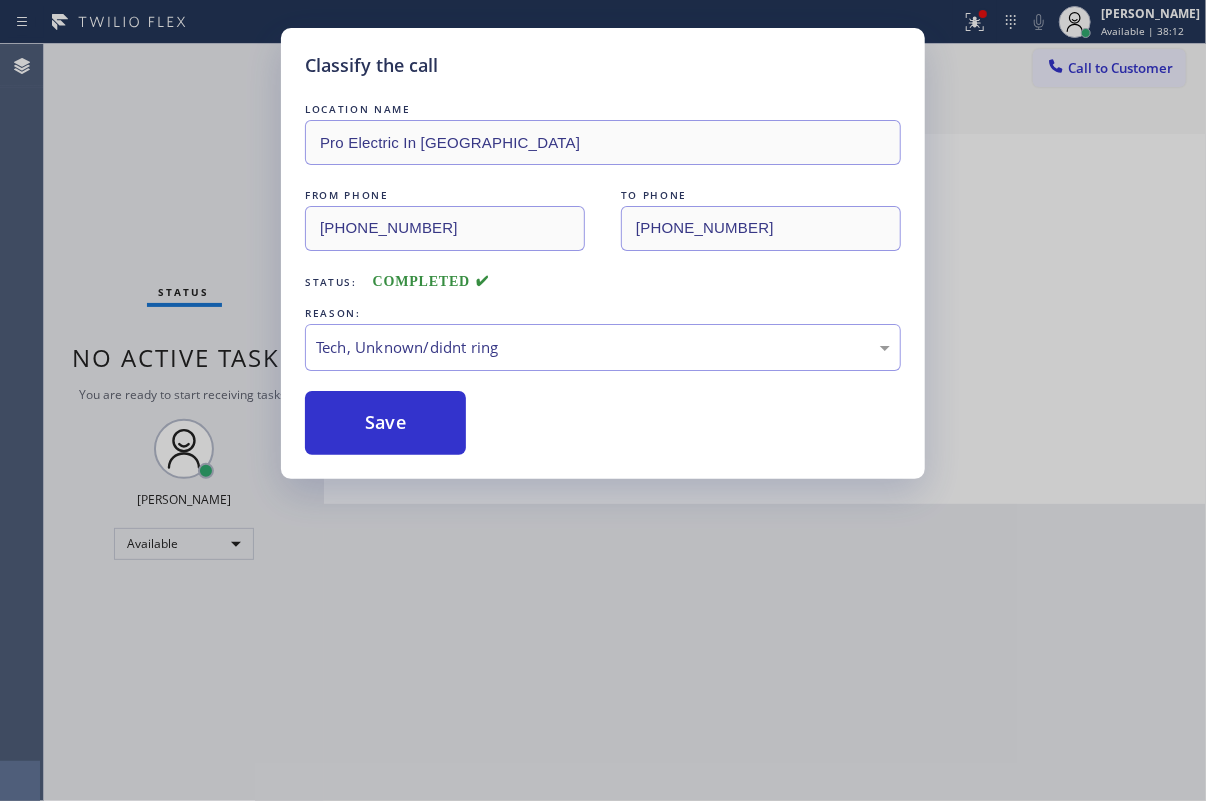 click on "Save" at bounding box center [385, 423] 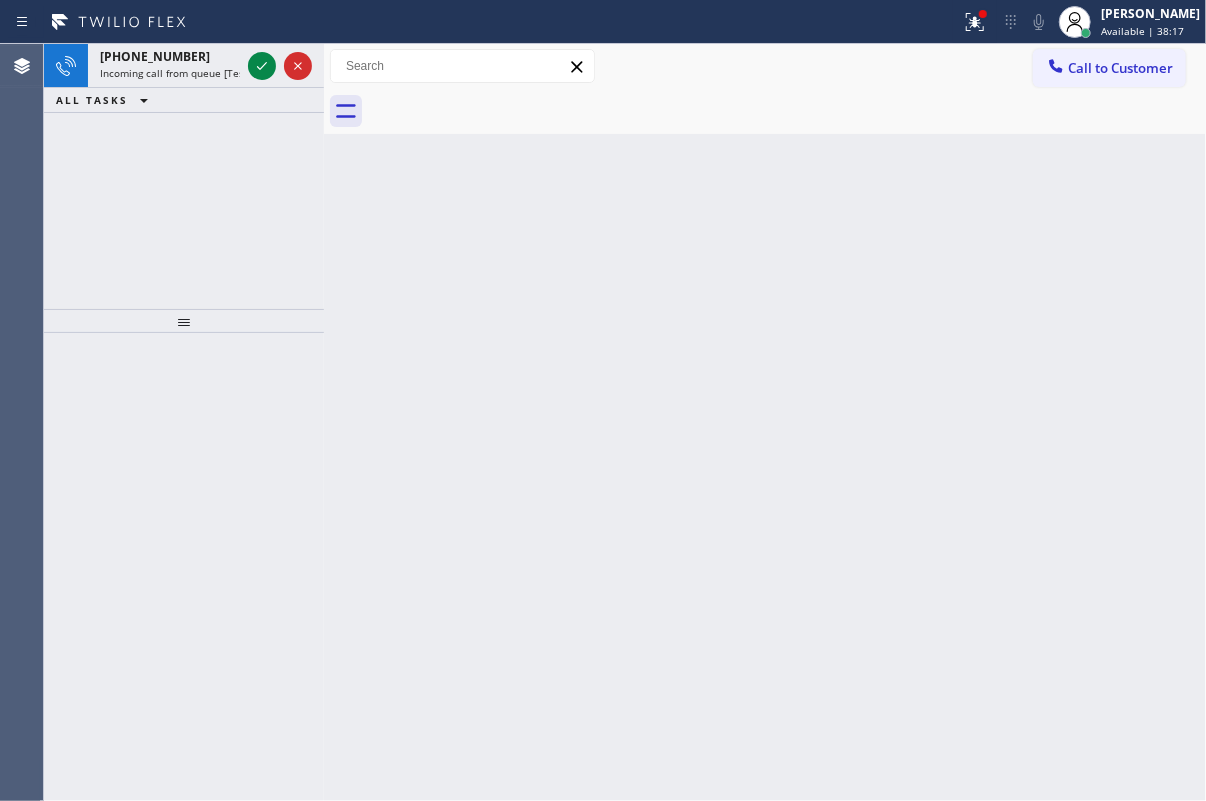 drag, startPoint x: 1133, startPoint y: 315, endPoint x: 534, endPoint y: 361, distance: 600.7637 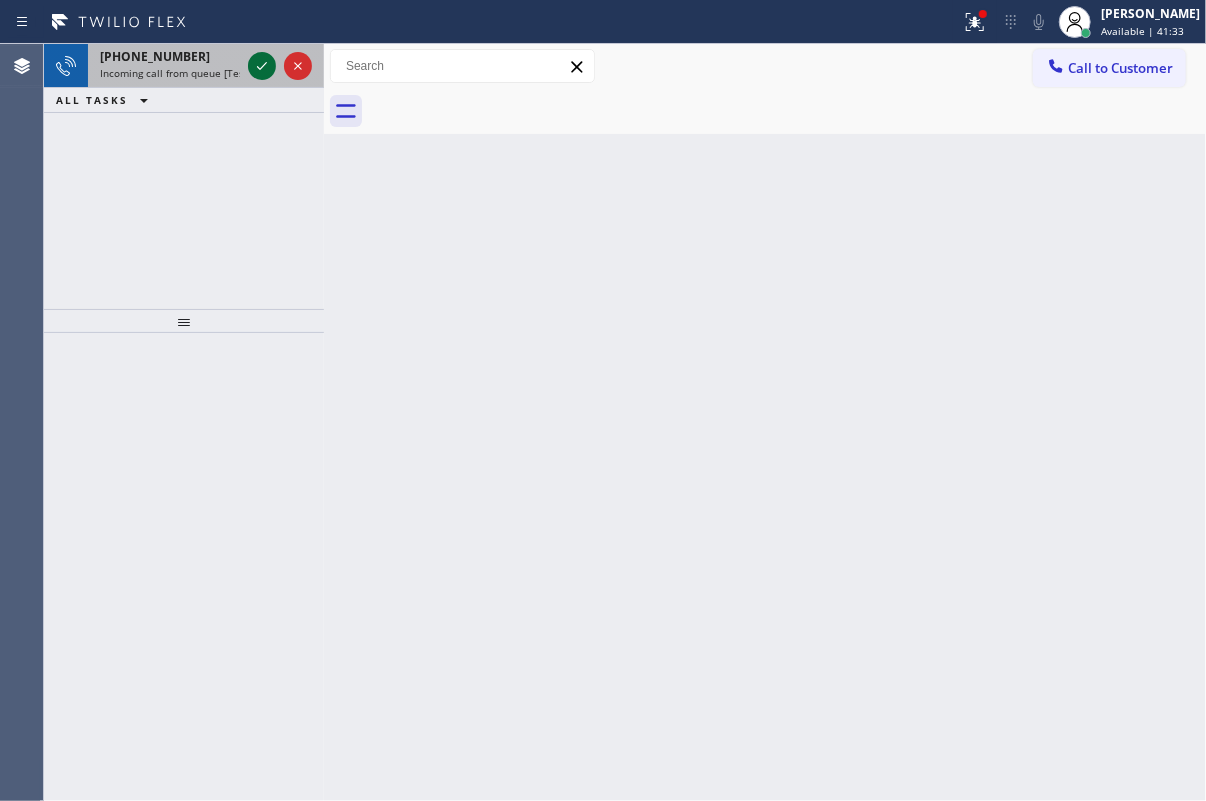 click 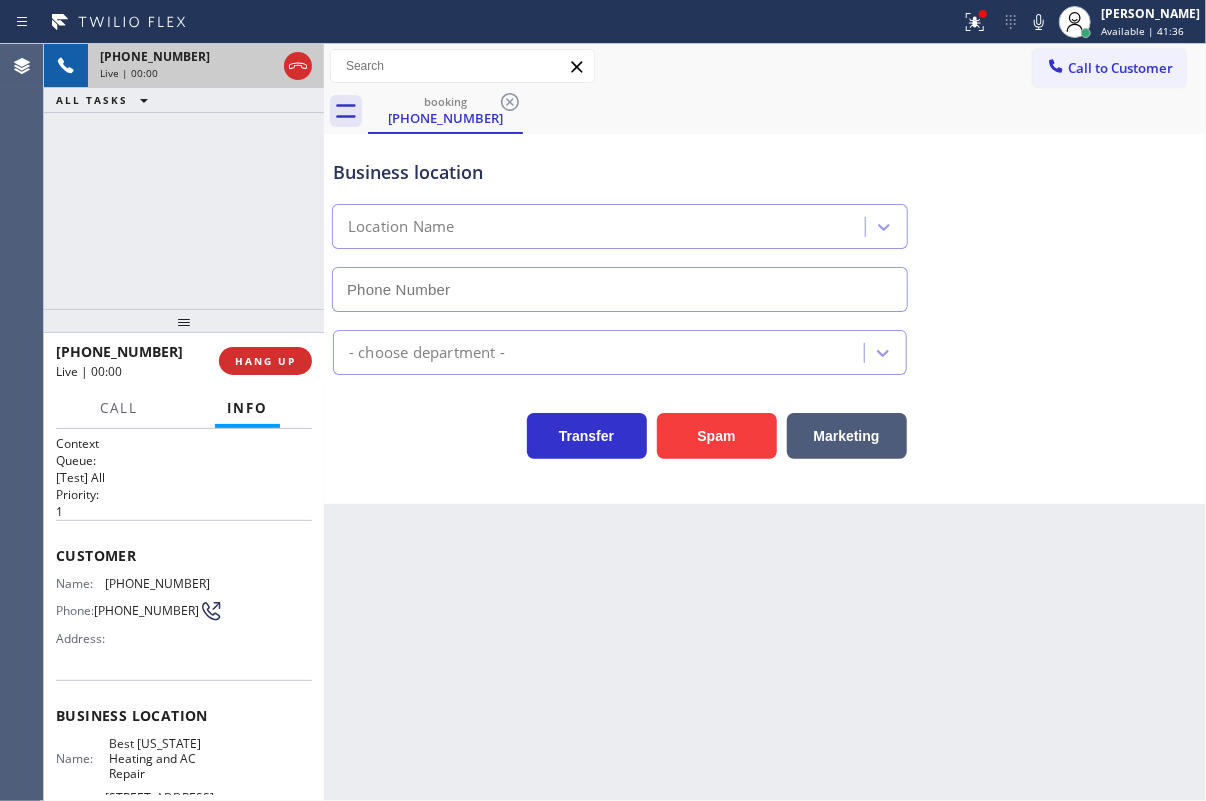 type on "[PHONE_NUMBER]" 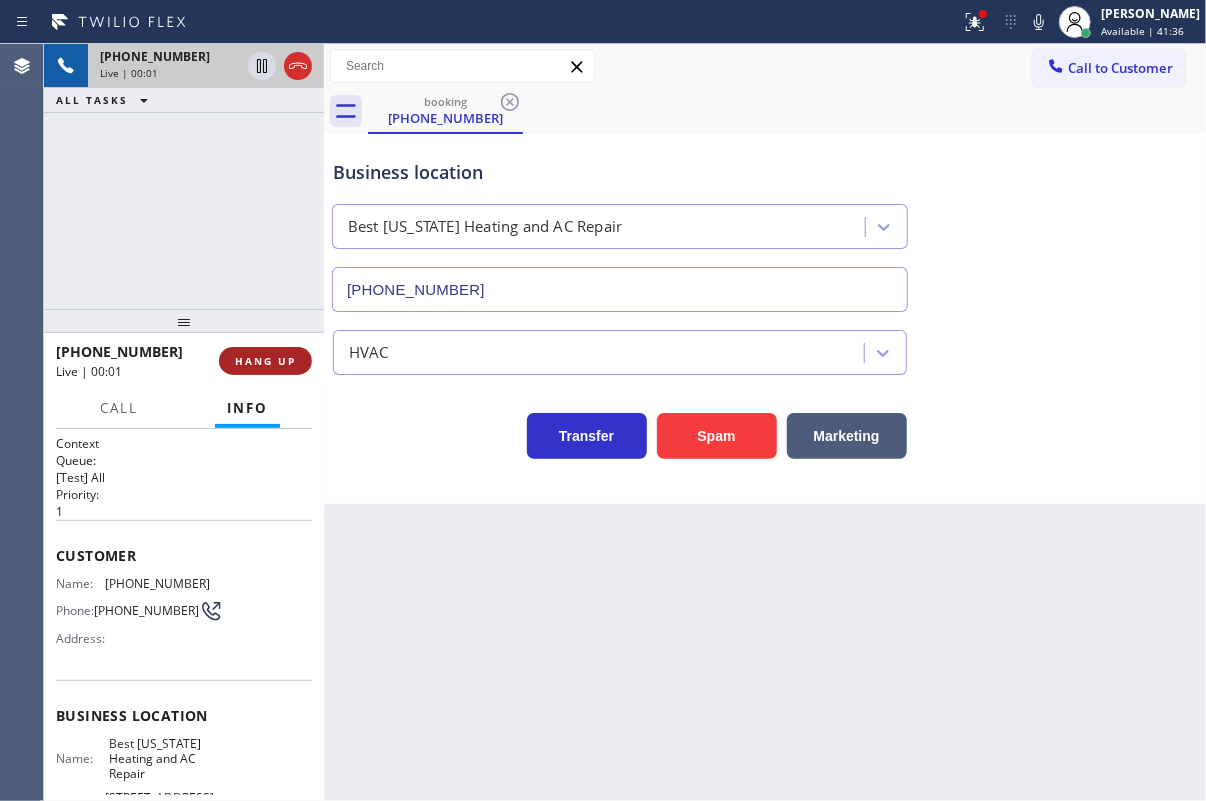 click on "HANG UP" at bounding box center (265, 361) 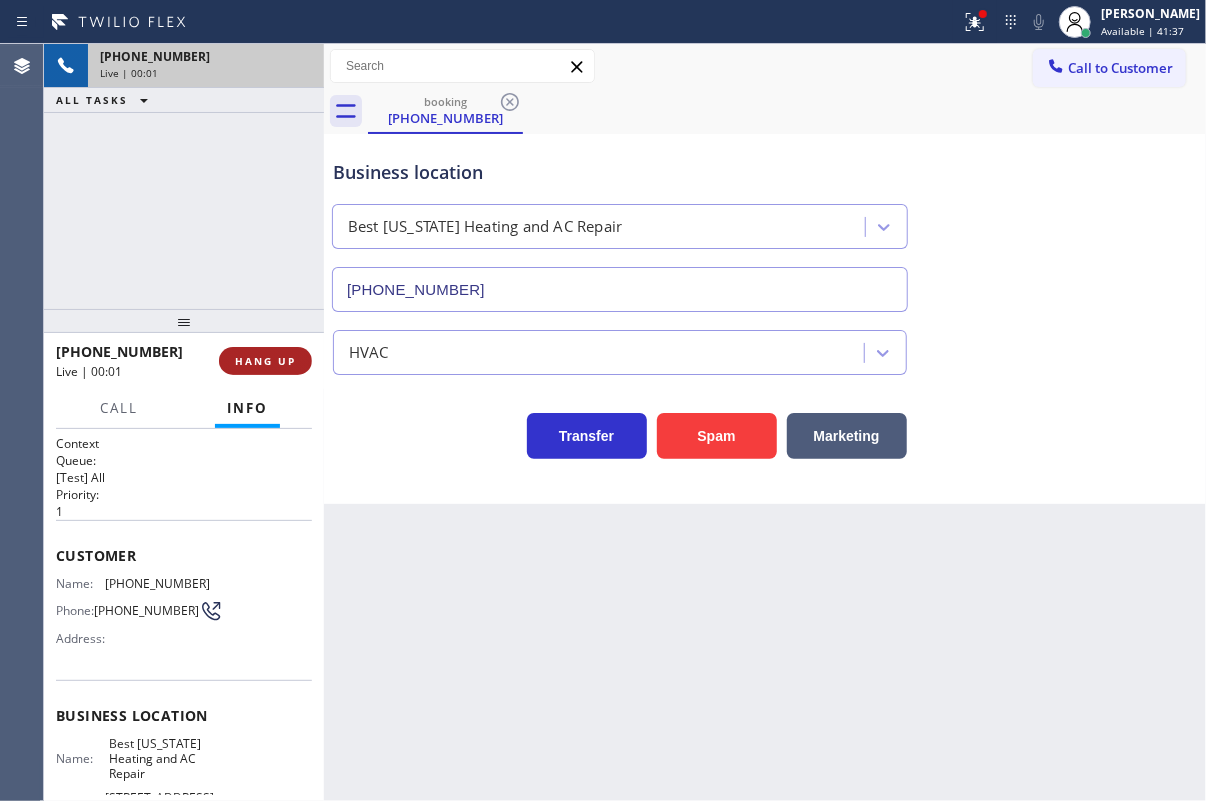 click on "HANG UP" at bounding box center [265, 361] 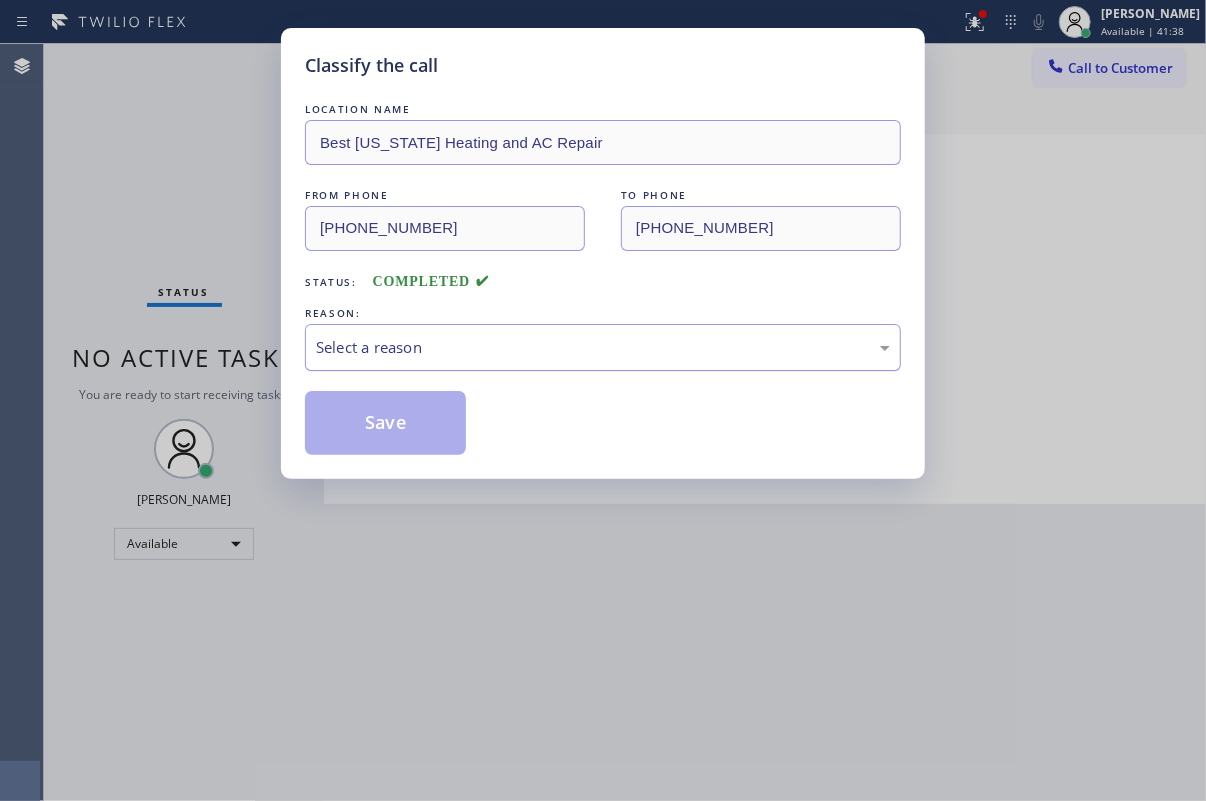 click on "Select a reason" at bounding box center [603, 347] 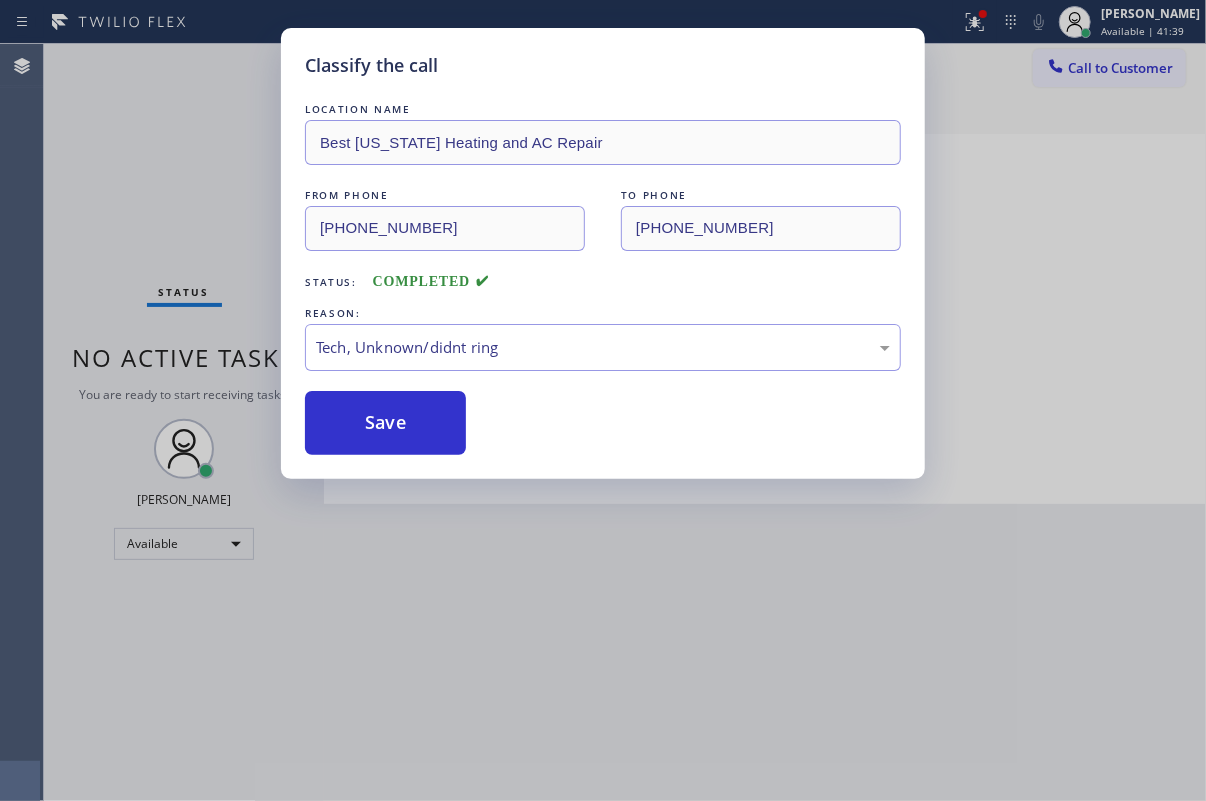 drag, startPoint x: 395, startPoint y: 424, endPoint x: 403, endPoint y: 3, distance: 421.076 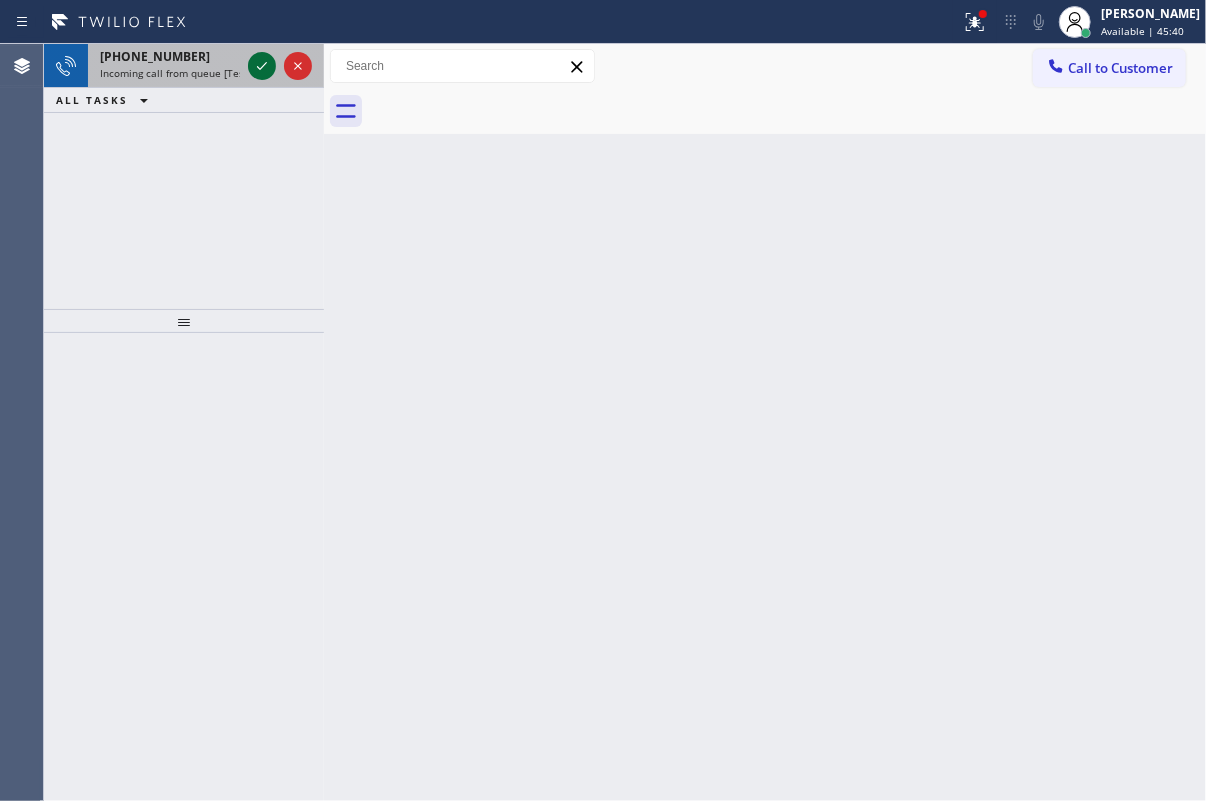 click 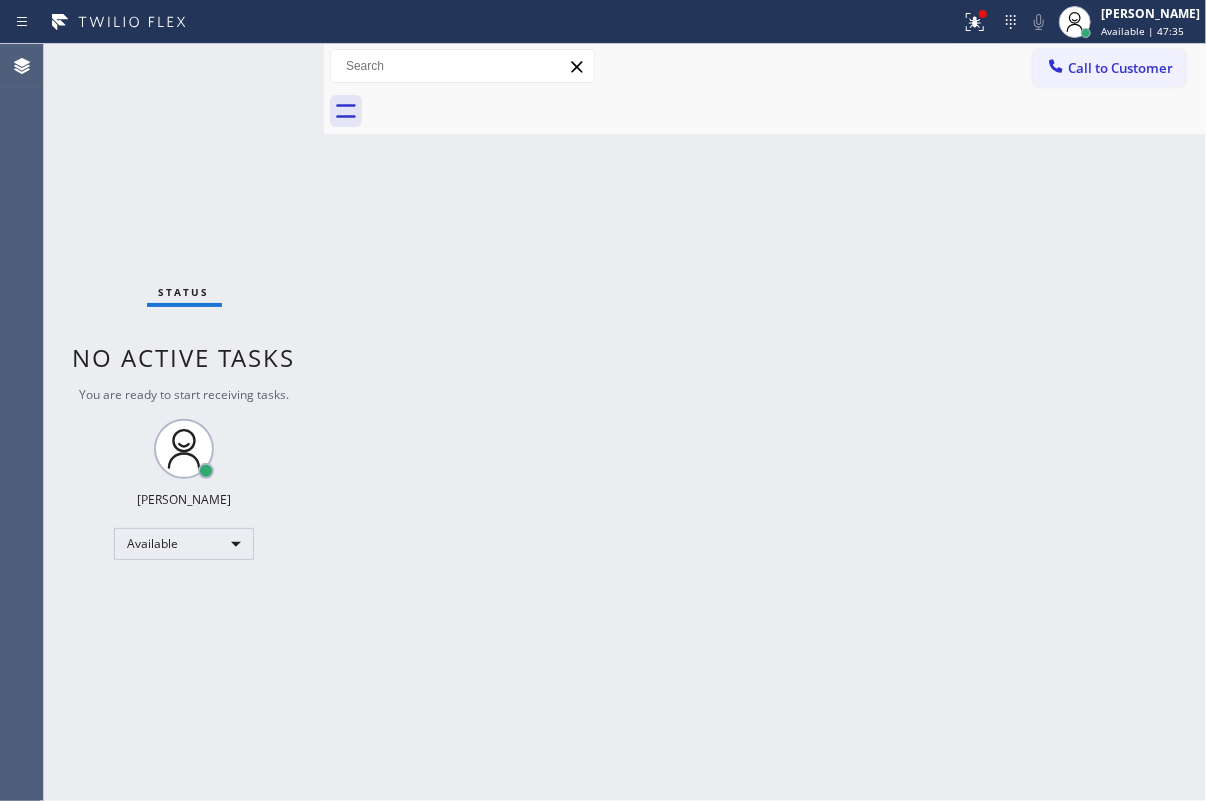 click on "Back to Dashboard Change Sender ID Customers Technicians Select a contact Outbound call Technician Search Technician Your caller id phone number Your caller id phone number Call Technician info Name   Phone none Address none Change Sender ID HVAC [PHONE_NUMBER] 5 Star Appliance [PHONE_NUMBER] Appliance Repair [PHONE_NUMBER] Plumbing [PHONE_NUMBER] Air Duct Cleaning [PHONE_NUMBER]  Electricians [PHONE_NUMBER] Cancel Change Check personal SMS Reset Change No tabs Call to Customer Outbound call Location Next Door Appliance Repair [GEOGRAPHIC_DATA] Your caller id phone number [PHONE_NUMBER] Customer number Call Outbound call Technician Search Technician Your caller id phone number Your caller id phone number Call" at bounding box center (765, 422) 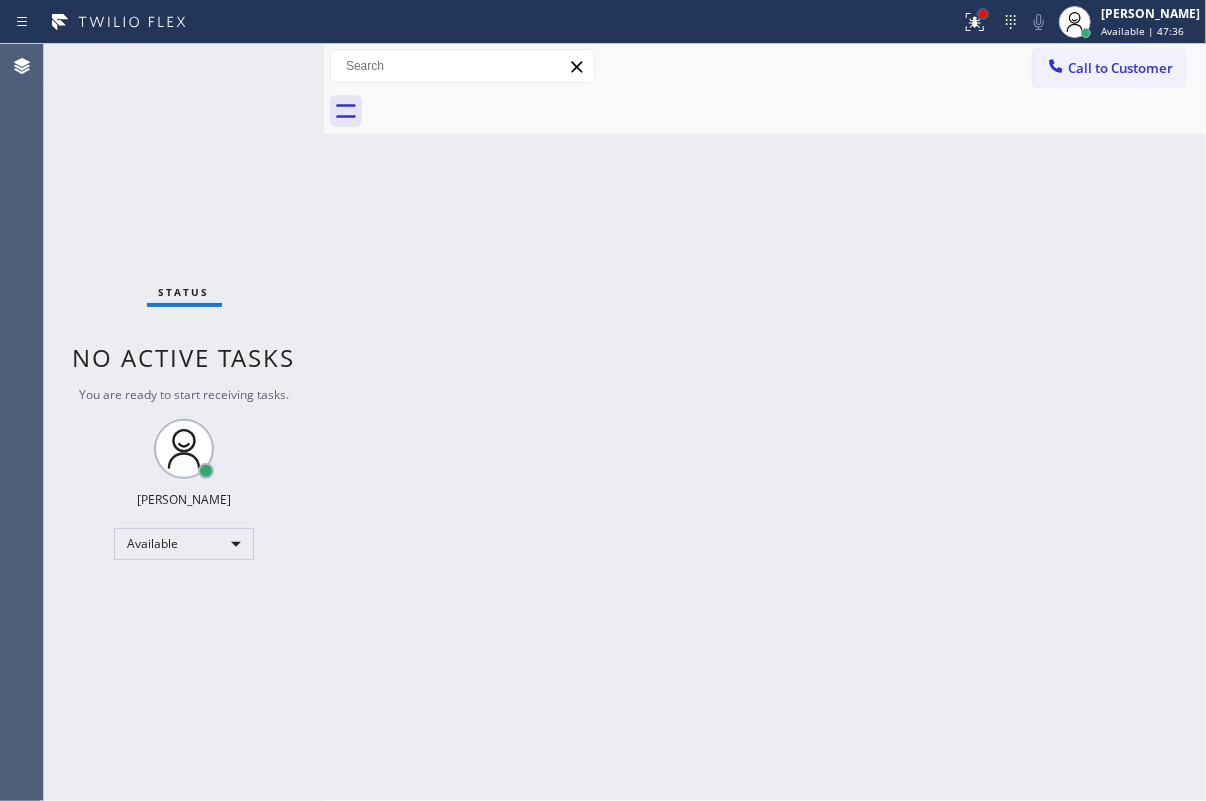 click at bounding box center (983, 14) 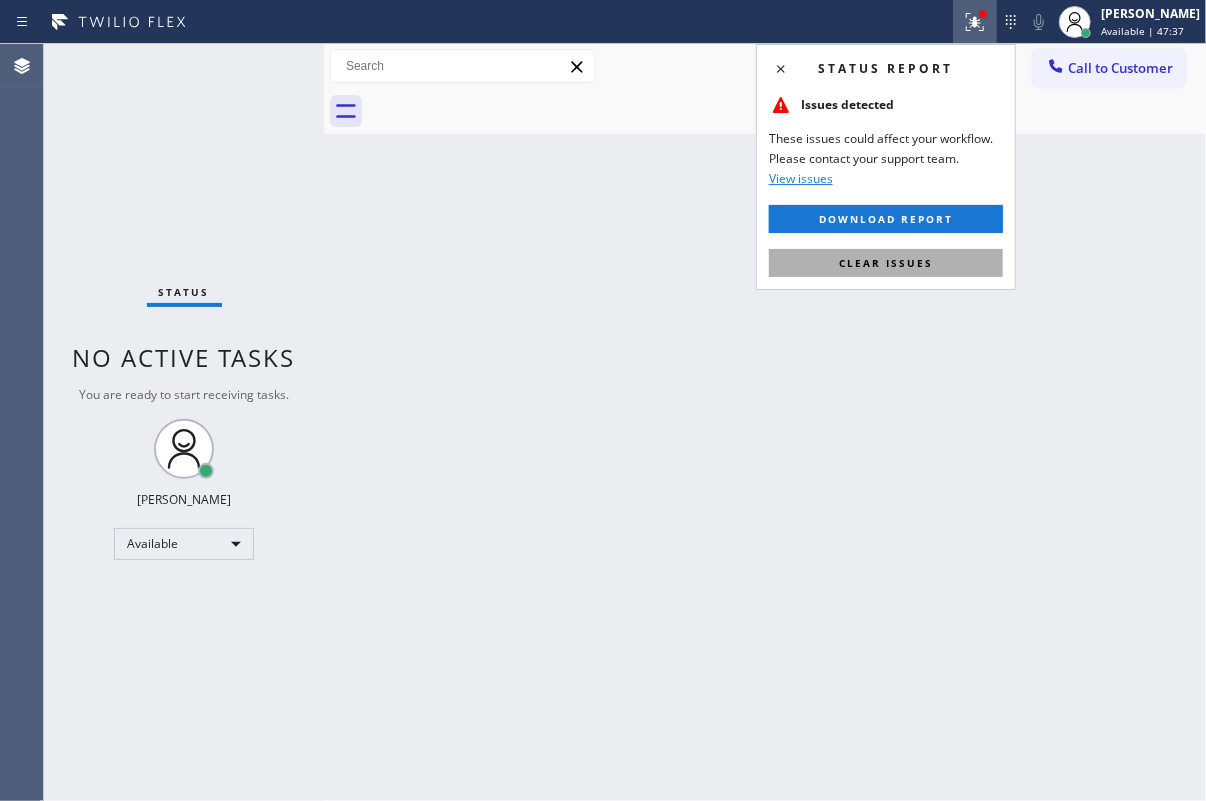 click on "Clear issues" at bounding box center (886, 263) 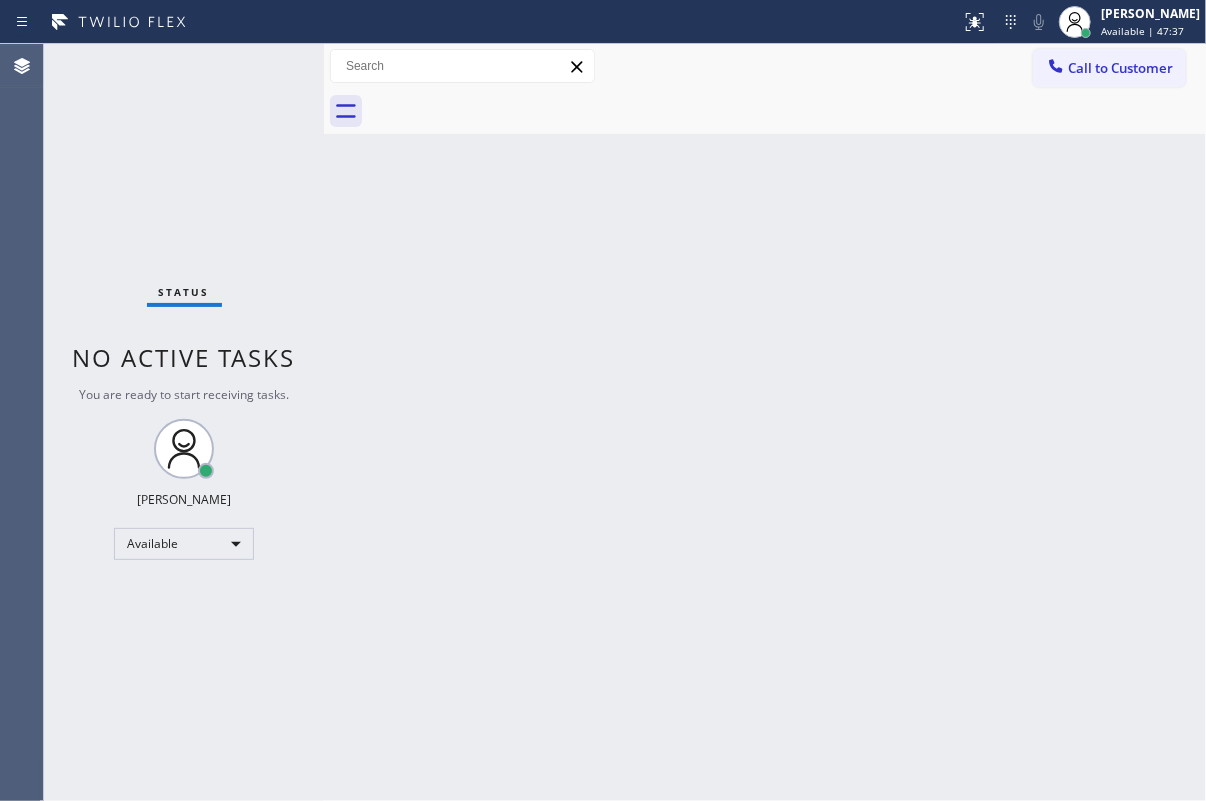 click on "Back to Dashboard Change Sender ID Customers Technicians Select a contact Outbound call Technician Search Technician Your caller id phone number Your caller id phone number Call Technician info Name   Phone none Address none Change Sender ID HVAC [PHONE_NUMBER] 5 Star Appliance [PHONE_NUMBER] Appliance Repair [PHONE_NUMBER] Plumbing [PHONE_NUMBER] Air Duct Cleaning [PHONE_NUMBER]  Electricians [PHONE_NUMBER] Cancel Change Check personal SMS Reset Change No tabs Call to Customer Outbound call Location Next Door Appliance Repair [GEOGRAPHIC_DATA] Your caller id phone number [PHONE_NUMBER] Customer number Call Outbound call Technician Search Technician Your caller id phone number Your caller id phone number Call" at bounding box center [765, 422] 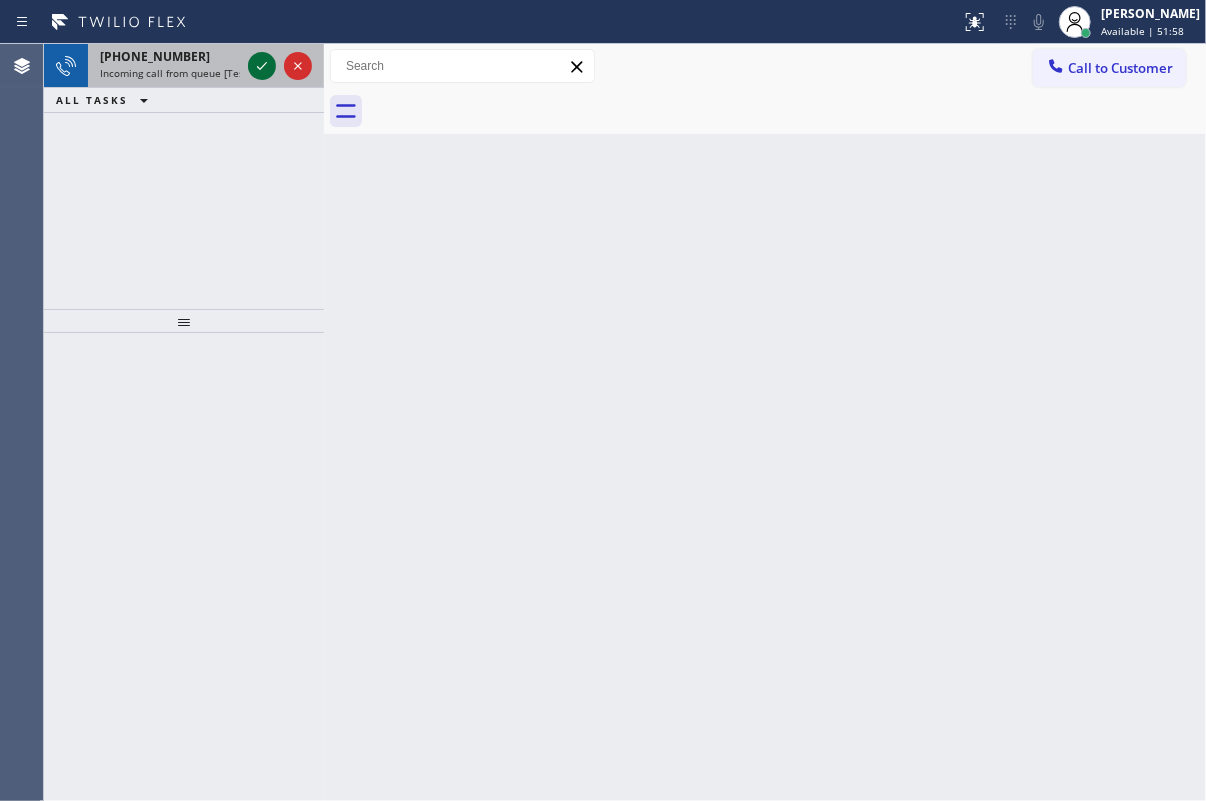 click 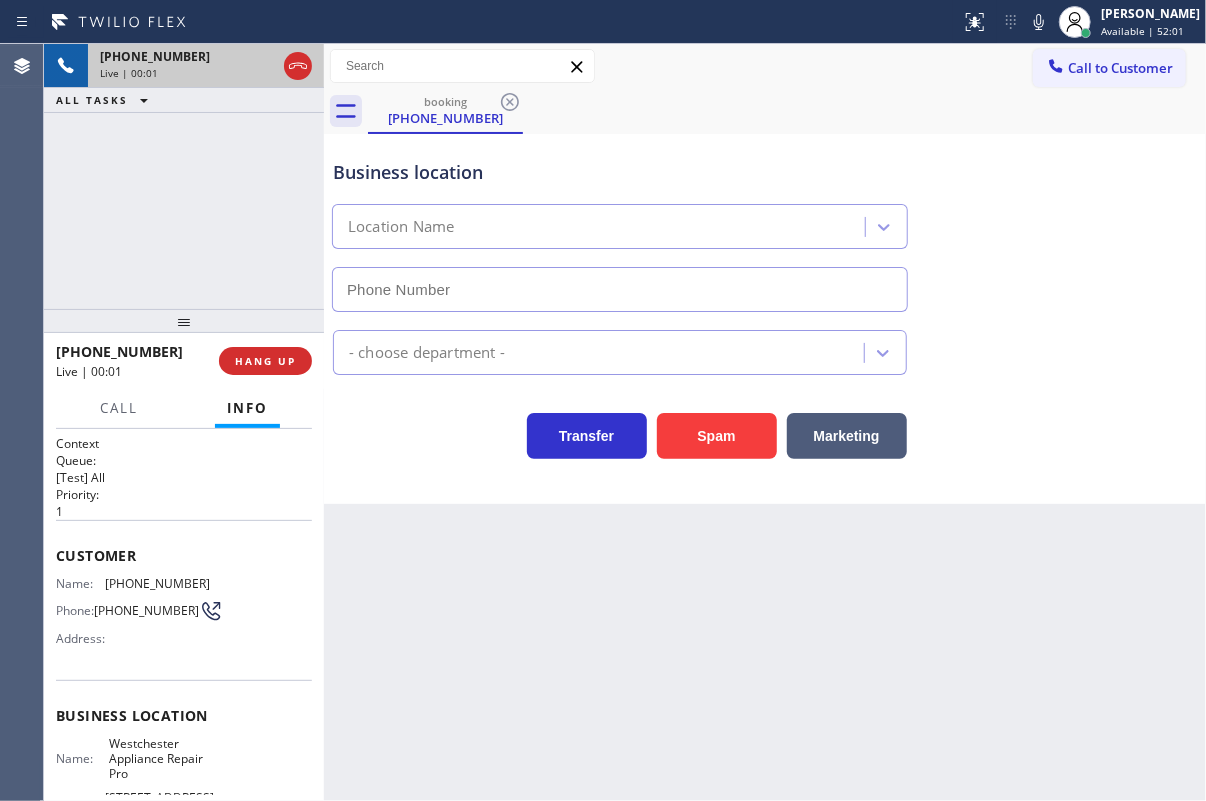 type on "[PHONE_NUMBER]" 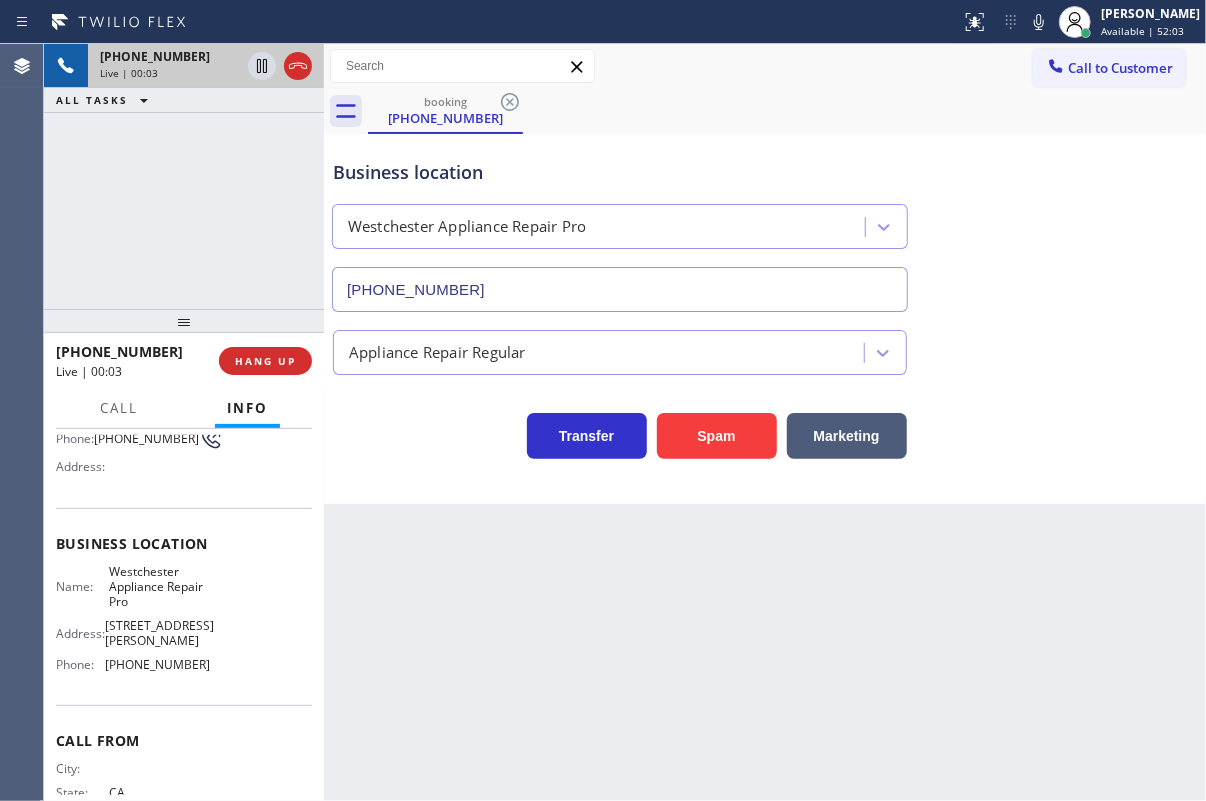scroll, scrollTop: 181, scrollLeft: 0, axis: vertical 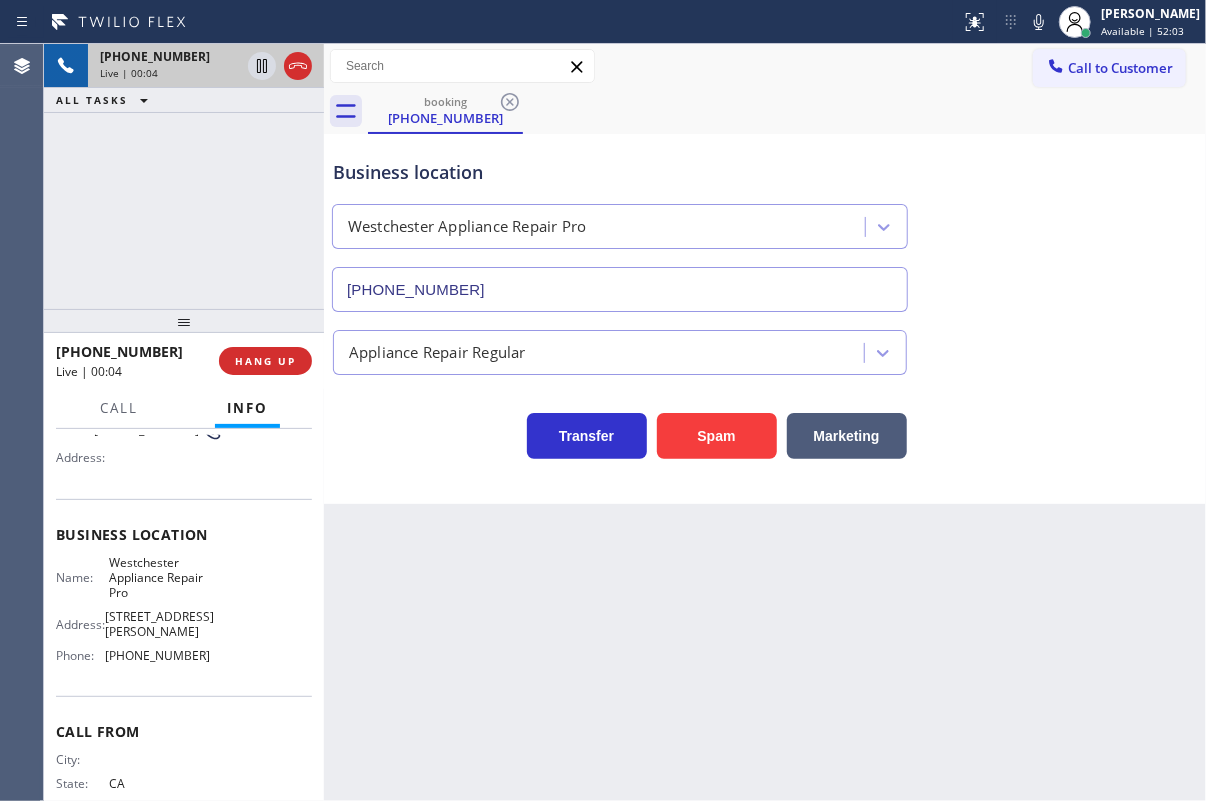 click on "Westchester Appliance Repair Pro" at bounding box center [159, 578] 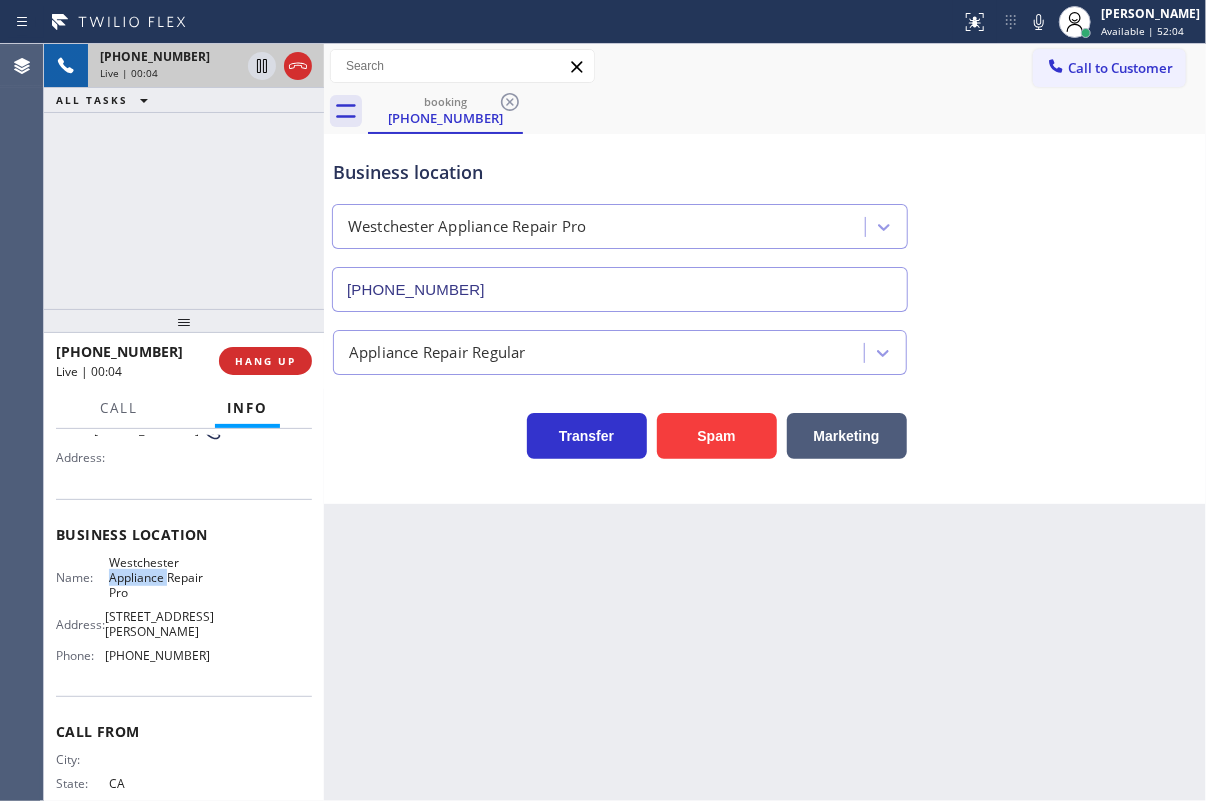 click on "Westchester Appliance Repair Pro" at bounding box center [159, 578] 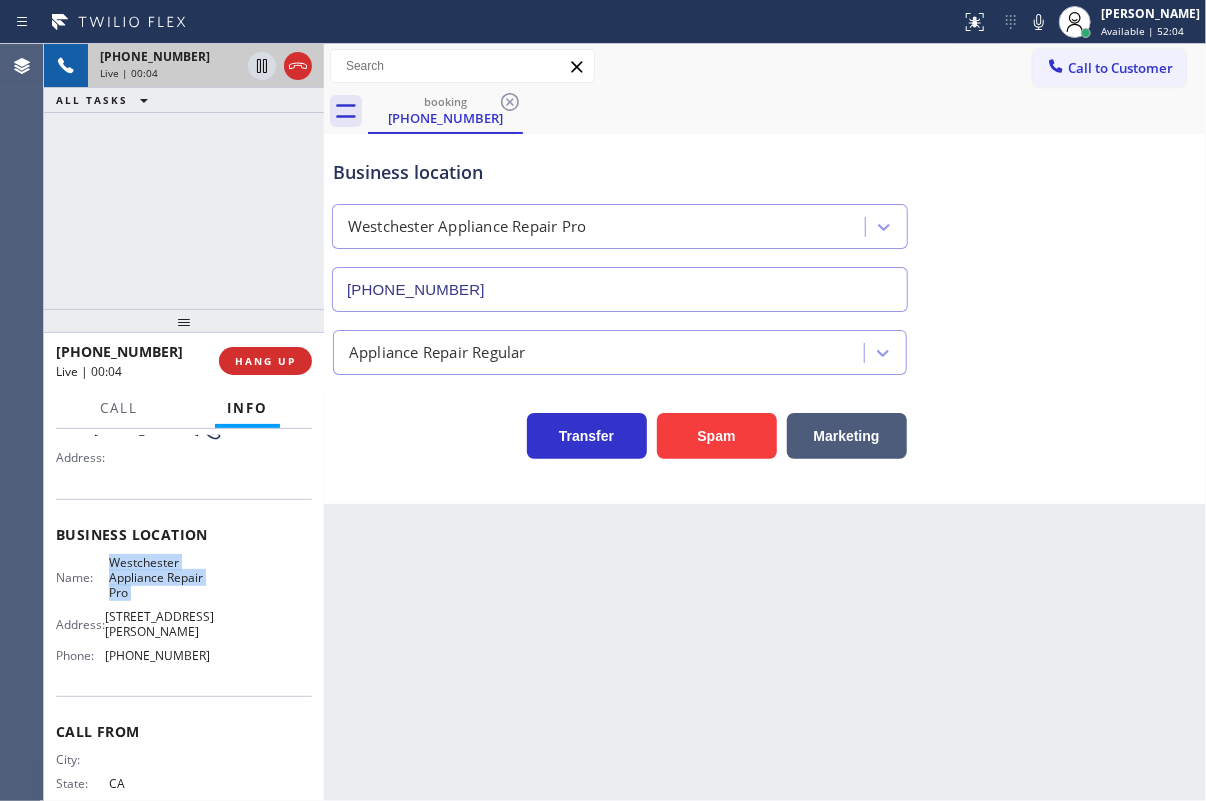 click on "Westchester Appliance Repair Pro" at bounding box center [159, 578] 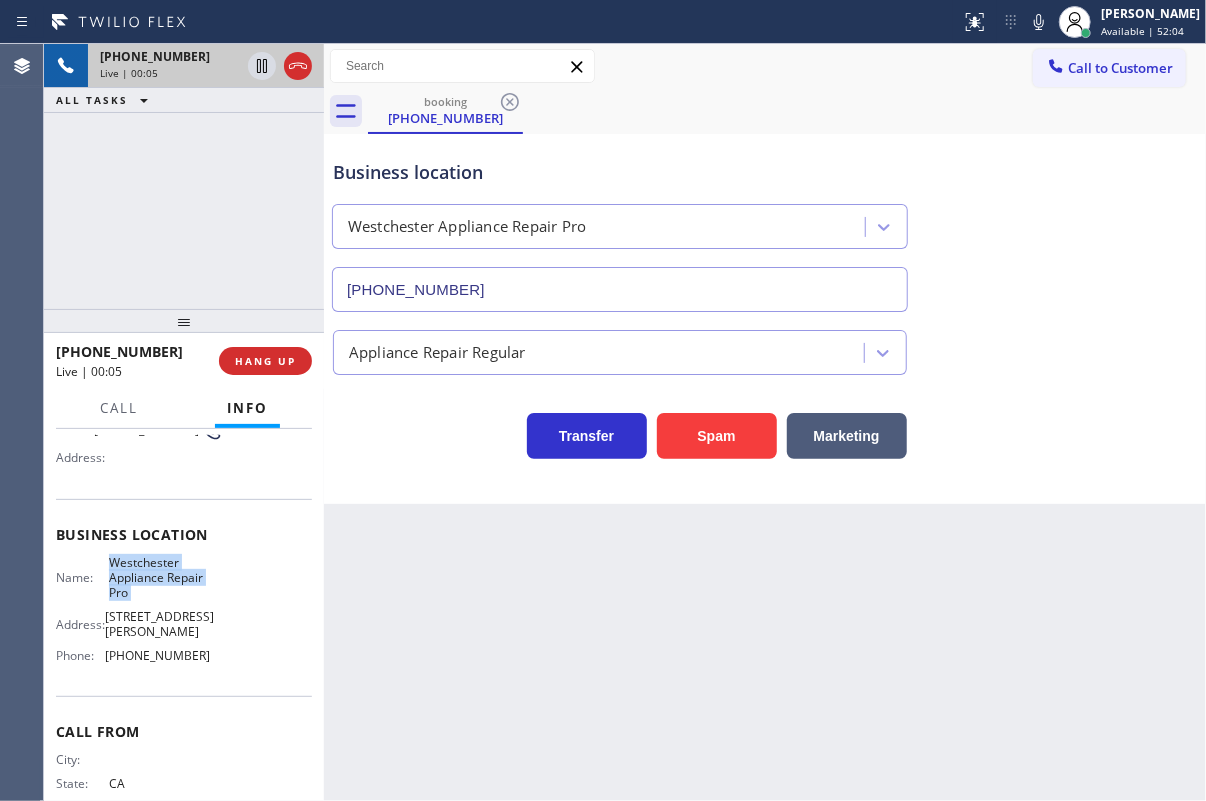copy on "Westchester Appliance Repair Pro" 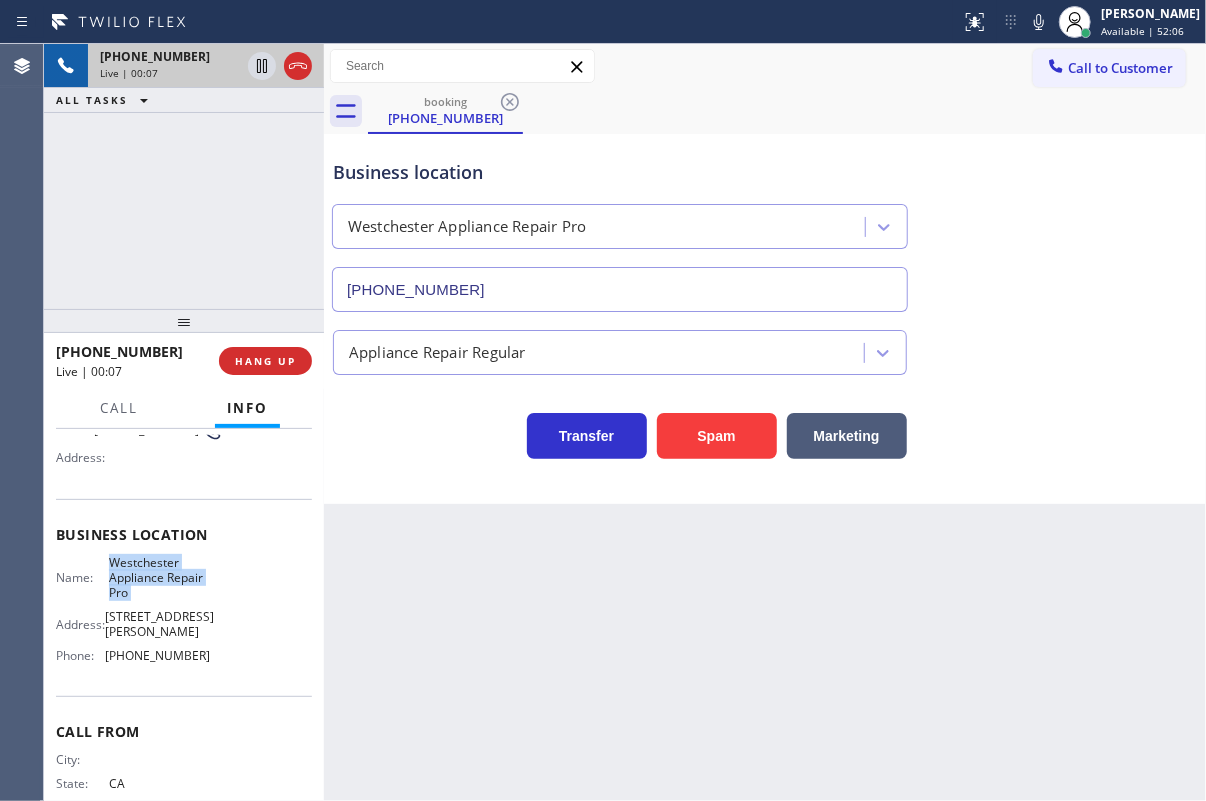 click on "[PHONE_NUMBER]" at bounding box center (620, 289) 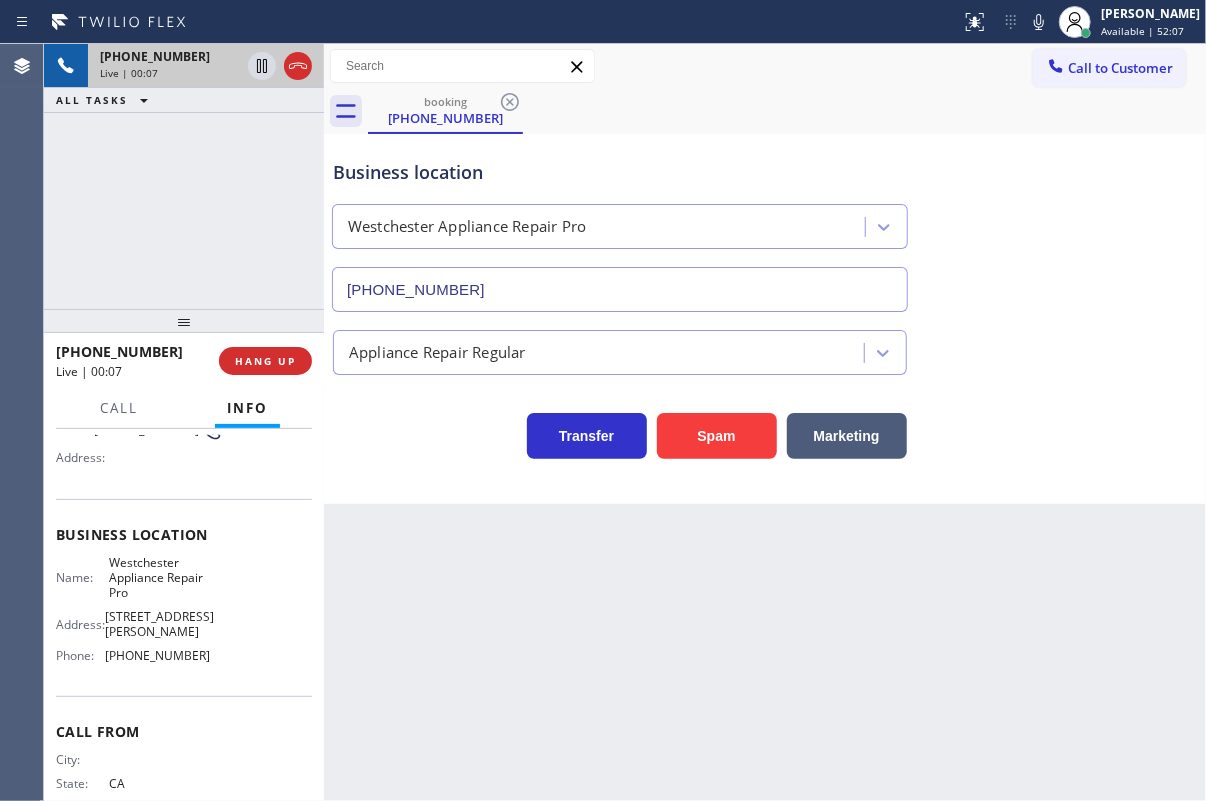 click on "[PHONE_NUMBER]" at bounding box center [620, 289] 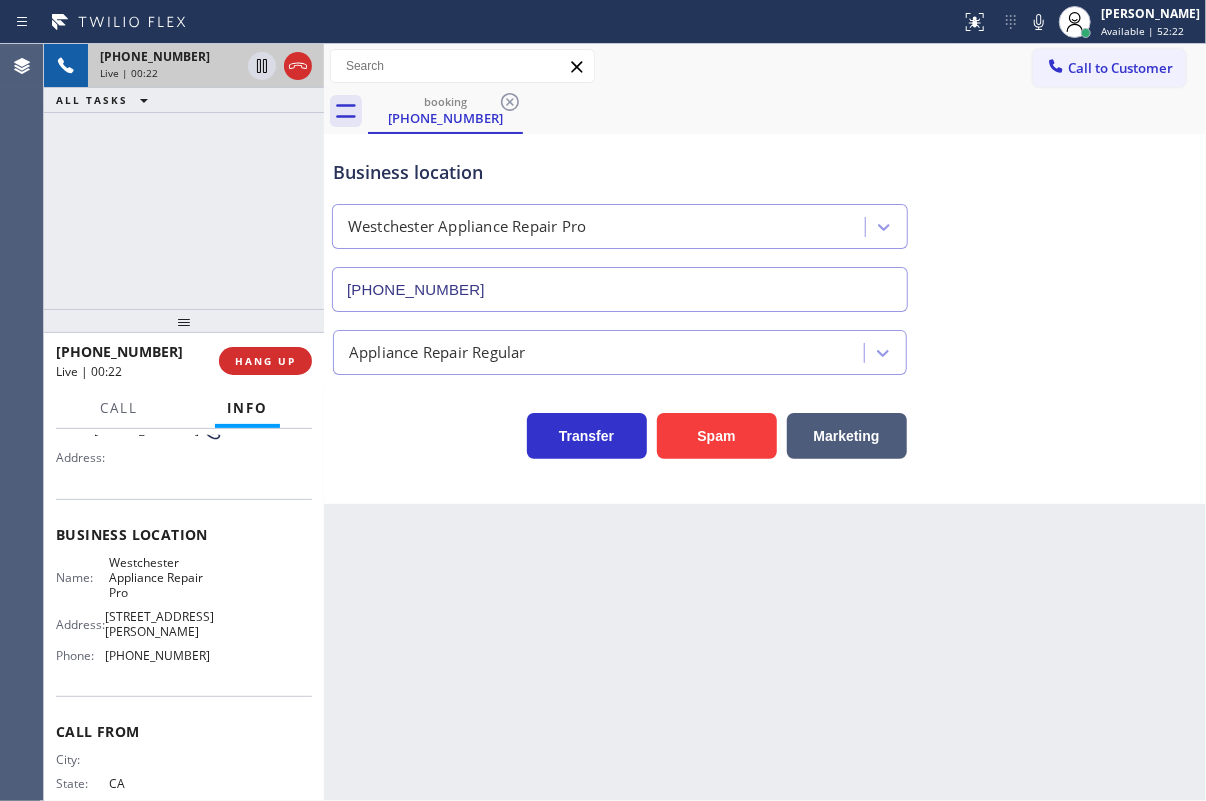click on "Westchester Appliance Repair Pro" at bounding box center (159, 578) 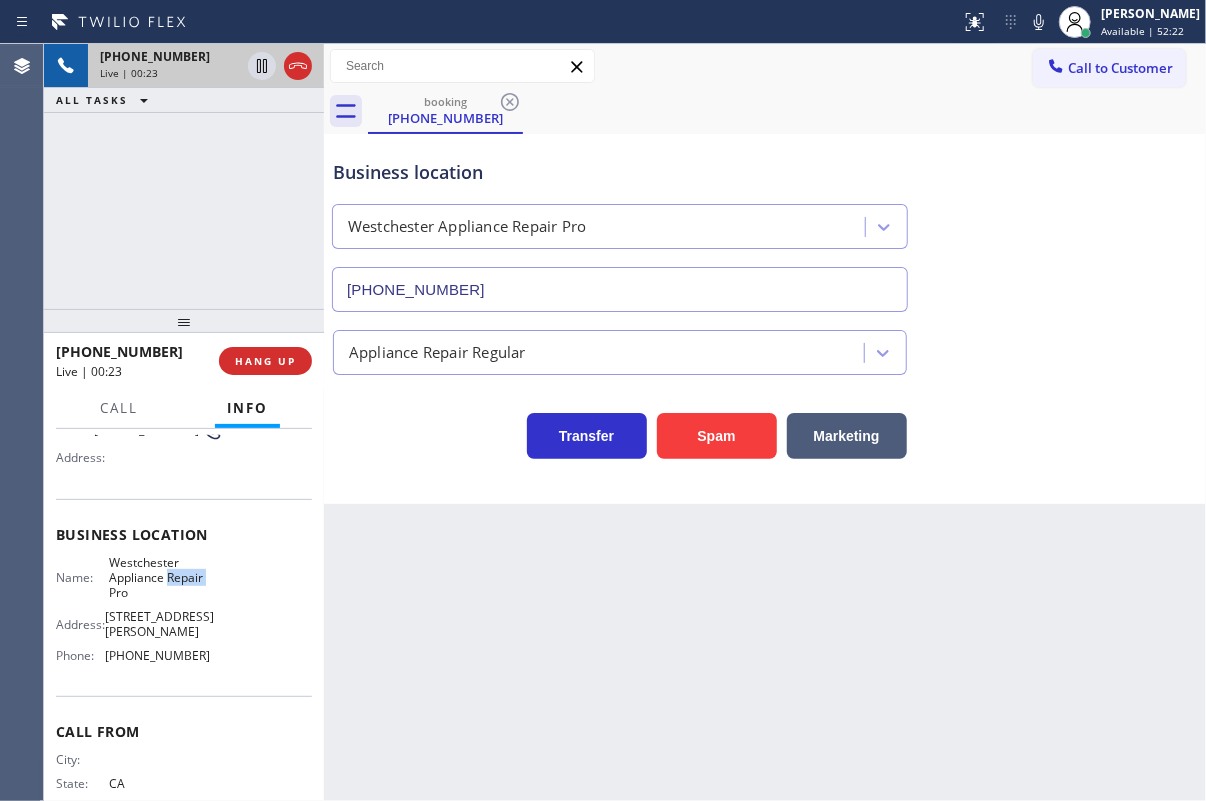 click on "Westchester Appliance Repair Pro" at bounding box center [159, 578] 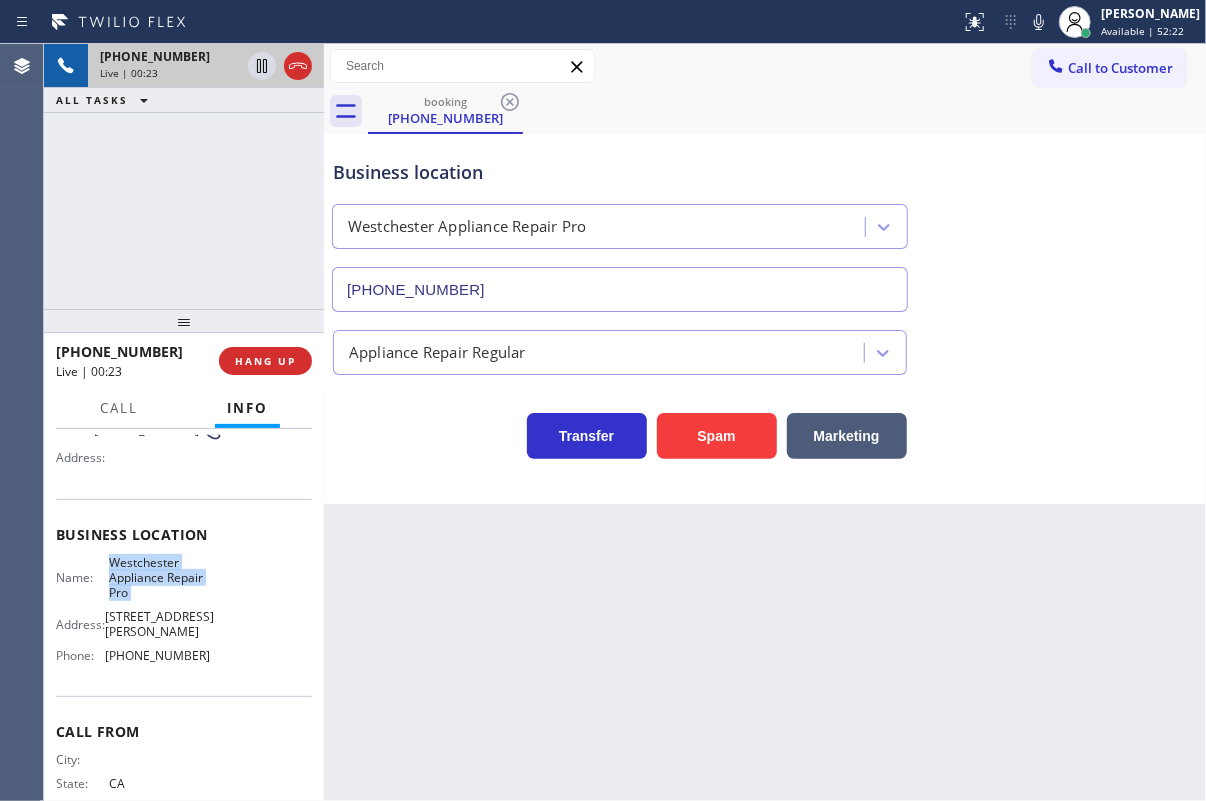 click on "Westchester Appliance Repair Pro" at bounding box center [159, 578] 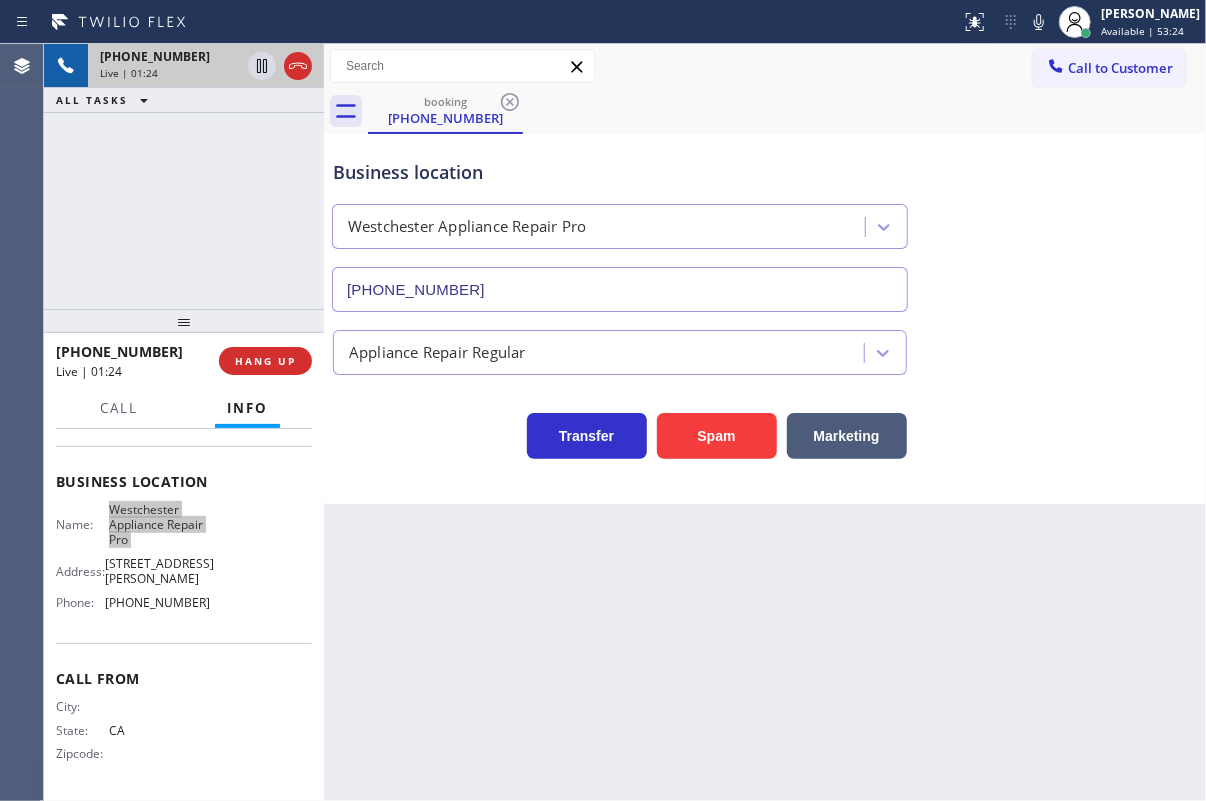 scroll, scrollTop: 55, scrollLeft: 0, axis: vertical 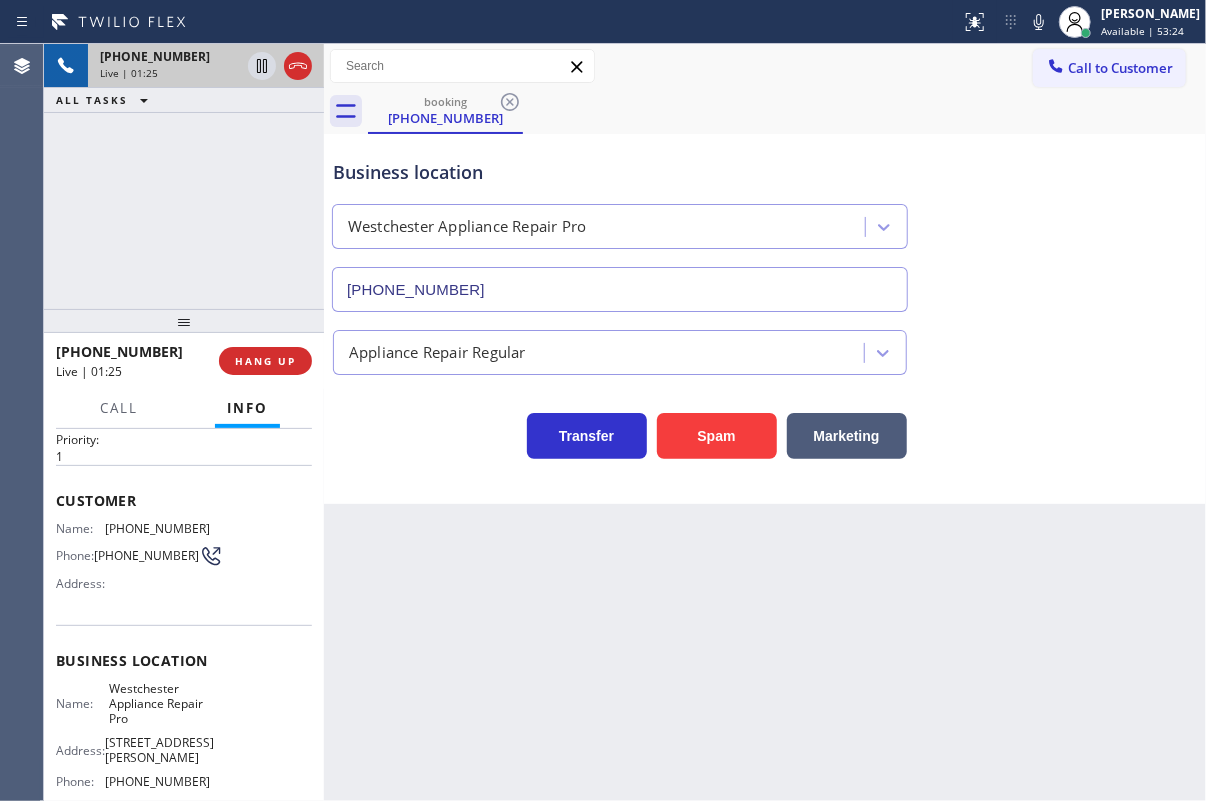click on "Customer Name: [PHONE_NUMBER] Phone: [PHONE_NUMBER] Address:" at bounding box center (184, 545) 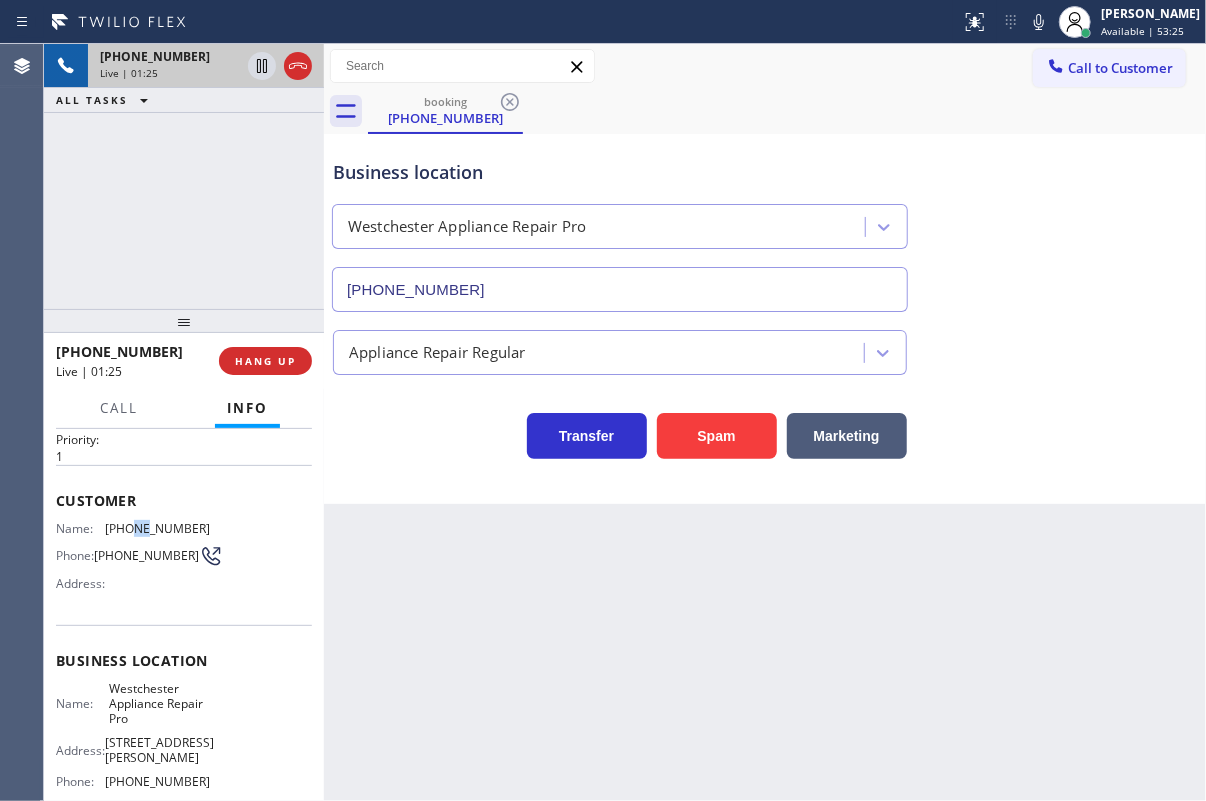 click on "Customer Name: [PHONE_NUMBER] Phone: [PHONE_NUMBER] Address:" at bounding box center (184, 545) 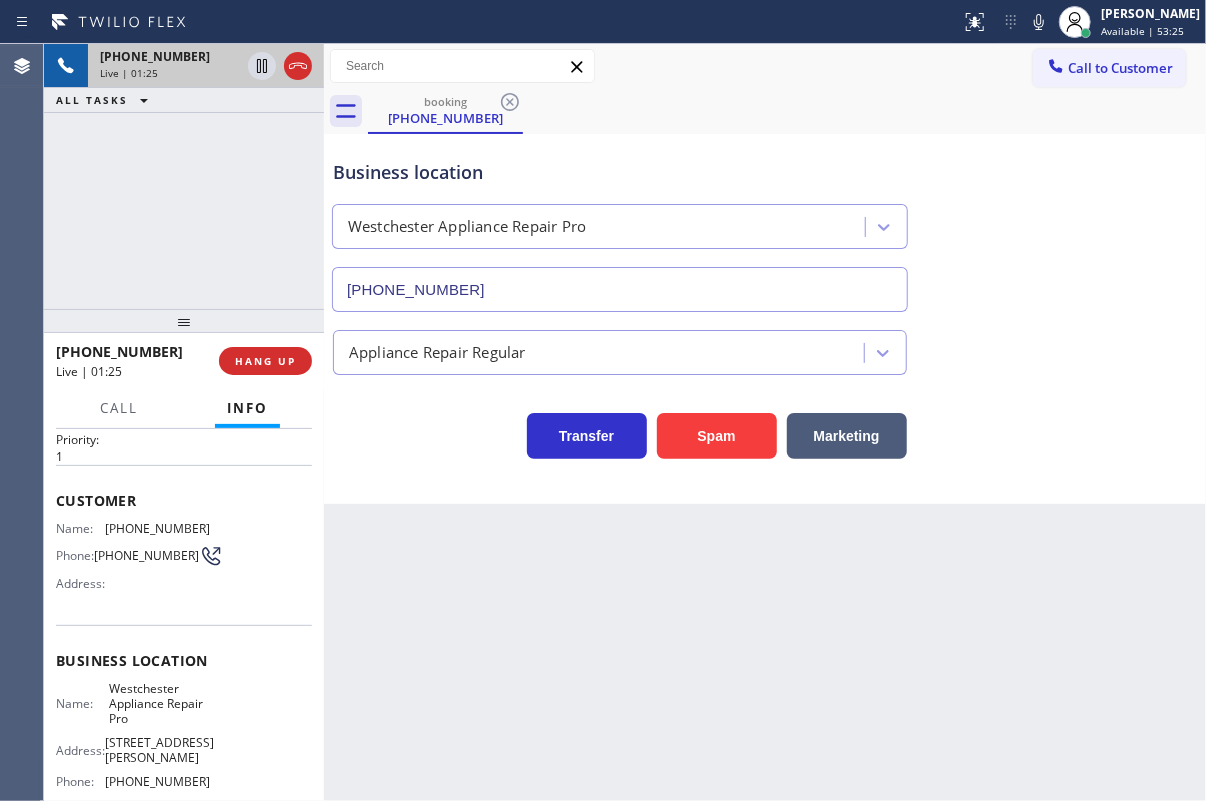 click on "[PHONE_NUMBER]" at bounding box center (157, 528) 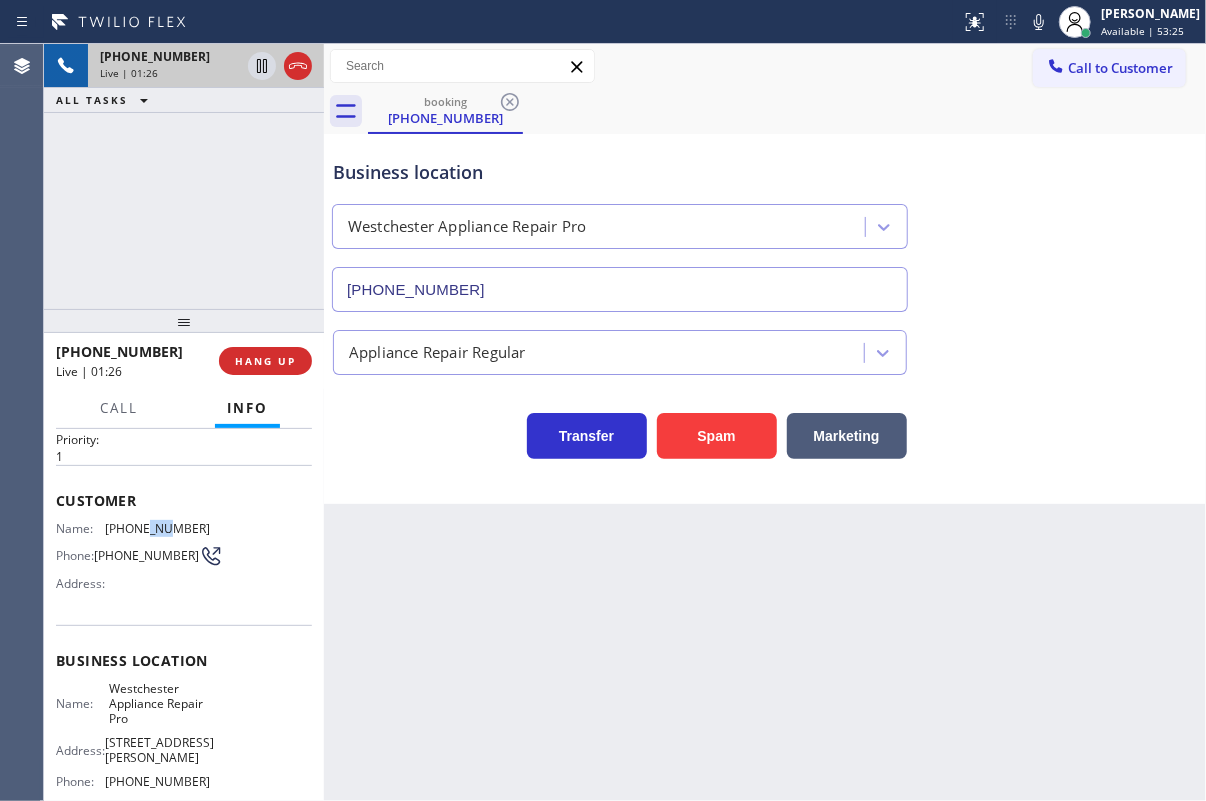 click on "[PHONE_NUMBER]" at bounding box center [157, 528] 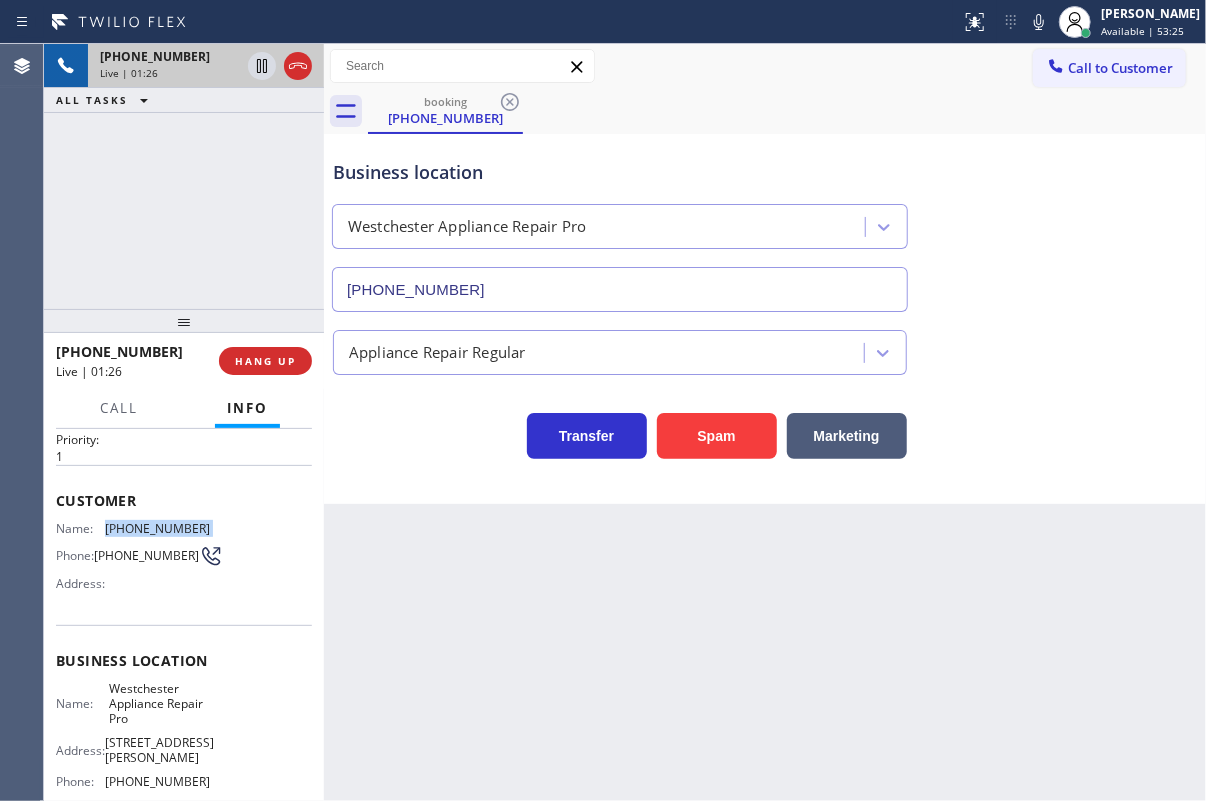 click on "[PHONE_NUMBER]" at bounding box center [157, 528] 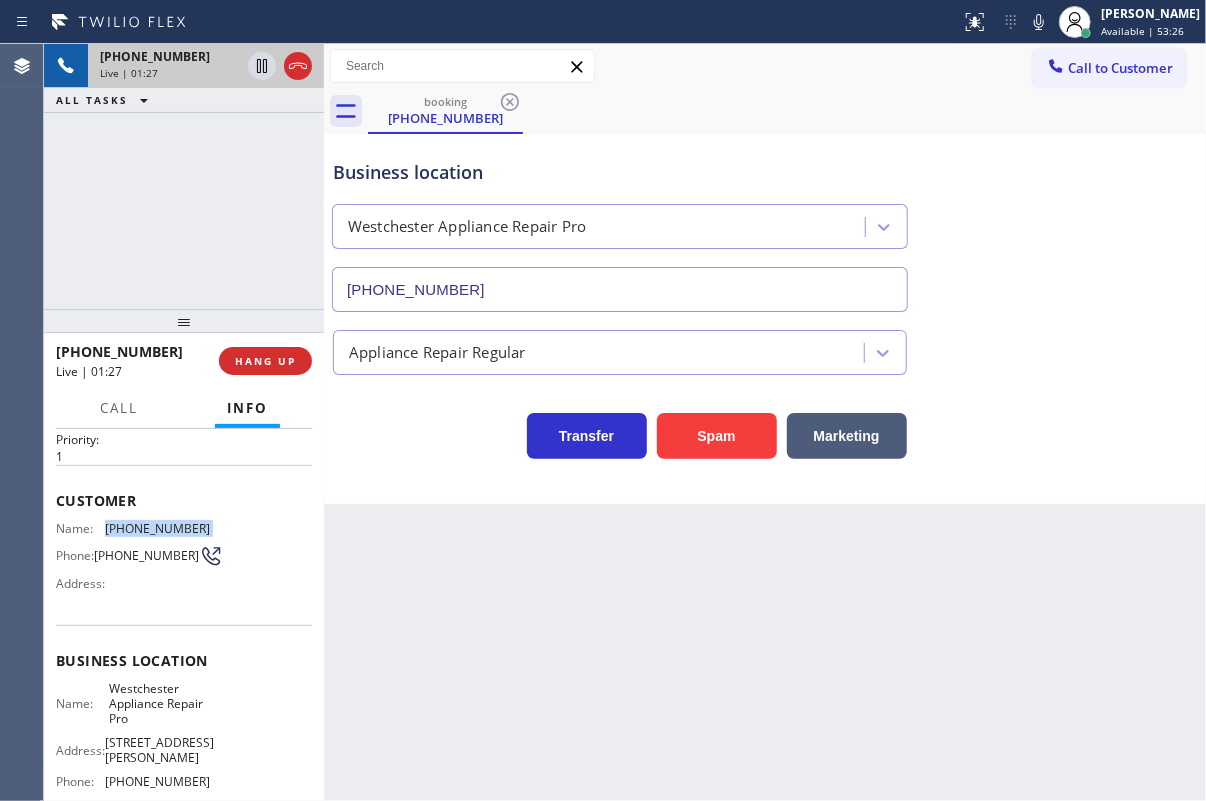 copy on "[PHONE_NUMBER]" 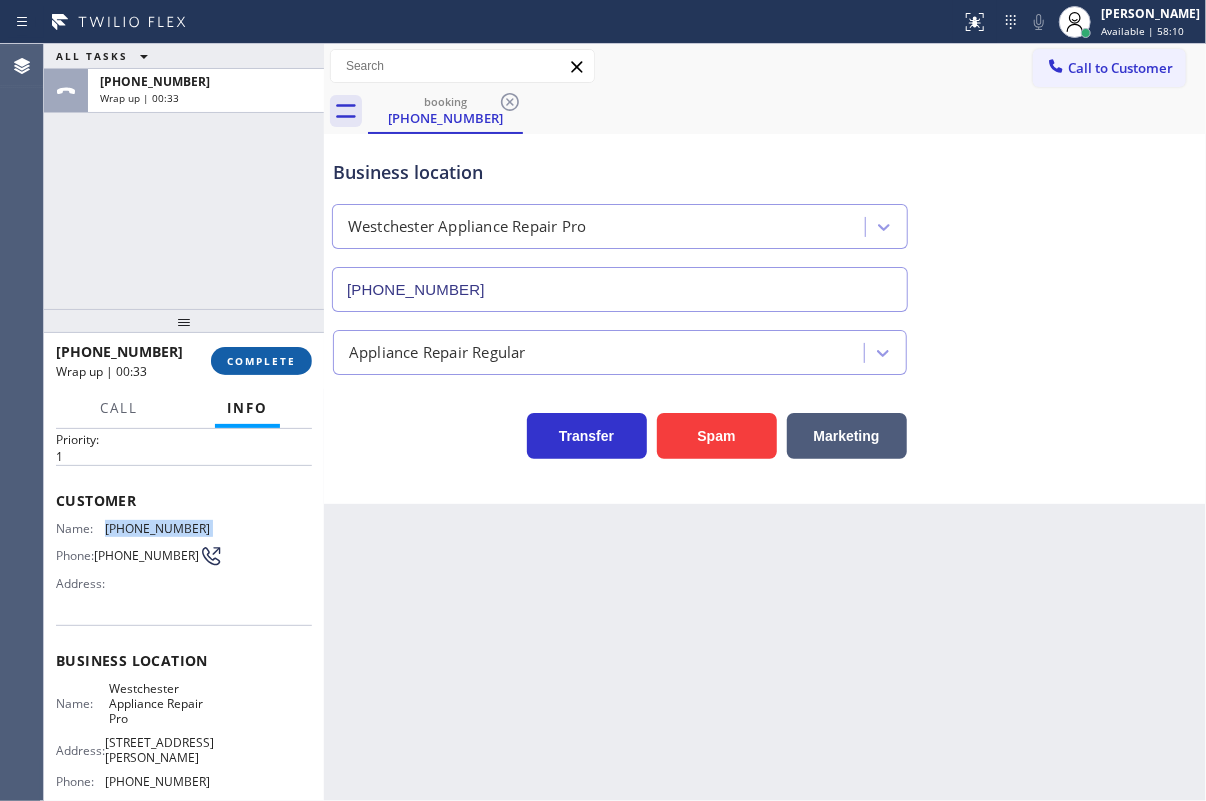click on "COMPLETE" at bounding box center [261, 361] 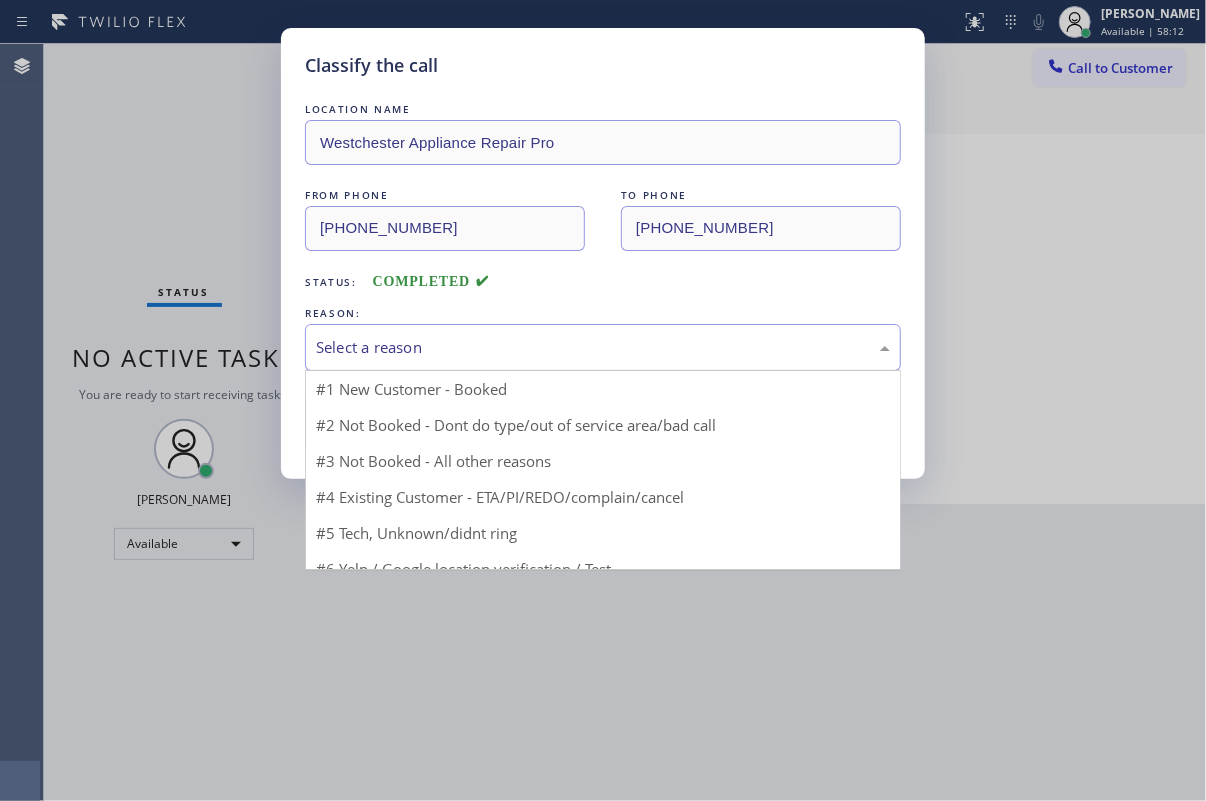 click on "Select a reason" at bounding box center [603, 347] 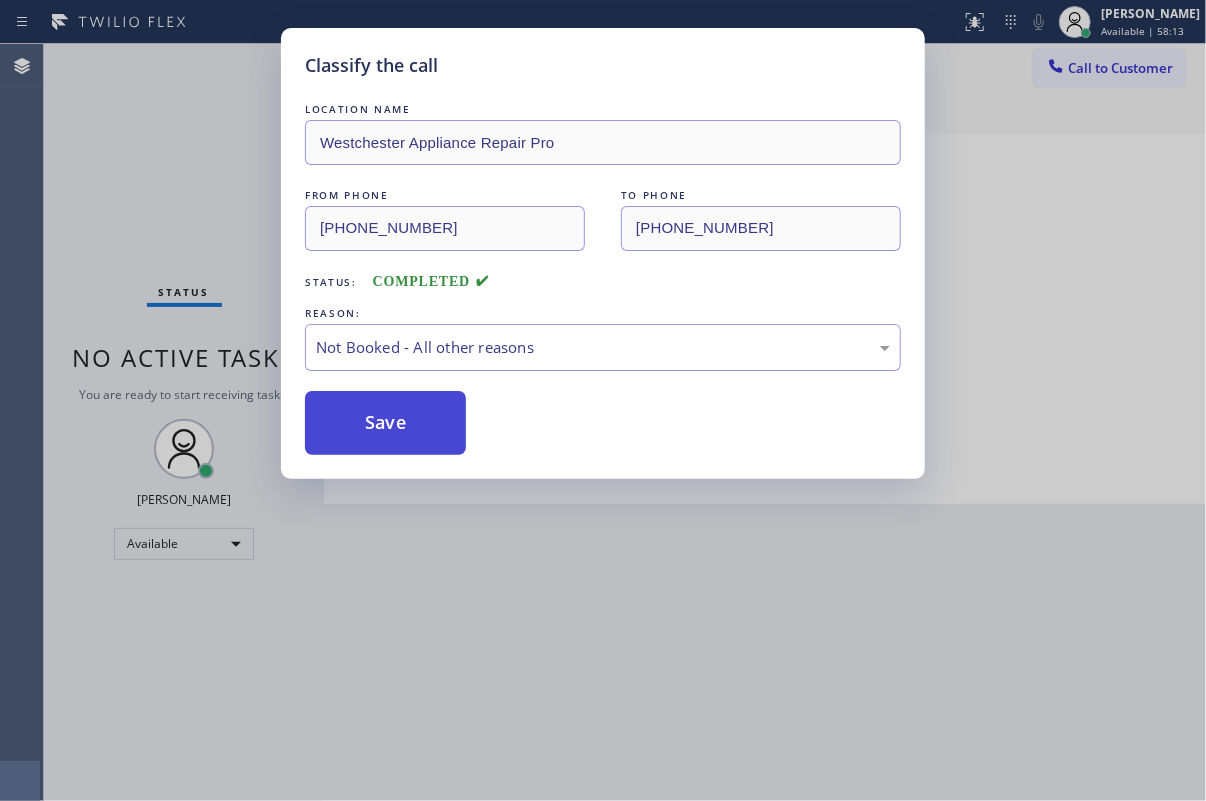 click on "Save" at bounding box center [385, 423] 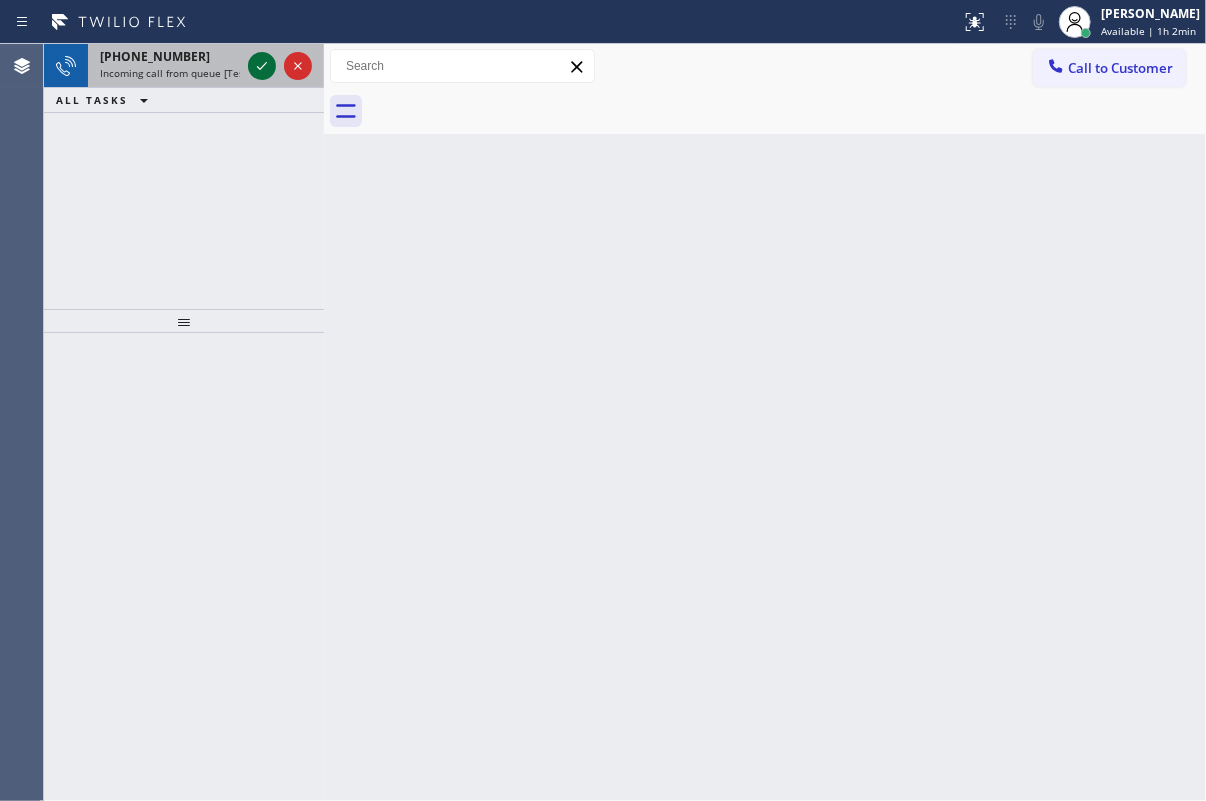 click 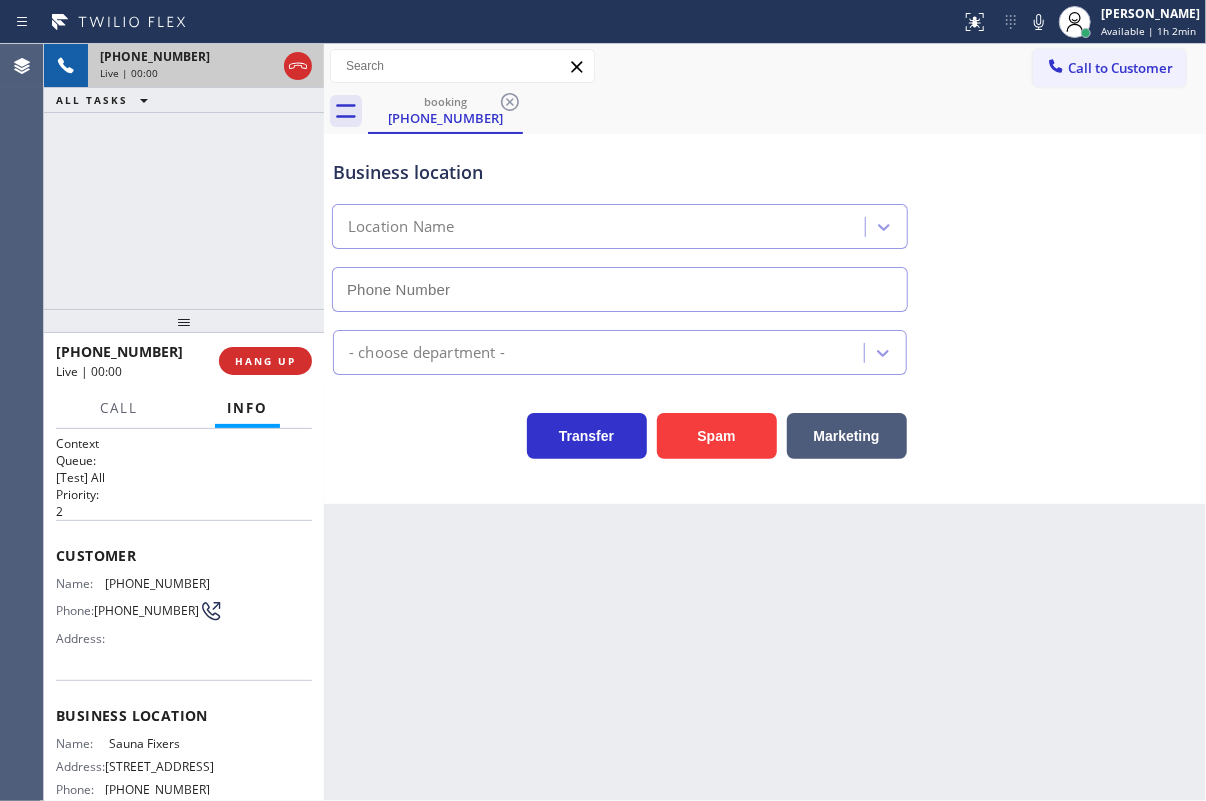 type on "[PHONE_NUMBER]" 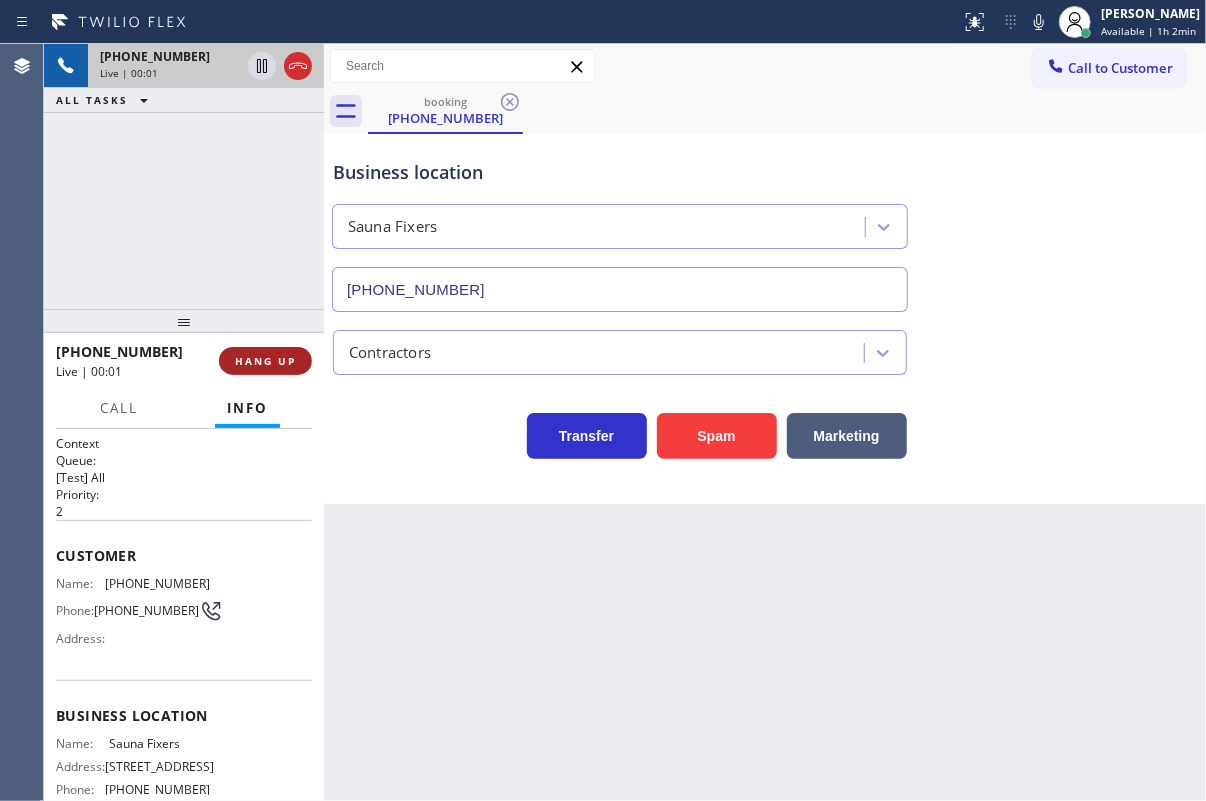 click on "HANG UP" at bounding box center (265, 361) 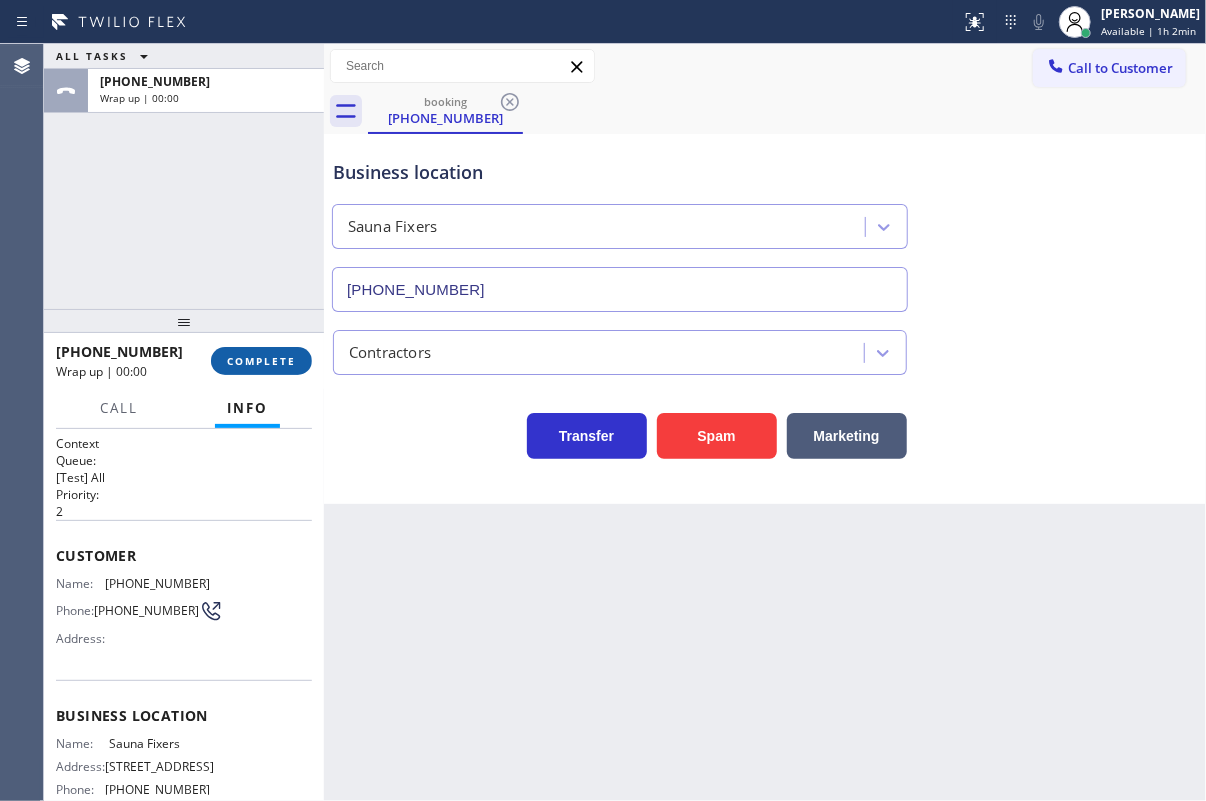 click on "COMPLETE" at bounding box center (261, 361) 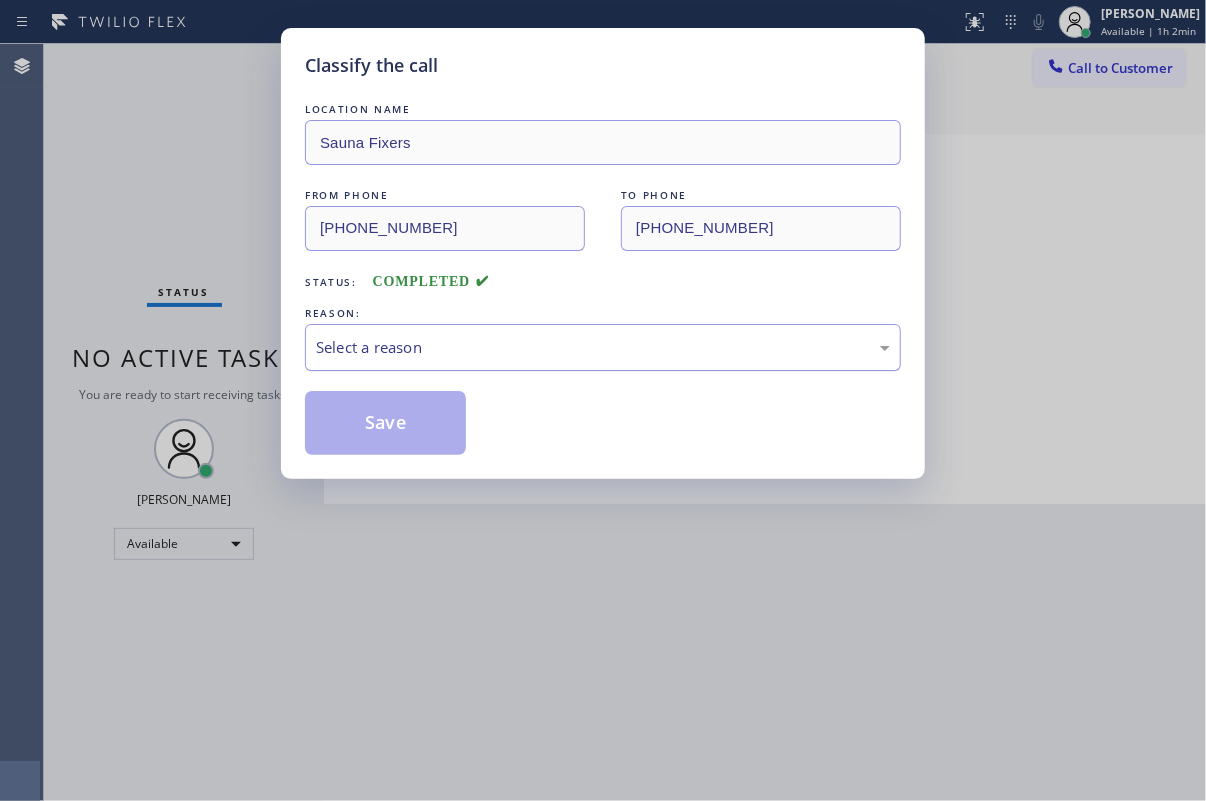 drag, startPoint x: 466, startPoint y: 337, endPoint x: 465, endPoint y: 359, distance: 22.022715 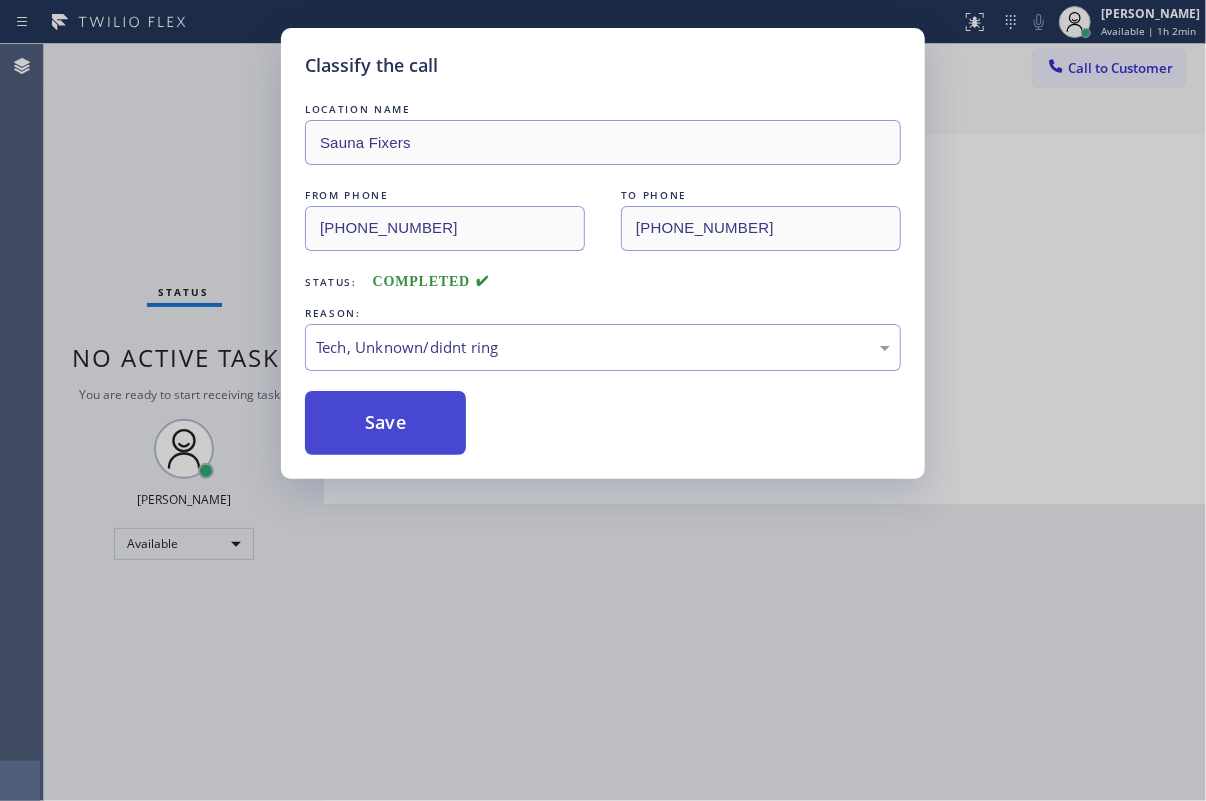 click on "Save" at bounding box center (385, 423) 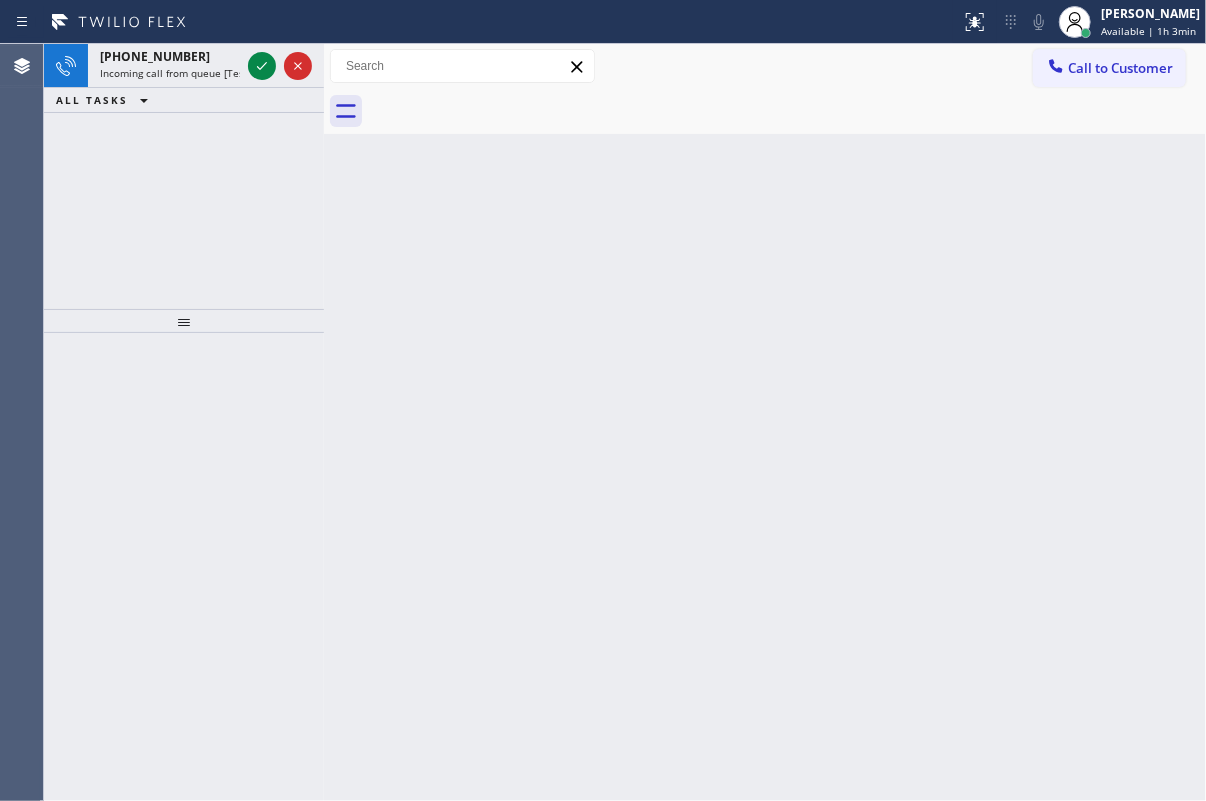 click on "Back to Dashboard Change Sender ID Customers Technicians Select a contact Outbound call Technician Search Technician Your caller id phone number Your caller id phone number Call Technician info Name   Phone none Address none Change Sender ID HVAC [PHONE_NUMBER] 5 Star Appliance [PHONE_NUMBER] Appliance Repair [PHONE_NUMBER] Plumbing [PHONE_NUMBER] Air Duct Cleaning [PHONE_NUMBER]  Electricians [PHONE_NUMBER] Cancel Change Check personal SMS Reset Change No tabs Call to Customer Outbound call Location Next Door Appliance Repair [GEOGRAPHIC_DATA] Your caller id phone number [PHONE_NUMBER] Customer number Call Outbound call Technician Search Technician Your caller id phone number Your caller id phone number Call" at bounding box center (765, 422) 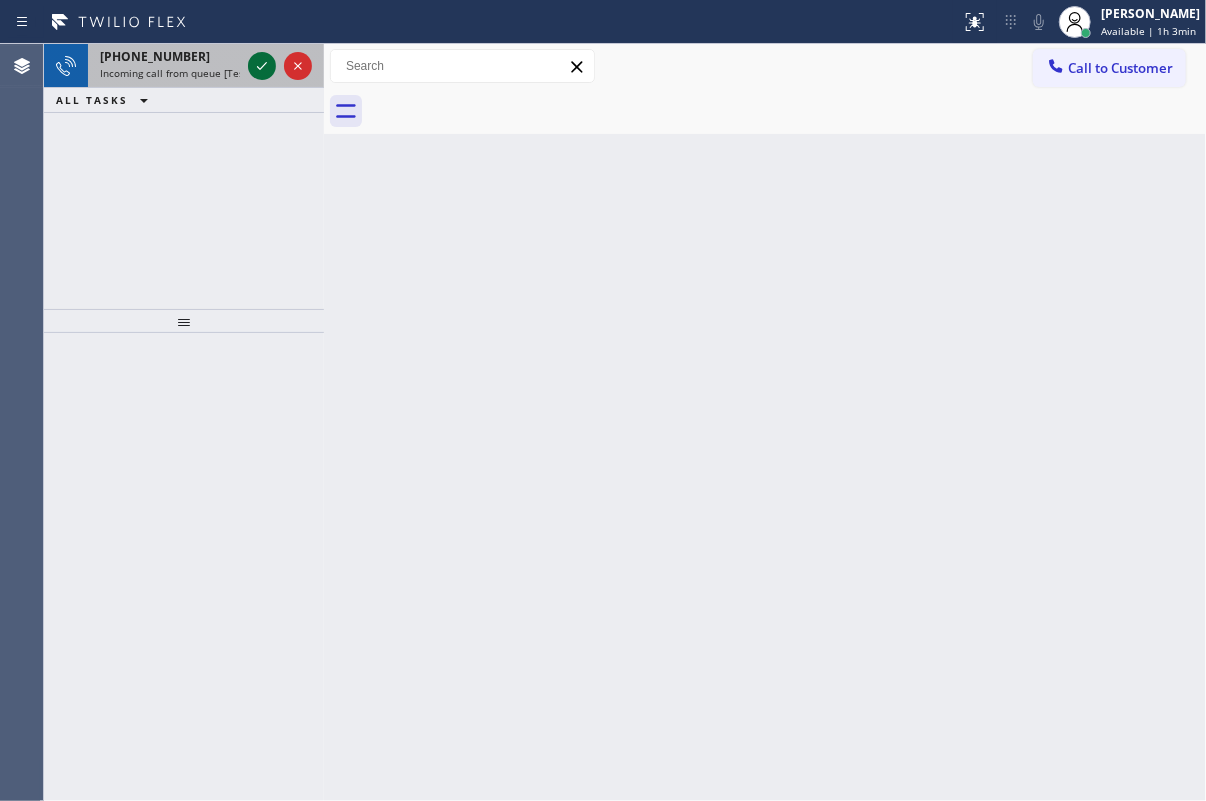 click 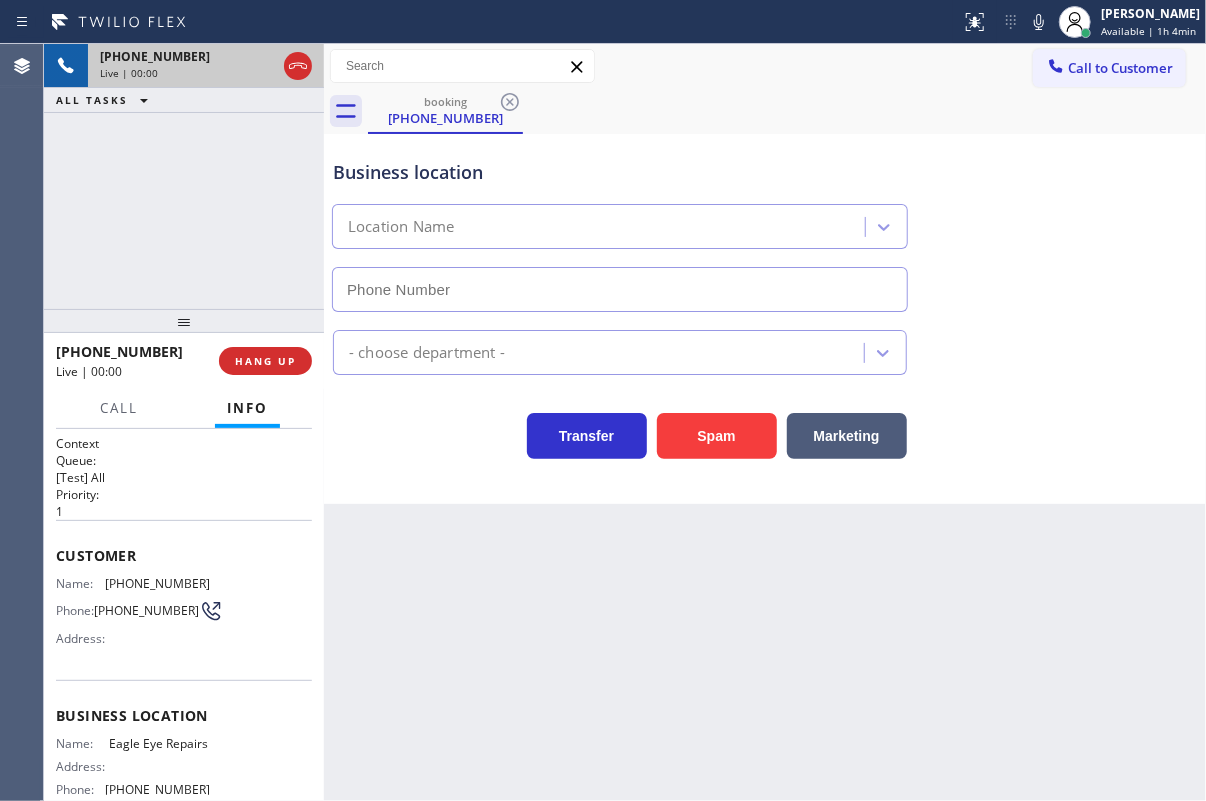 type on "[PHONE_NUMBER]" 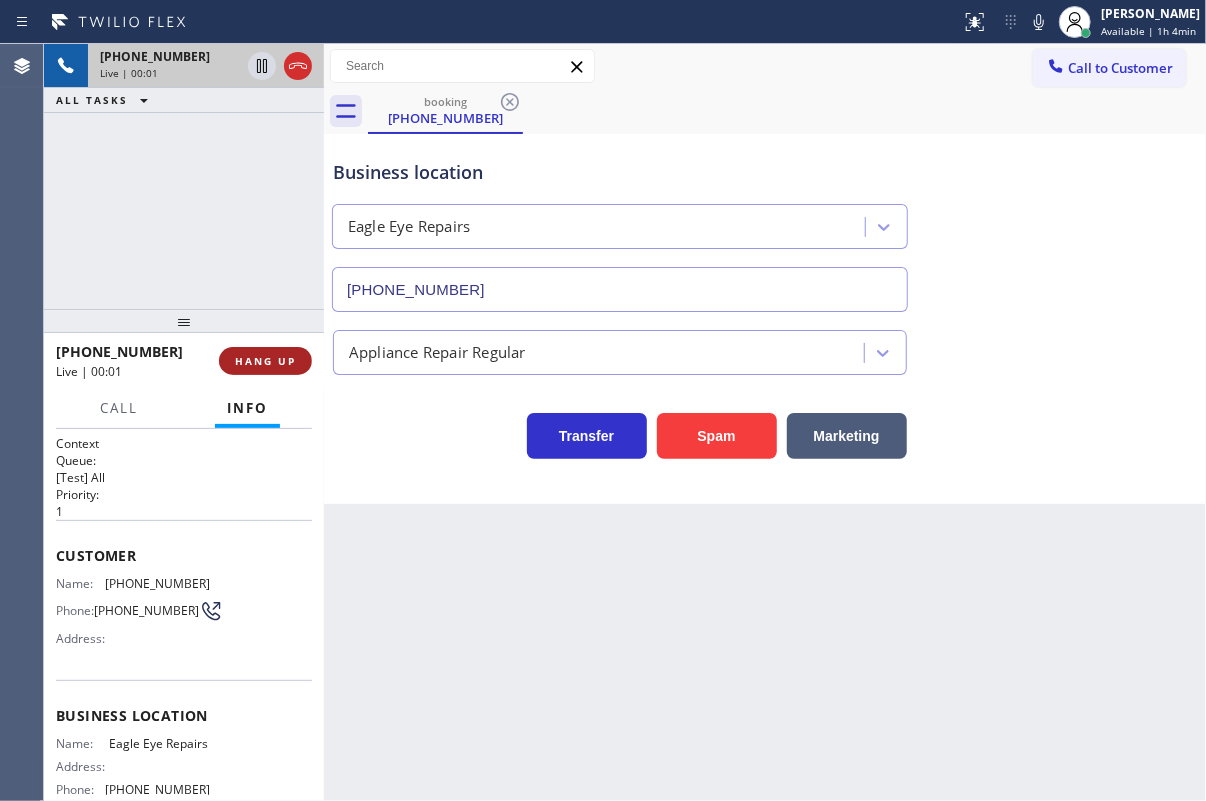 click on "HANG UP" at bounding box center (265, 361) 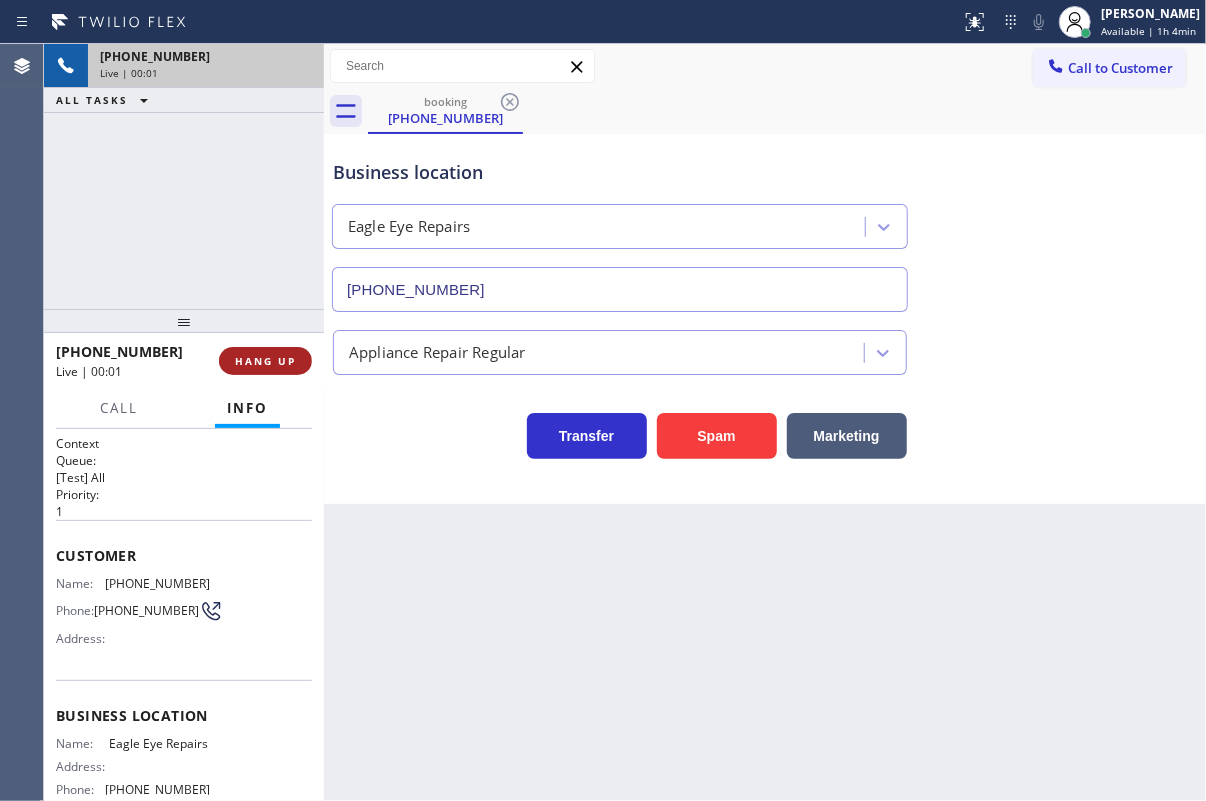 click on "HANG UP" at bounding box center [265, 361] 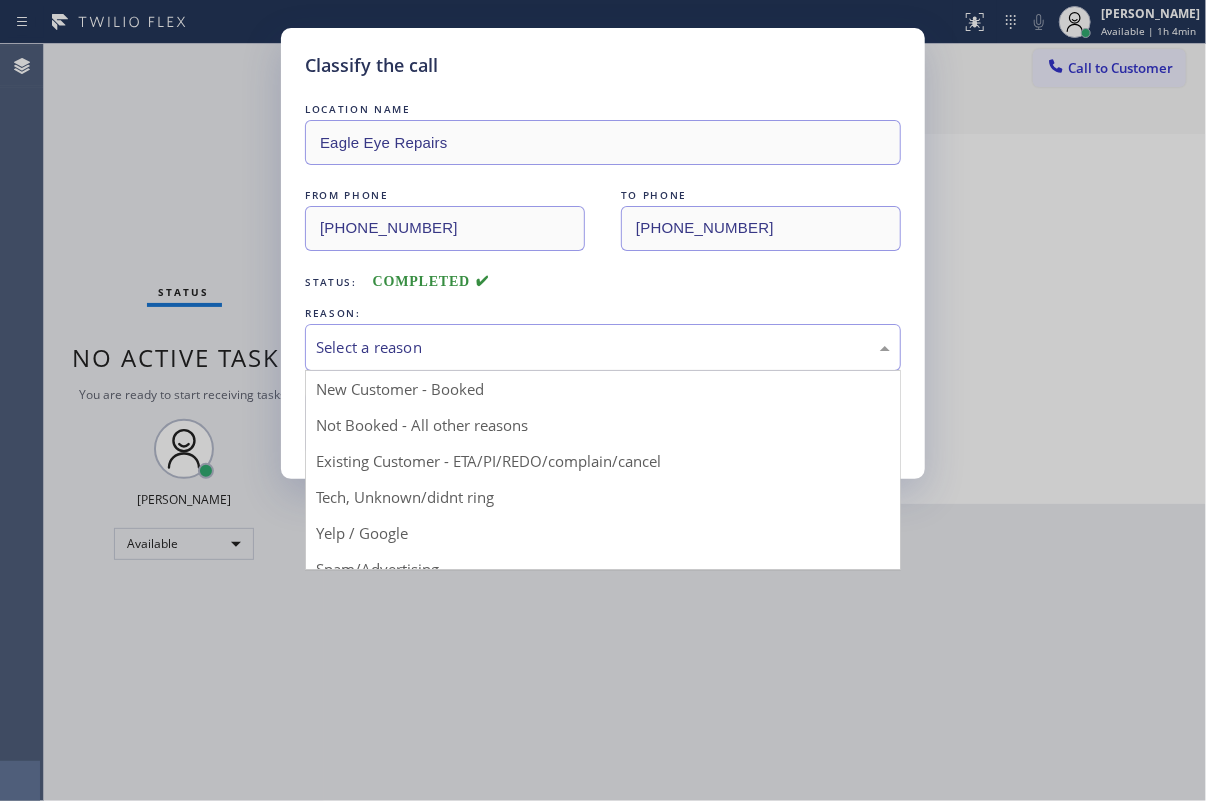 click on "Select a reason" at bounding box center [603, 347] 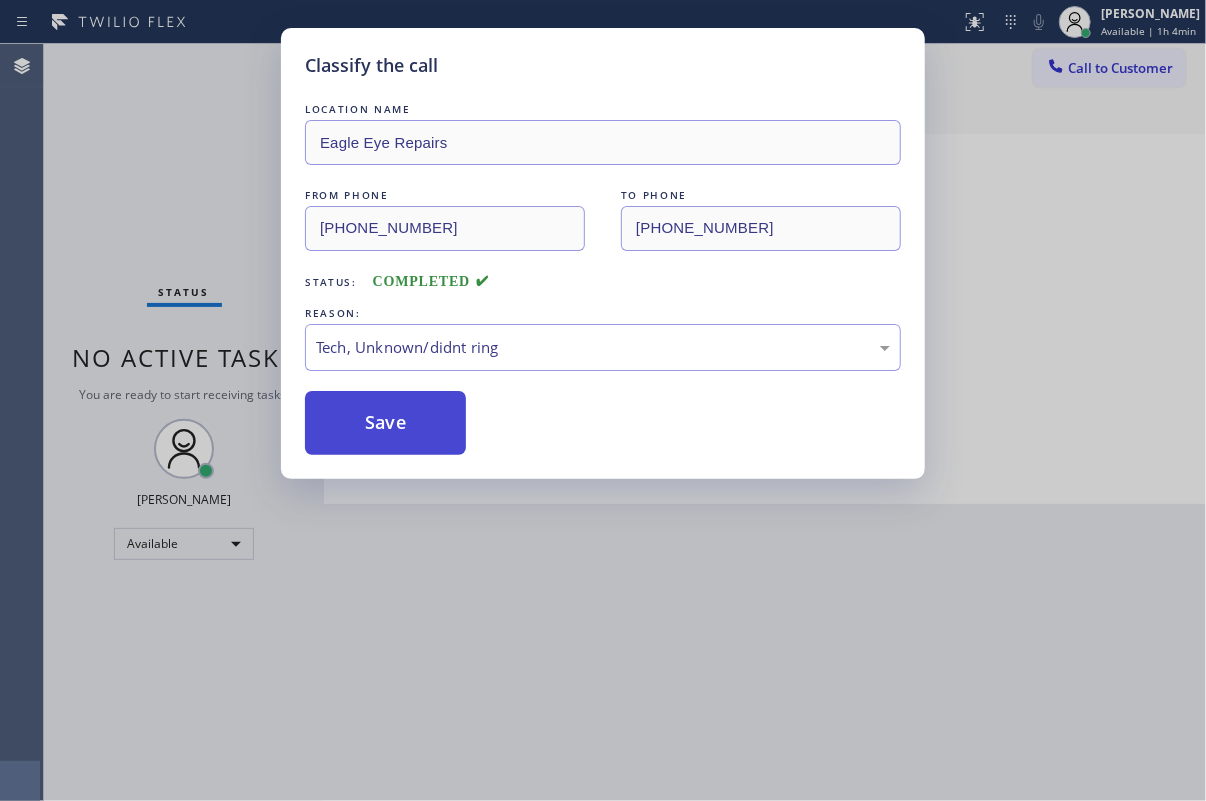 click on "Save" at bounding box center [385, 423] 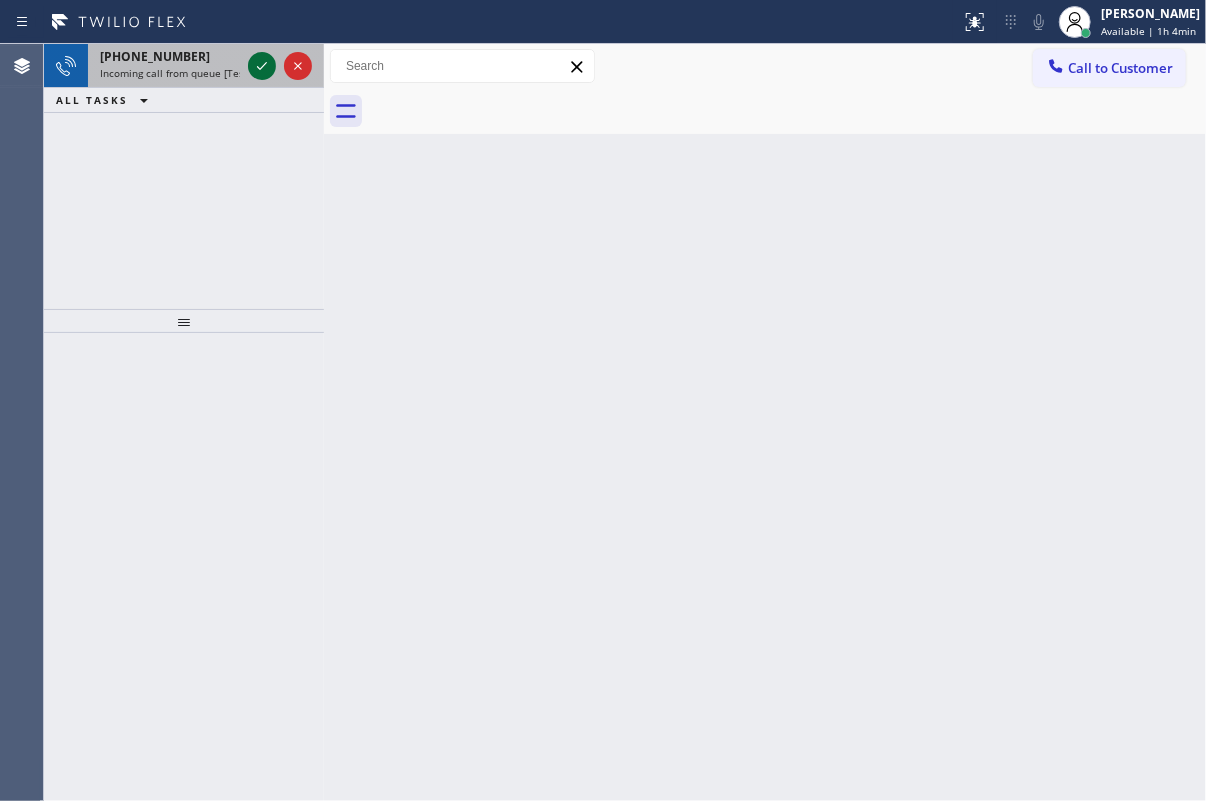 click 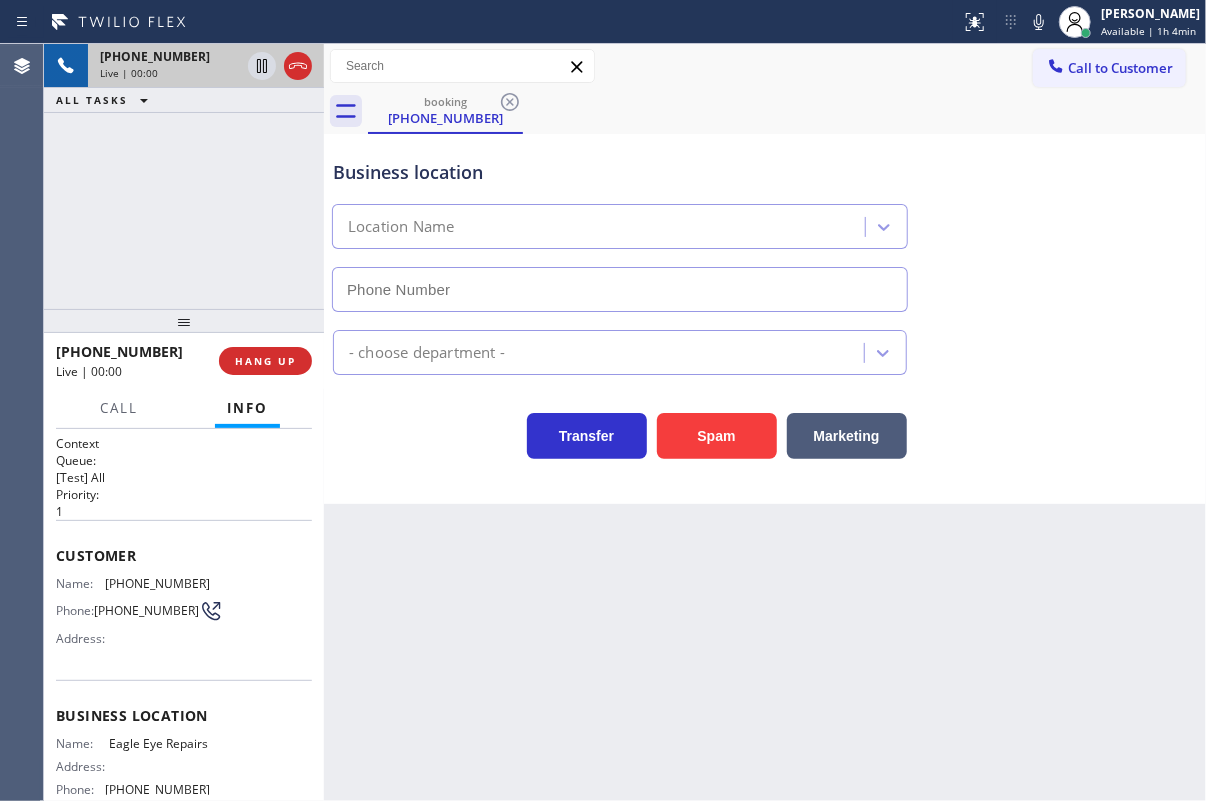 type on "[PHONE_NUMBER]" 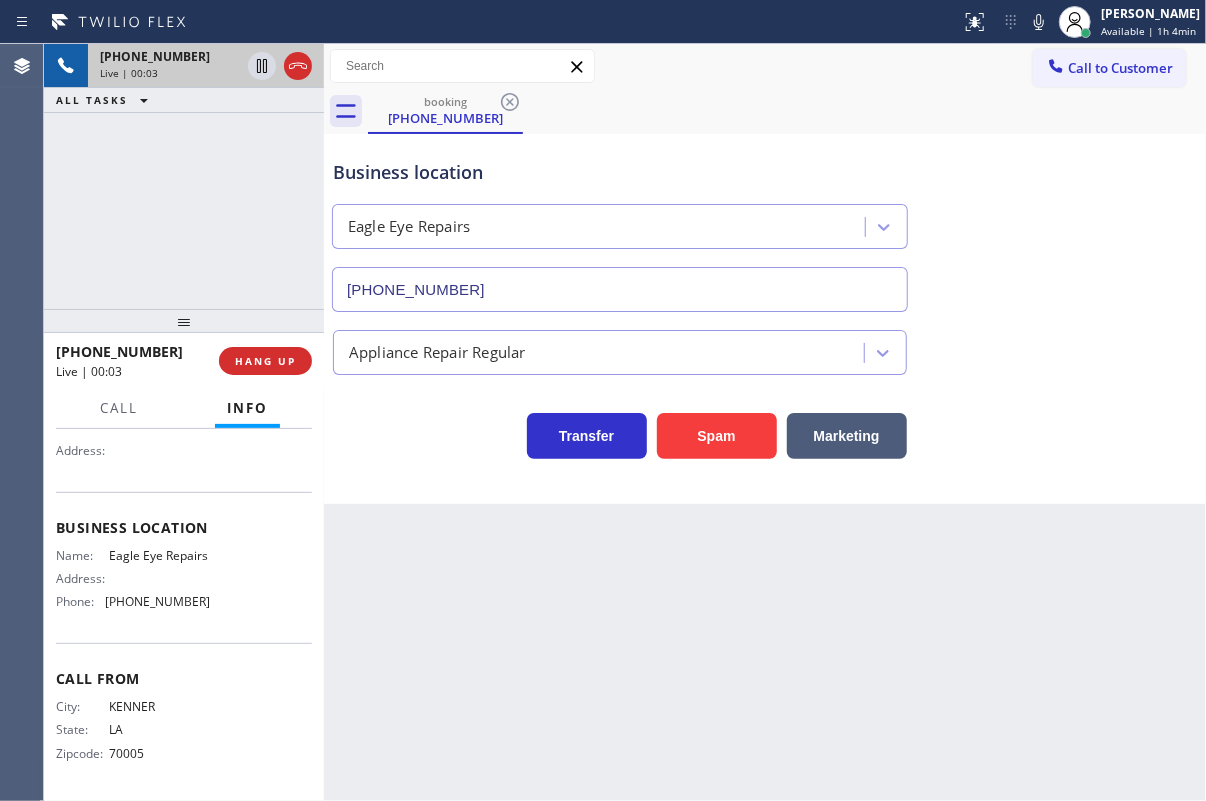 scroll, scrollTop: 206, scrollLeft: 0, axis: vertical 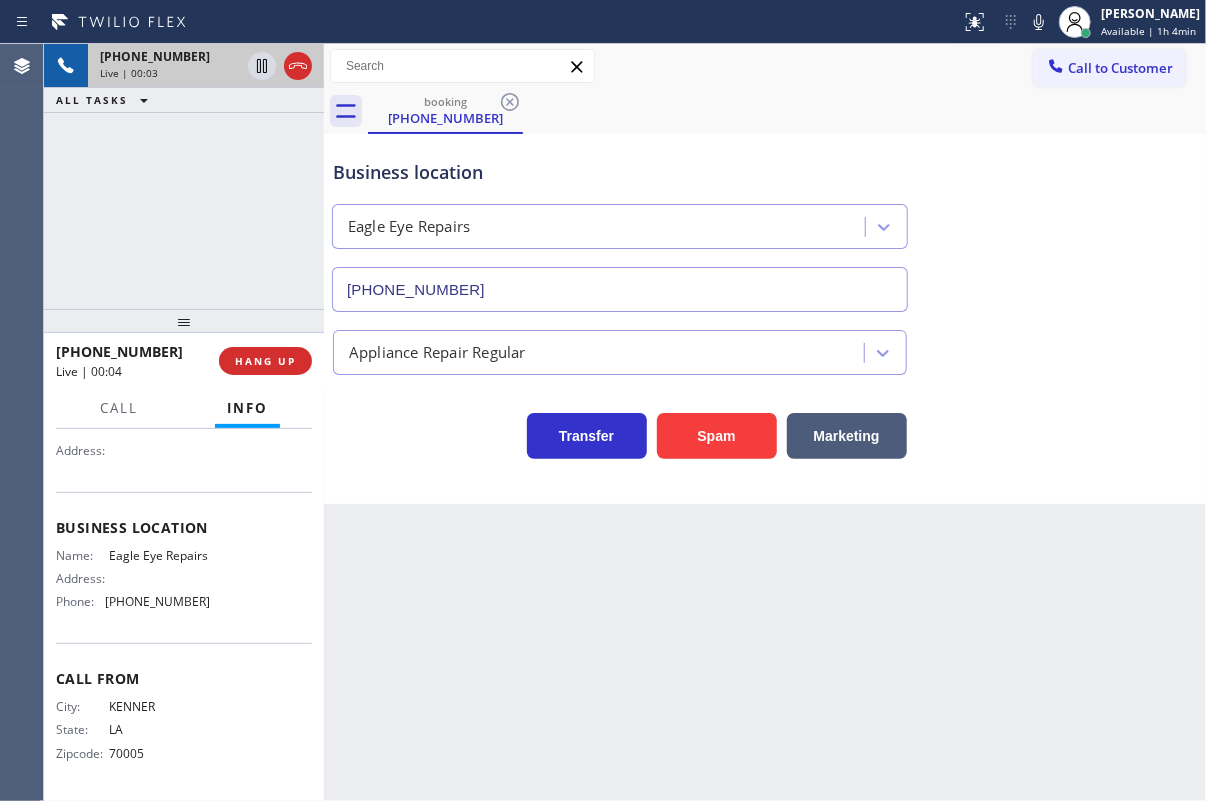 click on "Eagle Eye Repairs" at bounding box center (159, 555) 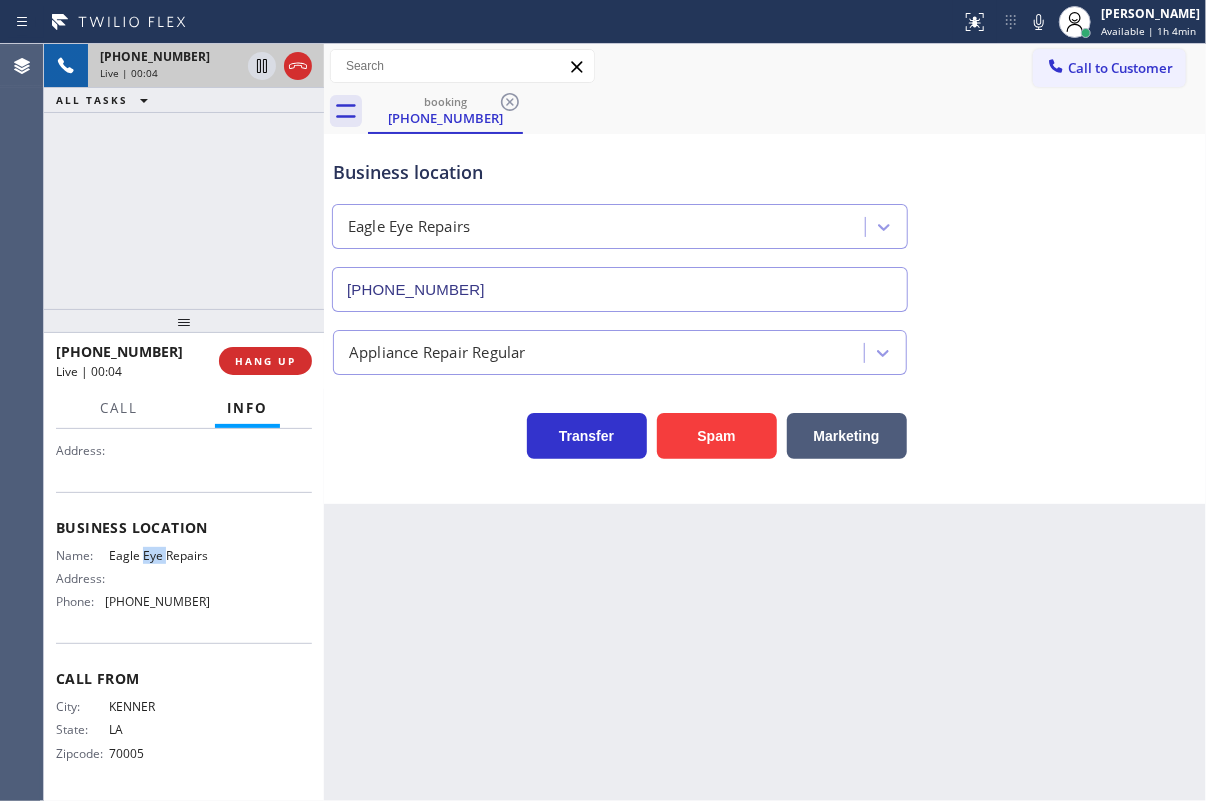 click on "Eagle Eye Repairs" at bounding box center [159, 555] 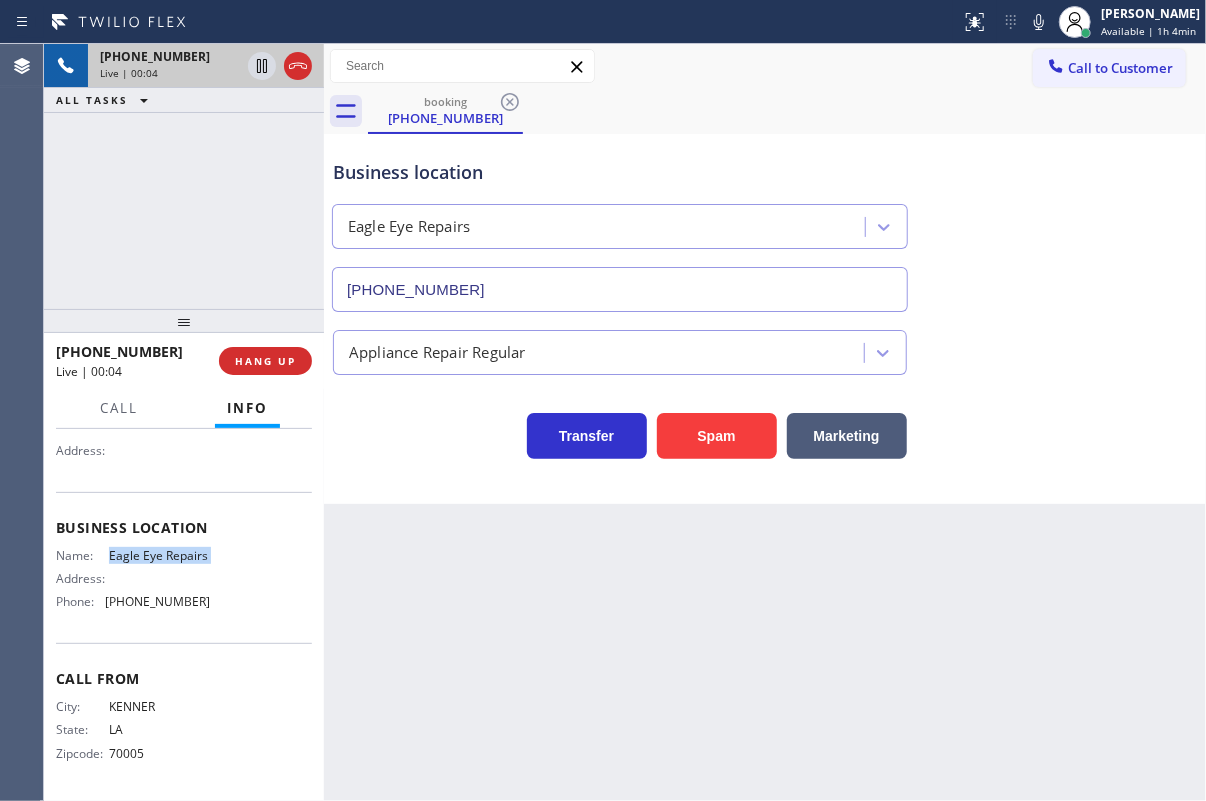 click on "Eagle Eye Repairs" at bounding box center [159, 555] 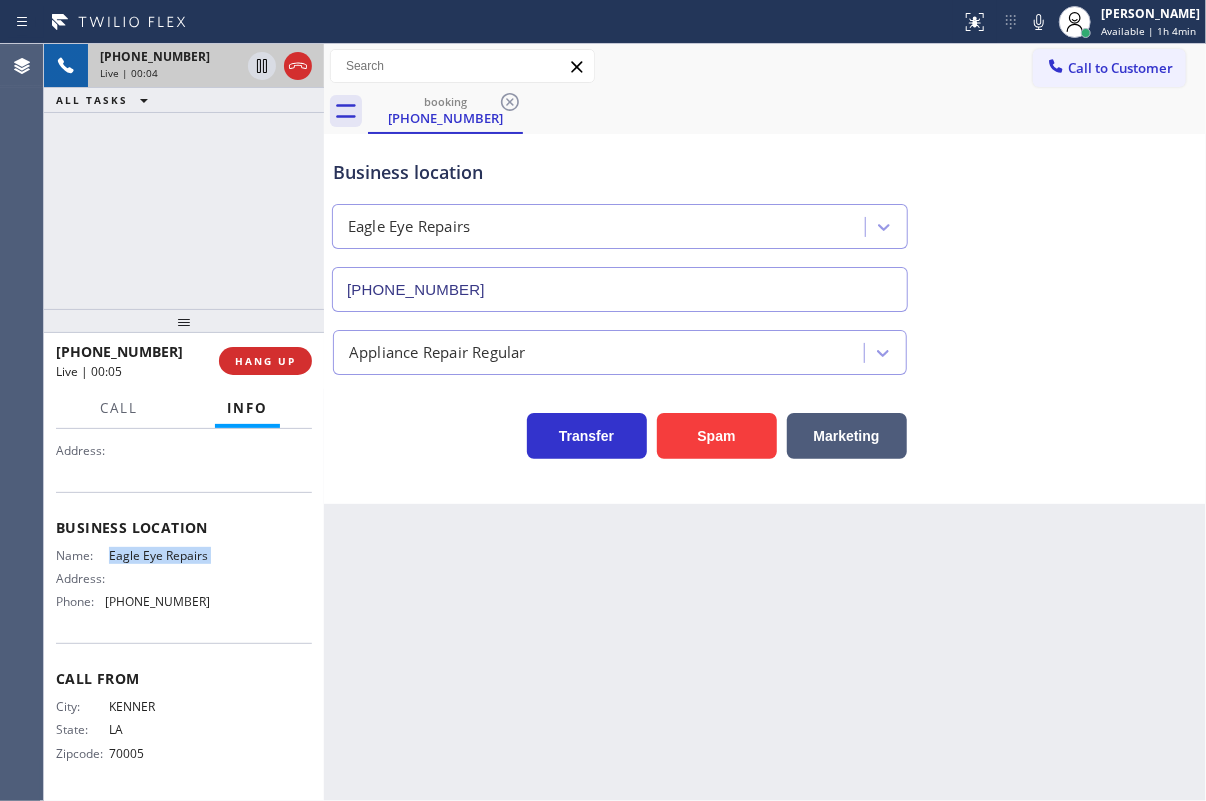 copy on "Eagle Eye Repairs" 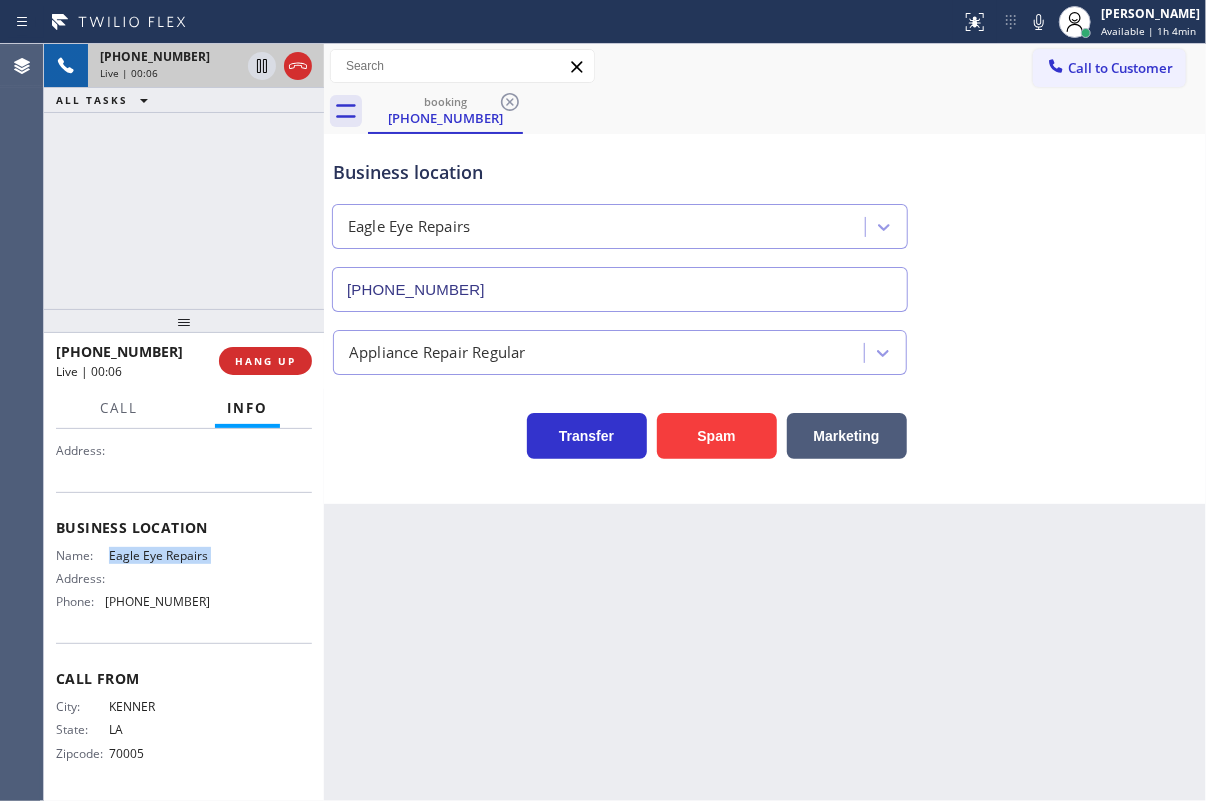 click on "[PHONE_NUMBER]" at bounding box center (620, 289) 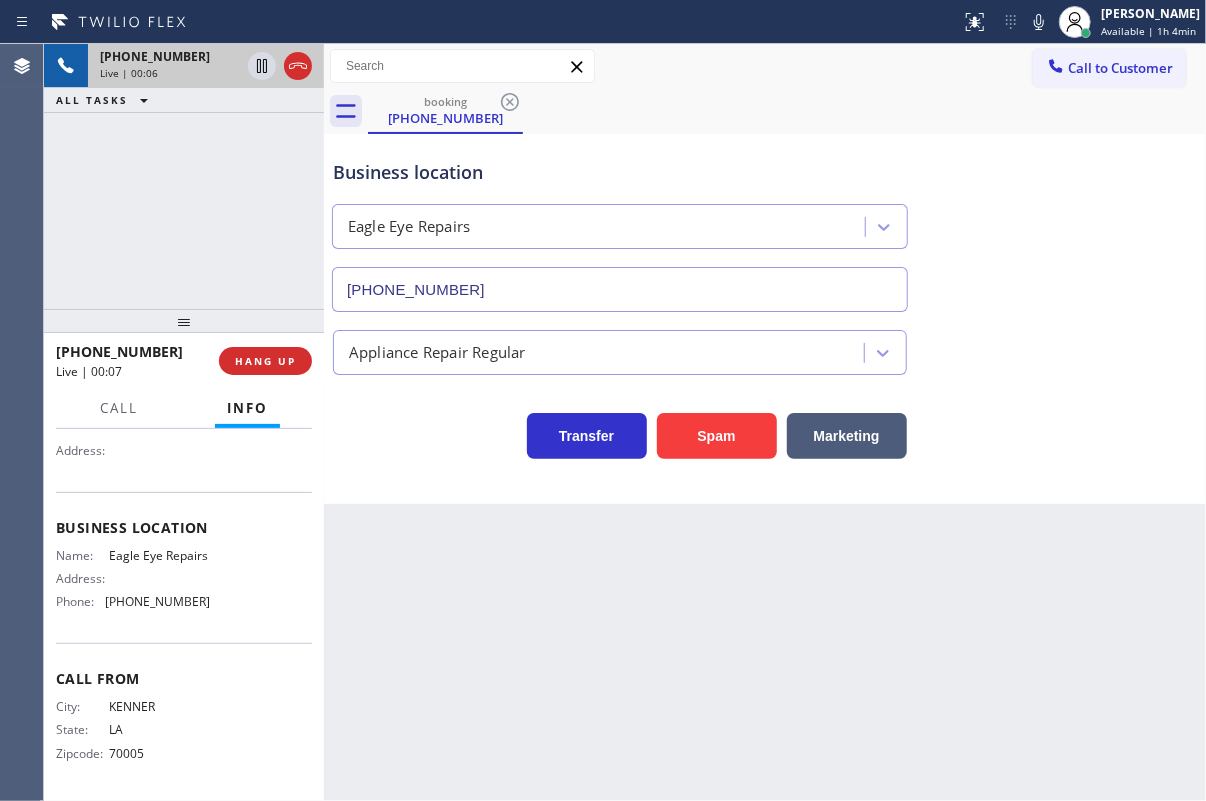 click on "[PHONE_NUMBER]" at bounding box center (620, 289) 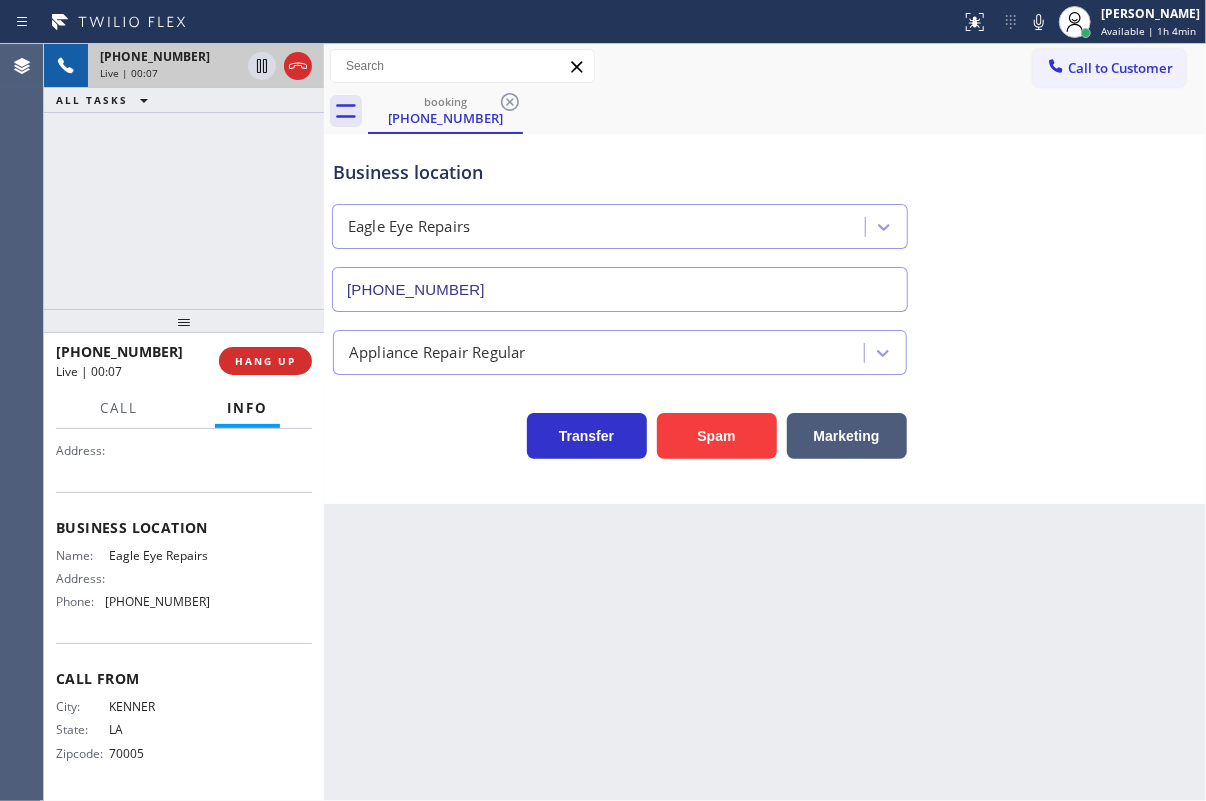 click on "[PHONE_NUMBER]" at bounding box center (620, 289) 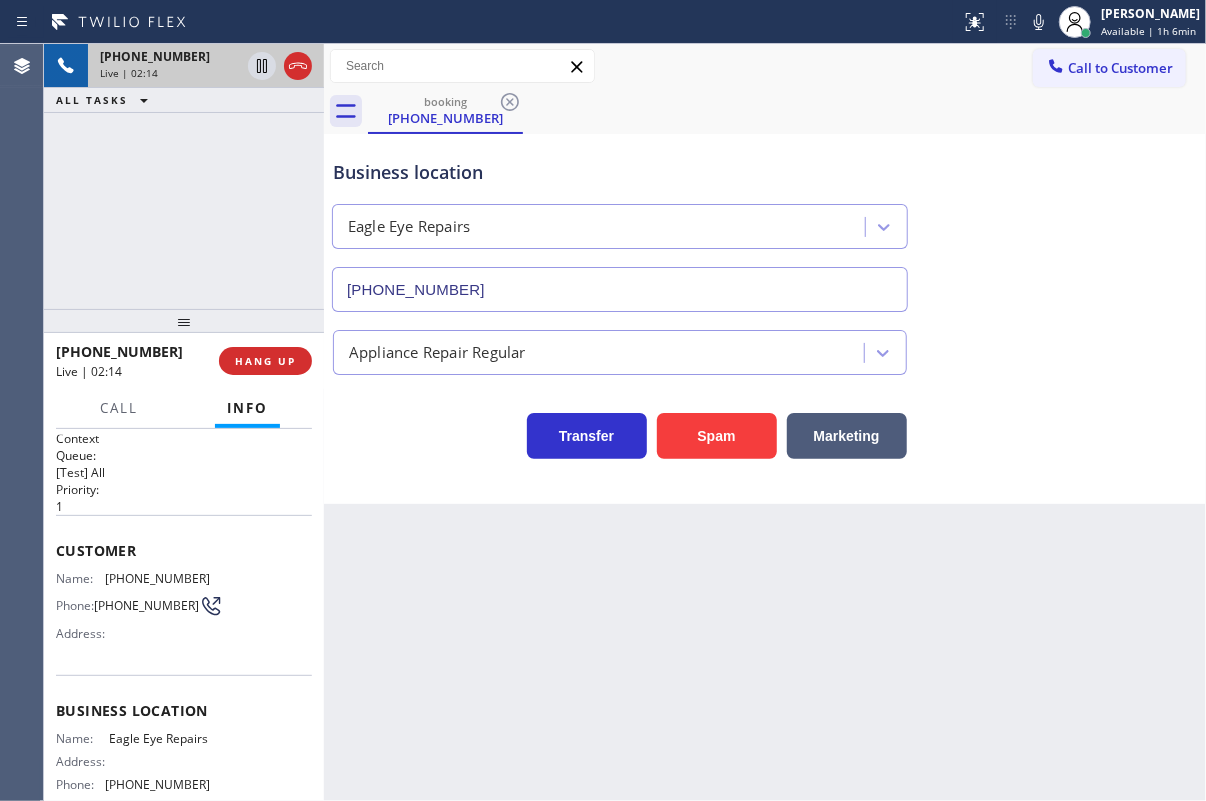 scroll, scrollTop: 0, scrollLeft: 0, axis: both 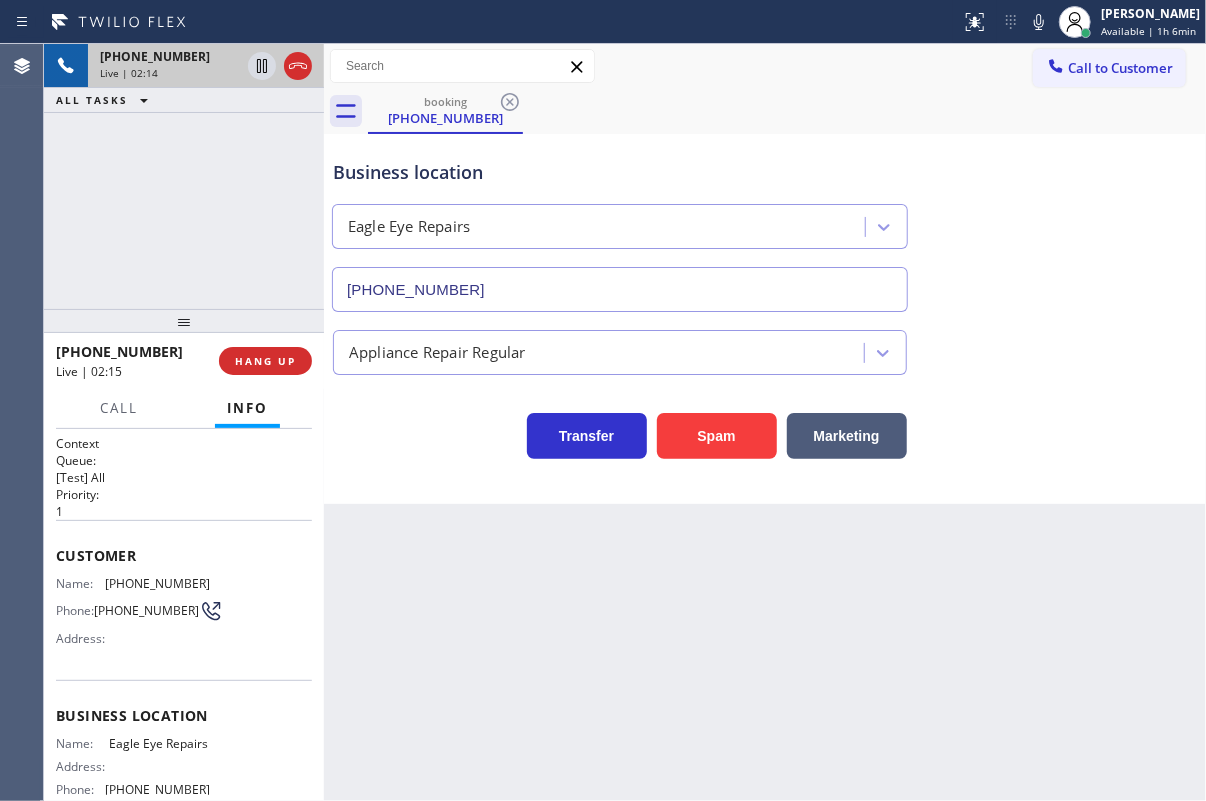 click on "Name: [PHONE_NUMBER] Phone: [PHONE_NUMBER] Address:" at bounding box center [133, 615] 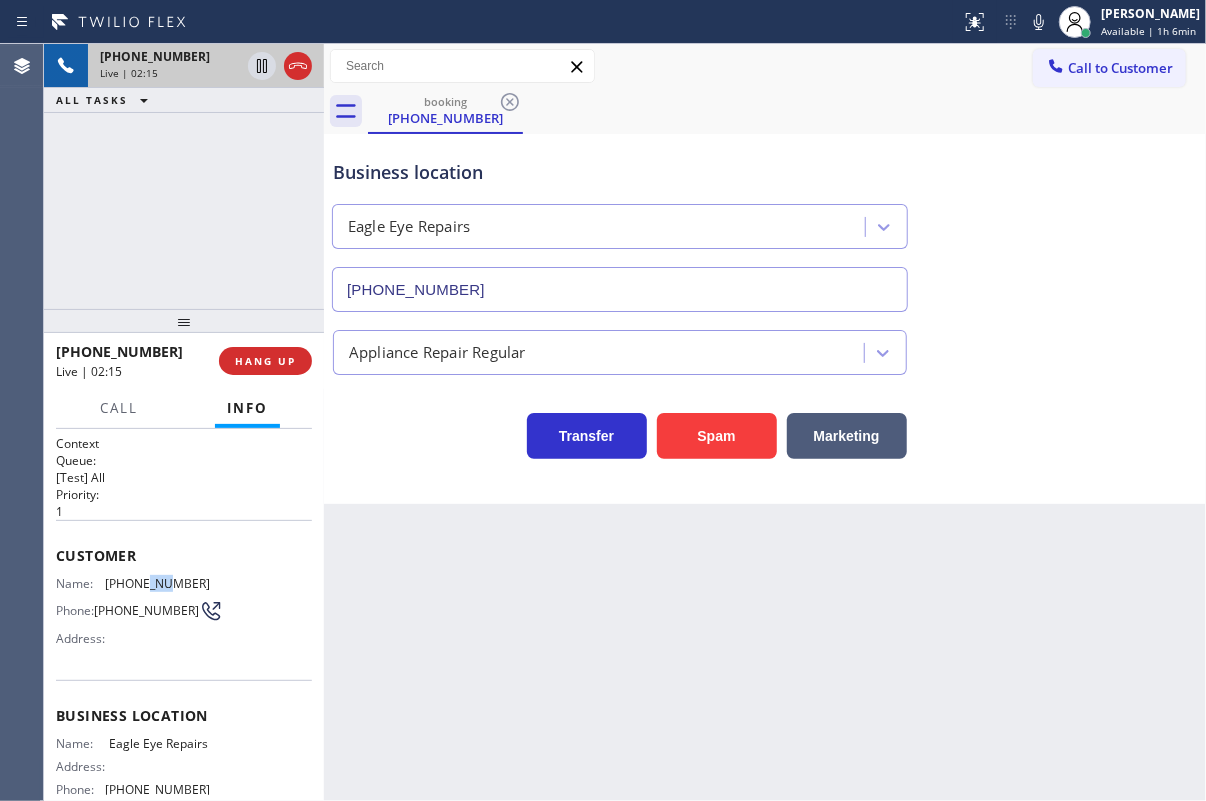 click on "Name: [PHONE_NUMBER] Phone: [PHONE_NUMBER] Address:" at bounding box center [133, 615] 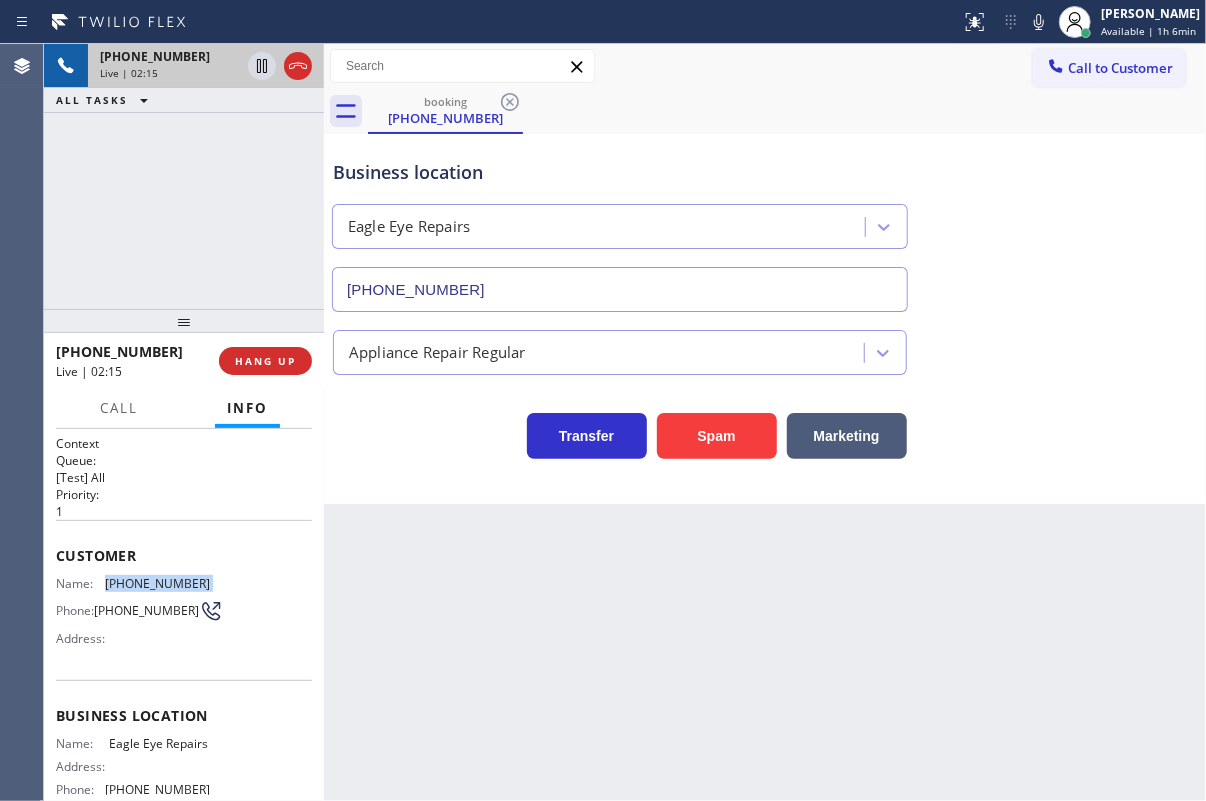 click on "Name: [PHONE_NUMBER] Phone: [PHONE_NUMBER] Address:" at bounding box center (133, 615) 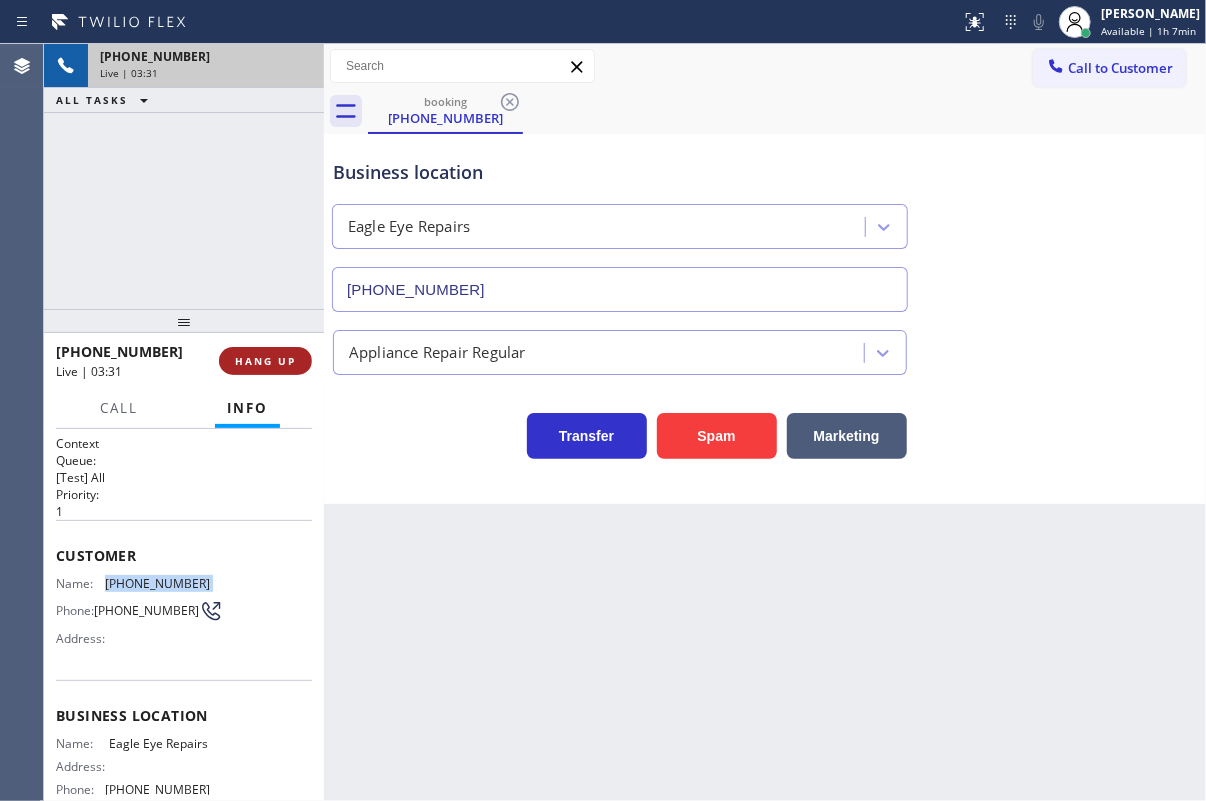 click on "HANG UP" at bounding box center [265, 361] 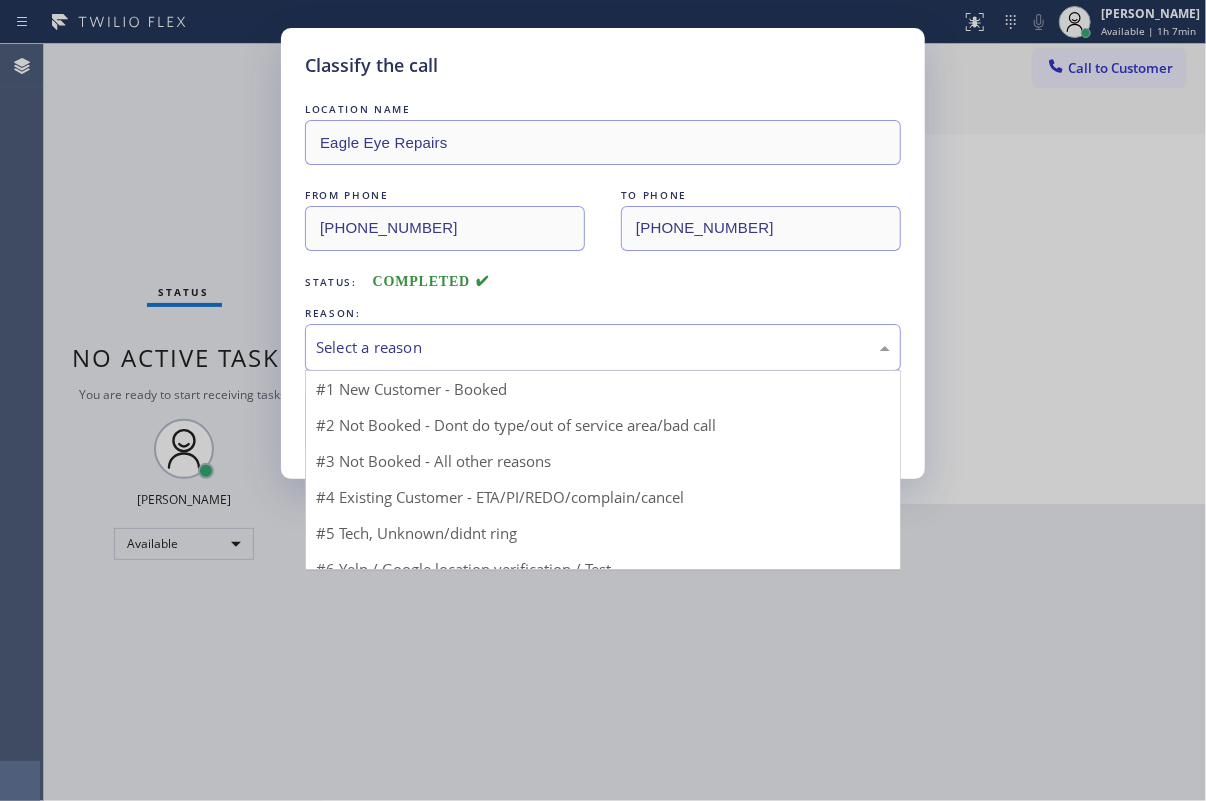 click on "Select a reason" at bounding box center (603, 347) 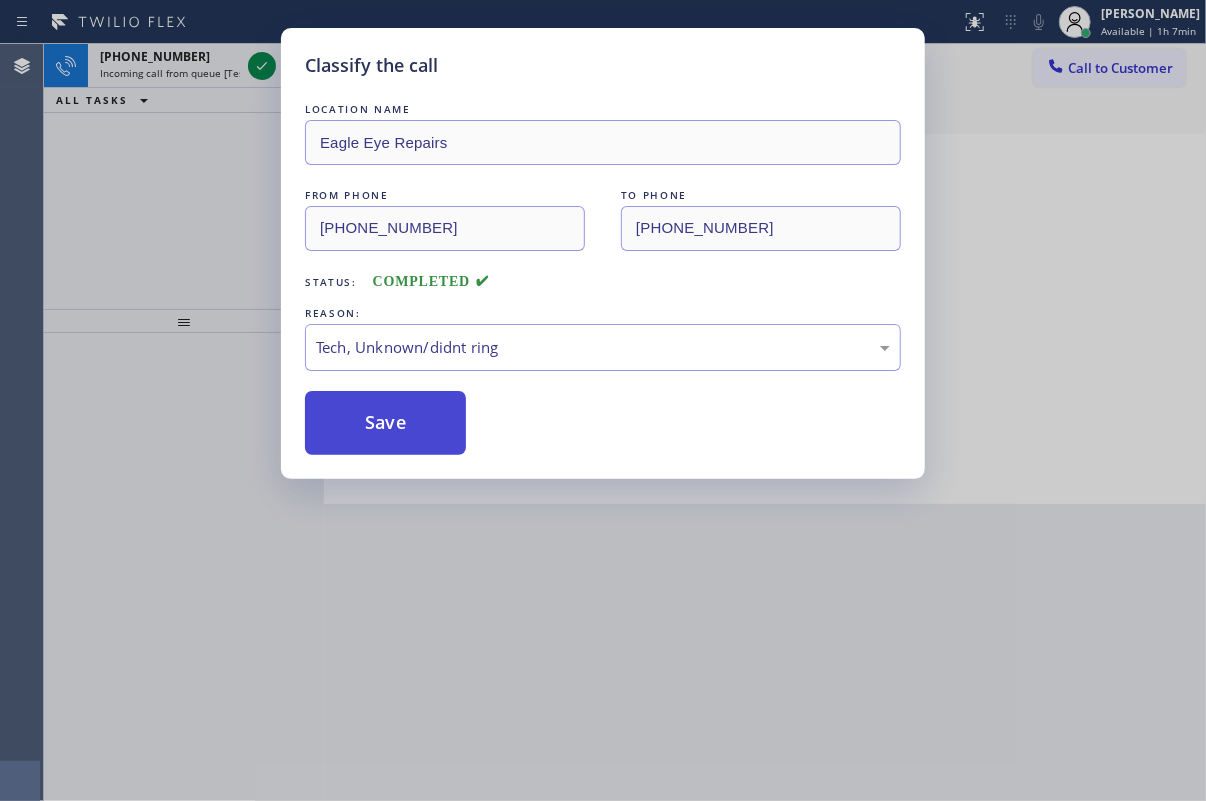 click on "Save" at bounding box center [385, 423] 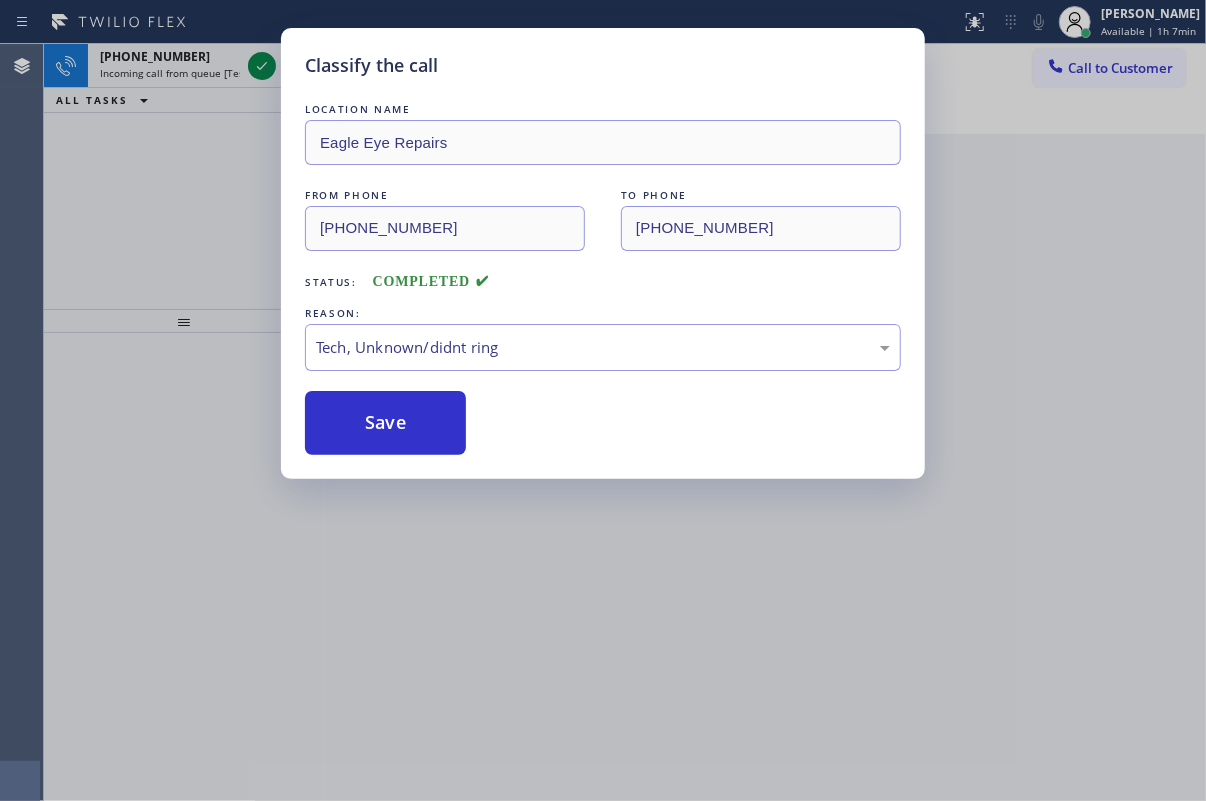 click on "Classify the call LOCATION NAME Eagle Eye Repairs FROM PHONE [PHONE_NUMBER] TO PHONE [PHONE_NUMBER] Status: COMPLETED REASON: Tech, Unknown/didnt ring Save" at bounding box center (603, 400) 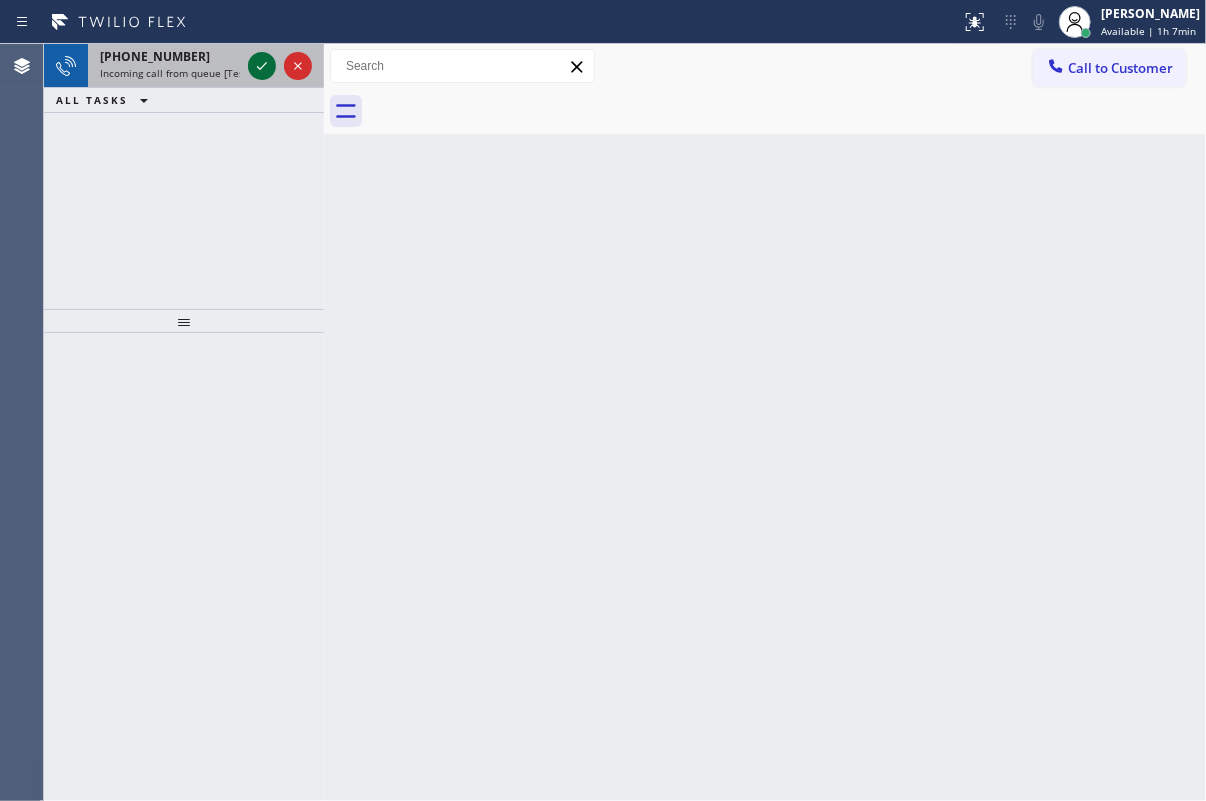 click 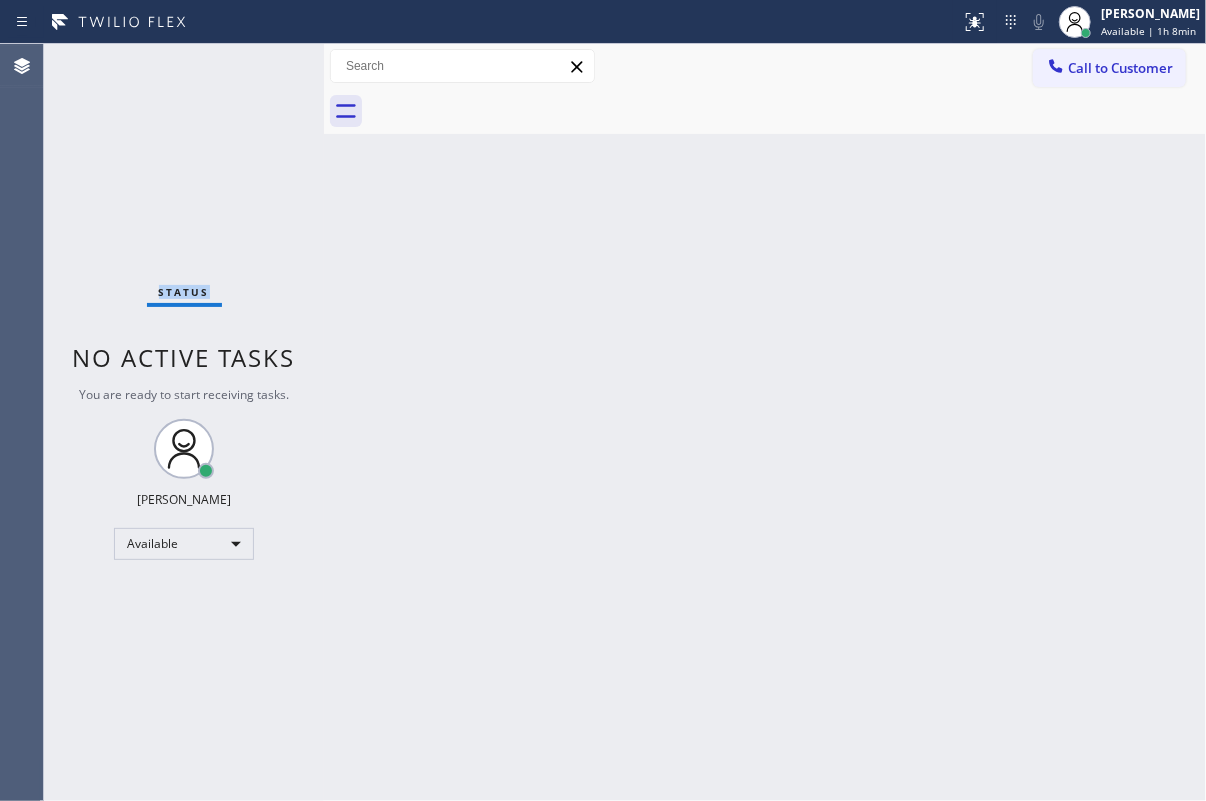 click on "Status   No active tasks     You are ready to start receiving tasks.   [PERSON_NAME] Available" at bounding box center [184, 422] 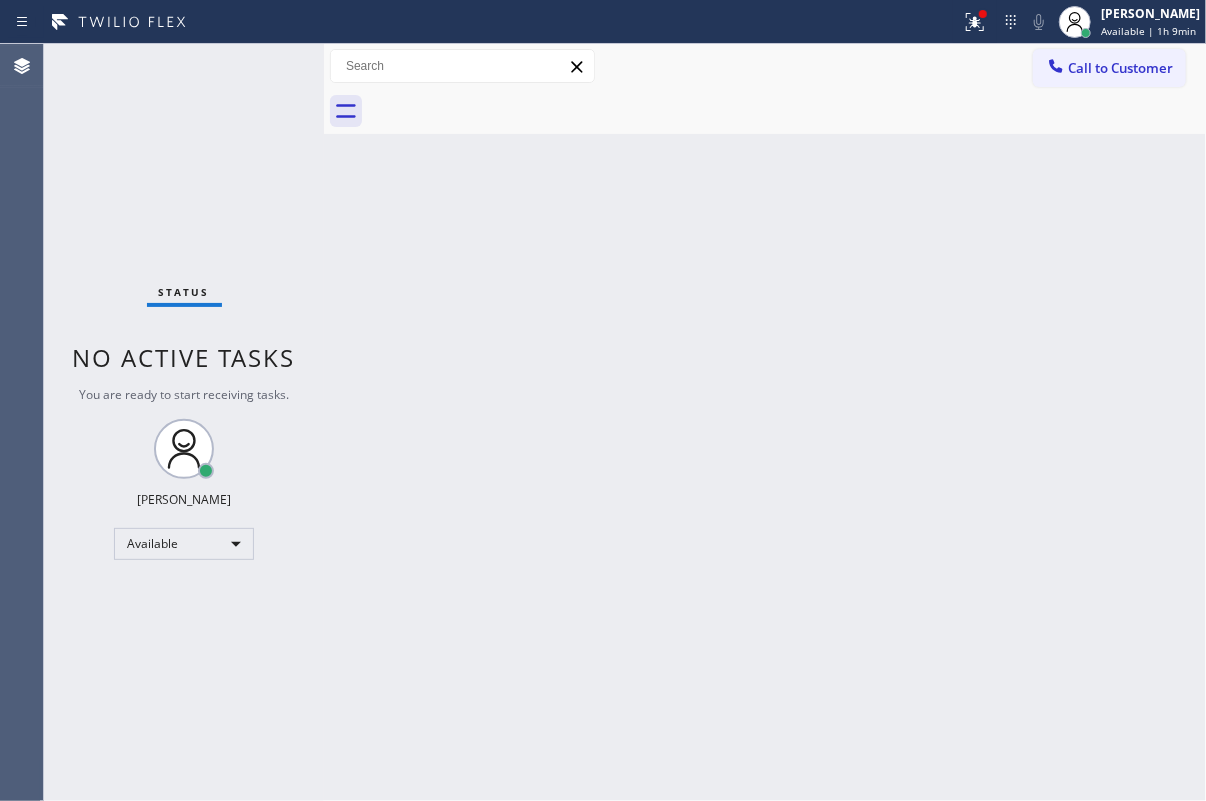 click on "Back to Dashboard Change Sender ID Customers Technicians Select a contact Outbound call Technician Search Technician Your caller id phone number Your caller id phone number Call Technician info Name   Phone none Address none Change Sender ID HVAC [PHONE_NUMBER] 5 Star Appliance [PHONE_NUMBER] Appliance Repair [PHONE_NUMBER] Plumbing [PHONE_NUMBER] Air Duct Cleaning [PHONE_NUMBER]  Electricians [PHONE_NUMBER] Cancel Change Check personal SMS Reset Change No tabs Call to Customer Outbound call Location Next Door Appliance Repair [GEOGRAPHIC_DATA] Your caller id phone number [PHONE_NUMBER] Customer number Call Outbound call Technician Search Technician Your caller id phone number Your caller id phone number Call" at bounding box center (765, 422) 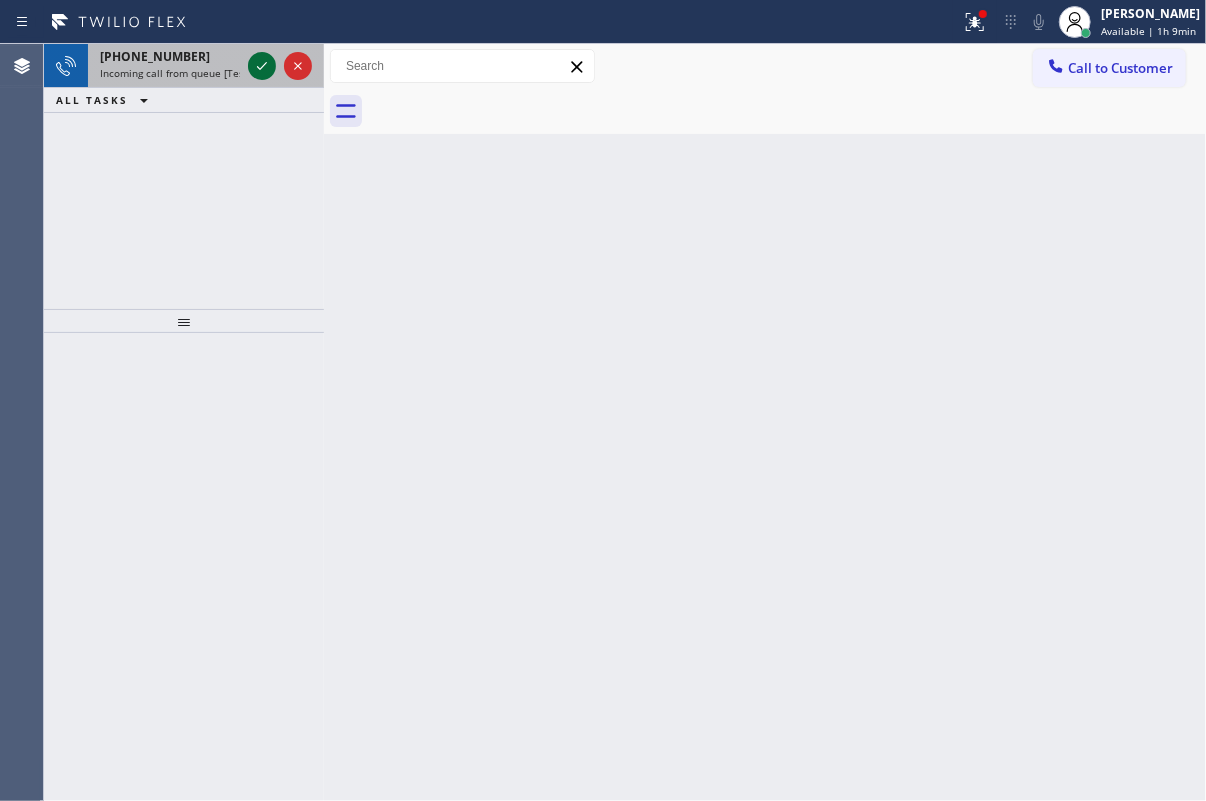 click 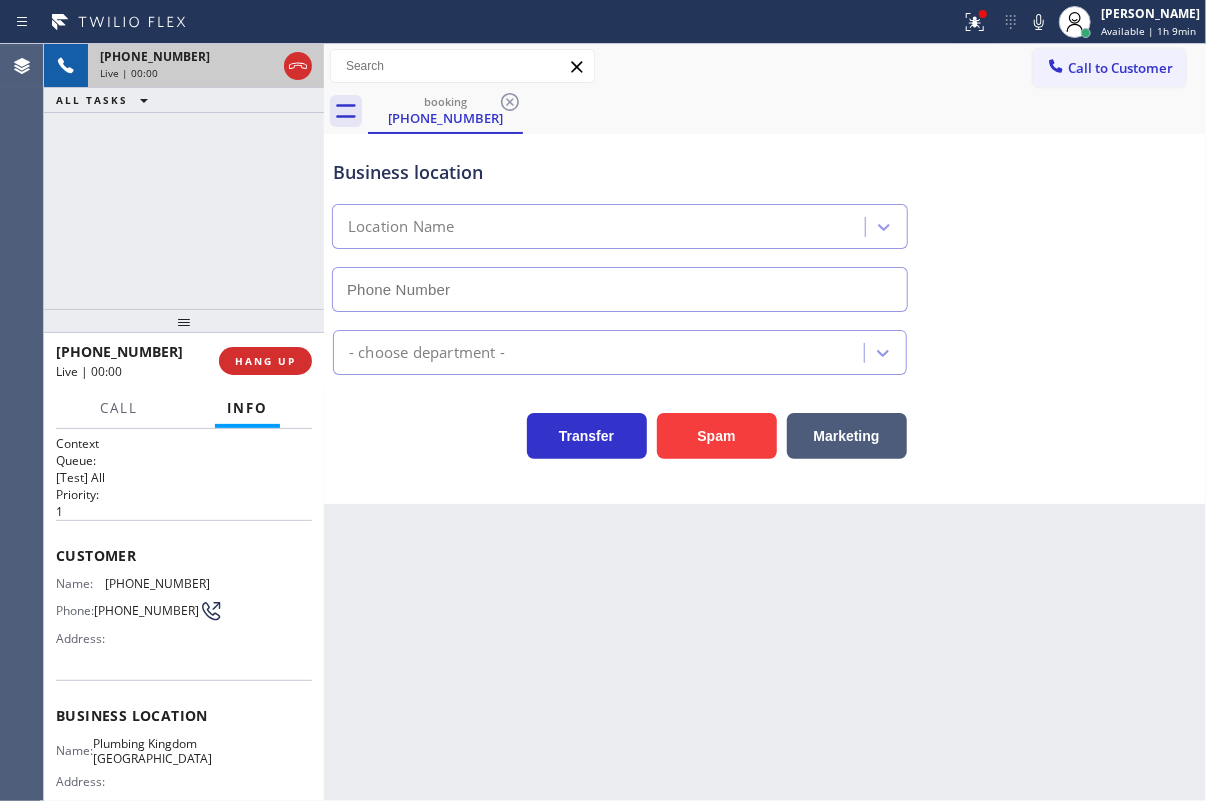 type on "[PHONE_NUMBER]" 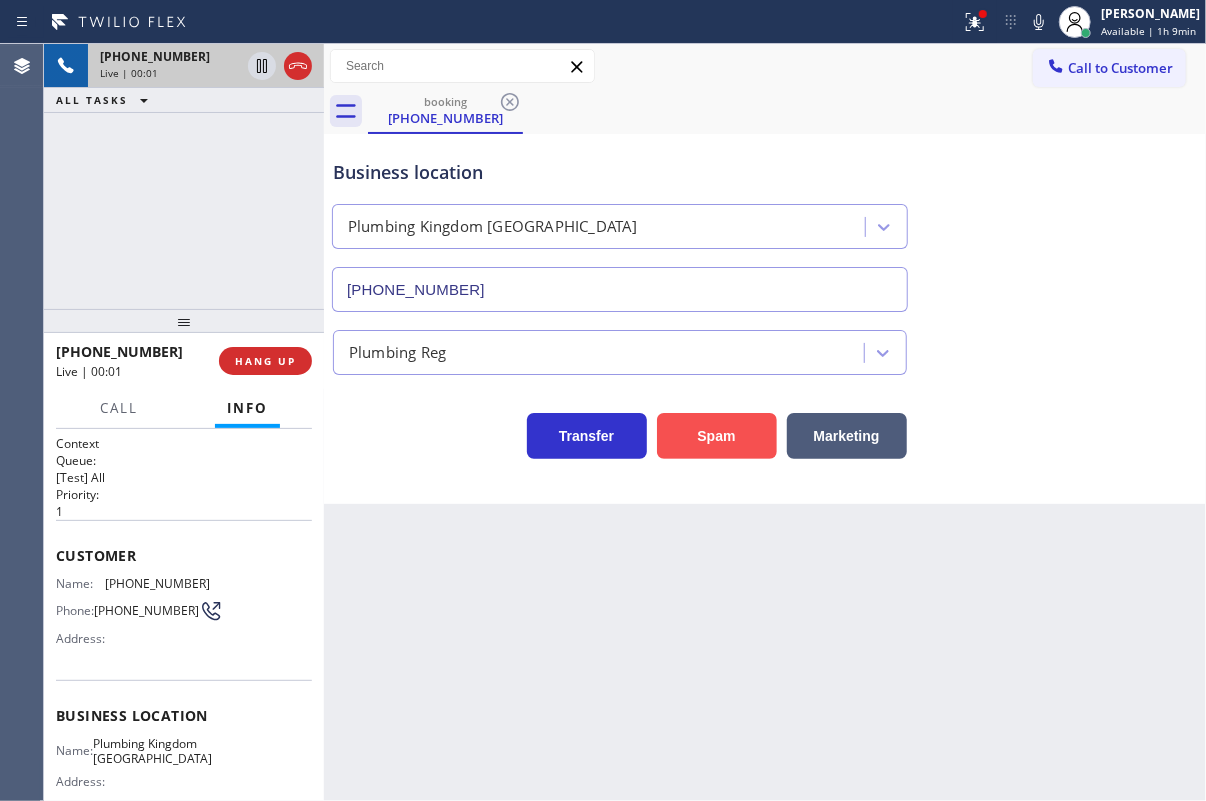 click on "Spam" at bounding box center [717, 436] 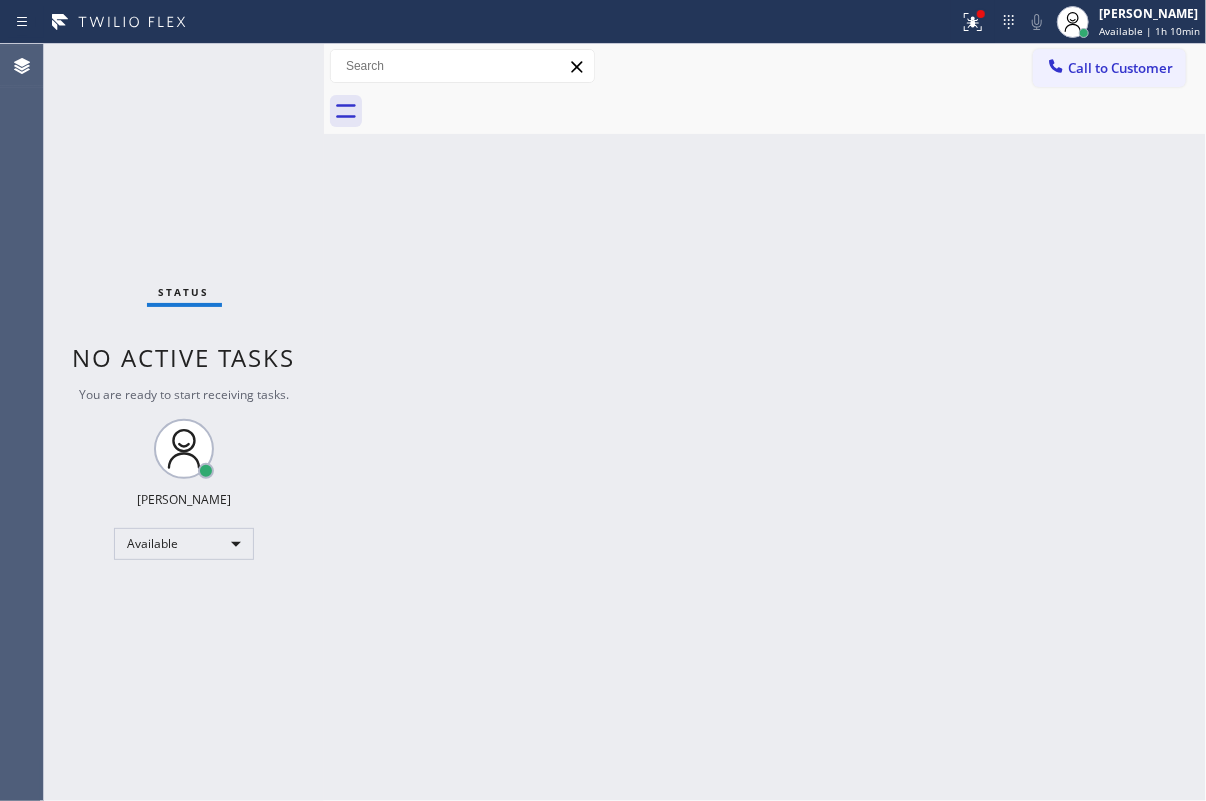 drag, startPoint x: 1127, startPoint y: 540, endPoint x: 1072, endPoint y: 491, distance: 73.661385 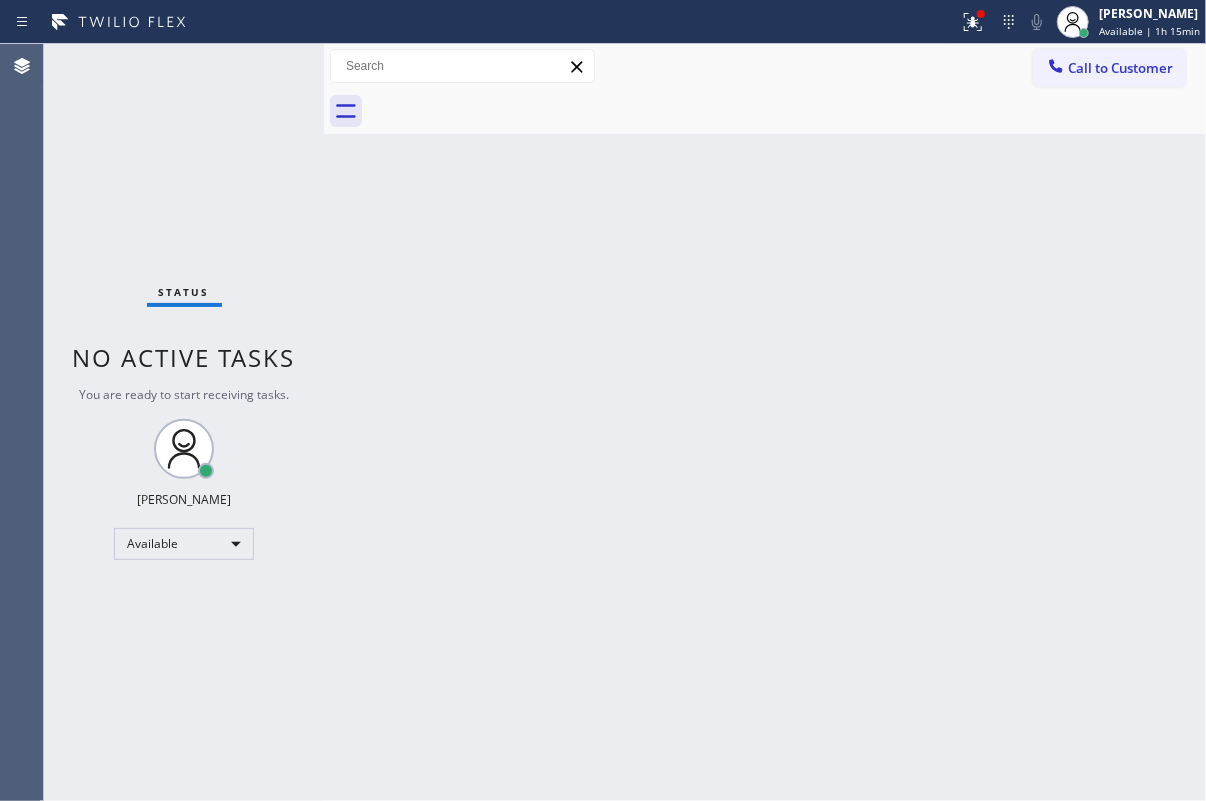 click on "Back to Dashboard Change Sender ID Customers Technicians Select a contact Outbound call Technician Search Technician Your caller id phone number Your caller id phone number Call Technician info Name   Phone none Address none Change Sender ID HVAC [PHONE_NUMBER] 5 Star Appliance [PHONE_NUMBER] Appliance Repair [PHONE_NUMBER] Plumbing [PHONE_NUMBER] Air Duct Cleaning [PHONE_NUMBER]  Electricians [PHONE_NUMBER] Cancel Change Check personal SMS Reset Change No tabs Call to Customer Outbound call Location Next Door Appliance Repair [GEOGRAPHIC_DATA] Your caller id phone number [PHONE_NUMBER] Customer number Call Outbound call Technician Search Technician Your caller id phone number Your caller id phone number Call" at bounding box center (765, 422) 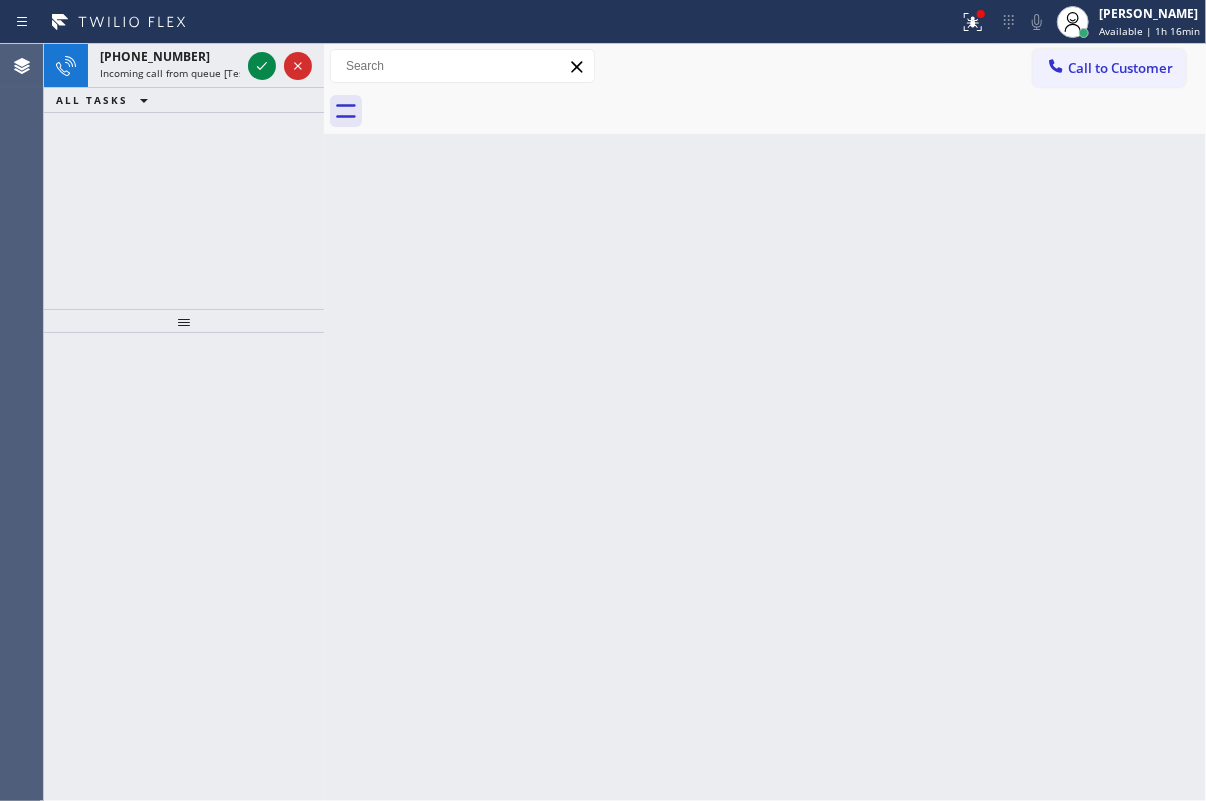 click on "Back to Dashboard Change Sender ID Customers Technicians Select a contact Outbound call Technician Search Technician Your caller id phone number Your caller id phone number Call Technician info Name   Phone none Address none Change Sender ID HVAC [PHONE_NUMBER] 5 Star Appliance [PHONE_NUMBER] Appliance Repair [PHONE_NUMBER] Plumbing [PHONE_NUMBER] Air Duct Cleaning [PHONE_NUMBER]  Electricians [PHONE_NUMBER] Cancel Change Check personal SMS Reset Change No tabs Call to Customer Outbound call Location Next Door Appliance Repair [GEOGRAPHIC_DATA] Your caller id phone number [PHONE_NUMBER] Customer number Call Outbound call Technician Search Technician Your caller id phone number Your caller id phone number Call" at bounding box center (765, 422) 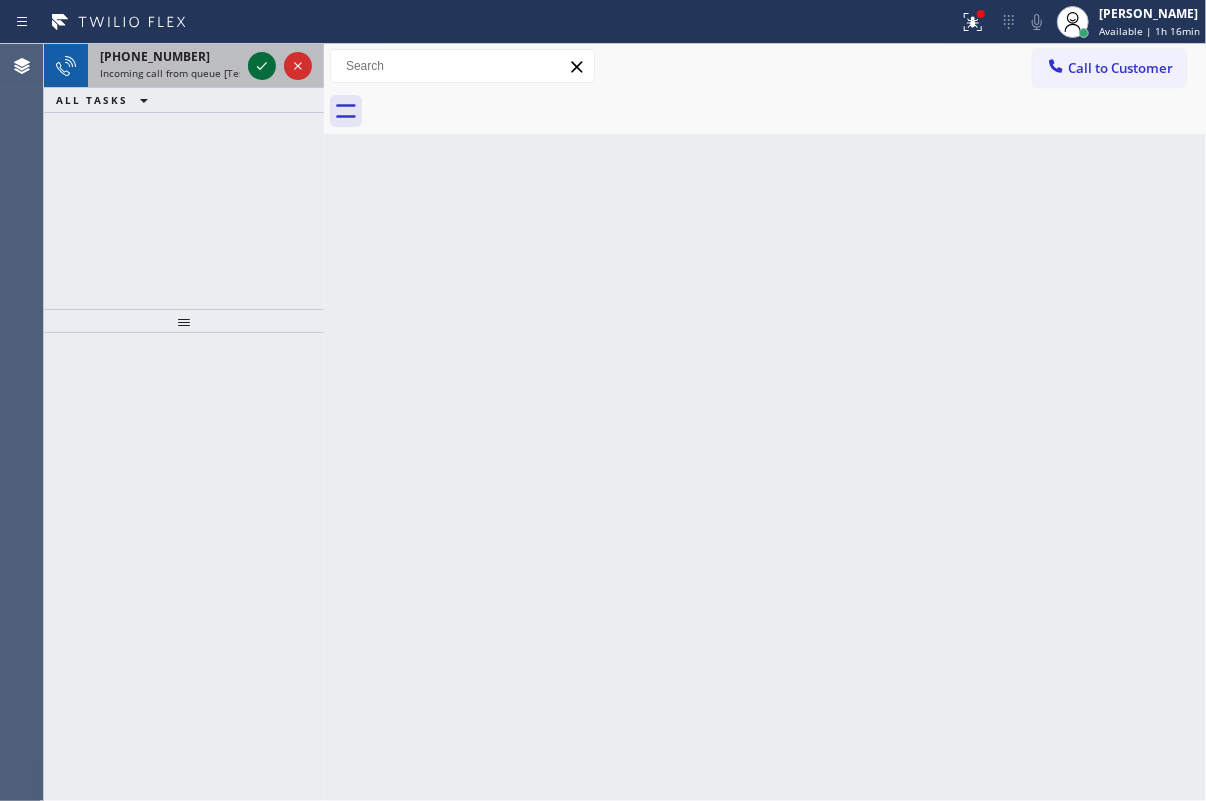 click 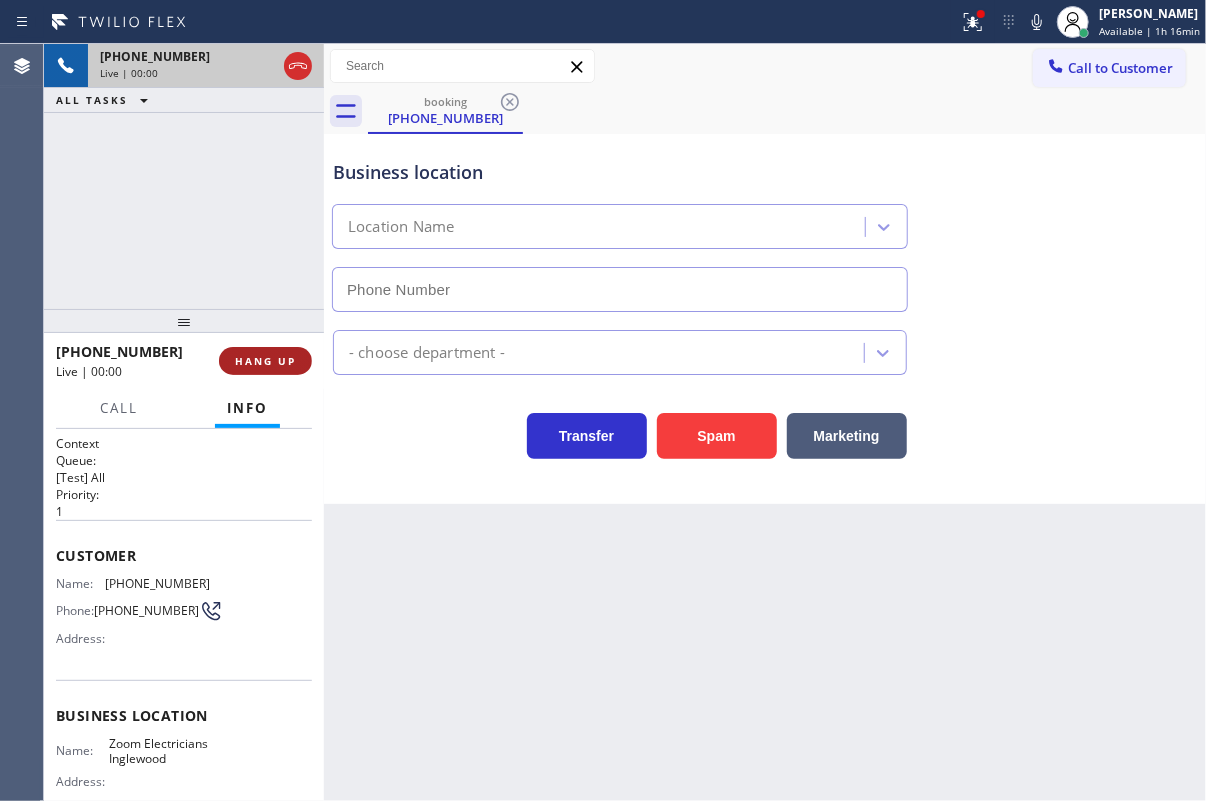 type on "[PHONE_NUMBER]" 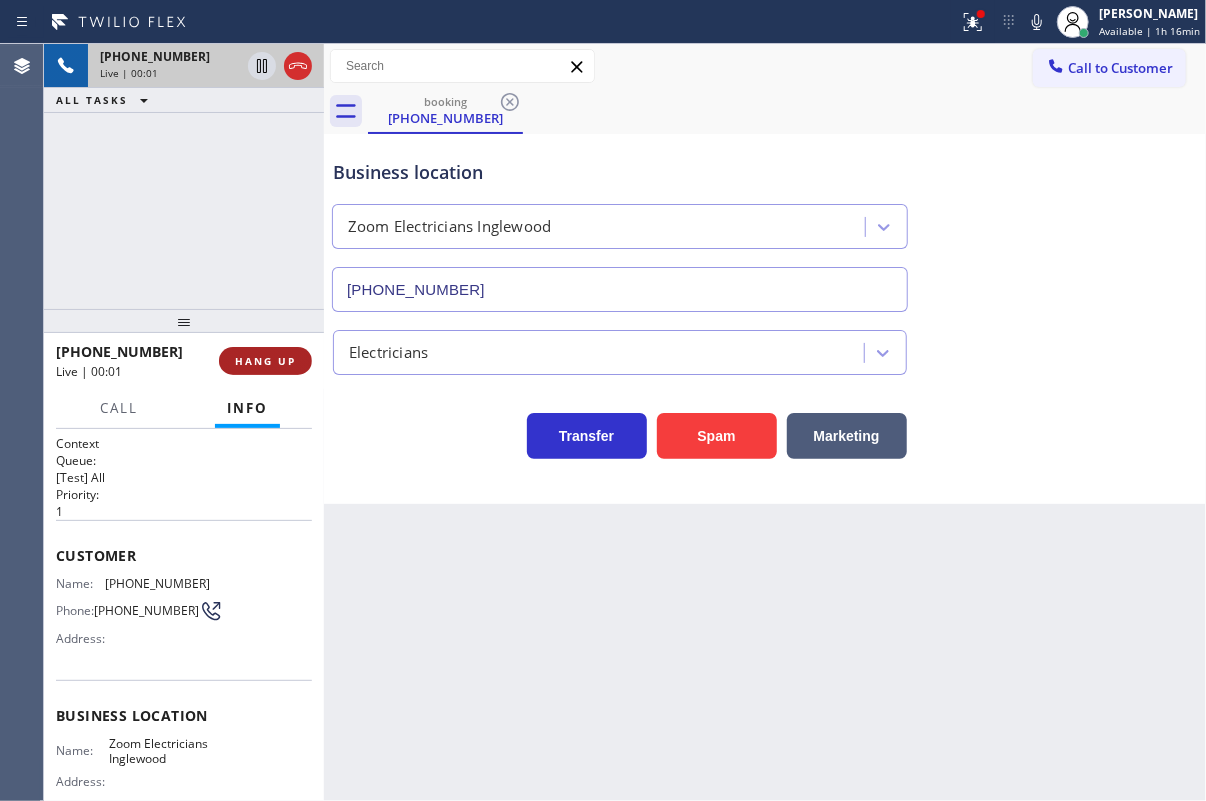 click on "HANG UP" at bounding box center (265, 361) 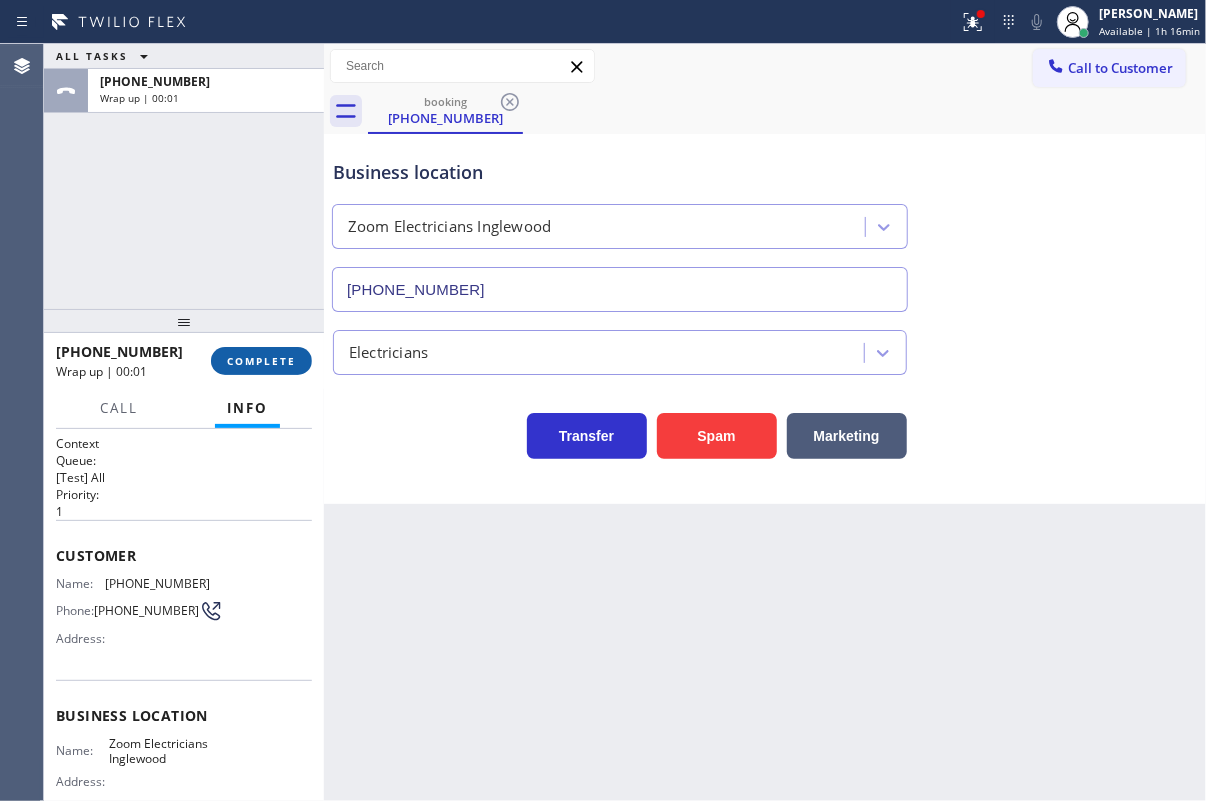 click on "COMPLETE" at bounding box center [261, 361] 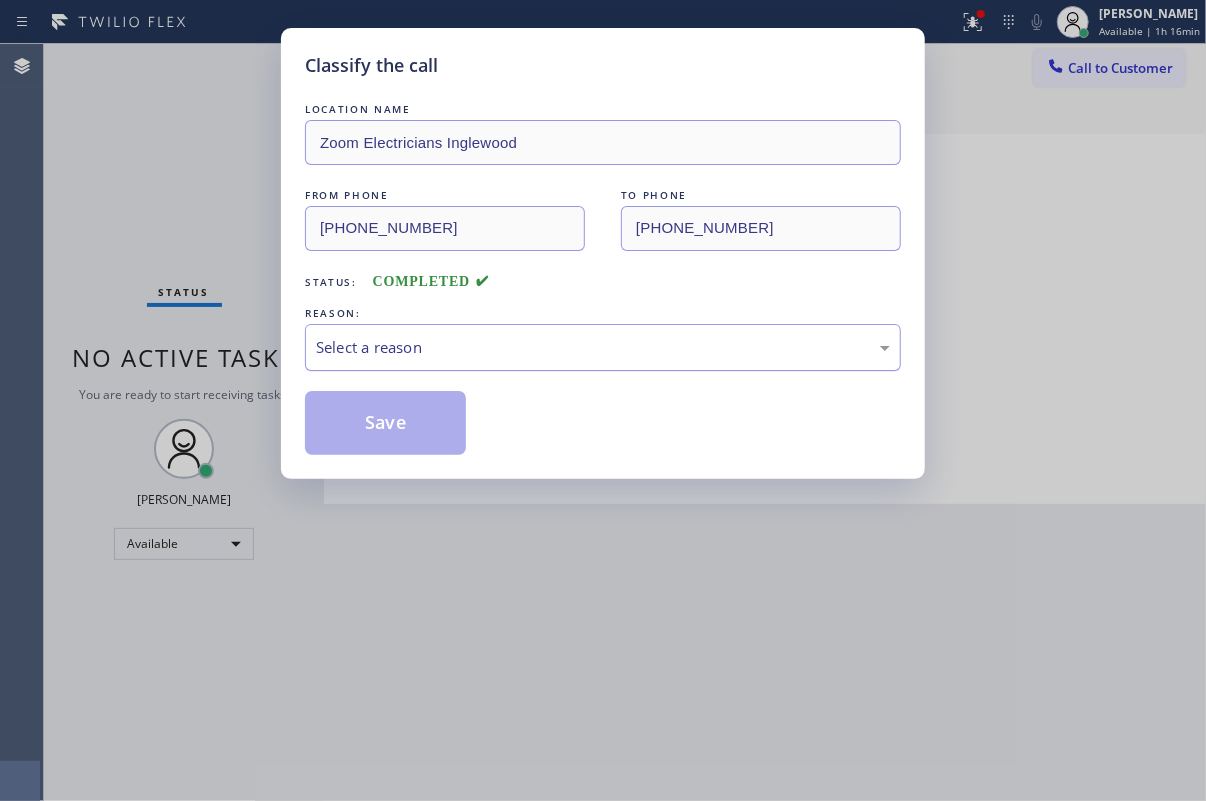 click on "Select a reason" at bounding box center [603, 347] 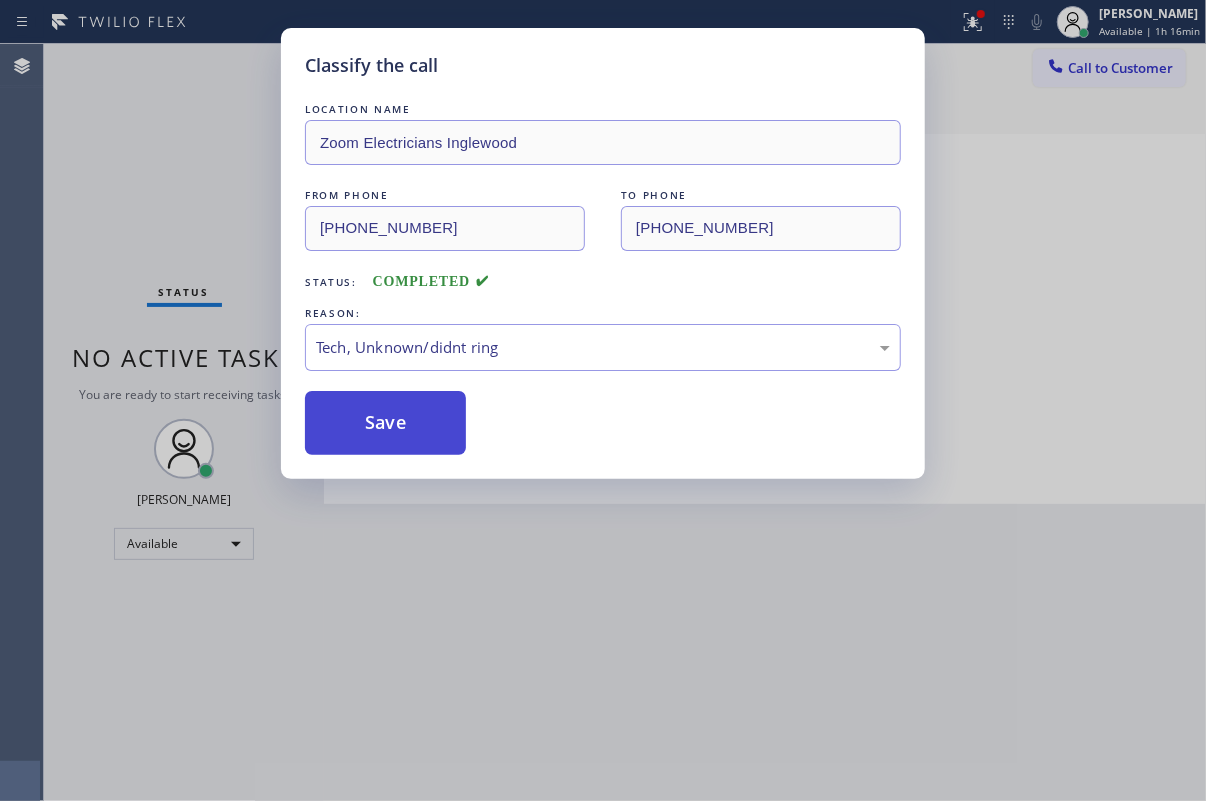 click on "Save" at bounding box center (385, 423) 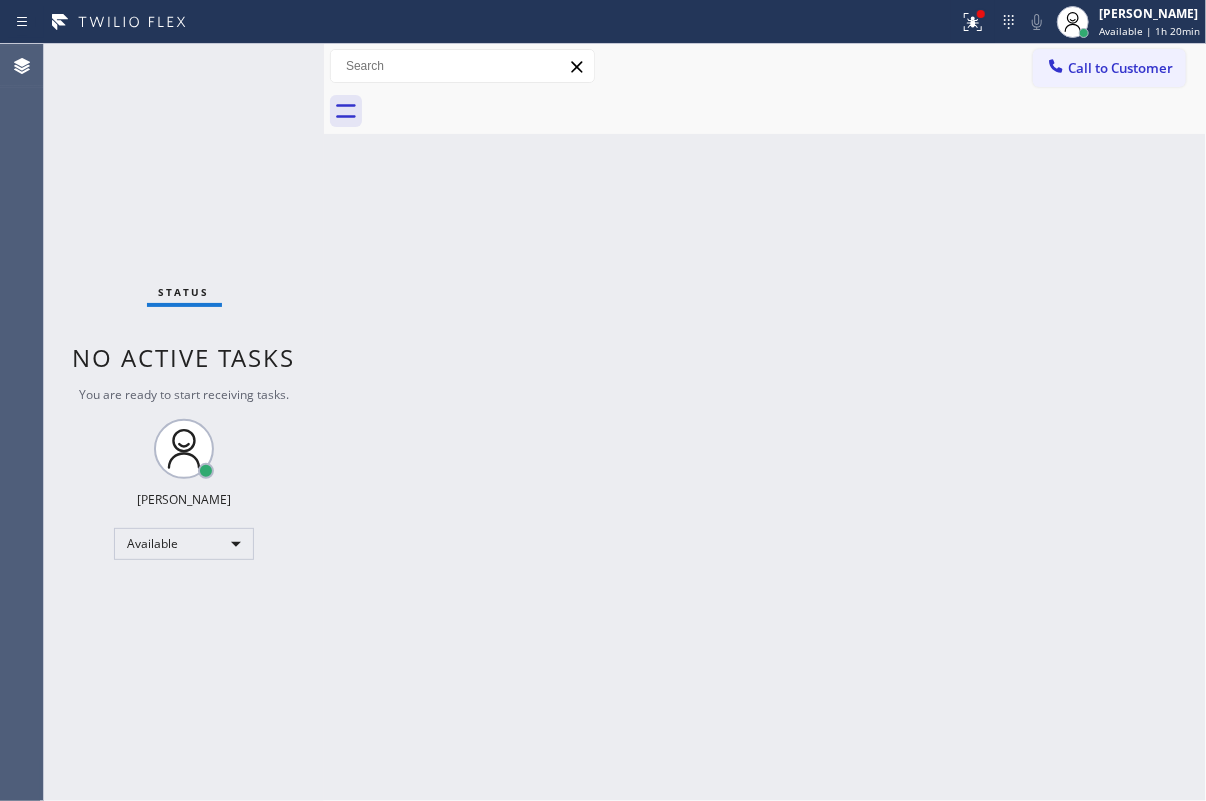 click on "Back to Dashboard Change Sender ID Customers Technicians Select a contact Outbound call Technician Search Technician Your caller id phone number Your caller id phone number Call Technician info Name   Phone none Address none Change Sender ID HVAC [PHONE_NUMBER] 5 Star Appliance [PHONE_NUMBER] Appliance Repair [PHONE_NUMBER] Plumbing [PHONE_NUMBER] Air Duct Cleaning [PHONE_NUMBER]  Electricians [PHONE_NUMBER] Cancel Change Check personal SMS Reset Change No tabs Call to Customer Outbound call Location Next Door Appliance Repair [GEOGRAPHIC_DATA] Your caller id phone number [PHONE_NUMBER] Customer number Call Outbound call Technician Search Technician Your caller id phone number Your caller id phone number Call" at bounding box center (765, 422) 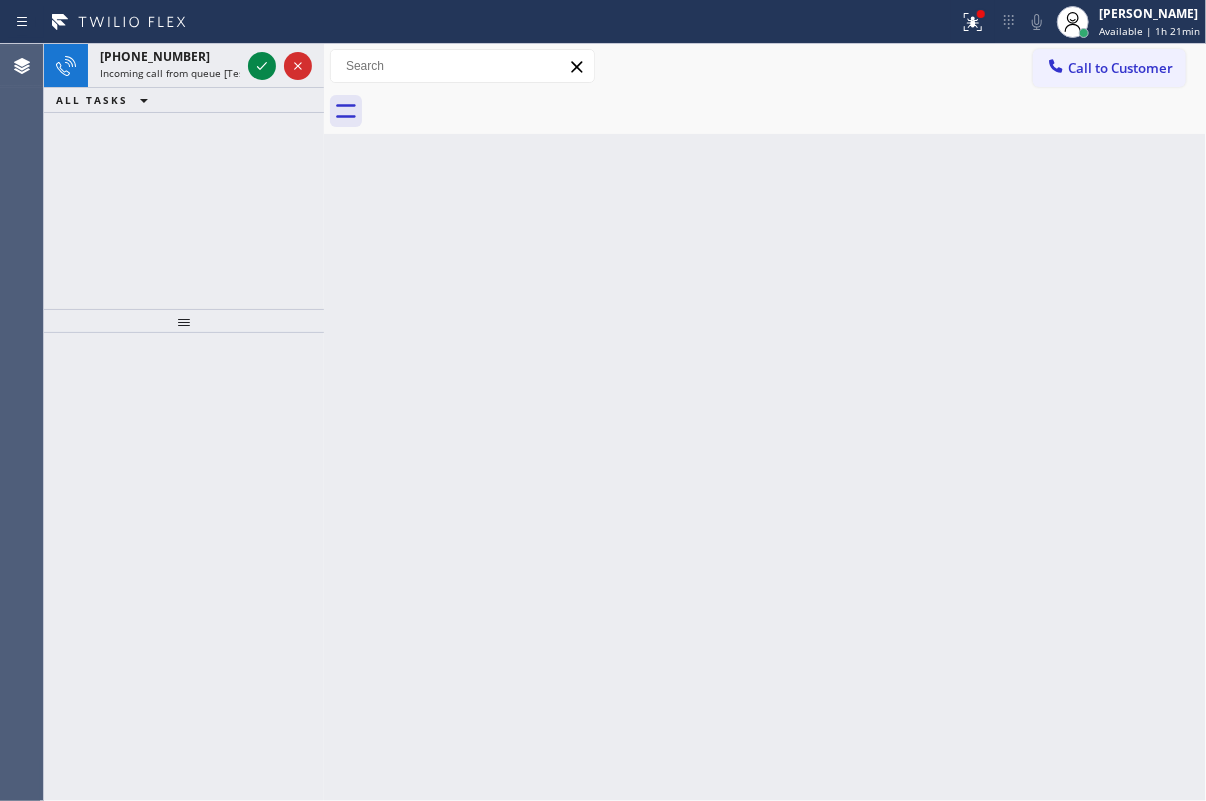 click on "Back to Dashboard Change Sender ID Customers Technicians Select a contact Outbound call Technician Search Technician Your caller id phone number Your caller id phone number Call Technician info Name   Phone none Address none Change Sender ID HVAC [PHONE_NUMBER] 5 Star Appliance [PHONE_NUMBER] Appliance Repair [PHONE_NUMBER] Plumbing [PHONE_NUMBER] Air Duct Cleaning [PHONE_NUMBER]  Electricians [PHONE_NUMBER] Cancel Change Check personal SMS Reset Change No tabs Call to Customer Outbound call Location Next Door Appliance Repair [GEOGRAPHIC_DATA] Your caller id phone number [PHONE_NUMBER] Customer number Call Outbound call Technician Search Technician Your caller id phone number Your caller id phone number Call" at bounding box center (765, 422) 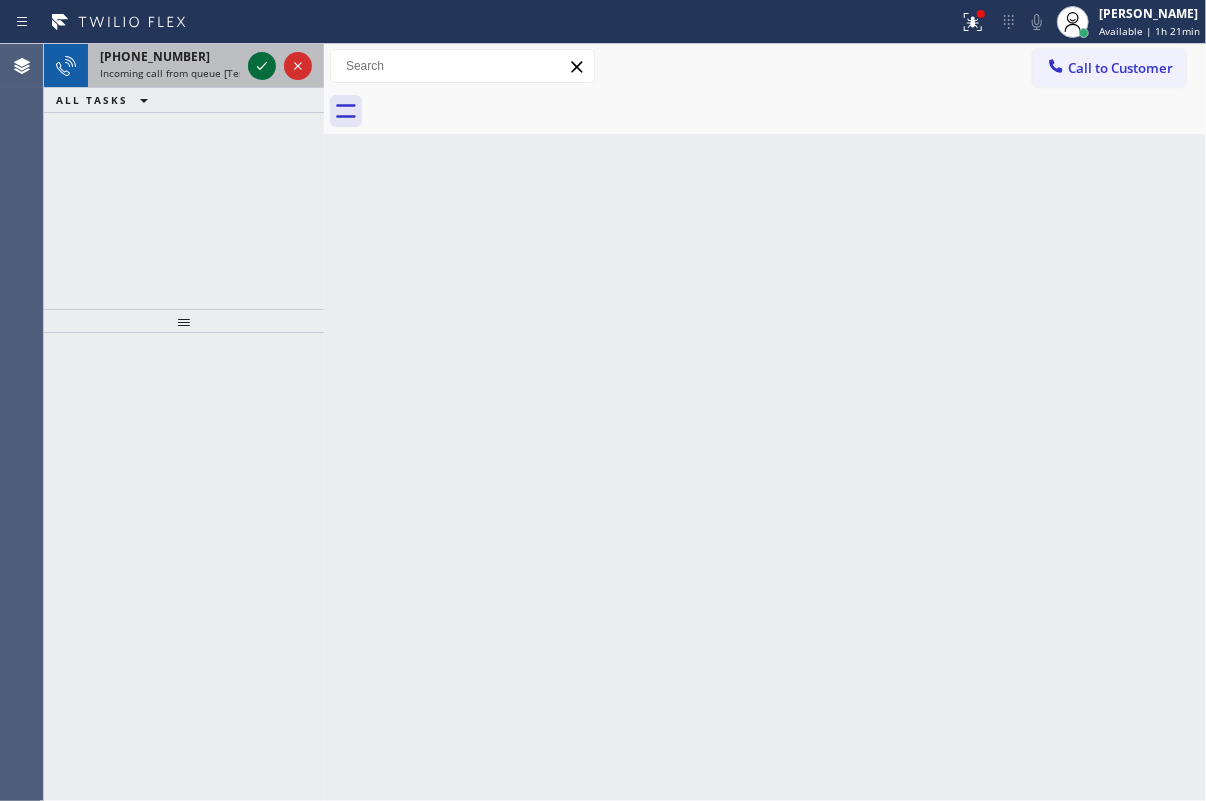 click 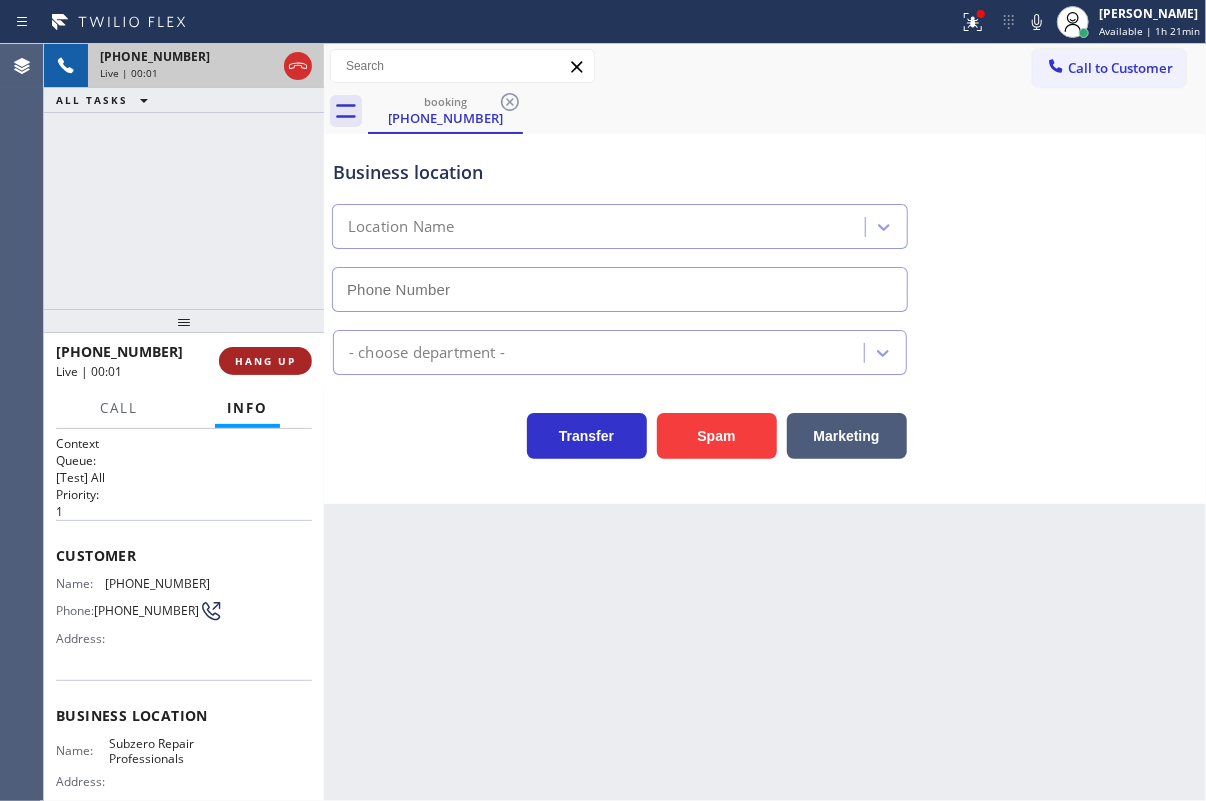 type on "[PHONE_NUMBER]" 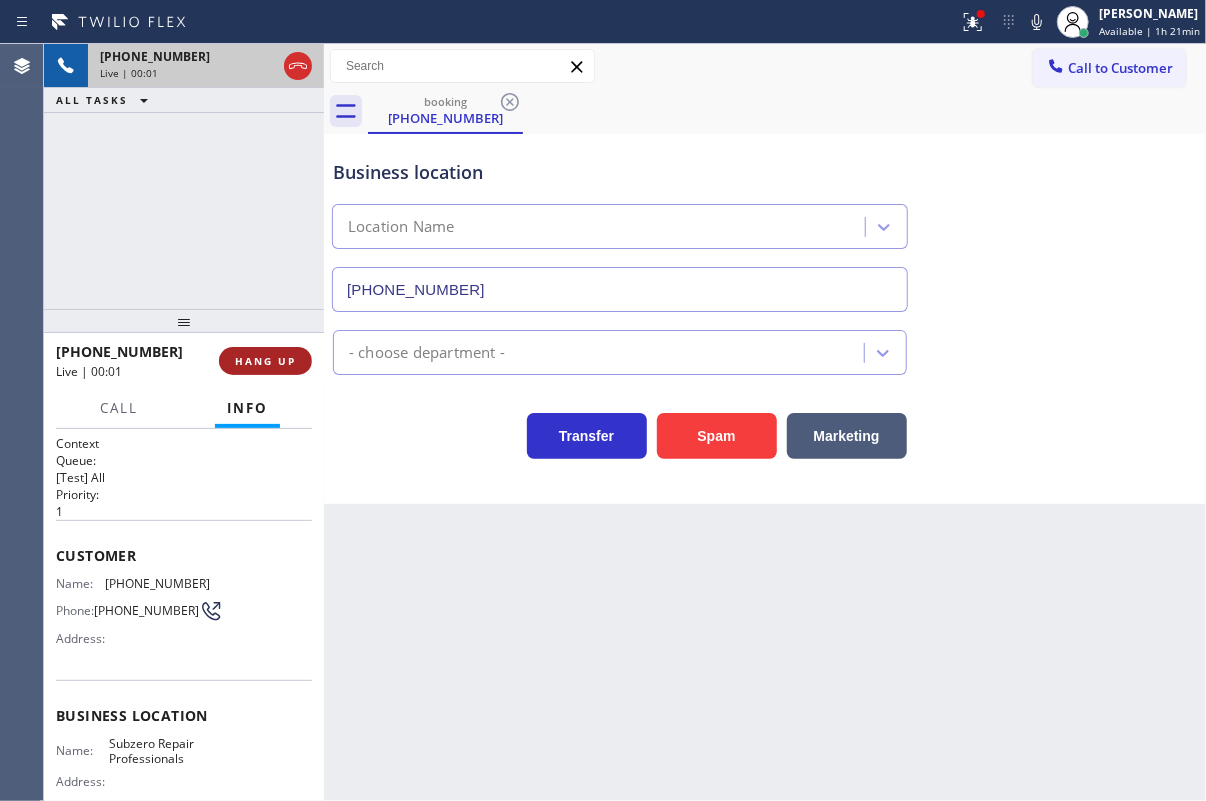 click on "HANG UP" at bounding box center (265, 361) 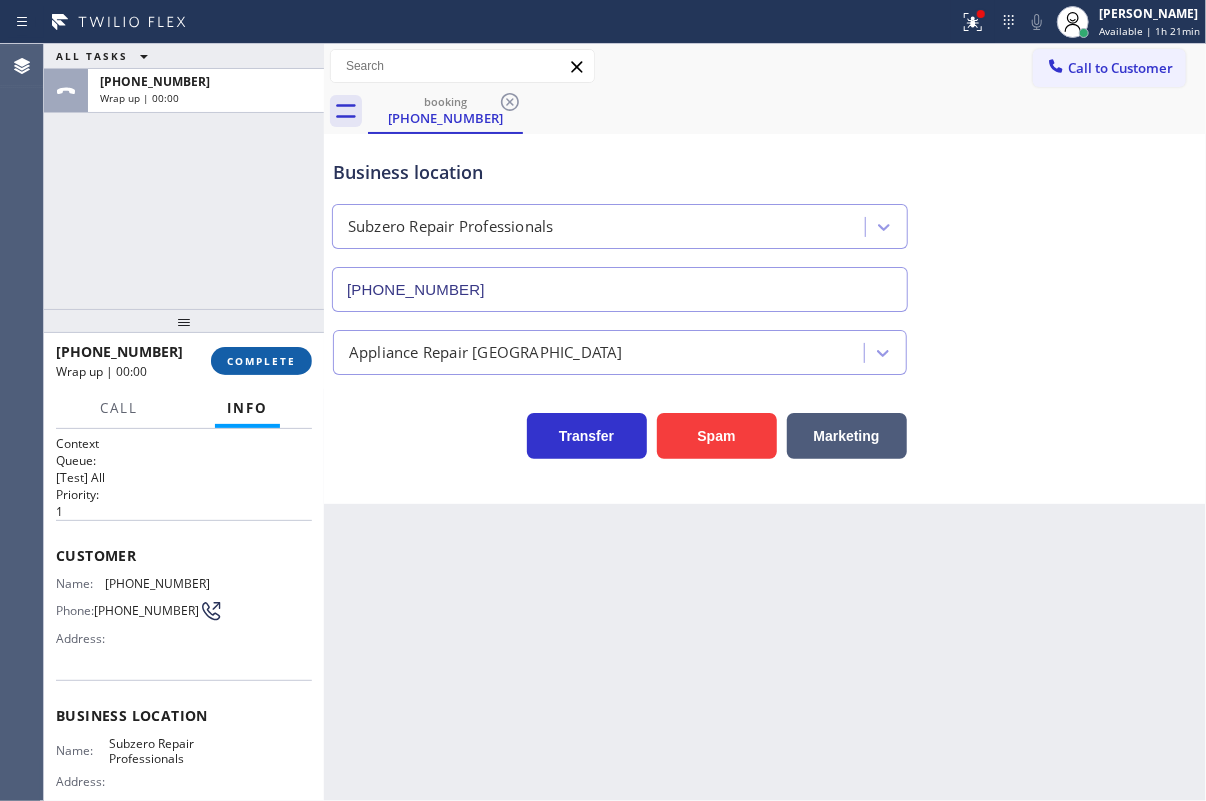 click on "COMPLETE" at bounding box center [261, 361] 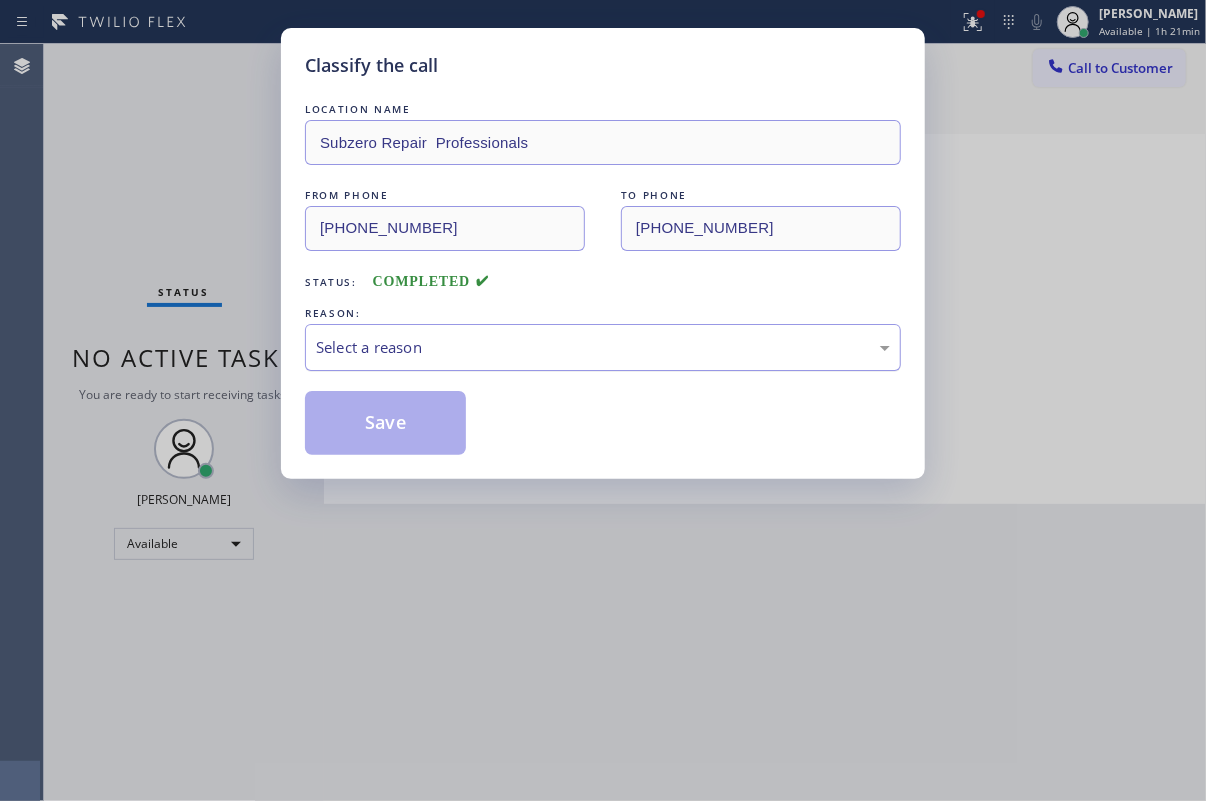 click on "Select a reason" at bounding box center (603, 347) 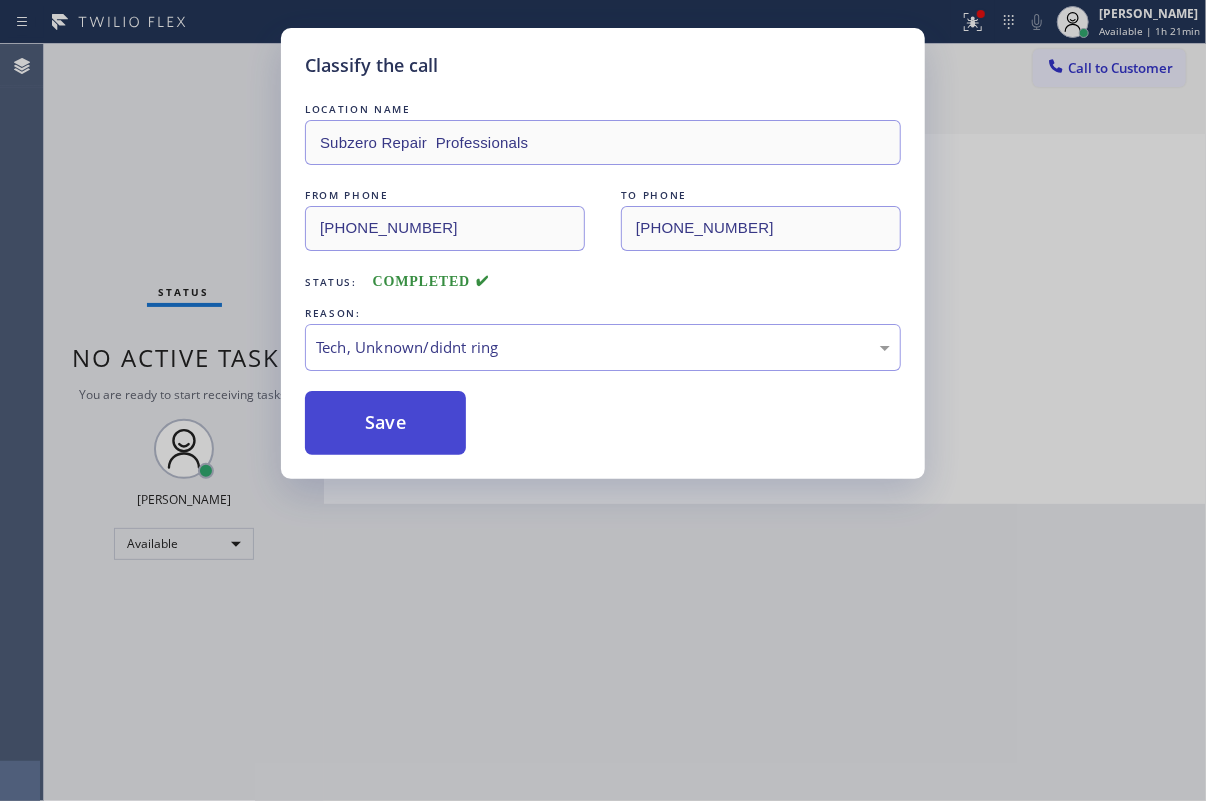 click on "Save" at bounding box center [385, 423] 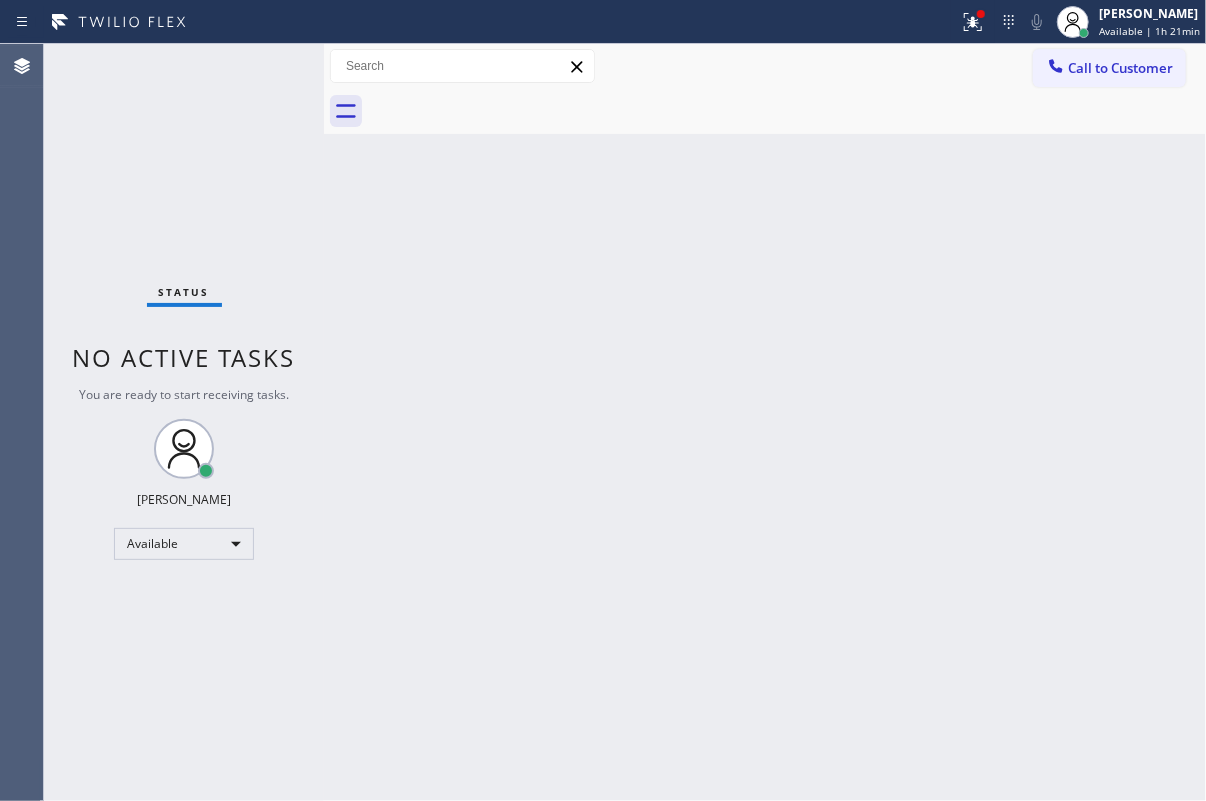 click on "Back to Dashboard Change Sender ID Customers Technicians Select a contact Outbound call Technician Search Technician Your caller id phone number Your caller id phone number Call Technician info Name   Phone none Address none Change Sender ID HVAC [PHONE_NUMBER] 5 Star Appliance [PHONE_NUMBER] Appliance Repair [PHONE_NUMBER] Plumbing [PHONE_NUMBER] Air Duct Cleaning [PHONE_NUMBER]  Electricians [PHONE_NUMBER] Cancel Change Check personal SMS Reset Change No tabs Call to Customer Outbound call Location Next Door Appliance Repair [GEOGRAPHIC_DATA] Your caller id phone number [PHONE_NUMBER] Customer number Call Outbound call Technician Search Technician Your caller id phone number Your caller id phone number Call" at bounding box center (765, 422) 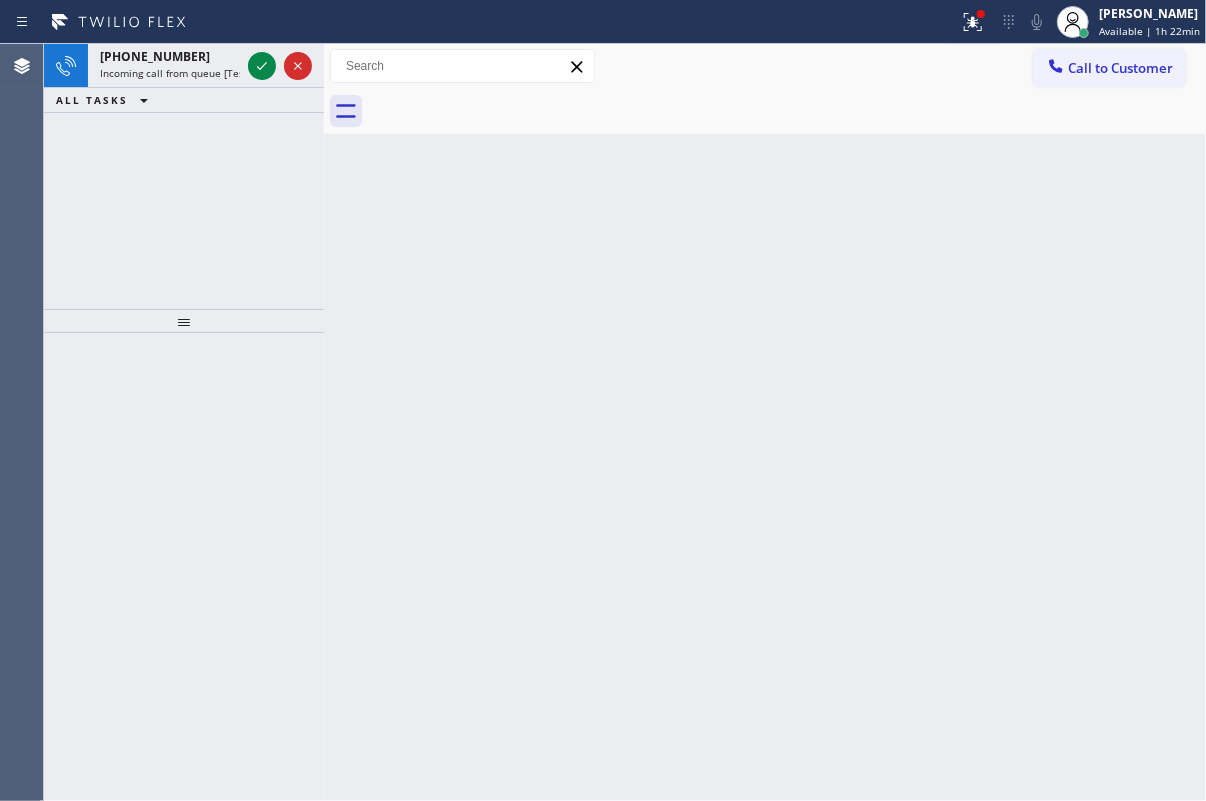 click on "Back to Dashboard Change Sender ID Customers Technicians Select a contact Outbound call Technician Search Technician Your caller id phone number Your caller id phone number Call Technician info Name   Phone none Address none Change Sender ID HVAC [PHONE_NUMBER] 5 Star Appliance [PHONE_NUMBER] Appliance Repair [PHONE_NUMBER] Plumbing [PHONE_NUMBER] Air Duct Cleaning [PHONE_NUMBER]  Electricians [PHONE_NUMBER] Cancel Change Check personal SMS Reset Change No tabs Call to Customer Outbound call Location Next Door Appliance Repair [GEOGRAPHIC_DATA] Your caller id phone number [PHONE_NUMBER] Customer number Call Outbound call Technician Search Technician Your caller id phone number Your caller id phone number Call" at bounding box center (765, 422) 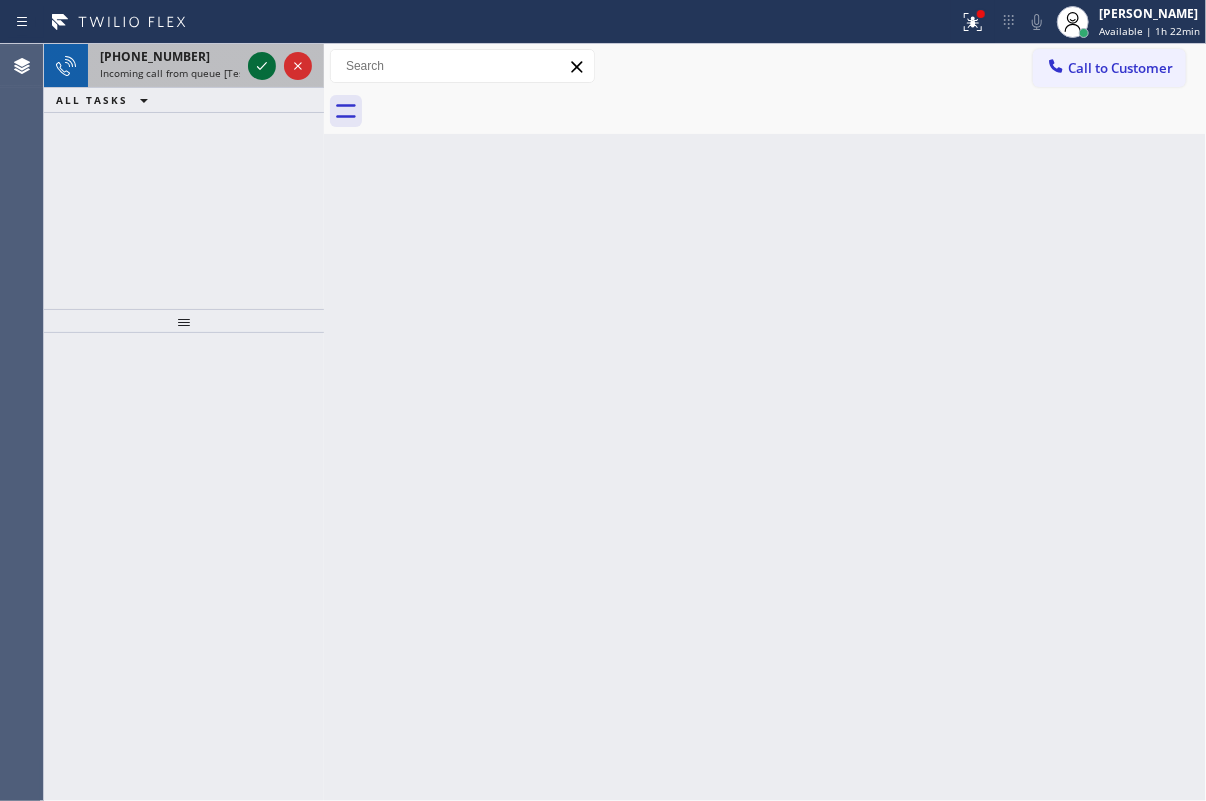 click 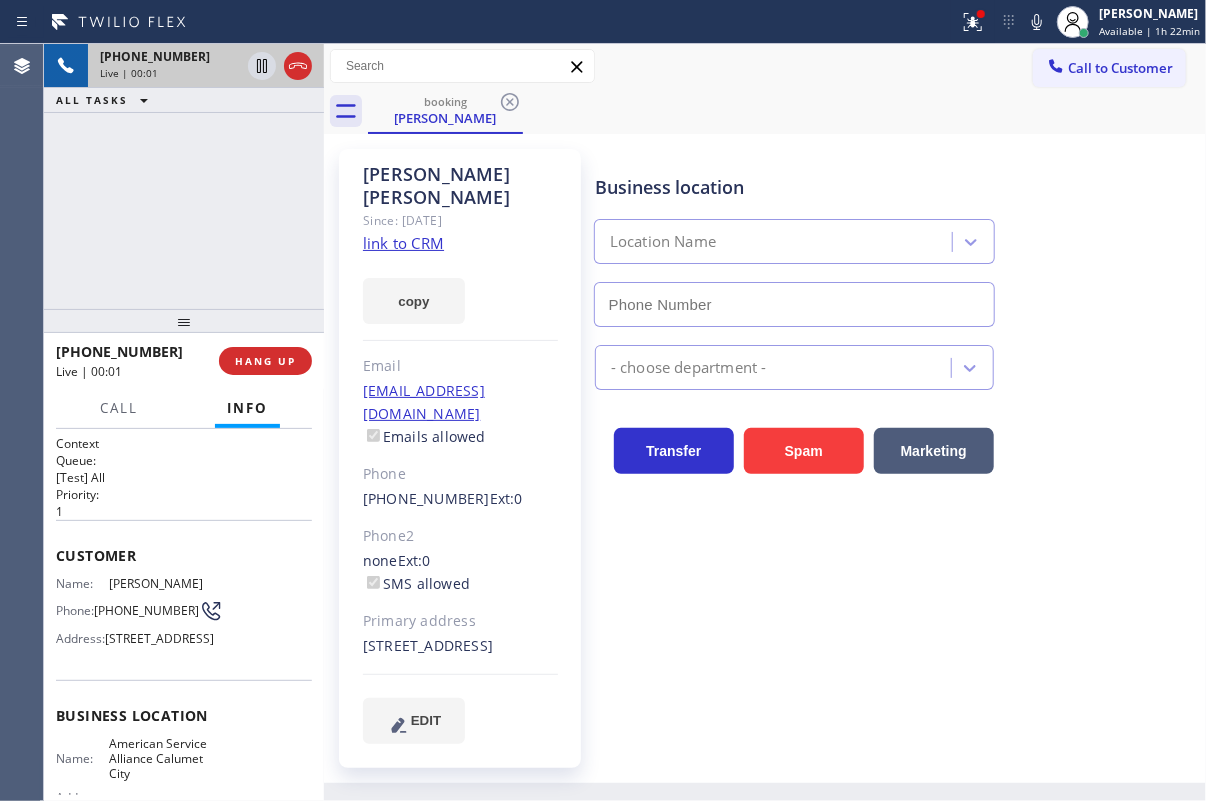 type on "[PHONE_NUMBER]" 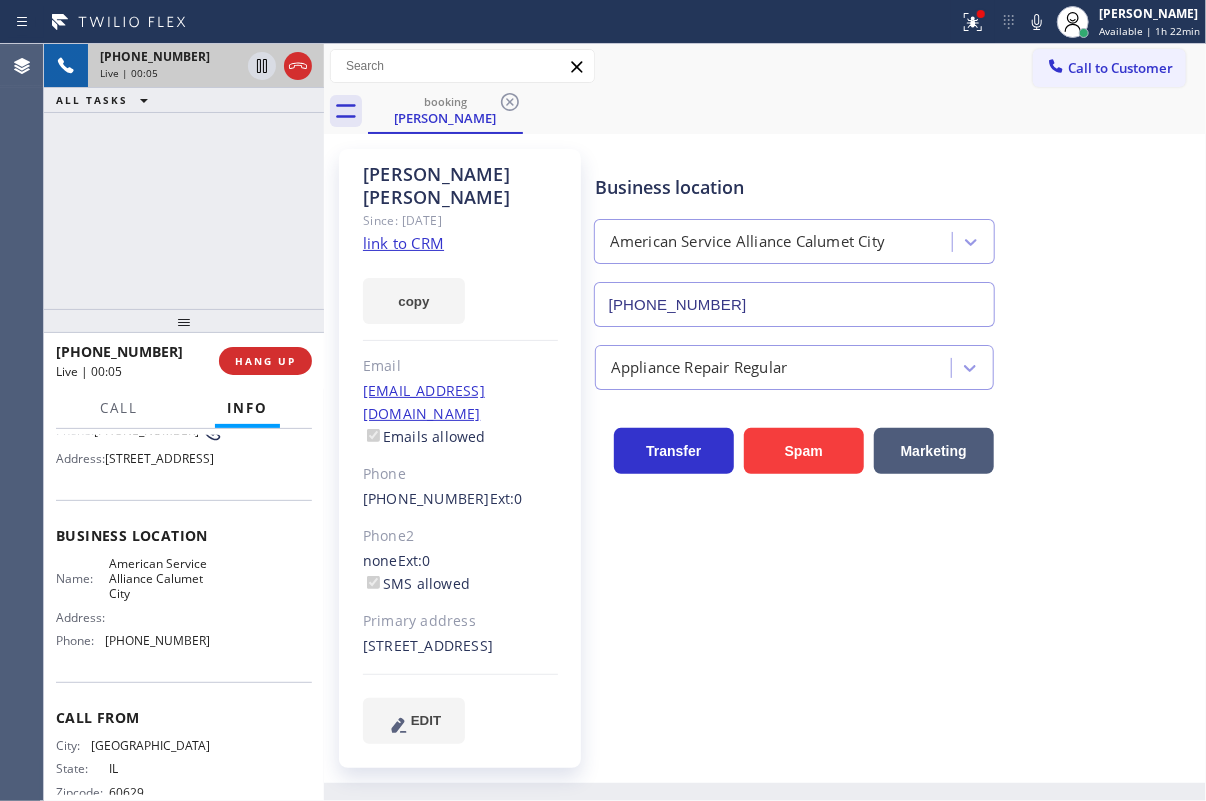 scroll, scrollTop: 181, scrollLeft: 0, axis: vertical 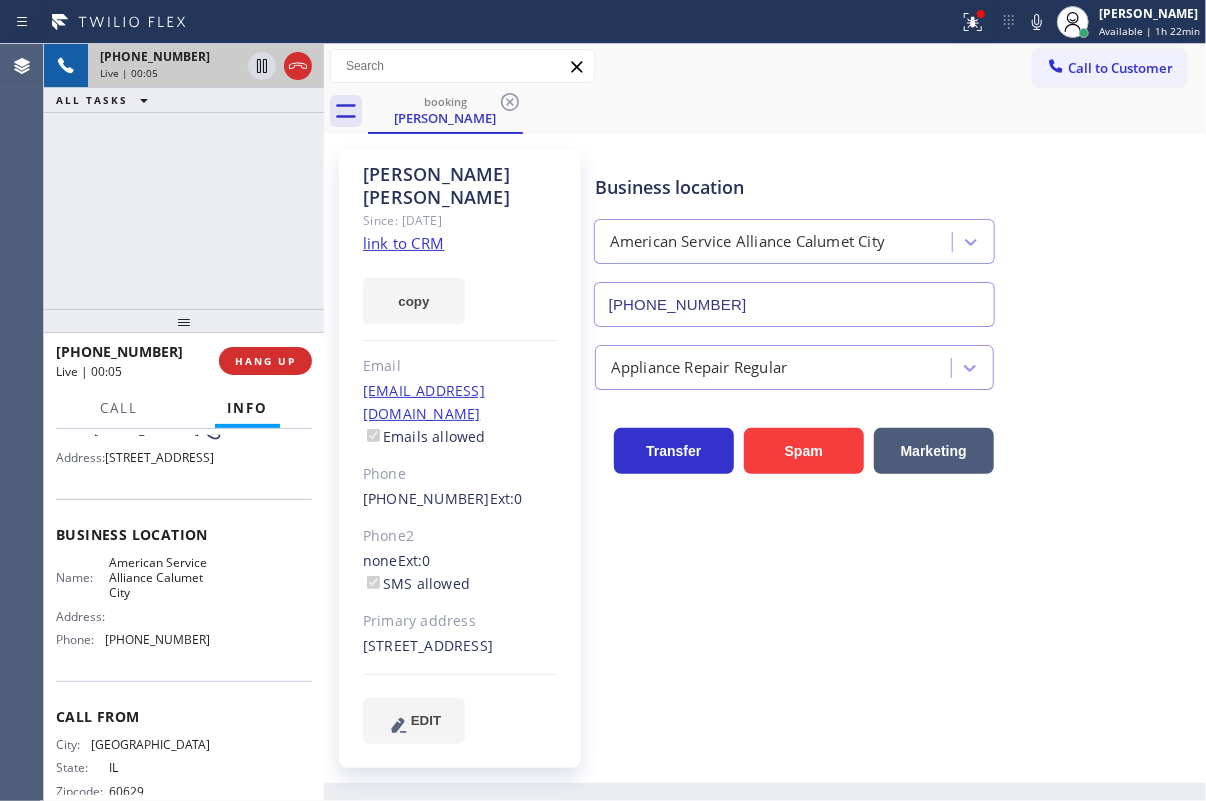click on "American Service Alliance Calumet City" at bounding box center (159, 578) 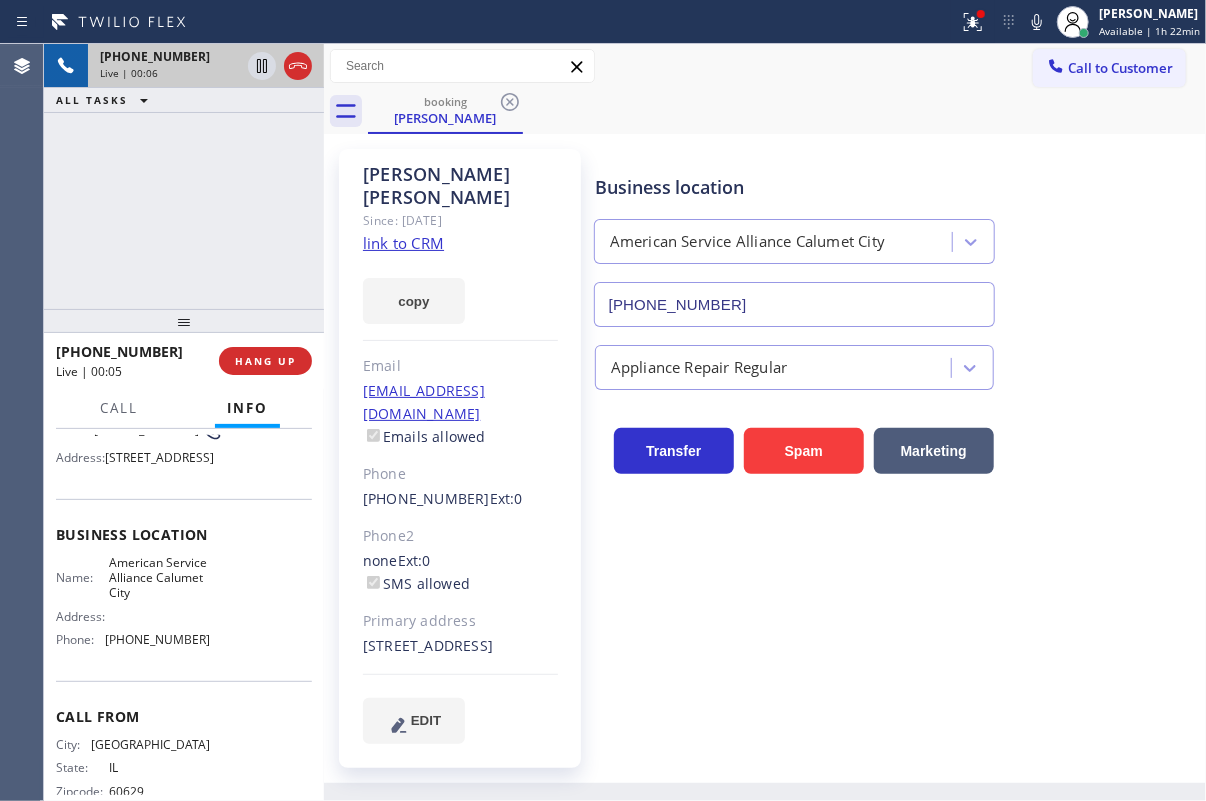 click on "American Service Alliance Calumet City" at bounding box center (159, 578) 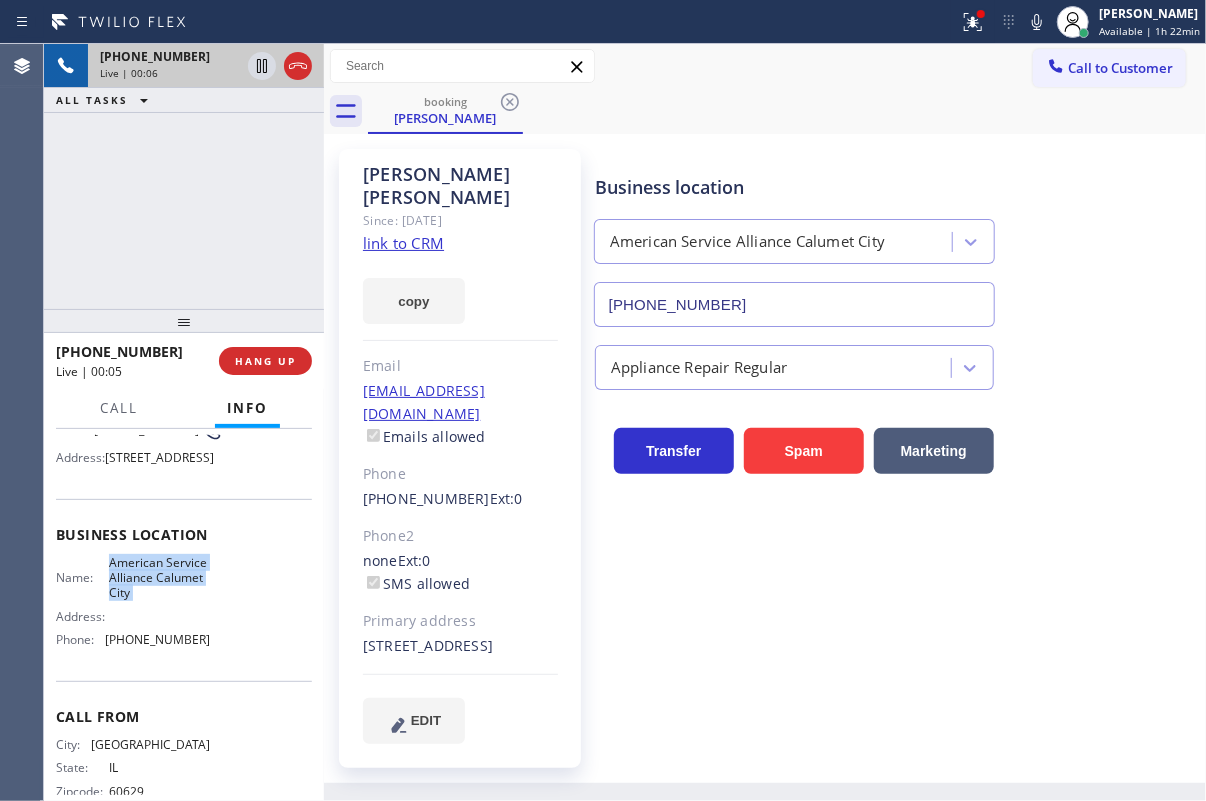 click on "American Service Alliance Calumet City" at bounding box center [159, 578] 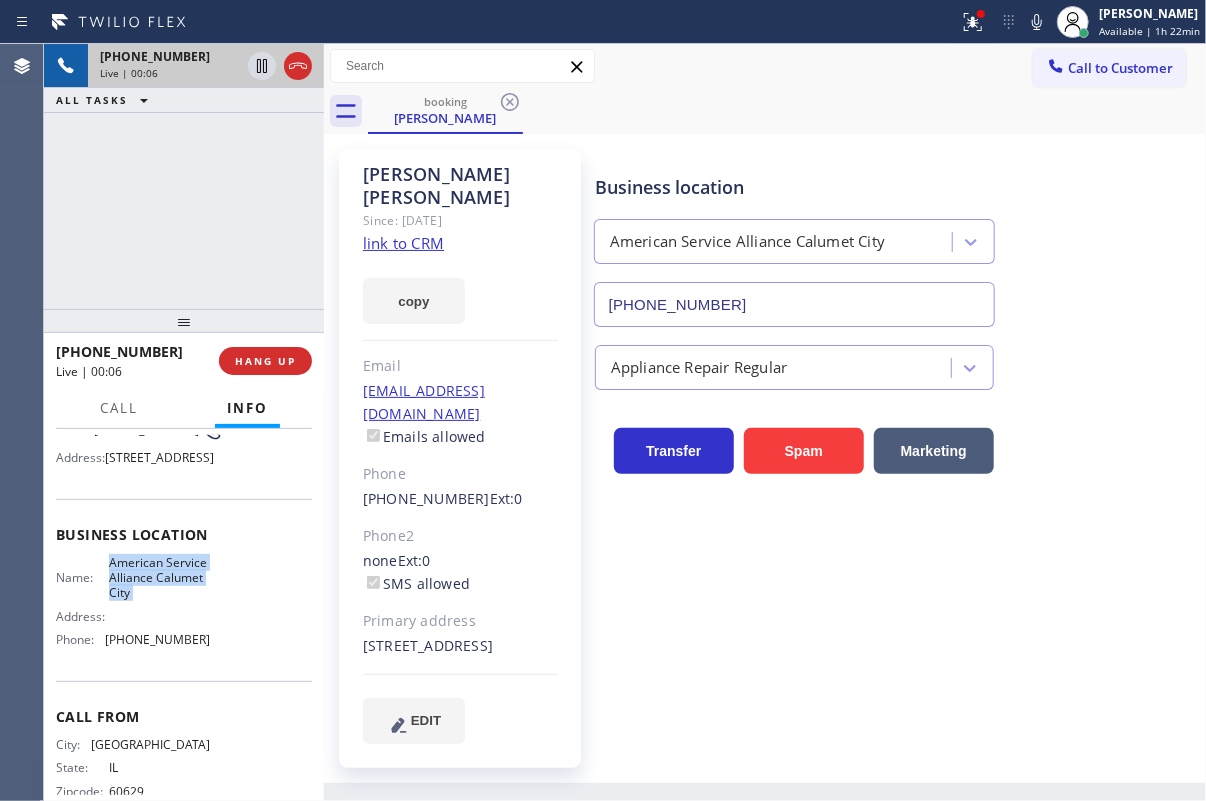 copy on "American Service Alliance Calumet City" 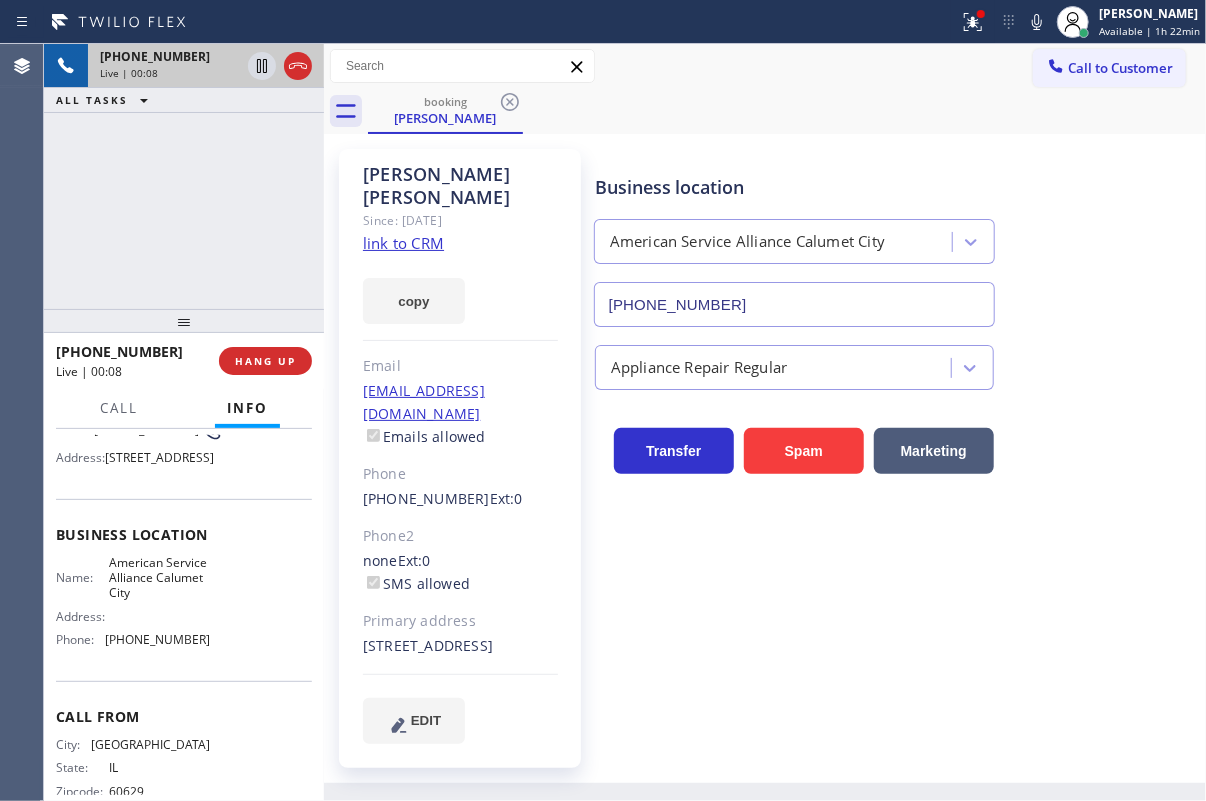 click on "[PHONE_NUMBER]" at bounding box center [794, 304] 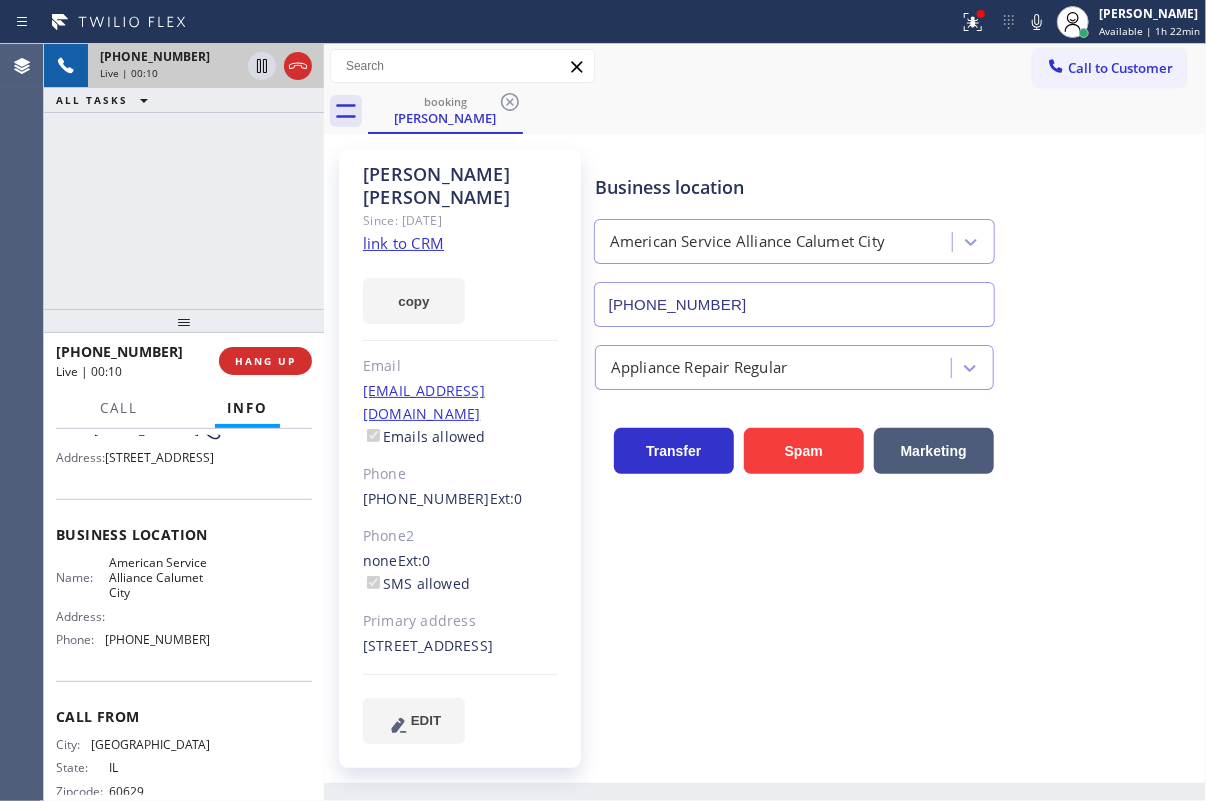 click on "link to CRM" 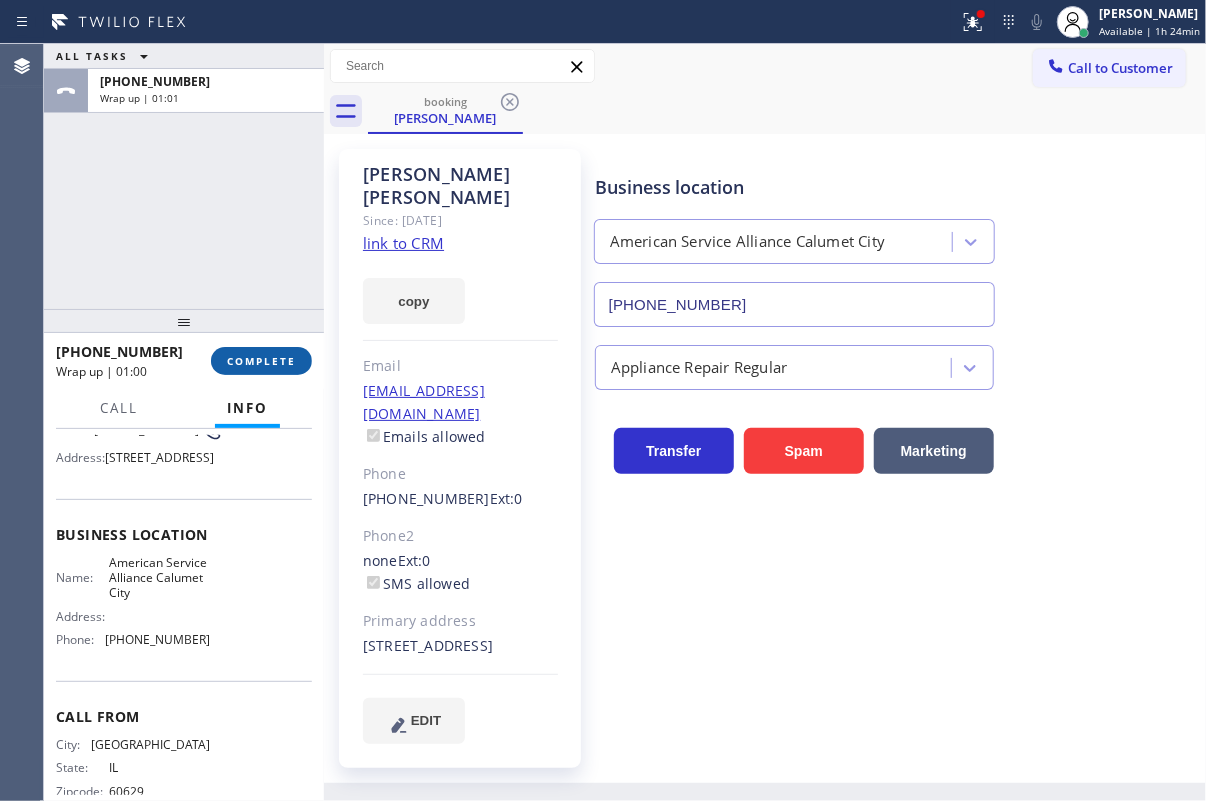 click on "COMPLETE" at bounding box center [261, 361] 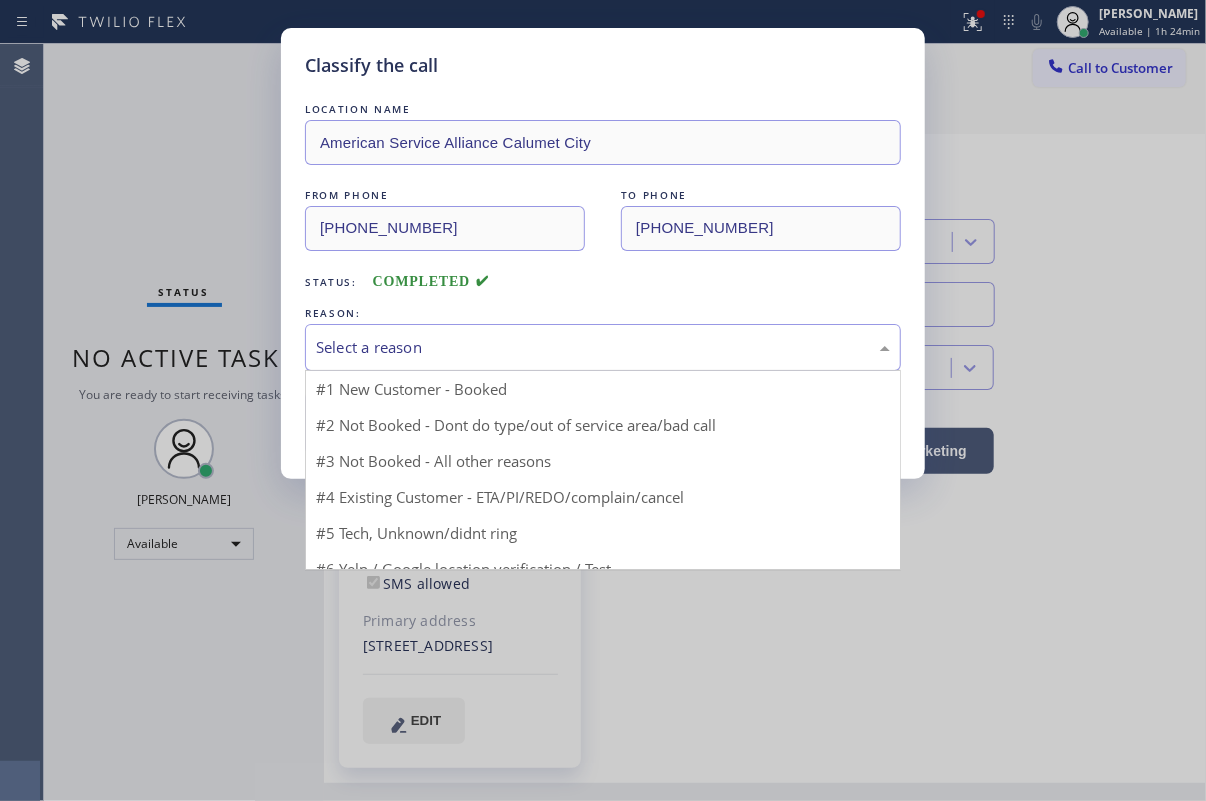 click on "Select a reason" at bounding box center (603, 347) 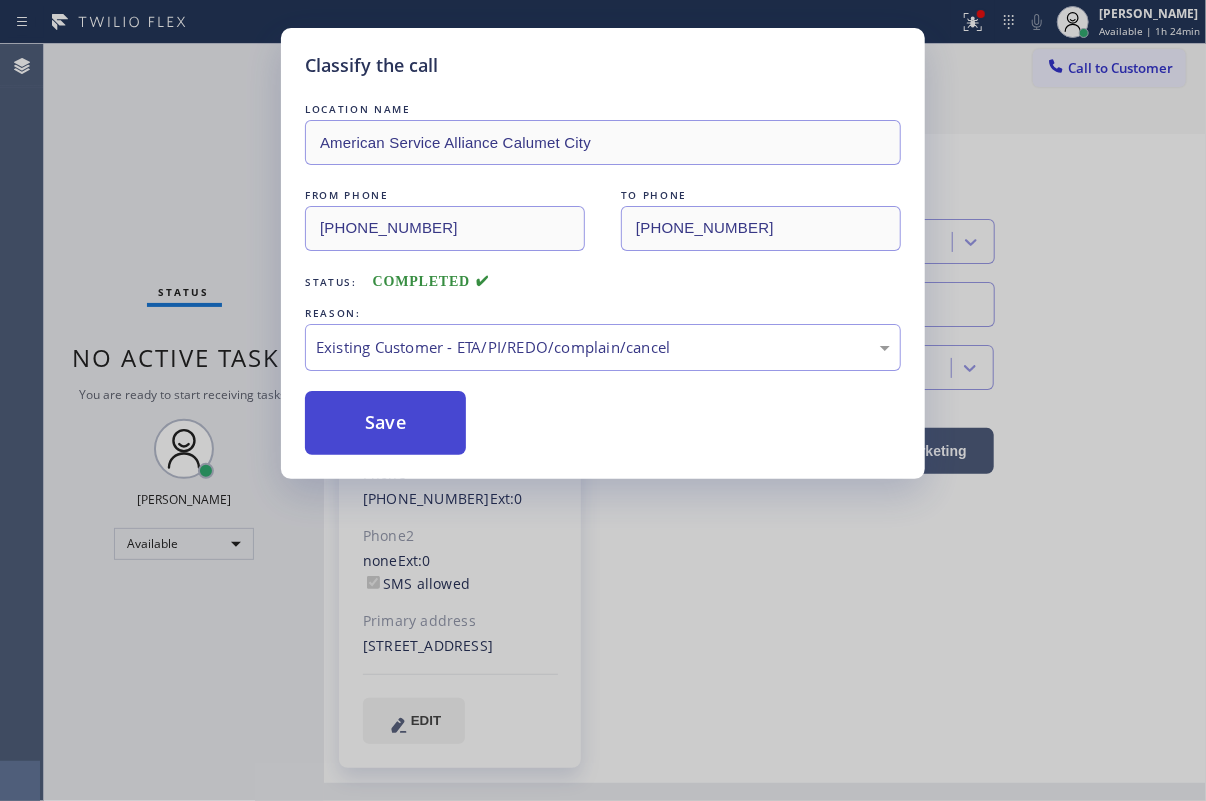 click on "Save" at bounding box center [385, 423] 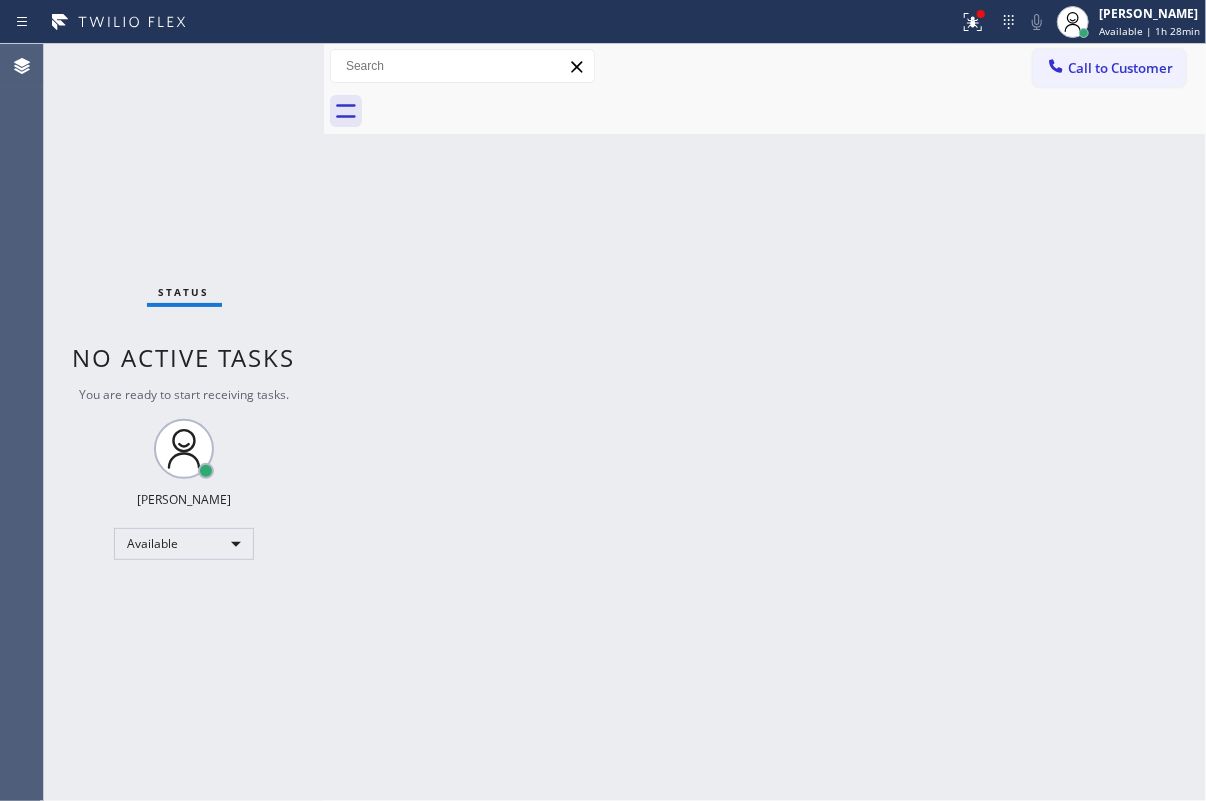 click on "Back to Dashboard Change Sender ID Customers Technicians Select a contact Outbound call Technician Search Technician Your caller id phone number Your caller id phone number Call Technician info Name   Phone none Address none Change Sender ID HVAC [PHONE_NUMBER] 5 Star Appliance [PHONE_NUMBER] Appliance Repair [PHONE_NUMBER] Plumbing [PHONE_NUMBER] Air Duct Cleaning [PHONE_NUMBER]  Electricians [PHONE_NUMBER] Cancel Change Check personal SMS Reset Change No tabs Call to Customer Outbound call Location Next Door Appliance Repair [GEOGRAPHIC_DATA] Your caller id phone number [PHONE_NUMBER] Customer number Call Outbound call Technician Search Technician Your caller id phone number Your caller id phone number Call" at bounding box center (765, 422) 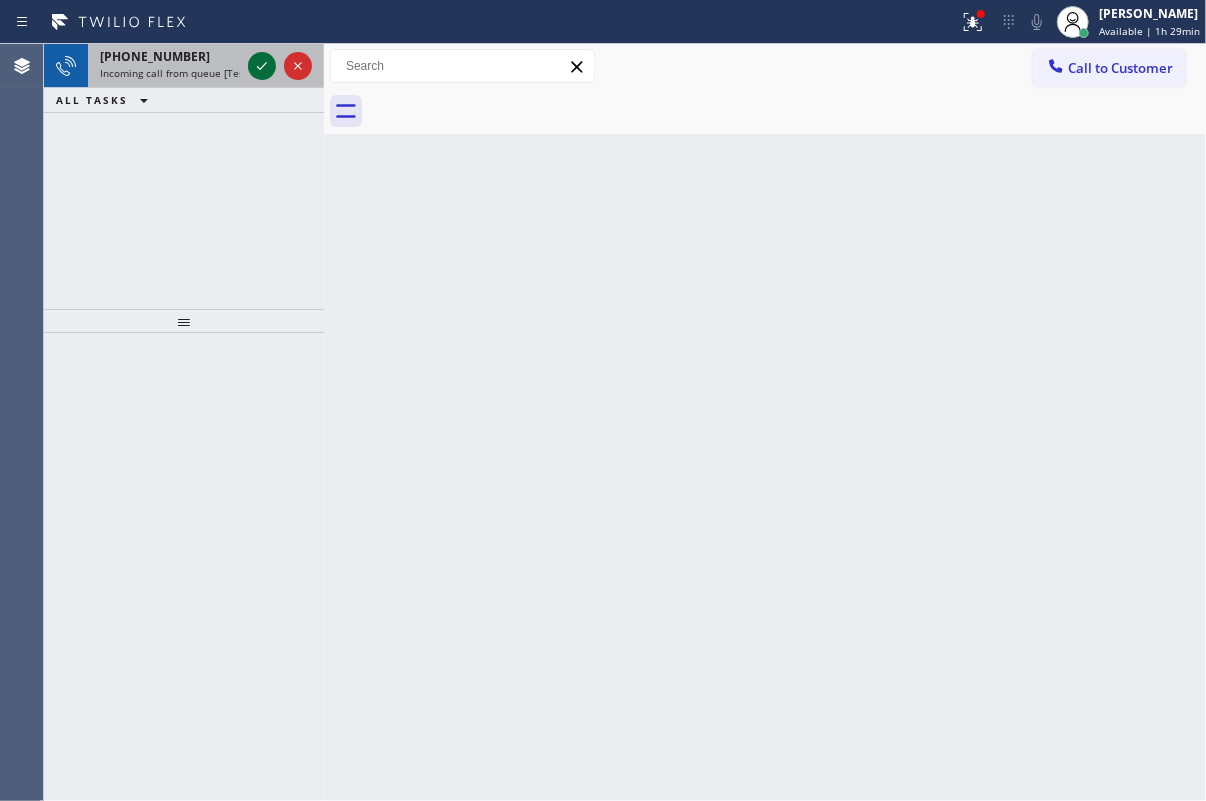 click 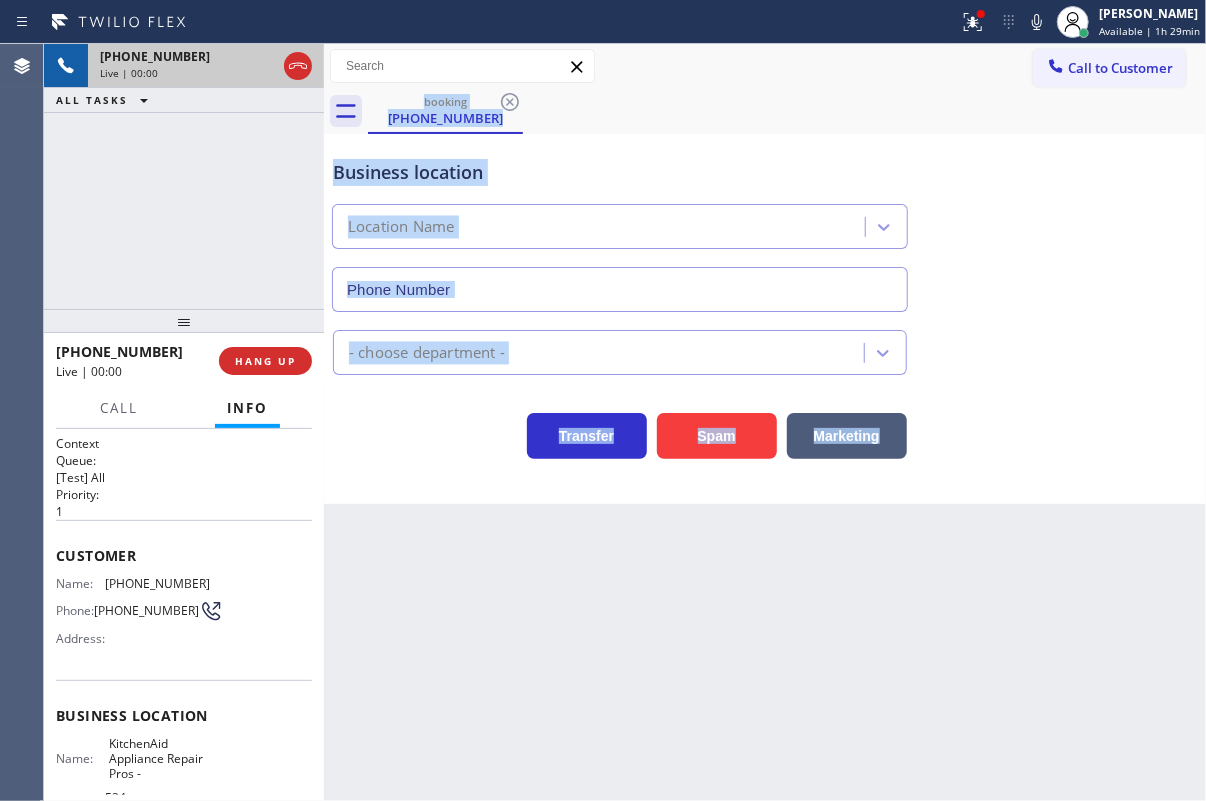 type on "[PHONE_NUMBER]" 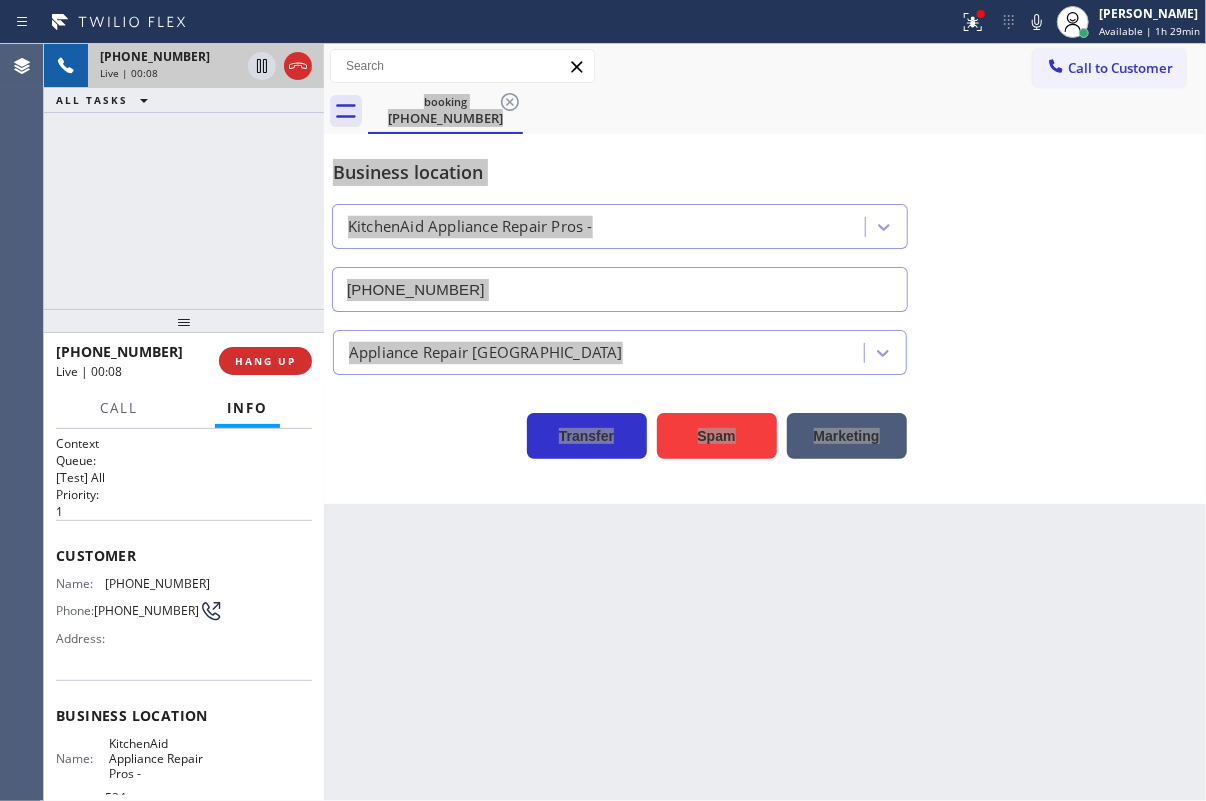 scroll, scrollTop: 181, scrollLeft: 0, axis: vertical 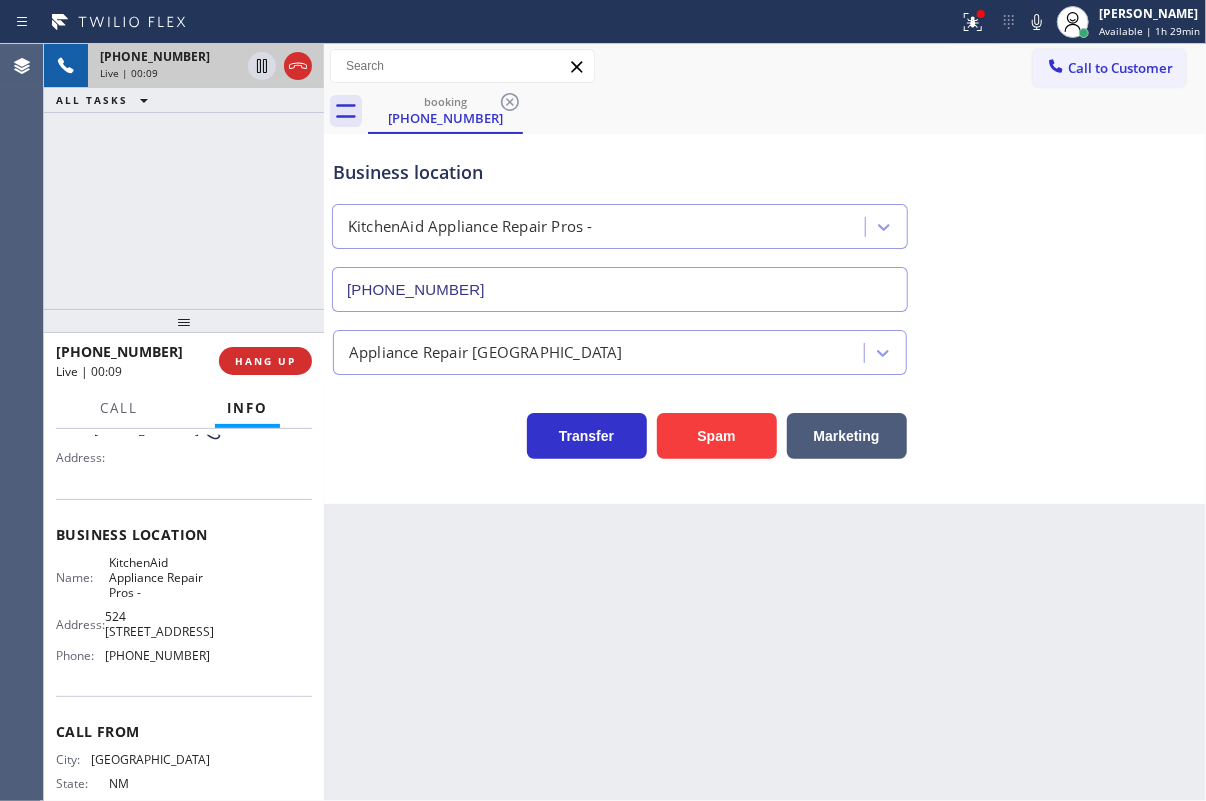 click on "KitchenAid Appliance Repair Pros -" at bounding box center [159, 578] 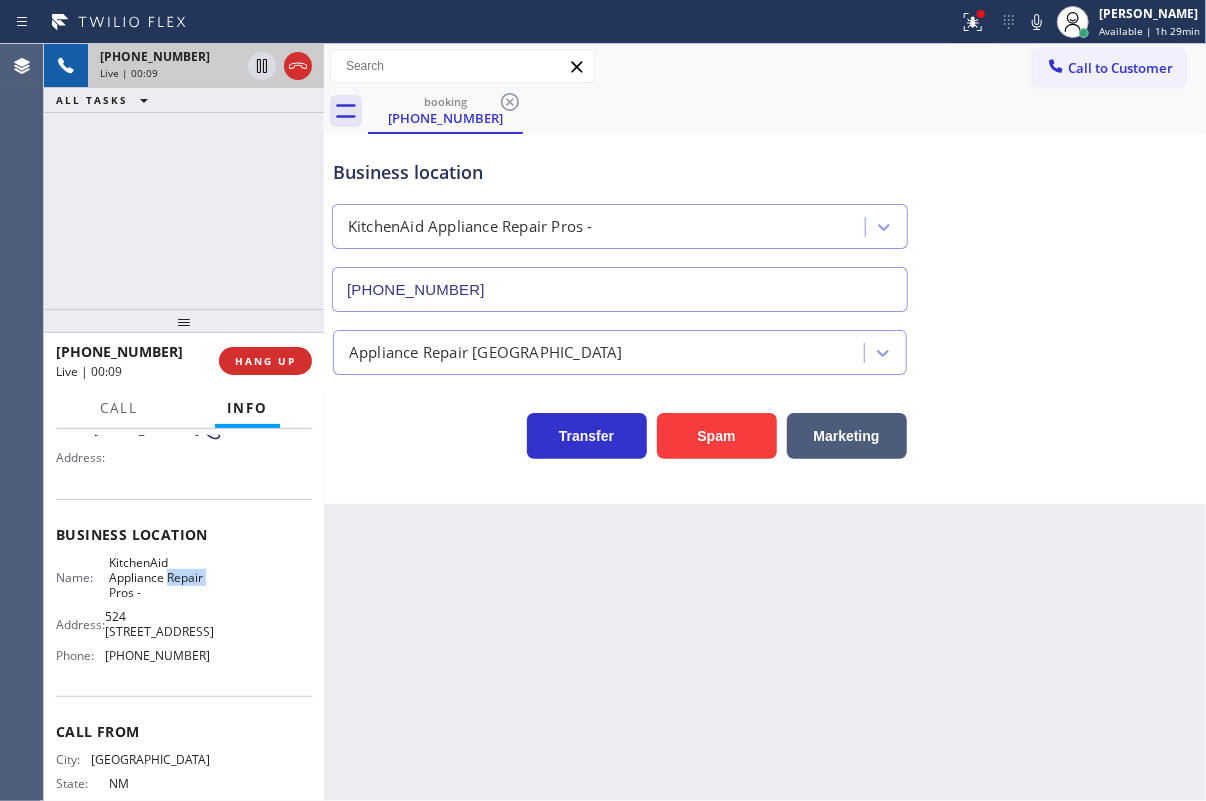 click on "KitchenAid Appliance Repair Pros -" at bounding box center [159, 578] 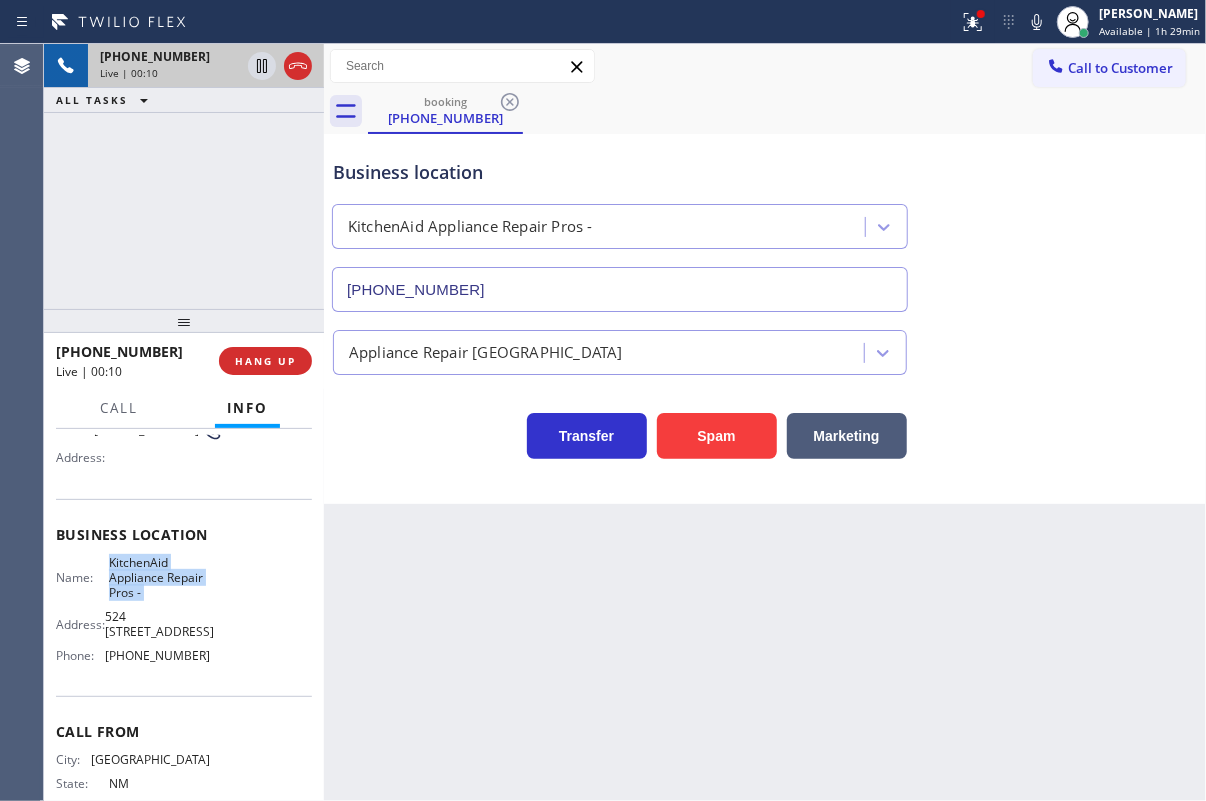 click on "KitchenAid Appliance Repair Pros -" at bounding box center [159, 578] 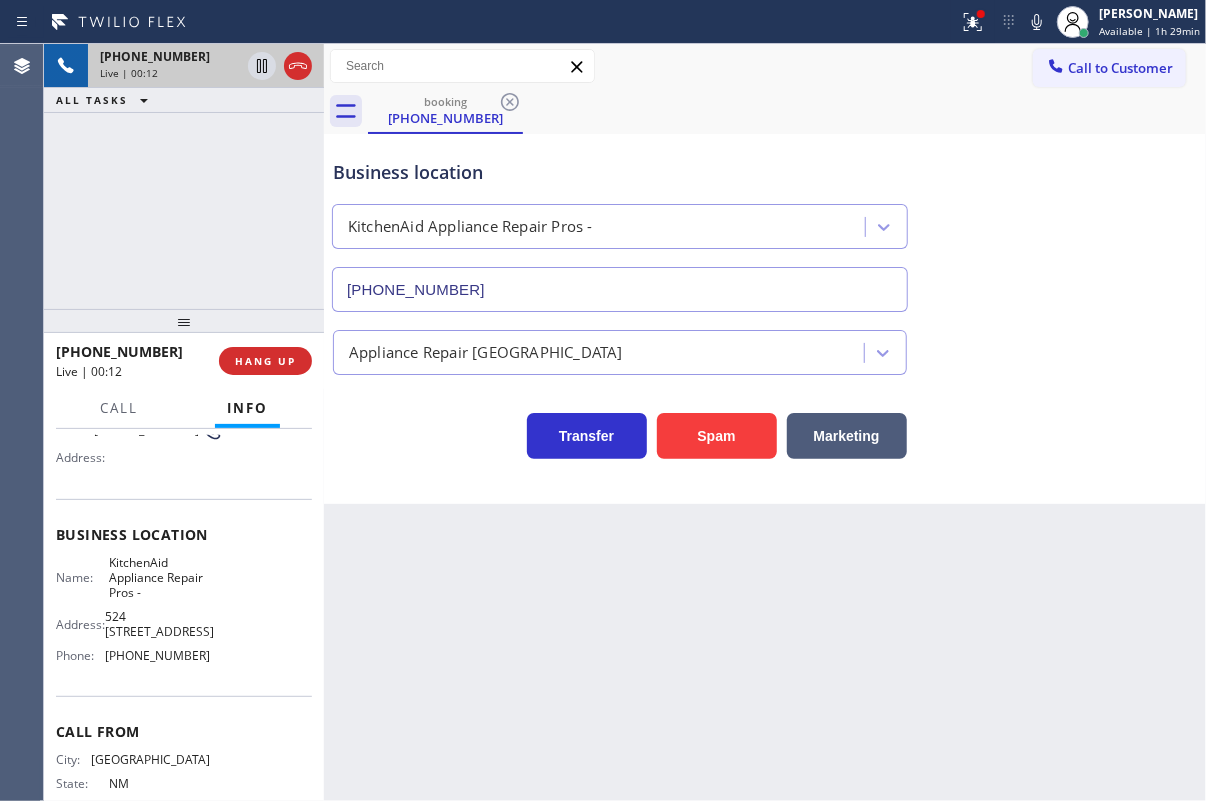 click on "[PHONE_NUMBER]" at bounding box center [620, 289] 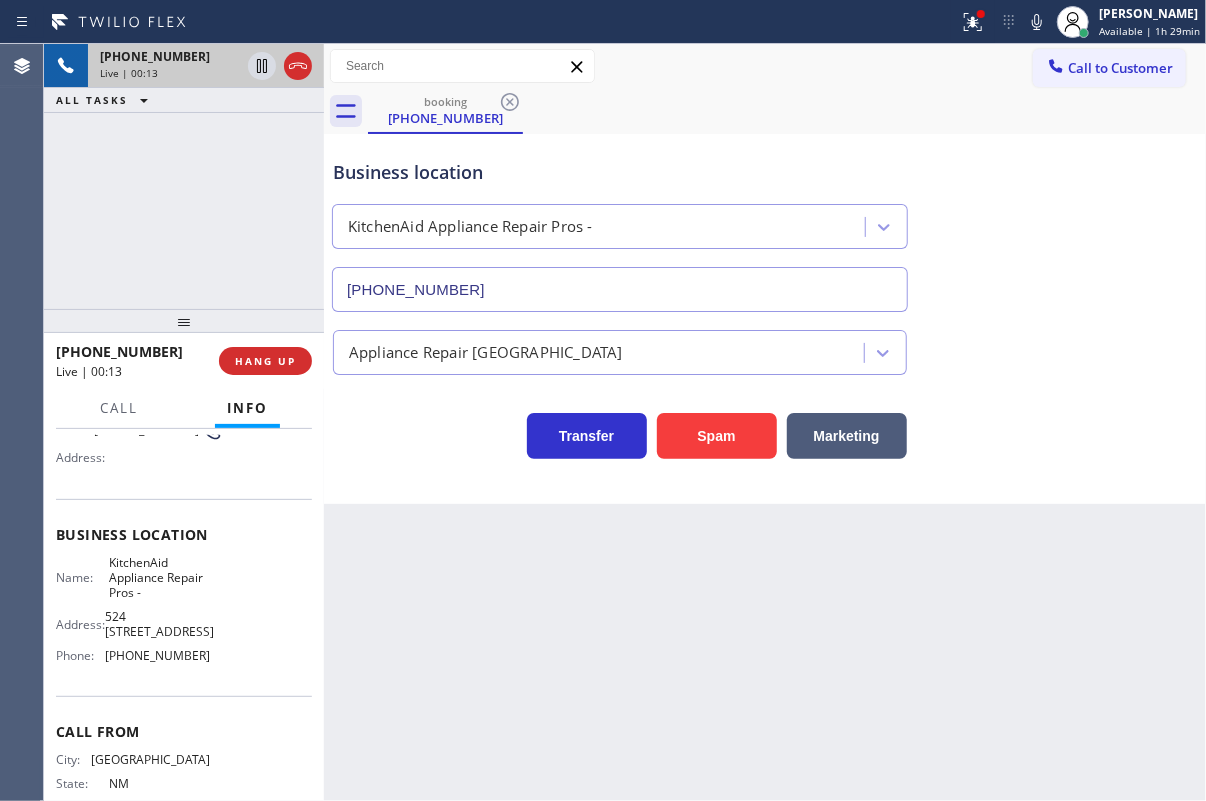 click on "[PHONE_NUMBER]" at bounding box center (620, 289) 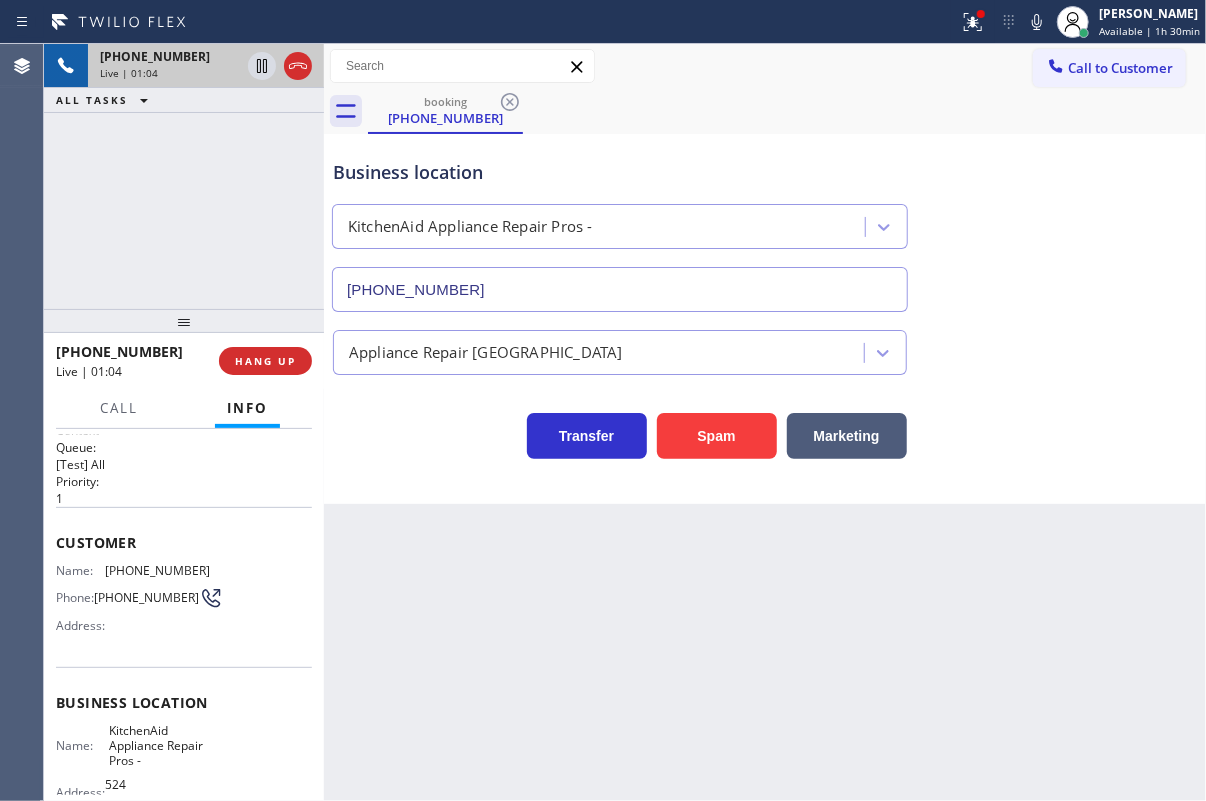 scroll, scrollTop: 0, scrollLeft: 0, axis: both 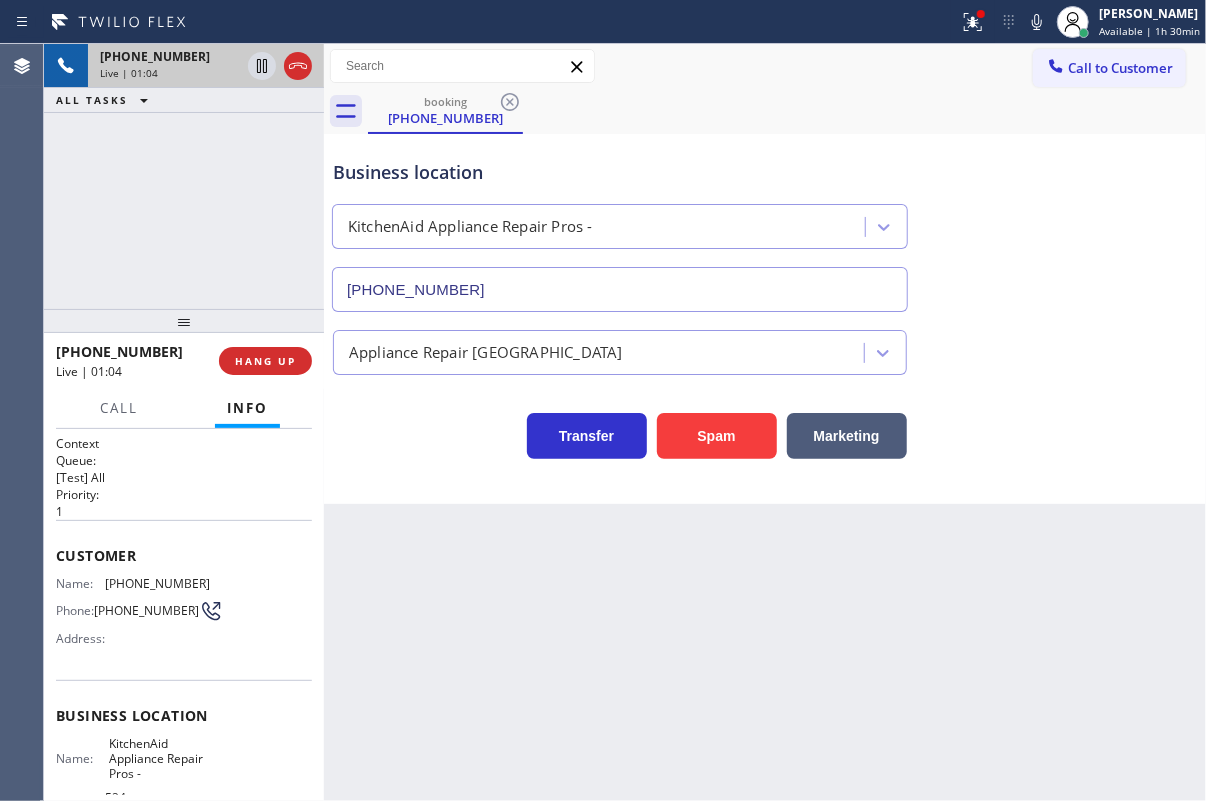 click on "[PHONE_NUMBER]" at bounding box center (157, 583) 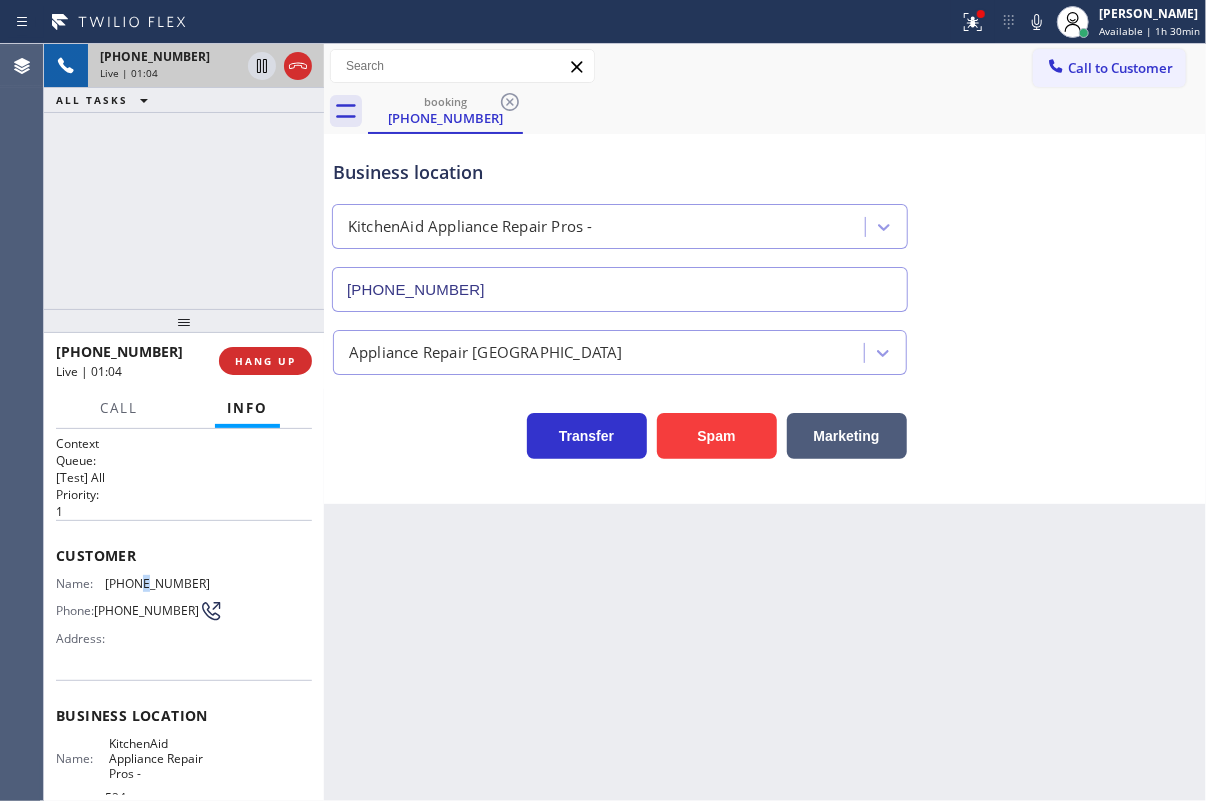 click on "[PHONE_NUMBER]" at bounding box center [157, 583] 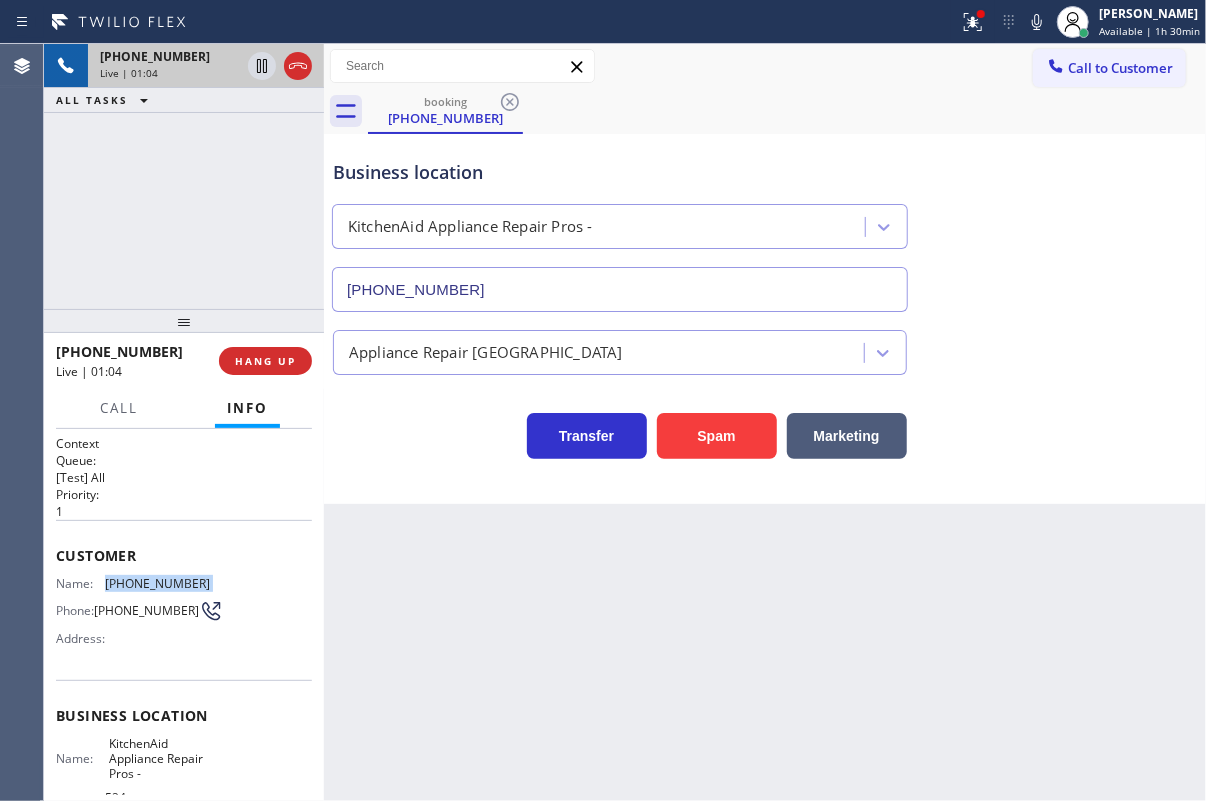 click on "[PHONE_NUMBER]" at bounding box center [157, 583] 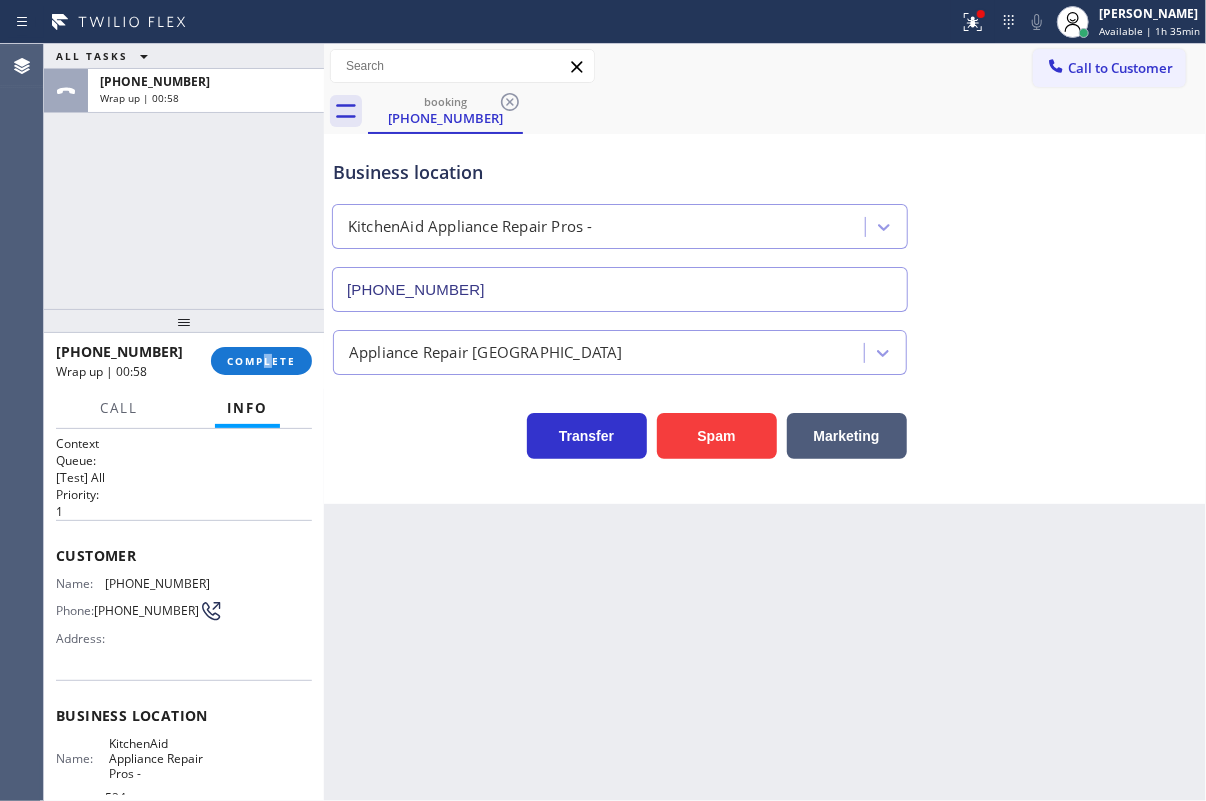 click on "[PHONE_NUMBER] Wrap up | 00:58 COMPLETE" at bounding box center (184, 361) 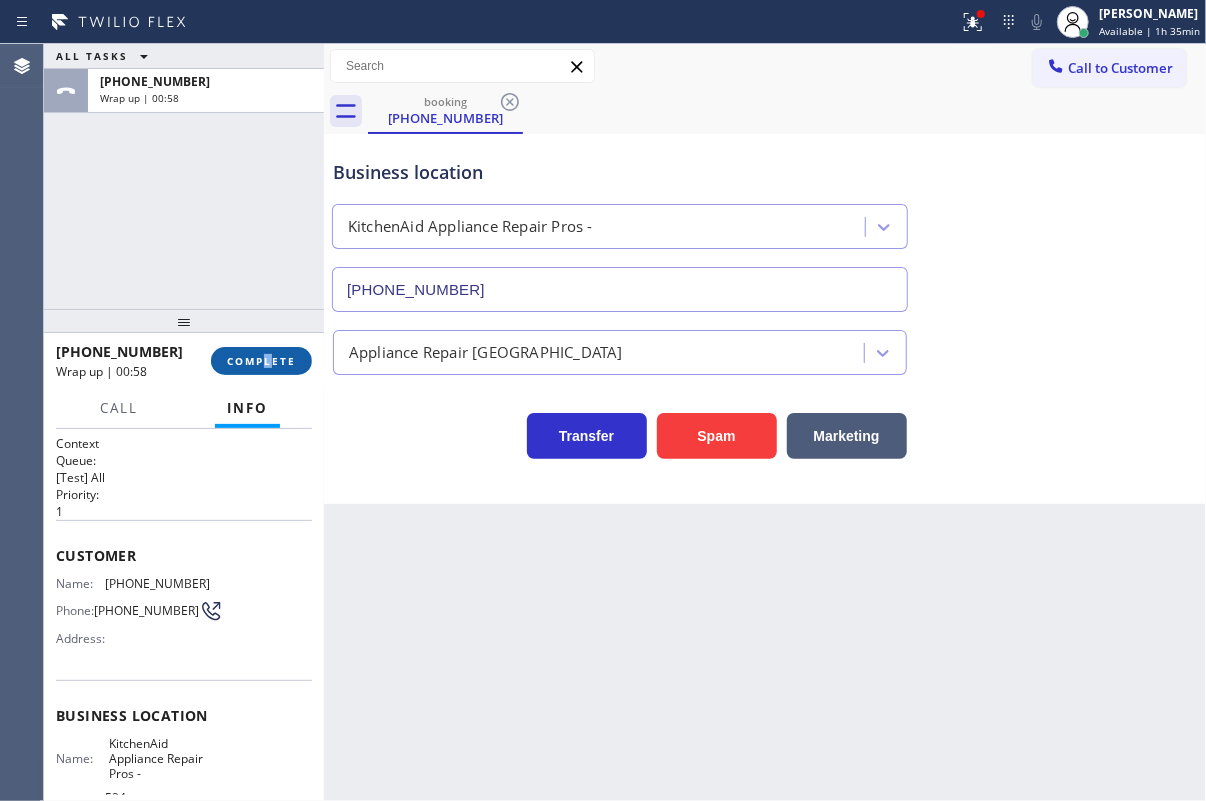 drag, startPoint x: 270, startPoint y: 362, endPoint x: 296, endPoint y: 352, distance: 27.856777 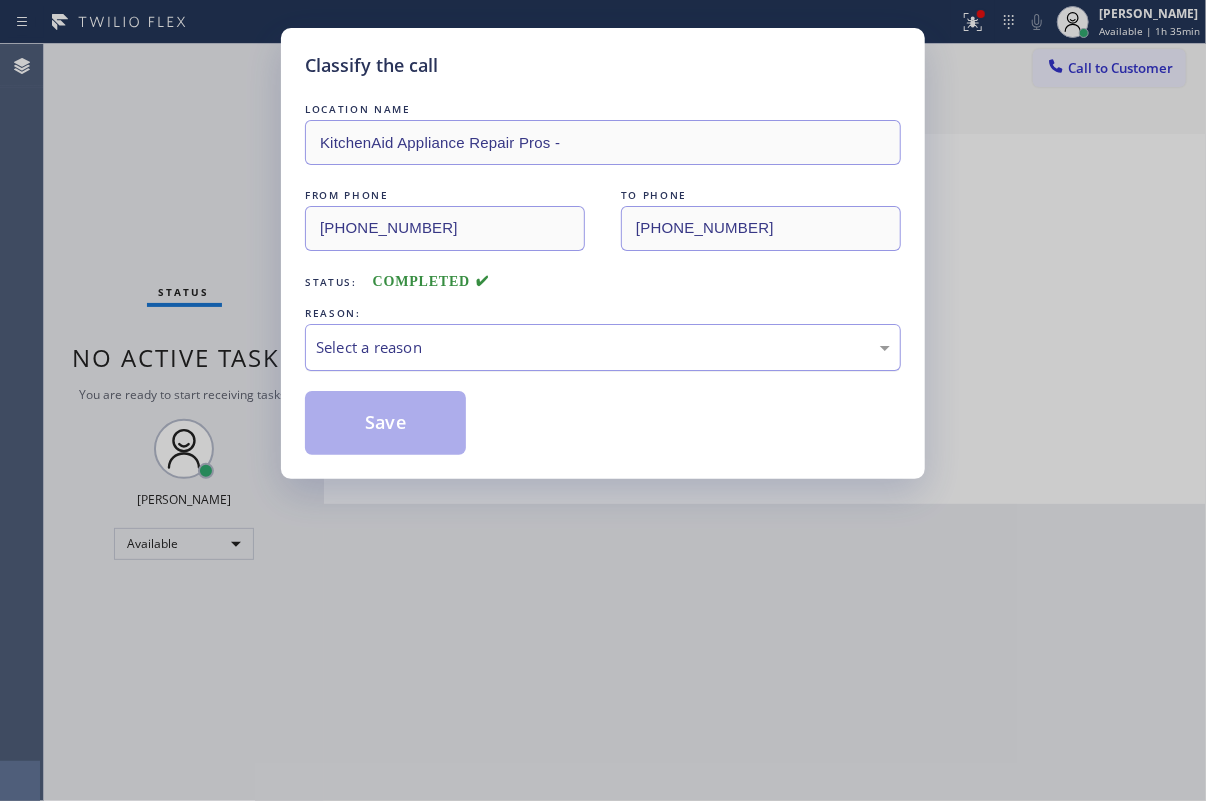 click on "Select a reason" at bounding box center [603, 347] 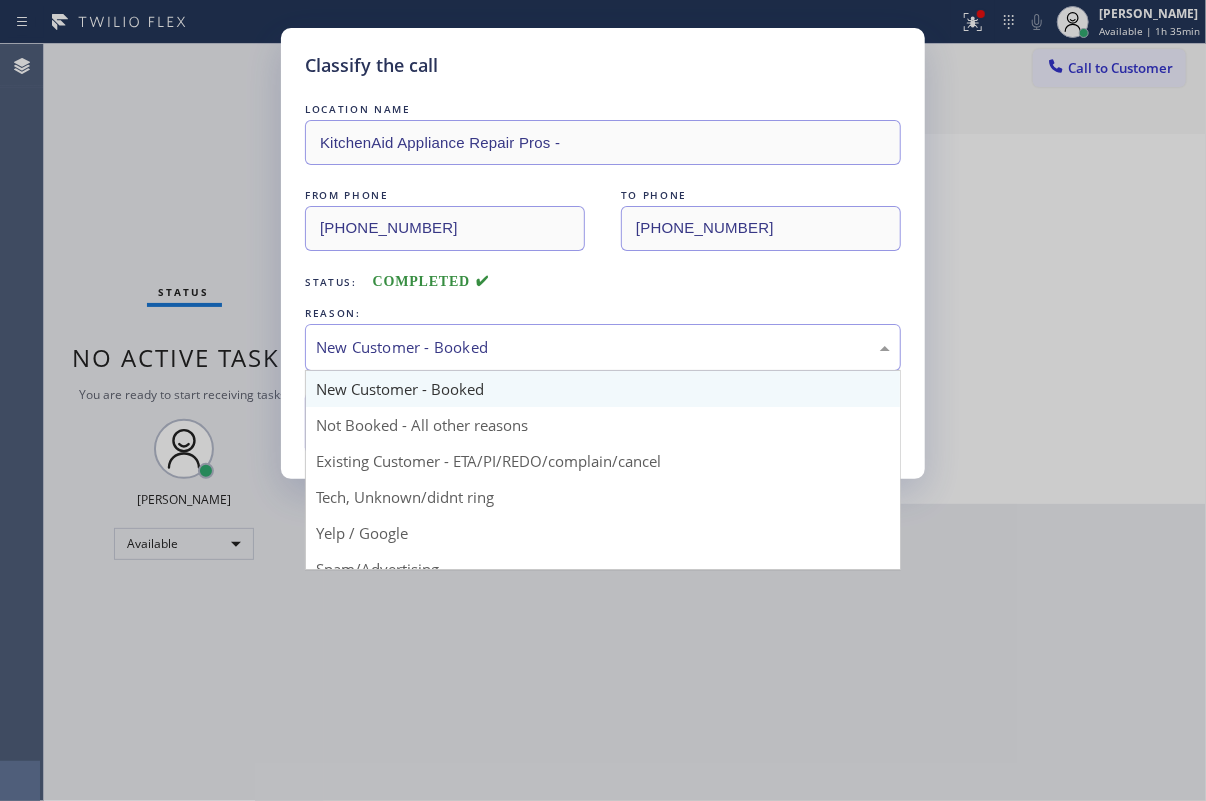 click on "New Customer - Booked" at bounding box center (603, 347) 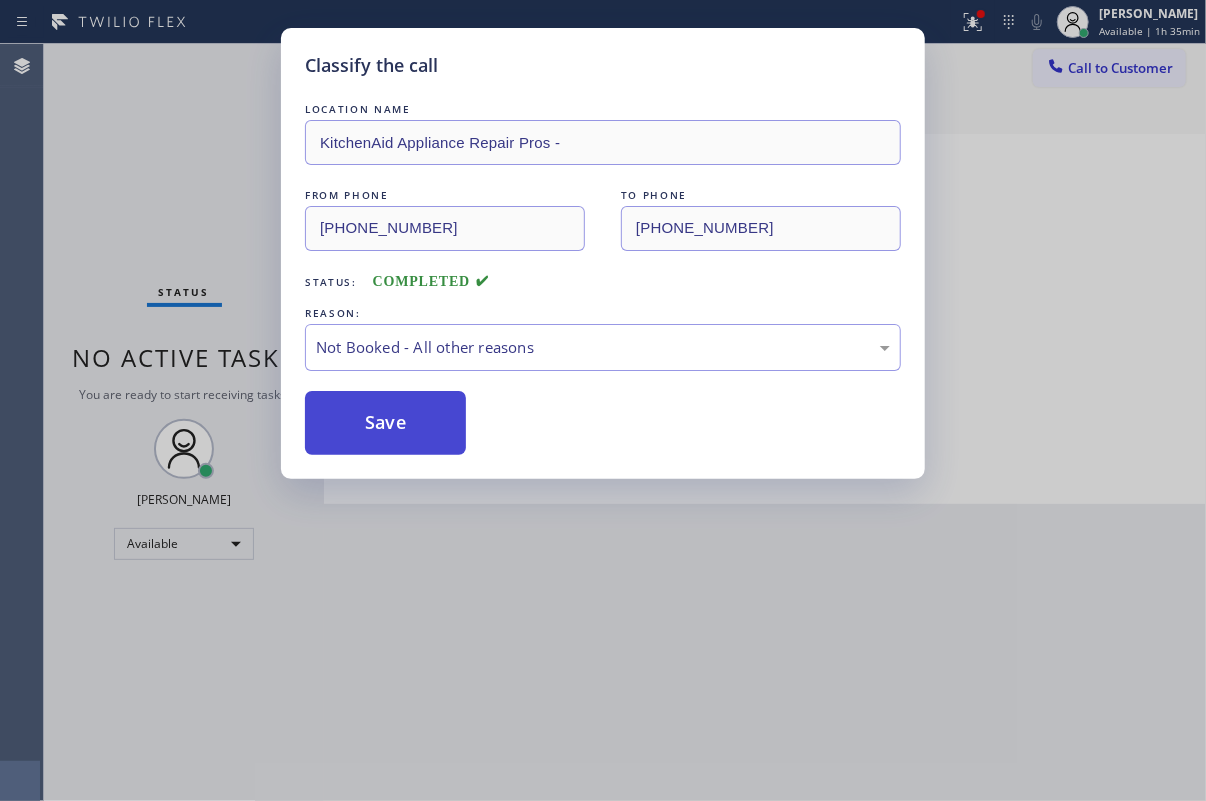 click on "Save" at bounding box center (385, 423) 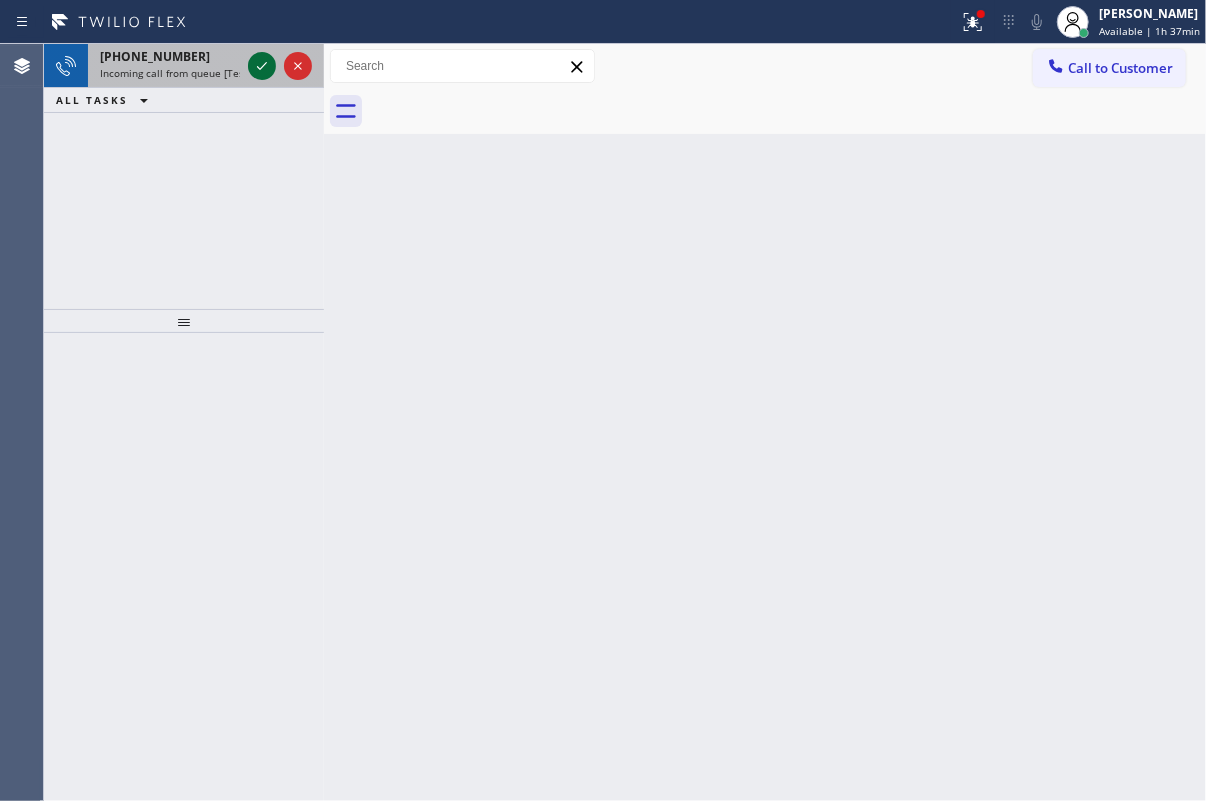 click 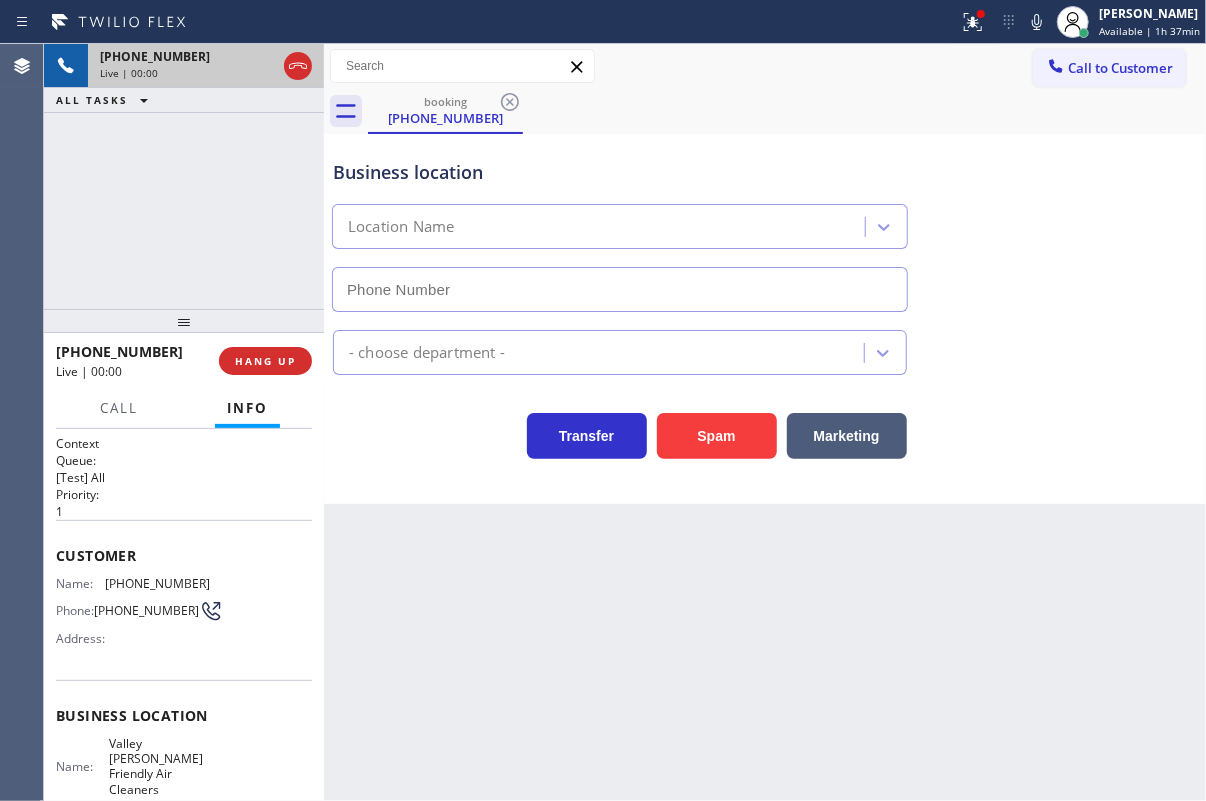 type on "[PHONE_NUMBER]" 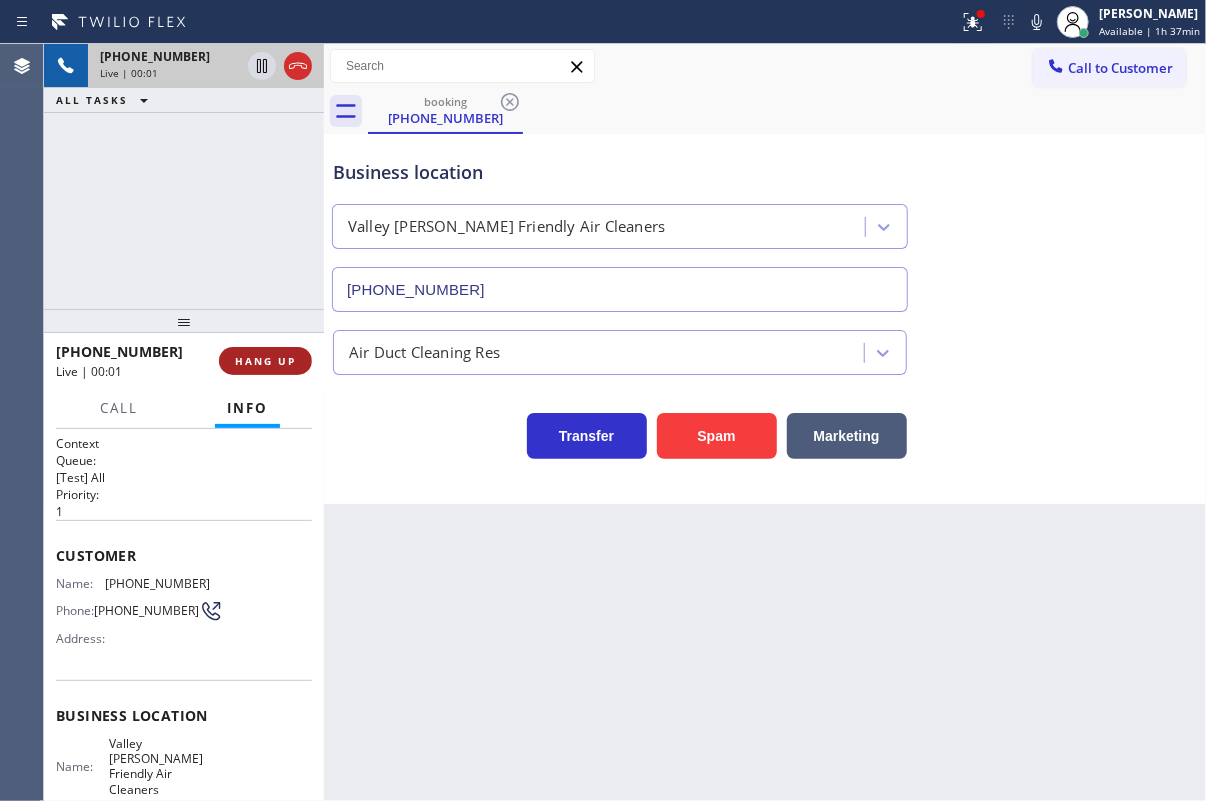 drag, startPoint x: 301, startPoint y: 338, endPoint x: 296, endPoint y: 356, distance: 18.681541 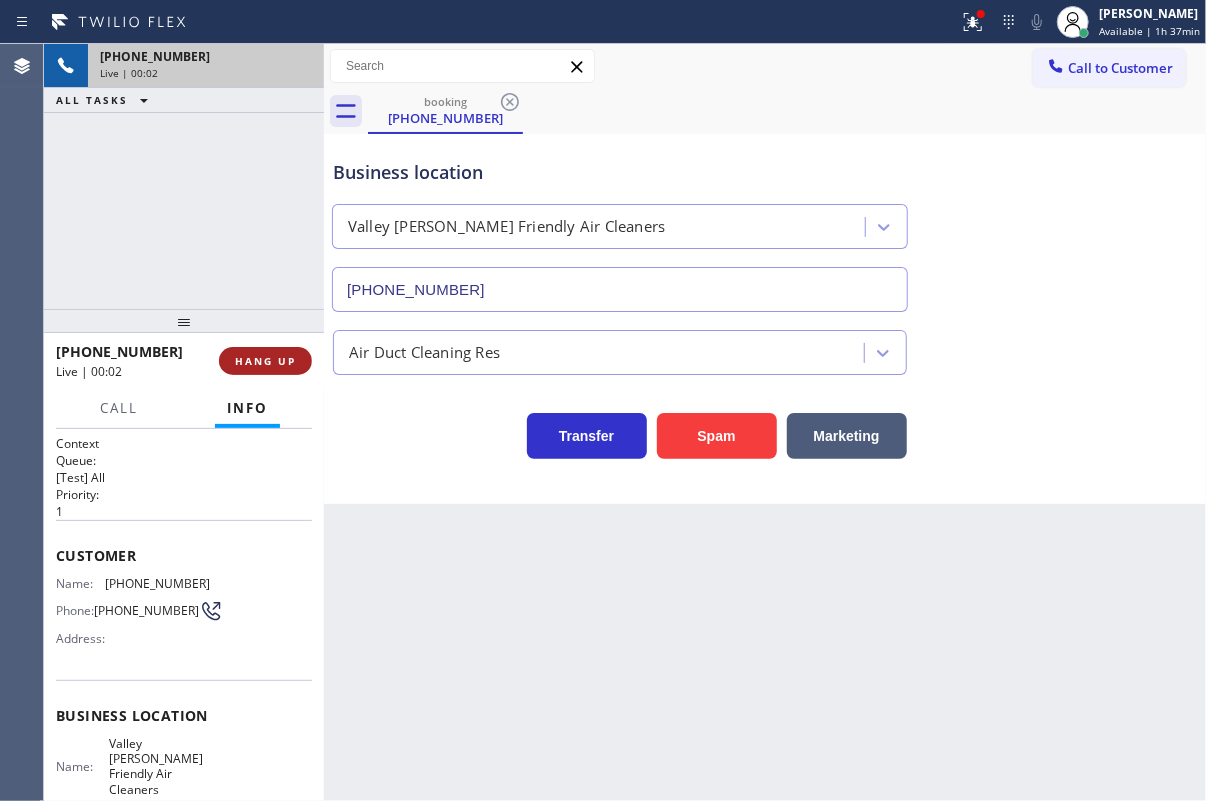 click on "HANG UP" at bounding box center (265, 361) 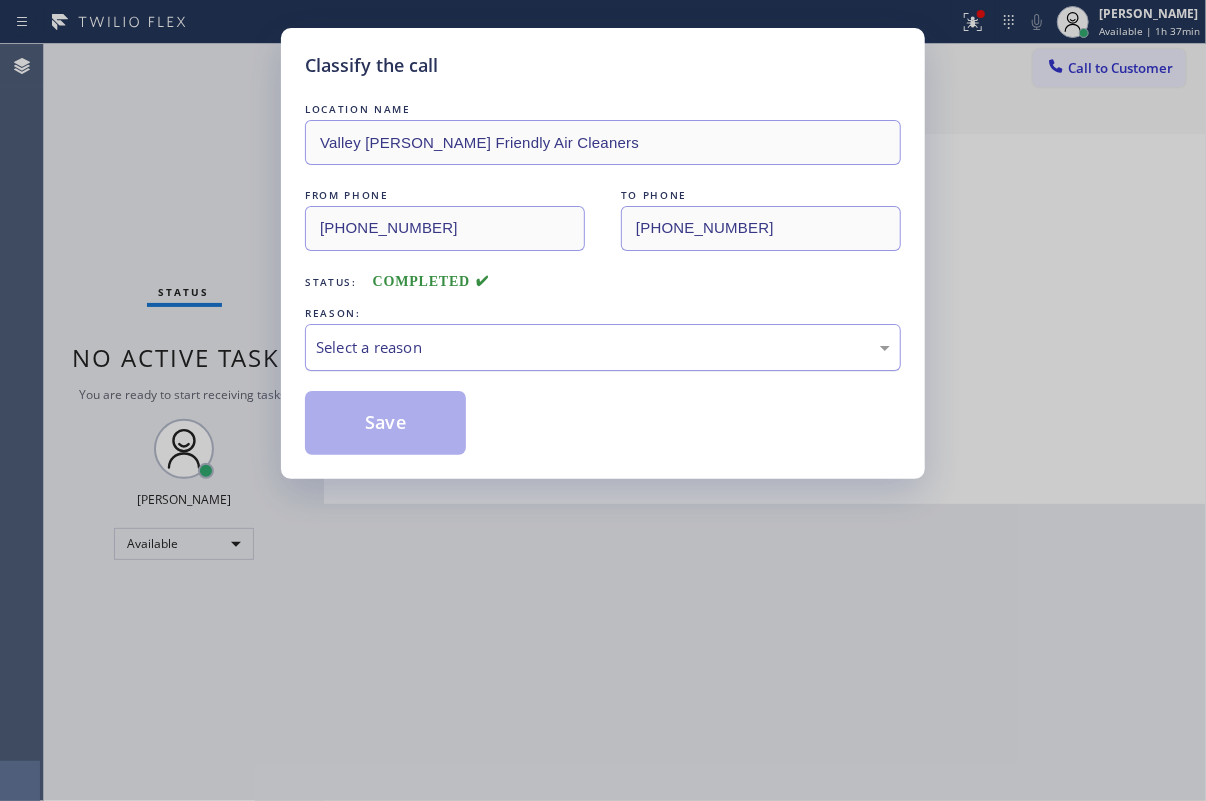 click on "Select a reason" at bounding box center (603, 347) 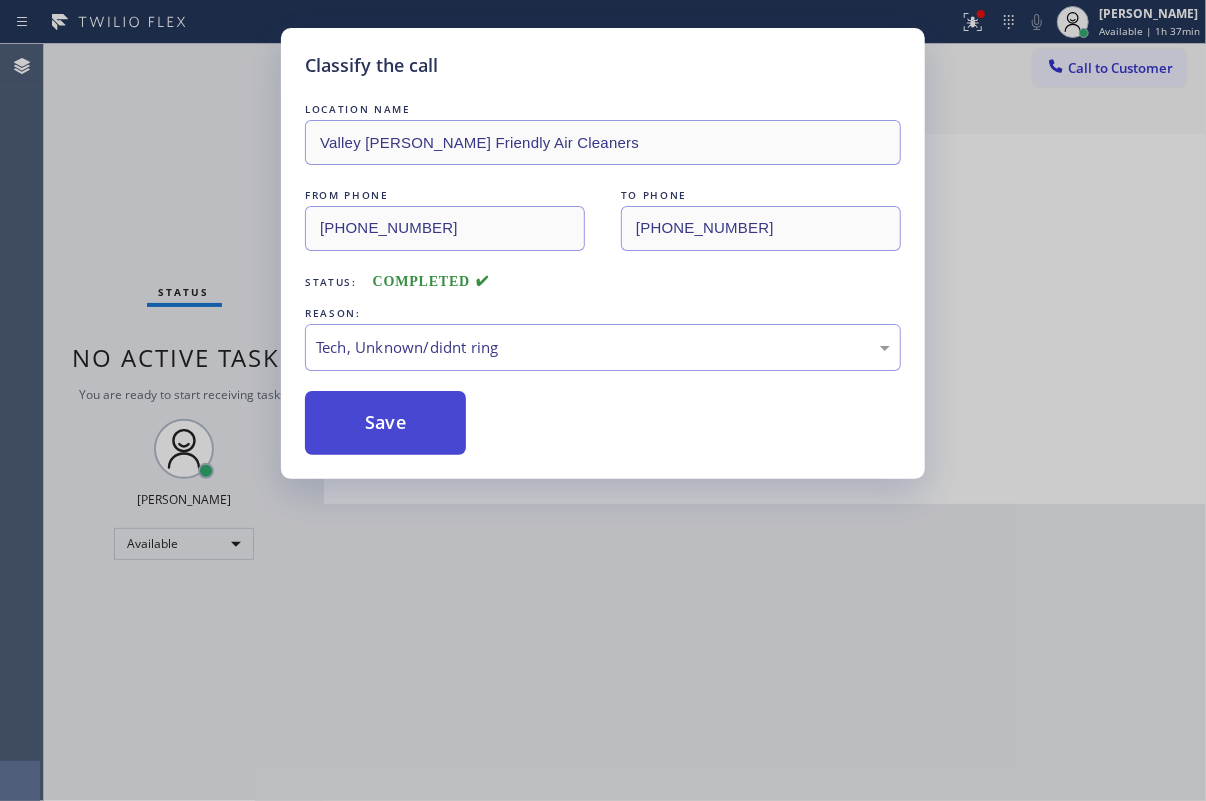click on "Save" at bounding box center (385, 423) 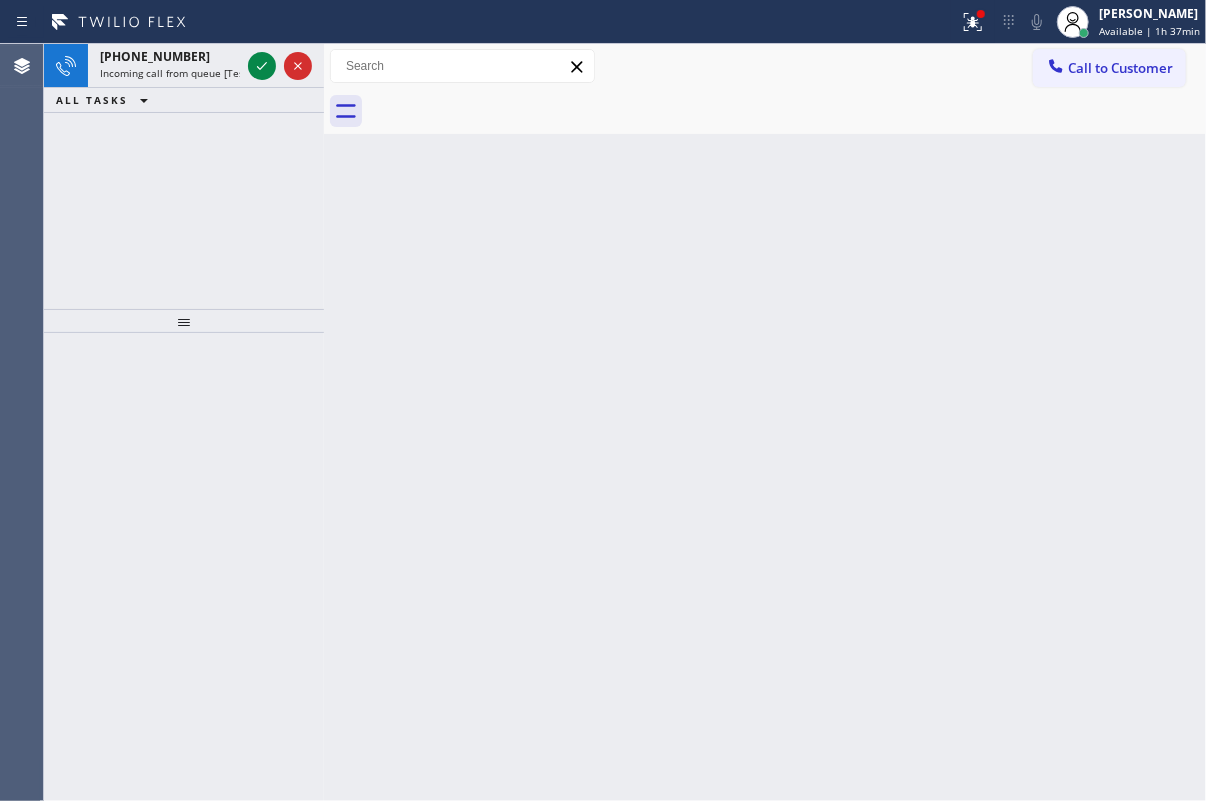 drag, startPoint x: 649, startPoint y: 270, endPoint x: 590, endPoint y: 233, distance: 69.641945 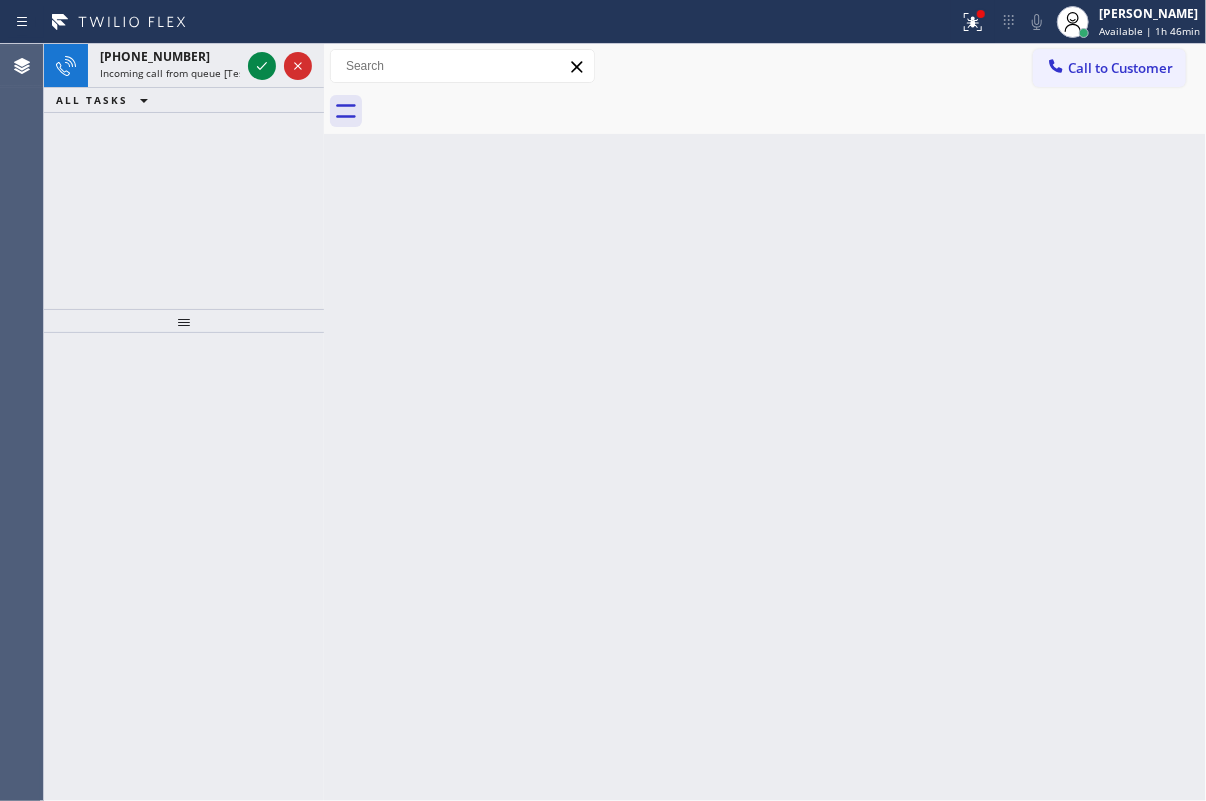 click on "Back to Dashboard Change Sender ID Customers Technicians Select a contact Outbound call Technician Search Technician Your caller id phone number Your caller id phone number Call Technician info Name   Phone none Address none Change Sender ID HVAC [PHONE_NUMBER] 5 Star Appliance [PHONE_NUMBER] Appliance Repair [PHONE_NUMBER] Plumbing [PHONE_NUMBER] Air Duct Cleaning [PHONE_NUMBER]  Electricians [PHONE_NUMBER] Cancel Change Check personal SMS Reset Change No tabs Call to Customer Outbound call Location Next Door Appliance Repair [GEOGRAPHIC_DATA] Your caller id phone number [PHONE_NUMBER] Customer number Call Outbound call Technician Search Technician Your caller id phone number Your caller id phone number Call" at bounding box center [765, 422] 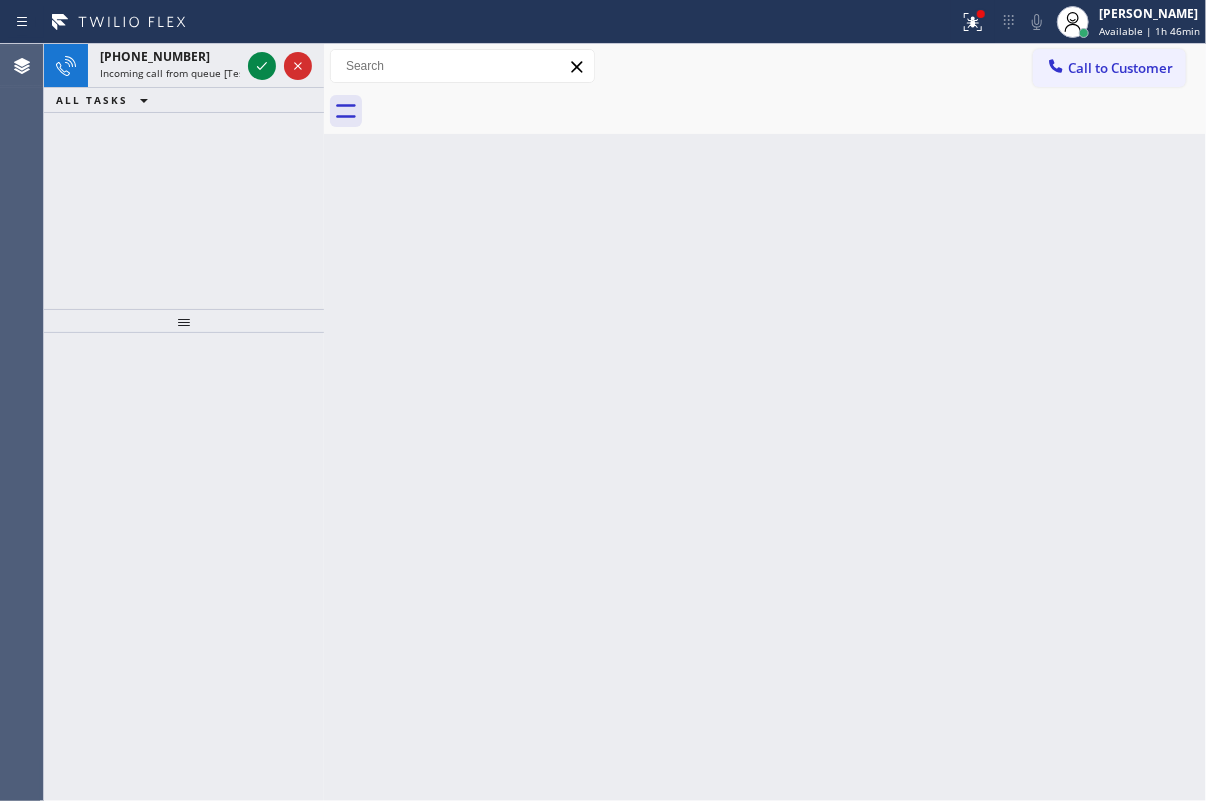 click 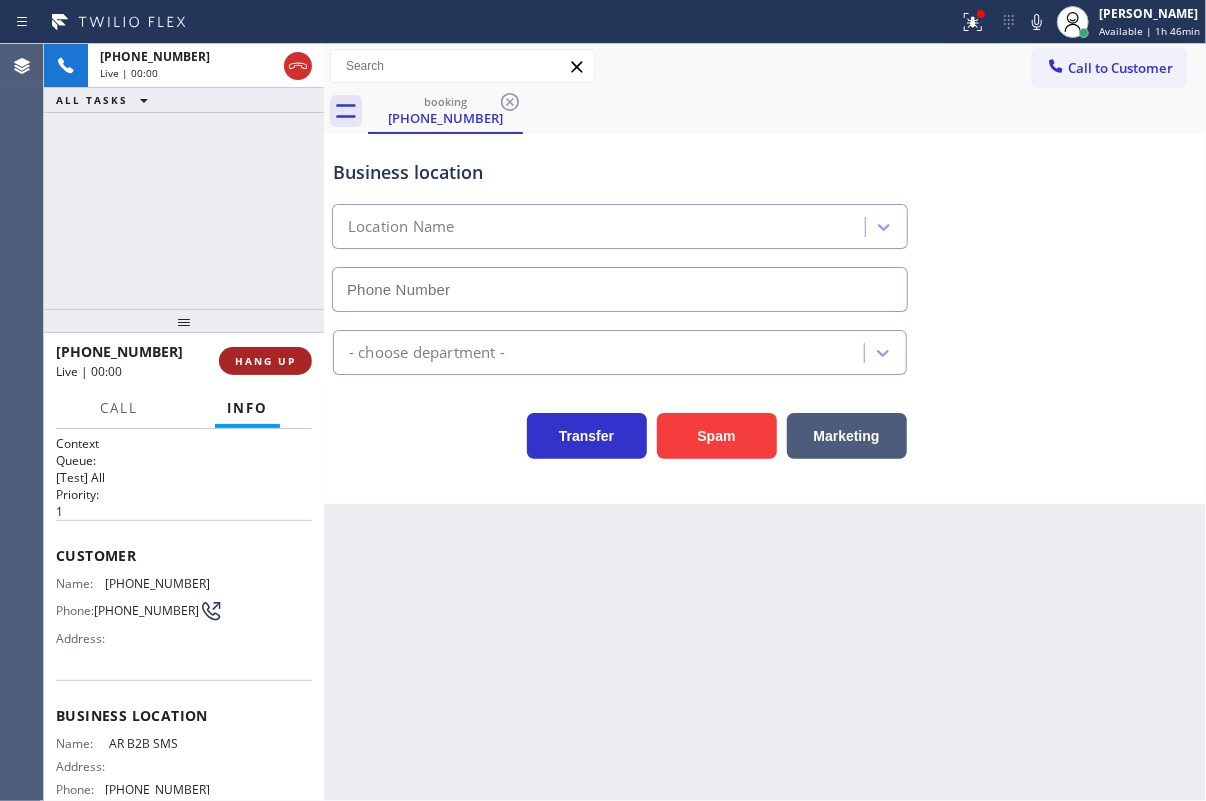 type on "[PHONE_NUMBER]" 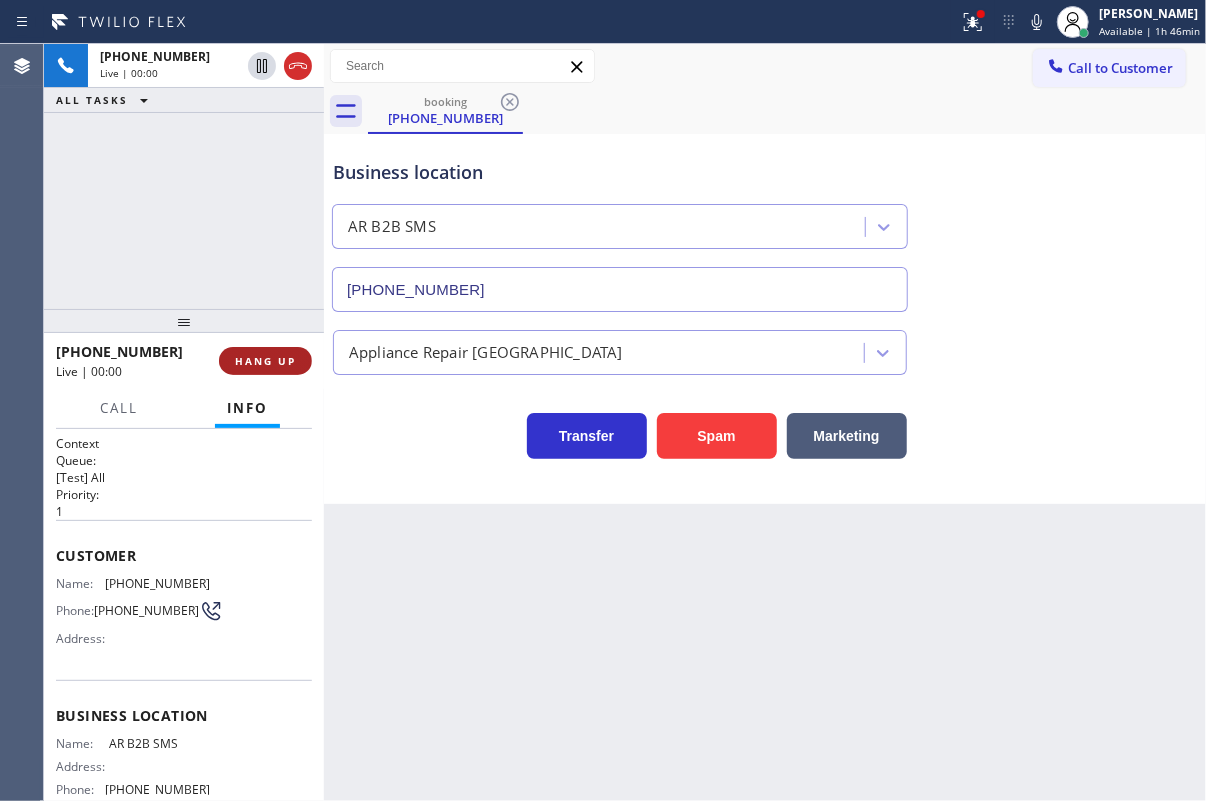 click on "HANG UP" at bounding box center (265, 361) 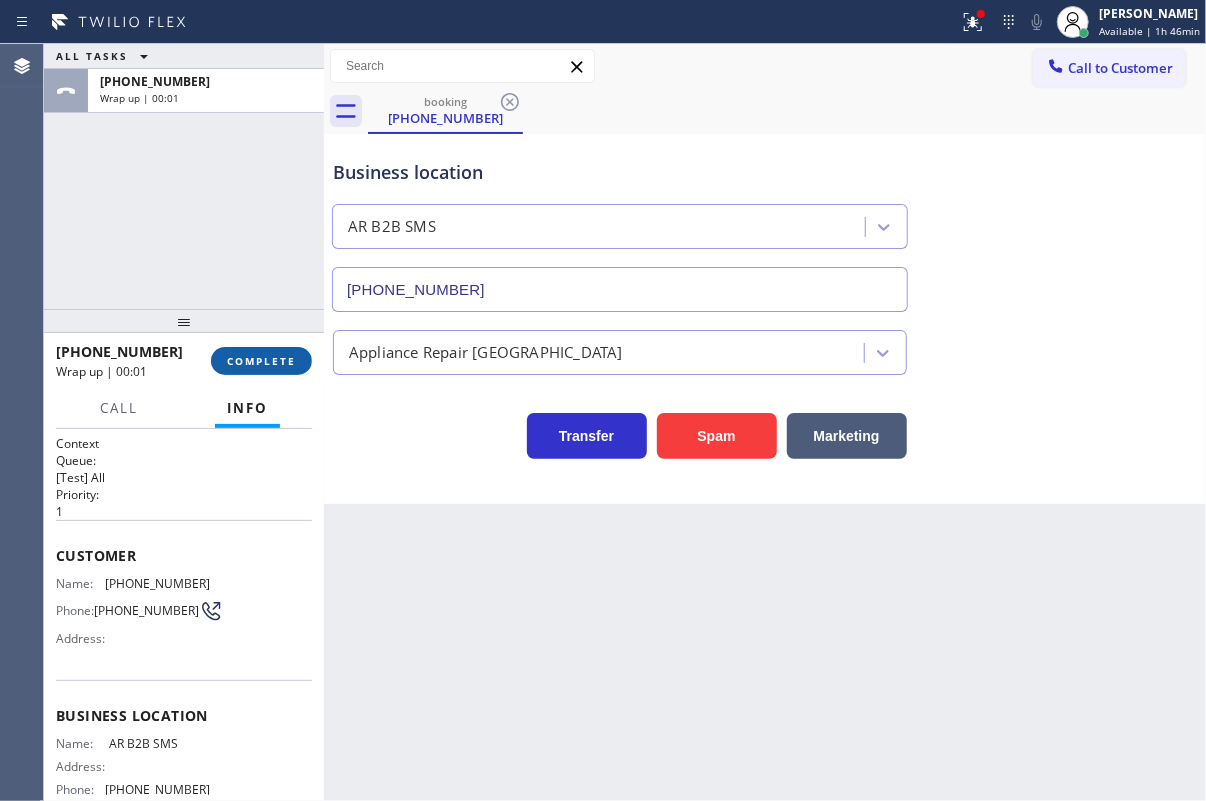 click on "COMPLETE" at bounding box center (261, 361) 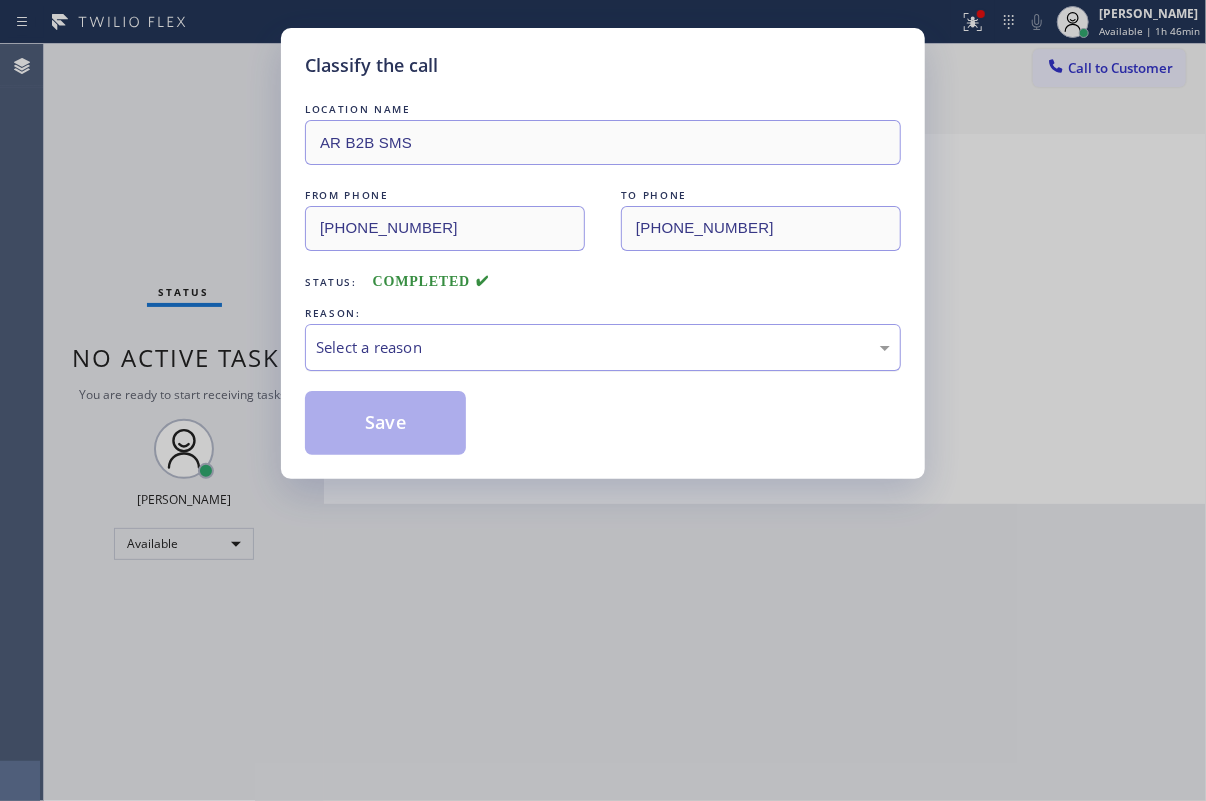 click on "Select a reason" at bounding box center (603, 347) 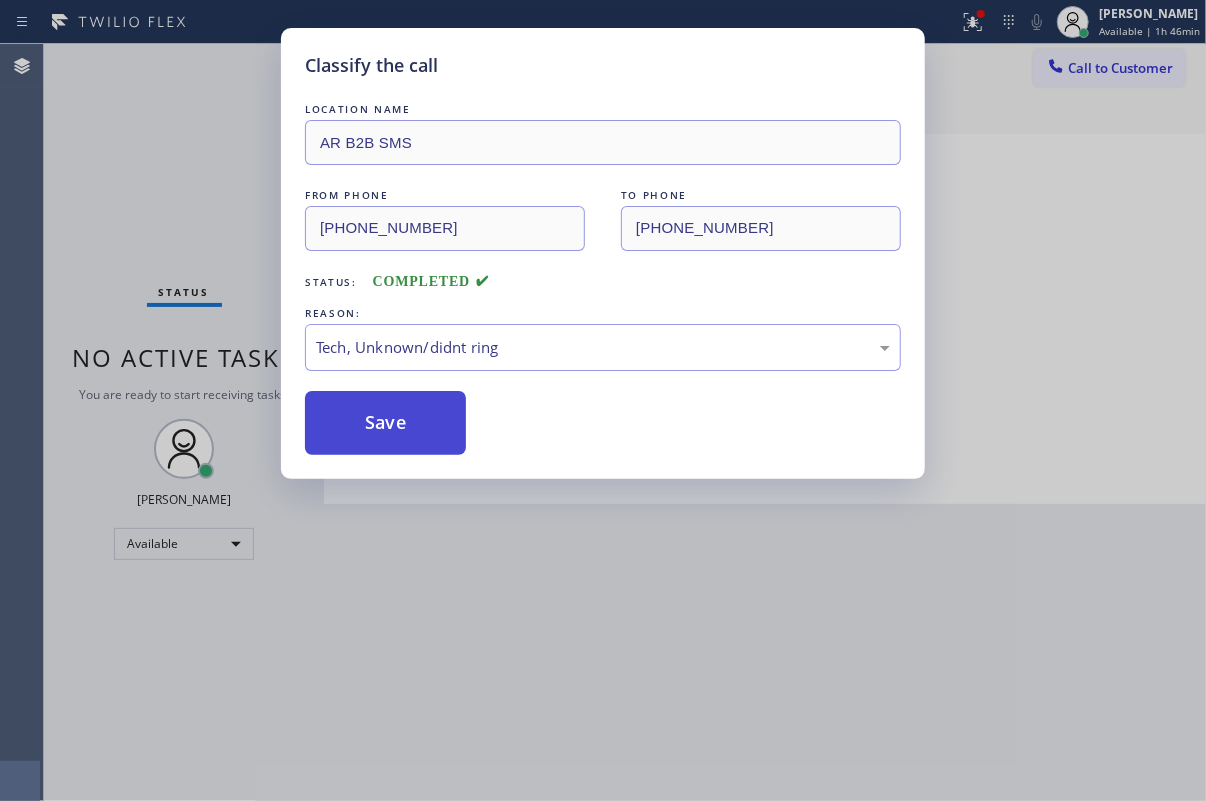 click on "Save" at bounding box center [385, 423] 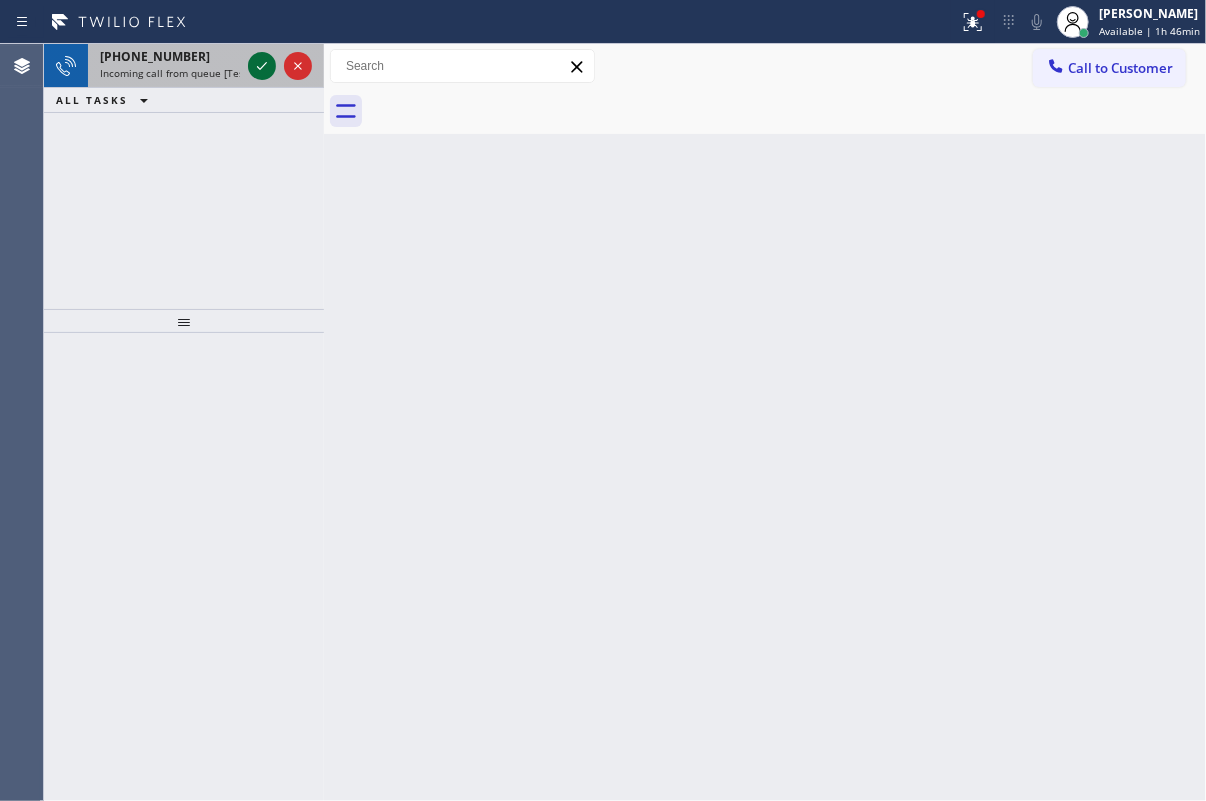 click 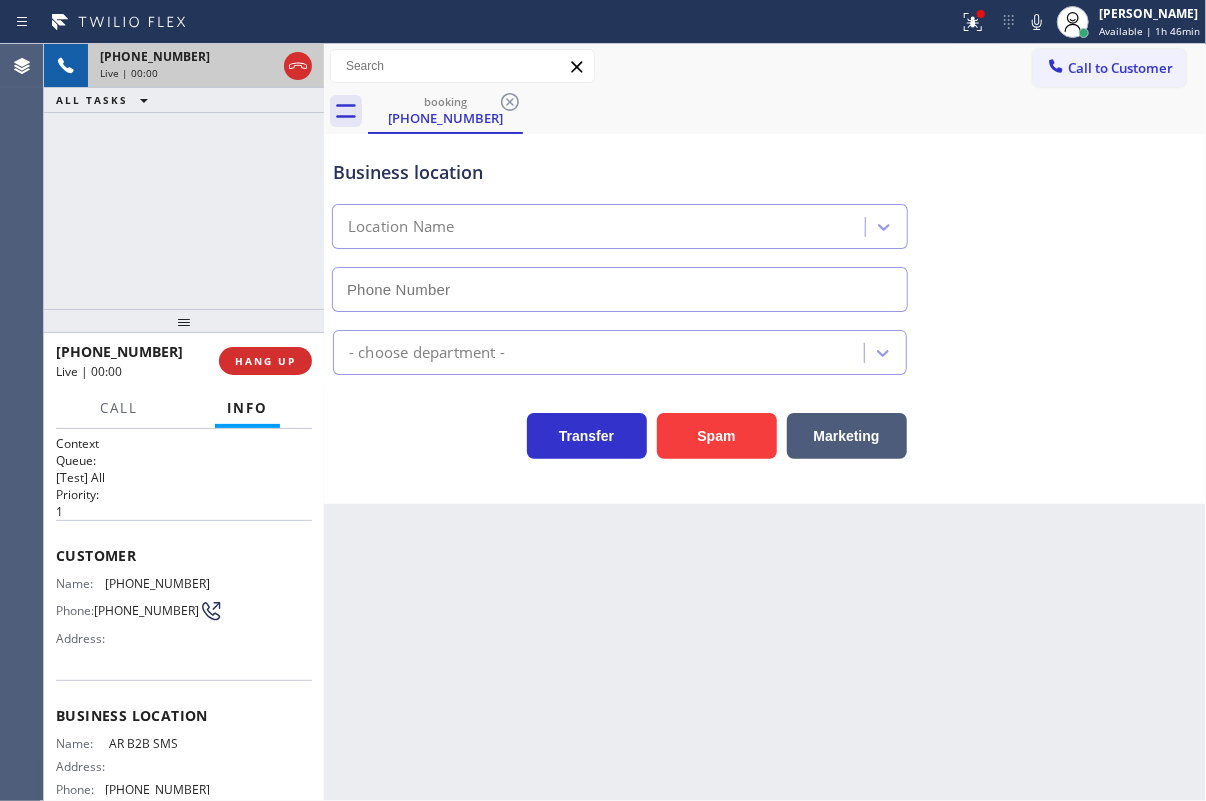 type on "[PHONE_NUMBER]" 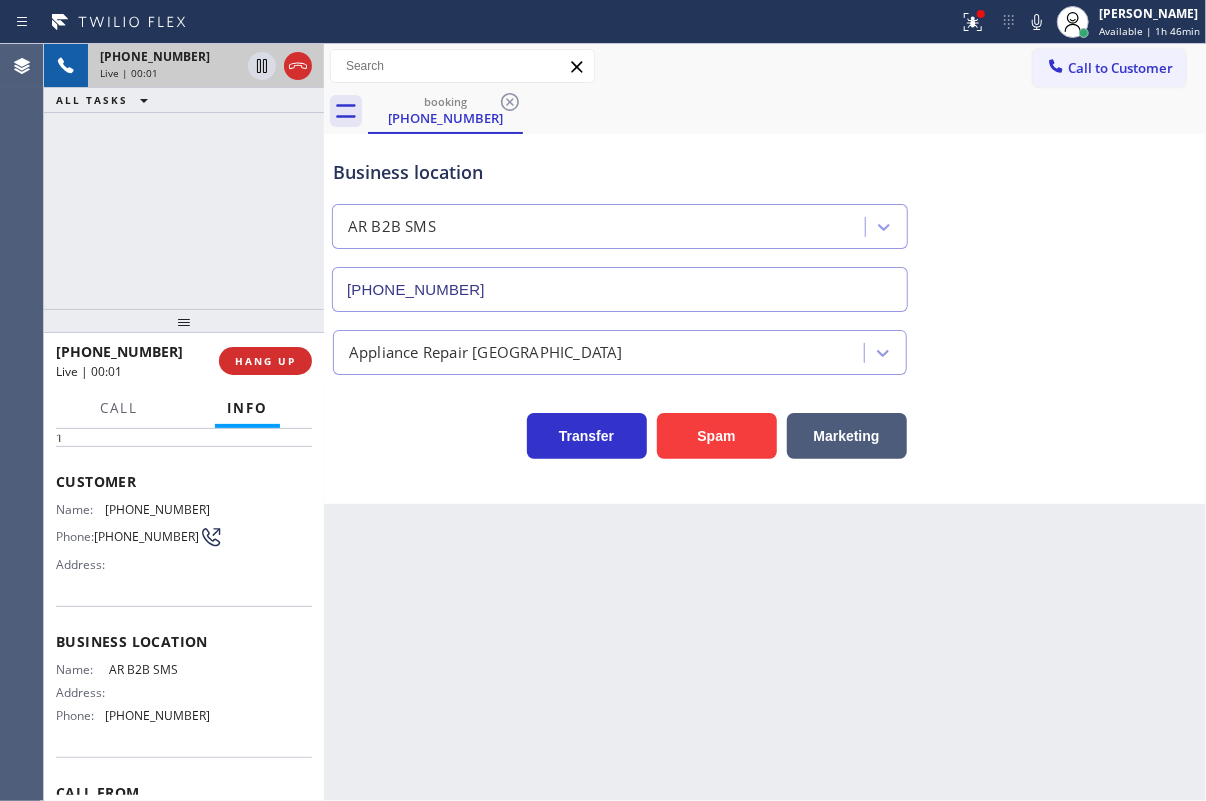 scroll, scrollTop: 181, scrollLeft: 0, axis: vertical 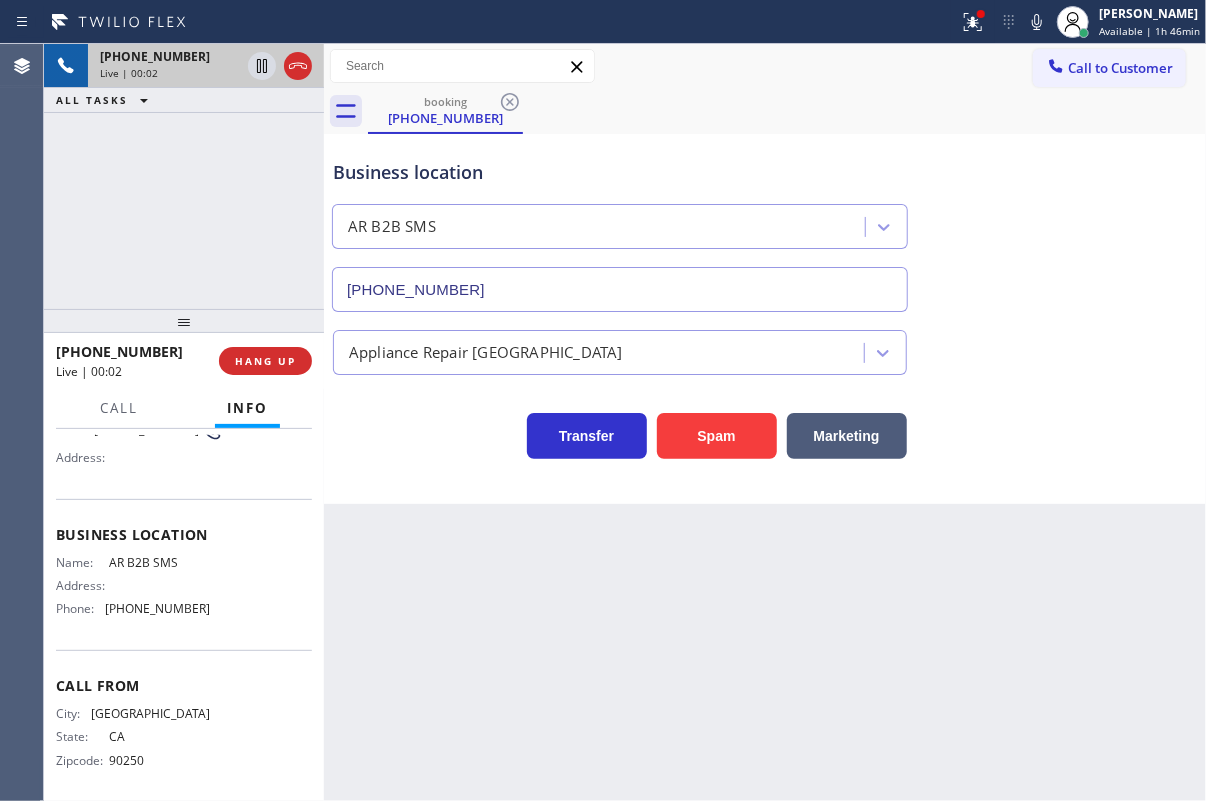click on "AR B2B SMS" at bounding box center [159, 562] 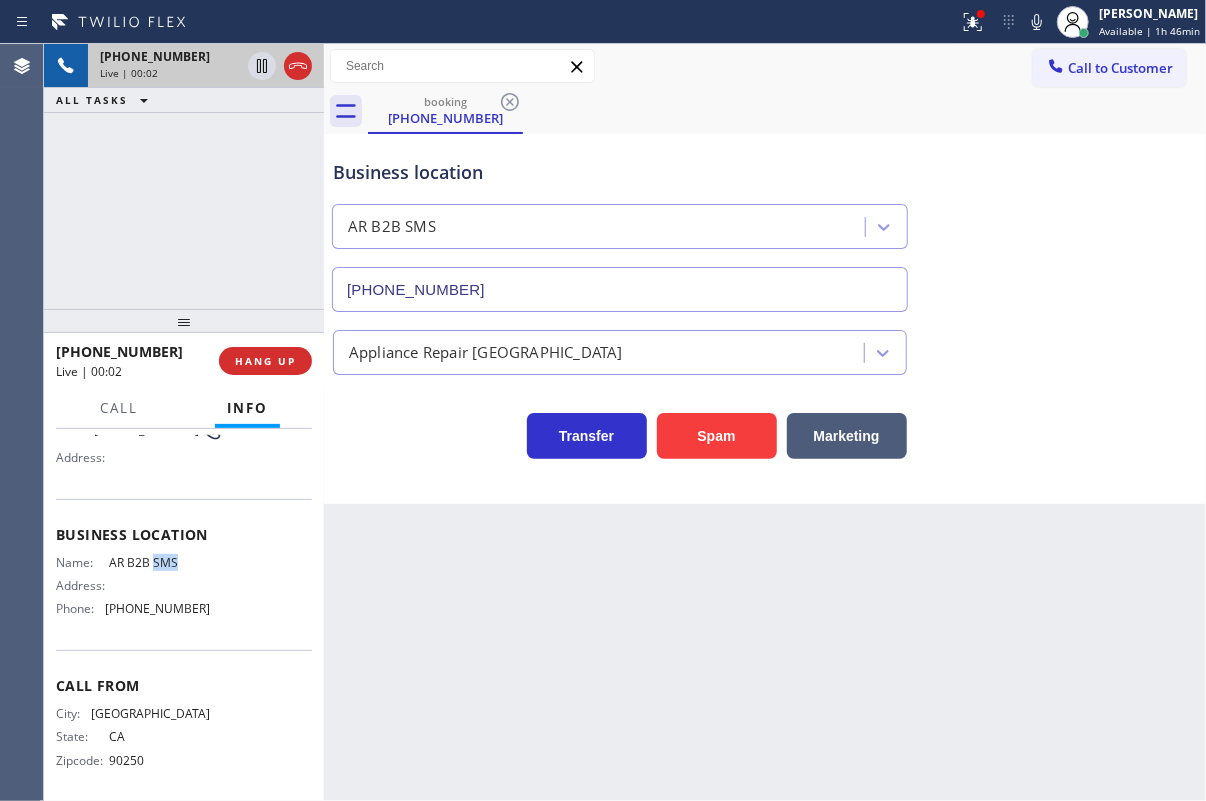 click on "AR B2B SMS" at bounding box center (159, 562) 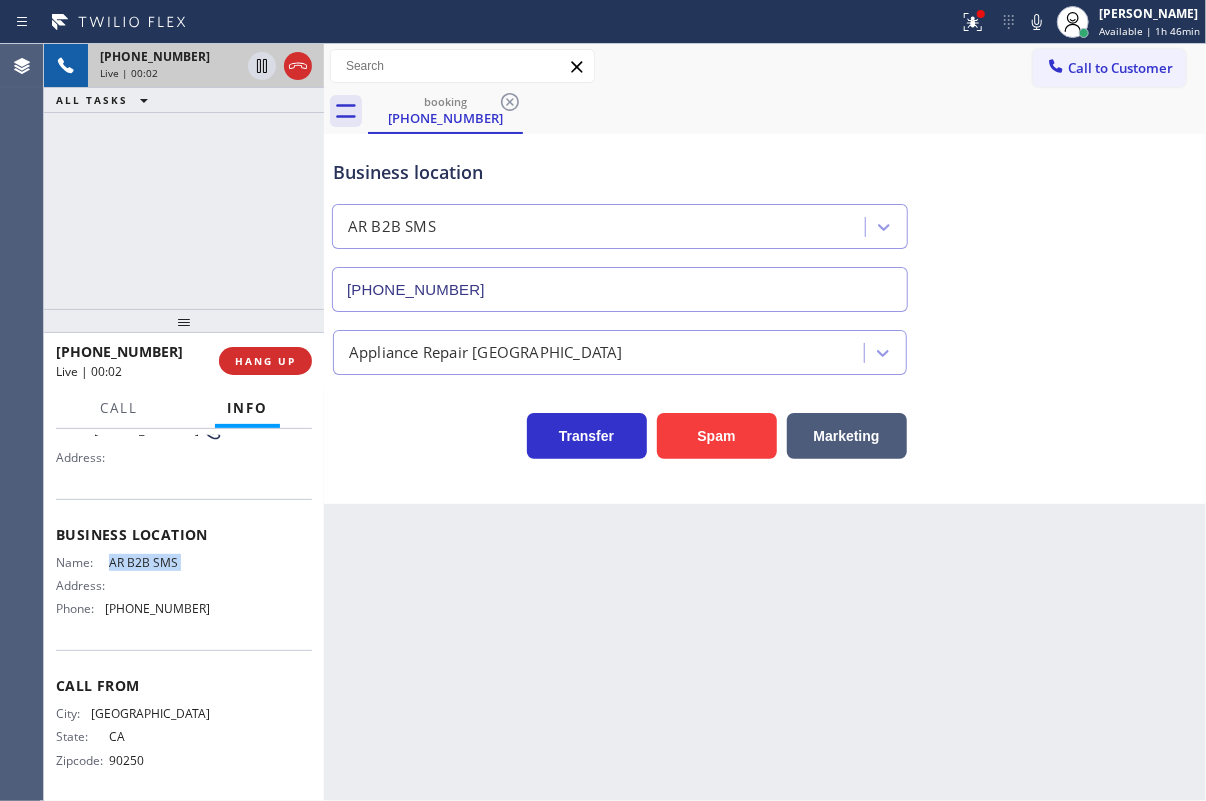 click on "AR B2B SMS" at bounding box center (159, 562) 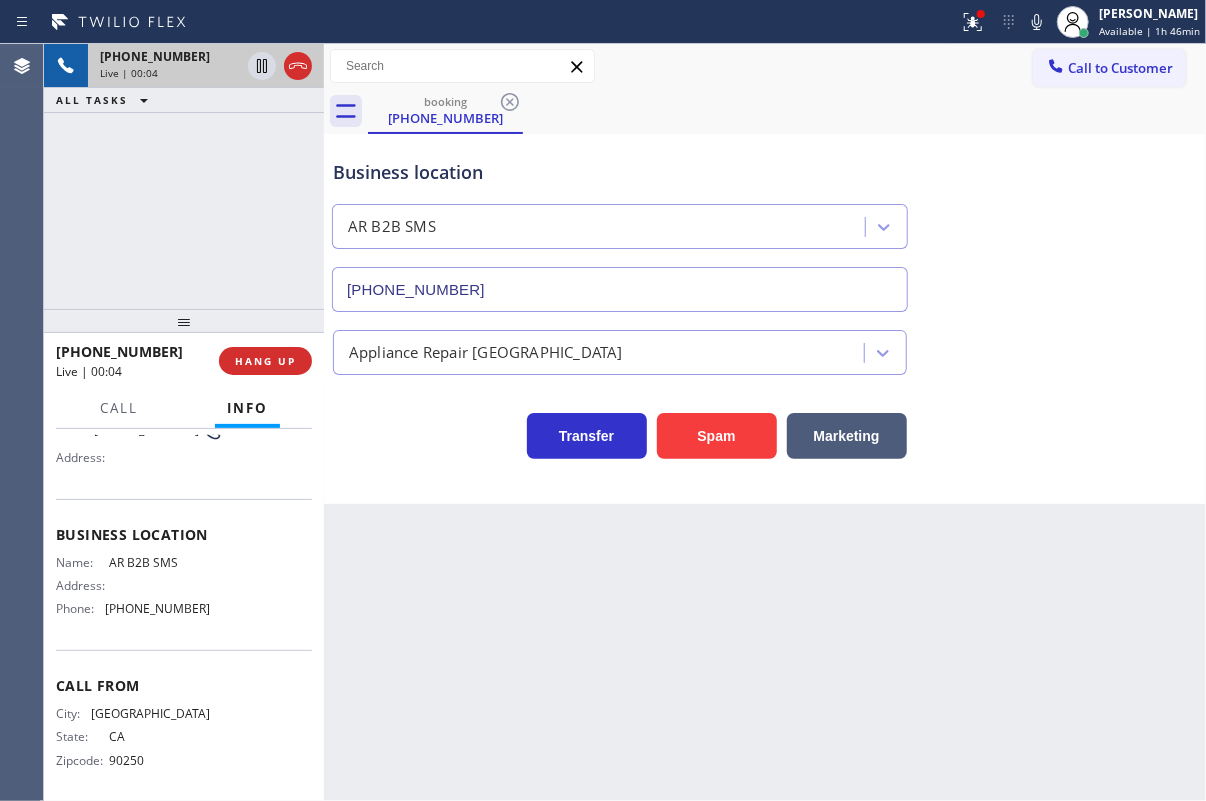 click on "[PHONE_NUMBER]" at bounding box center [620, 285] 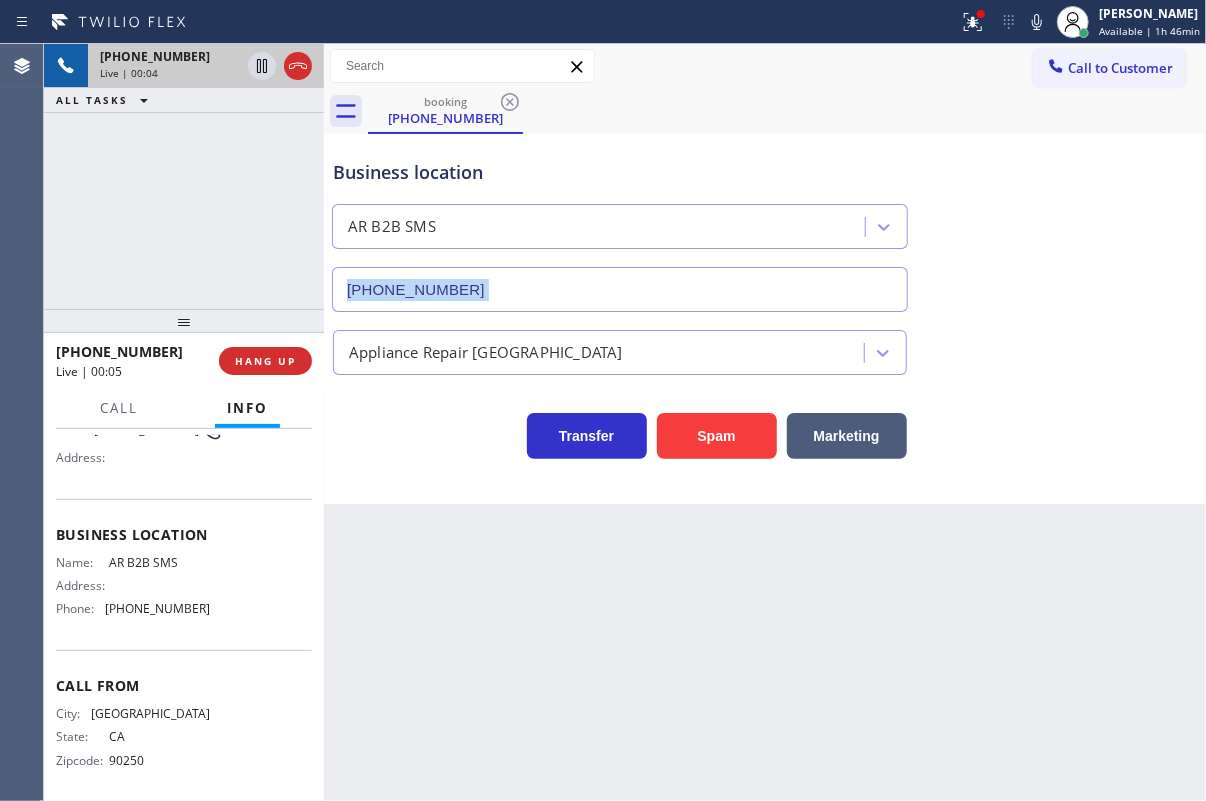 click on "[PHONE_NUMBER]" at bounding box center [620, 285] 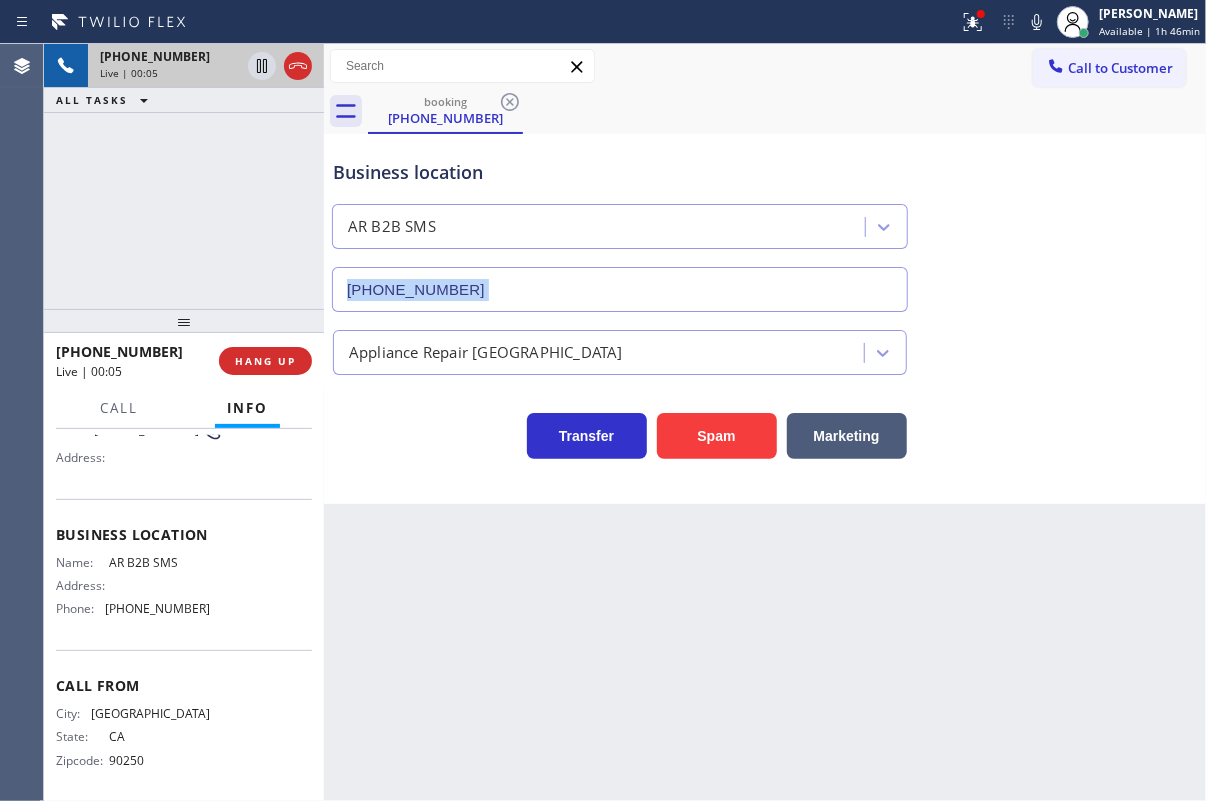 click on "[PHONE_NUMBER]" at bounding box center [620, 289] 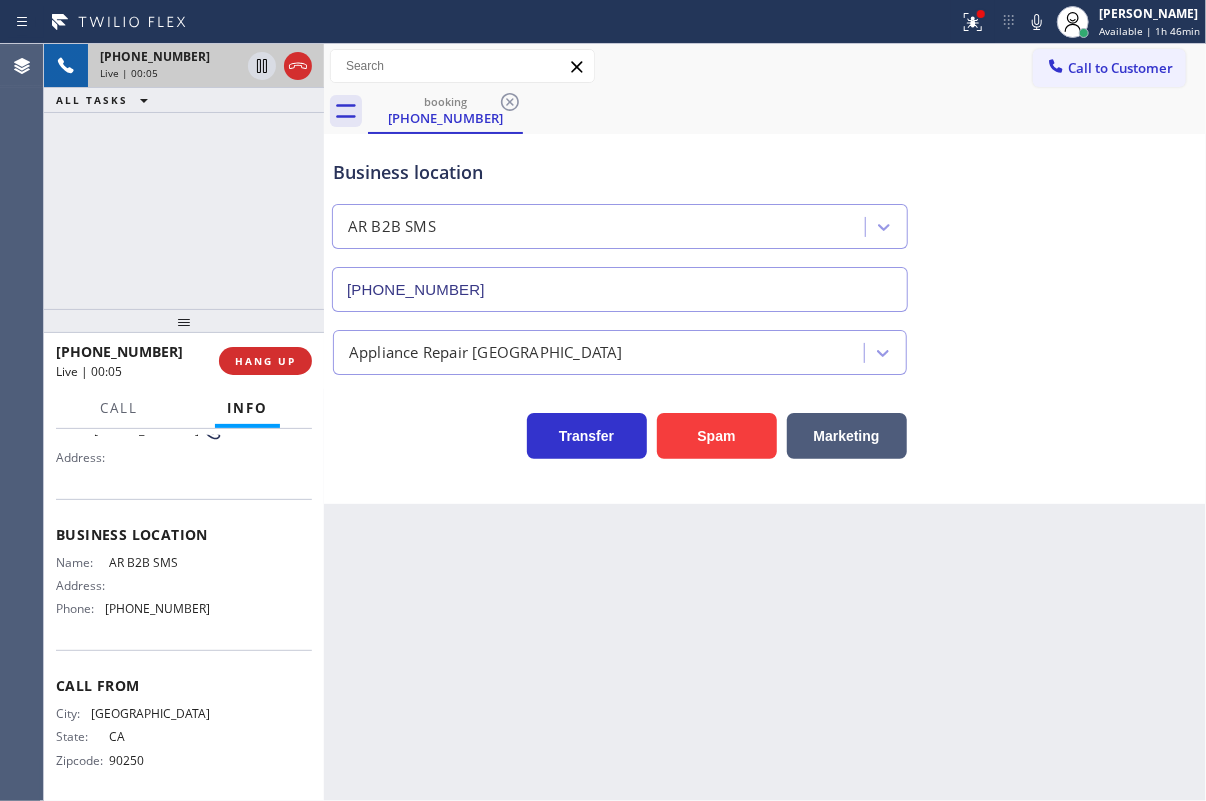 click on "[PHONE_NUMBER]" at bounding box center [620, 289] 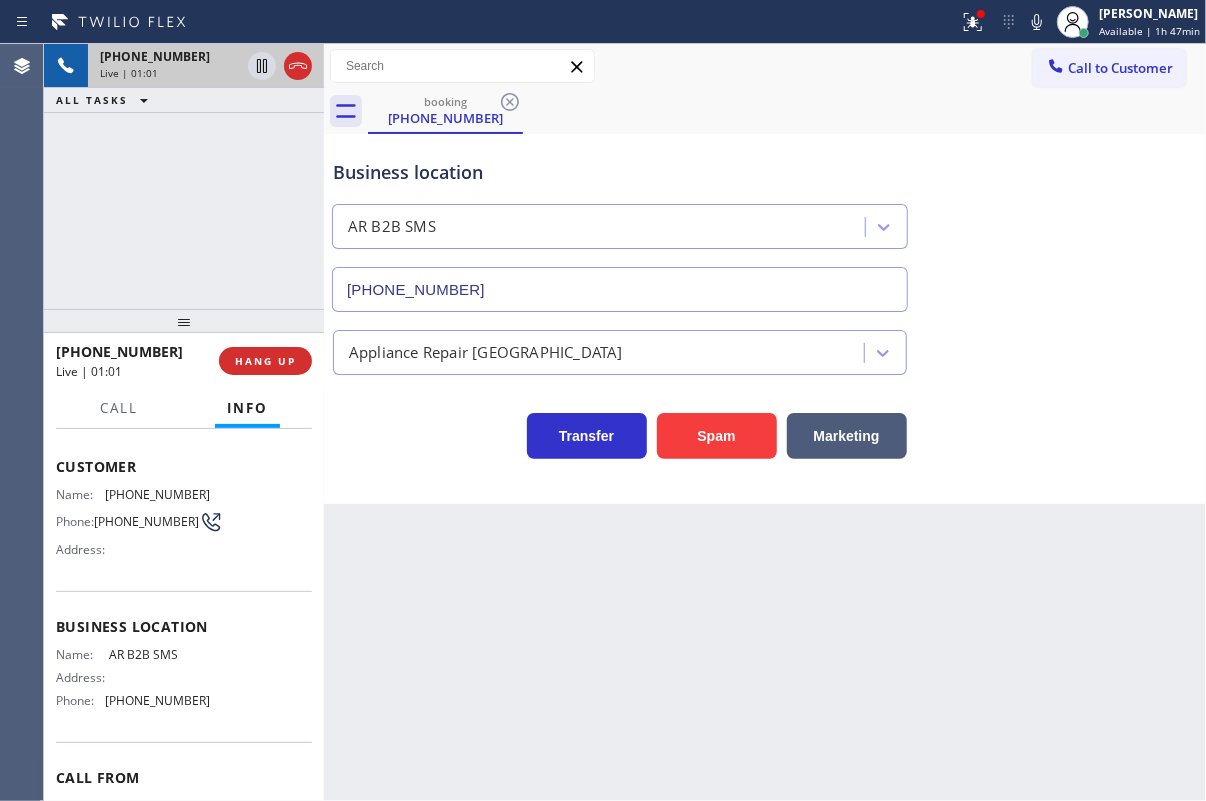 scroll, scrollTop: 0, scrollLeft: 0, axis: both 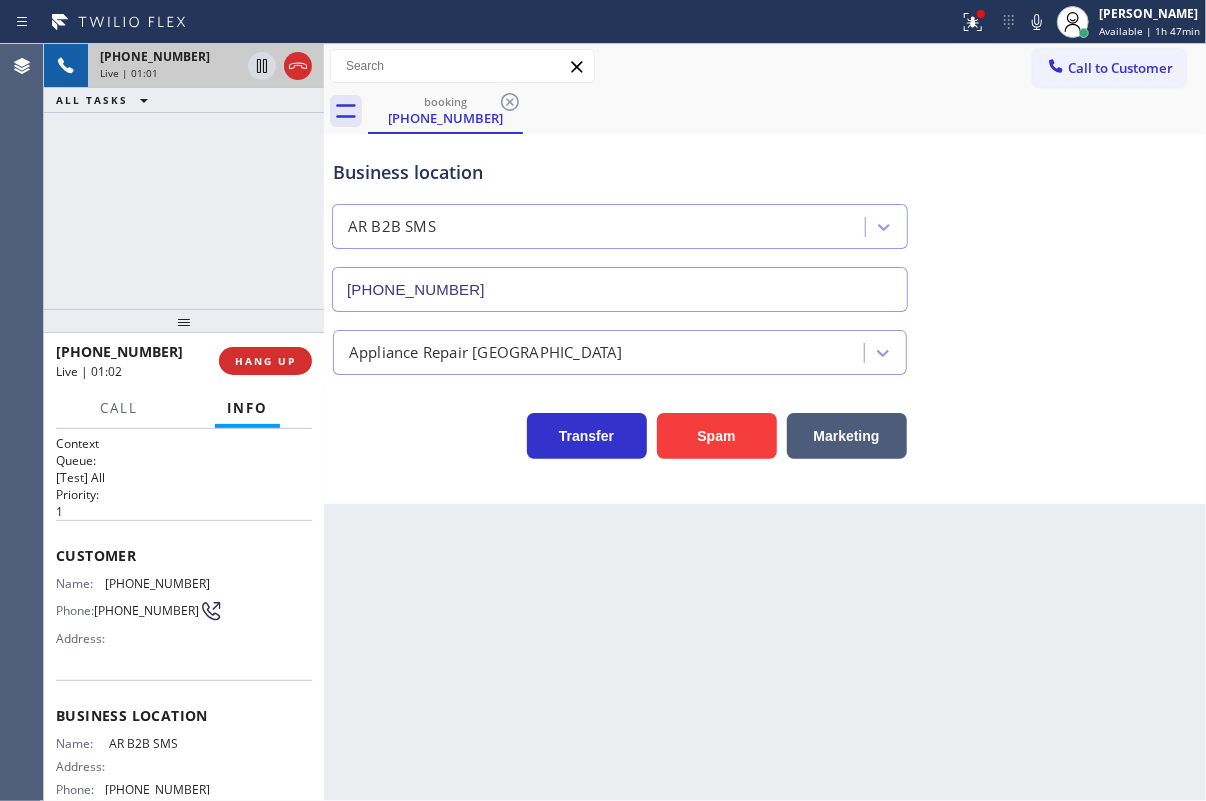 click on "[PHONE_NUMBER]" at bounding box center [157, 583] 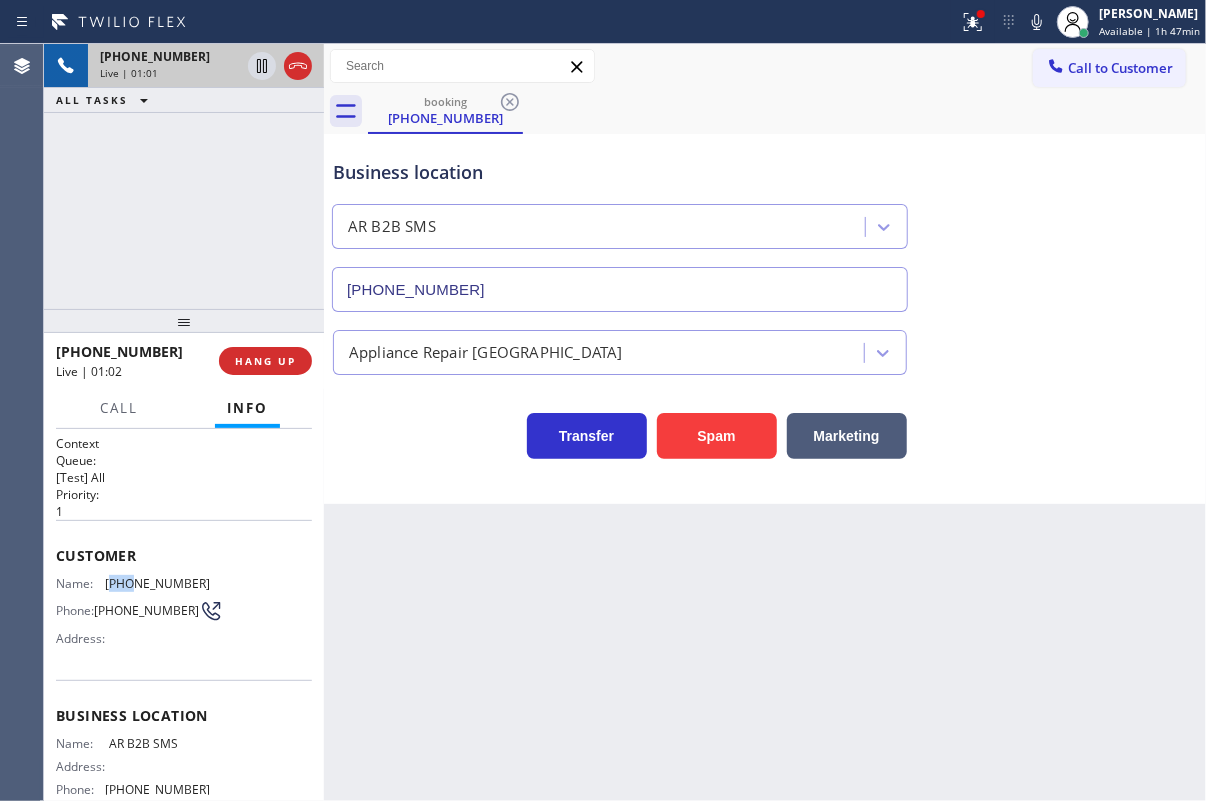 click on "[PHONE_NUMBER]" at bounding box center [157, 583] 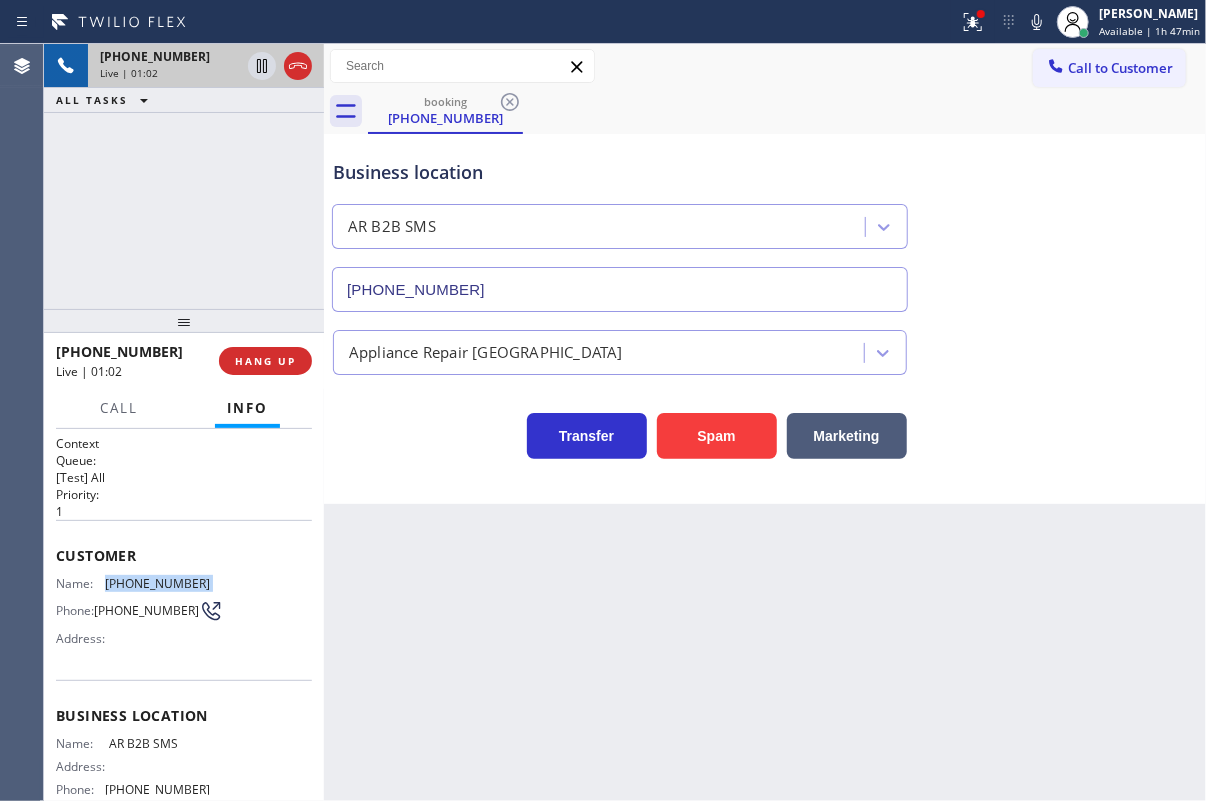 click on "[PHONE_NUMBER]" at bounding box center (157, 583) 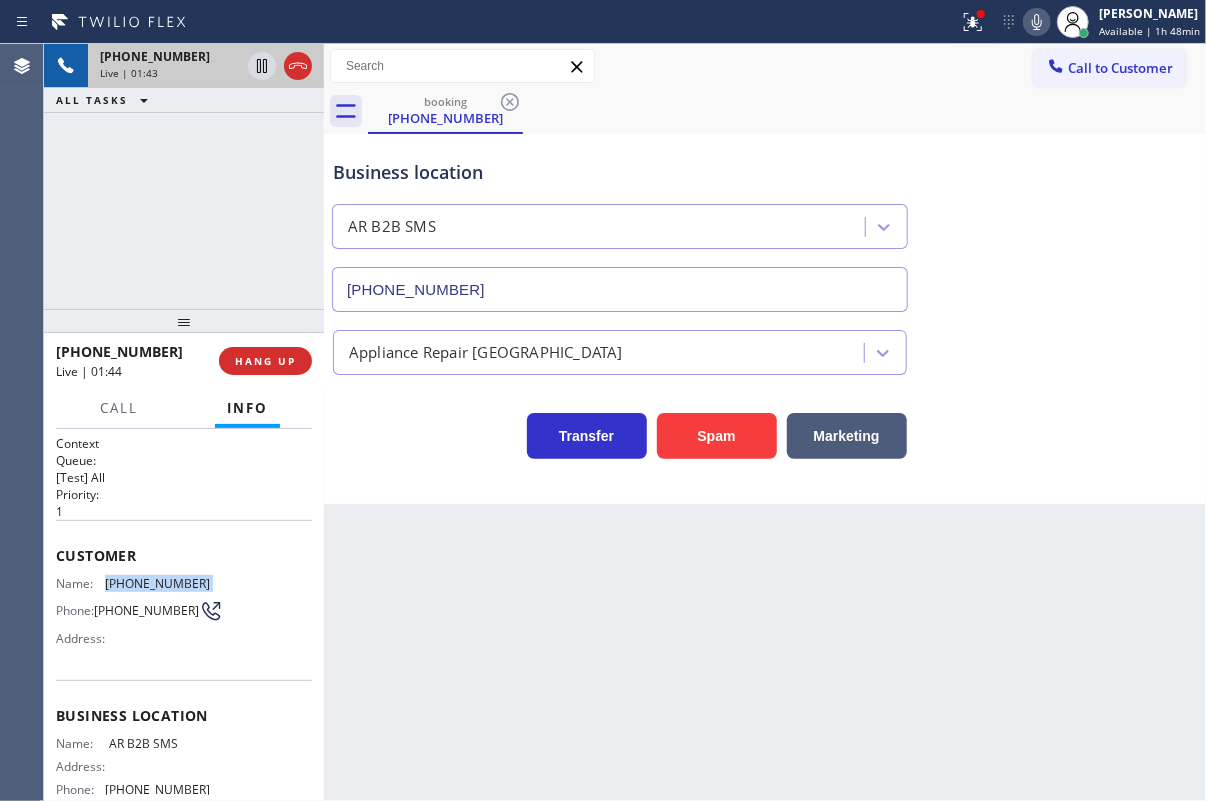 click 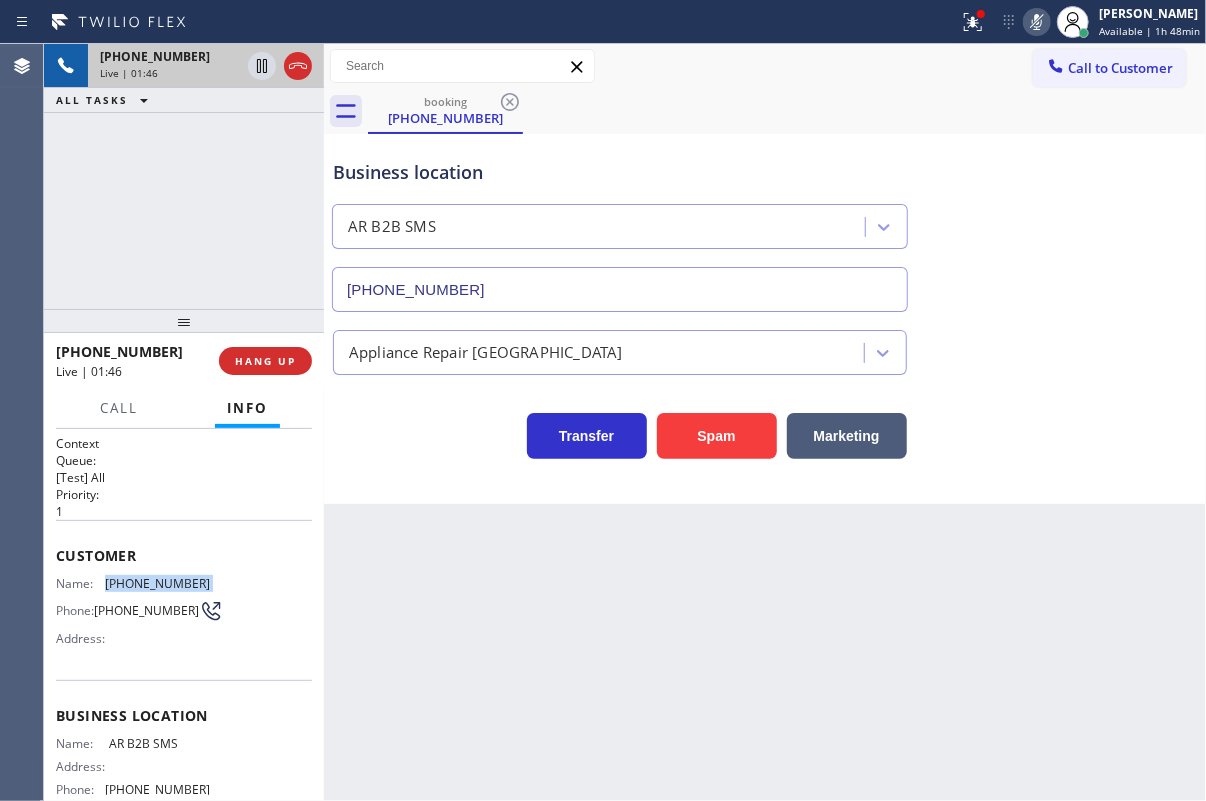 click 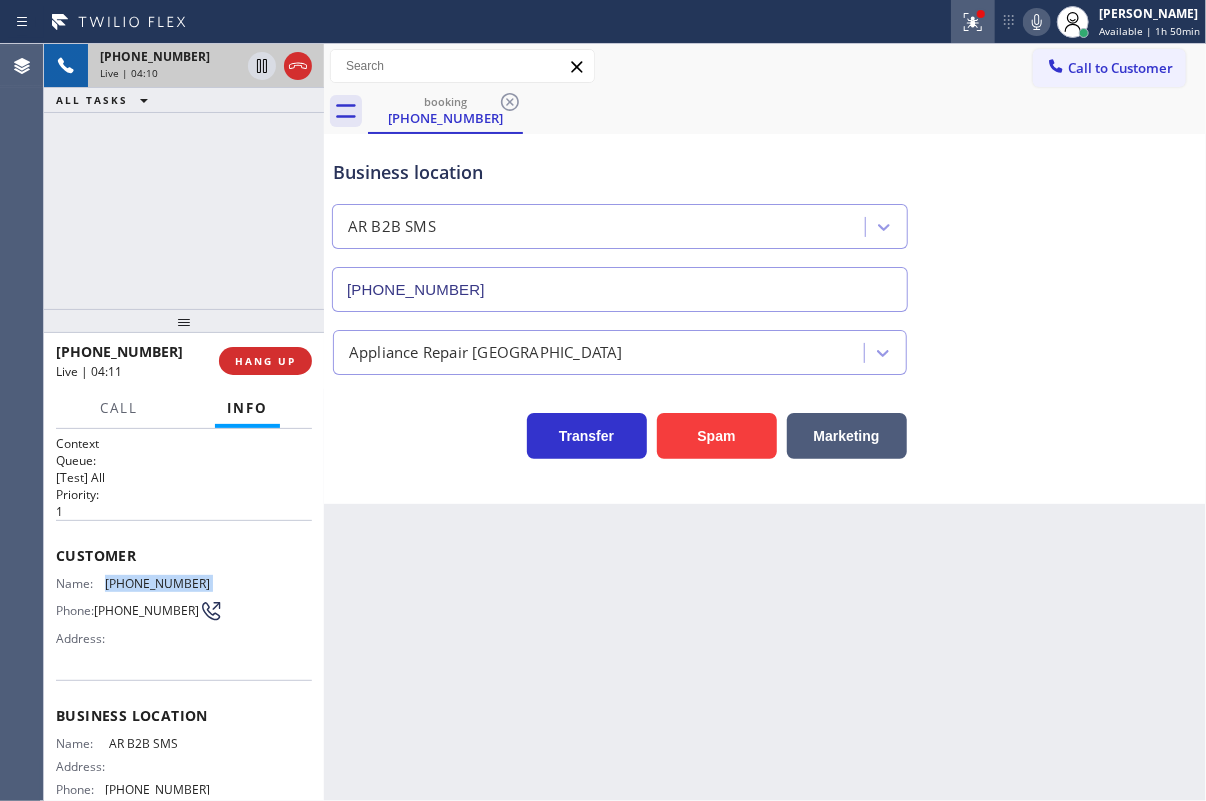 click 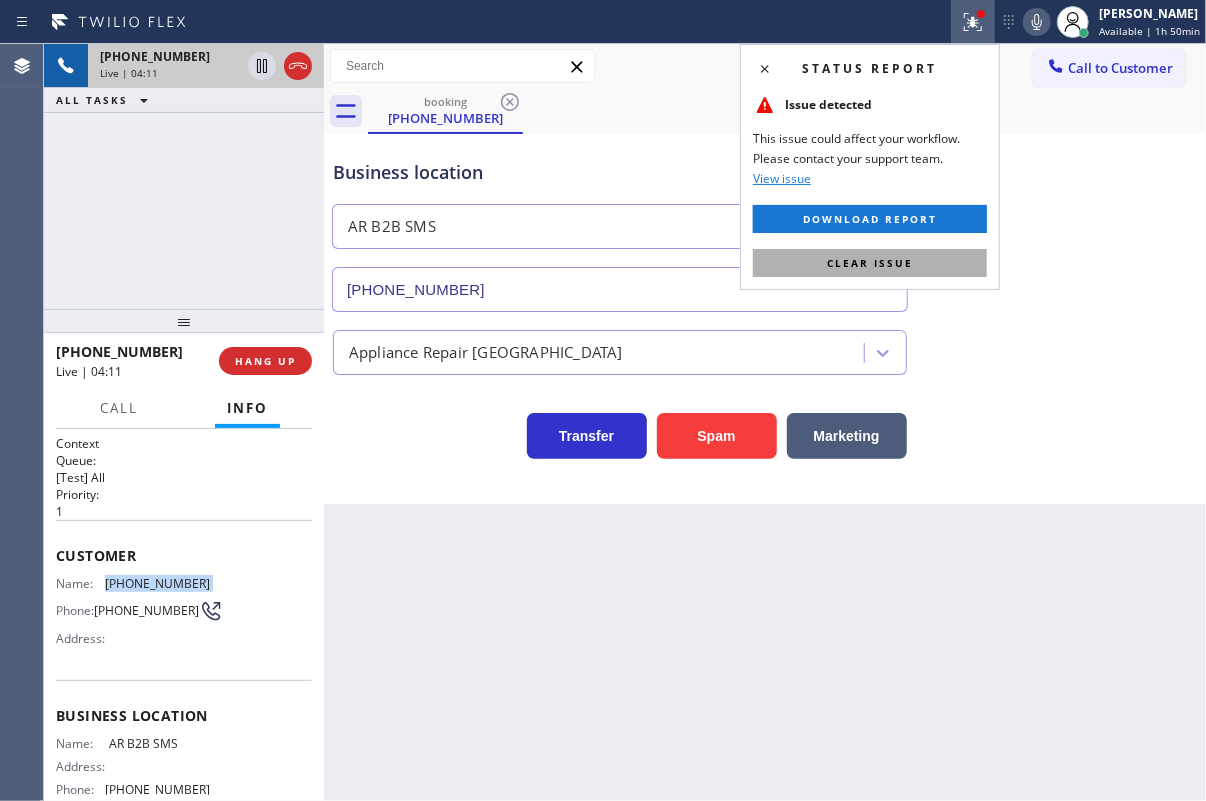 click on "Clear issue" at bounding box center [870, 263] 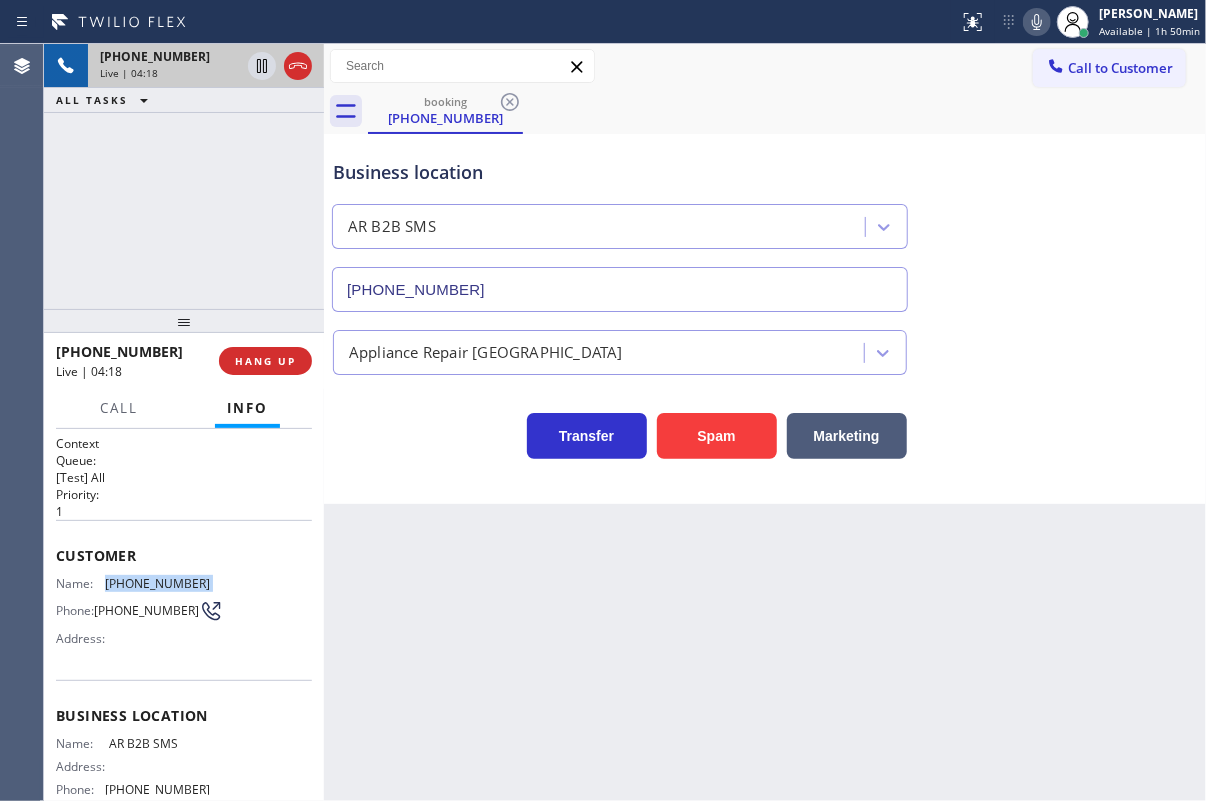 click 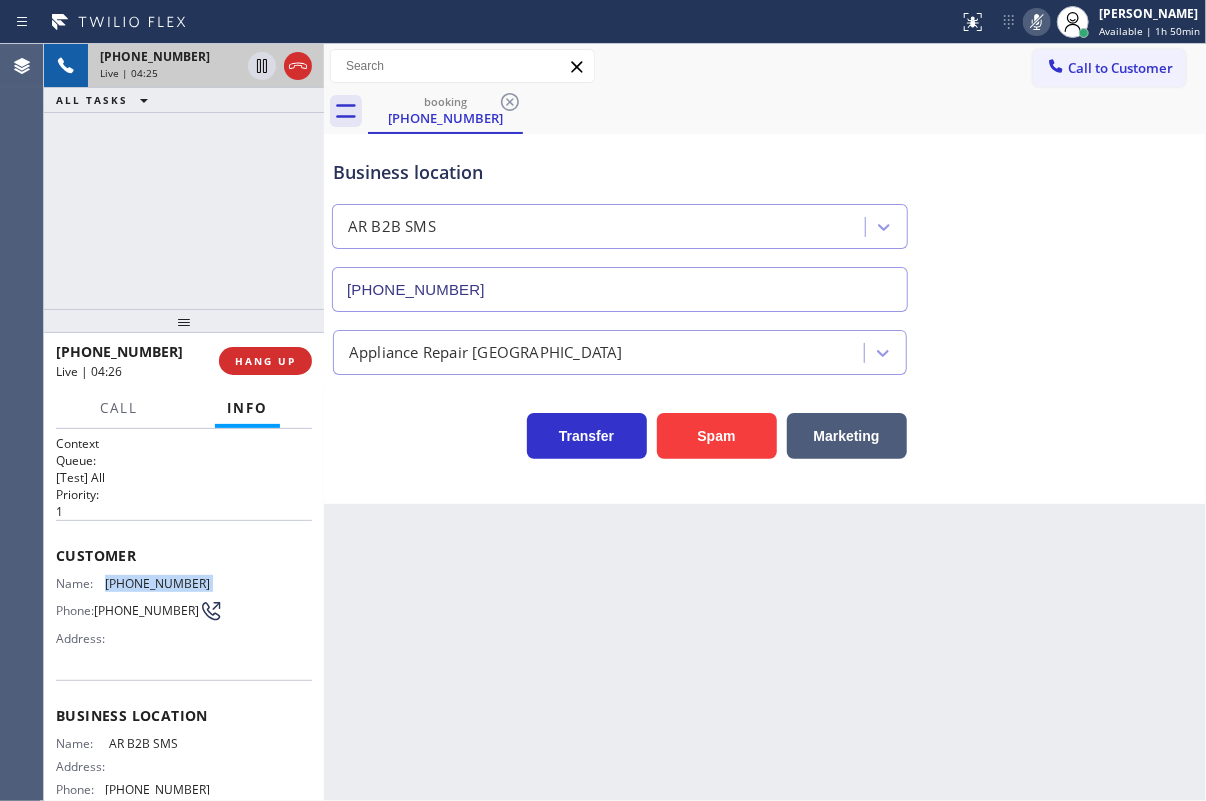 click 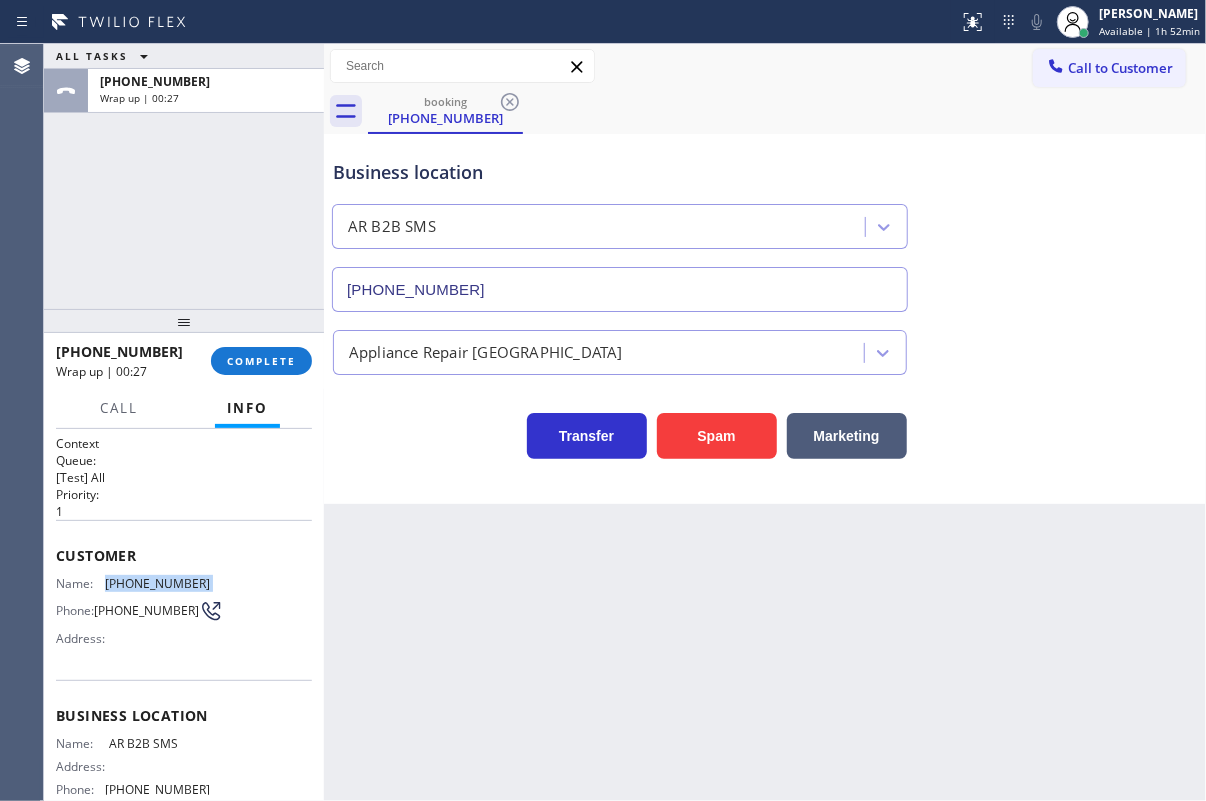 drag, startPoint x: 267, startPoint y: 370, endPoint x: 319, endPoint y: 368, distance: 52.03845 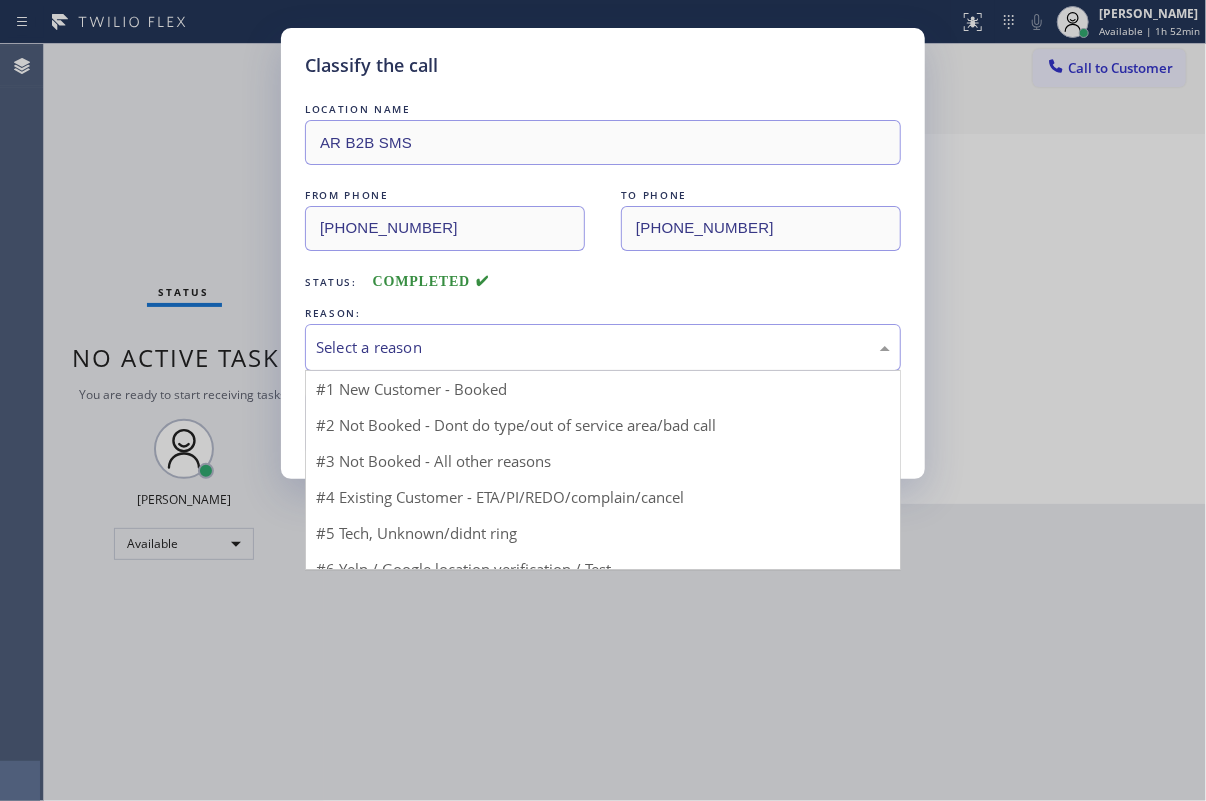 click on "Select a reason" at bounding box center [603, 347] 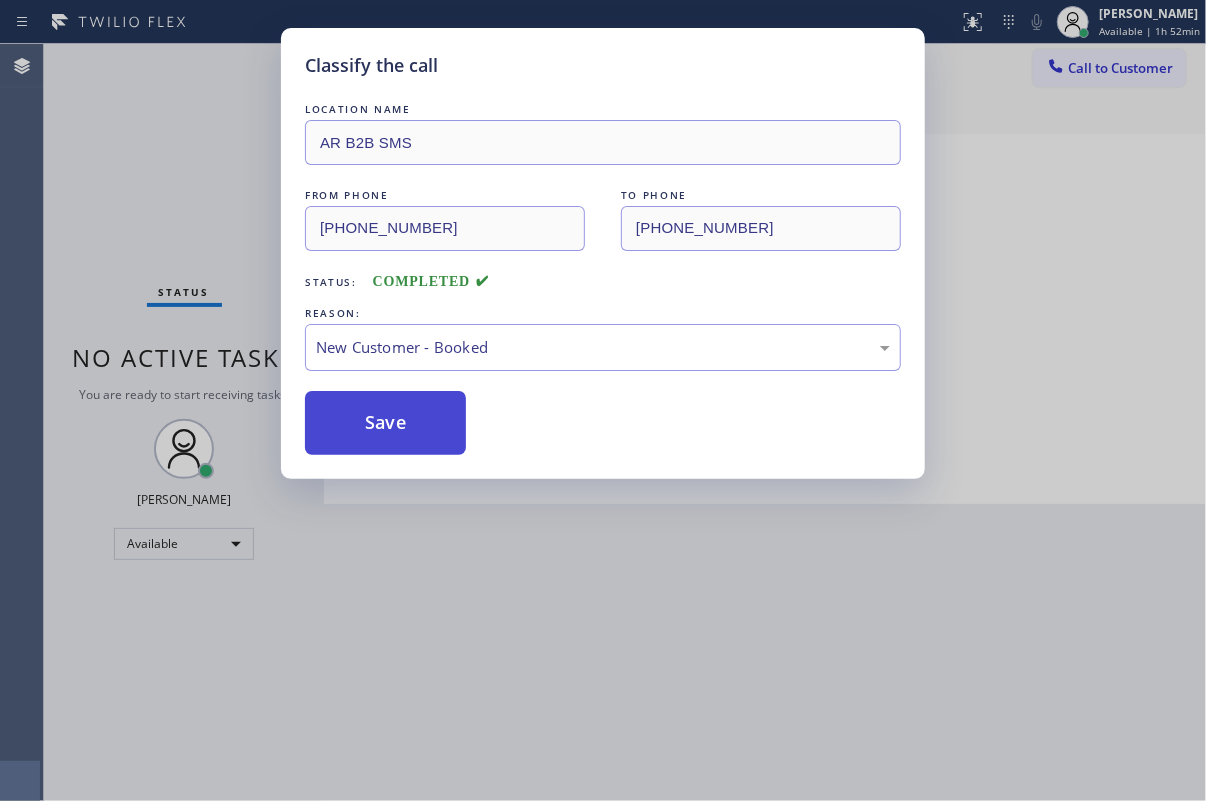 click on "Save" at bounding box center [385, 423] 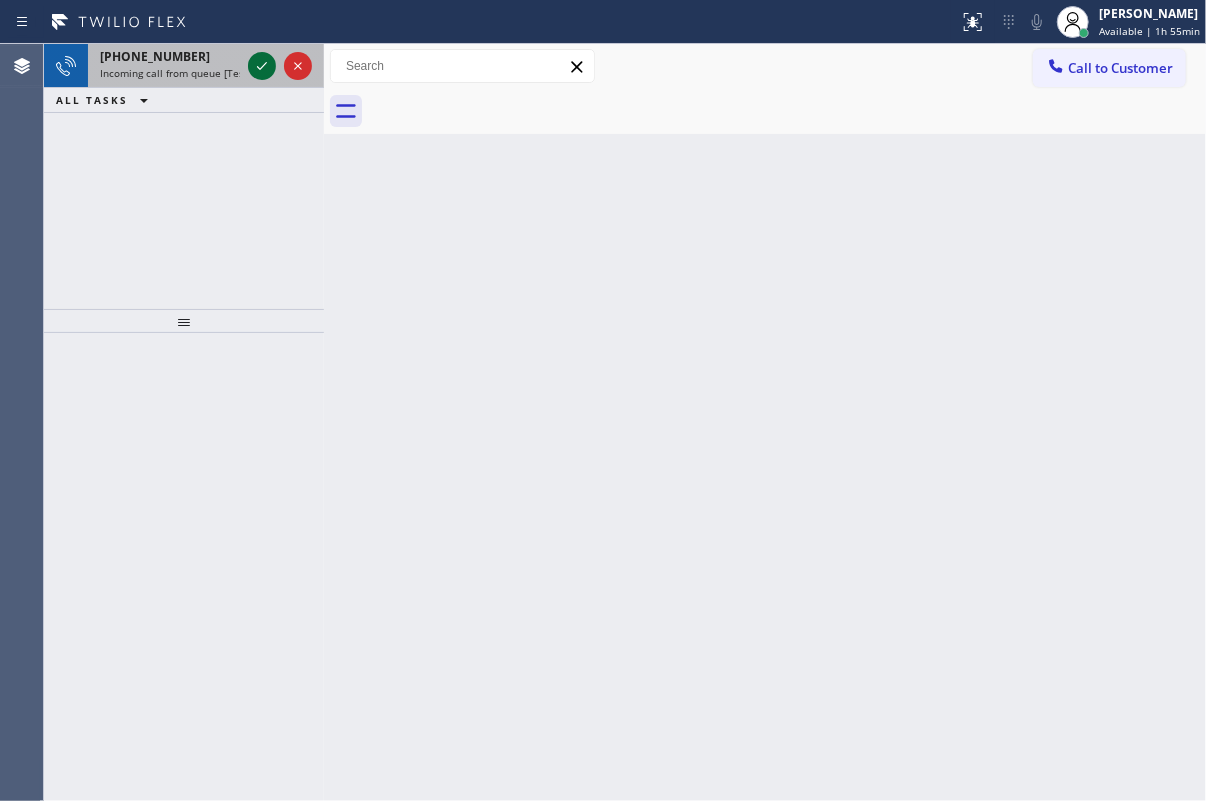 click 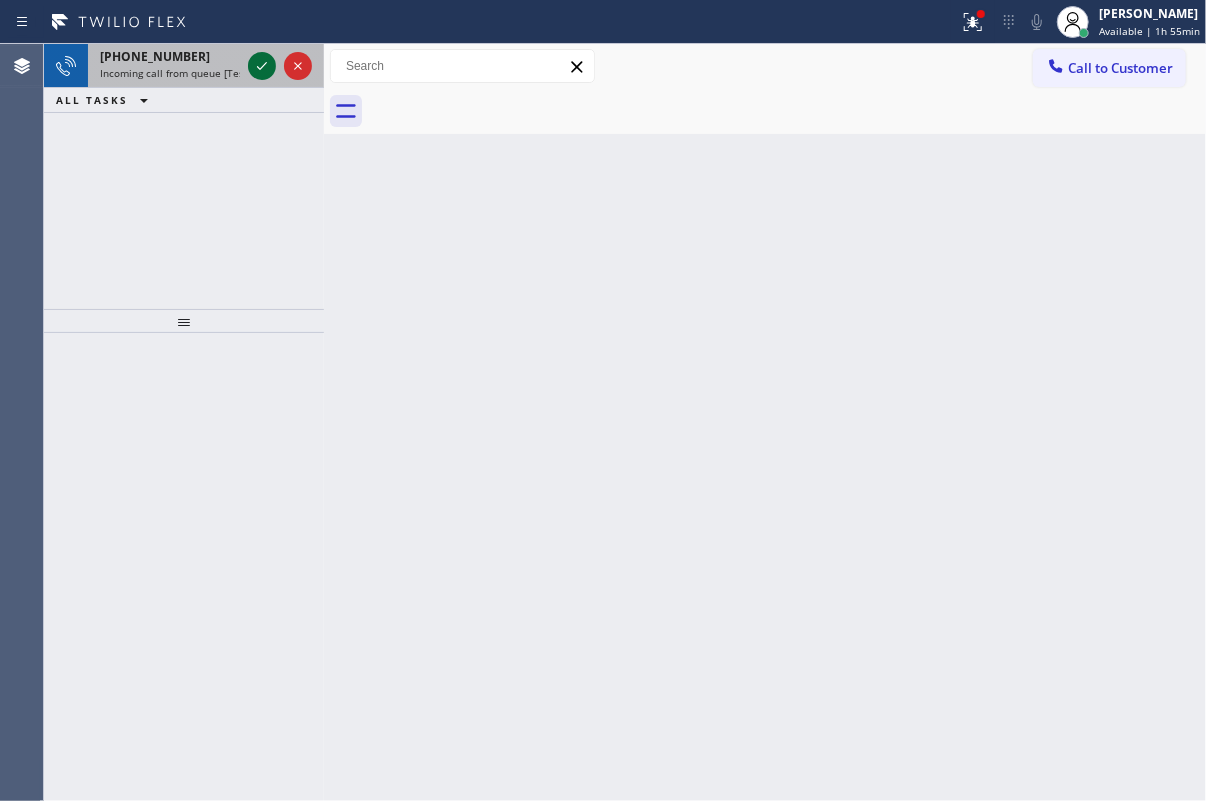 click 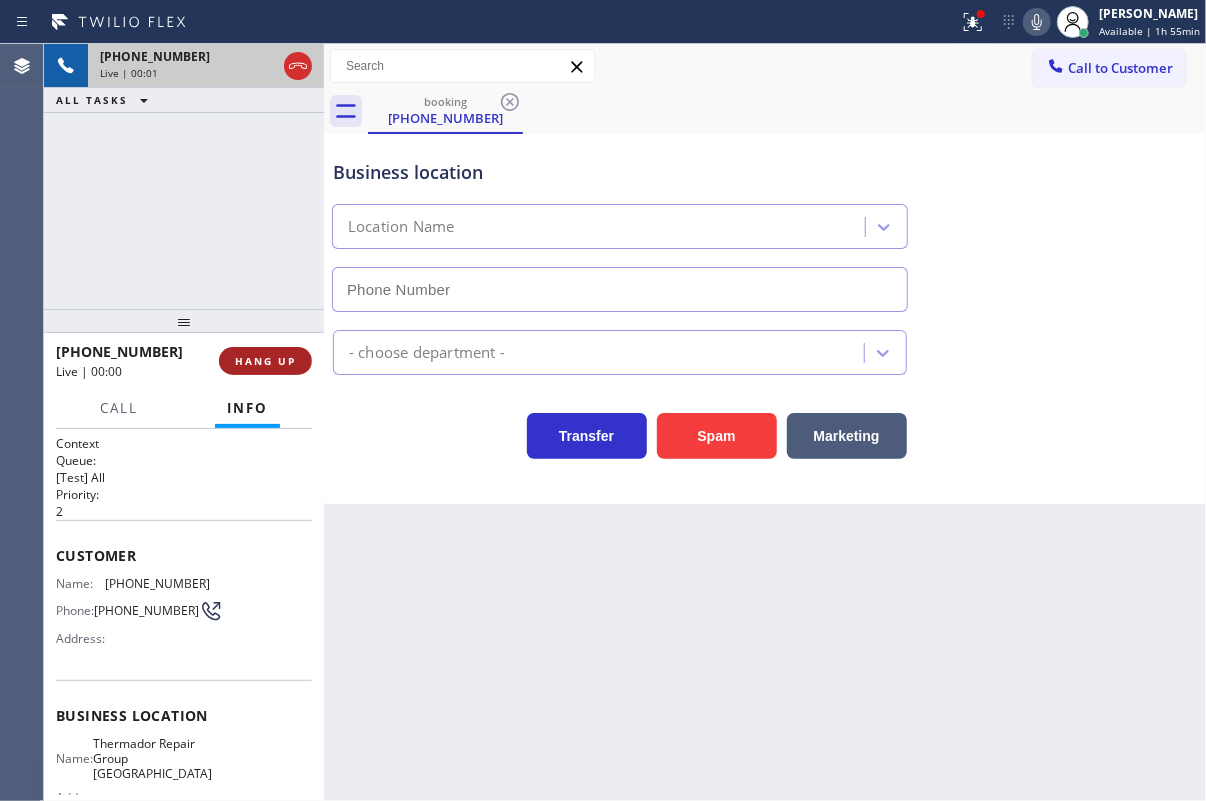type on "[PHONE_NUMBER]" 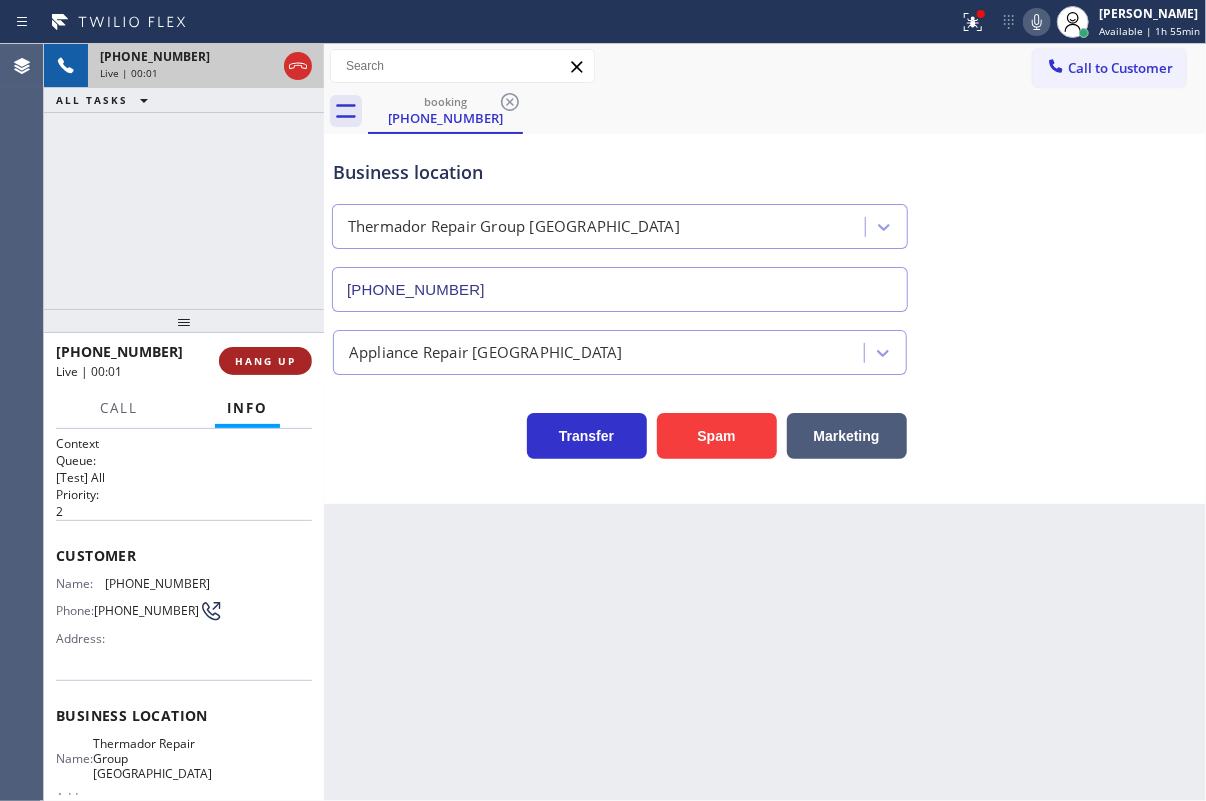 click on "HANG UP" at bounding box center [265, 361] 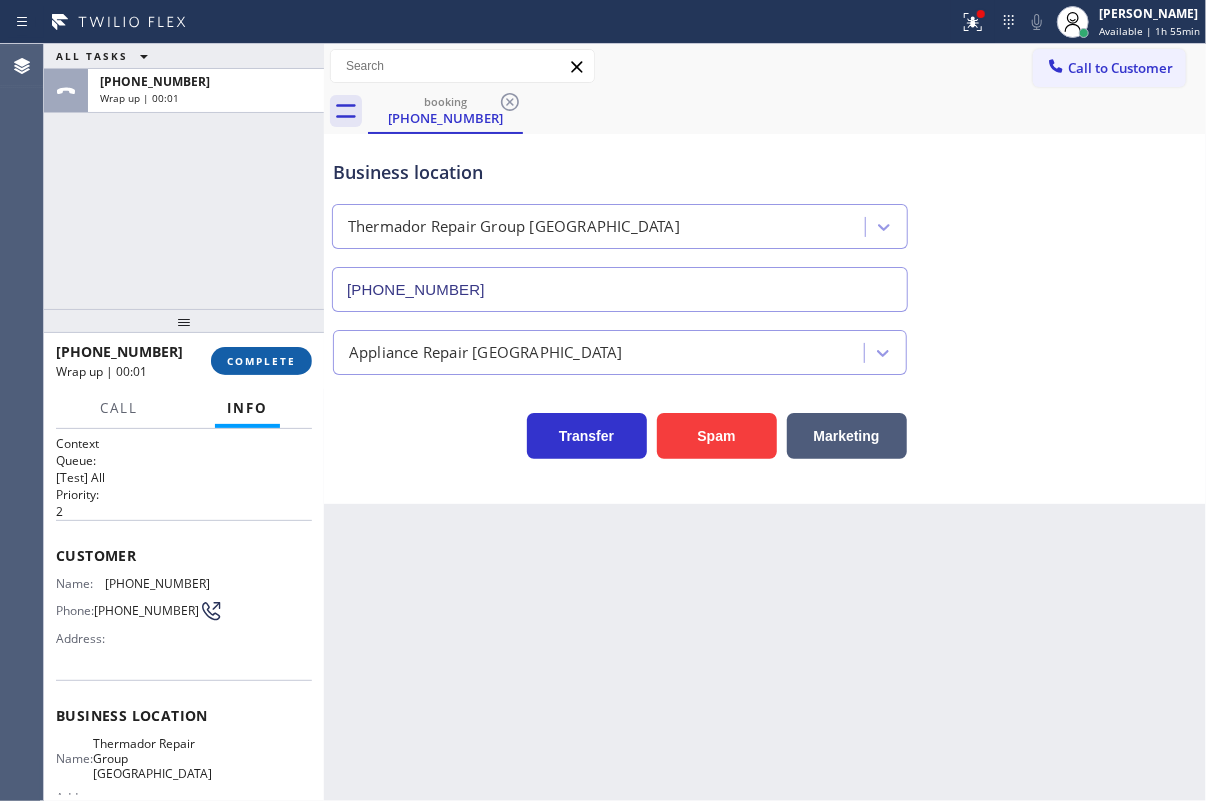 click on "COMPLETE" at bounding box center (261, 361) 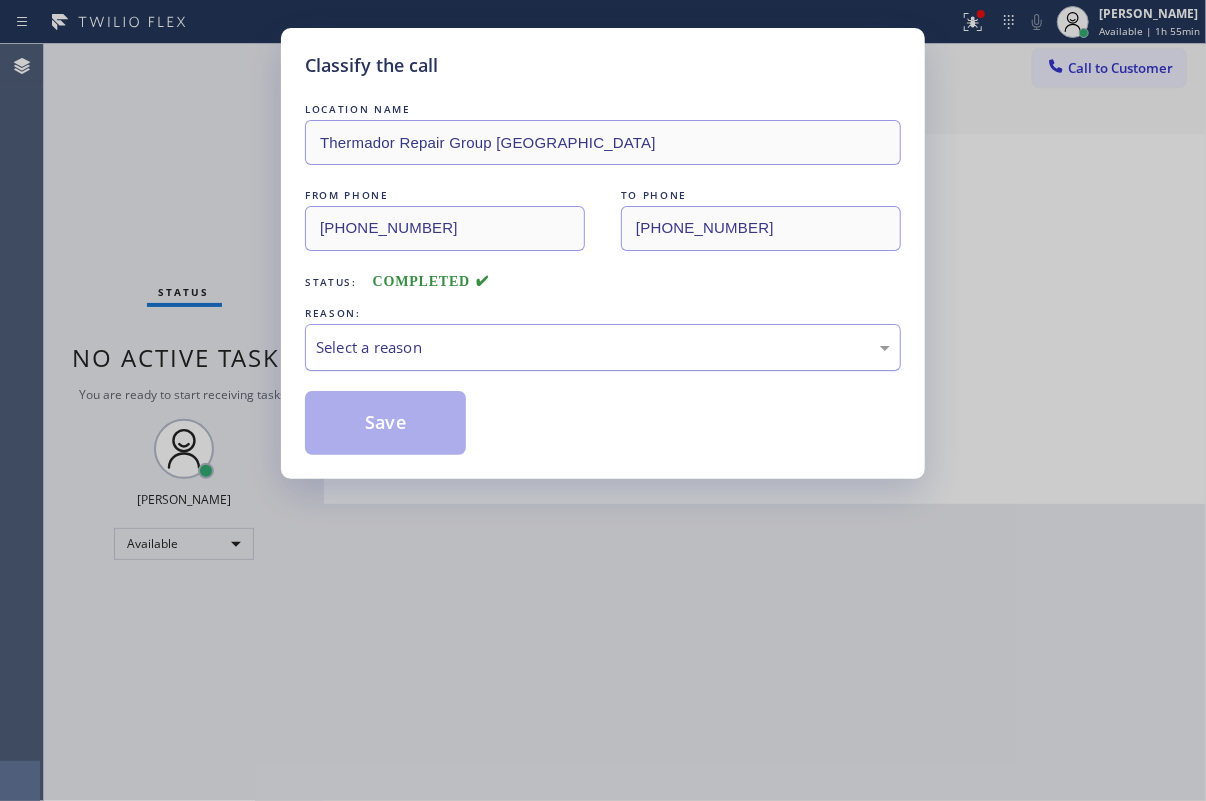 click on "Select a reason" at bounding box center [603, 347] 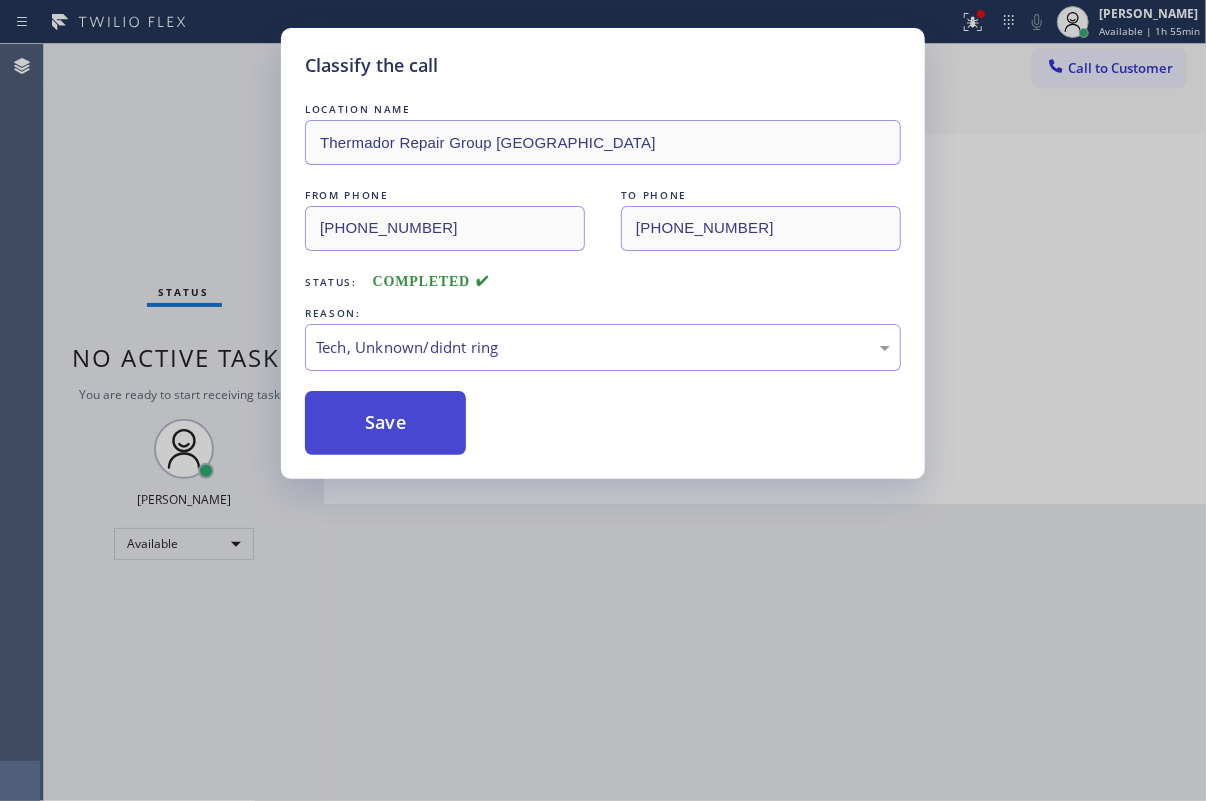click on "Save" at bounding box center [385, 423] 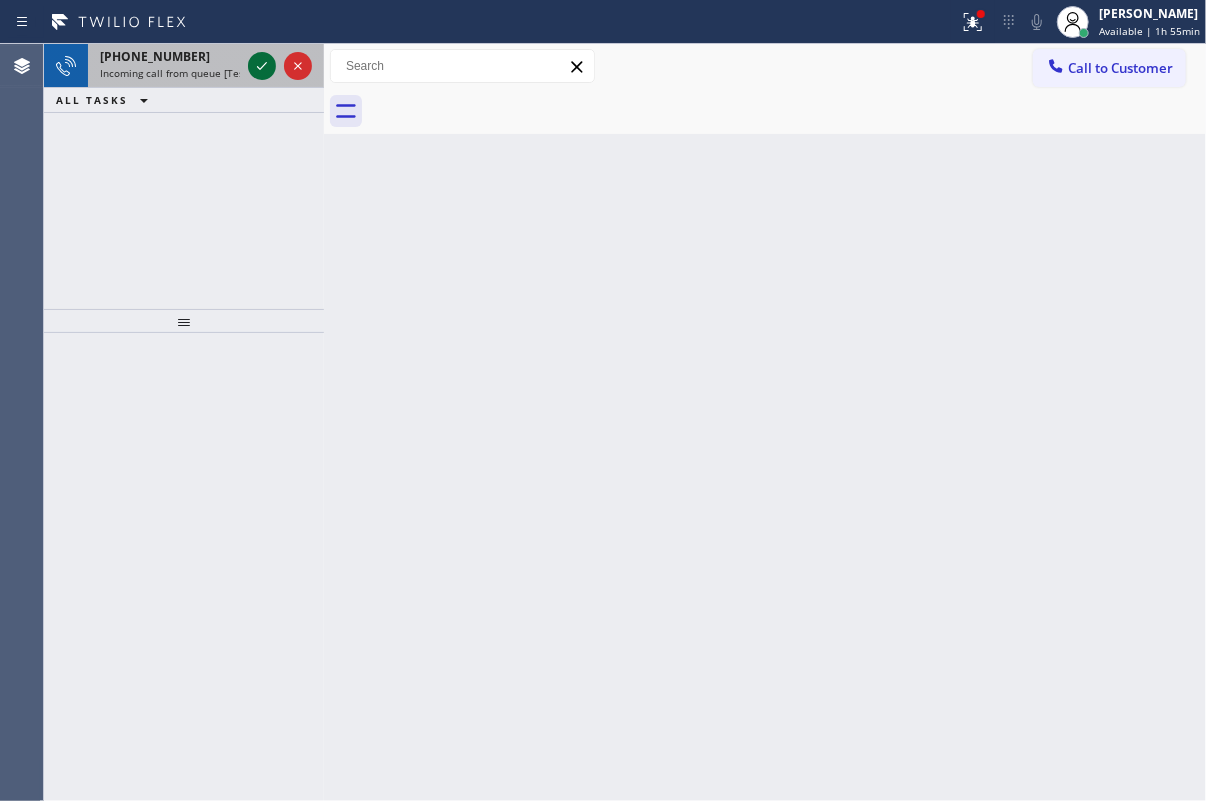 click 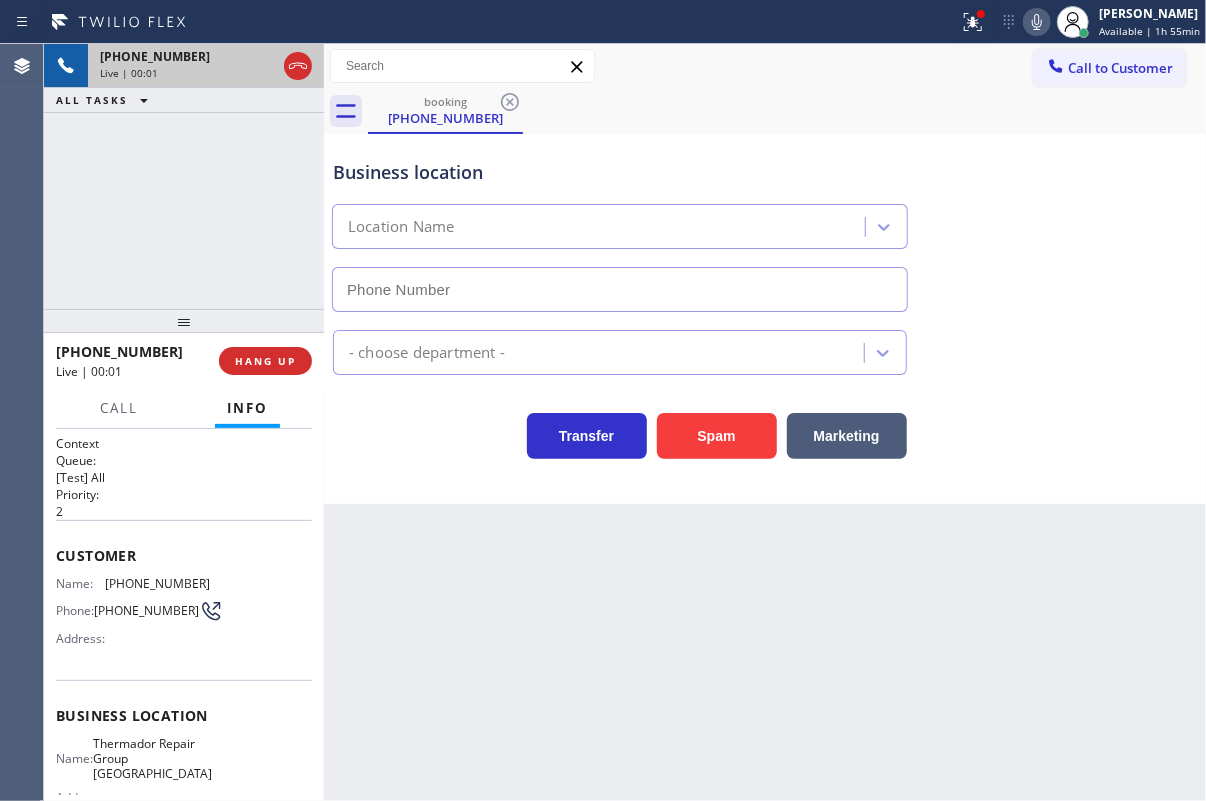 type on "[PHONE_NUMBER]" 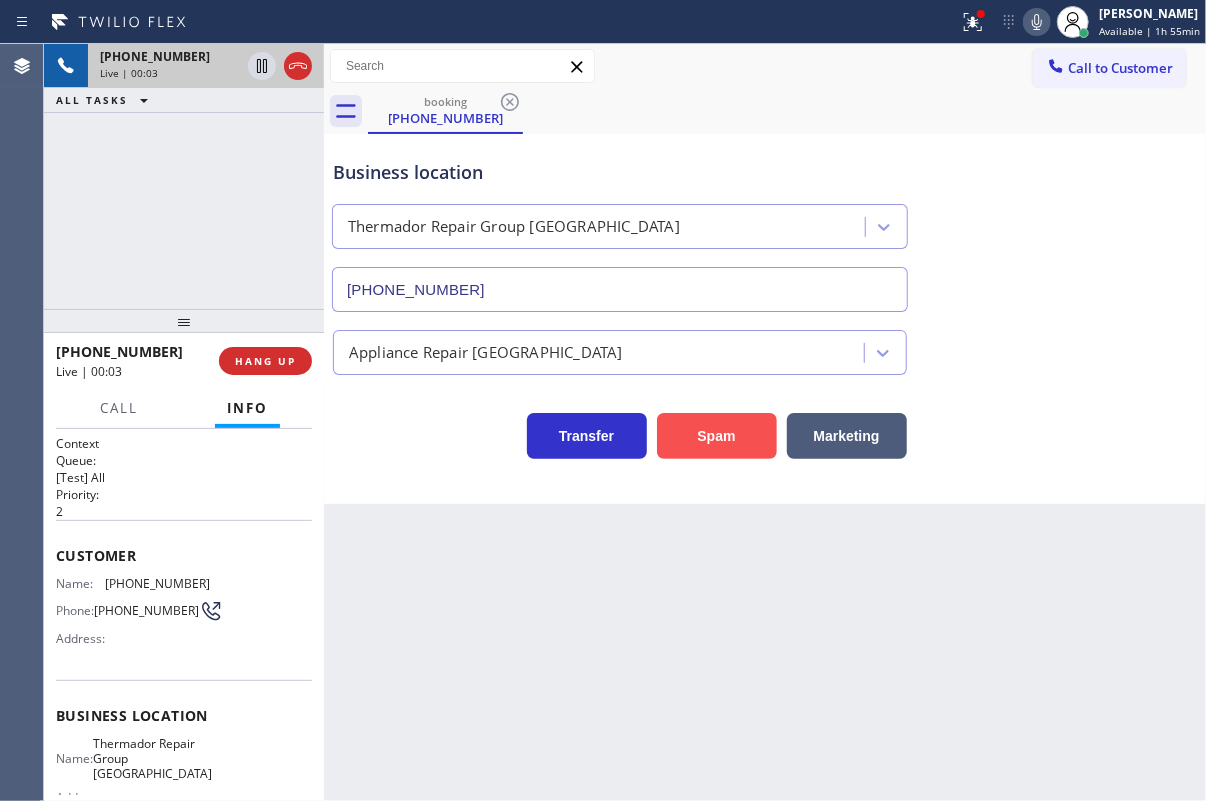 click on "Spam" at bounding box center [717, 436] 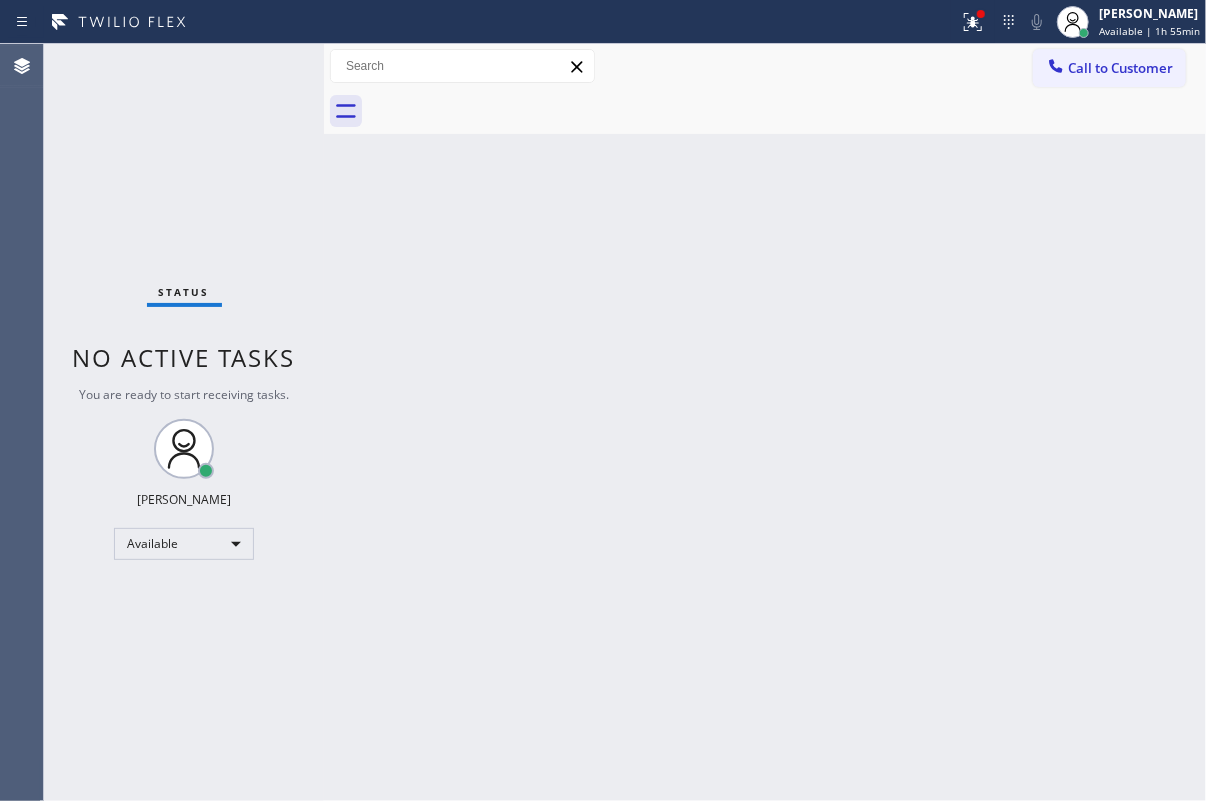 click on "Back to Dashboard Change Sender ID Customers Technicians Select a contact Outbound call Technician Search Technician Your caller id phone number Your caller id phone number Call Technician info Name   Phone none Address none Change Sender ID HVAC [PHONE_NUMBER] 5 Star Appliance [PHONE_NUMBER] Appliance Repair [PHONE_NUMBER] Plumbing [PHONE_NUMBER] Air Duct Cleaning [PHONE_NUMBER]  Electricians [PHONE_NUMBER] Cancel Change Check personal SMS Reset Change No tabs Call to Customer Outbound call Location Next Door Appliance Repair [GEOGRAPHIC_DATA] Your caller id phone number [PHONE_NUMBER] Customer number Call Outbound call Technician Search Technician Your caller id phone number Your caller id phone number Call" at bounding box center [765, 422] 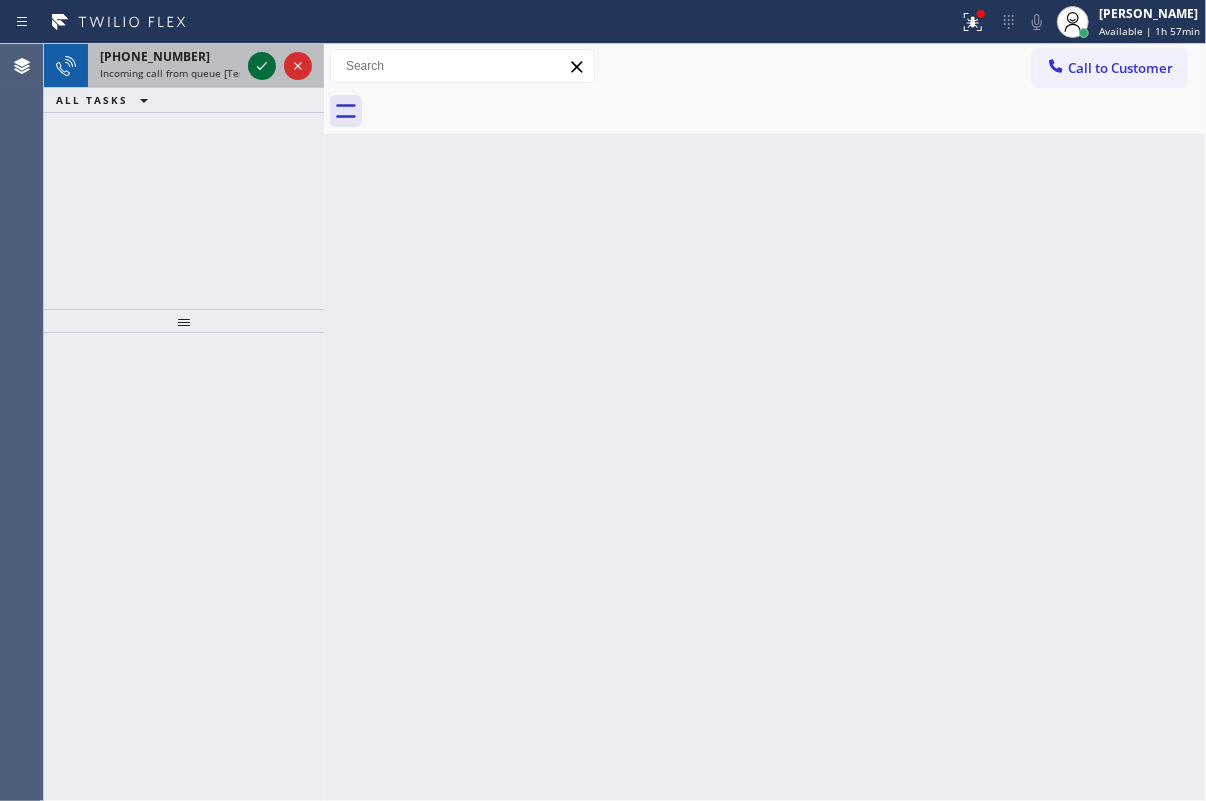 click 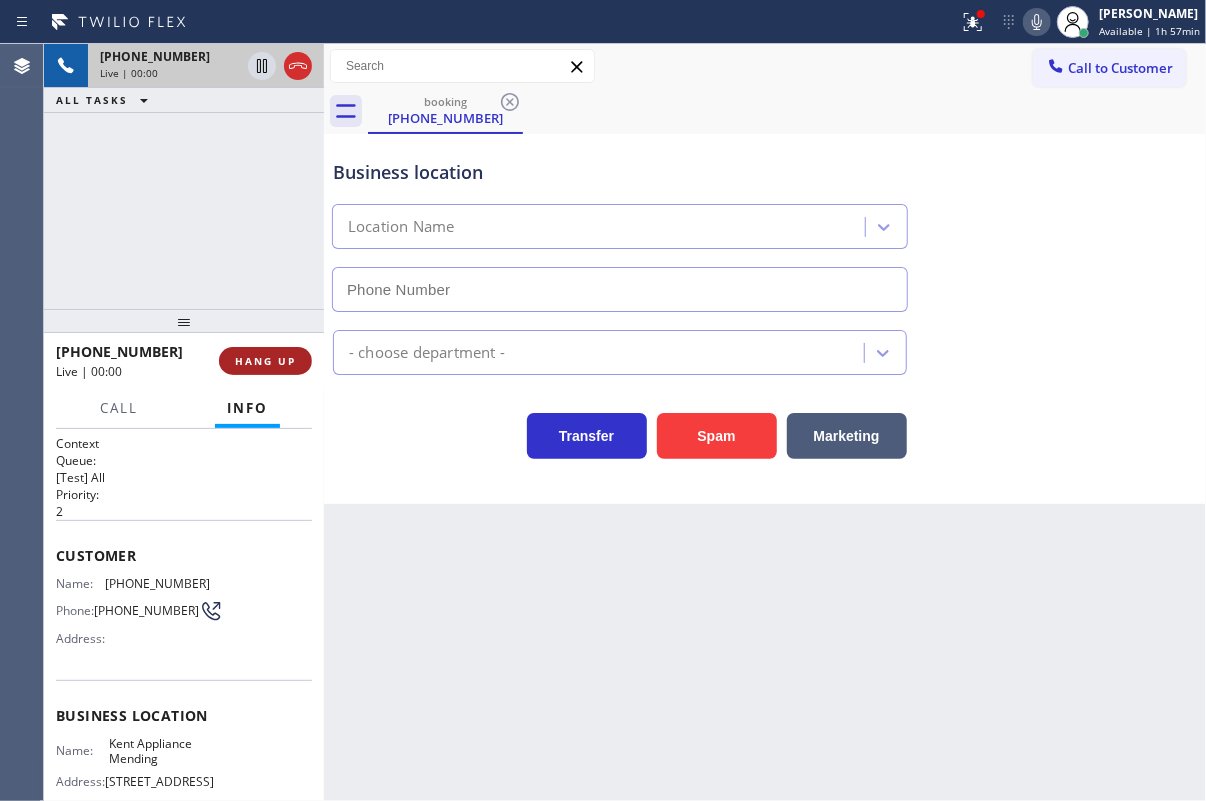 type on "[PHONE_NUMBER]" 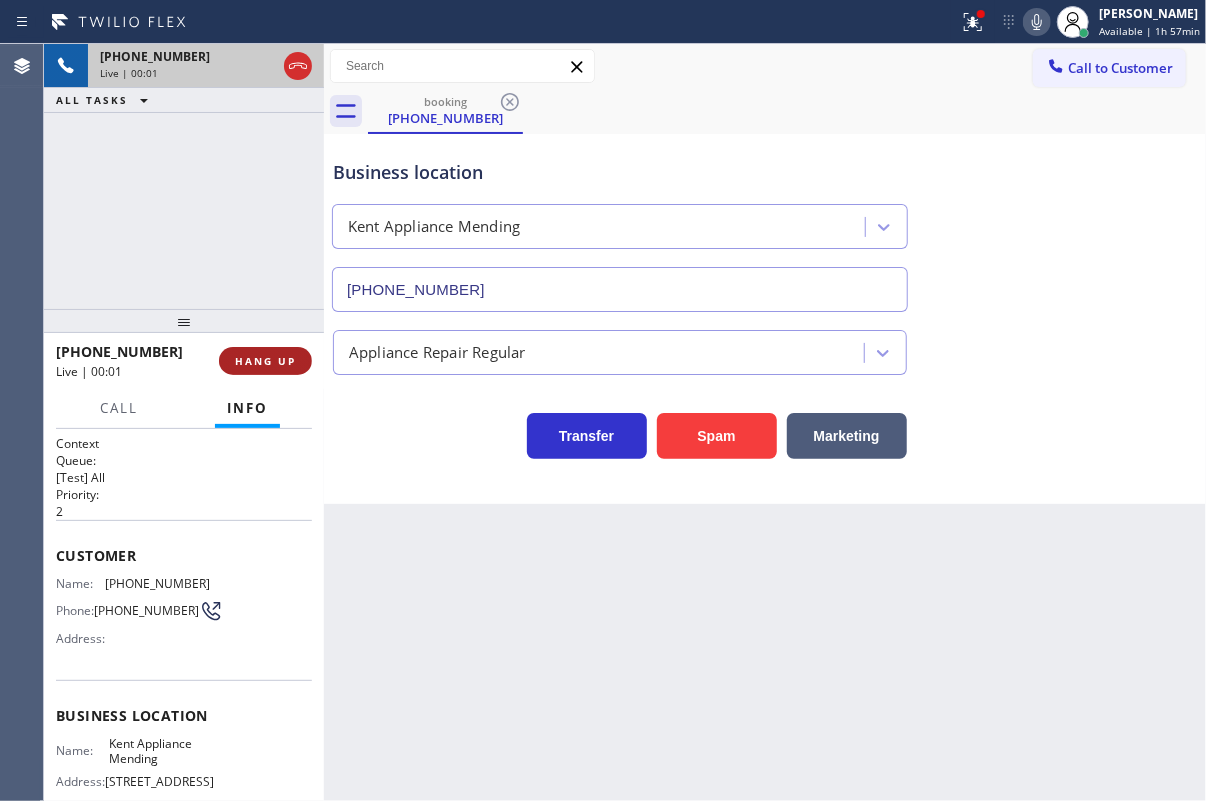 click on "HANG UP" at bounding box center (265, 361) 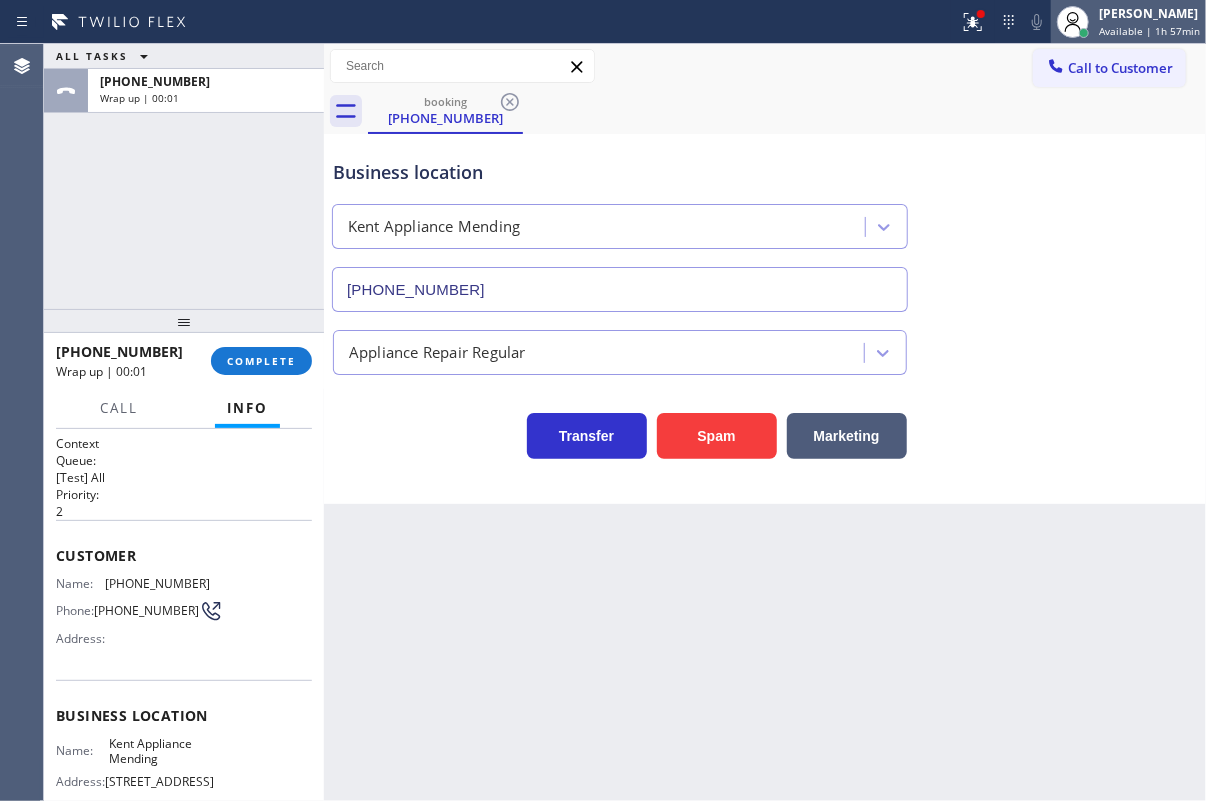 click on "Available | 1h 57min" at bounding box center (1149, 31) 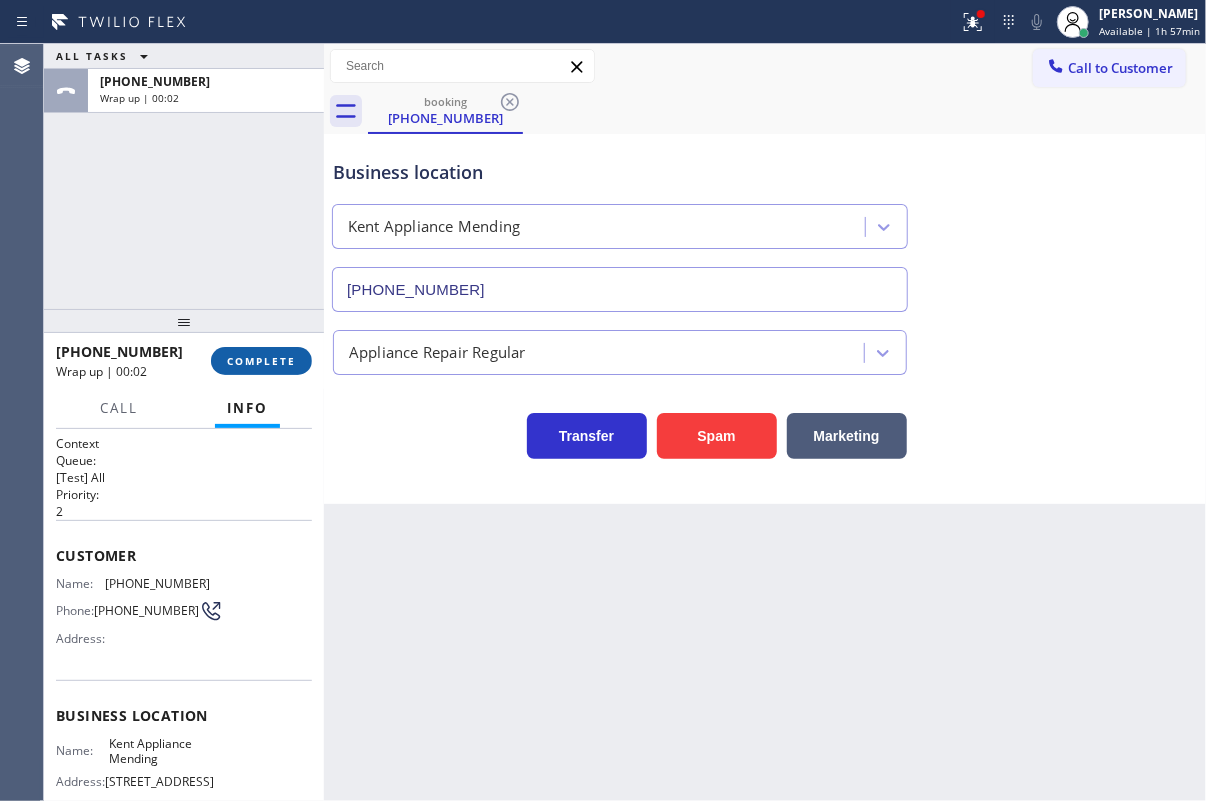 click on "COMPLETE" at bounding box center [261, 361] 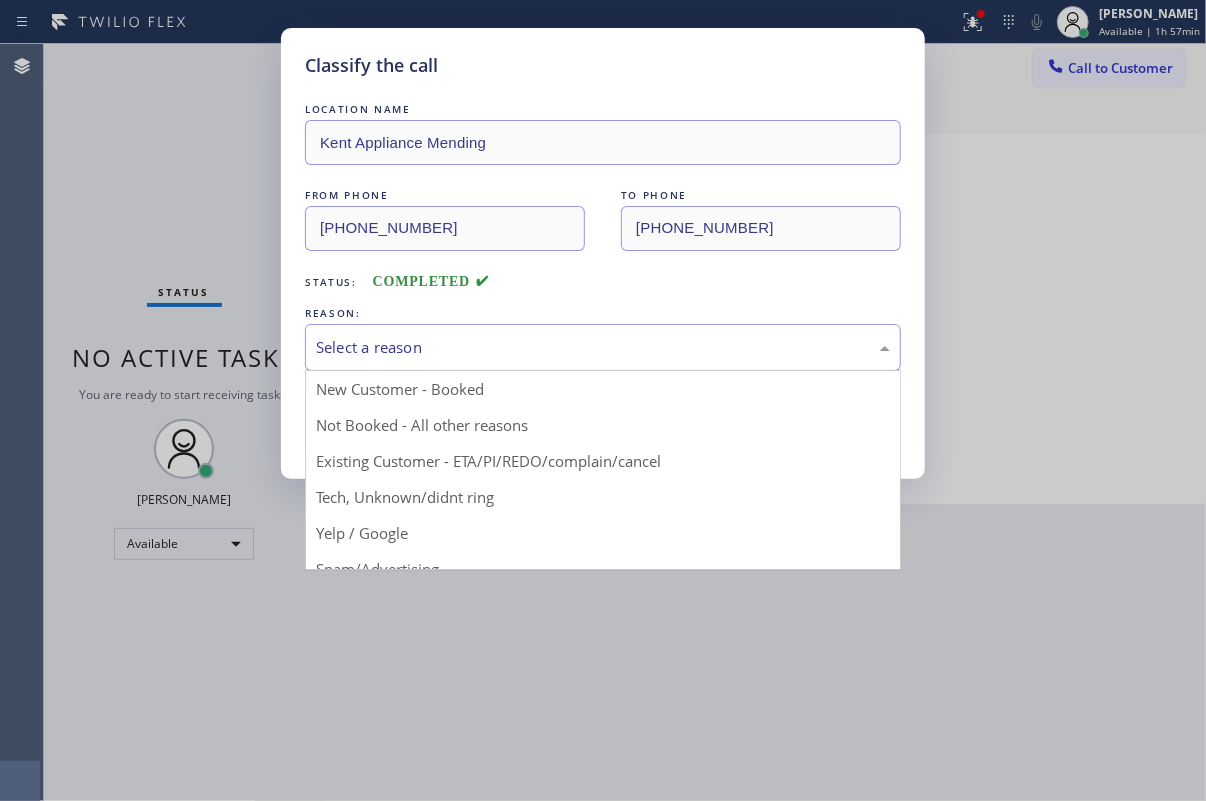 click on "Select a reason" at bounding box center (603, 347) 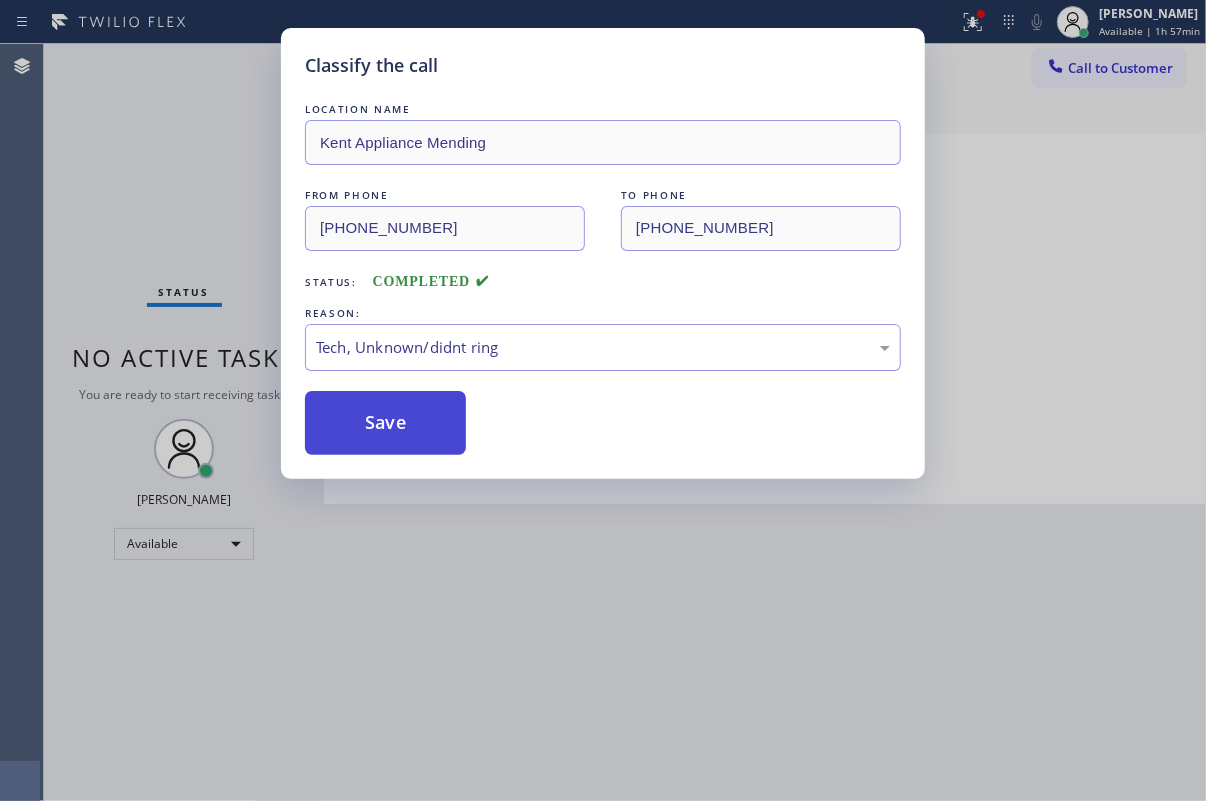 click on "Save" at bounding box center [385, 423] 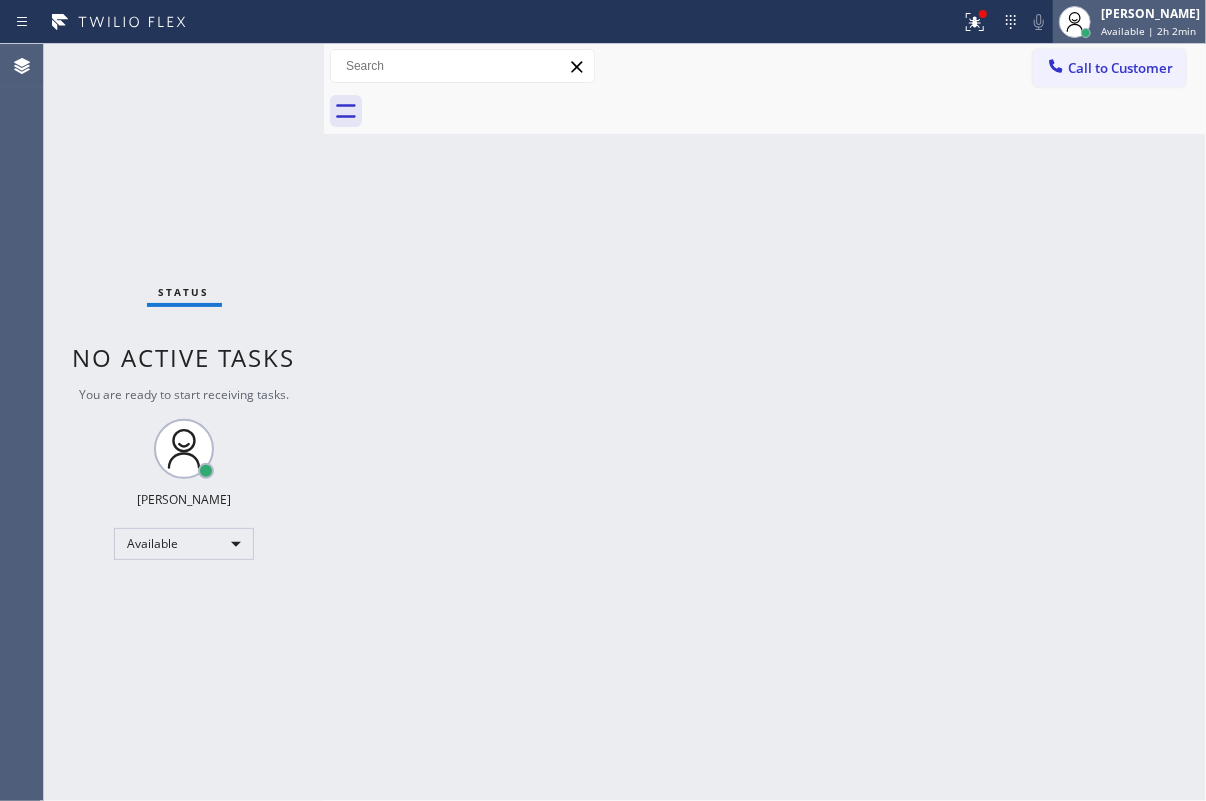 click on "Available | 2h 2min" at bounding box center (1148, 31) 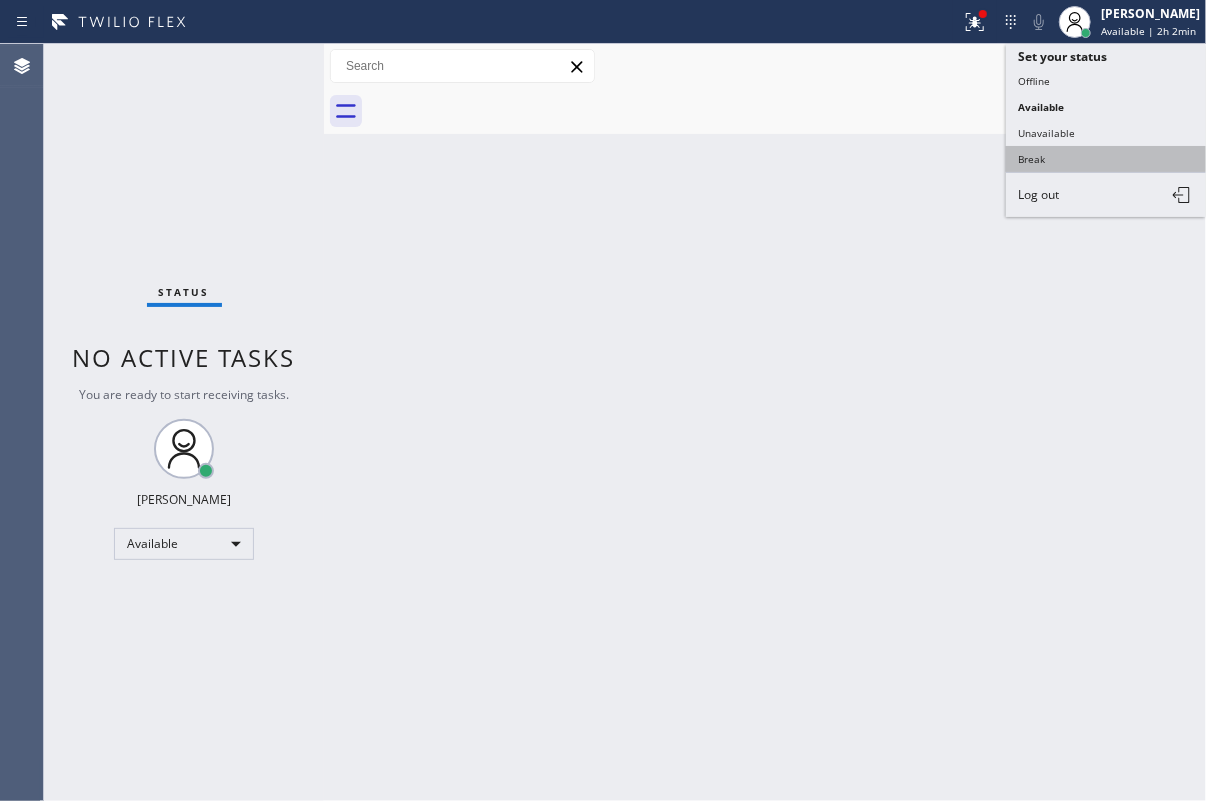 click on "Break" at bounding box center [1106, 159] 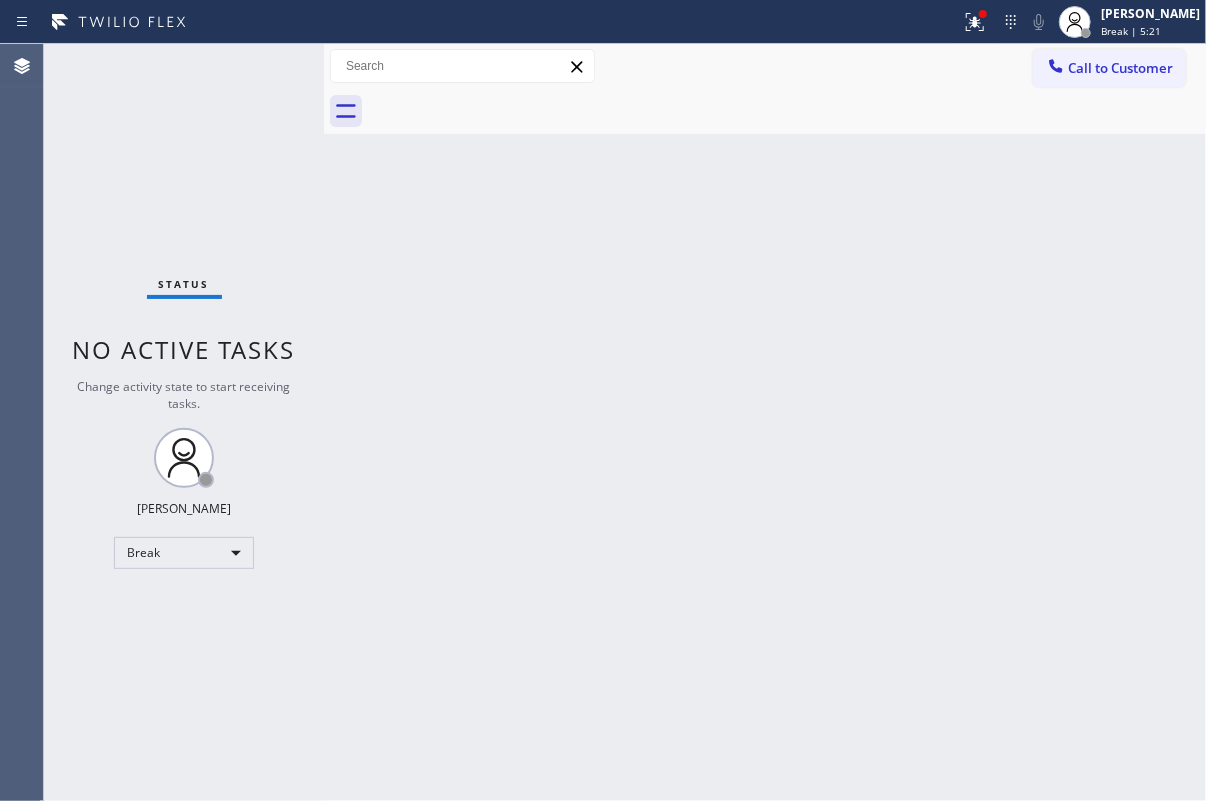 click on "Back to Dashboard Change Sender ID Customers Technicians Select a contact Outbound call Technician Search Technician Your caller id phone number Your caller id phone number Call Technician info Name   Phone none Address none Change Sender ID HVAC [PHONE_NUMBER] 5 Star Appliance [PHONE_NUMBER] Appliance Repair [PHONE_NUMBER] Plumbing [PHONE_NUMBER] Air Duct Cleaning [PHONE_NUMBER]  Electricians [PHONE_NUMBER] Cancel Change Check personal SMS Reset Change No tabs Call to Customer Outbound call Location Next Door Appliance Repair [GEOGRAPHIC_DATA] Your caller id phone number [PHONE_NUMBER] Customer number Call Outbound call Technician Search Technician Your caller id phone number Your caller id phone number Call" at bounding box center [765, 422] 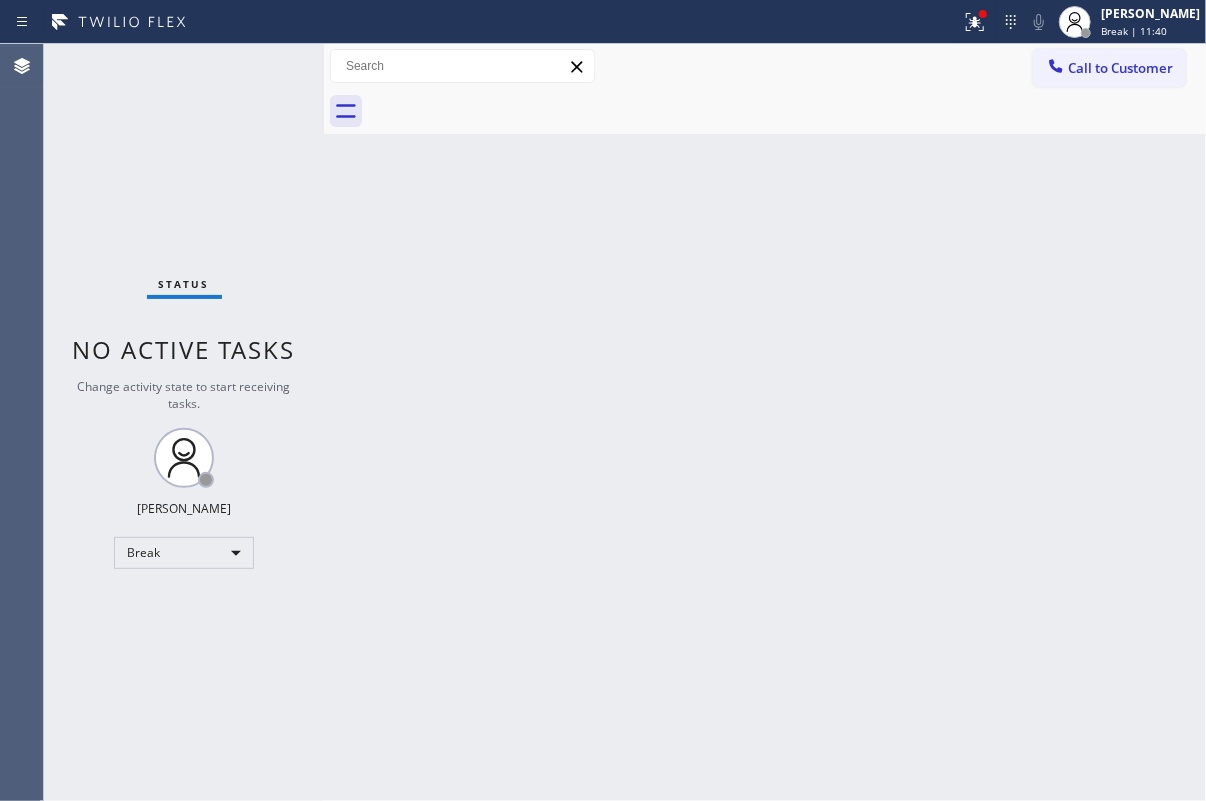click on "Back to Dashboard Change Sender ID Customers Technicians Select a contact Outbound call Technician Search Technician Your caller id phone number Your caller id phone number Call Technician info Name   Phone none Address none Change Sender ID HVAC [PHONE_NUMBER] 5 Star Appliance [PHONE_NUMBER] Appliance Repair [PHONE_NUMBER] Plumbing [PHONE_NUMBER] Air Duct Cleaning [PHONE_NUMBER]  Electricians [PHONE_NUMBER] Cancel Change Check personal SMS Reset Change No tabs Call to Customer Outbound call Location Next Door Appliance Repair [GEOGRAPHIC_DATA] Your caller id phone number [PHONE_NUMBER] Customer number Call Outbound call Technician Search Technician Your caller id phone number Your caller id phone number Call" at bounding box center (765, 422) 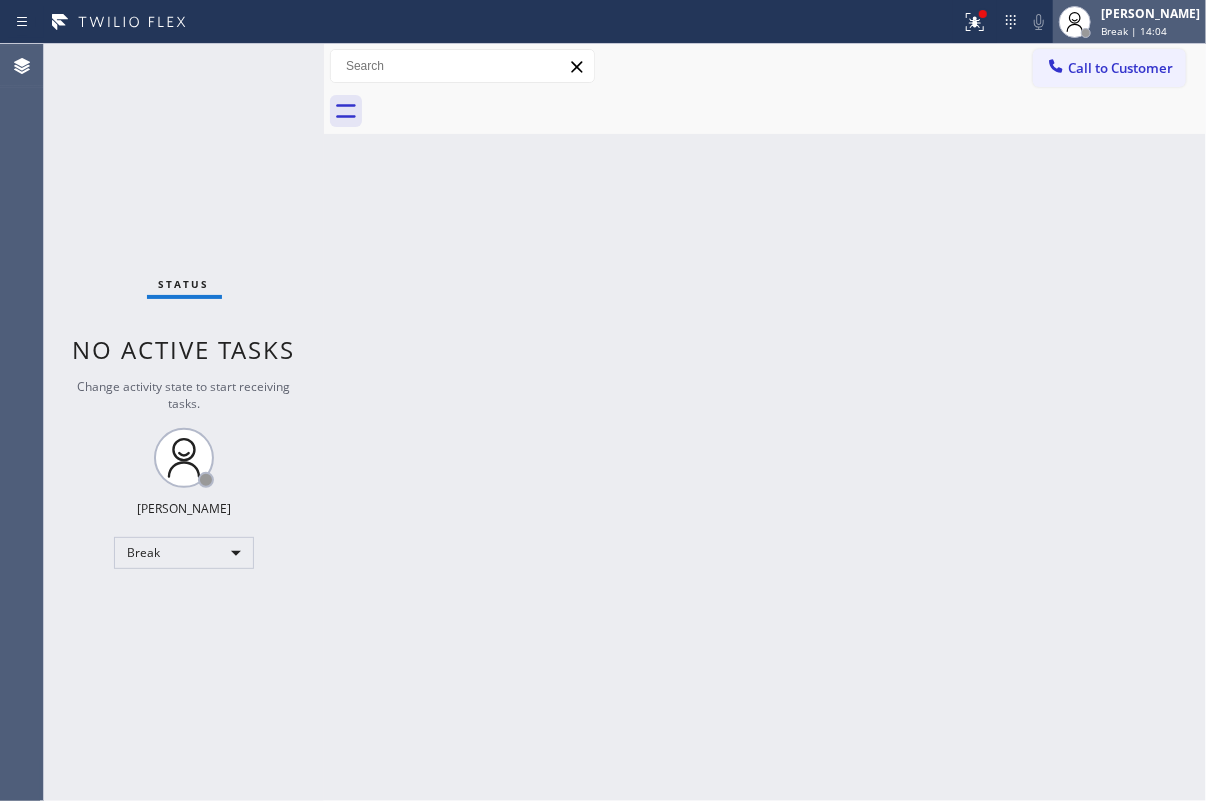 click on "[PERSON_NAME] Break | 14:04" at bounding box center [1151, 21] 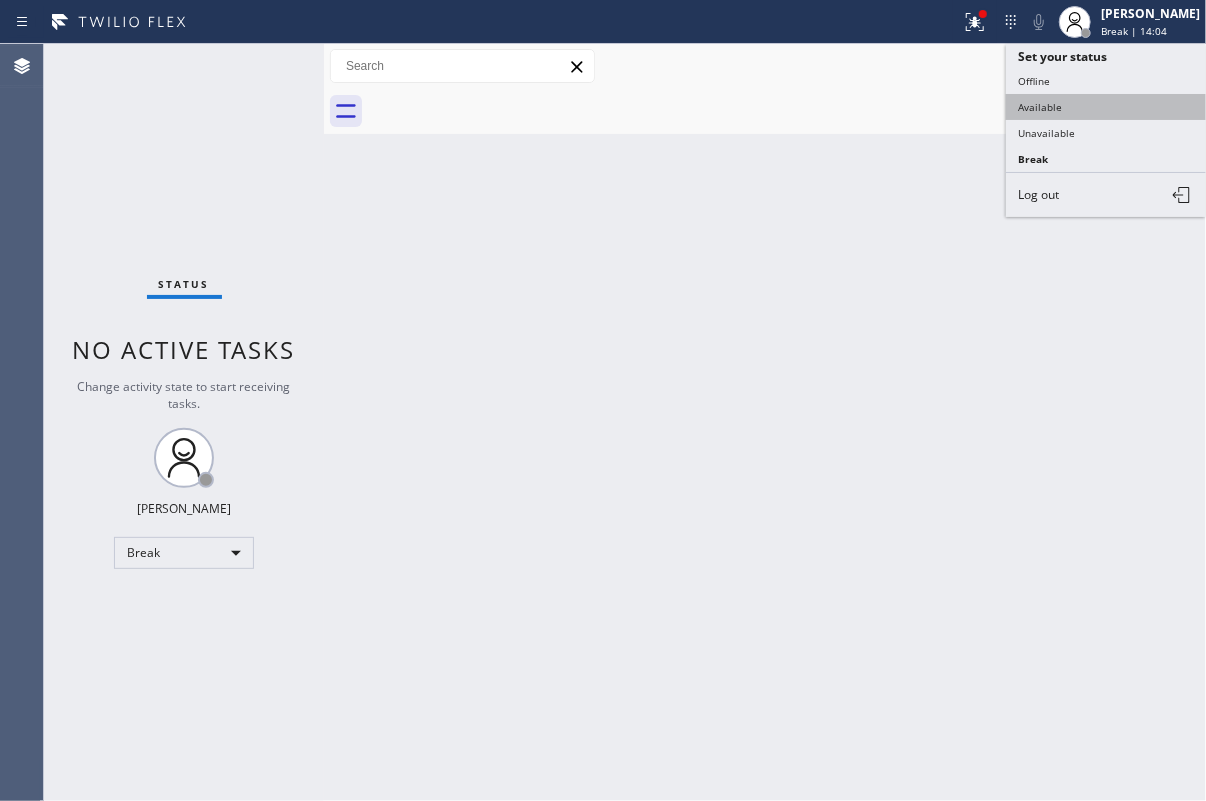 click on "Available" at bounding box center [1106, 107] 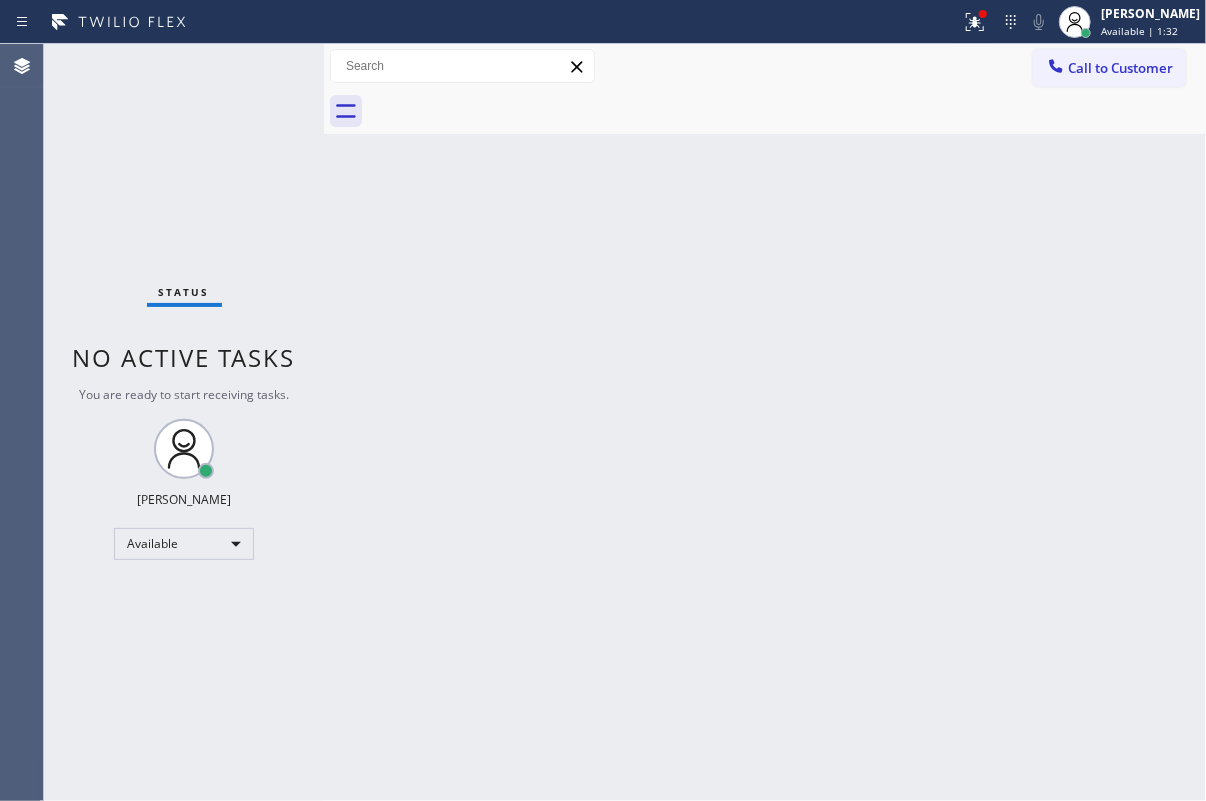 click on "Back to Dashboard Change Sender ID Customers Technicians Select a contact Outbound call Technician Search Technician Your caller id phone number Your caller id phone number Call Technician info Name   Phone none Address none Change Sender ID HVAC [PHONE_NUMBER] 5 Star Appliance [PHONE_NUMBER] Appliance Repair [PHONE_NUMBER] Plumbing [PHONE_NUMBER] Air Duct Cleaning [PHONE_NUMBER]  Electricians [PHONE_NUMBER] Cancel Change Check personal SMS Reset Change No tabs Call to Customer Outbound call Location Next Door Appliance Repair [GEOGRAPHIC_DATA] Your caller id phone number [PHONE_NUMBER] Customer number Call Outbound call Technician Search Technician Your caller id phone number Your caller id phone number Call" at bounding box center (765, 422) 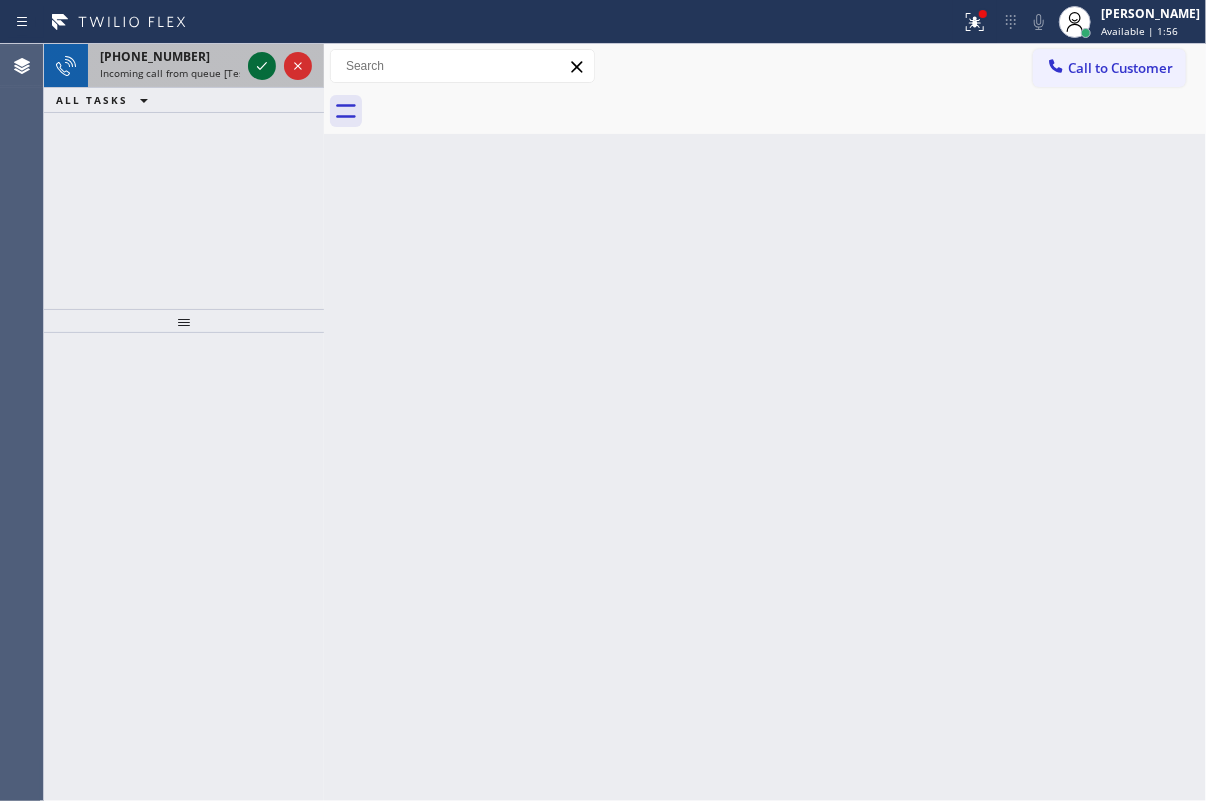click 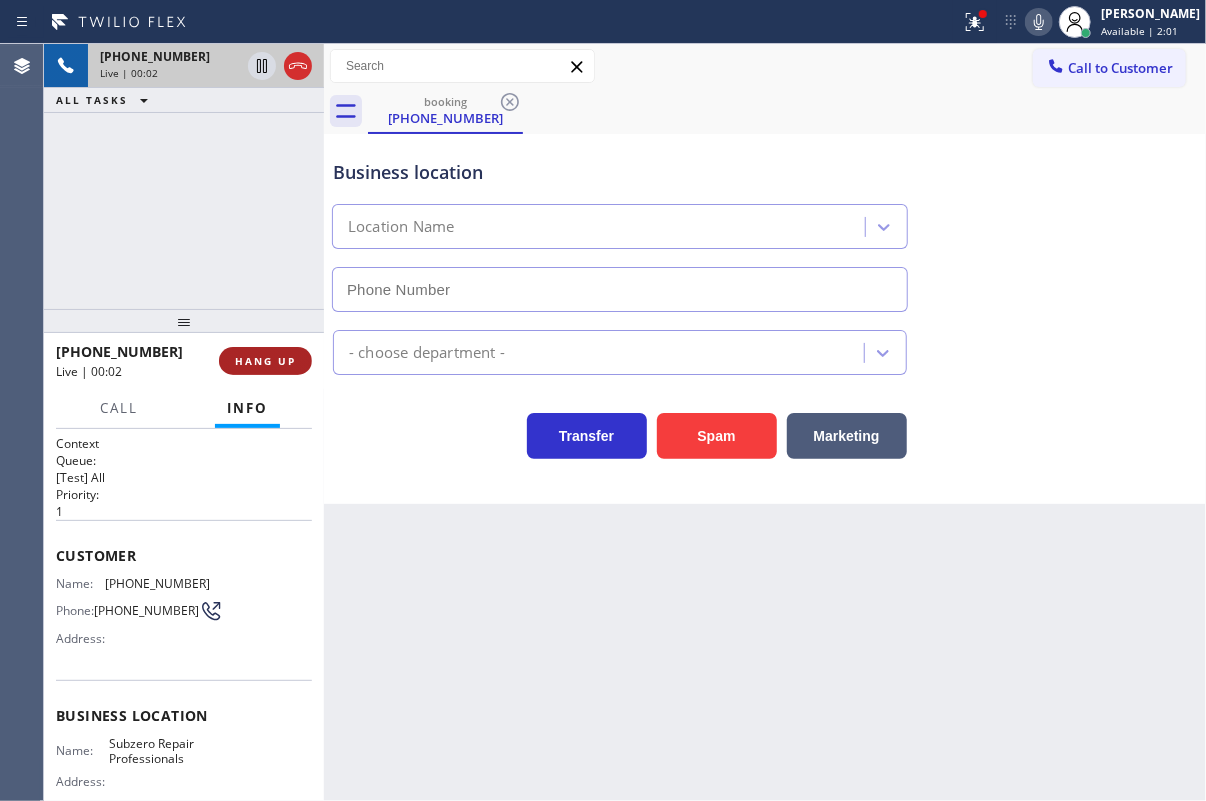 type on "[PHONE_NUMBER]" 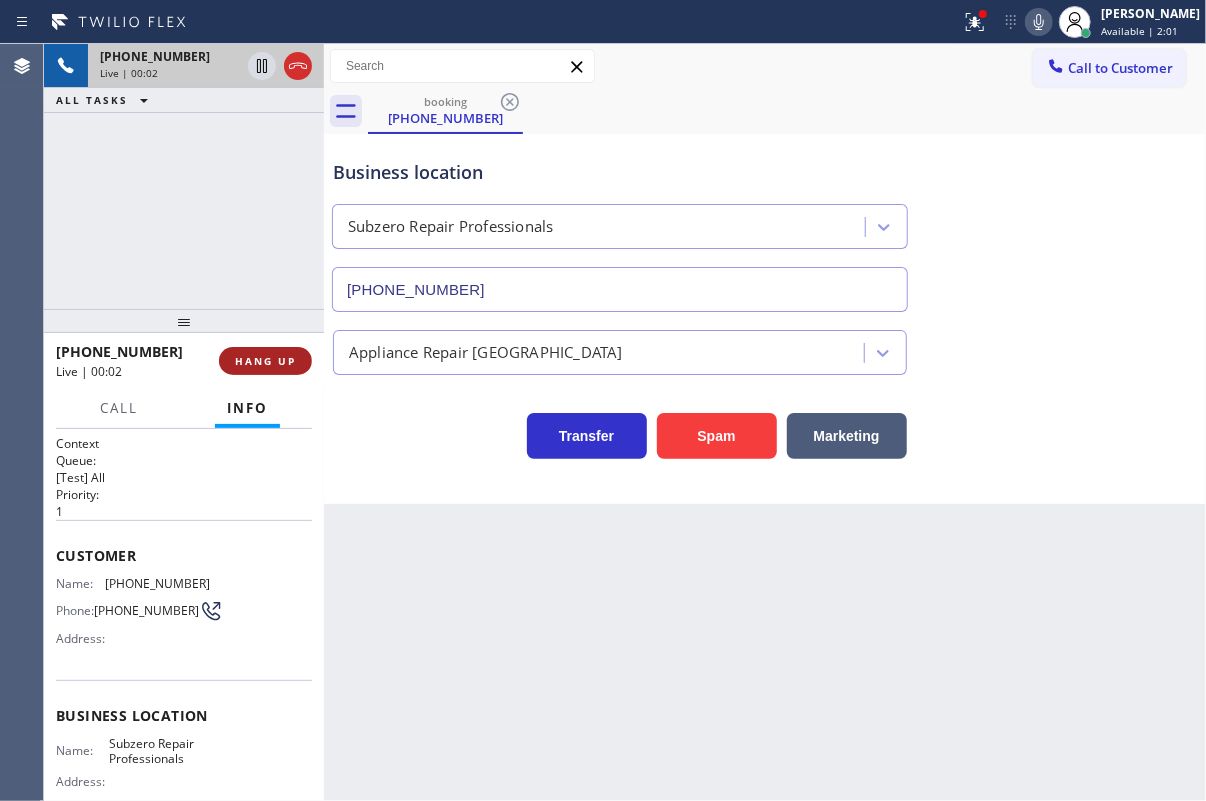 click on "HANG UP" at bounding box center [265, 361] 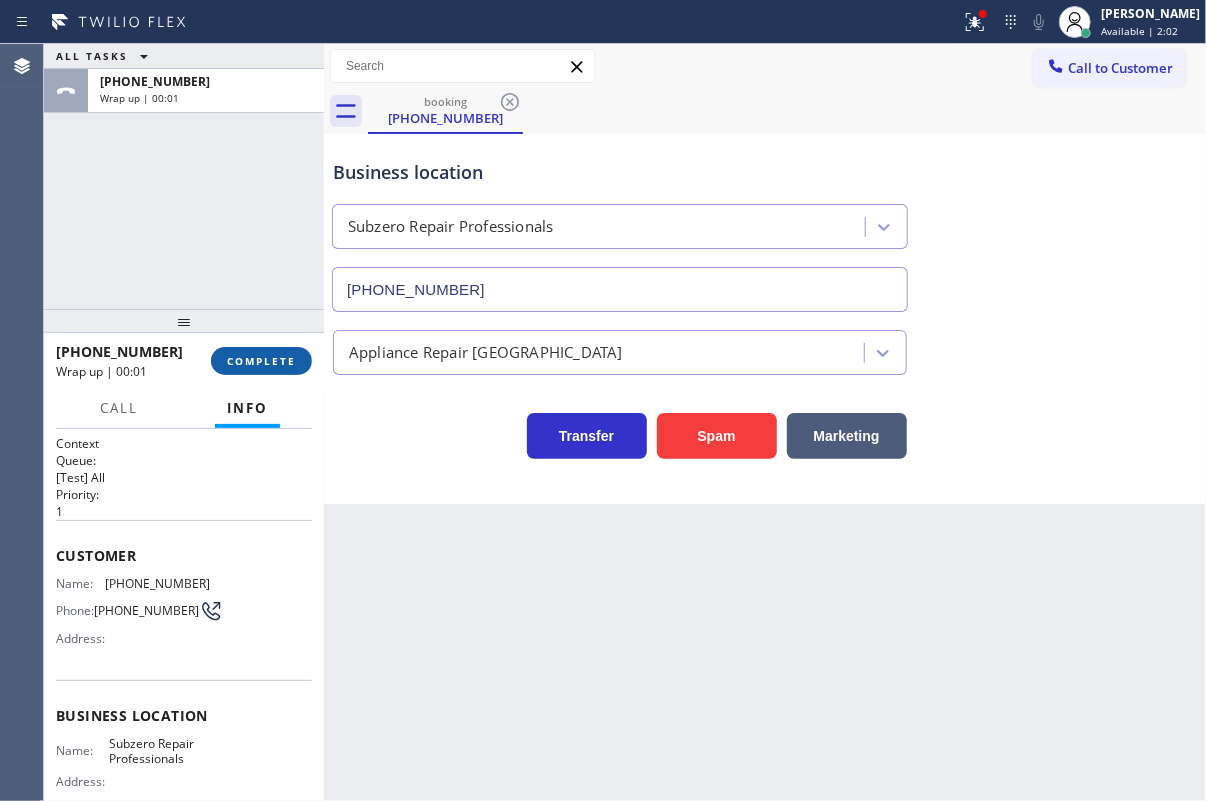 click on "COMPLETE" at bounding box center (261, 361) 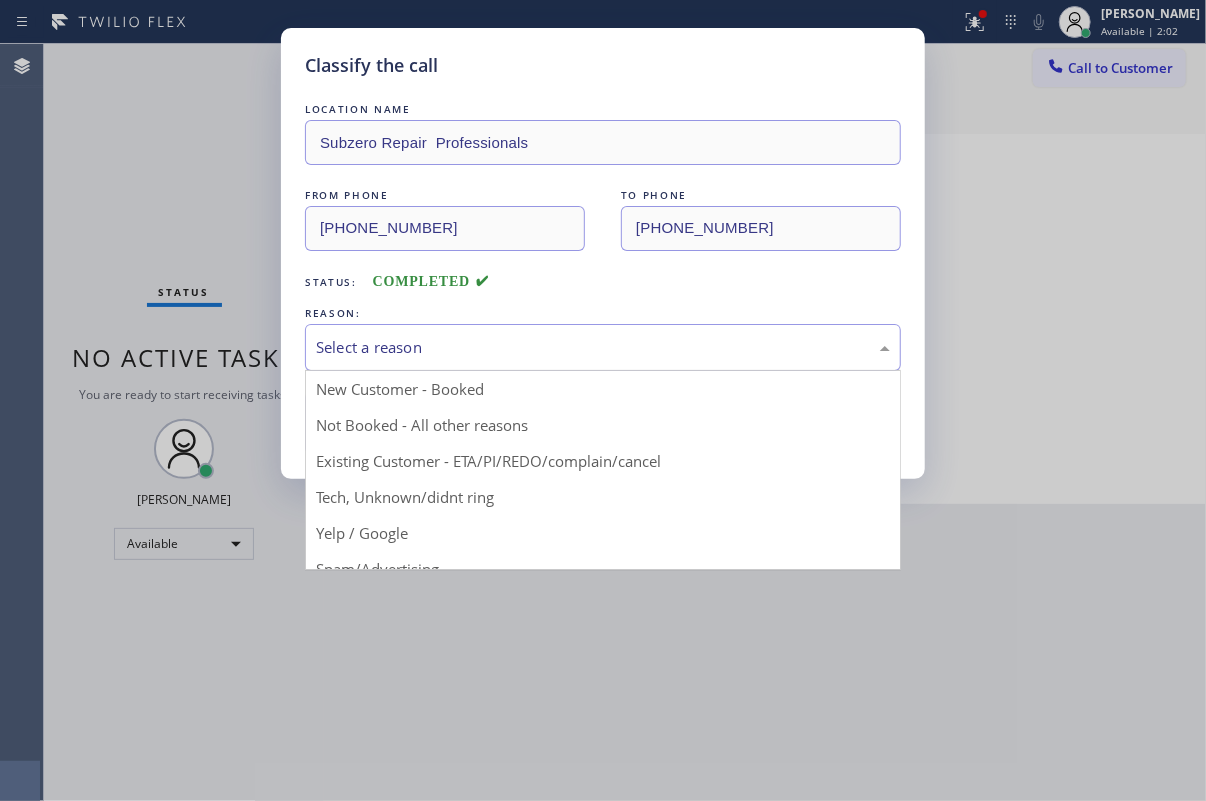 click on "Select a reason" at bounding box center [603, 347] 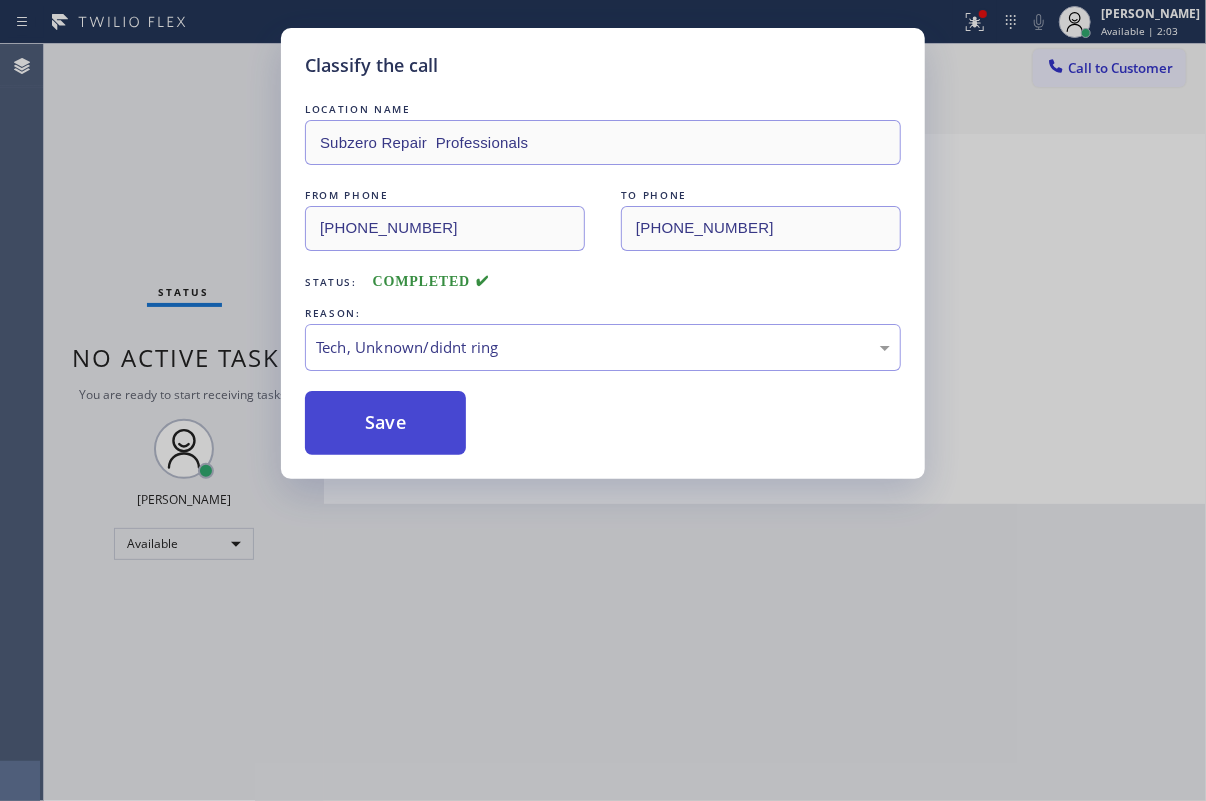 click on "Save" at bounding box center [385, 423] 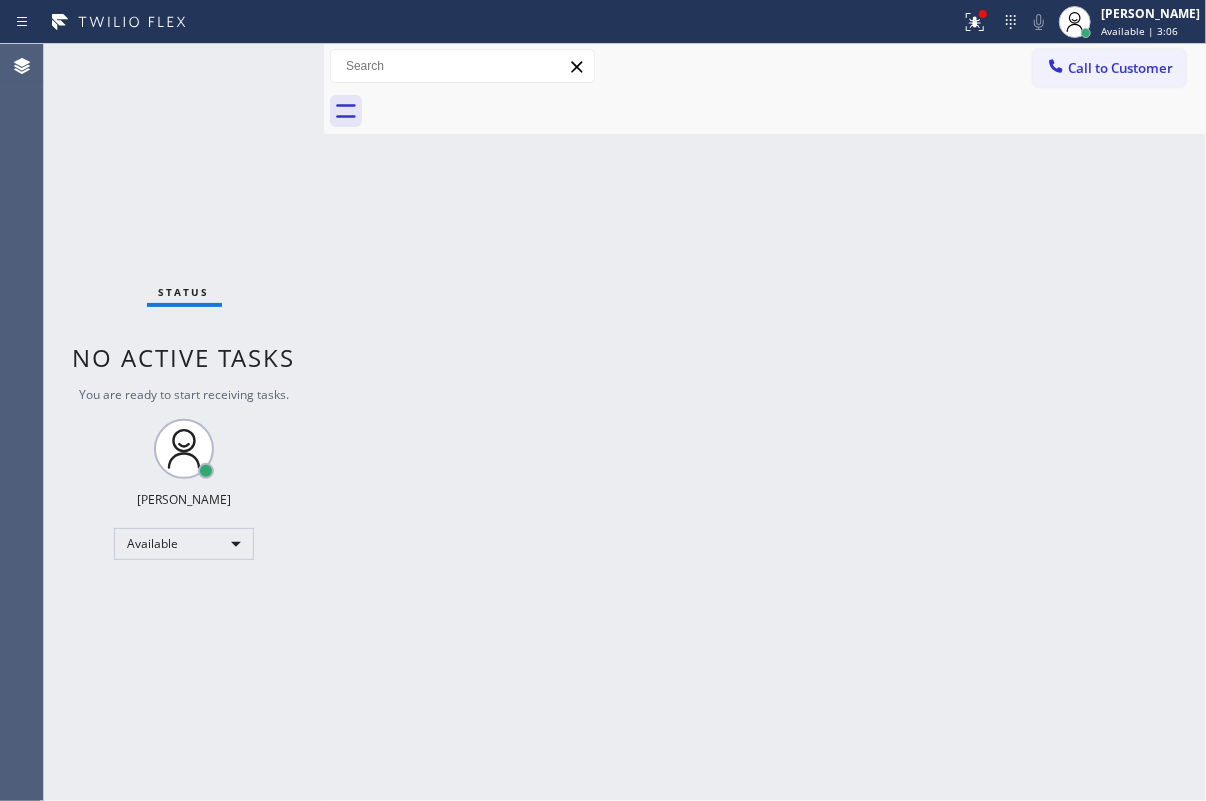 click on "Back to Dashboard Change Sender ID Customers Technicians Select a contact Outbound call Technician Search Technician Your caller id phone number Your caller id phone number Call Technician info Name   Phone none Address none Change Sender ID HVAC [PHONE_NUMBER] 5 Star Appliance [PHONE_NUMBER] Appliance Repair [PHONE_NUMBER] Plumbing [PHONE_NUMBER] Air Duct Cleaning [PHONE_NUMBER]  Electricians [PHONE_NUMBER] Cancel Change Check personal SMS Reset Change No tabs Call to Customer Outbound call Location Next Door Appliance Repair [GEOGRAPHIC_DATA] Your caller id phone number [PHONE_NUMBER] Customer number Call Outbound call Technician Search Technician Your caller id phone number Your caller id phone number Call" at bounding box center [765, 422] 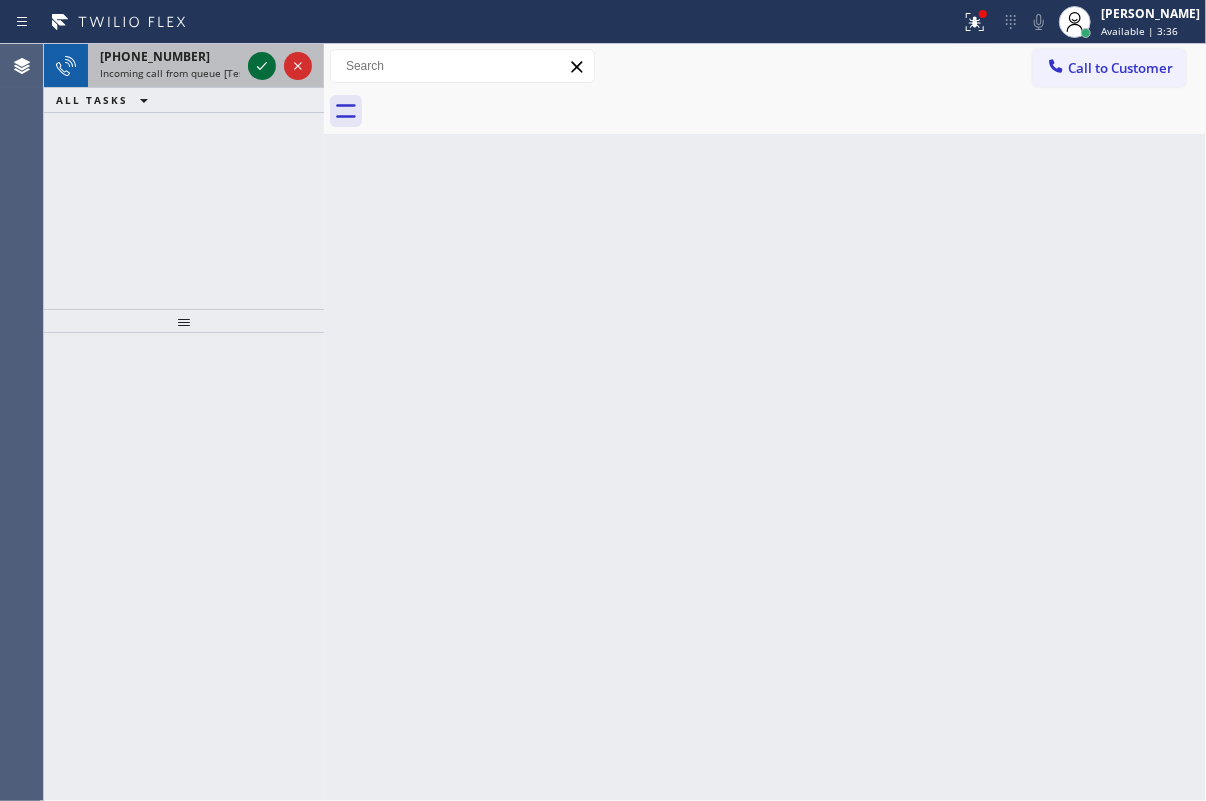 click 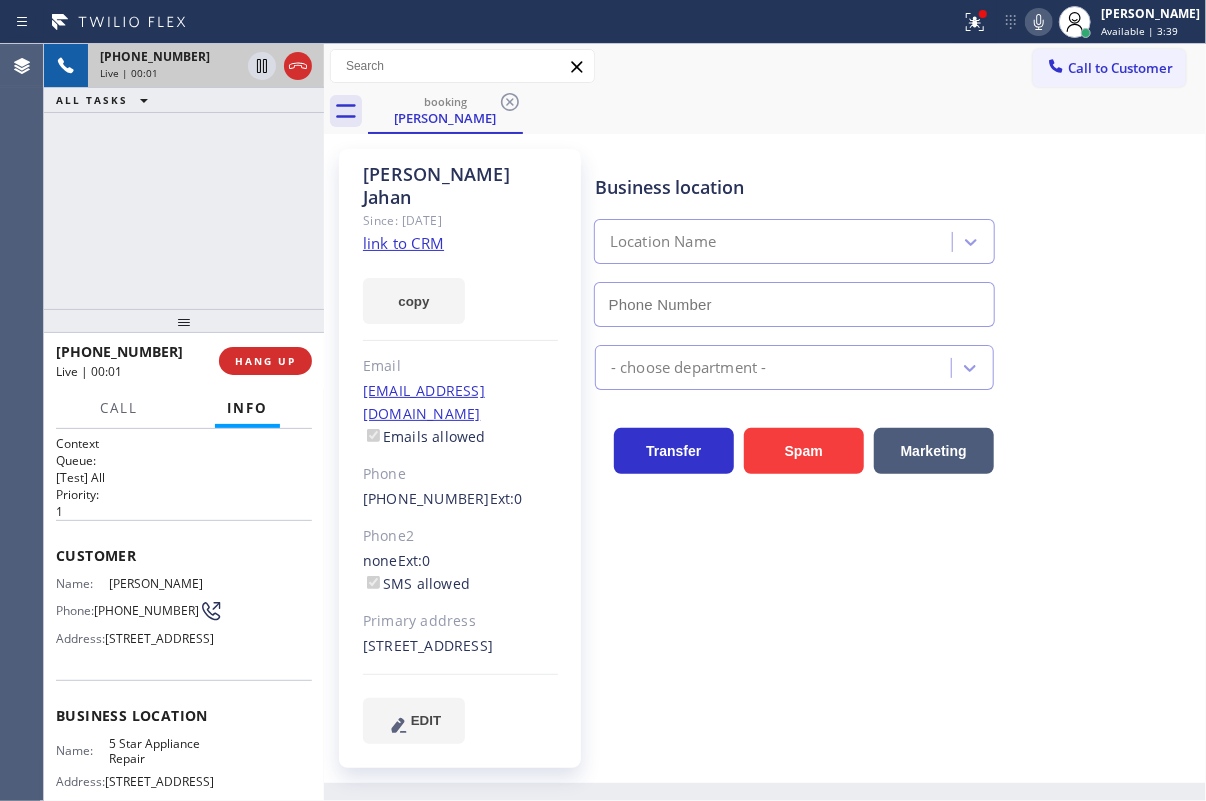 type on "[PHONE_NUMBER]" 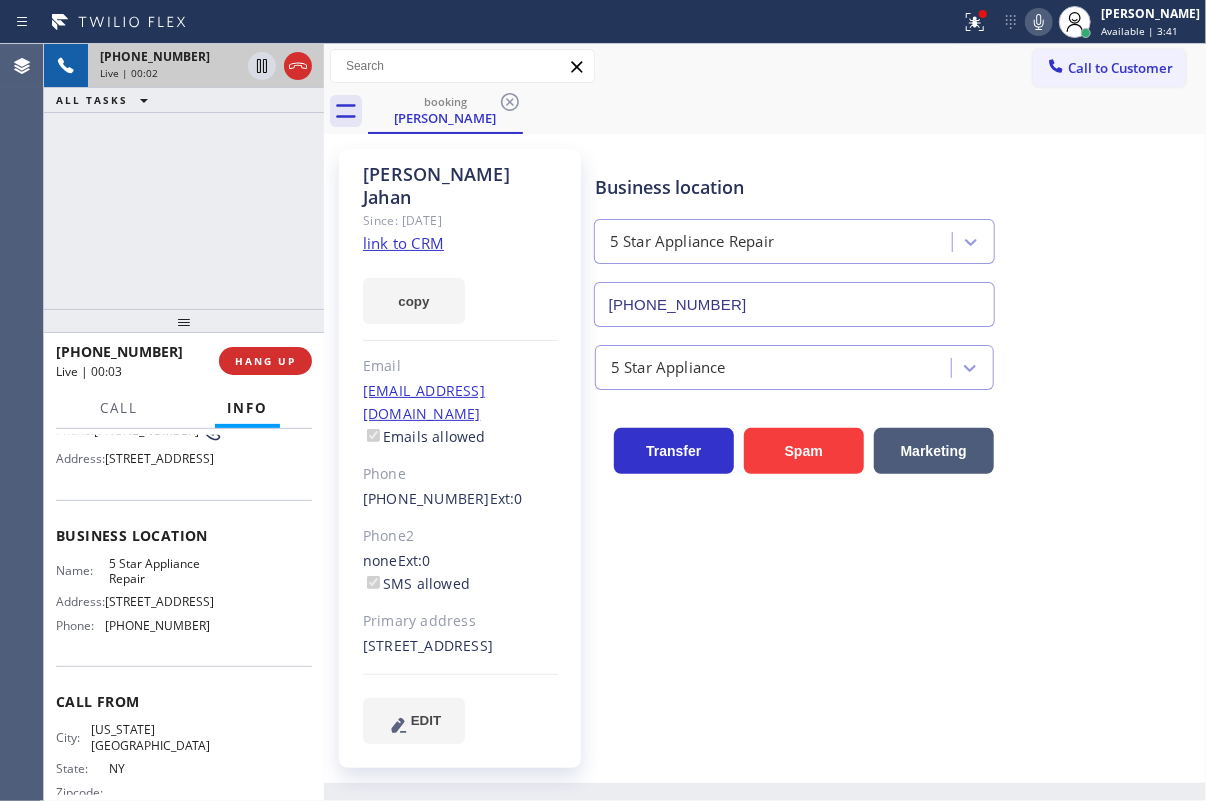 scroll, scrollTop: 181, scrollLeft: 0, axis: vertical 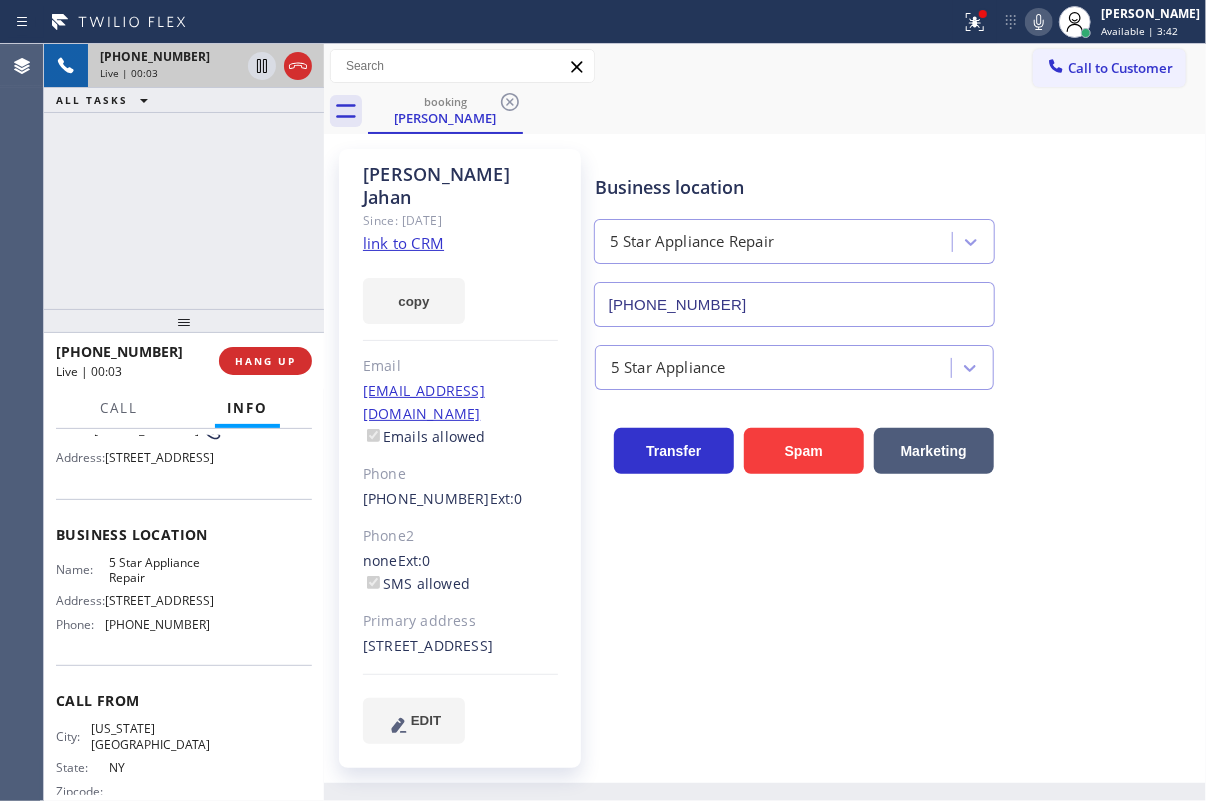 click on "5 Star Appliance Repair" at bounding box center (159, 570) 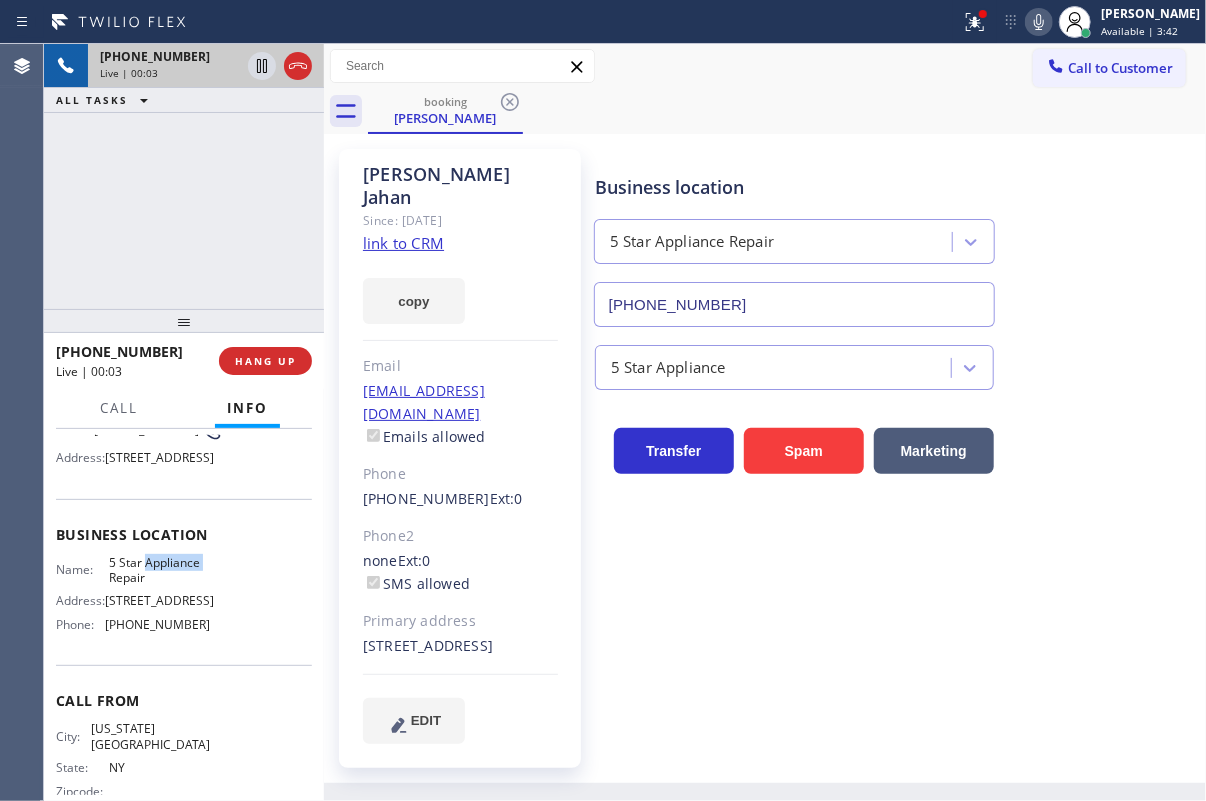click on "5 Star Appliance Repair" at bounding box center (159, 570) 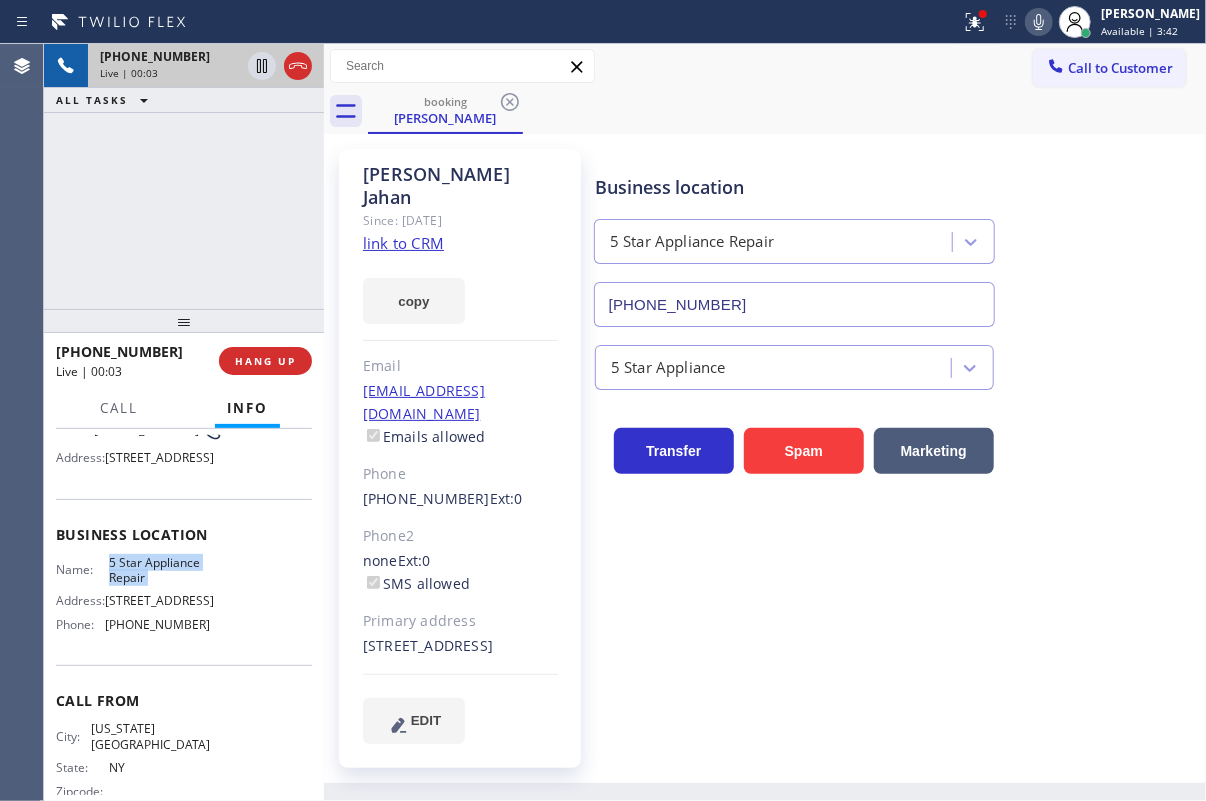 click on "5 Star Appliance Repair" at bounding box center [159, 570] 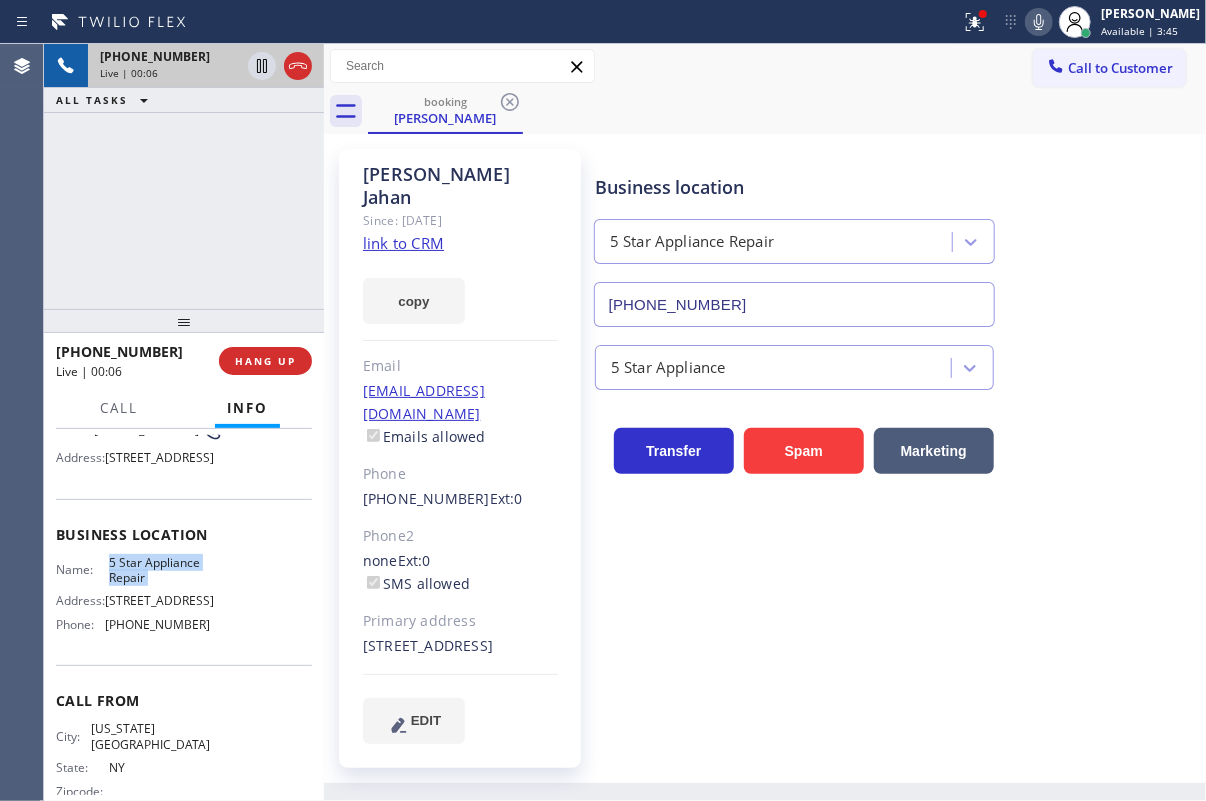 click on "[PHONE_NUMBER]" at bounding box center (794, 304) 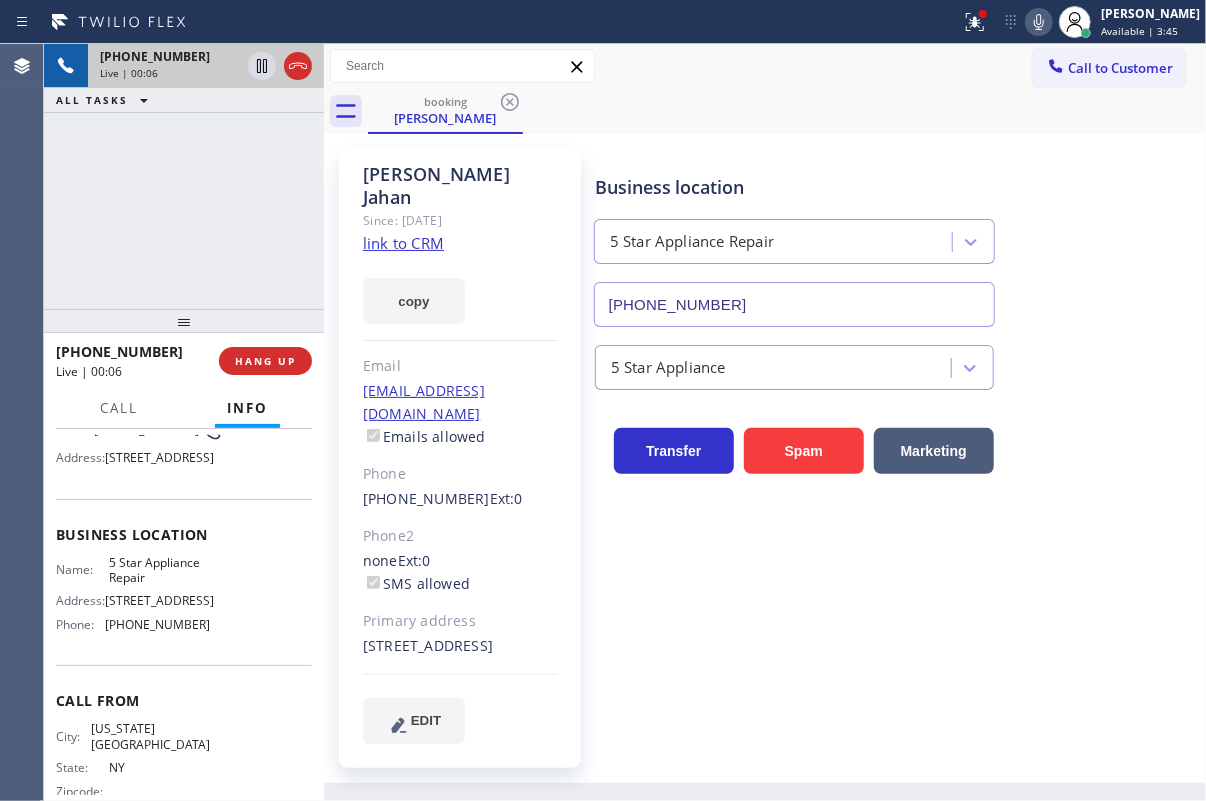 click on "[PHONE_NUMBER]" at bounding box center (794, 304) 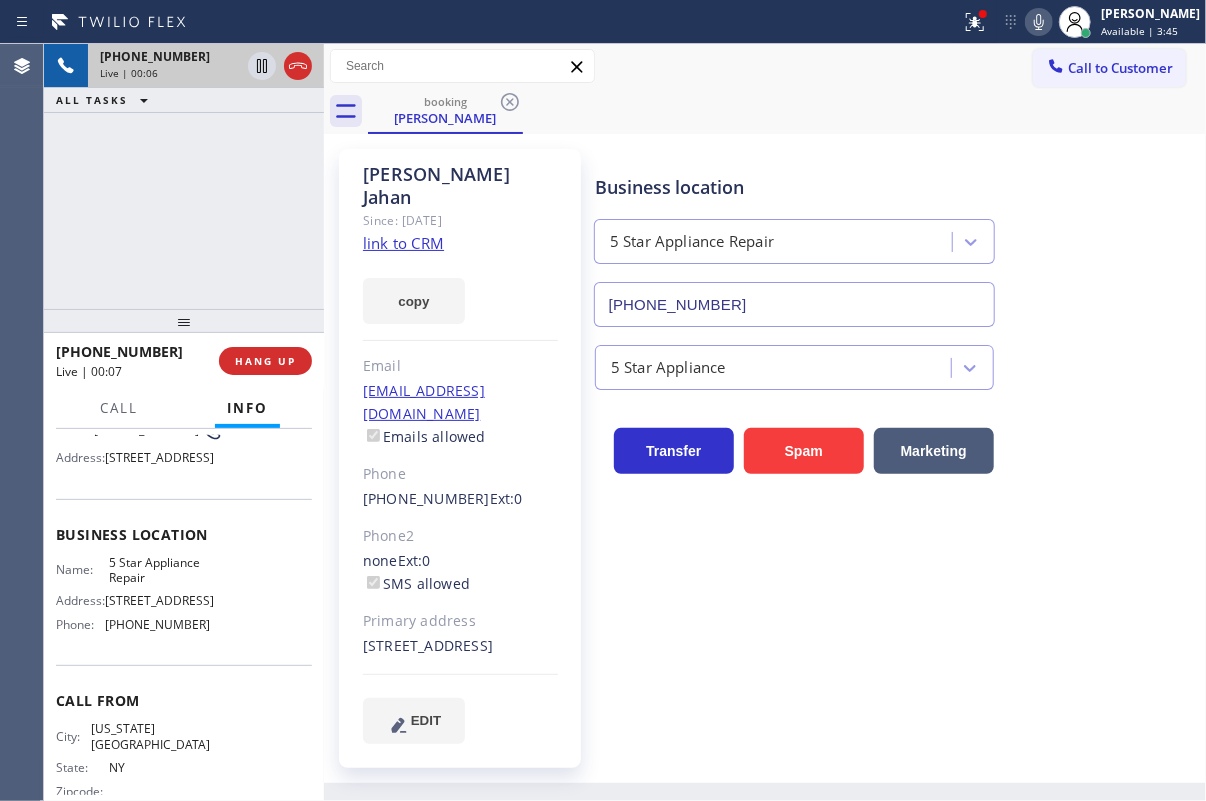 click on "[PHONE_NUMBER]" at bounding box center (794, 304) 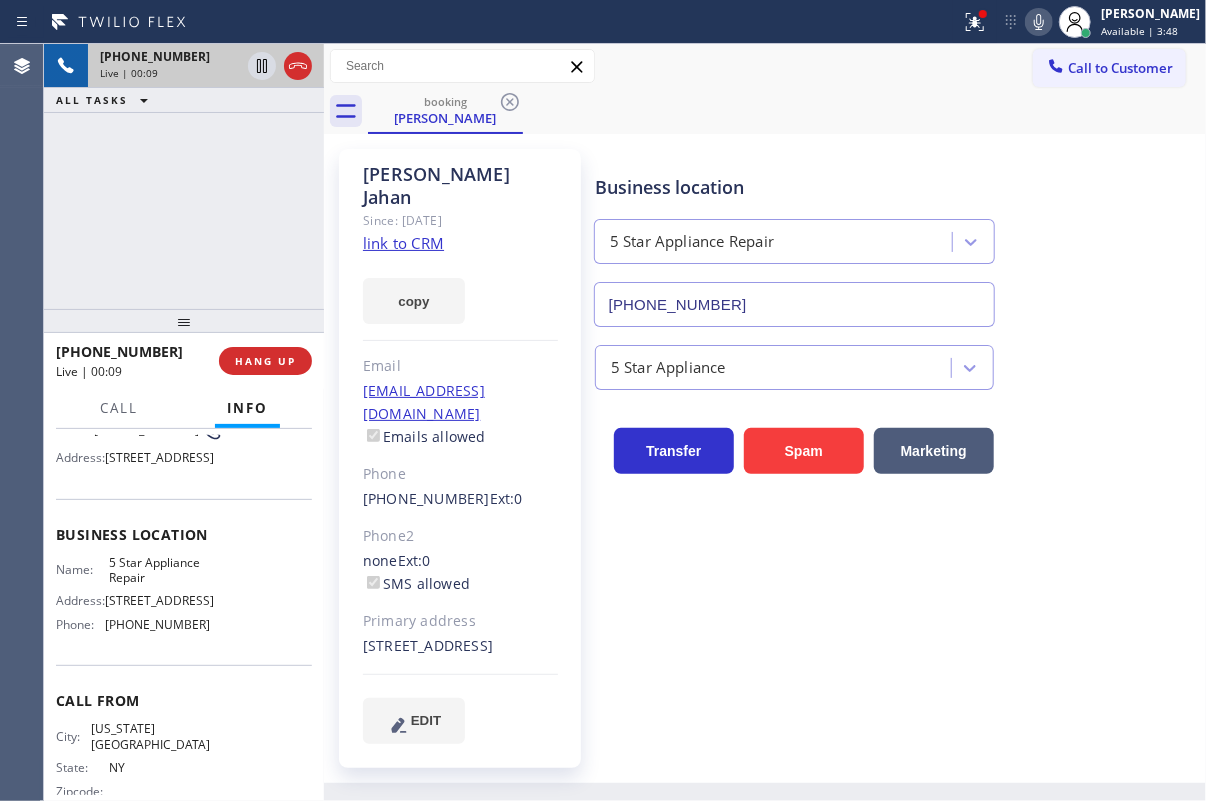 click on "link to CRM" 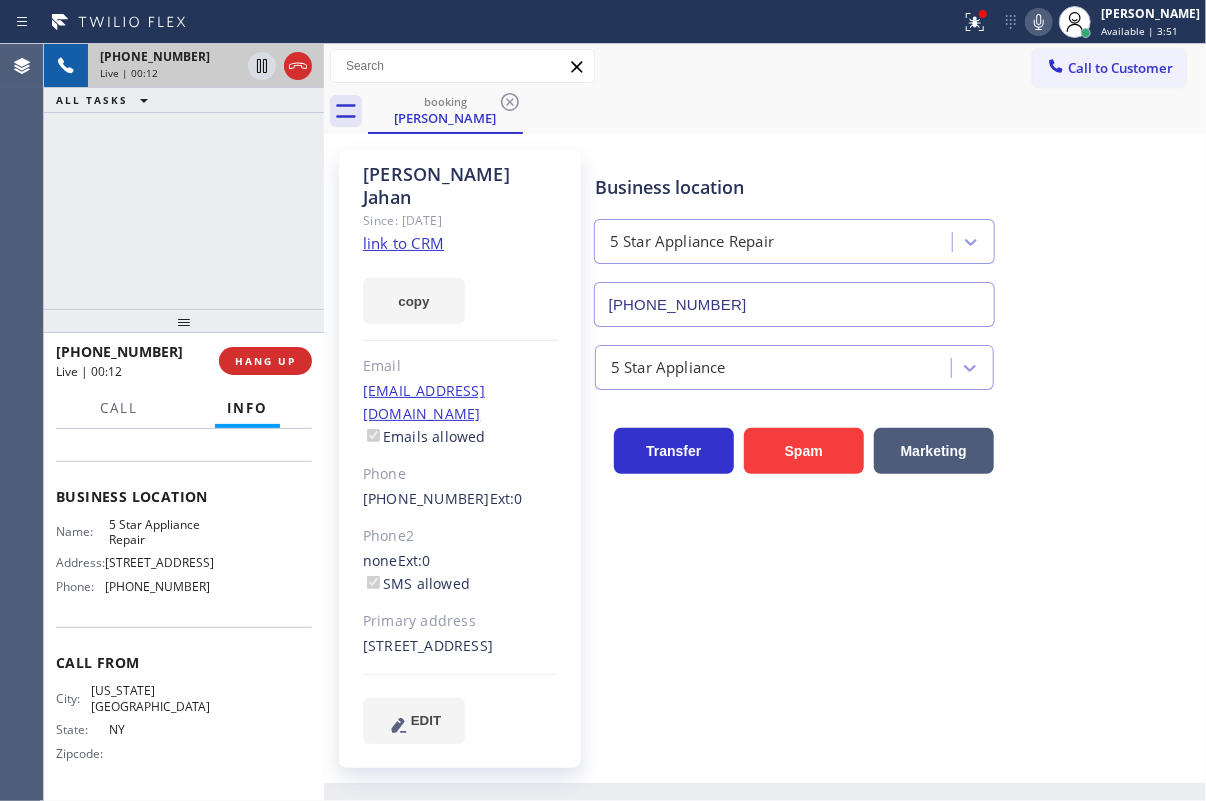 scroll, scrollTop: 252, scrollLeft: 0, axis: vertical 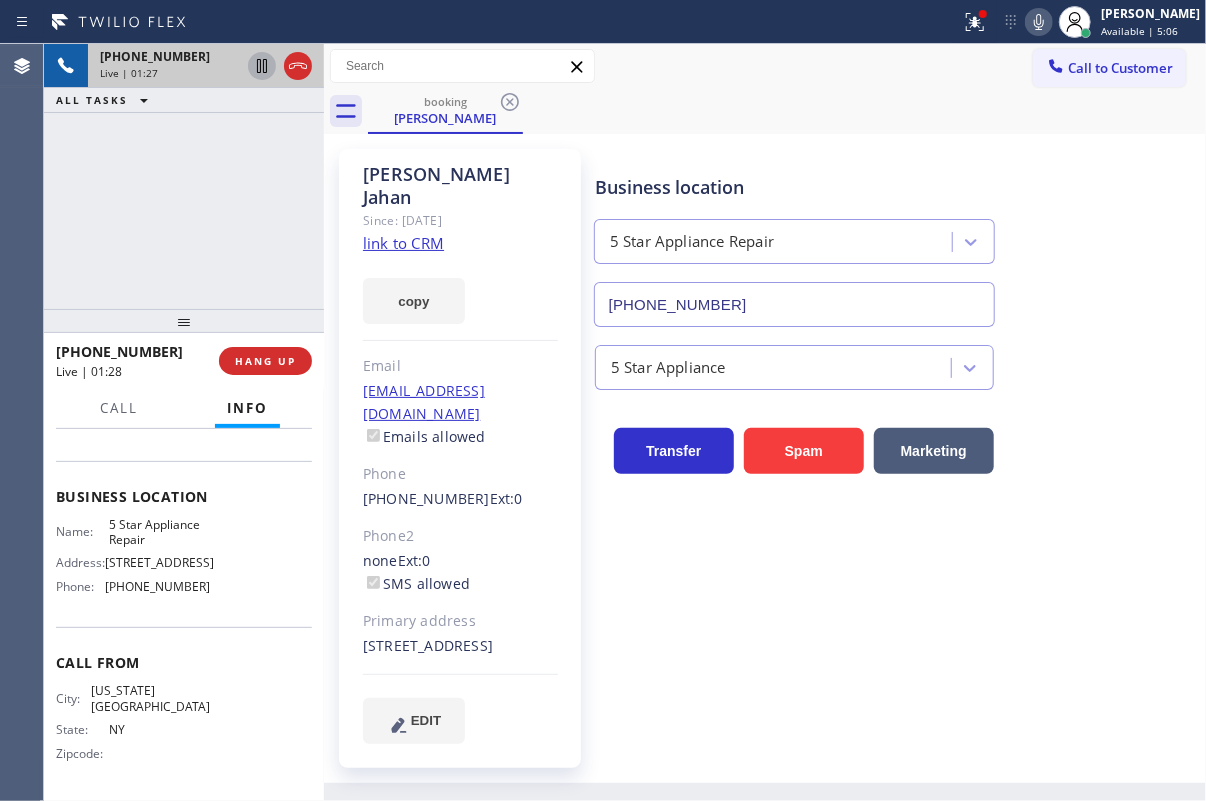 click 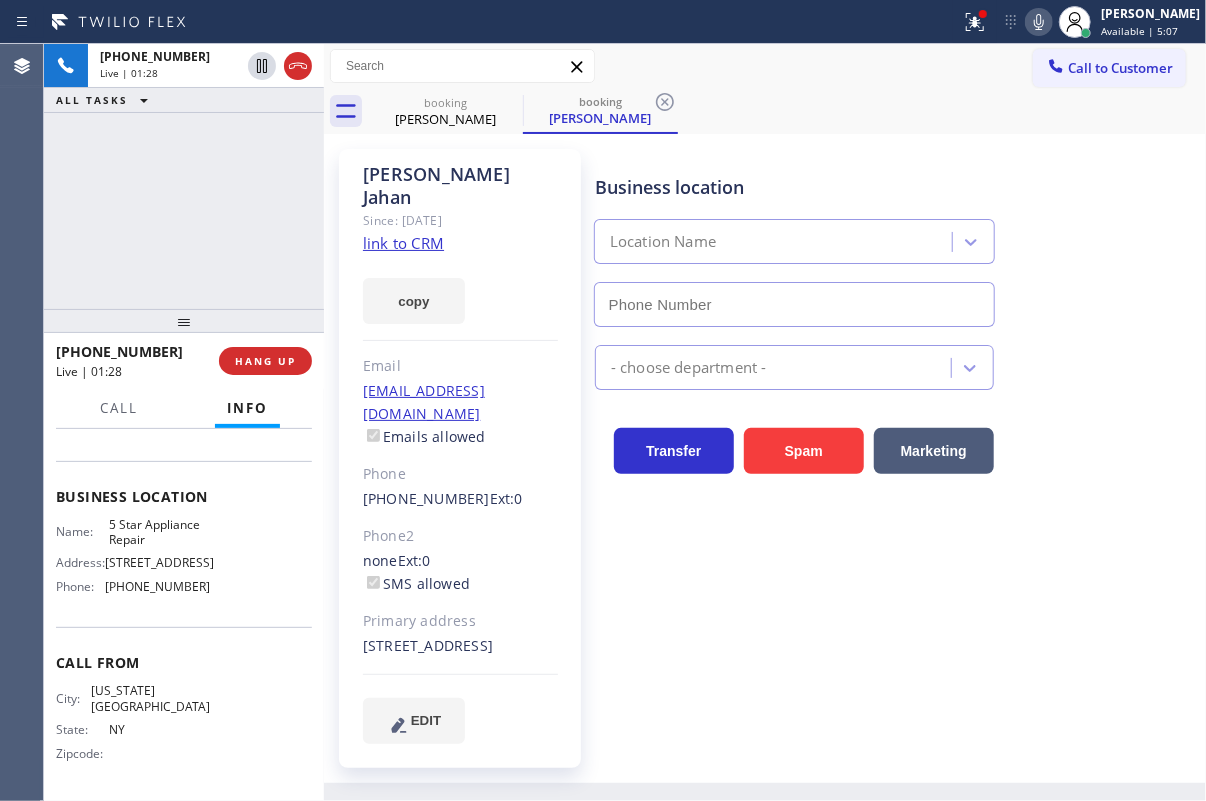 click 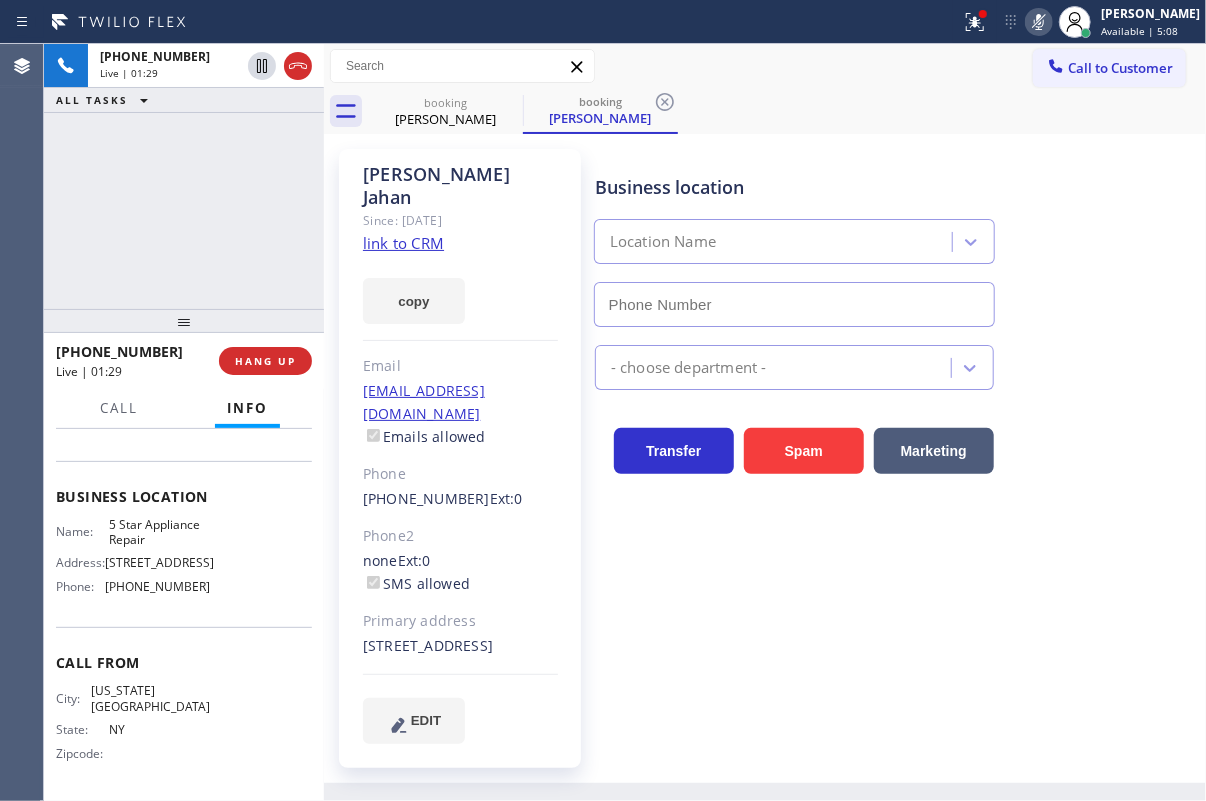 type on "[PHONE_NUMBER]" 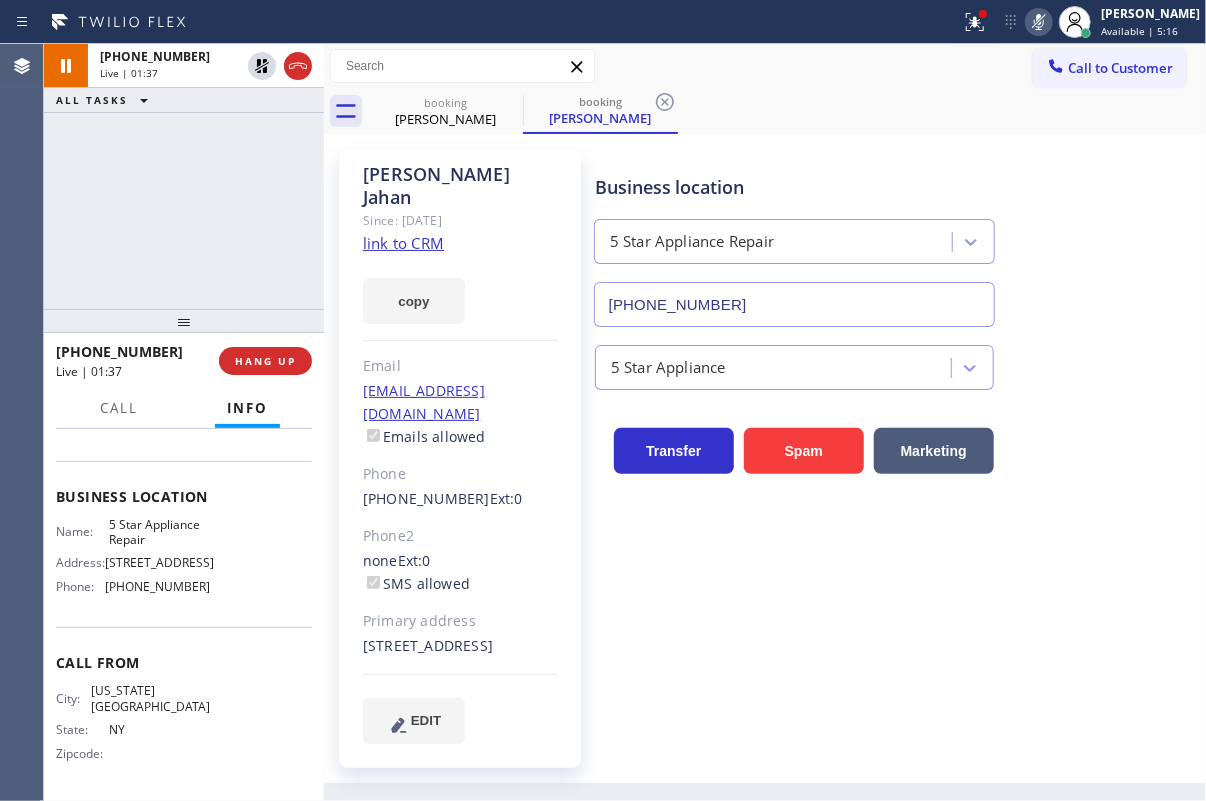 drag, startPoint x: 1124, startPoint y: 491, endPoint x: 1113, endPoint y: 489, distance: 11.18034 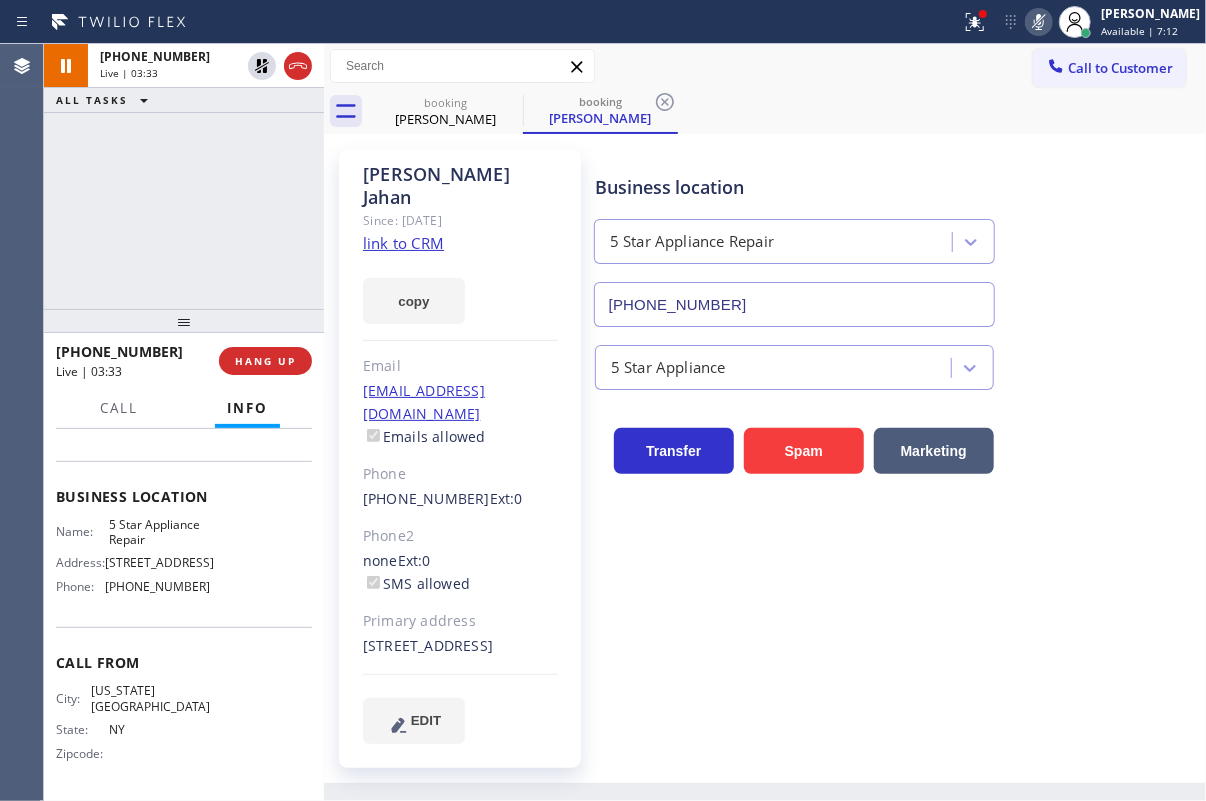 click on "Business location 5 Star Appliance Repair [PHONE_NUMBER] 5 Star Appliance Transfer Spam Marketing" at bounding box center [896, 446] 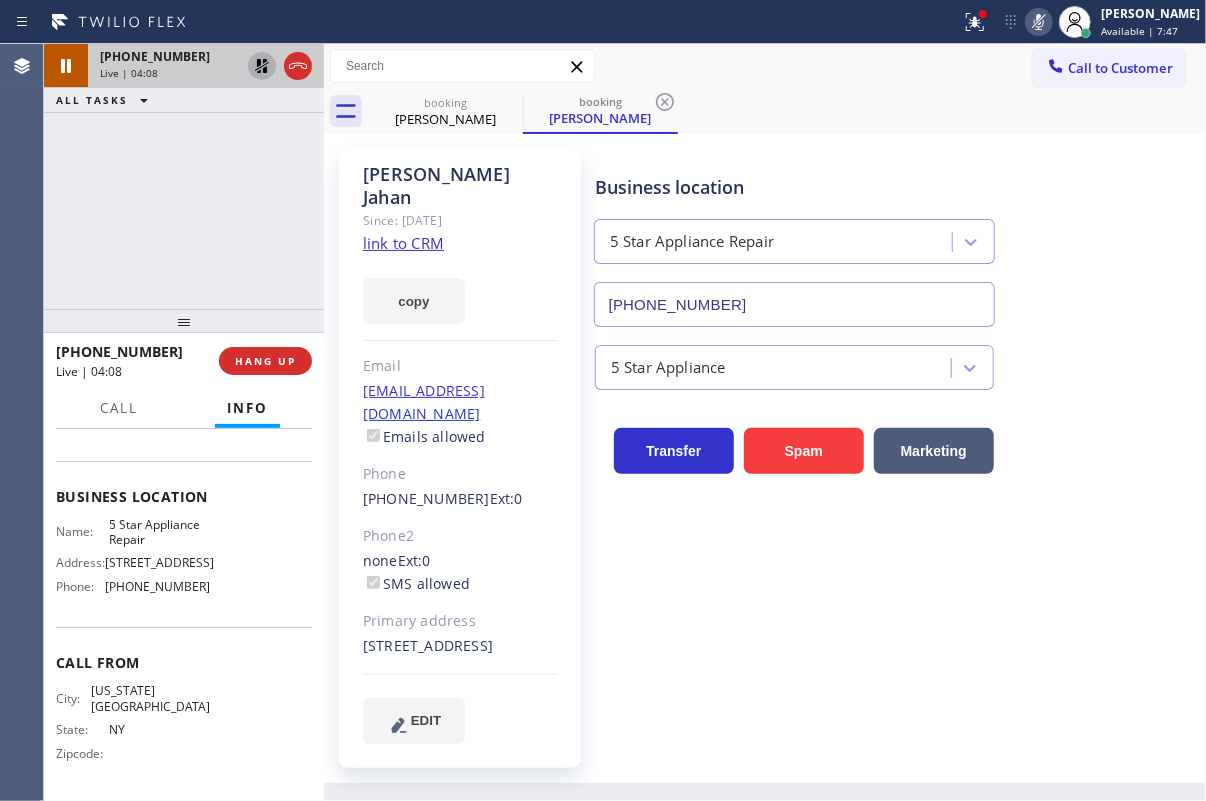 click 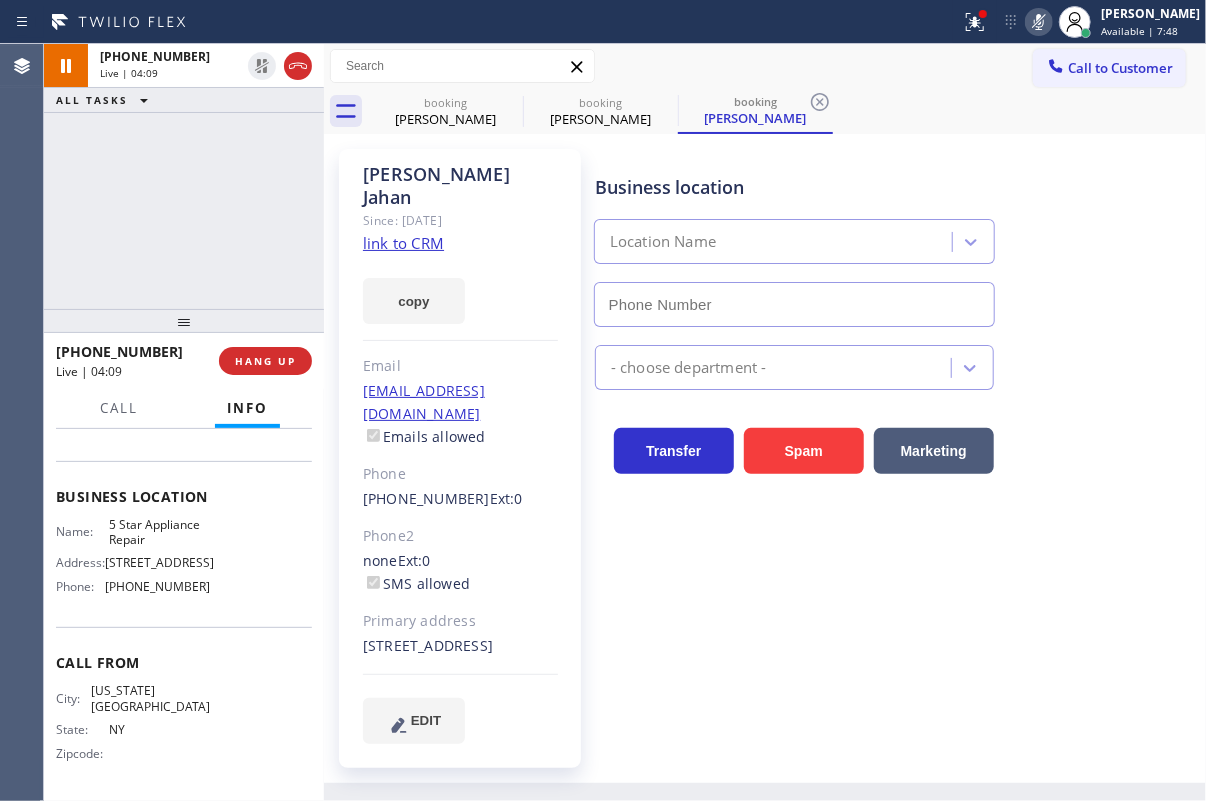 click 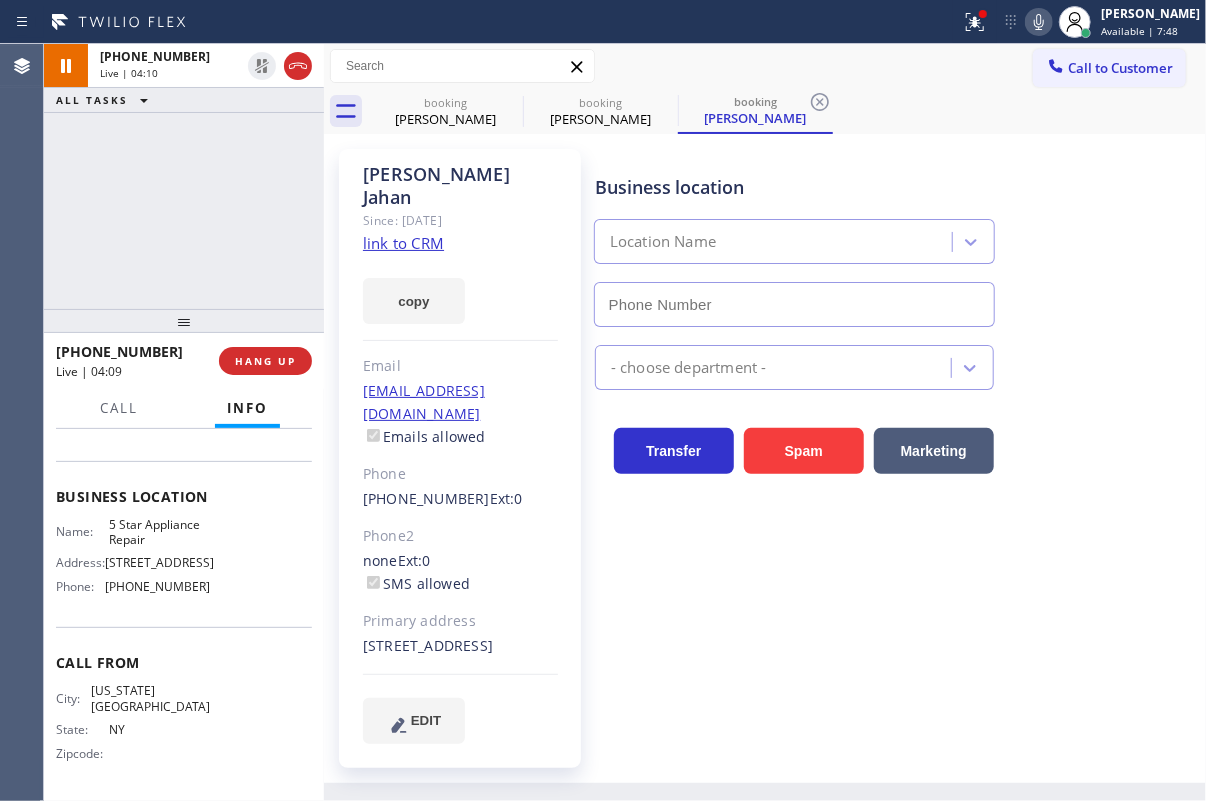 type on "[PHONE_NUMBER]" 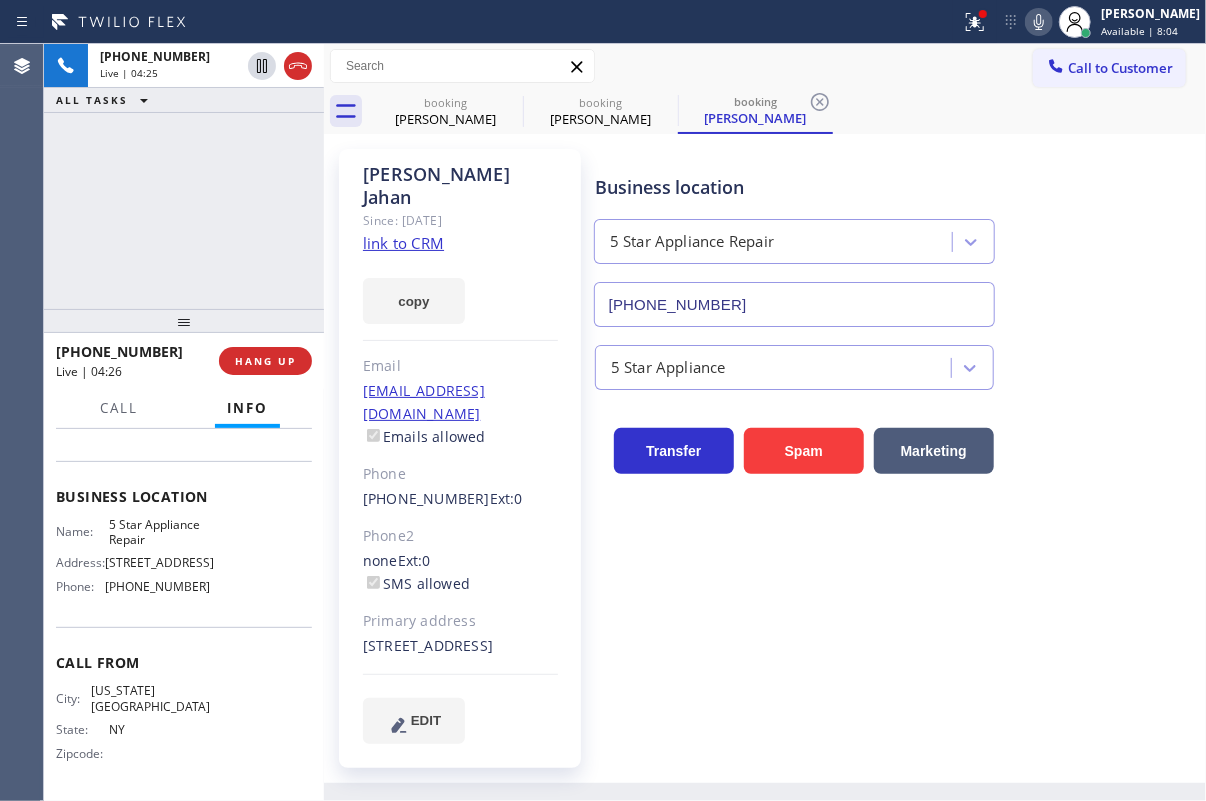 drag, startPoint x: 1095, startPoint y: 504, endPoint x: 1095, endPoint y: 466, distance: 38 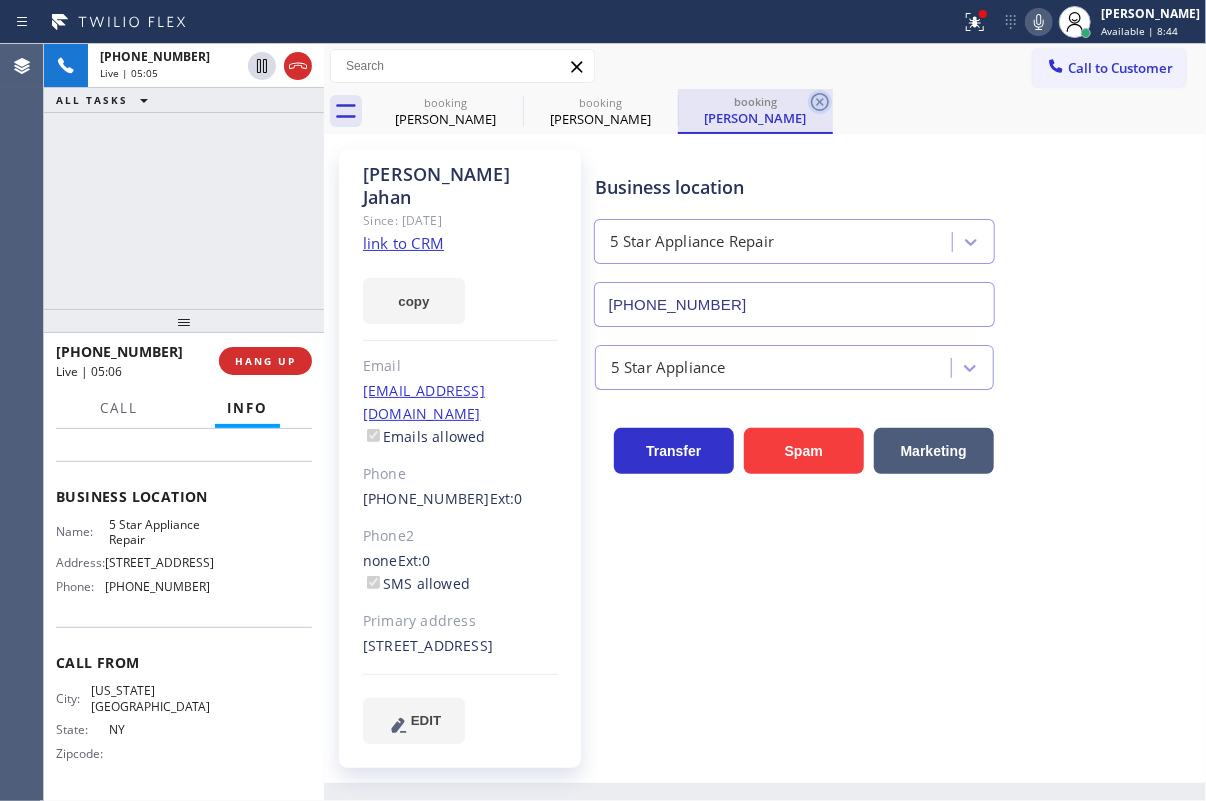 click 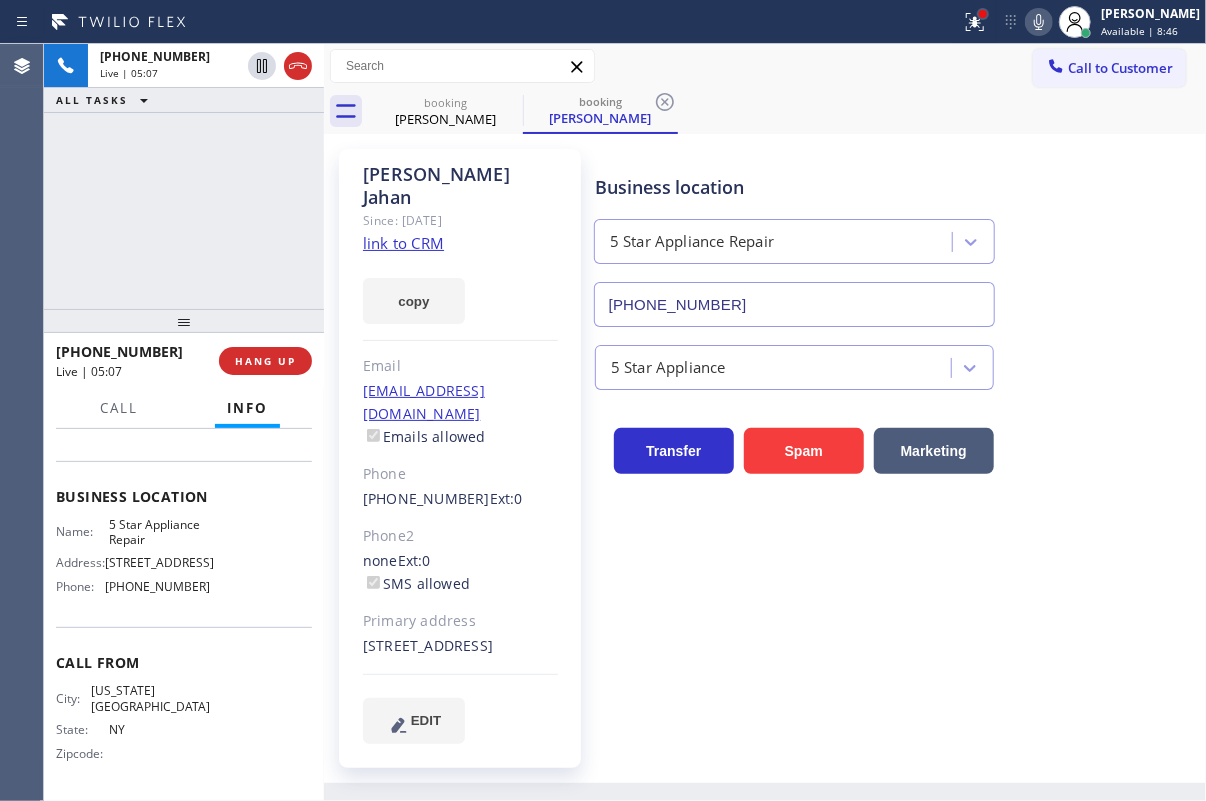 click at bounding box center (983, 14) 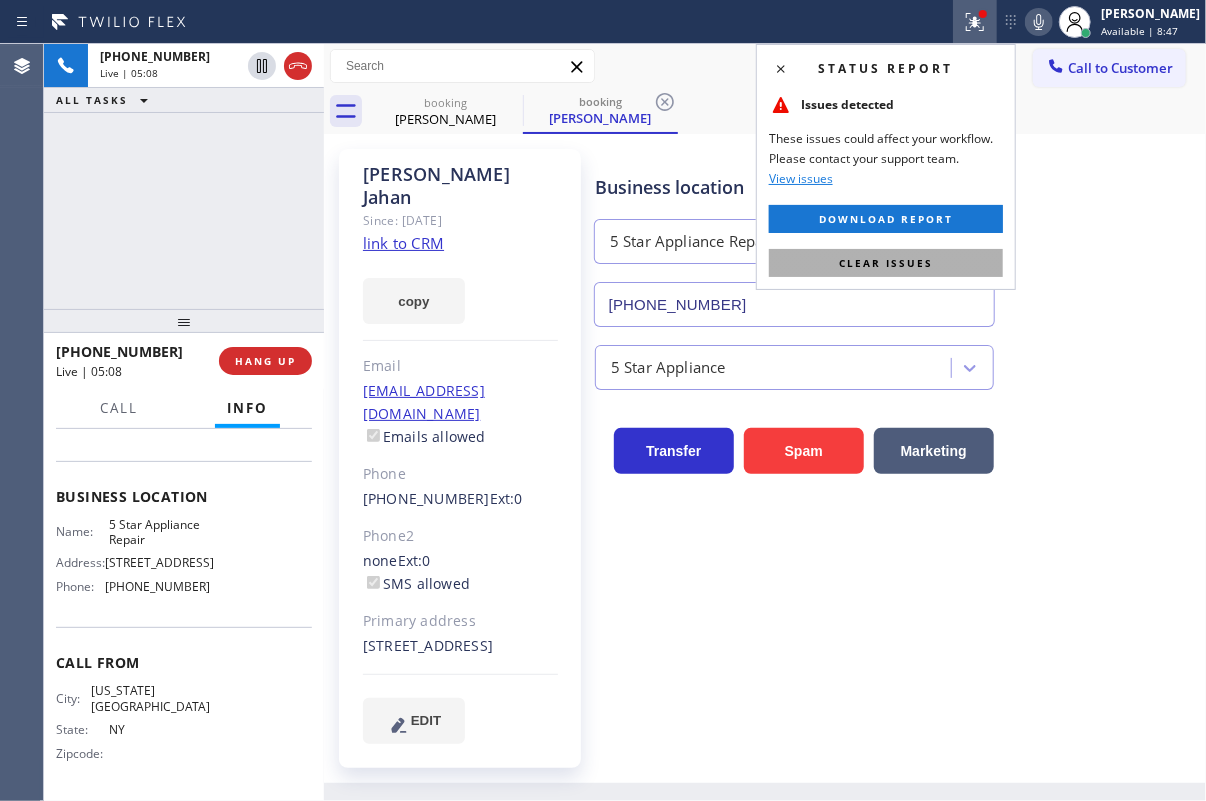 click on "Clear issues" at bounding box center (886, 263) 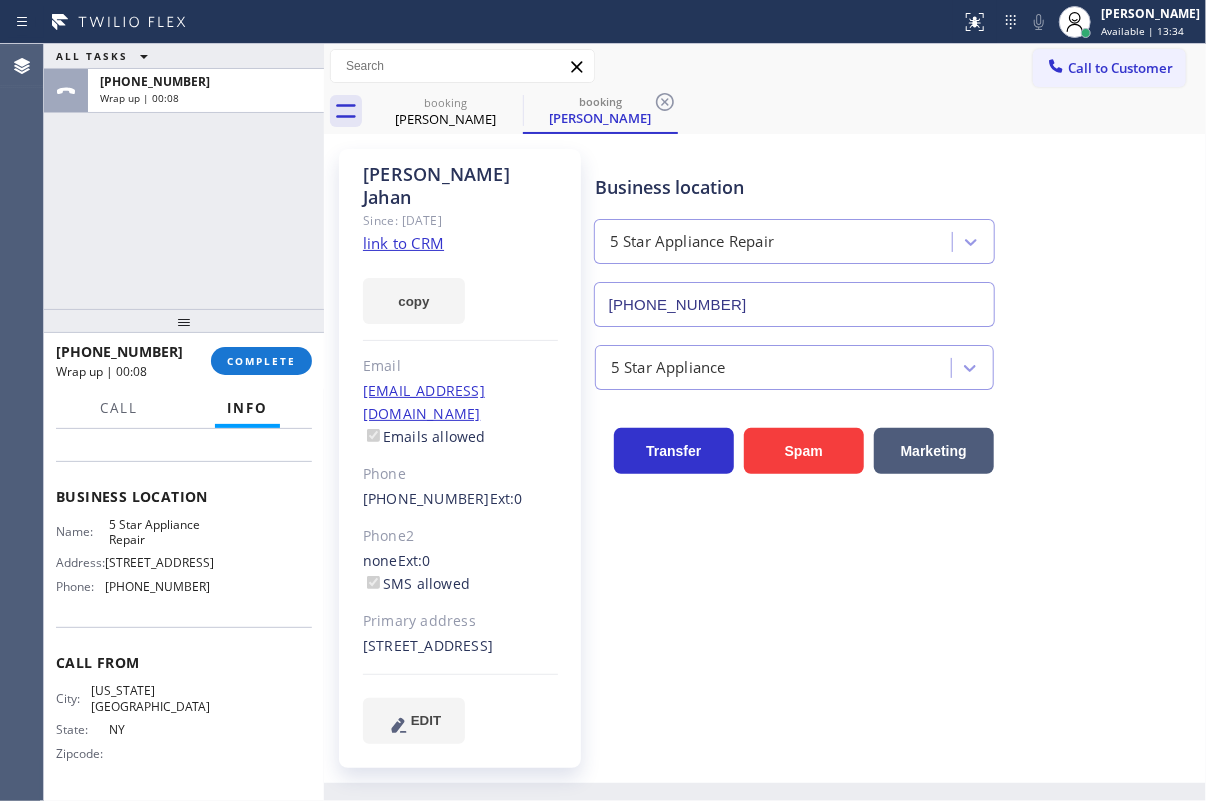 click on "[PHONE_NUMBER] Wrap up | 00:08 COMPLETE" at bounding box center (184, 361) 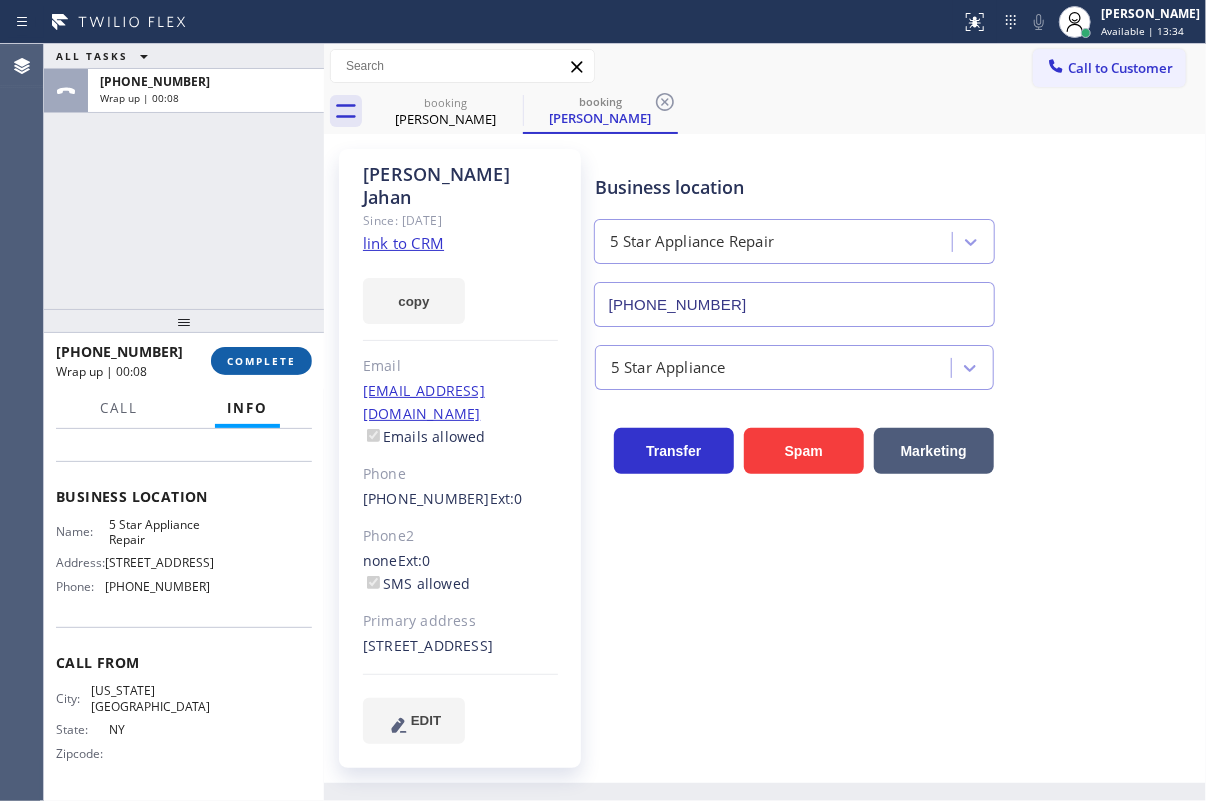 click on "COMPLETE" at bounding box center (261, 361) 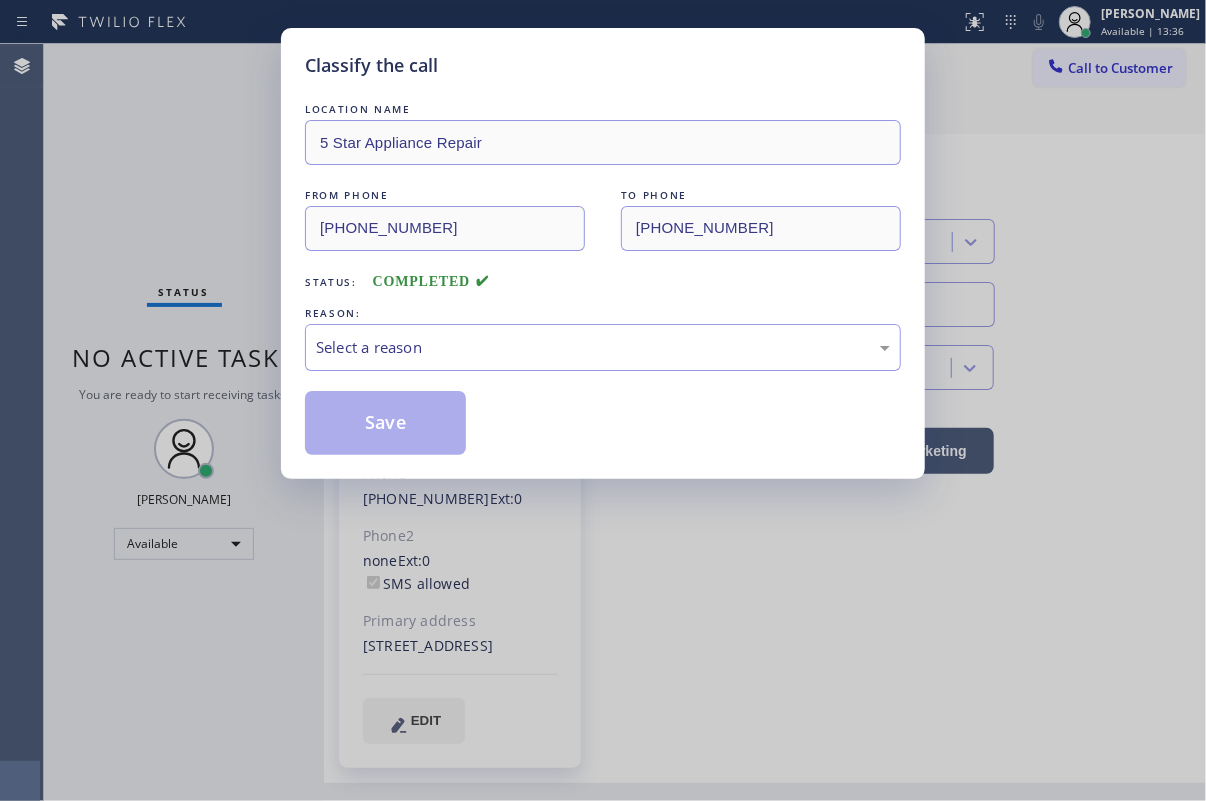 click on "Select a reason" at bounding box center (603, 347) 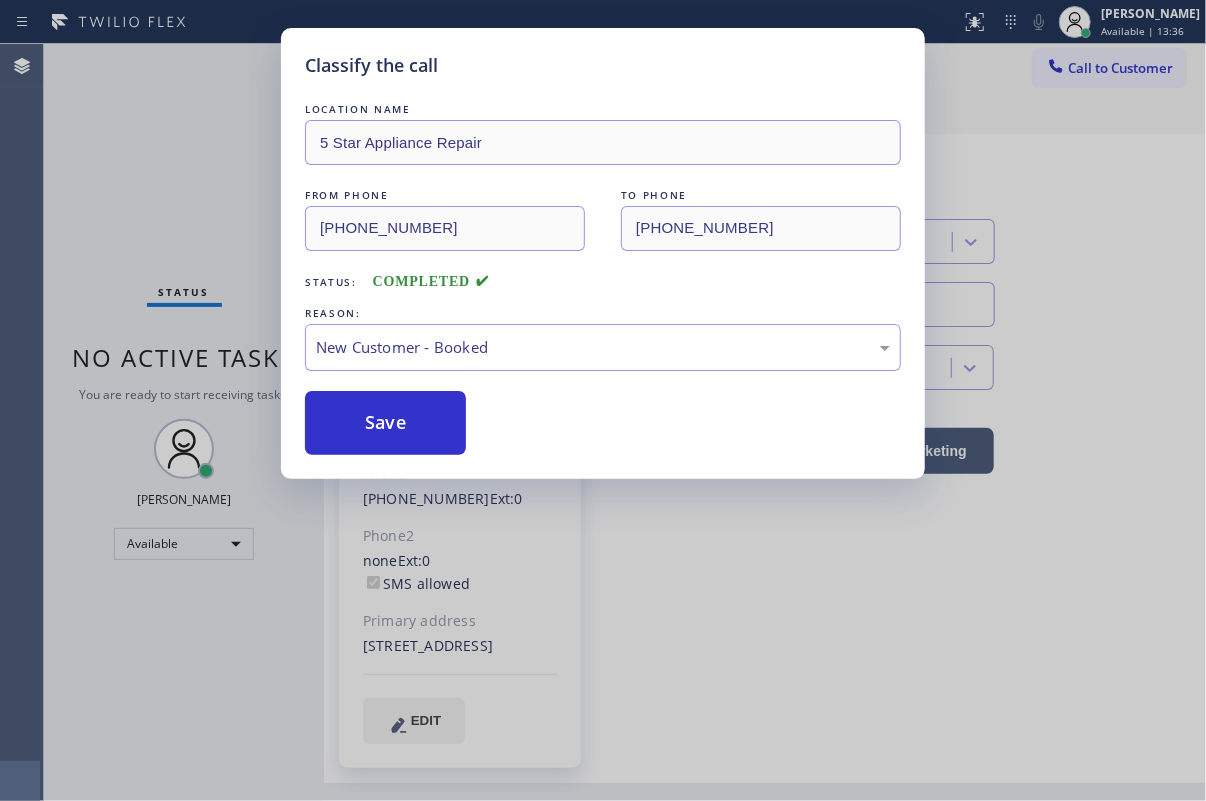 drag, startPoint x: 454, startPoint y: 391, endPoint x: 340, endPoint y: 437, distance: 122.93088 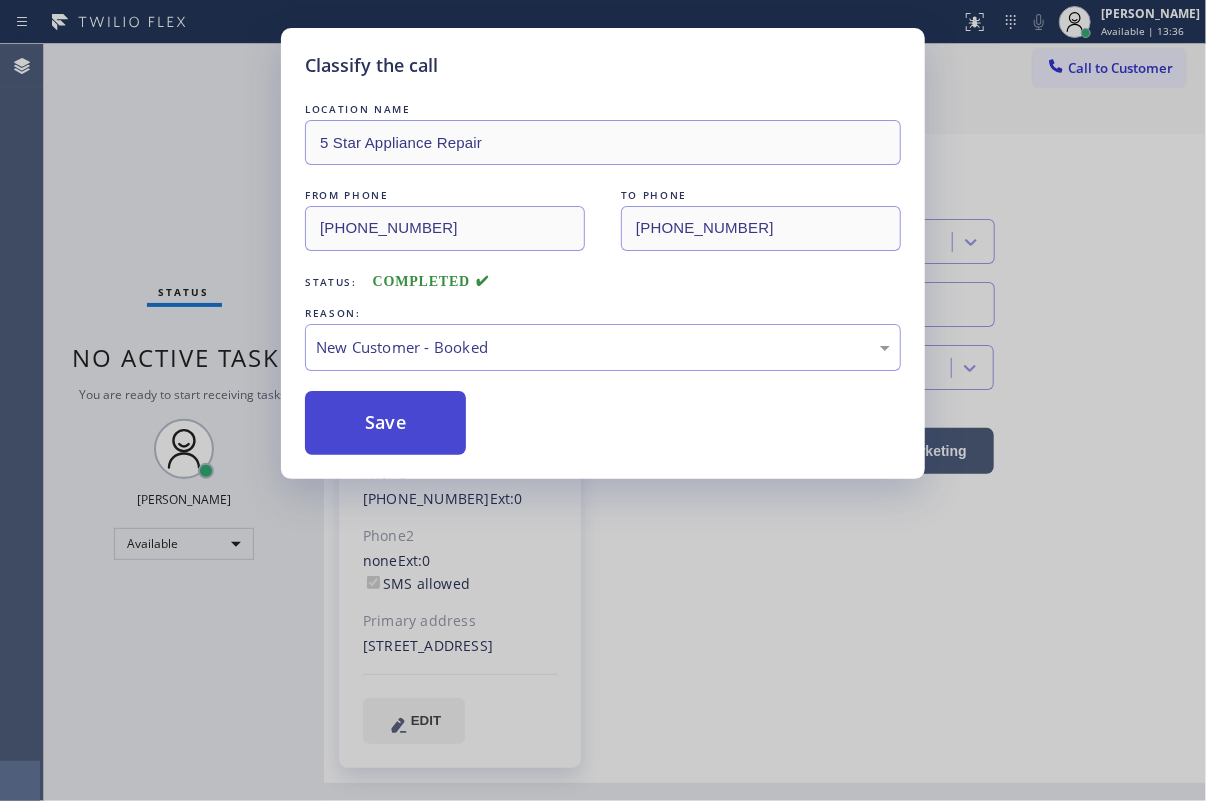 click on "Save" at bounding box center [385, 423] 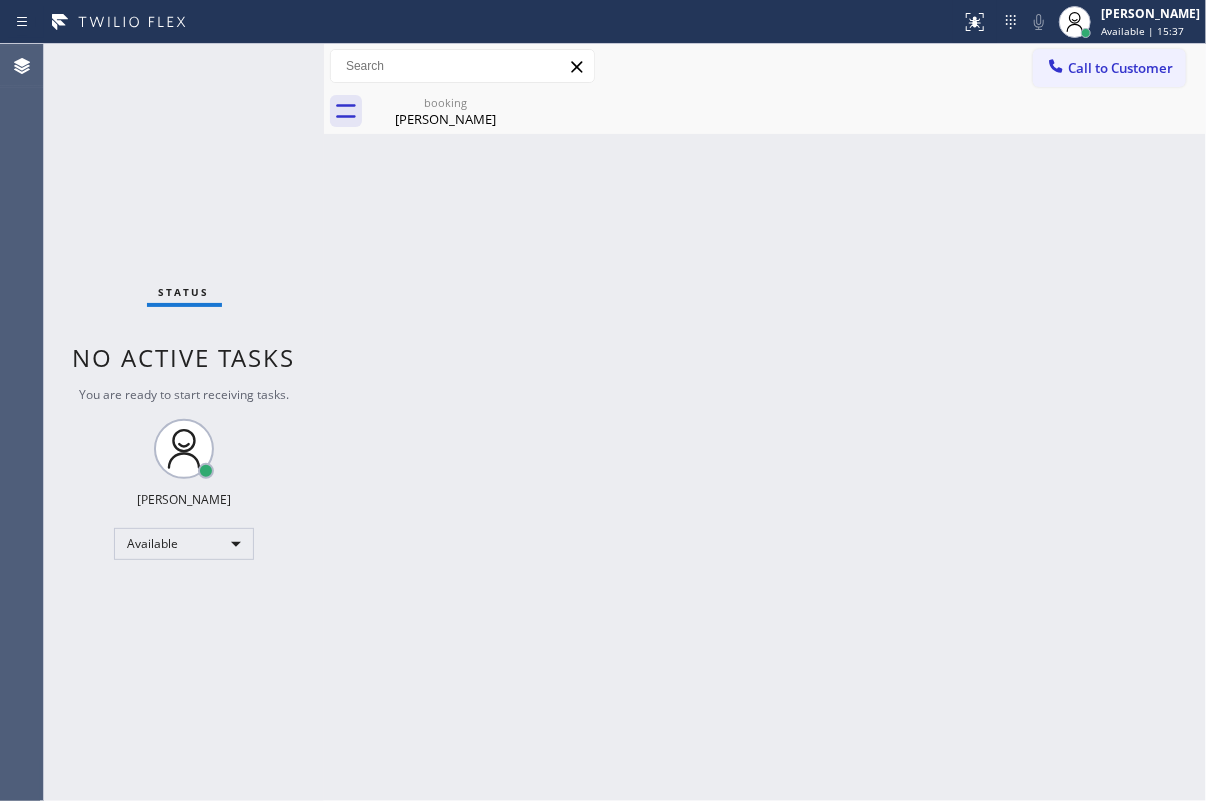 click on "Status   No active tasks     You are ready to start receiving tasks.   [PERSON_NAME] Available" at bounding box center (184, 422) 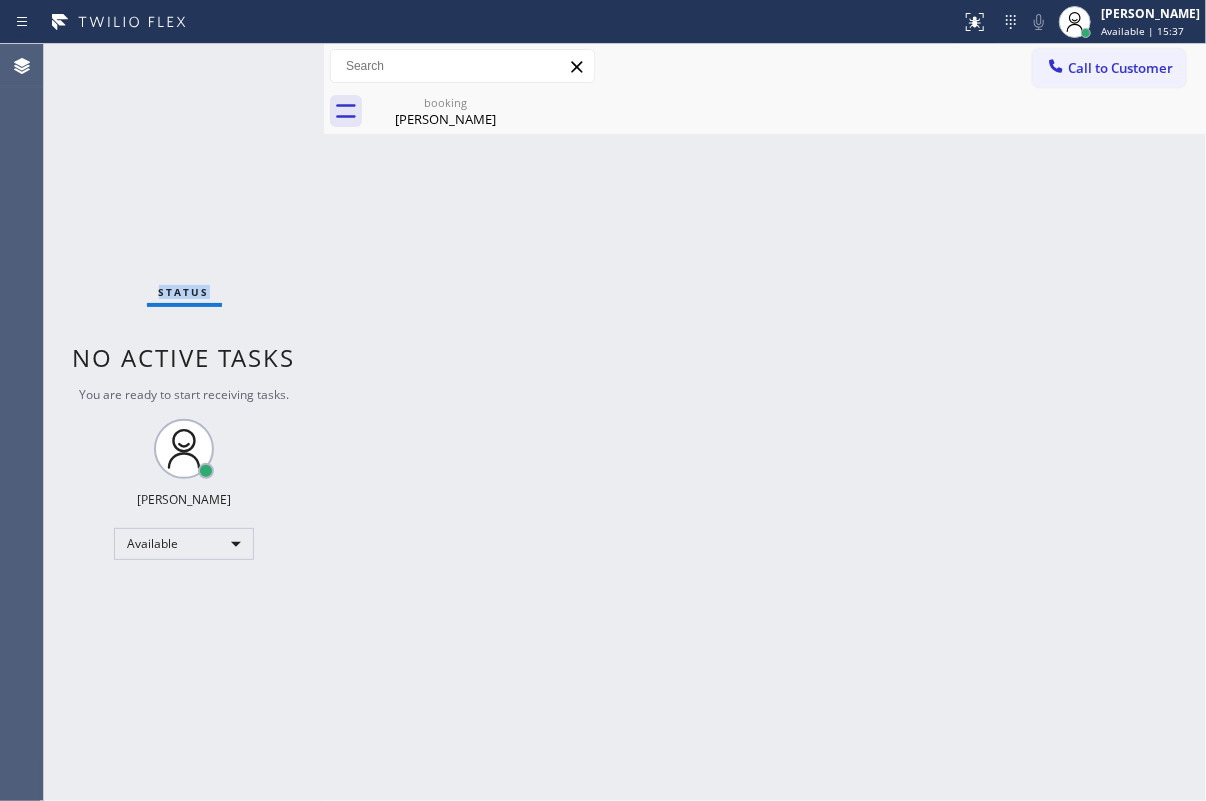 click on "Status   No active tasks     You are ready to start receiving tasks.   [PERSON_NAME] Available" at bounding box center [184, 422] 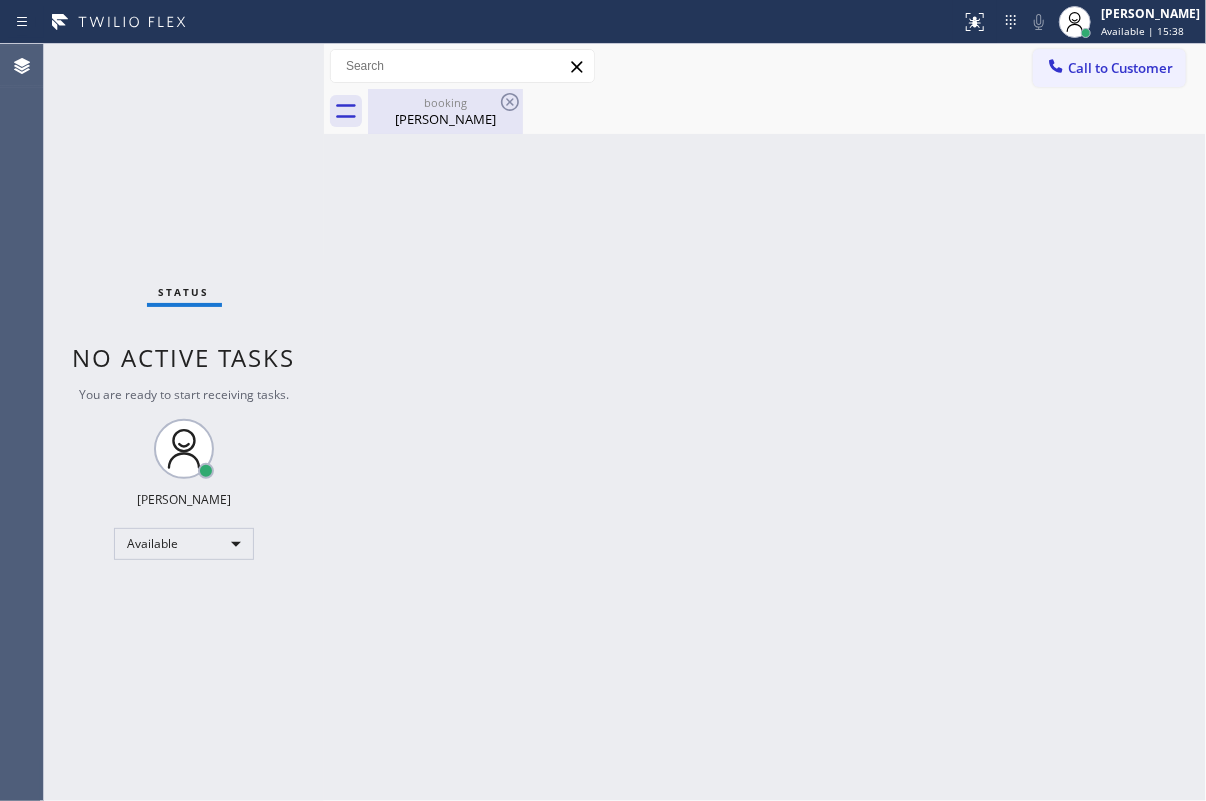 click on "booking" at bounding box center (445, 102) 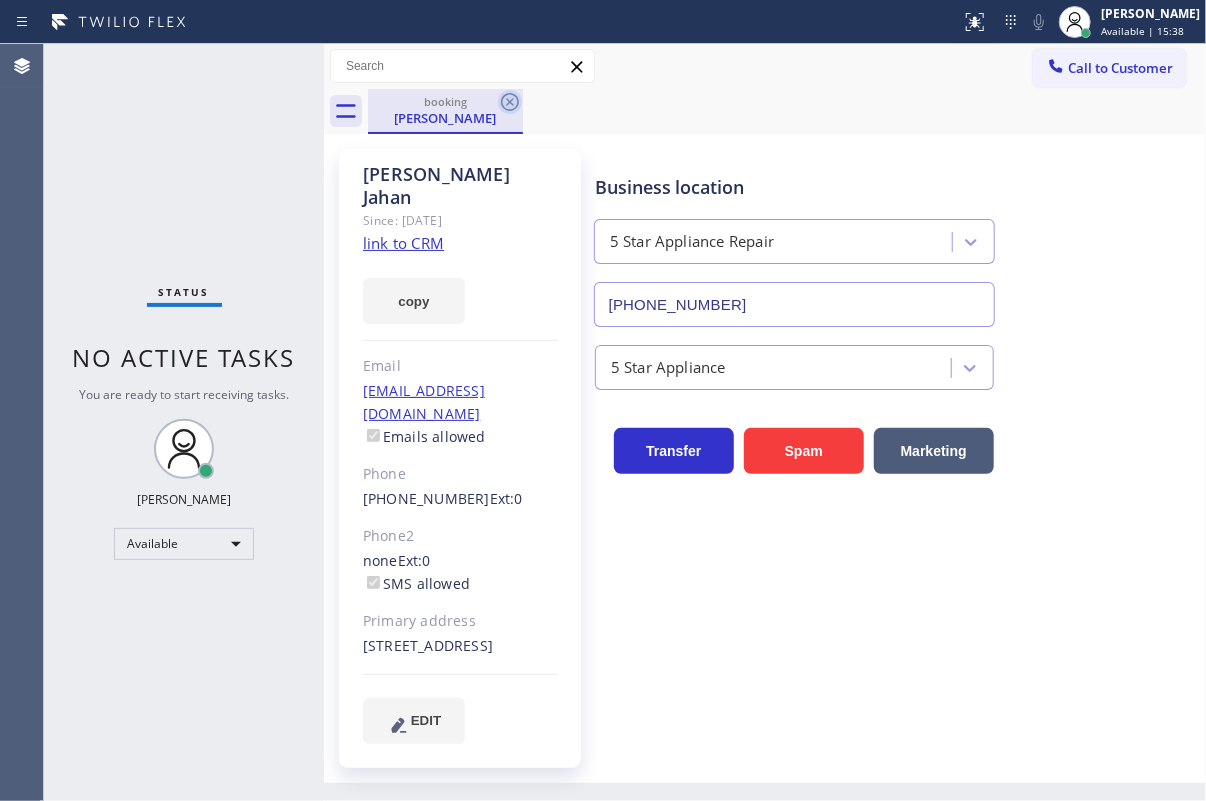 click 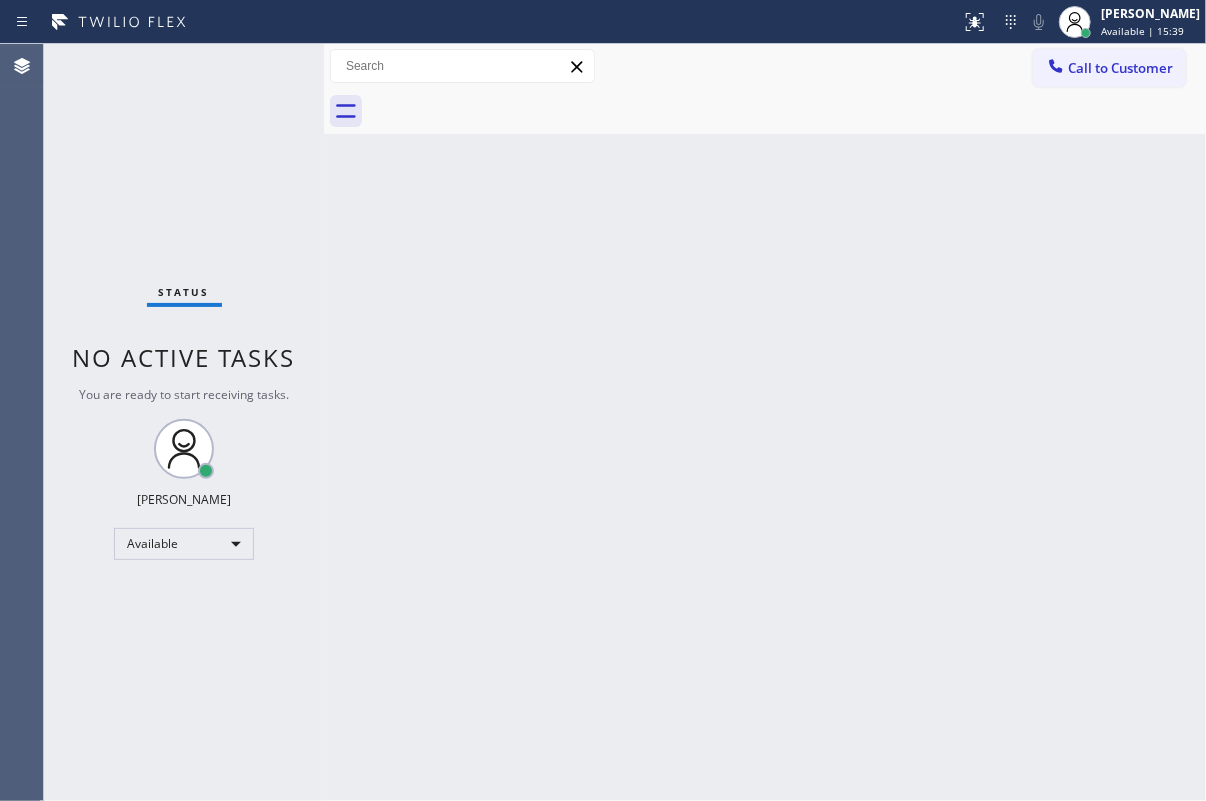 click on "Status   No active tasks     You are ready to start receiving tasks.   [PERSON_NAME] Available" at bounding box center [184, 422] 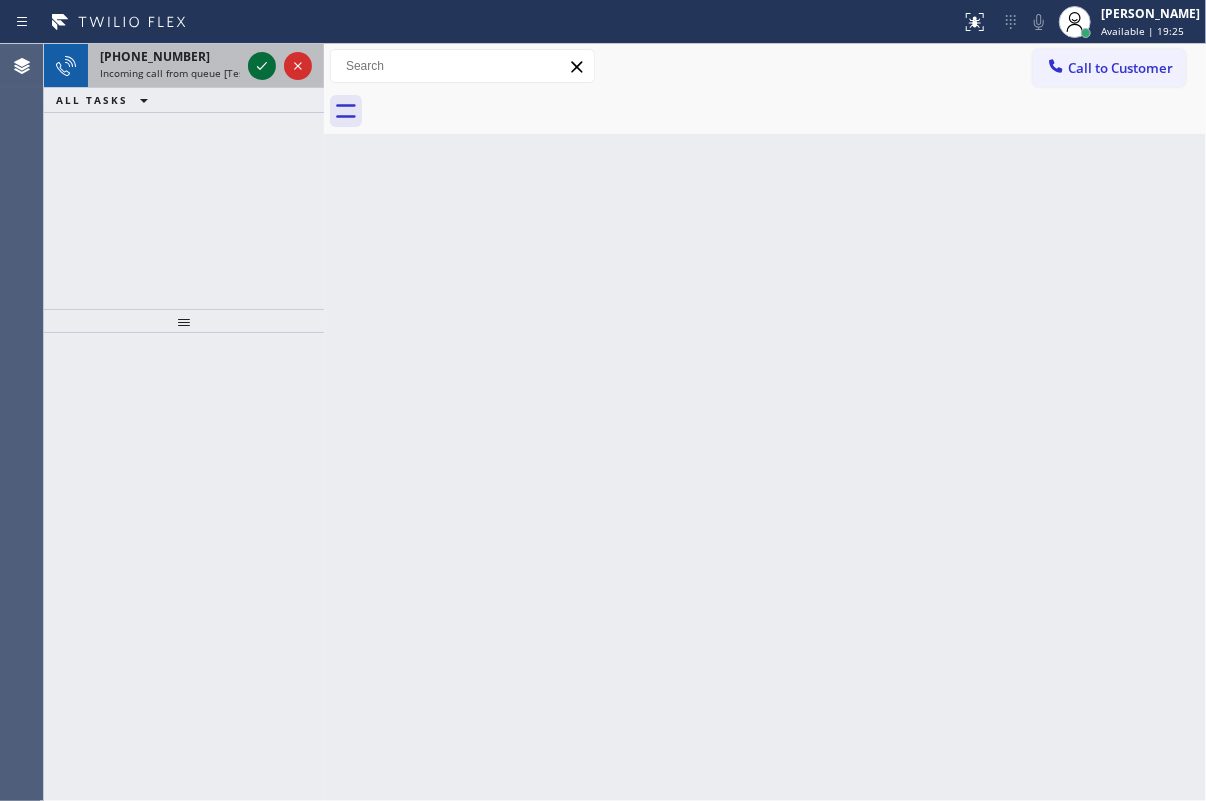 click 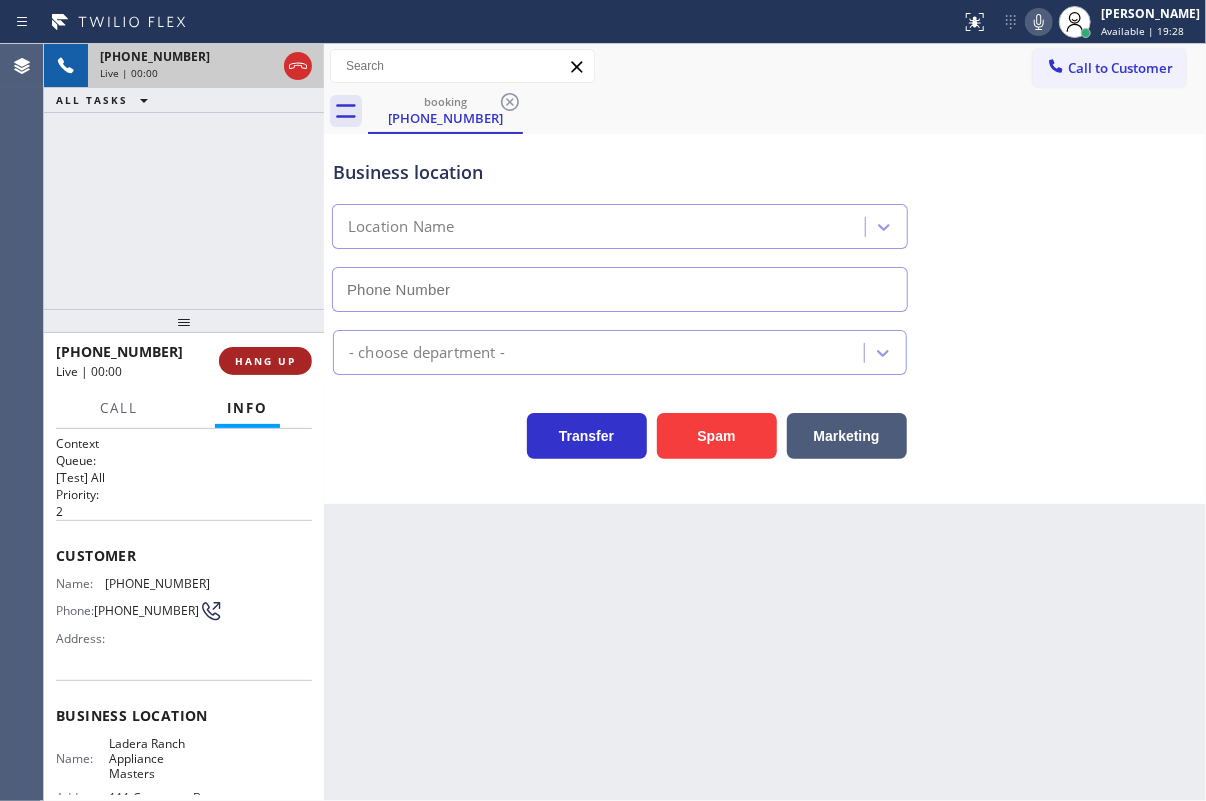 type on "[PHONE_NUMBER]" 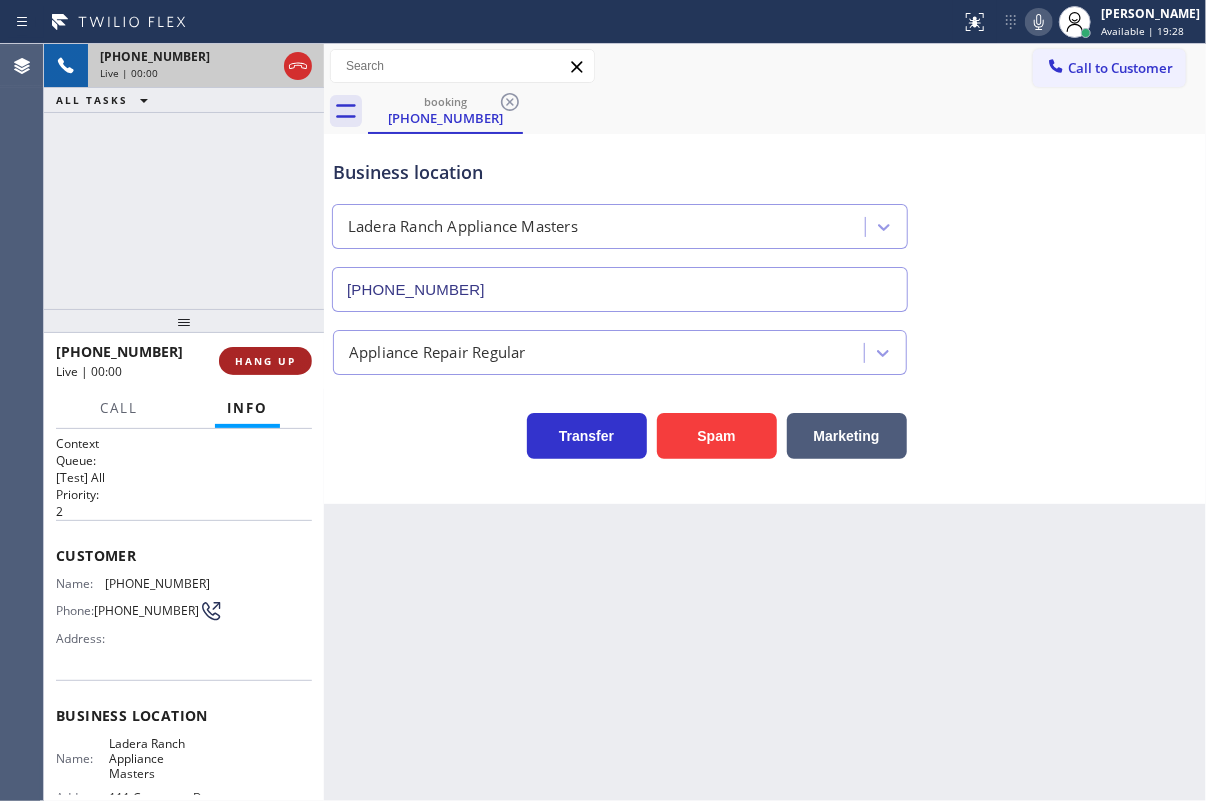 click on "HANG UP" at bounding box center (265, 361) 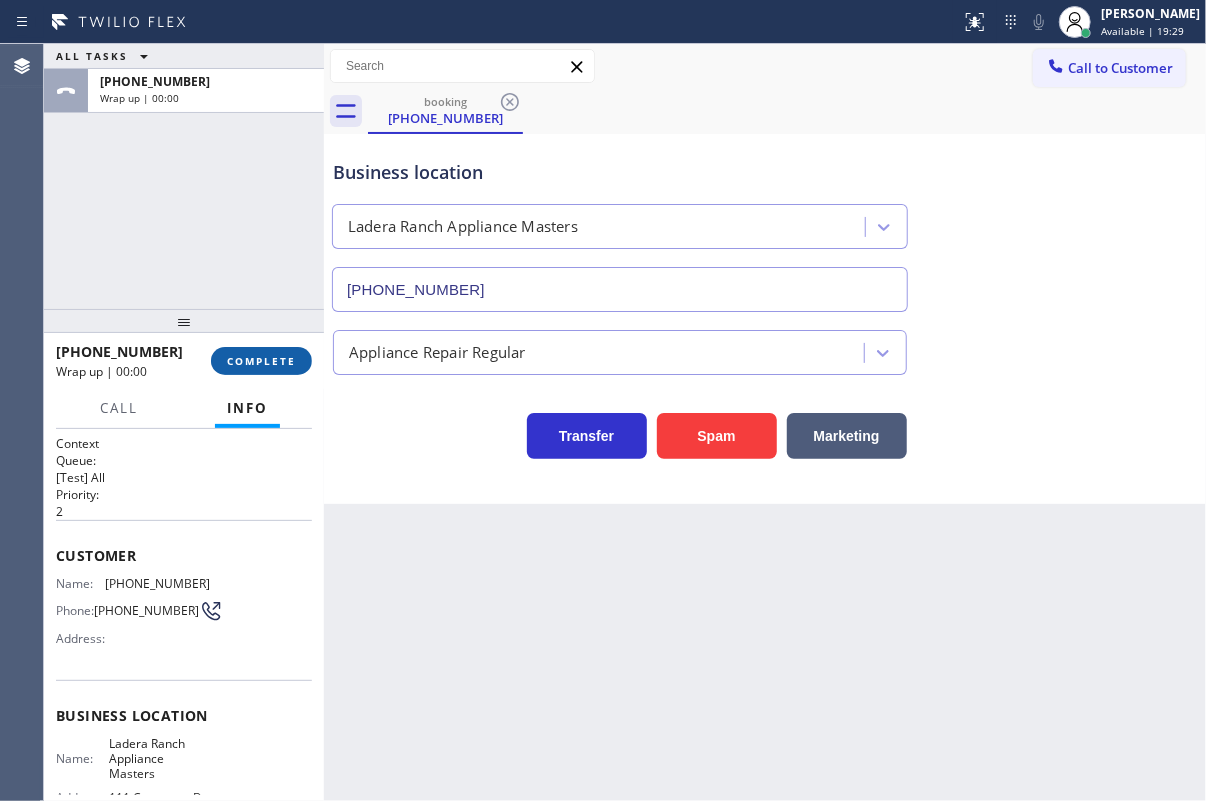 click on "COMPLETE" at bounding box center [261, 361] 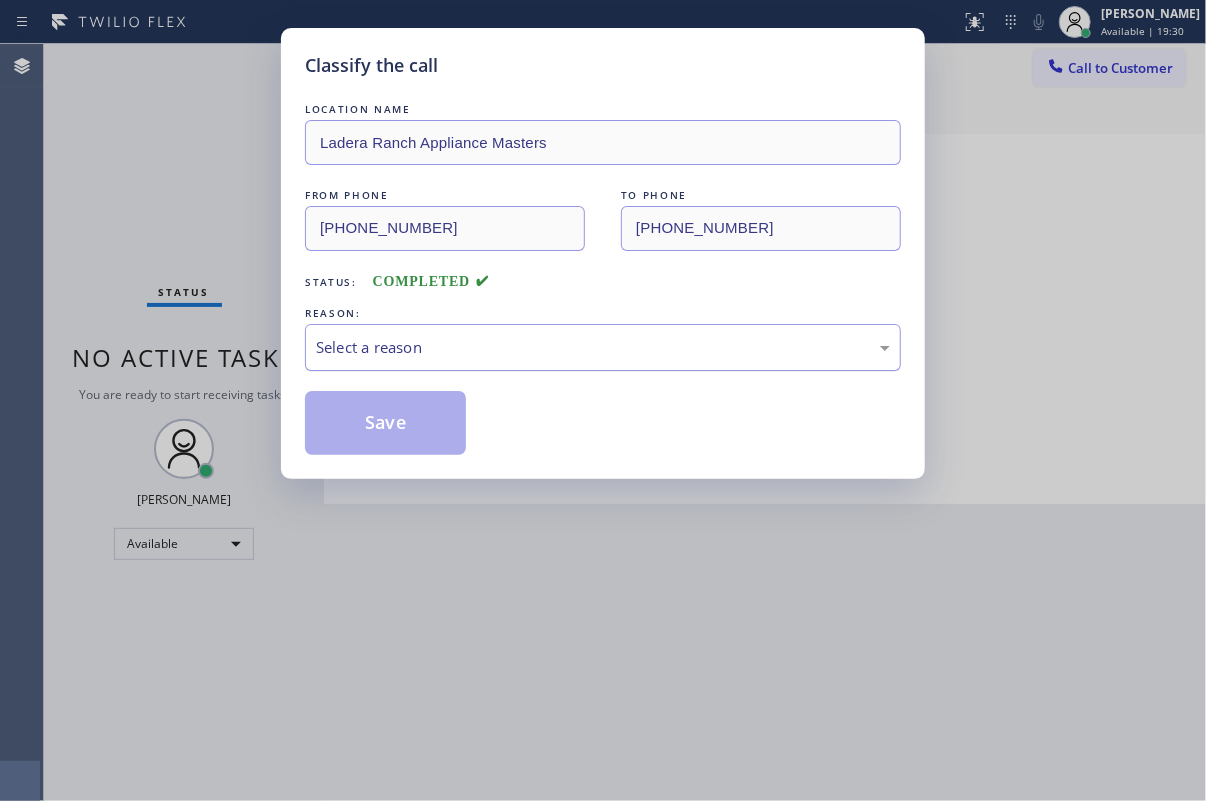 click on "Select a reason" at bounding box center (603, 347) 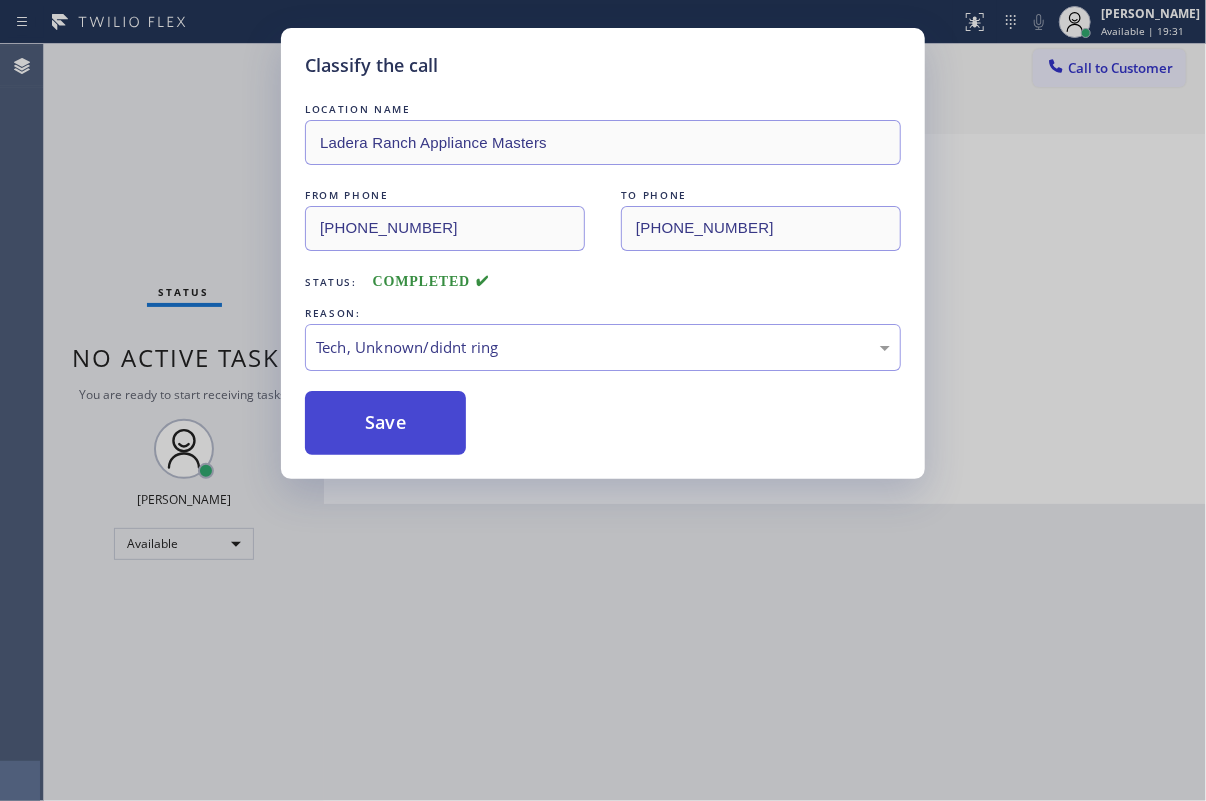 click on "Save" at bounding box center (385, 423) 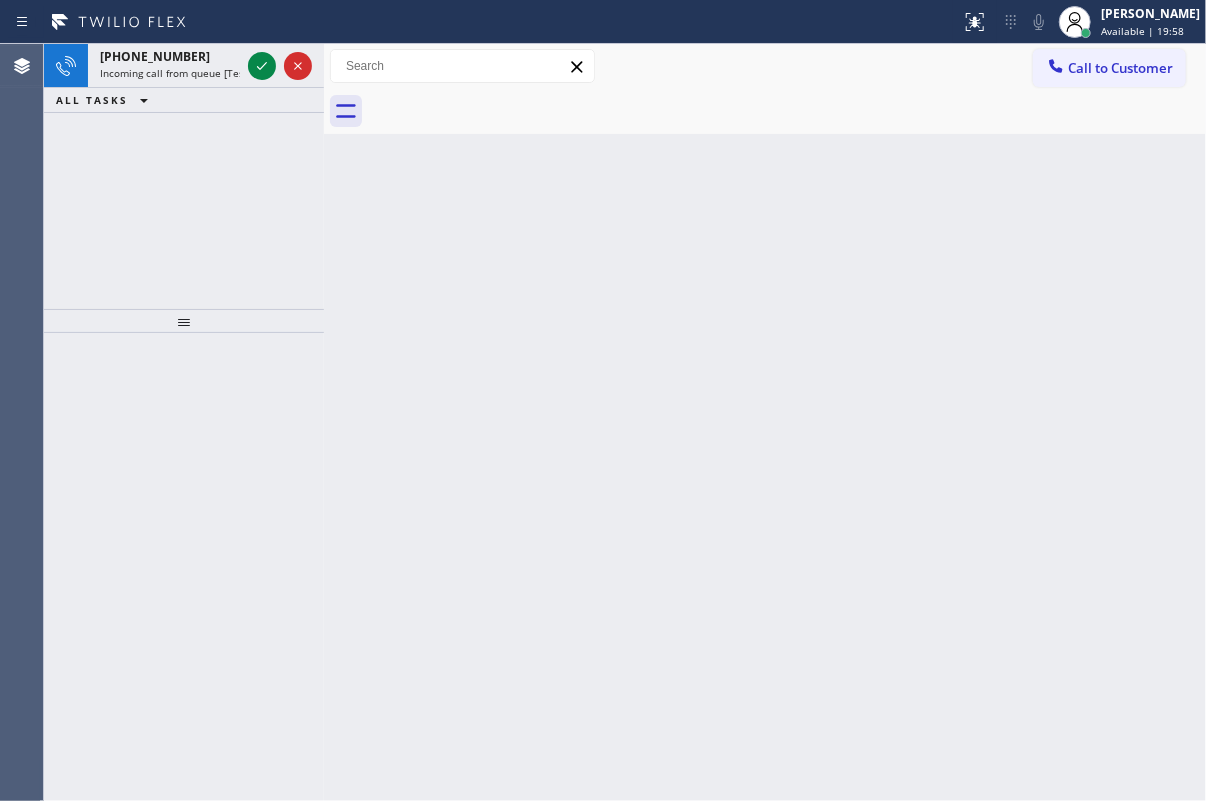 drag, startPoint x: 1176, startPoint y: 259, endPoint x: 1074, endPoint y: 241, distance: 103.57606 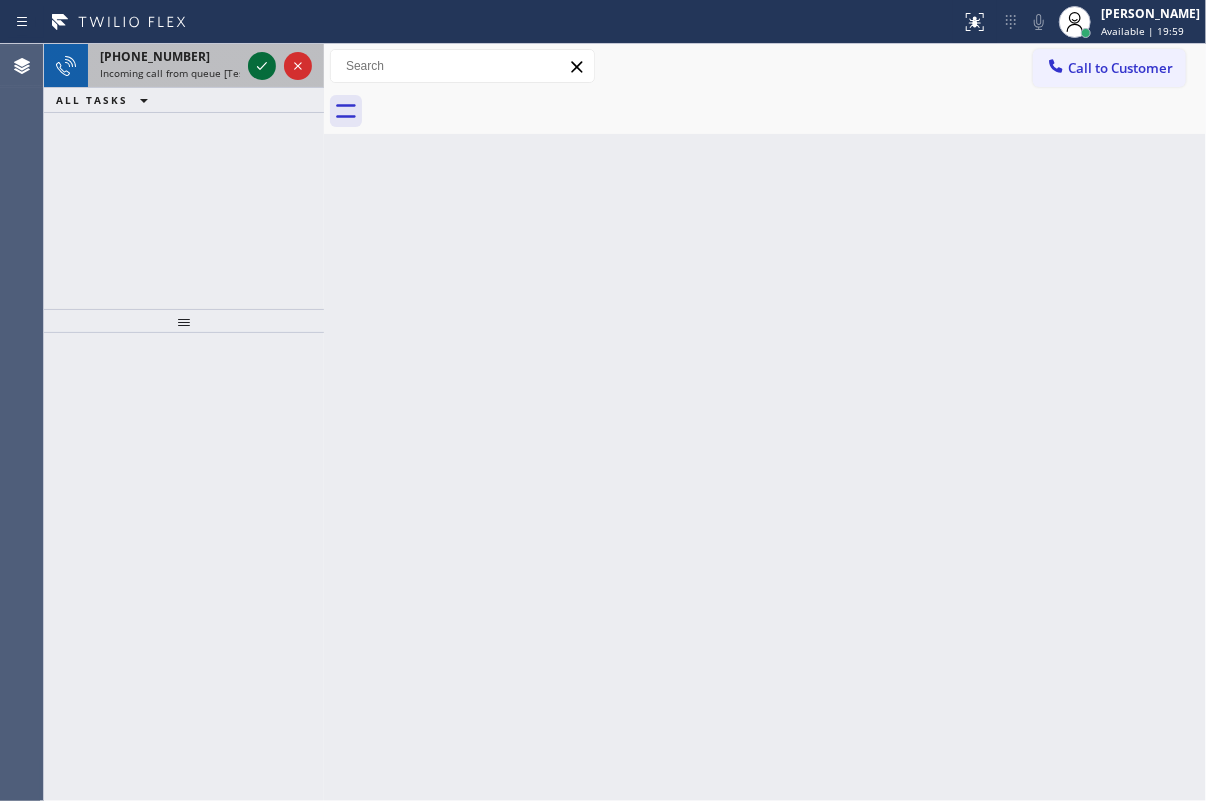 click 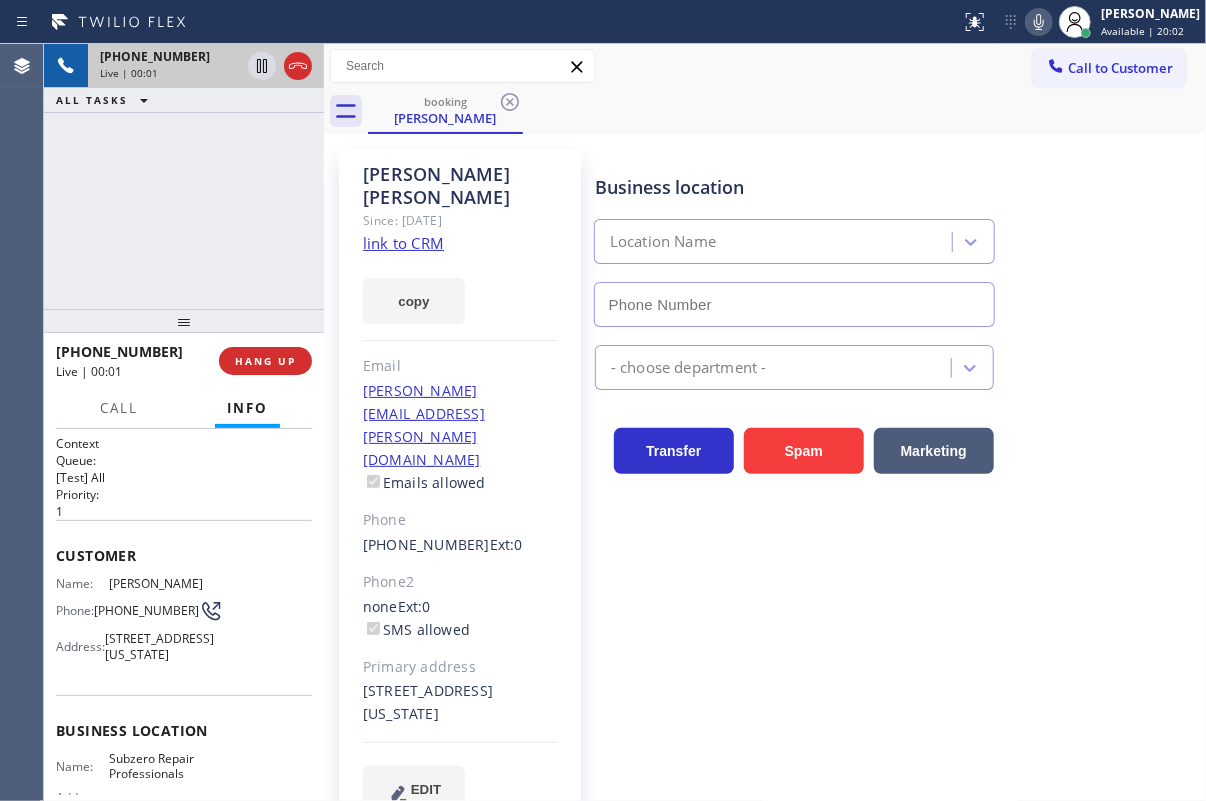 type on "[PHONE_NUMBER]" 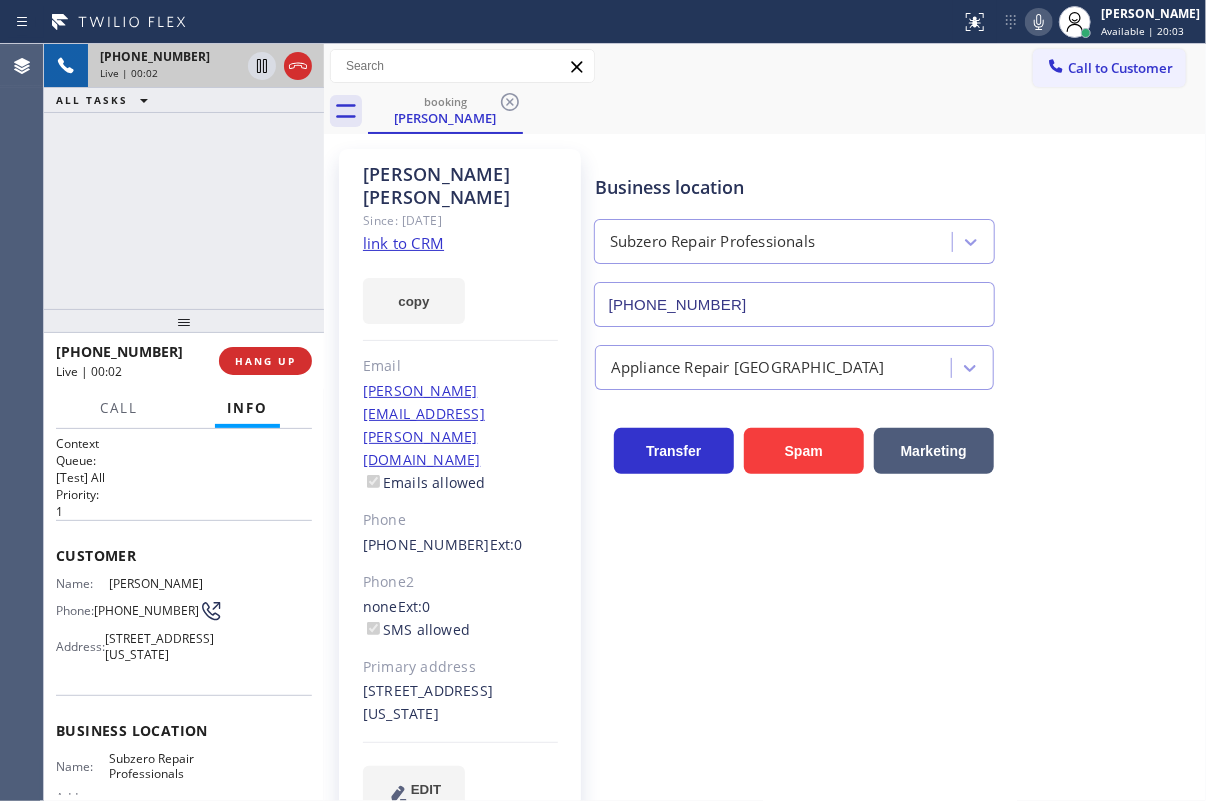 click on "link to CRM" 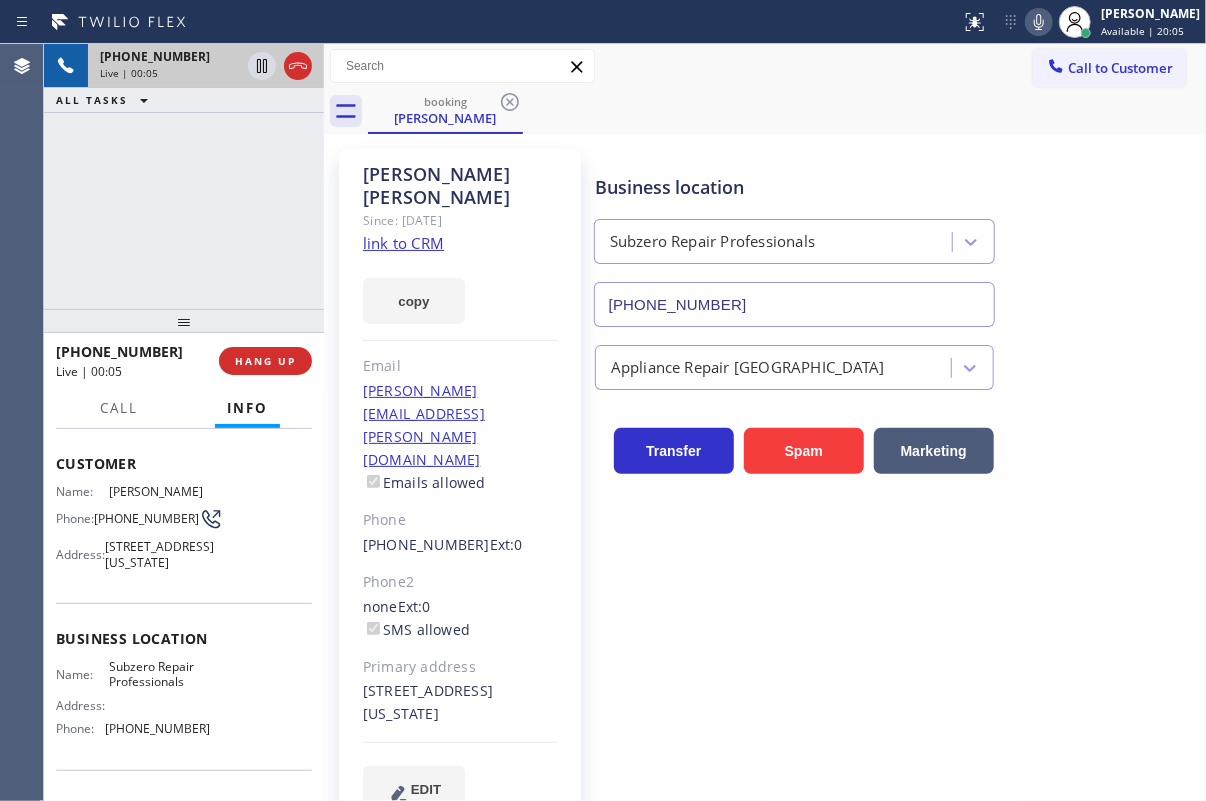 scroll, scrollTop: 252, scrollLeft: 0, axis: vertical 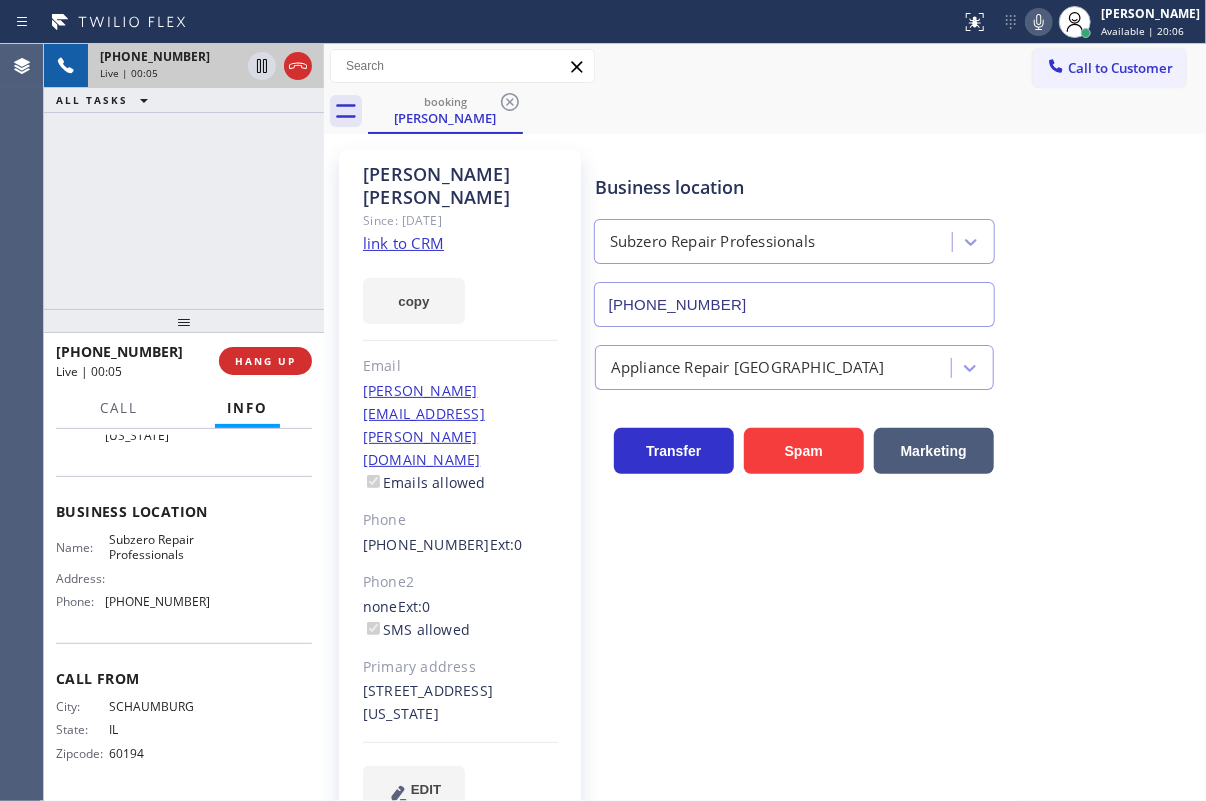 click on "Subzero Repair  Professionals" at bounding box center [159, 547] 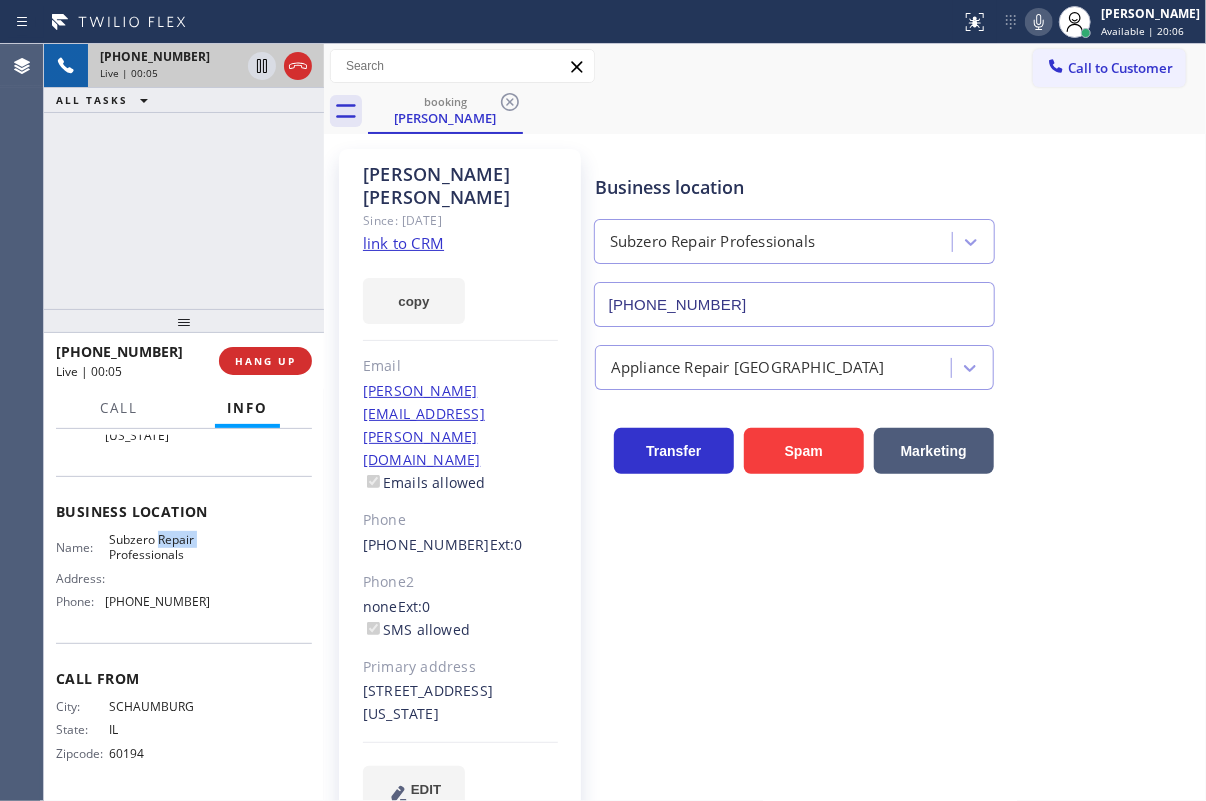 click on "Subzero Repair  Professionals" at bounding box center (159, 547) 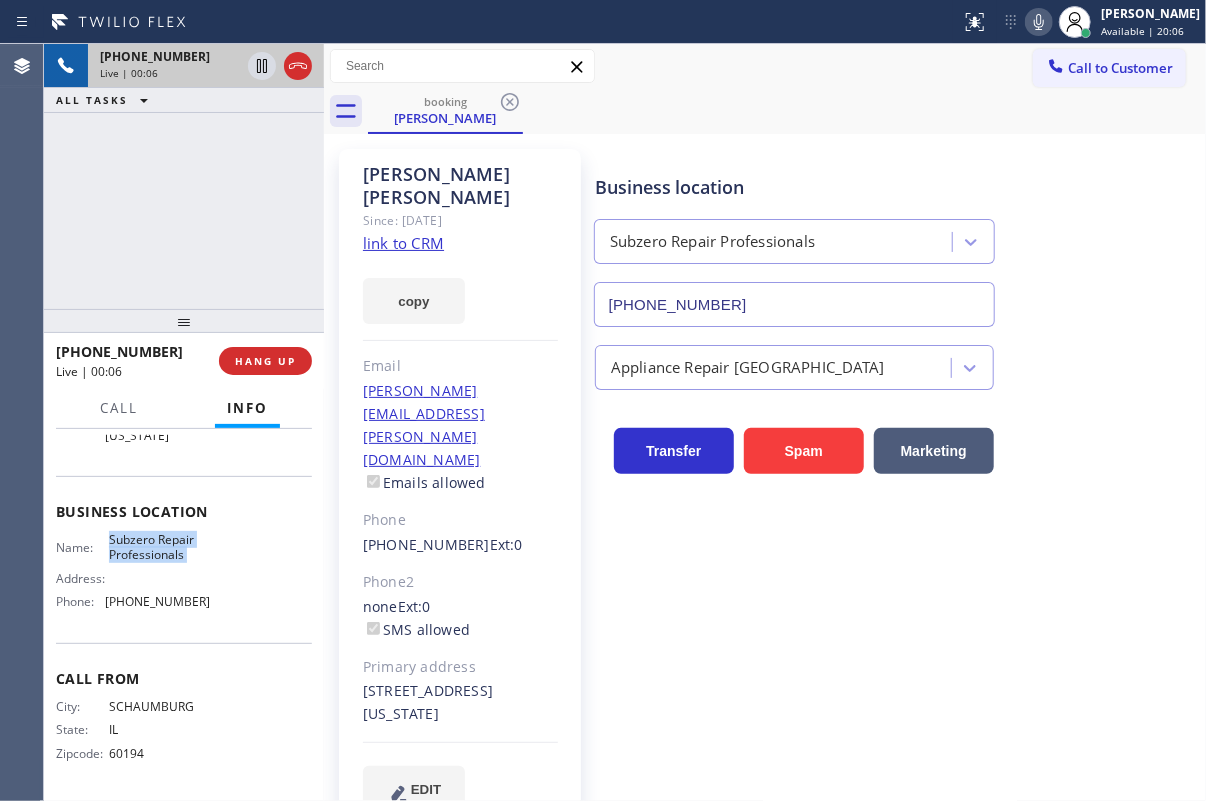 click on "Subzero Repair  Professionals" at bounding box center (159, 547) 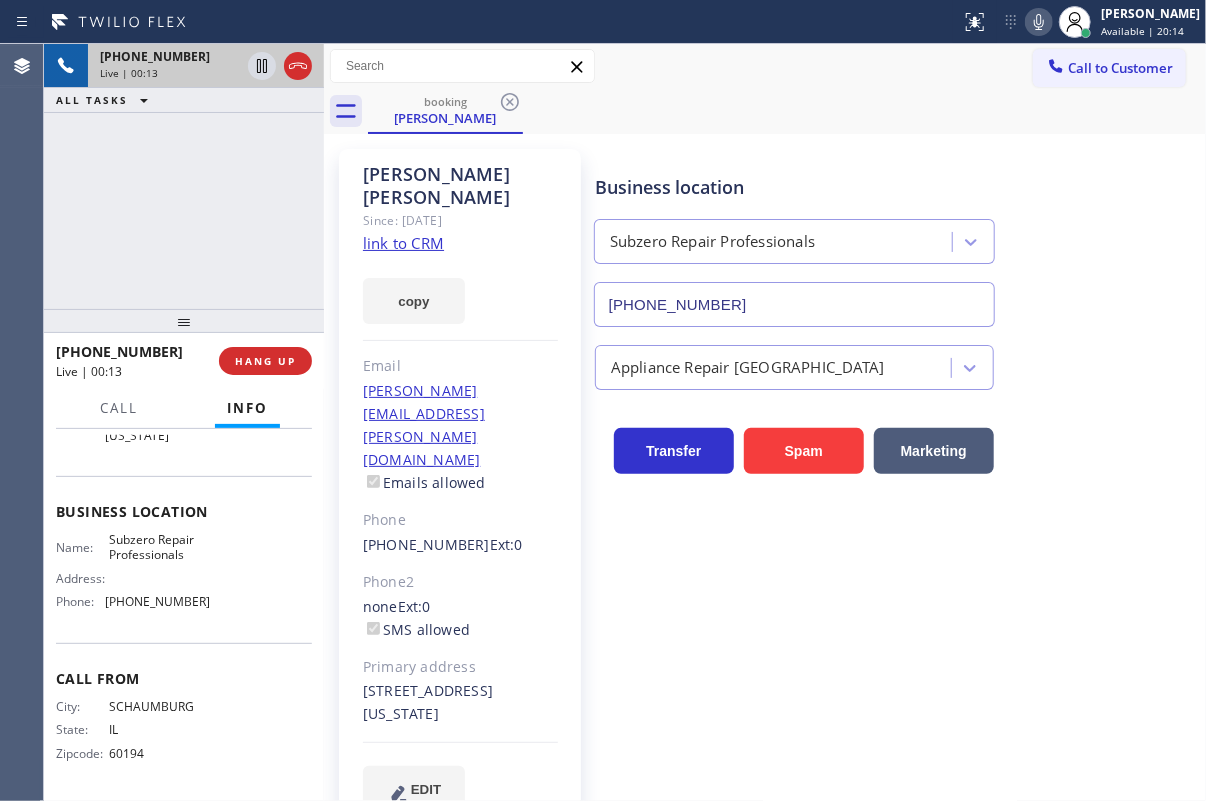 click on "[PHONE_NUMBER]" at bounding box center (794, 304) 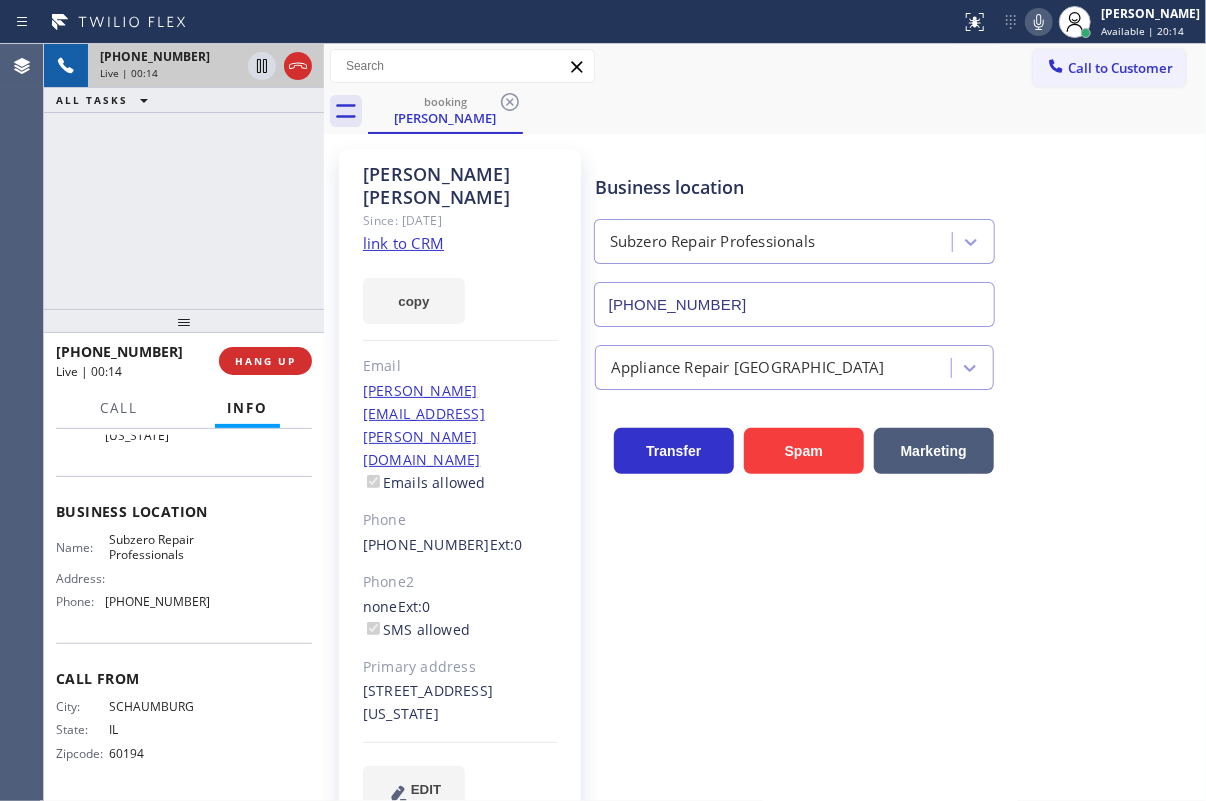 click on "[PHONE_NUMBER]" at bounding box center (794, 304) 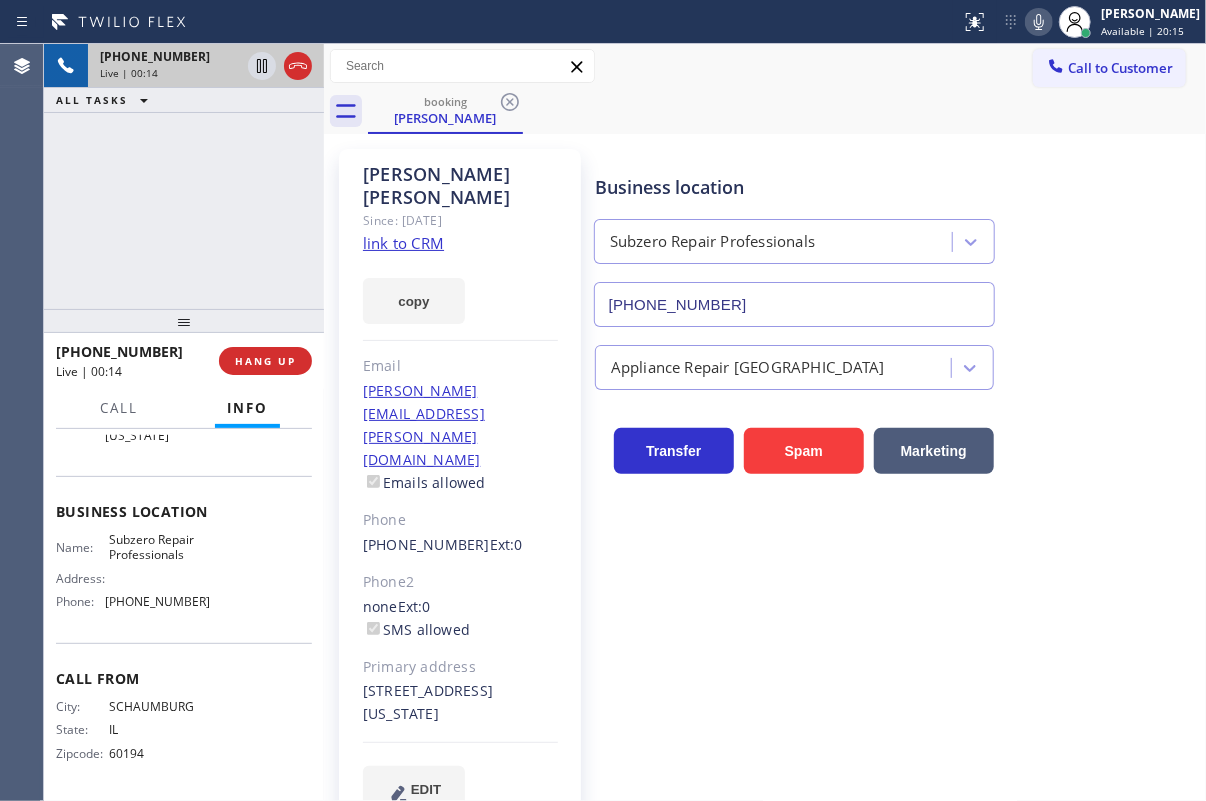 click on "[PHONE_NUMBER]" at bounding box center [794, 304] 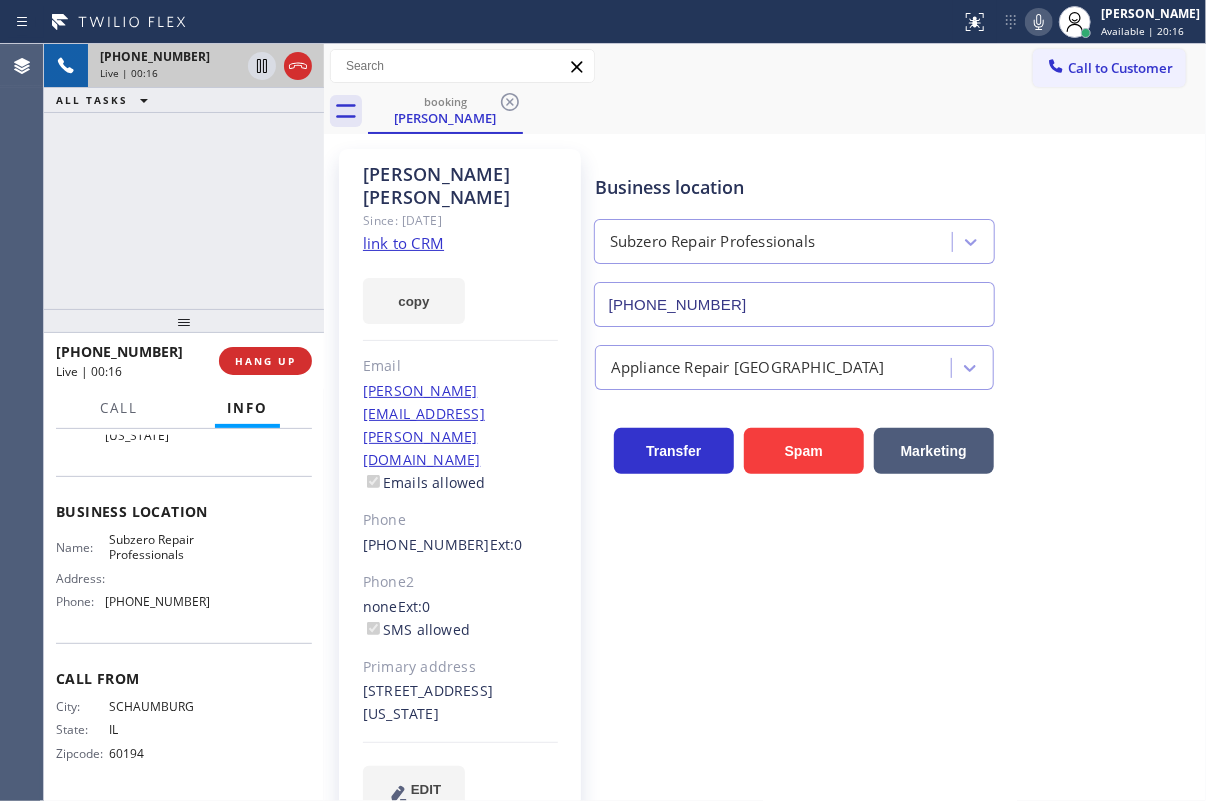 click on "link to CRM" 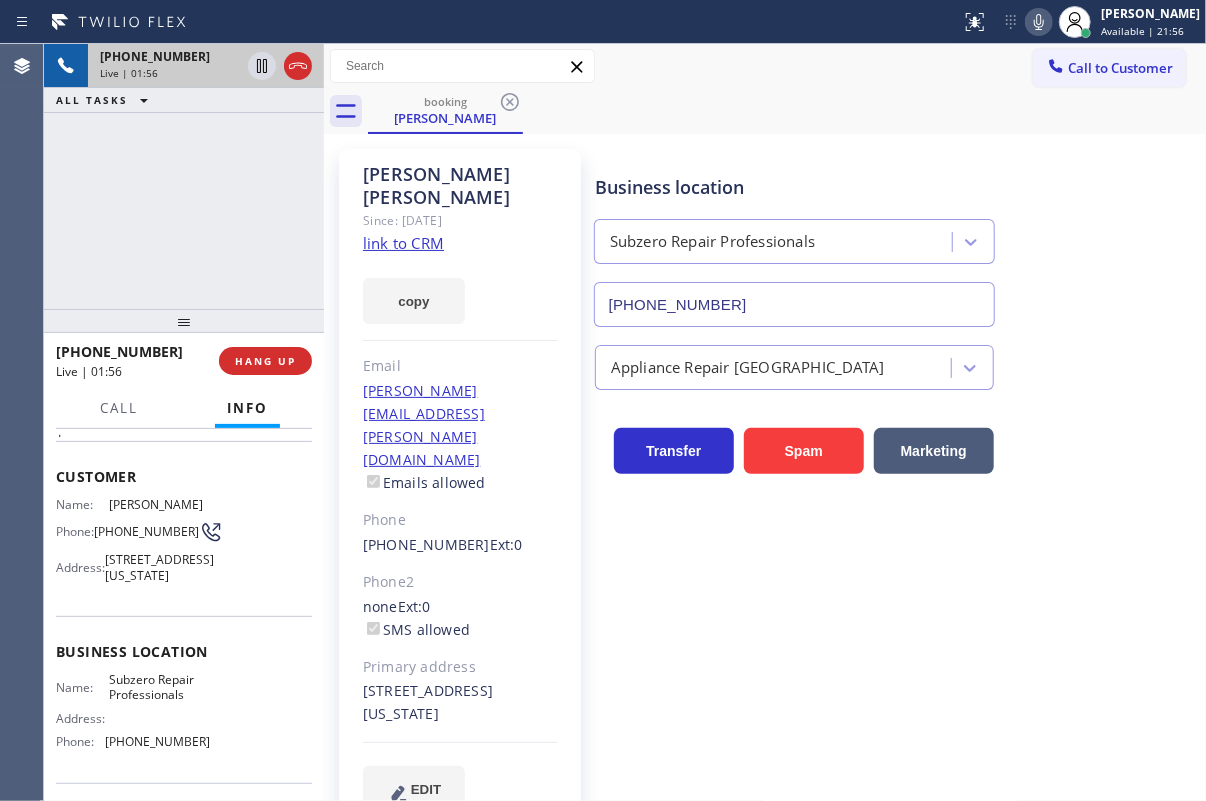 scroll, scrollTop: 70, scrollLeft: 0, axis: vertical 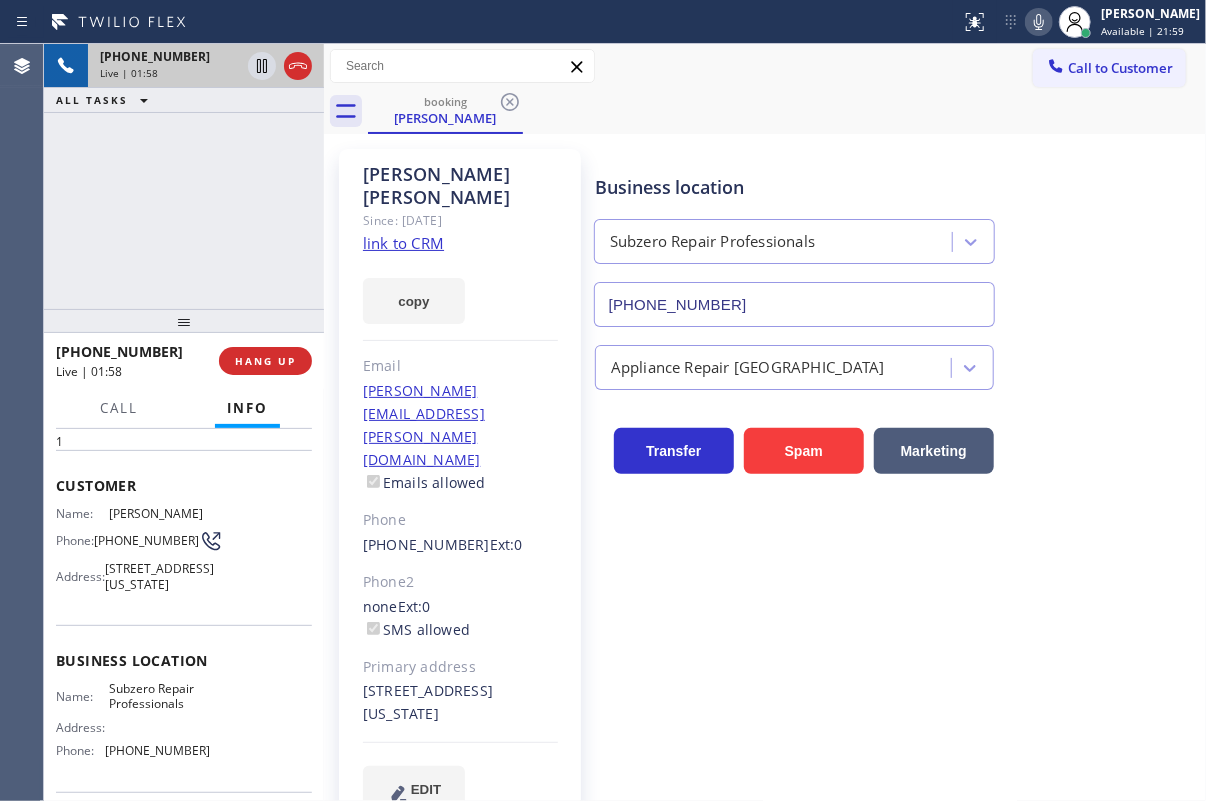 click on "[STREET_ADDRESS][US_STATE]" at bounding box center (159, 576) 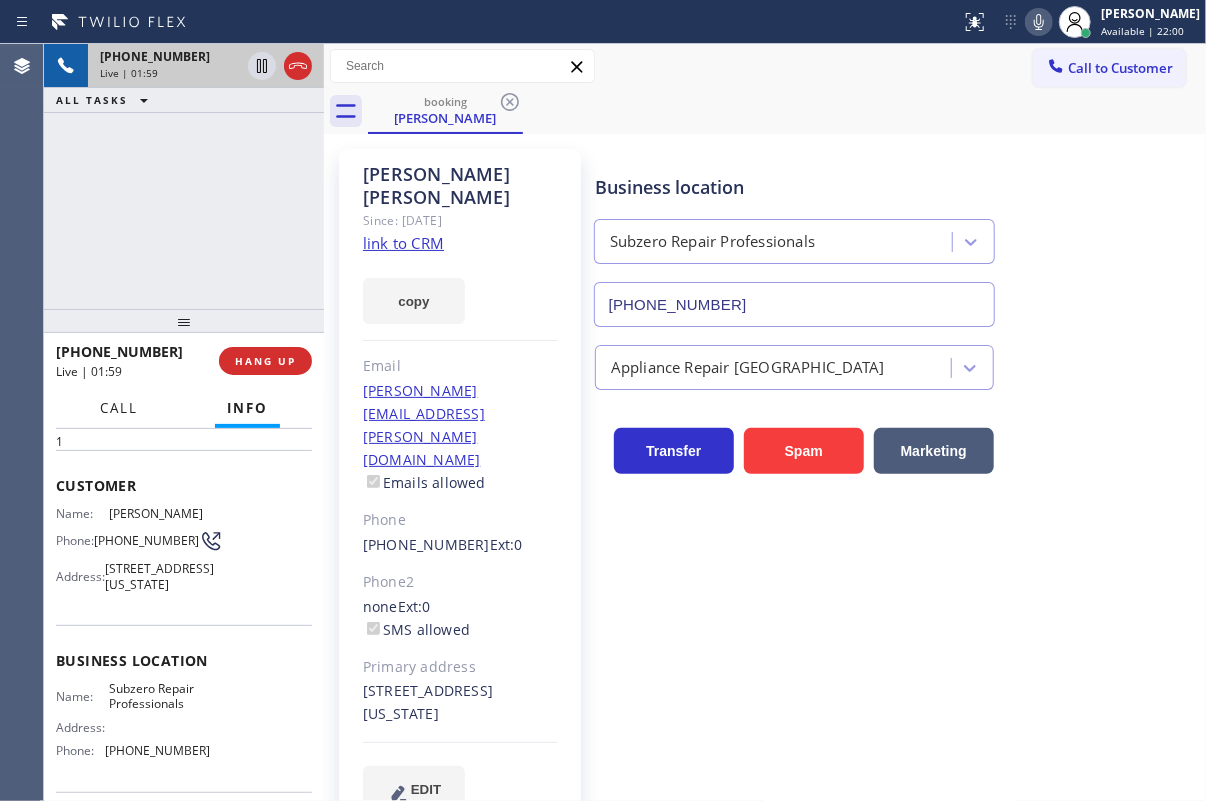 click on "Call" at bounding box center [119, 408] 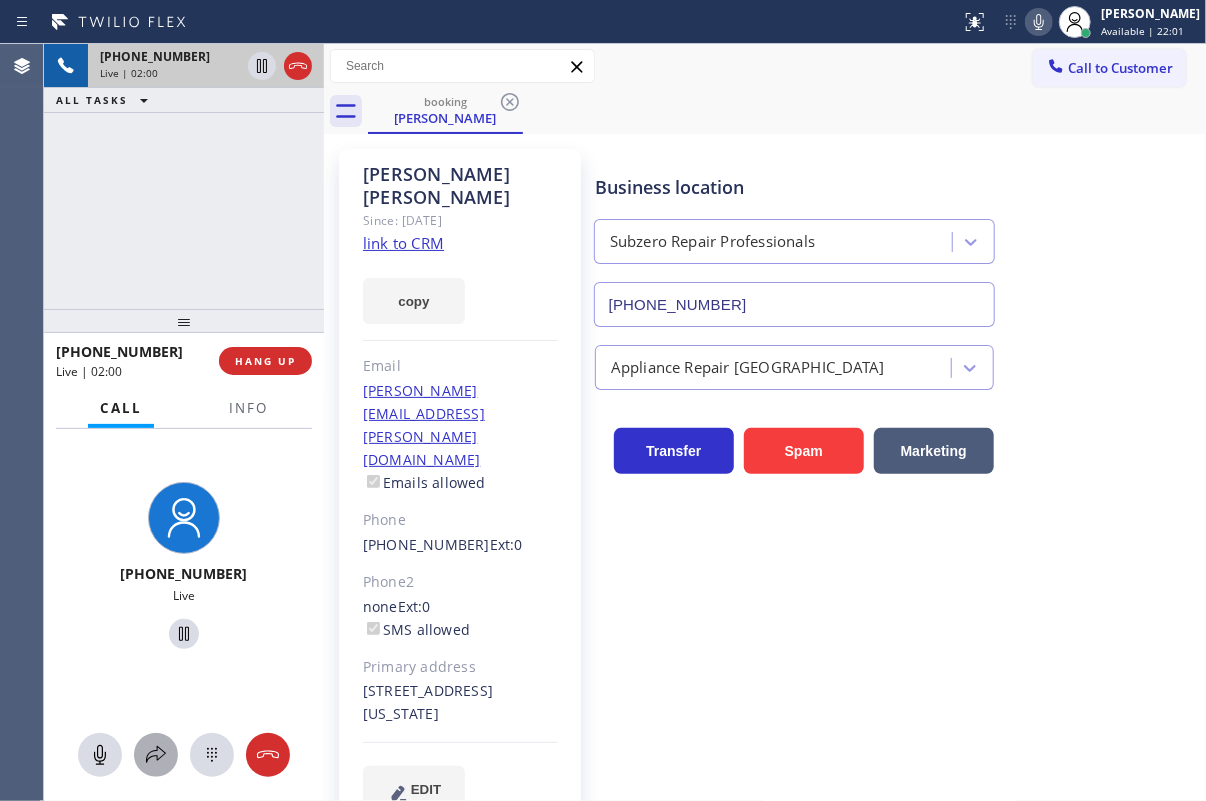 click at bounding box center [156, 755] 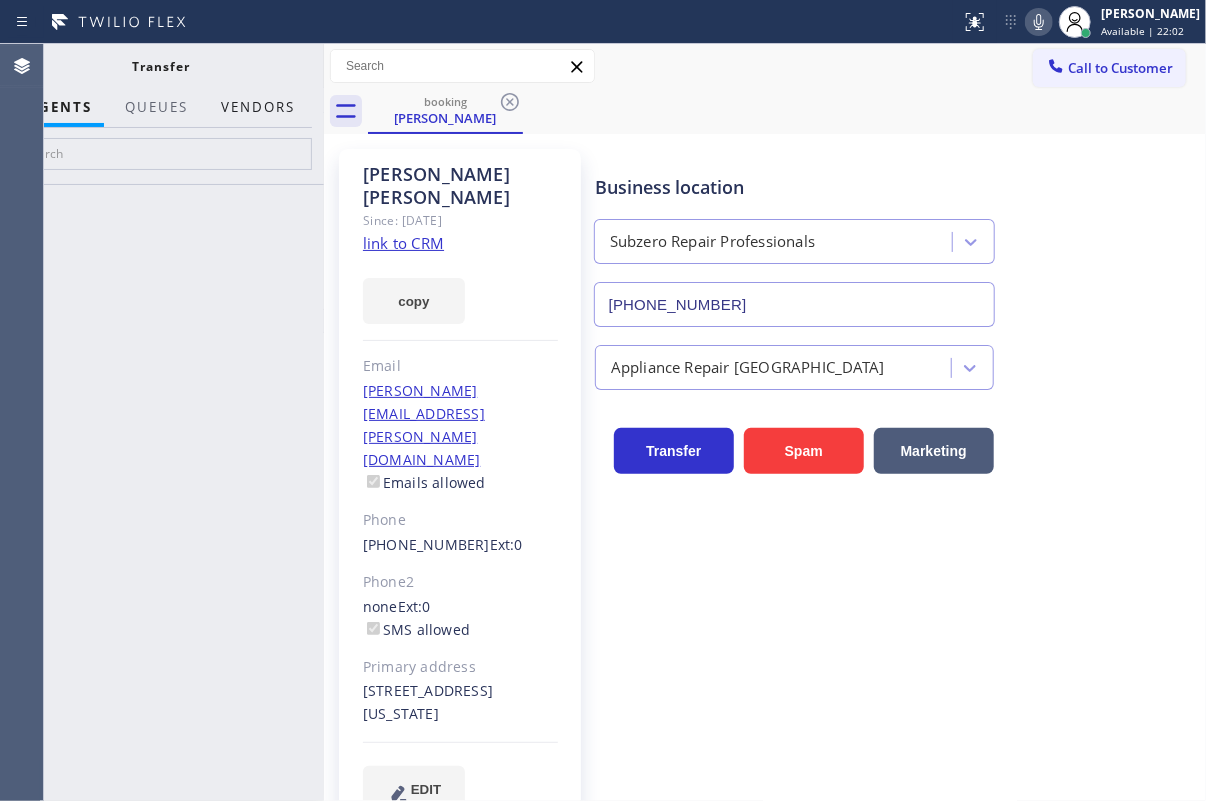 click on "Vendors" at bounding box center (258, 107) 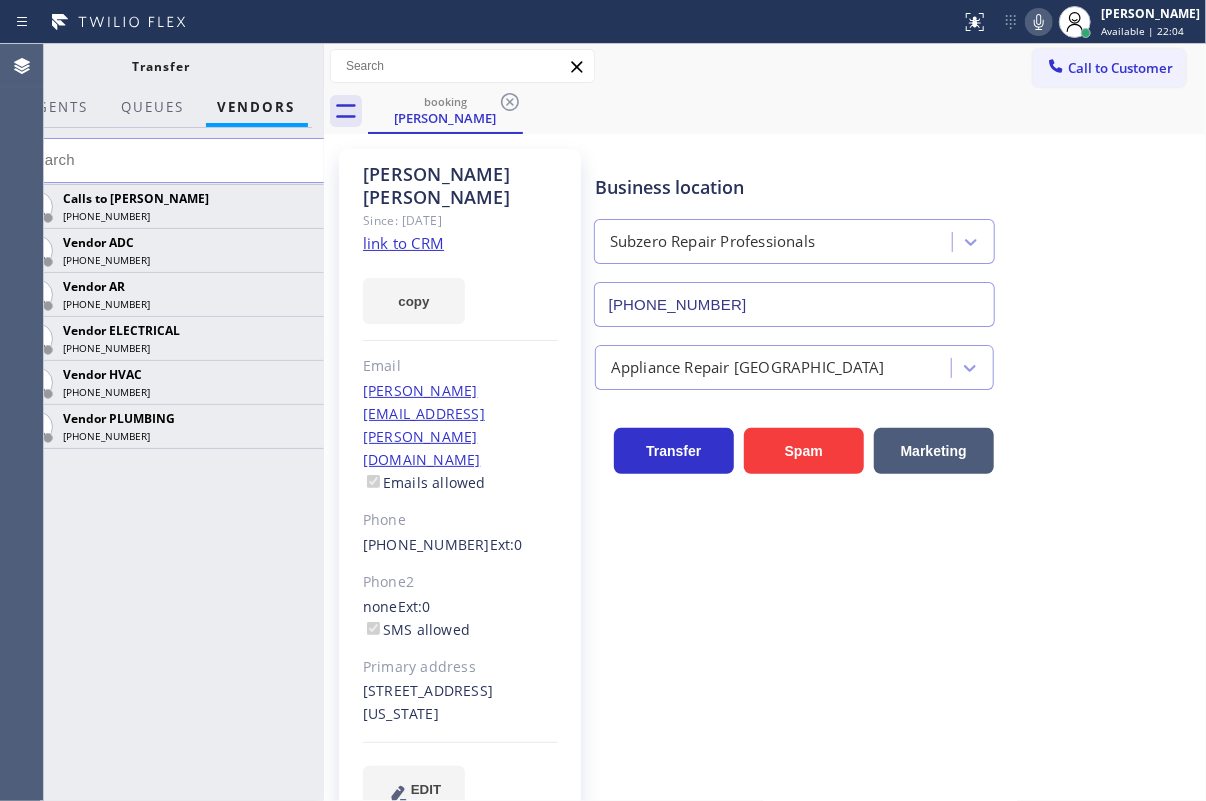 click 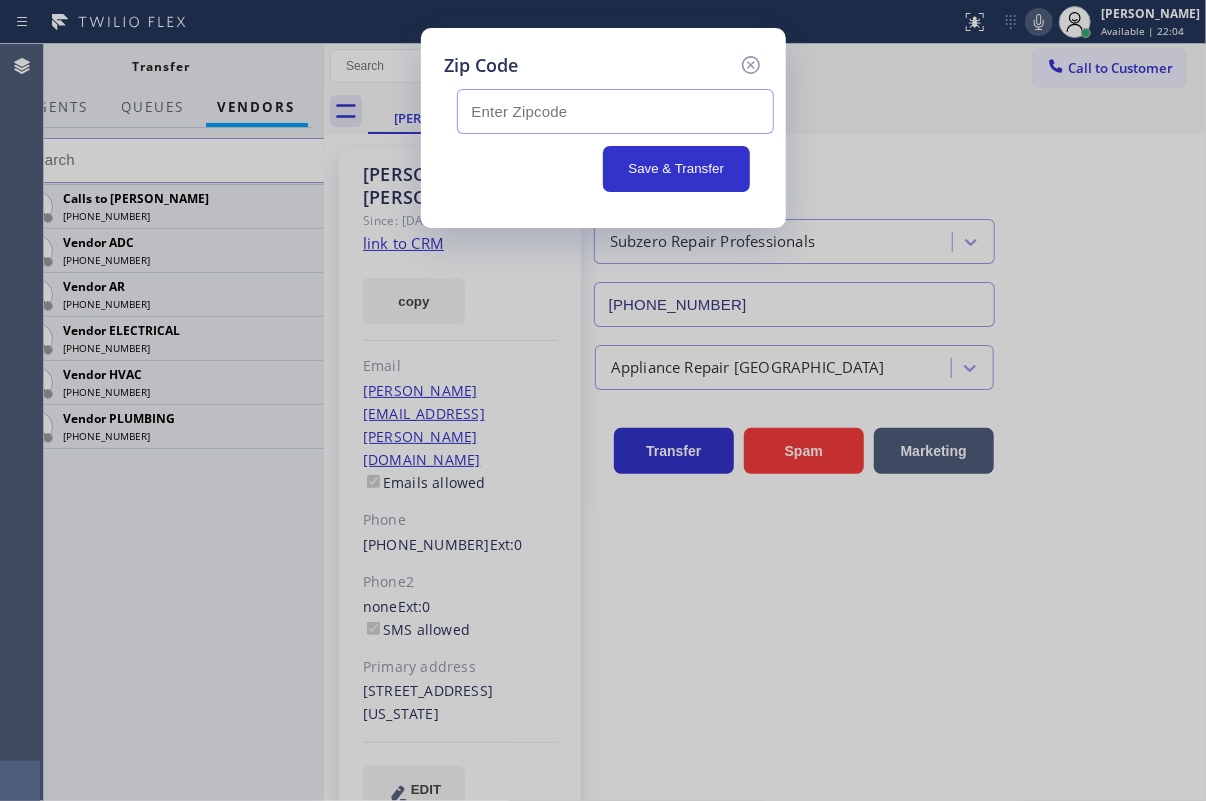 click at bounding box center [615, 111] 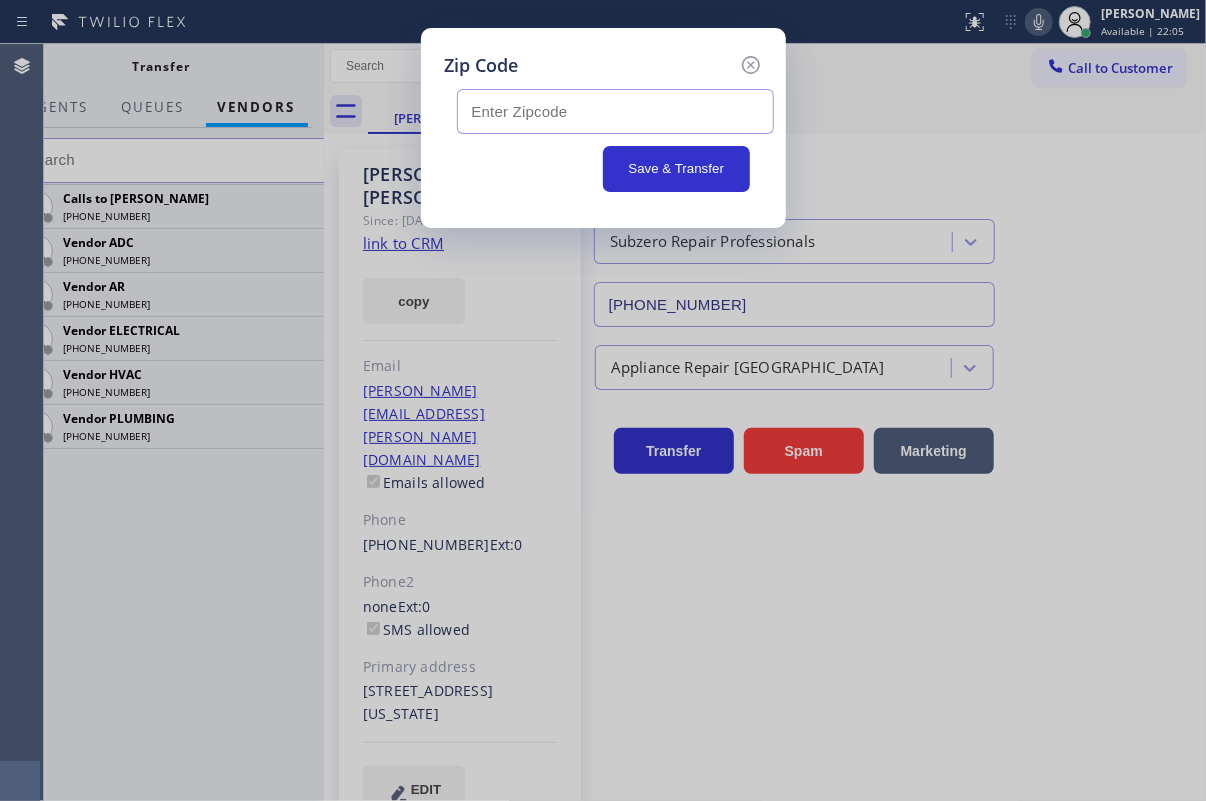 paste on "60521" 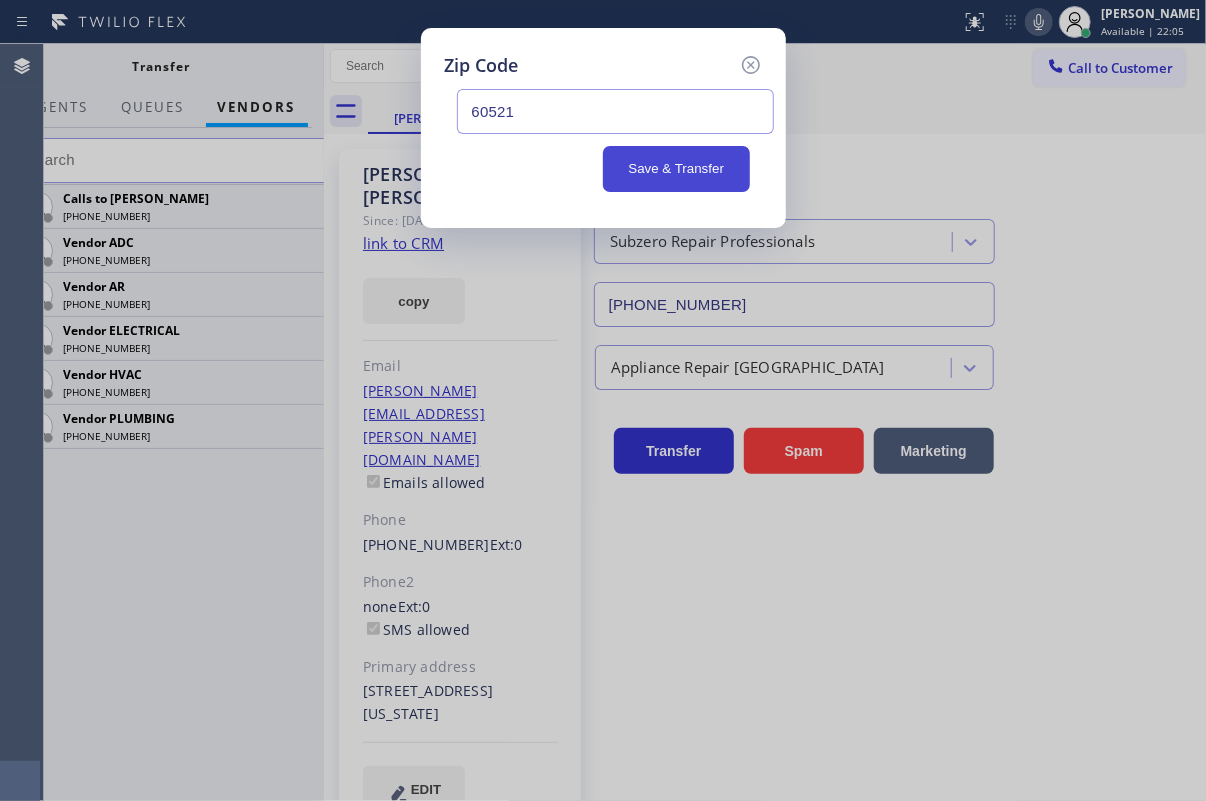 type on "60521" 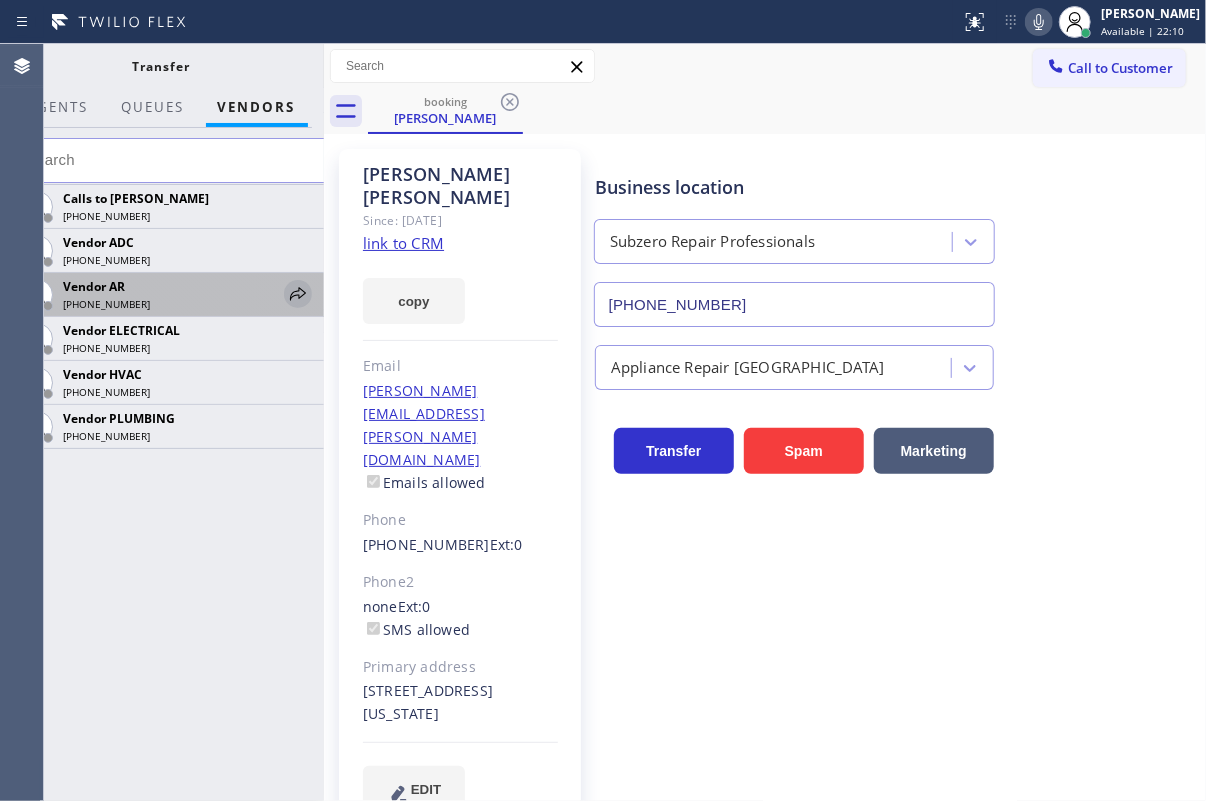 click 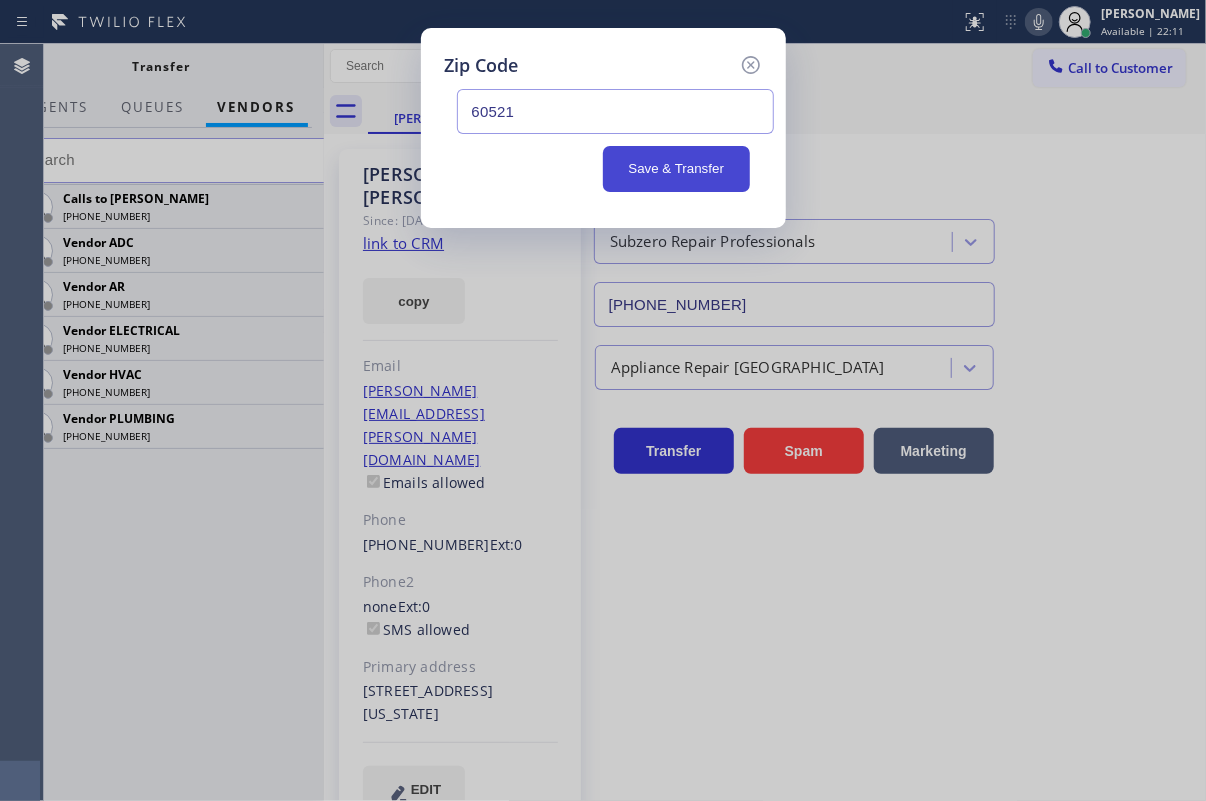click on "Save & Transfer" at bounding box center (676, 169) 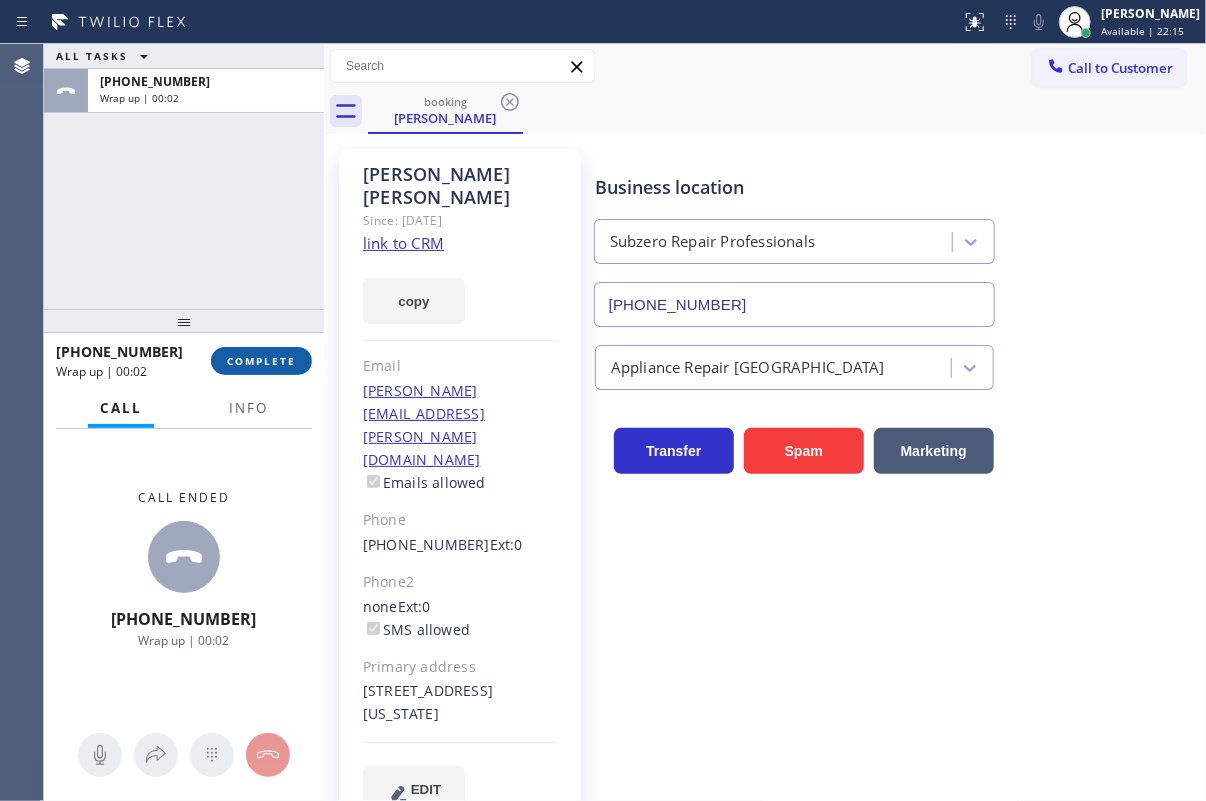 click on "COMPLETE" at bounding box center [261, 361] 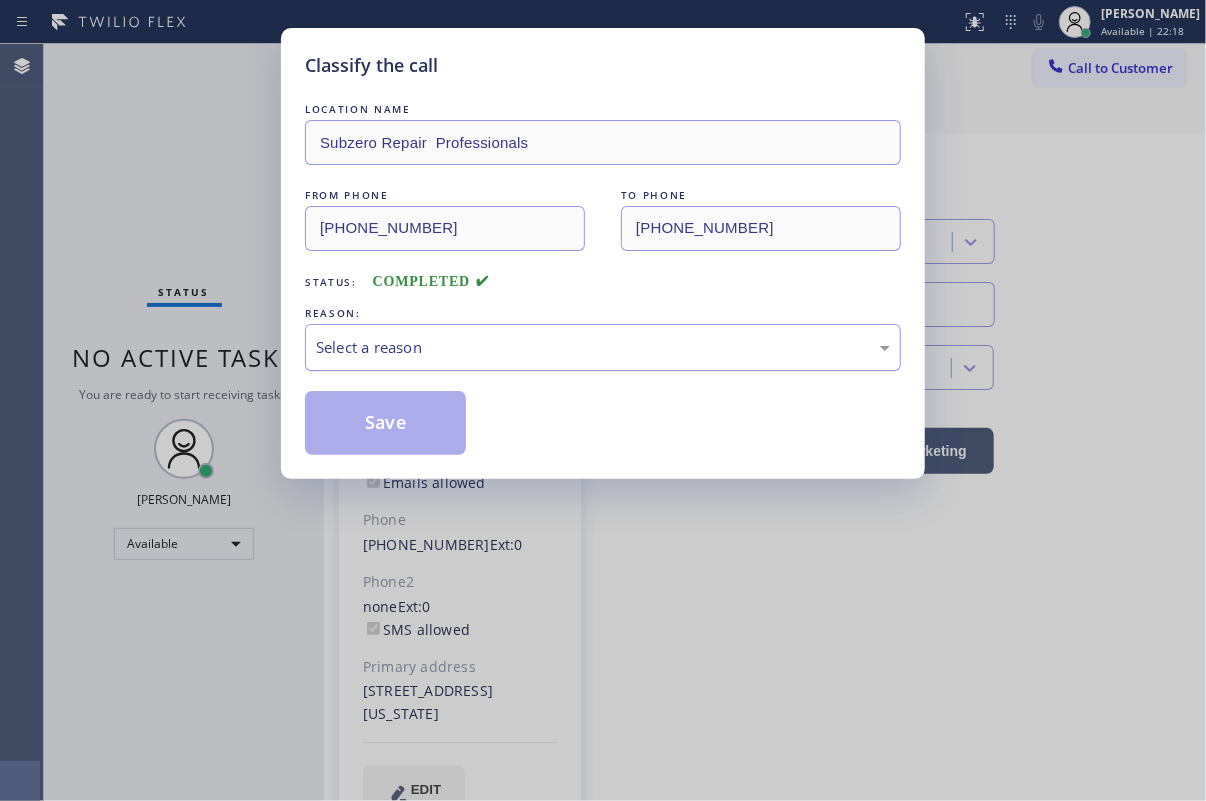 click on "Select a reason" at bounding box center (603, 347) 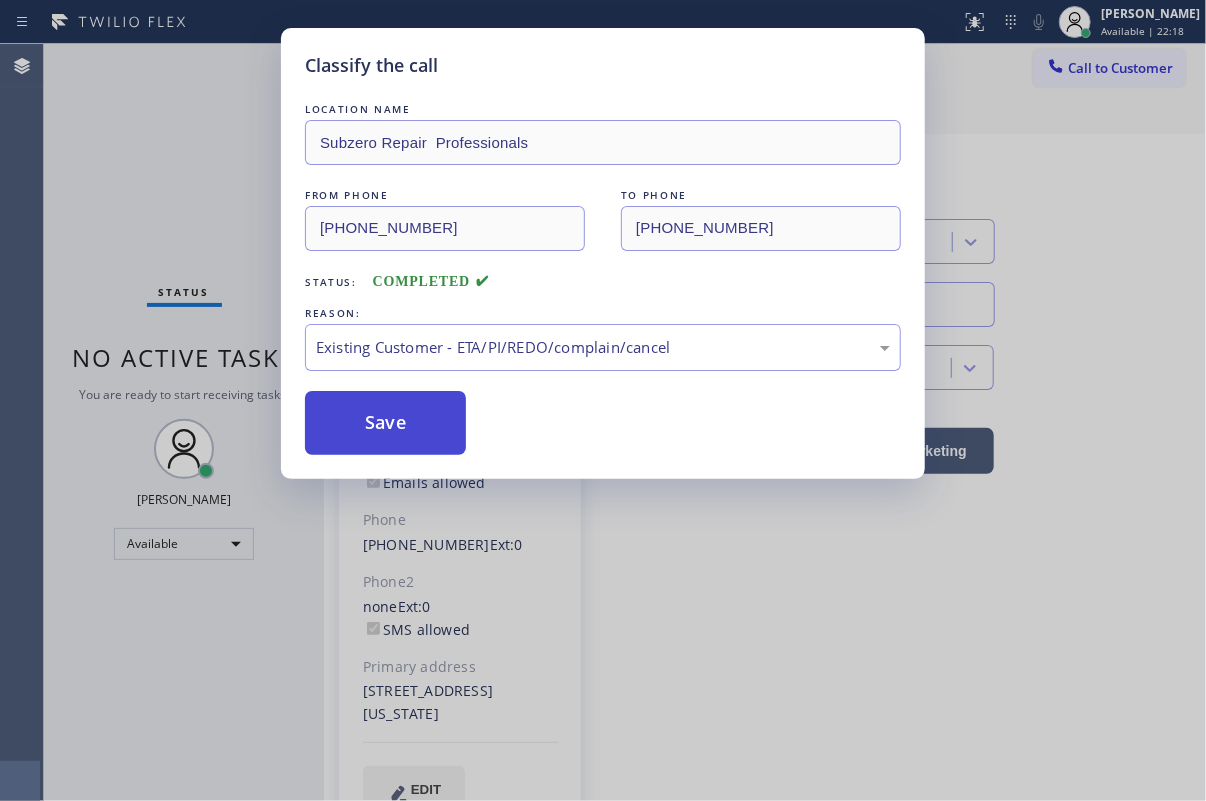 click on "Save" at bounding box center (385, 423) 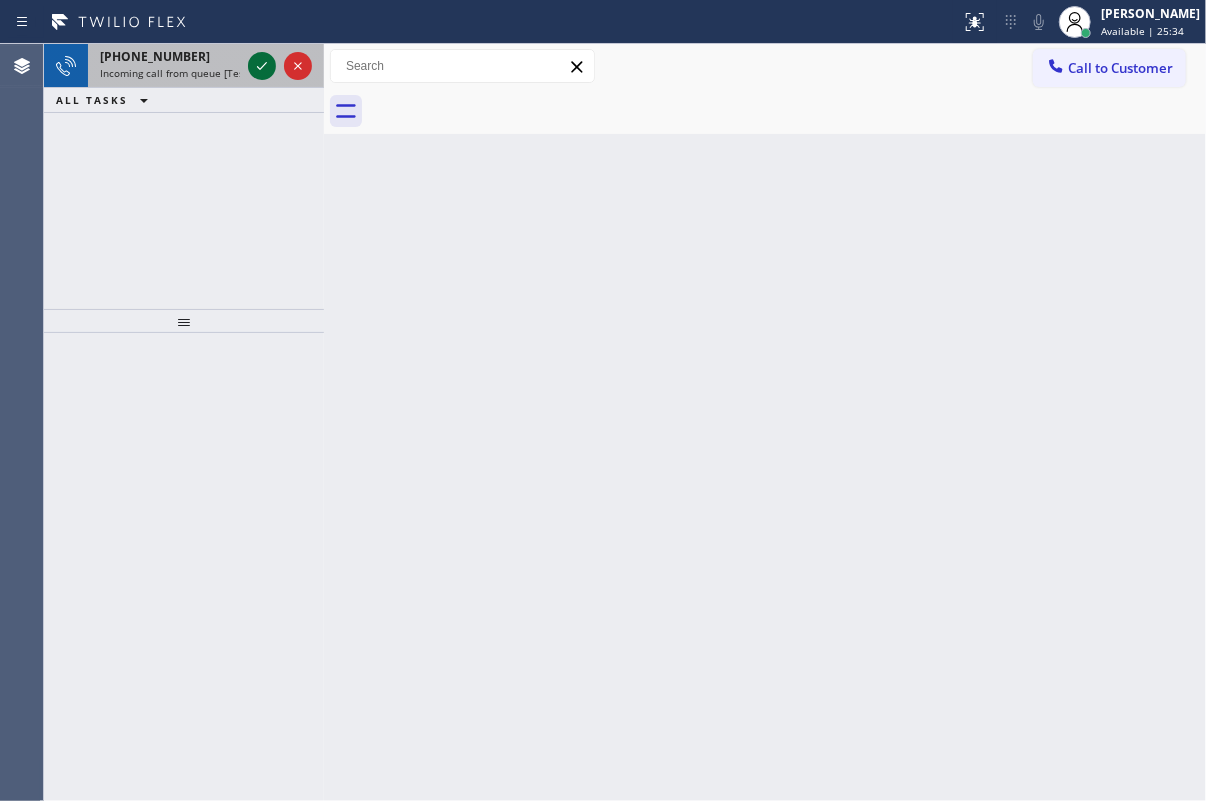 click 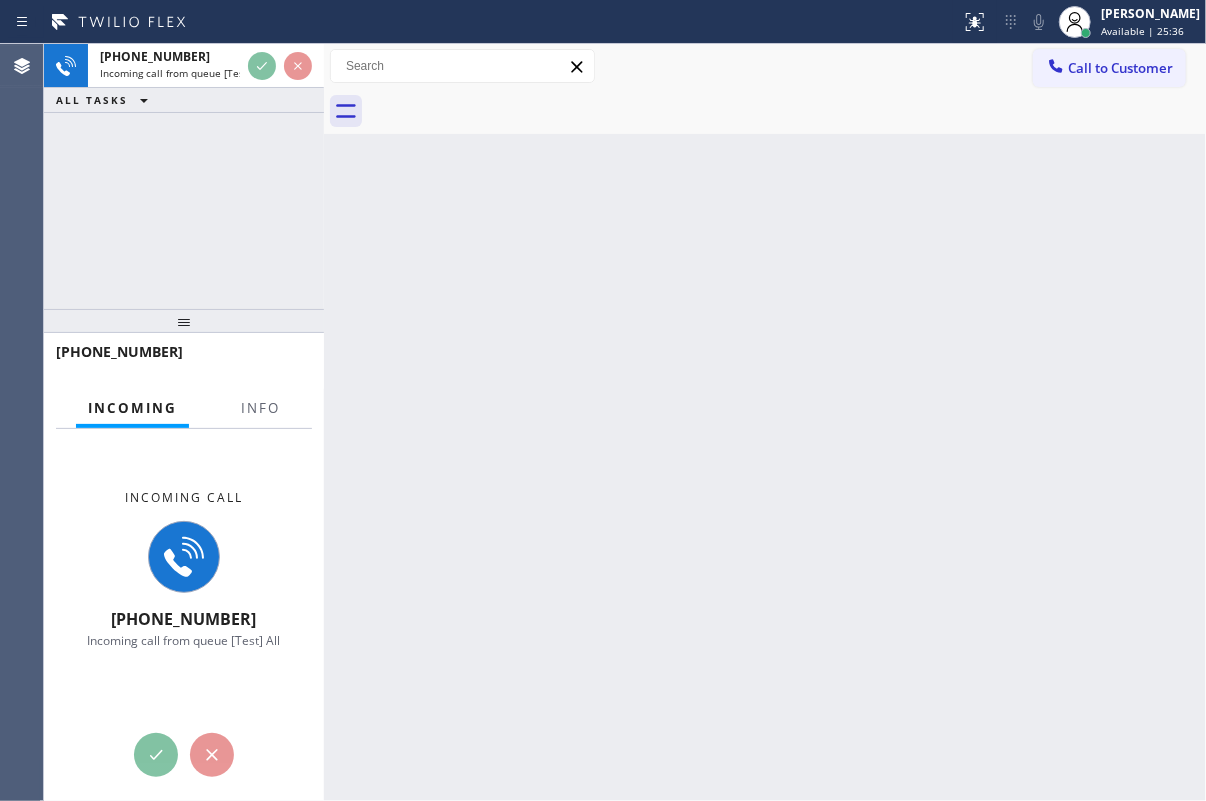 click at bounding box center (260, 426) 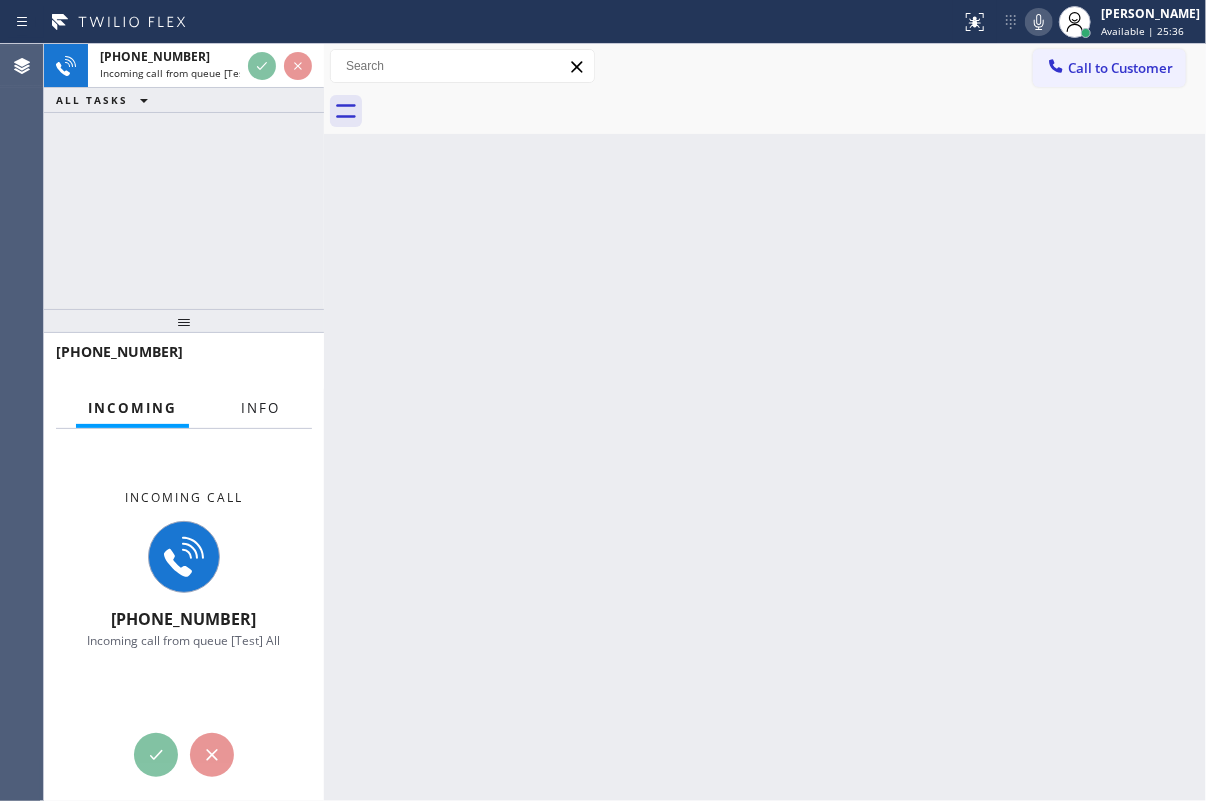 click on "Info" at bounding box center [260, 408] 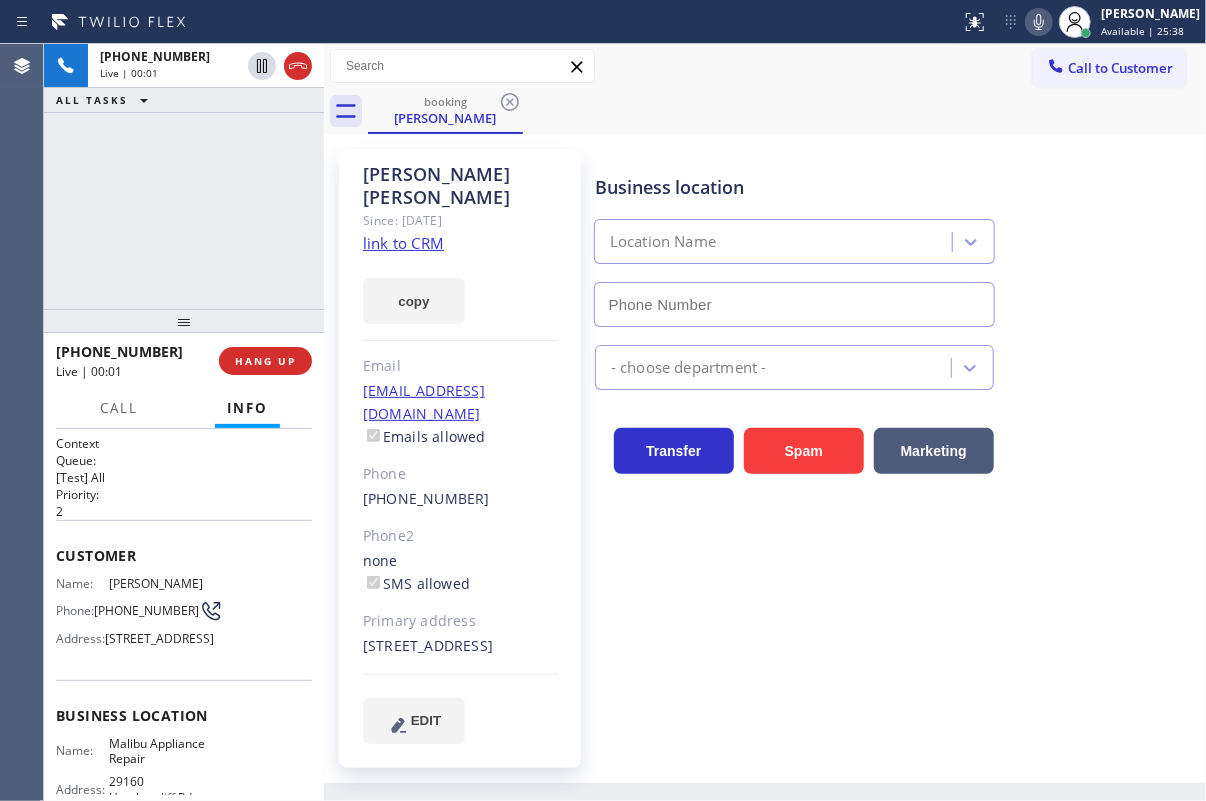 type on "[PHONE_NUMBER]" 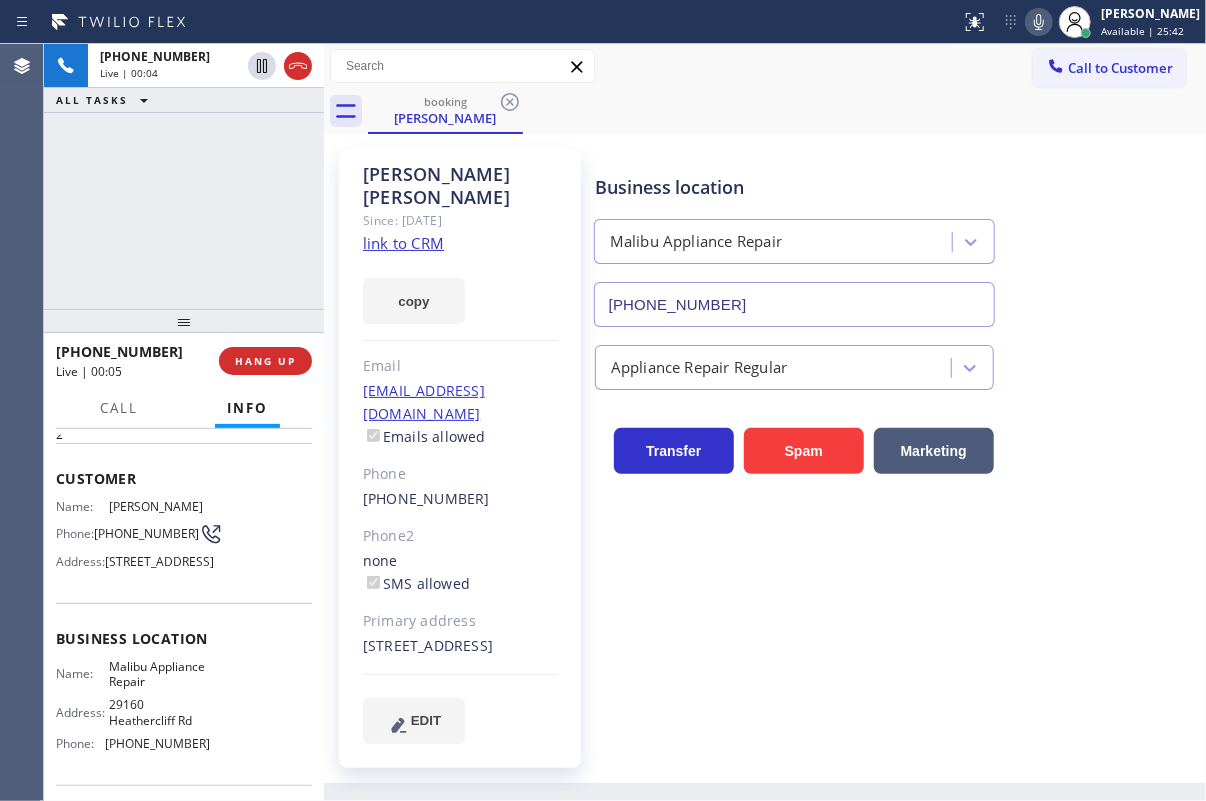 scroll, scrollTop: 181, scrollLeft: 0, axis: vertical 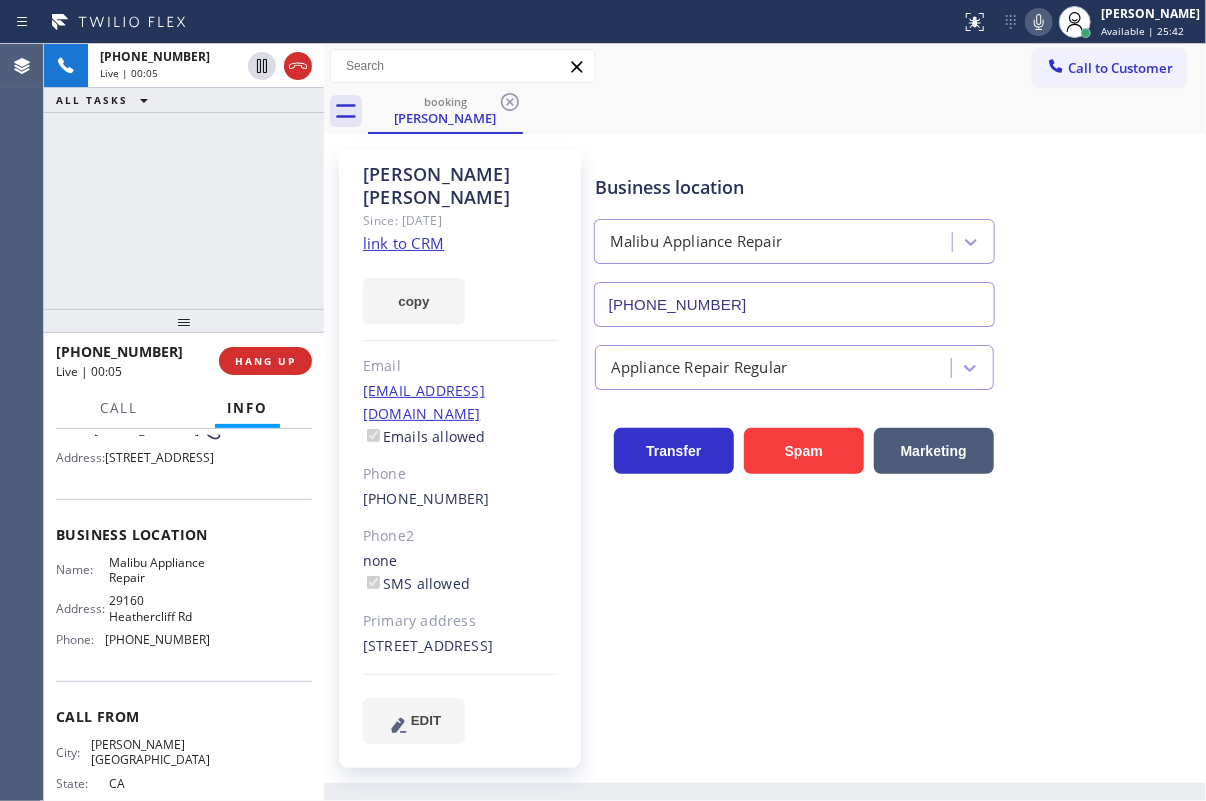 click on "Malibu Appliance Repair" at bounding box center (159, 570) 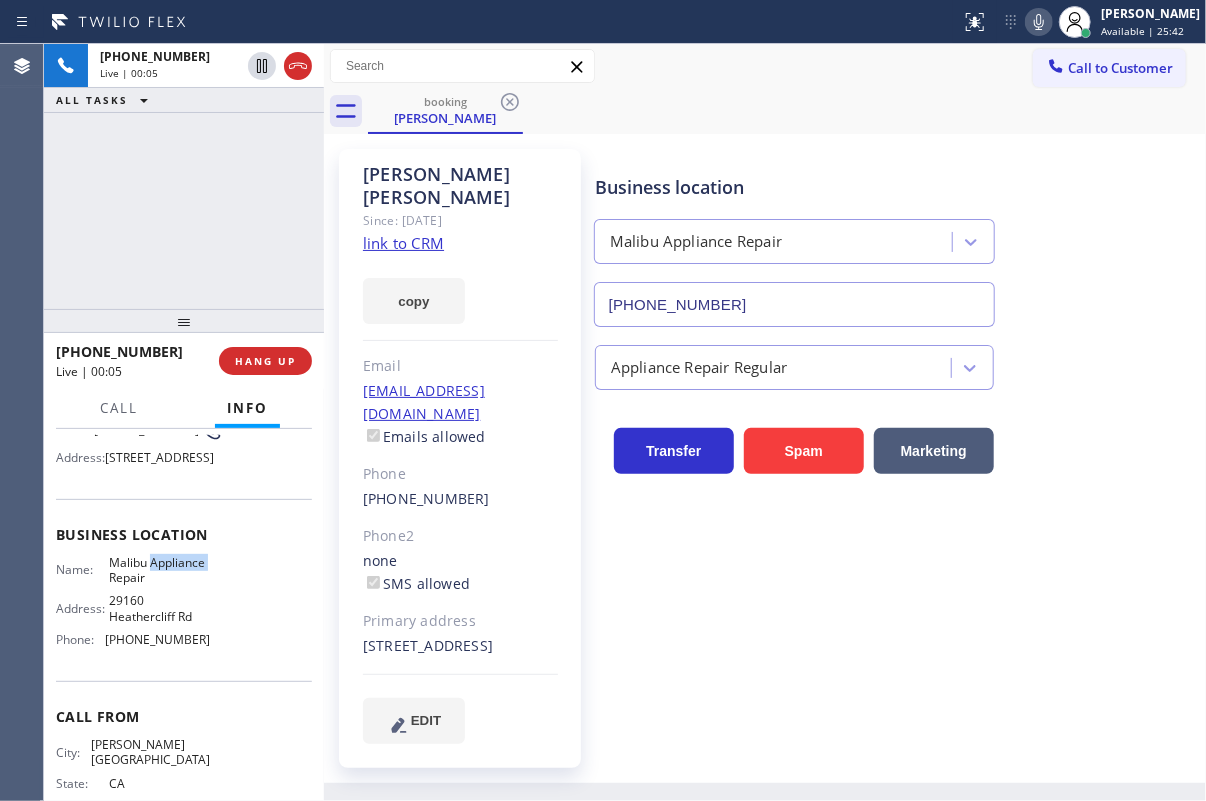 click on "Malibu Appliance Repair" at bounding box center [159, 570] 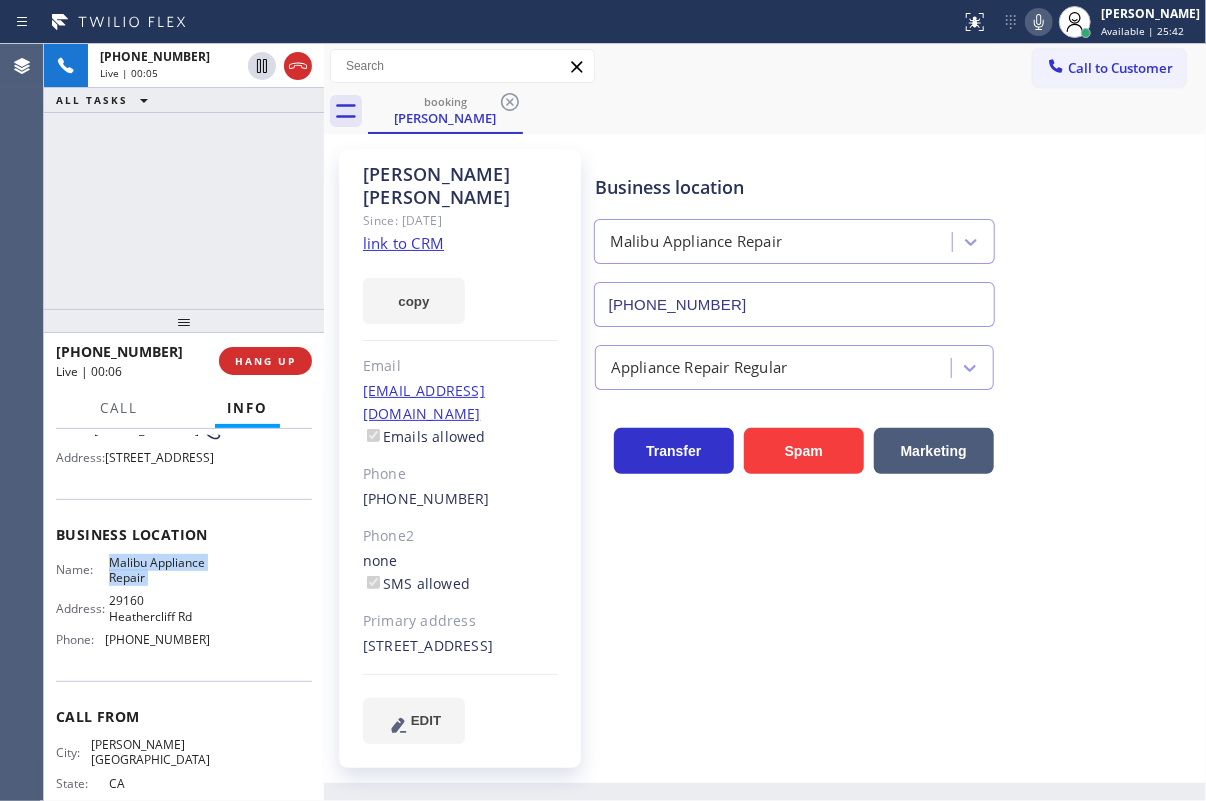 click on "Malibu Appliance Repair" at bounding box center (159, 570) 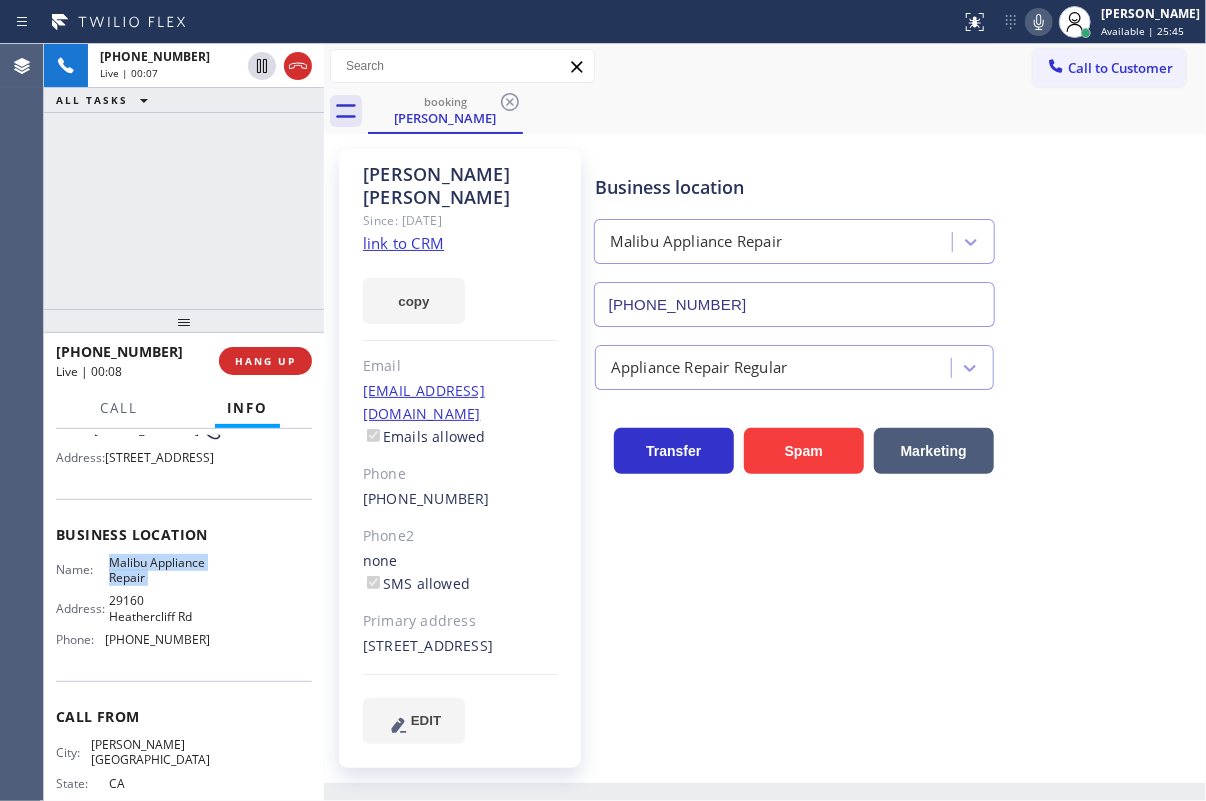 click on "[PHONE_NUMBER]" at bounding box center [794, 304] 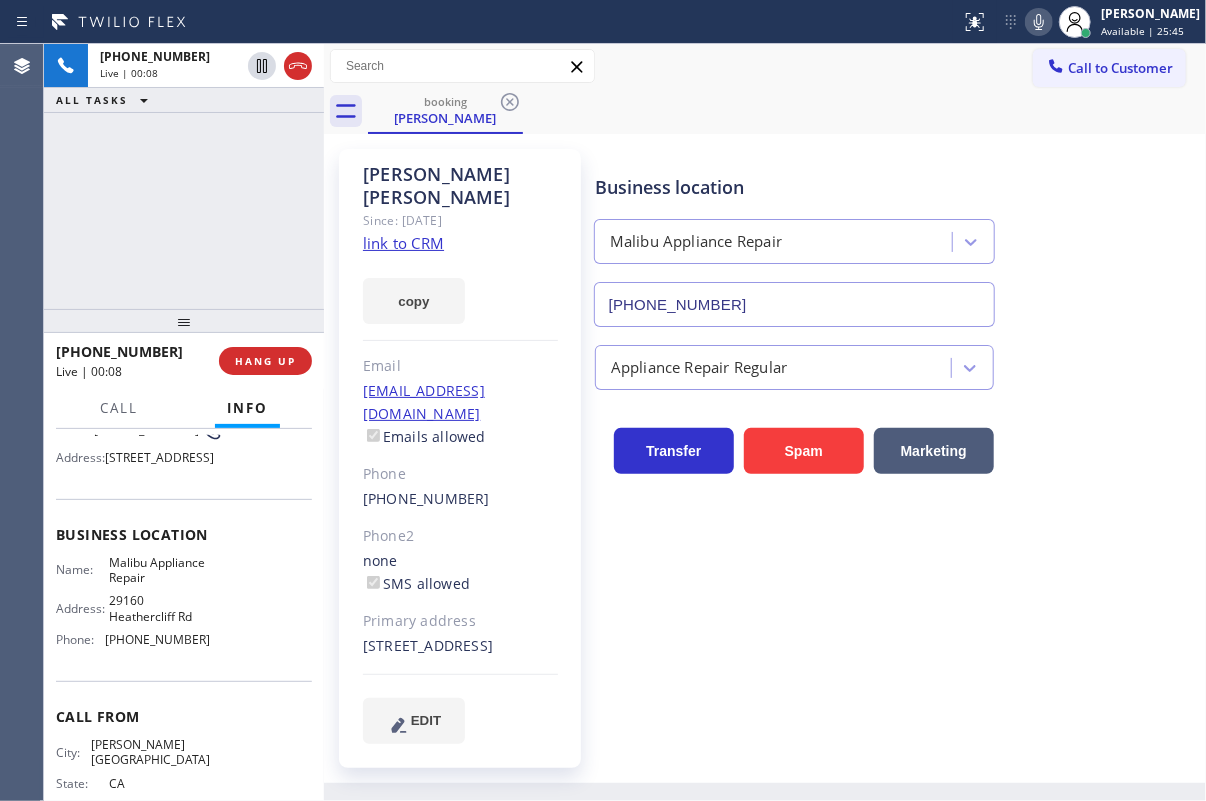 click on "[PHONE_NUMBER]" at bounding box center [794, 304] 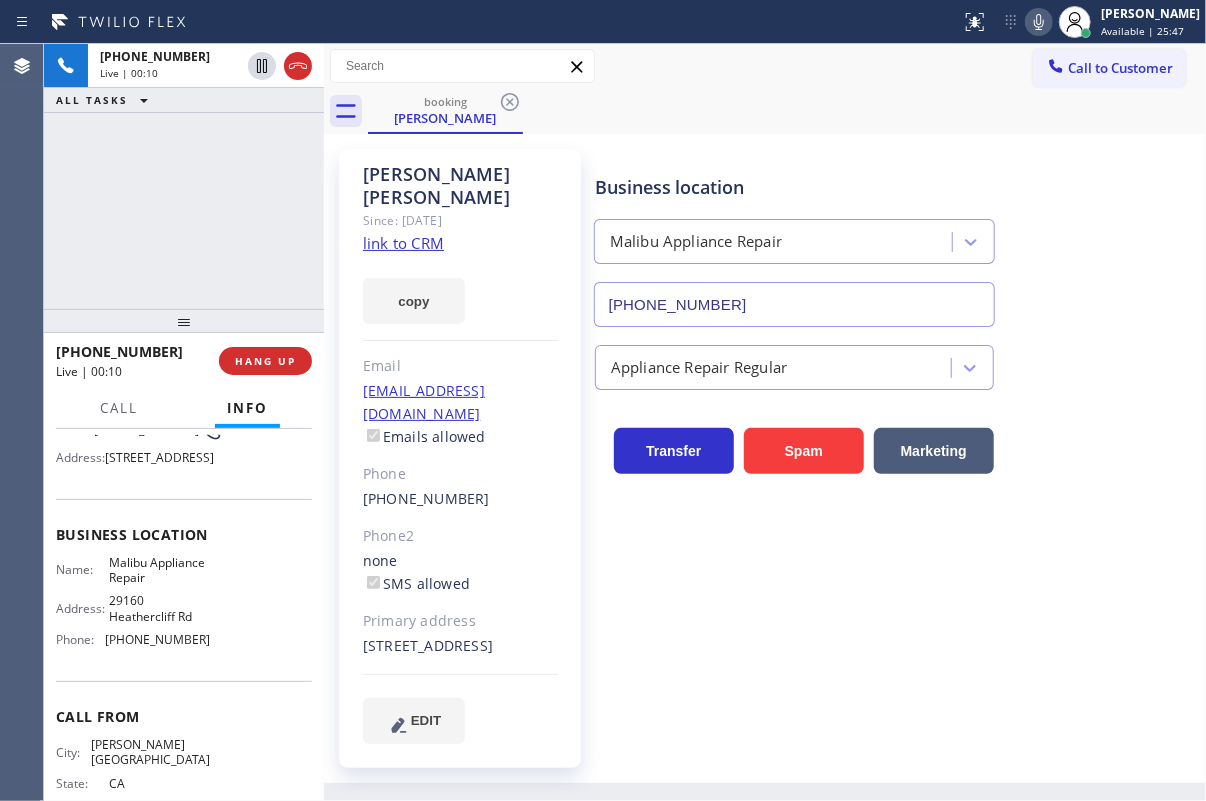 click on "link to CRM" 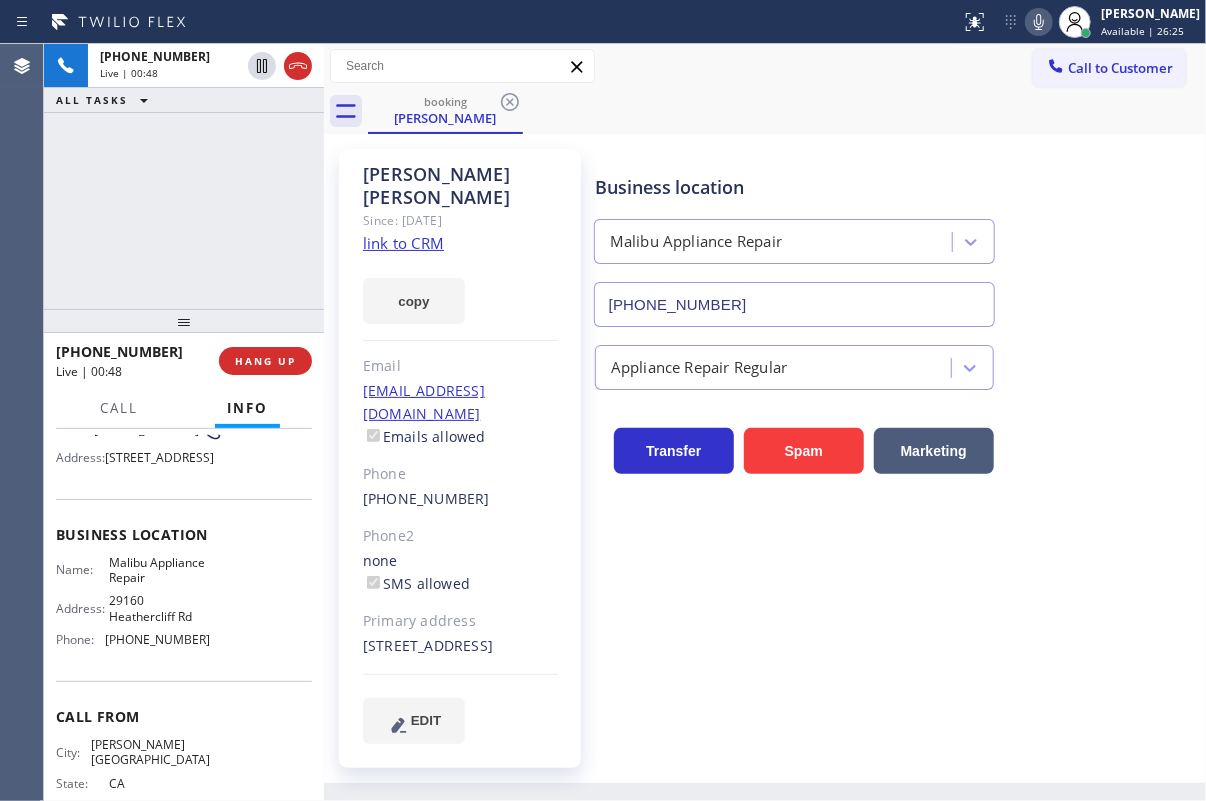 drag, startPoint x: 1130, startPoint y: 360, endPoint x: 760, endPoint y: 351, distance: 370.10944 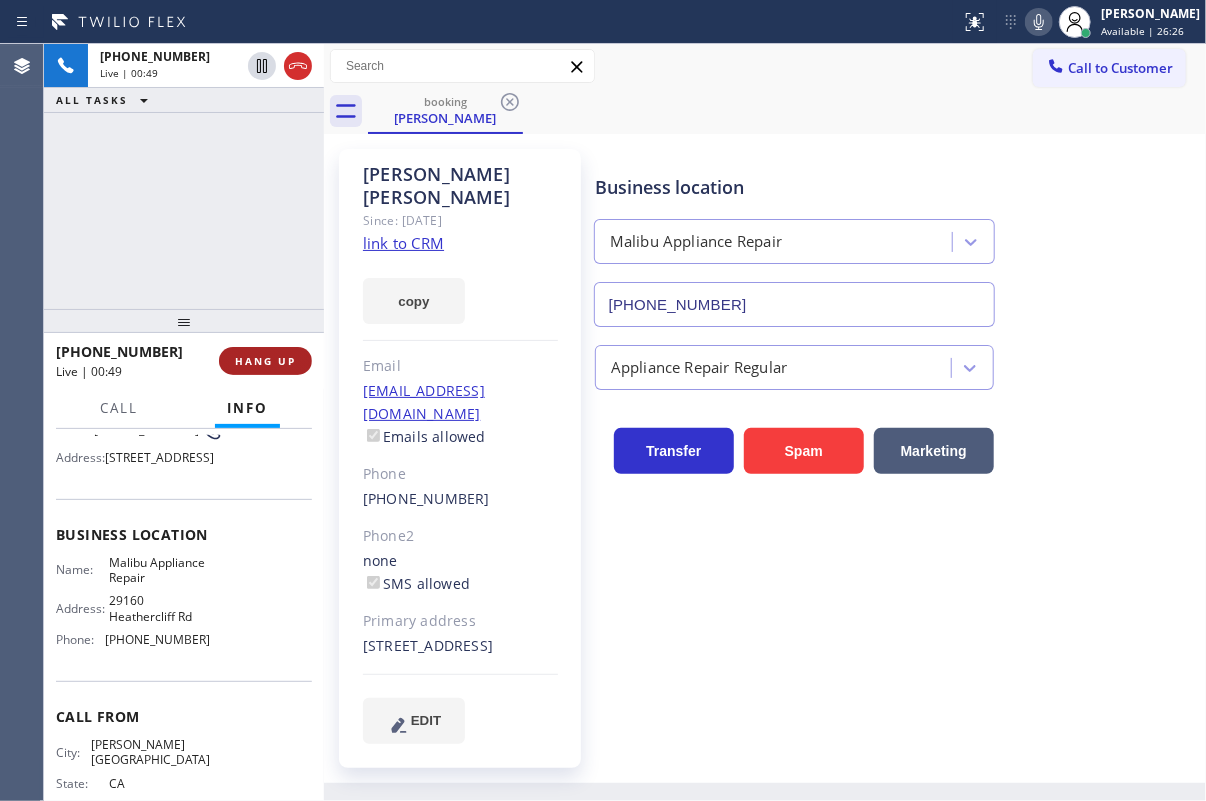 click on "HANG UP" at bounding box center [265, 361] 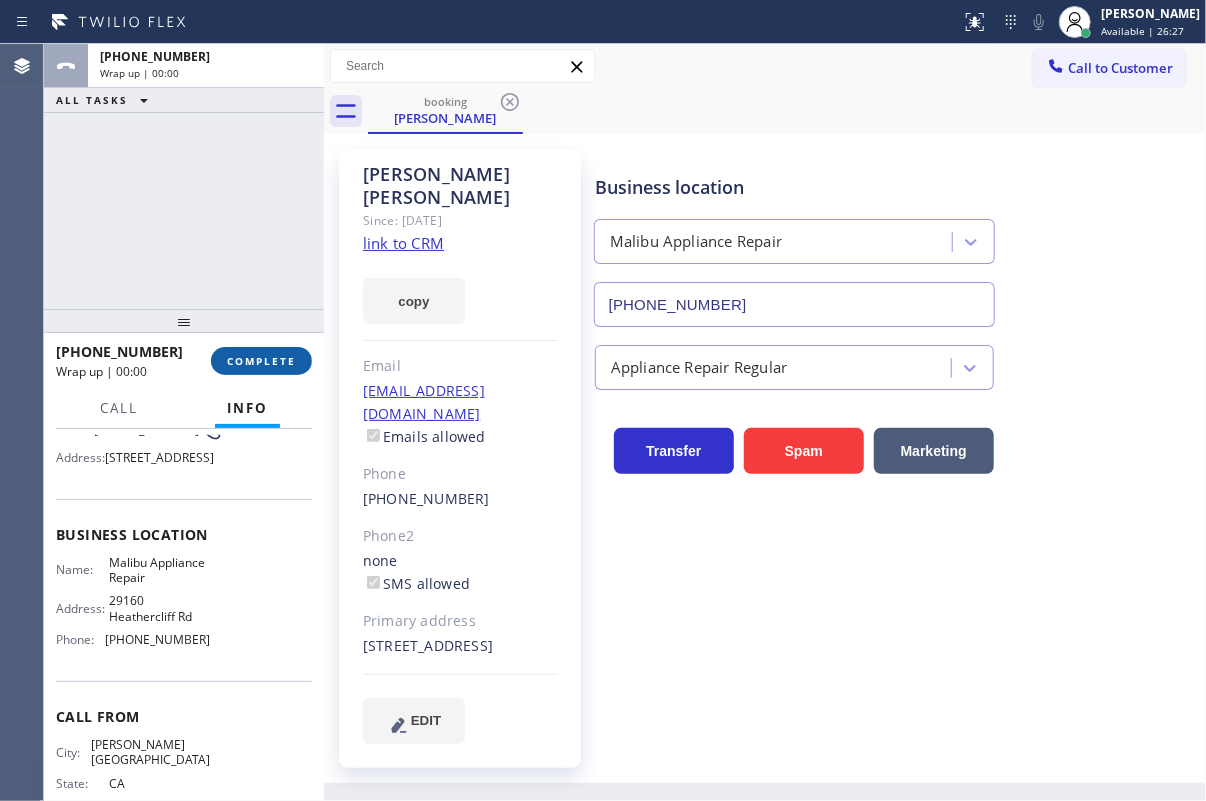 click on "COMPLETE" at bounding box center (261, 361) 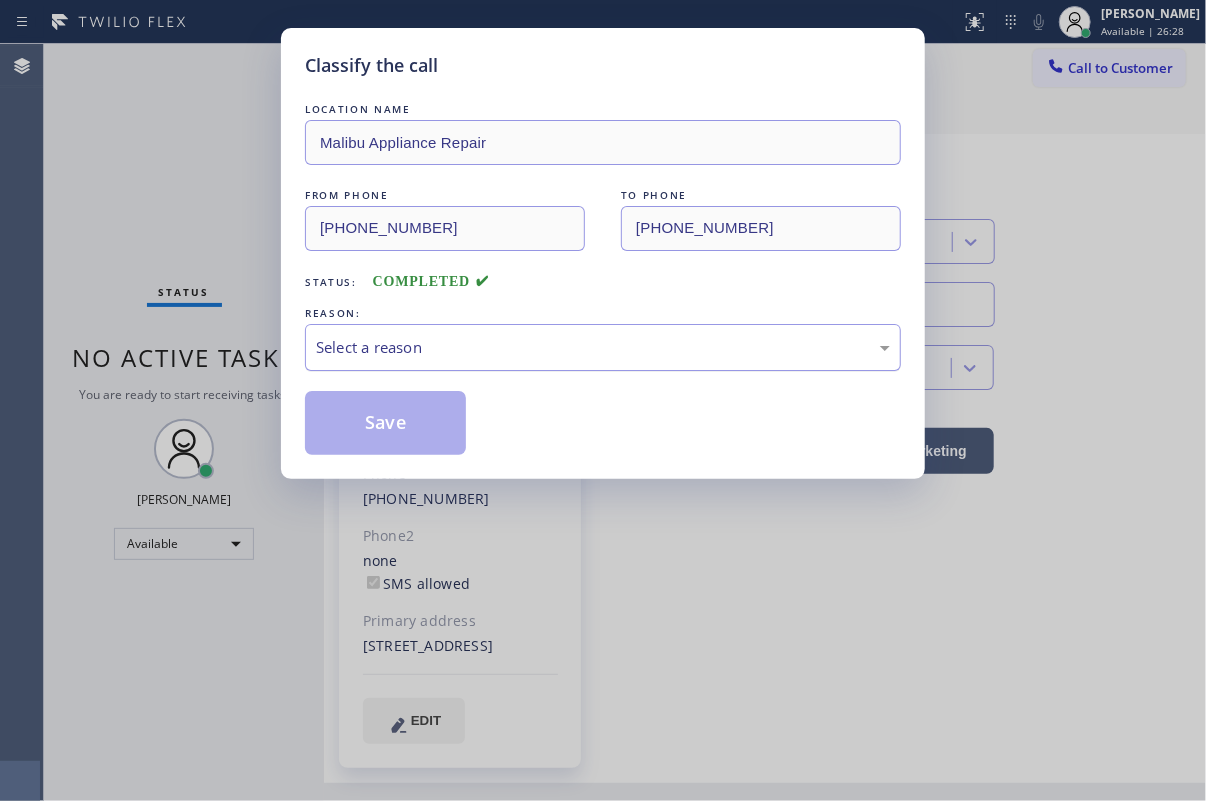 click on "Select a reason" at bounding box center (603, 347) 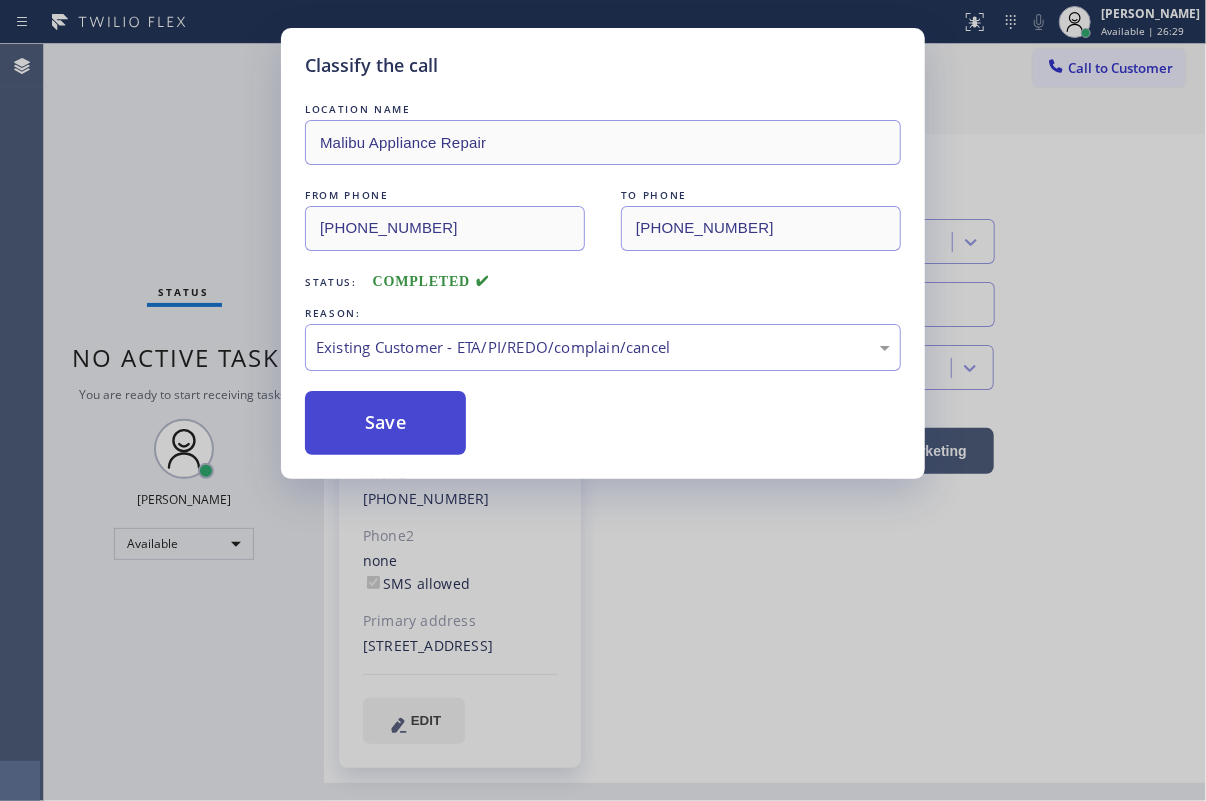 click on "Save" at bounding box center [385, 423] 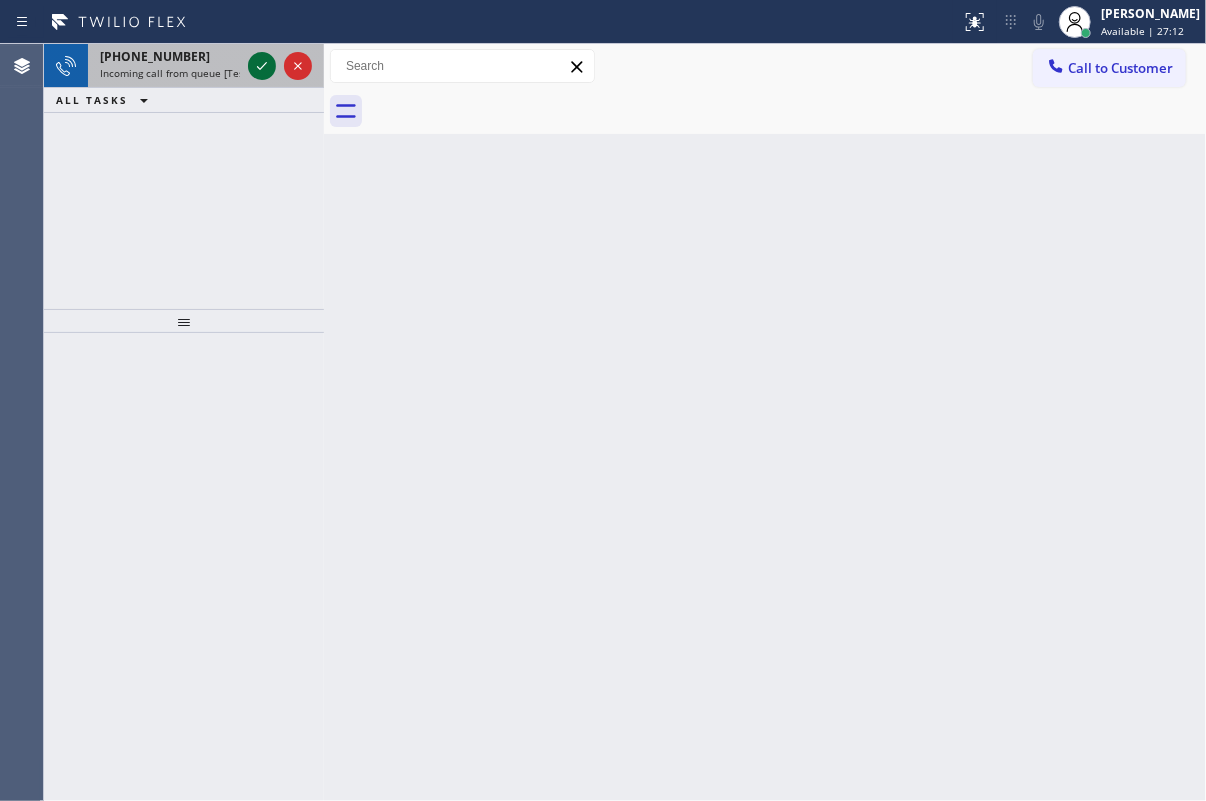 click 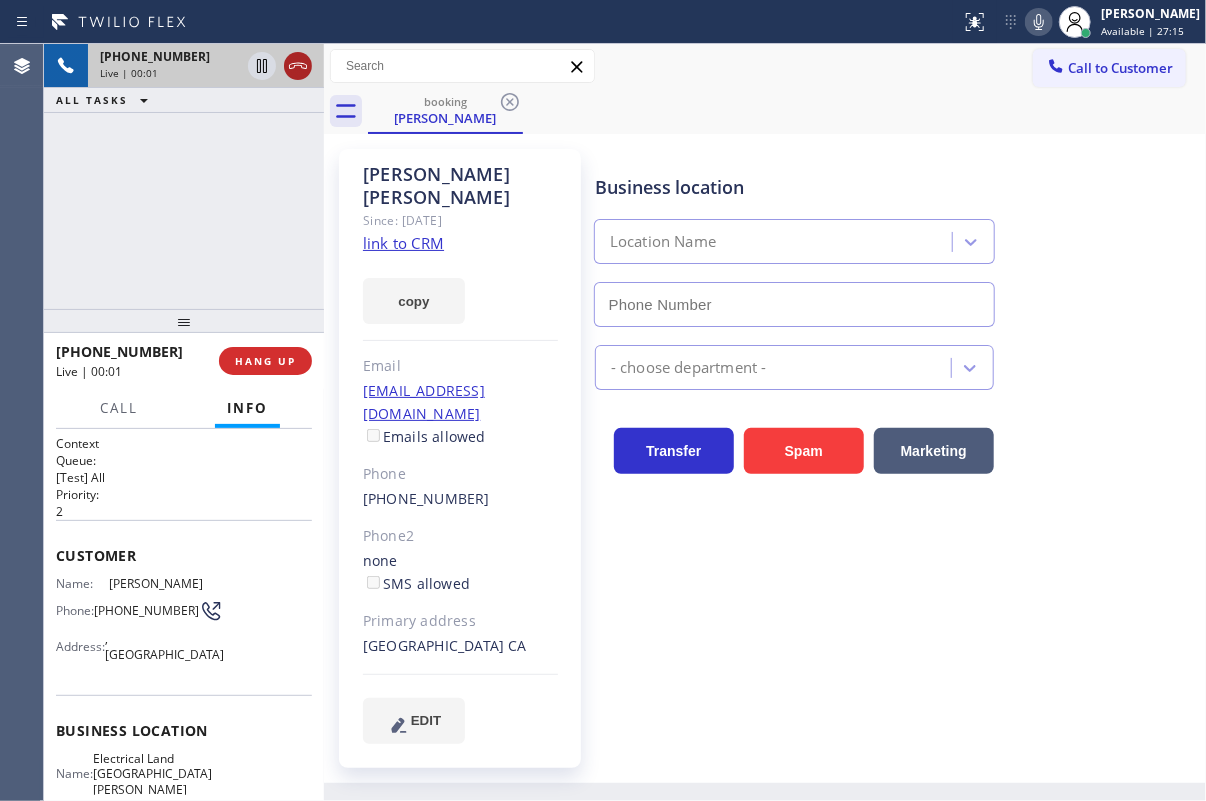 type on "[PHONE_NUMBER]" 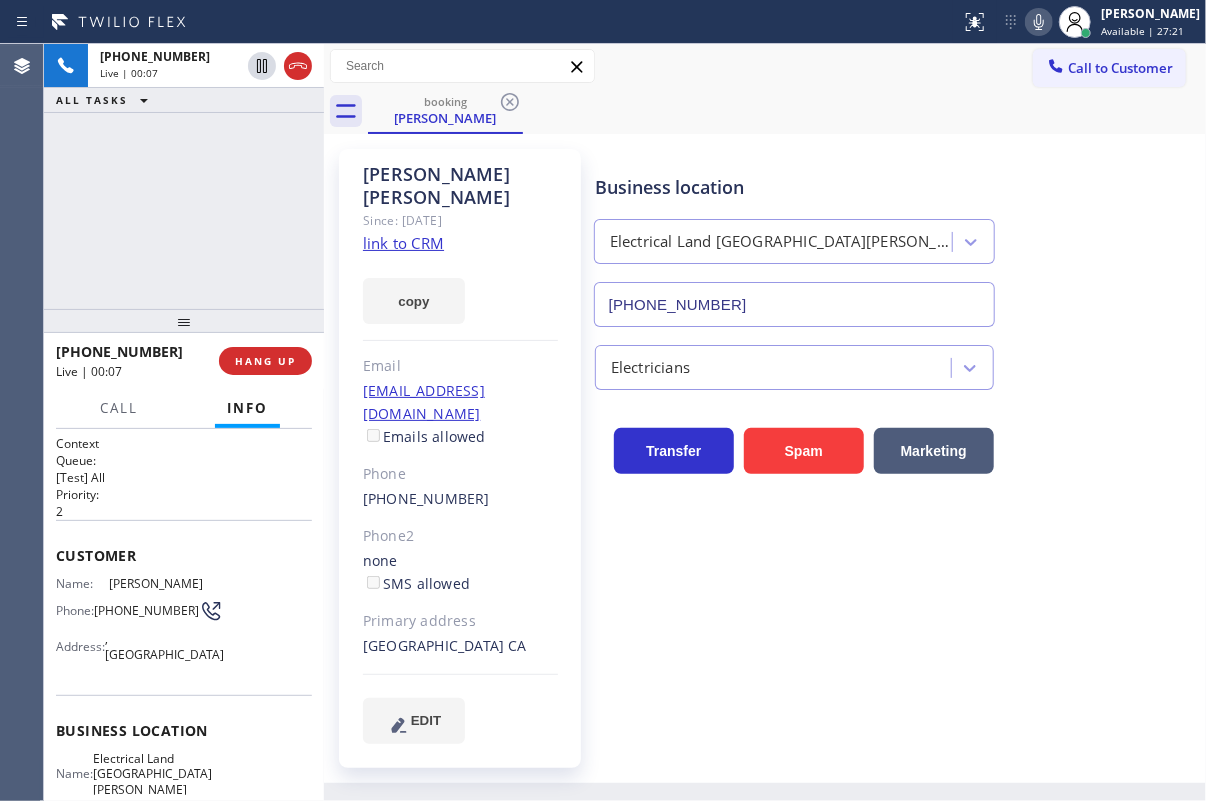 click on "link to CRM" 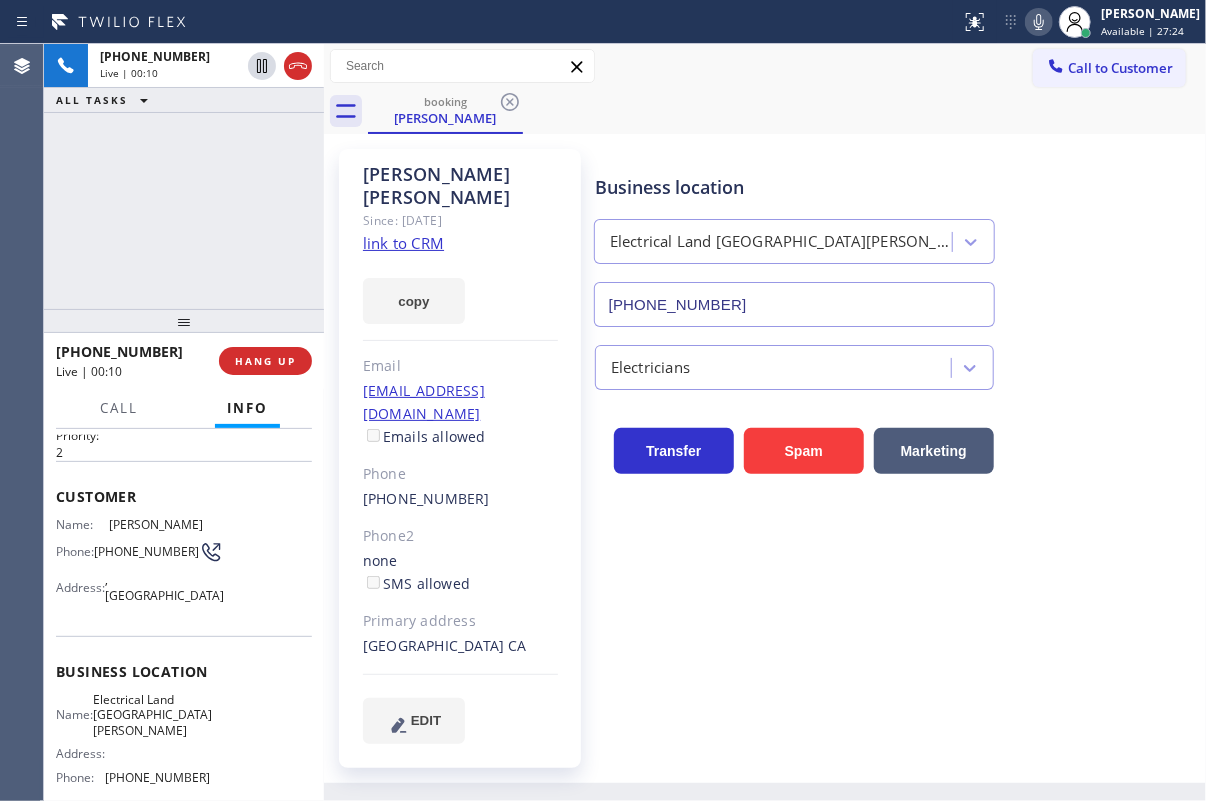 scroll, scrollTop: 90, scrollLeft: 0, axis: vertical 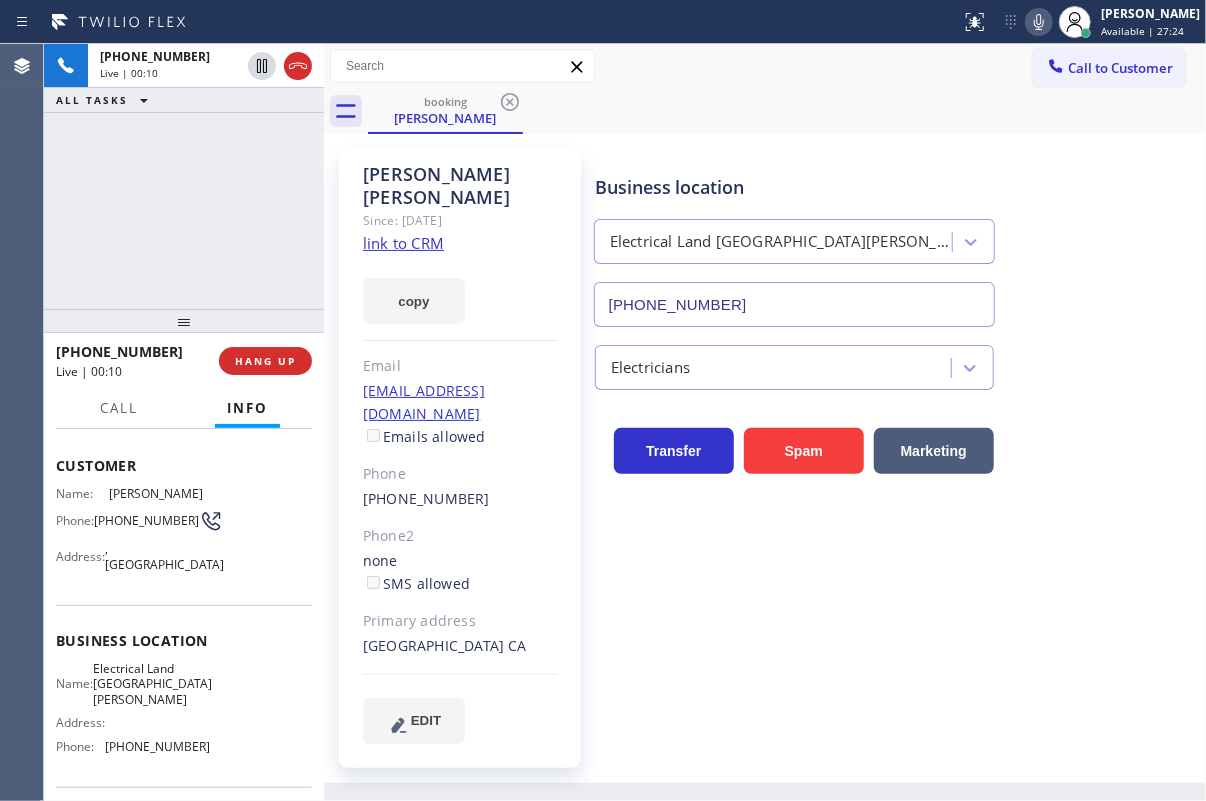 click on "Electrical Land [GEOGRAPHIC_DATA][PERSON_NAME]" at bounding box center [152, 684] 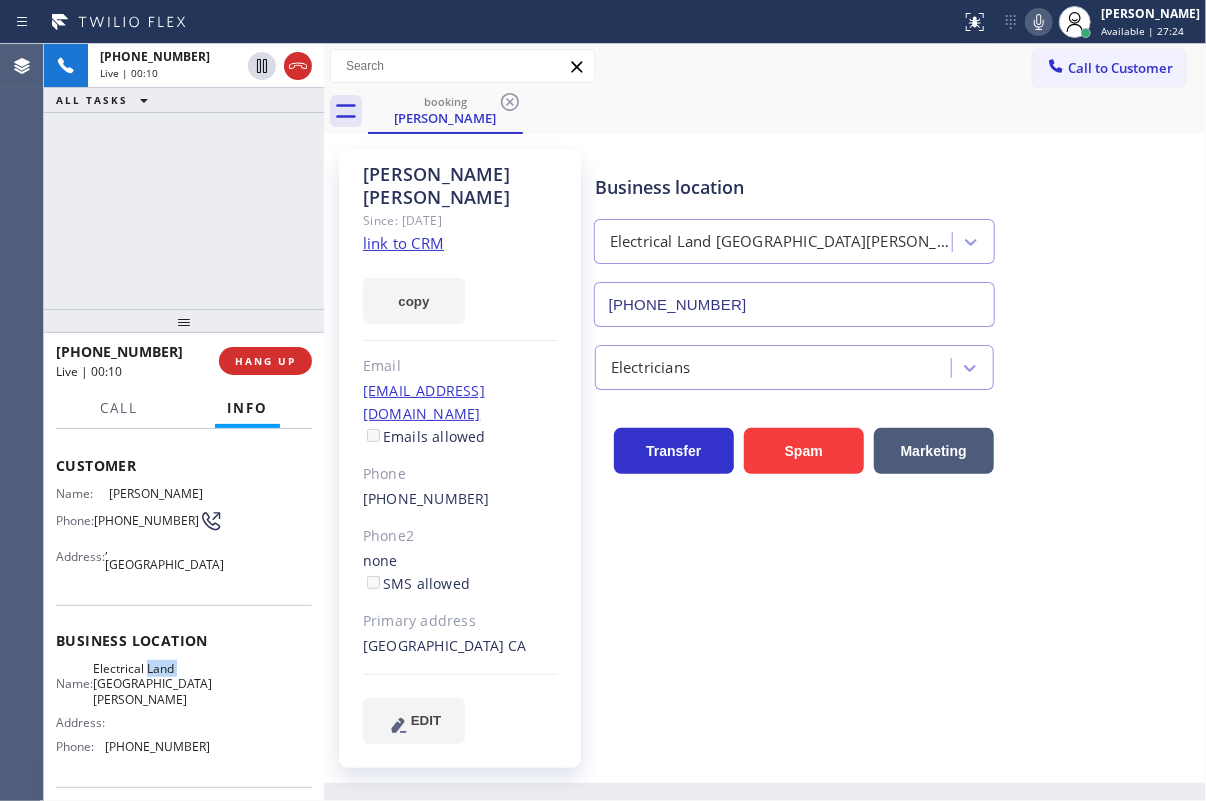 click on "Electrical Land [GEOGRAPHIC_DATA][PERSON_NAME]" at bounding box center [152, 684] 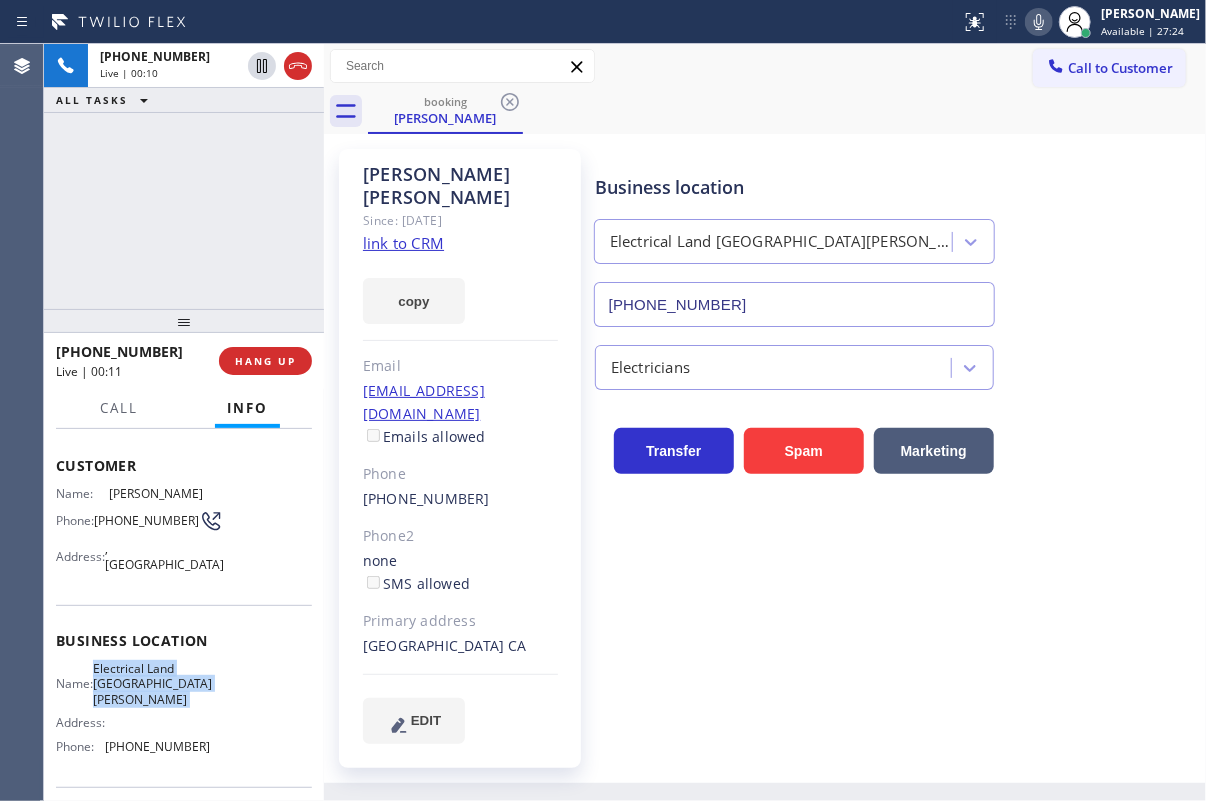 click on "Electrical Land [GEOGRAPHIC_DATA][PERSON_NAME]" at bounding box center [152, 684] 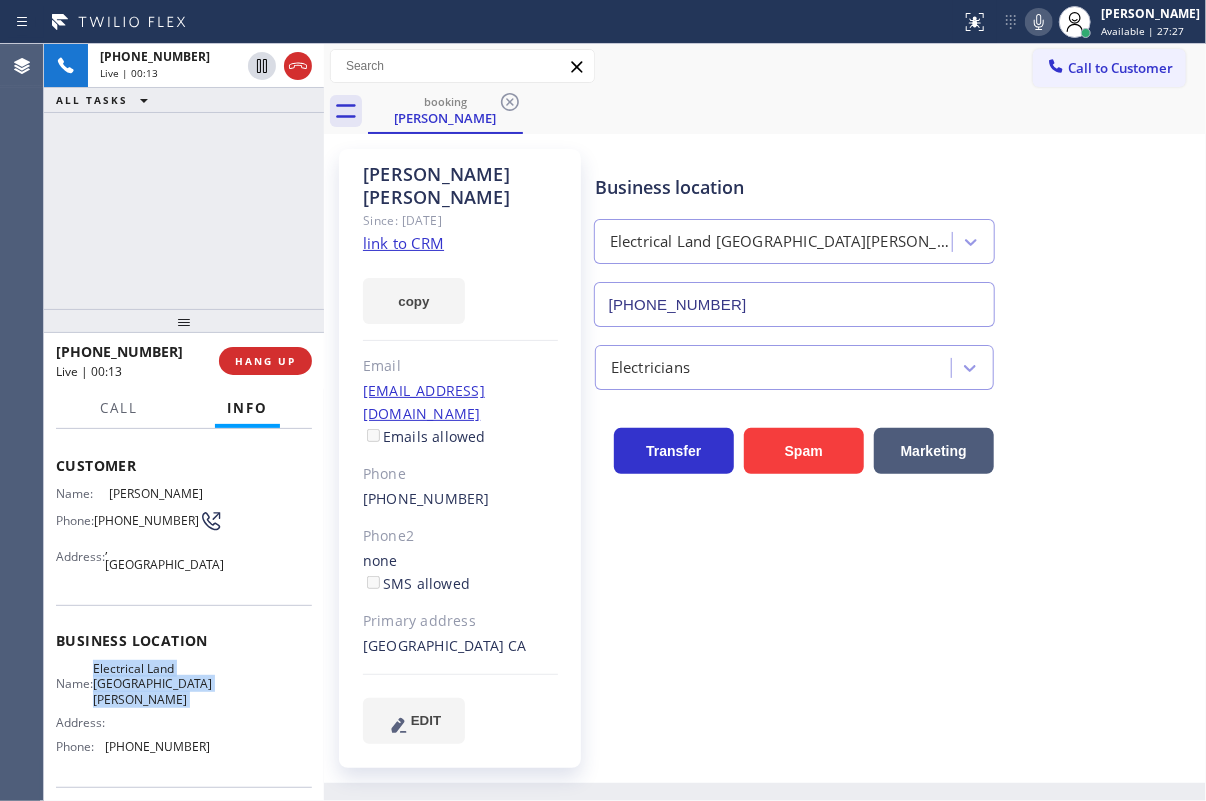 click on "[PHONE_NUMBER]" at bounding box center (794, 304) 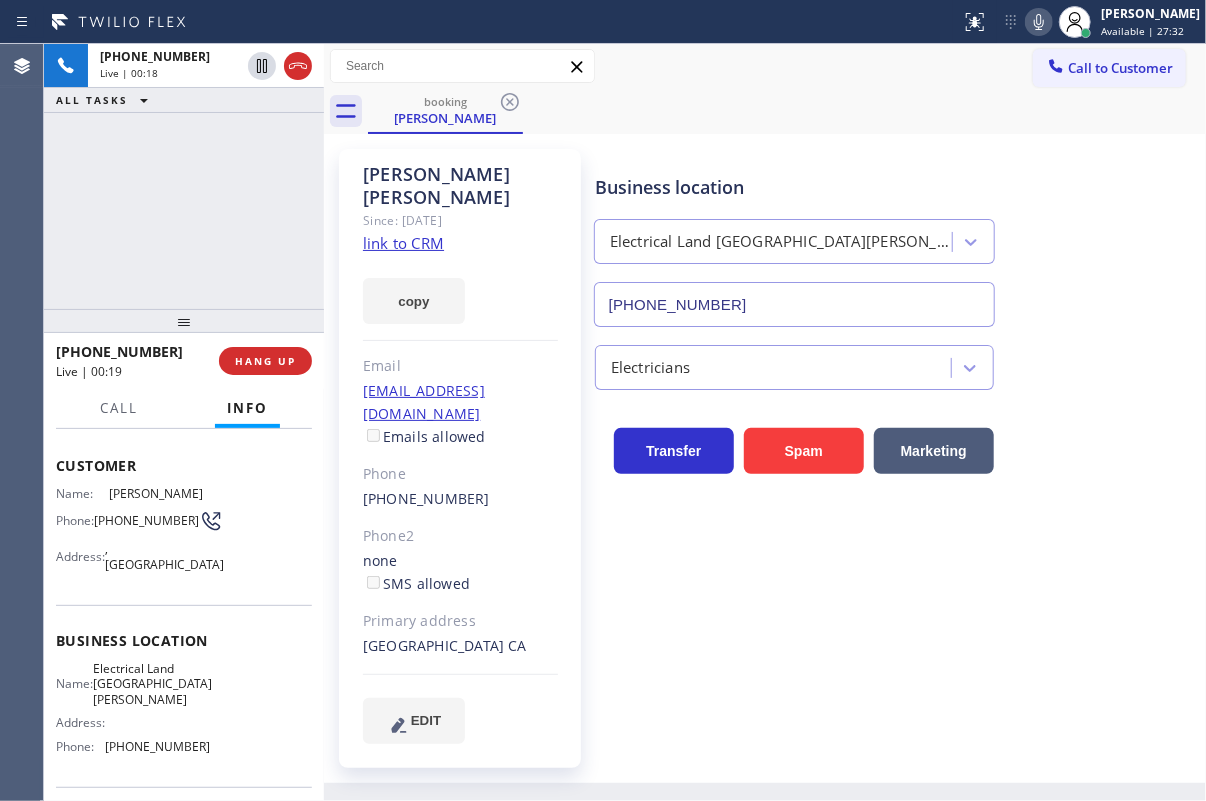 click on "[PHONE_NUMBER]" at bounding box center (794, 304) 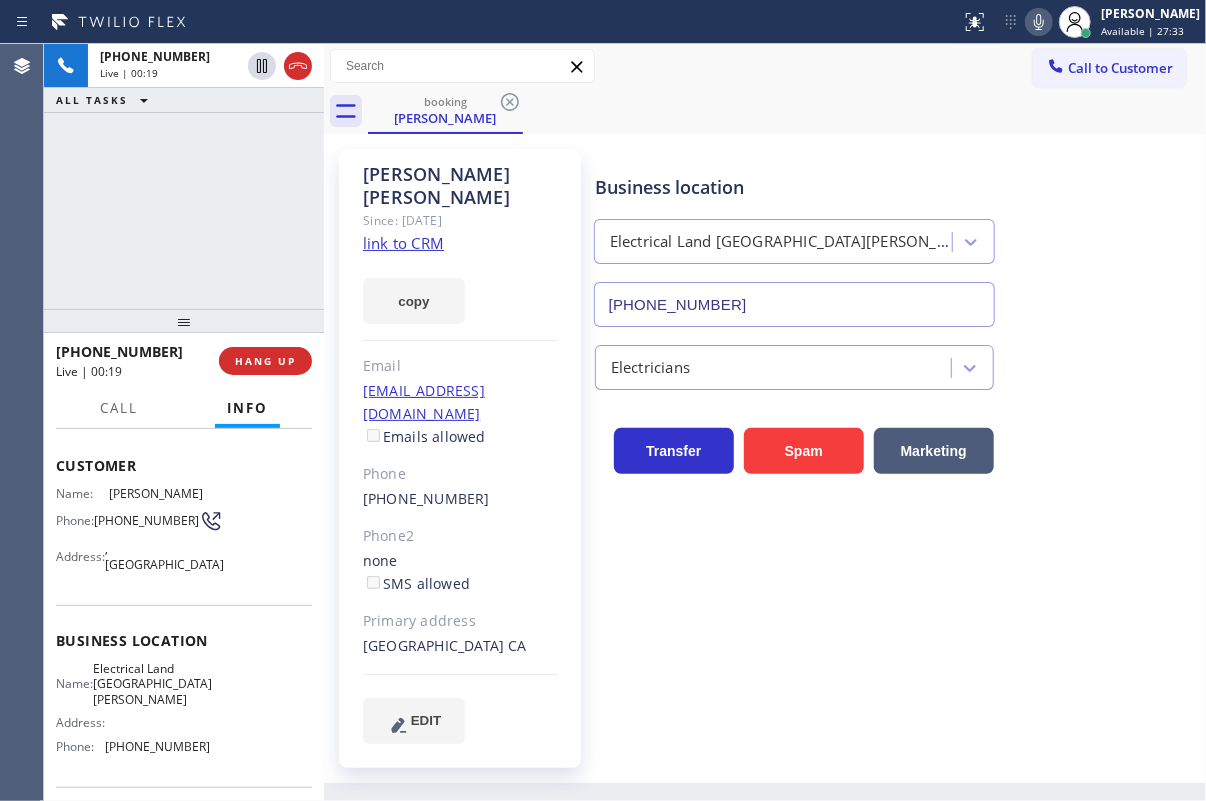 click on "[PHONE_NUMBER]" at bounding box center [794, 304] 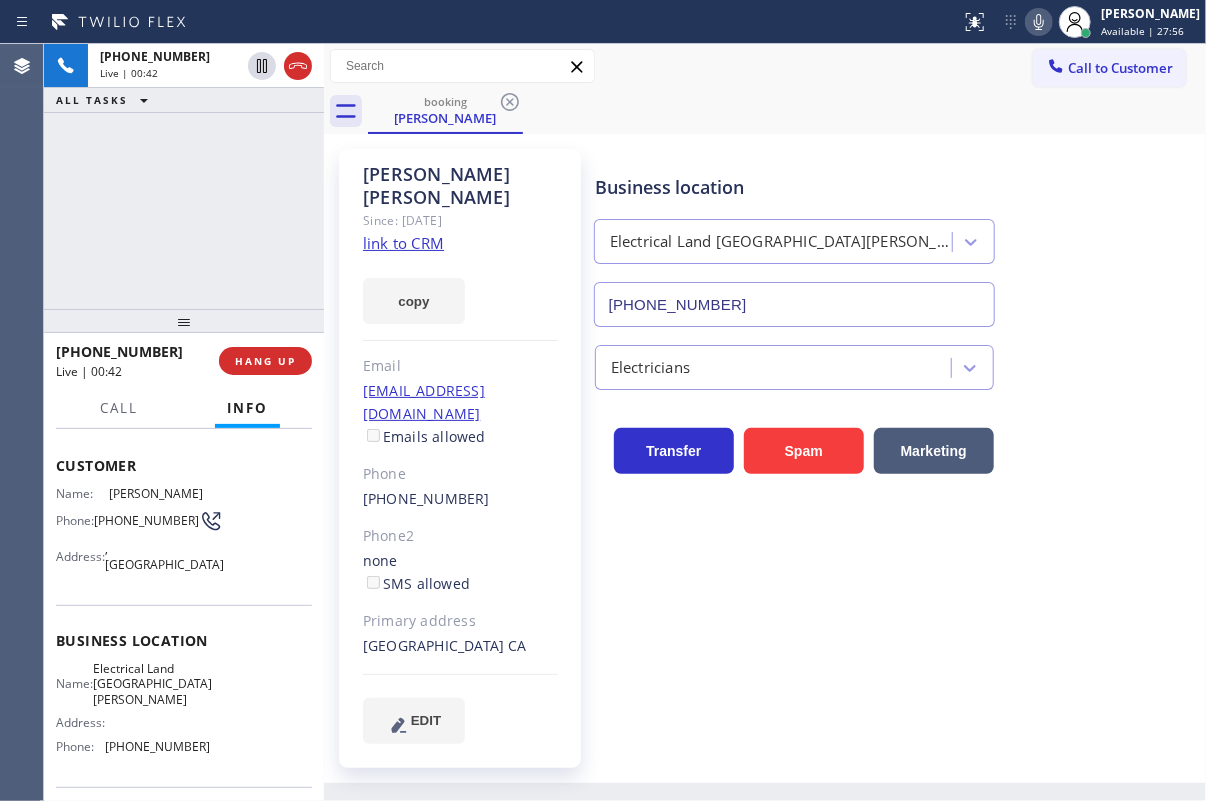 click 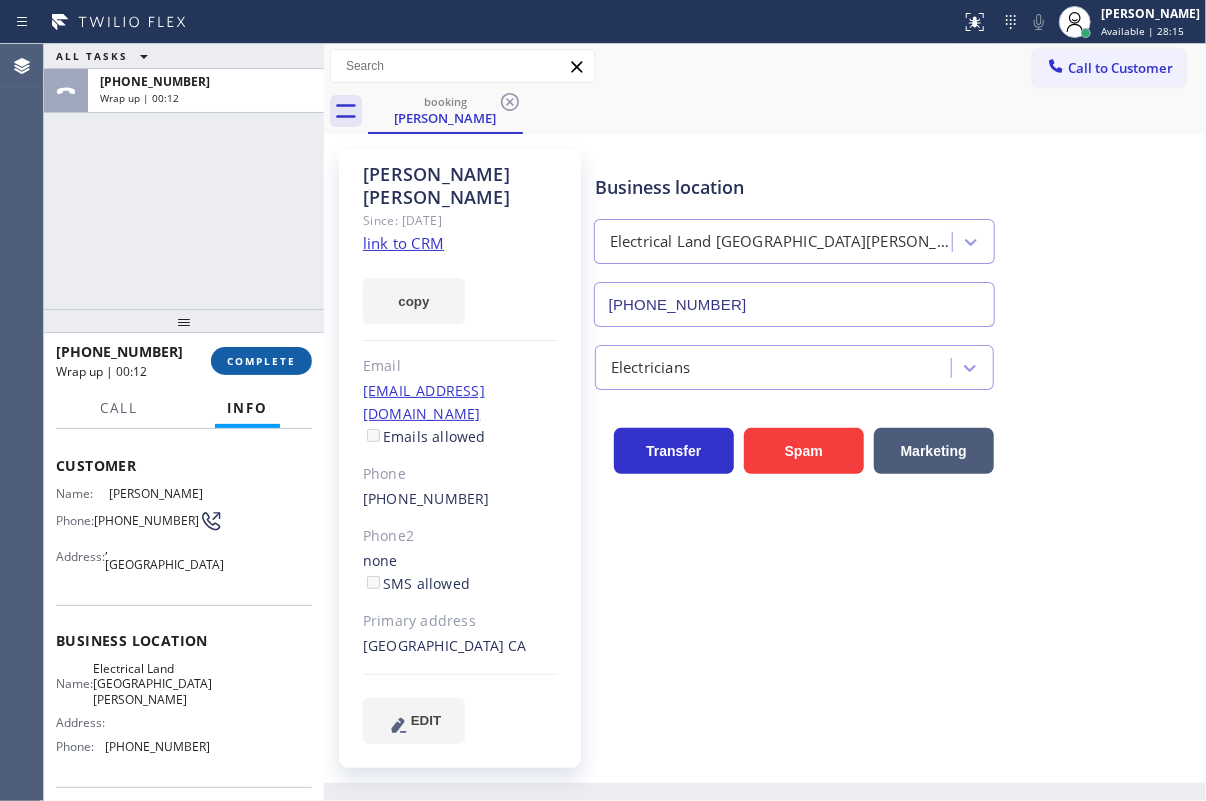 click on "COMPLETE" at bounding box center (261, 361) 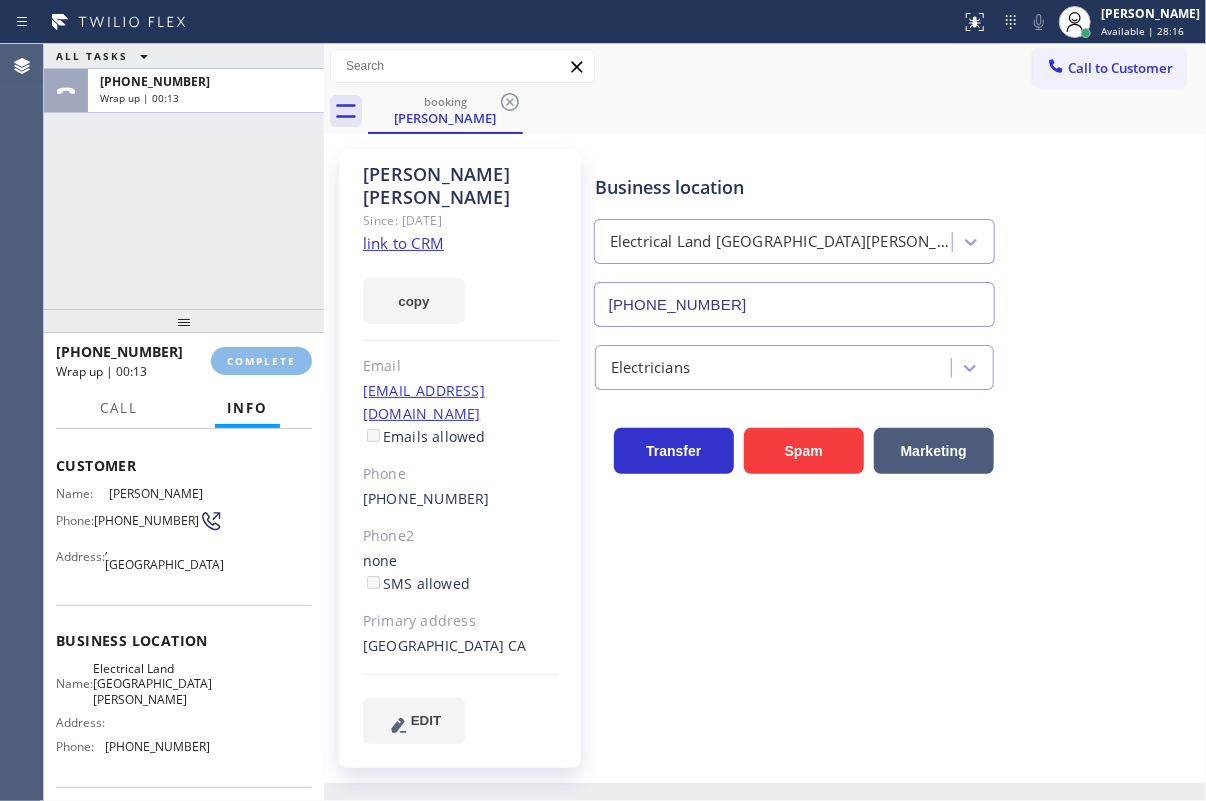 click on "Email" 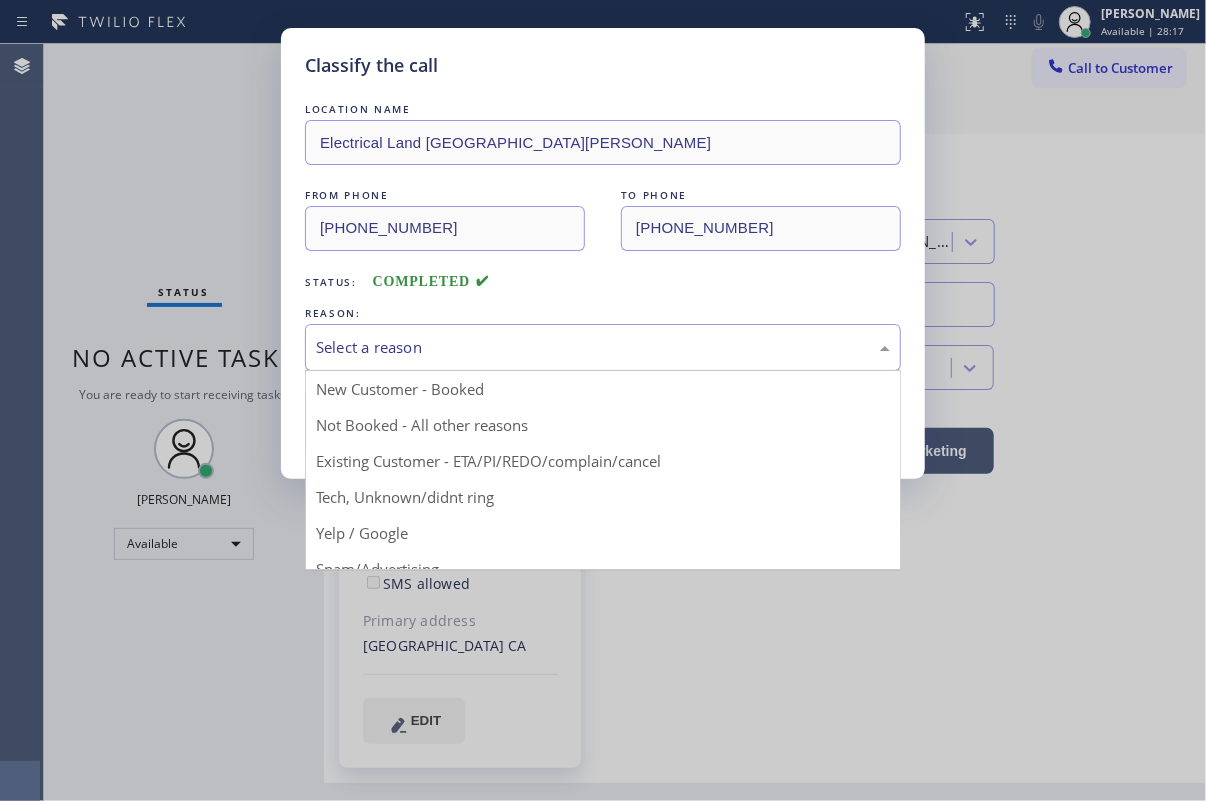 click on "Select a reason" at bounding box center (603, 347) 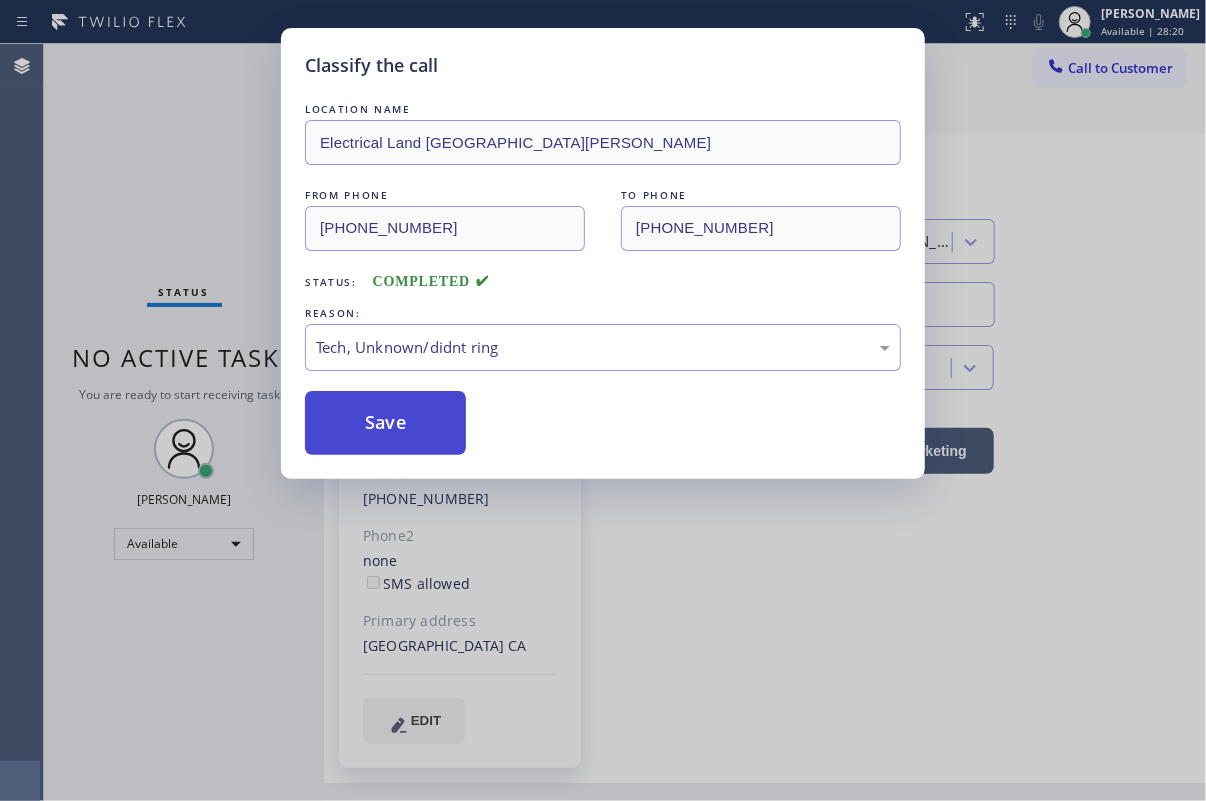 click on "Save" at bounding box center (385, 423) 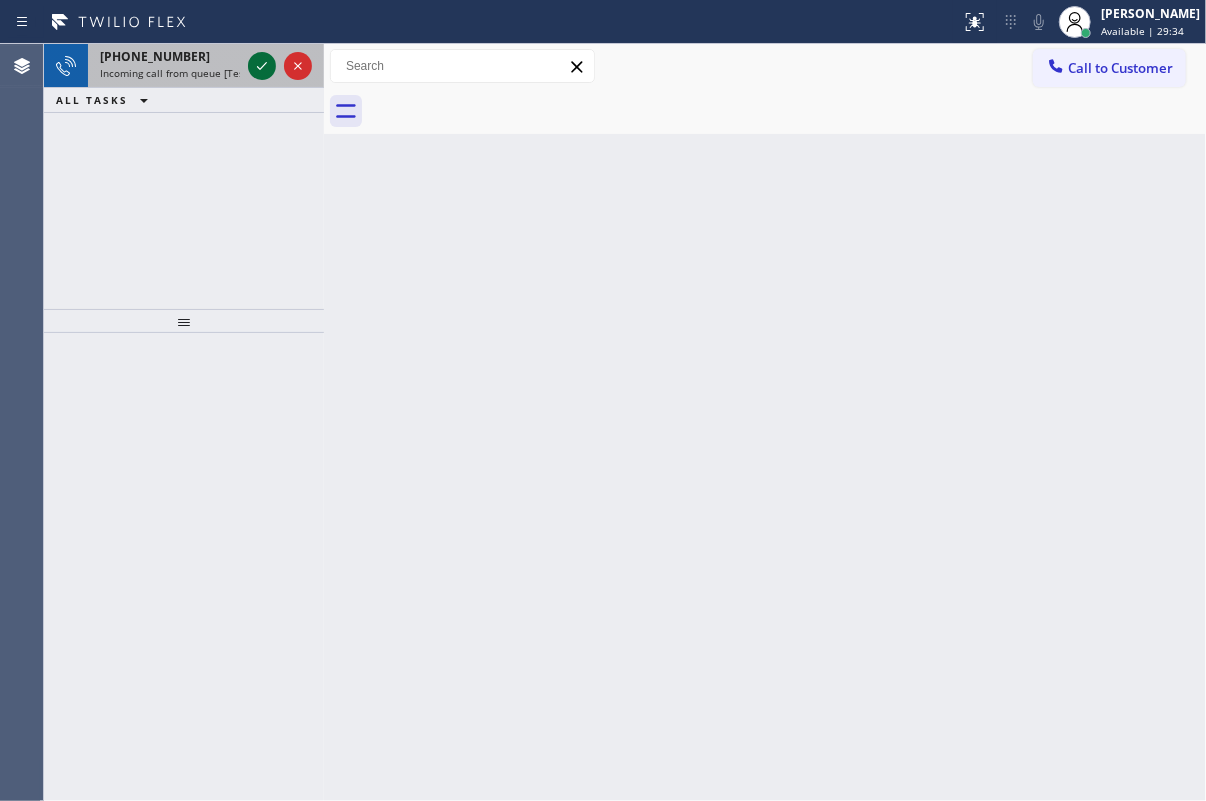 click 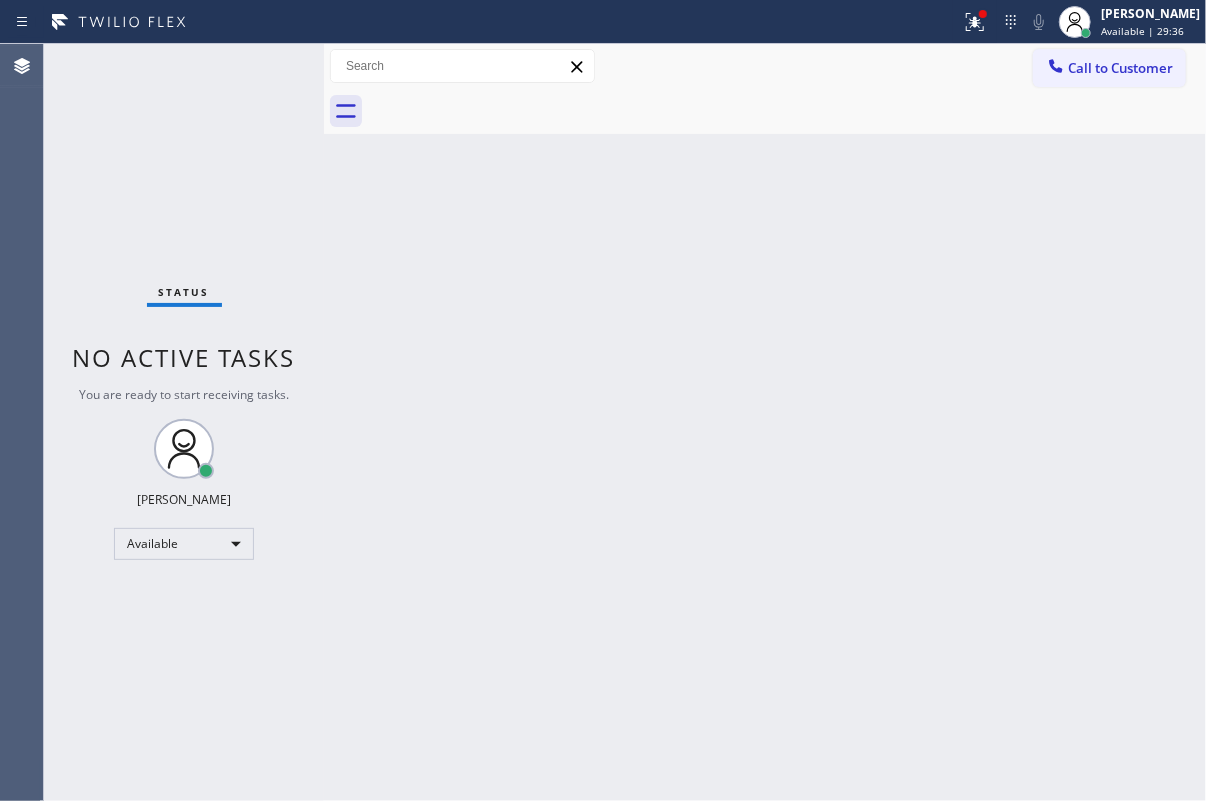 click on "Status   No active tasks     You are ready to start receiving tasks.   [PERSON_NAME] Available" at bounding box center (184, 422) 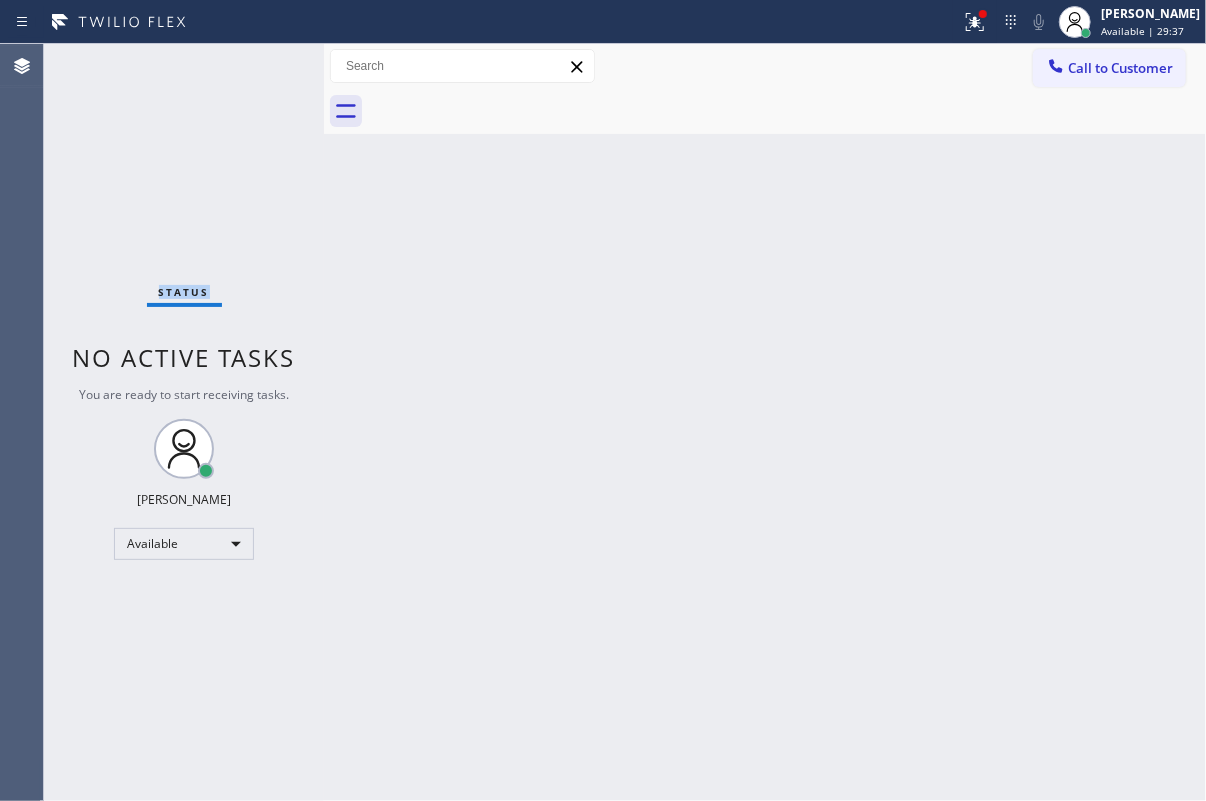 click on "Status   No active tasks     You are ready to start receiving tasks.   [PERSON_NAME] Available" at bounding box center (184, 422) 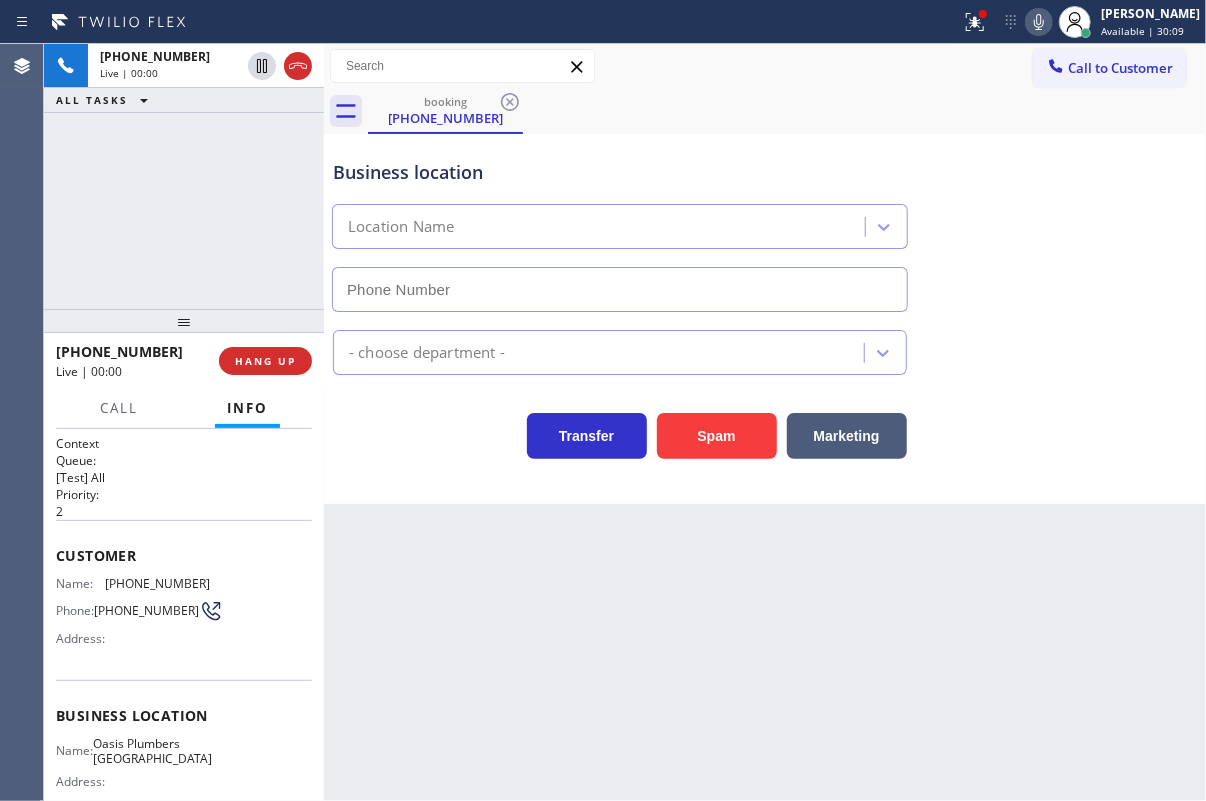 type on "[PHONE_NUMBER]" 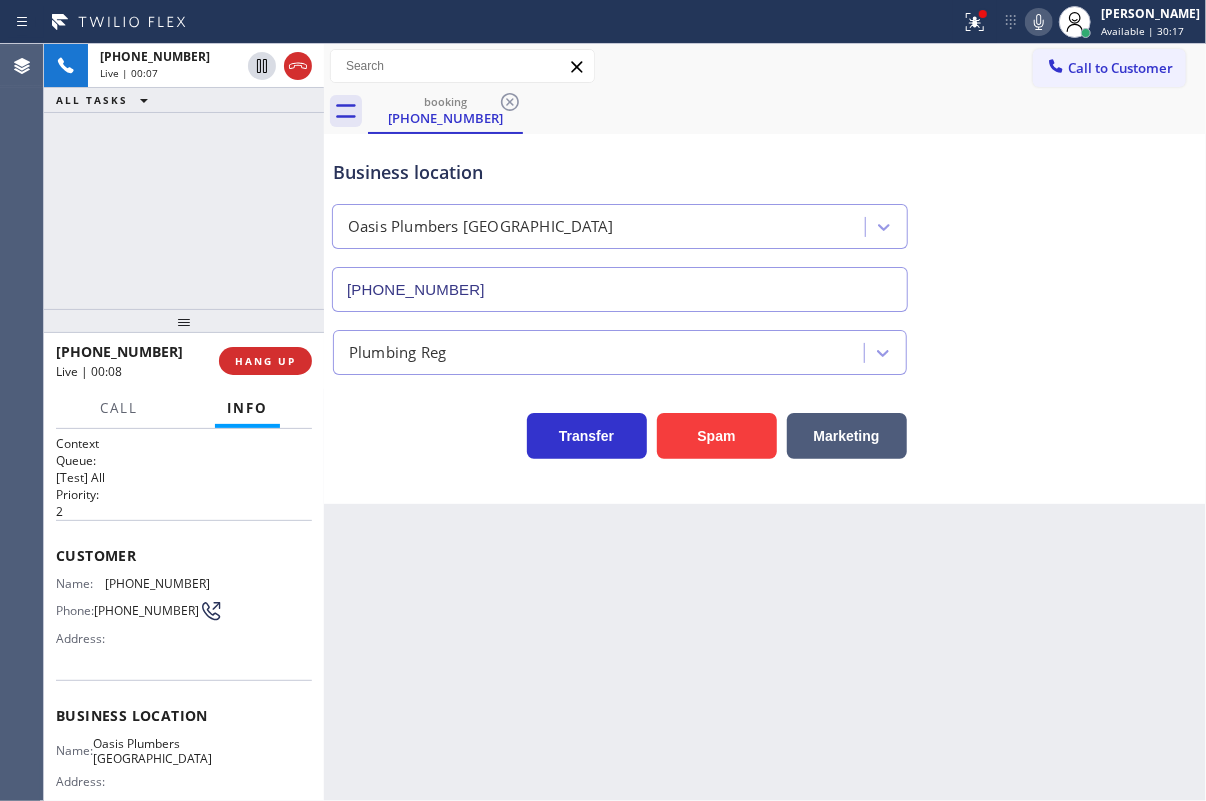 click on "Oasis Plumbers [GEOGRAPHIC_DATA]" at bounding box center [152, 751] 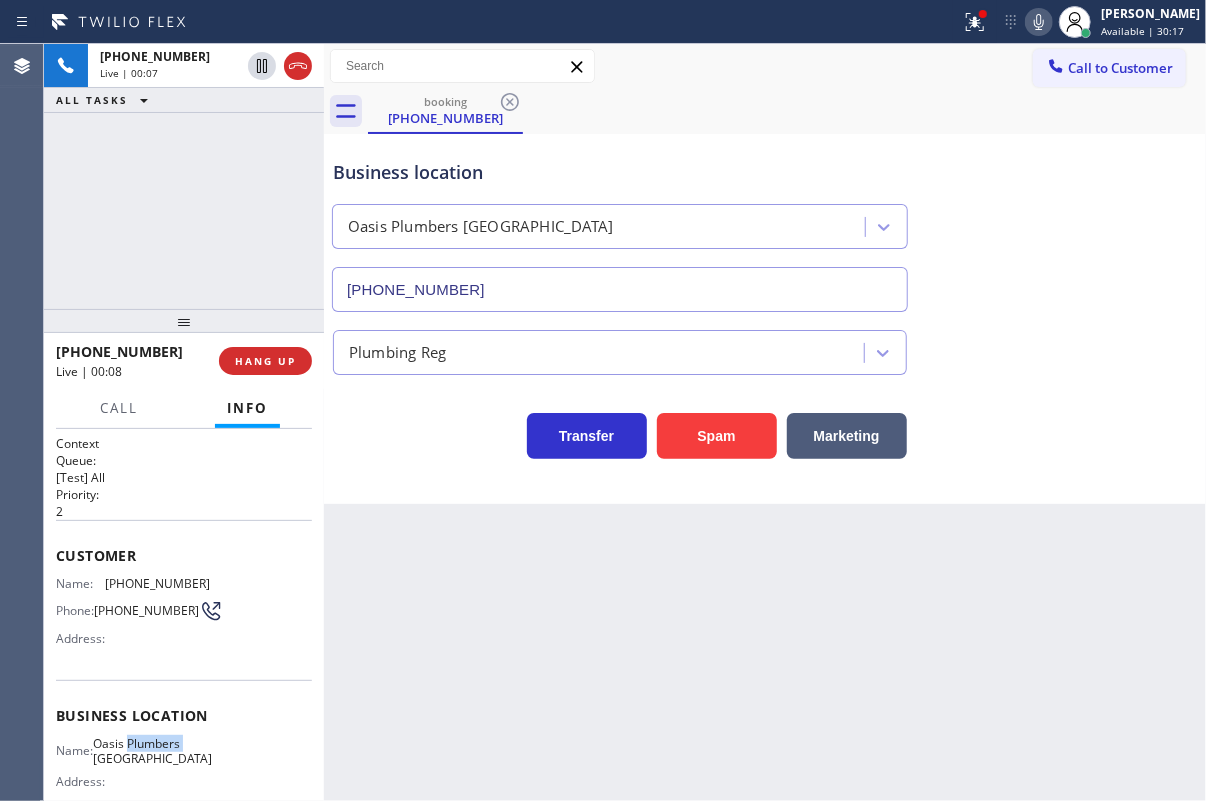 click on "Oasis Plumbers [GEOGRAPHIC_DATA]" at bounding box center [152, 751] 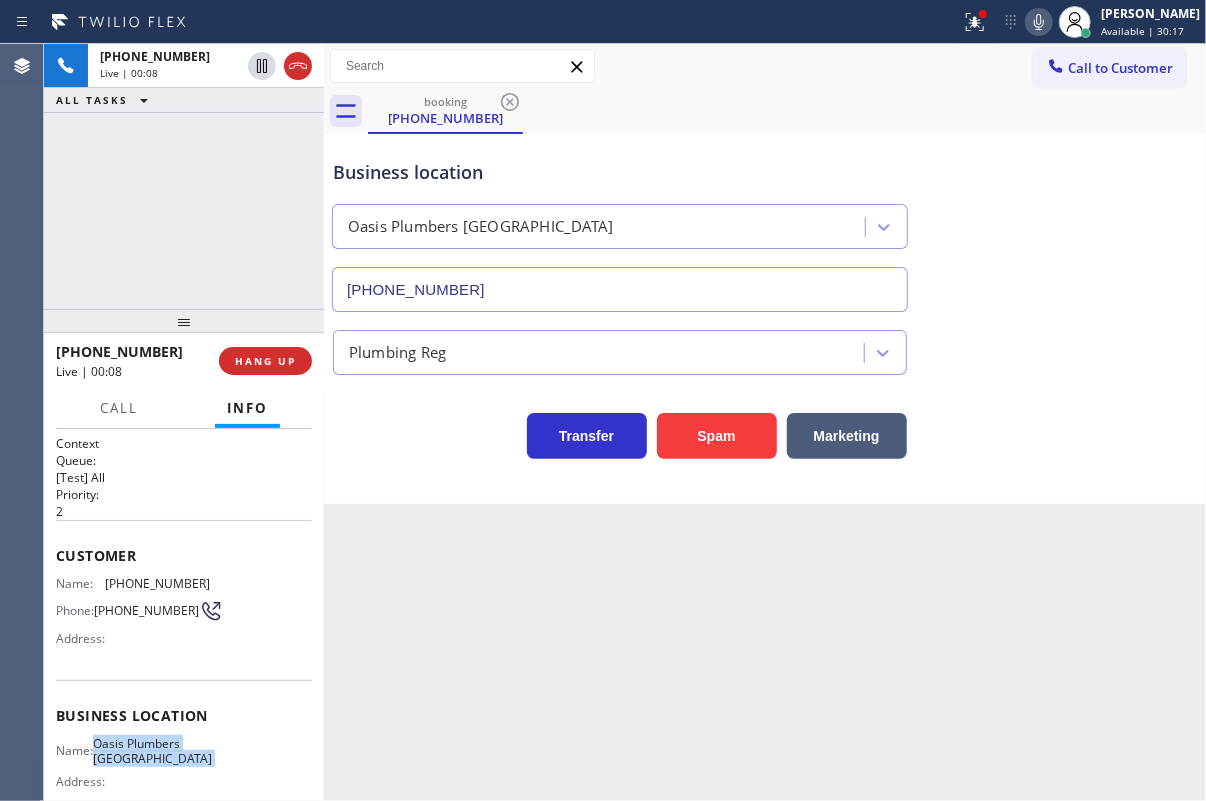 click on "Oasis Plumbers [GEOGRAPHIC_DATA]" at bounding box center (152, 751) 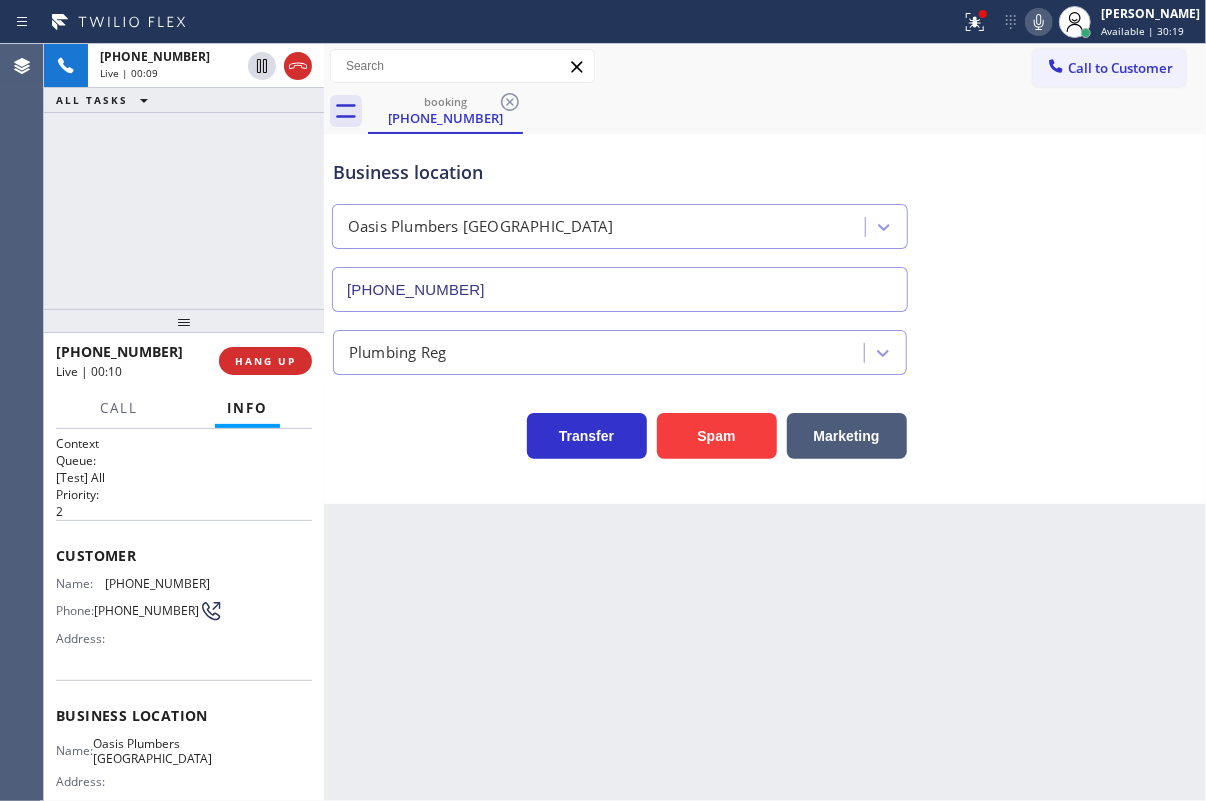 click on "[PHONE_NUMBER]" at bounding box center [620, 289] 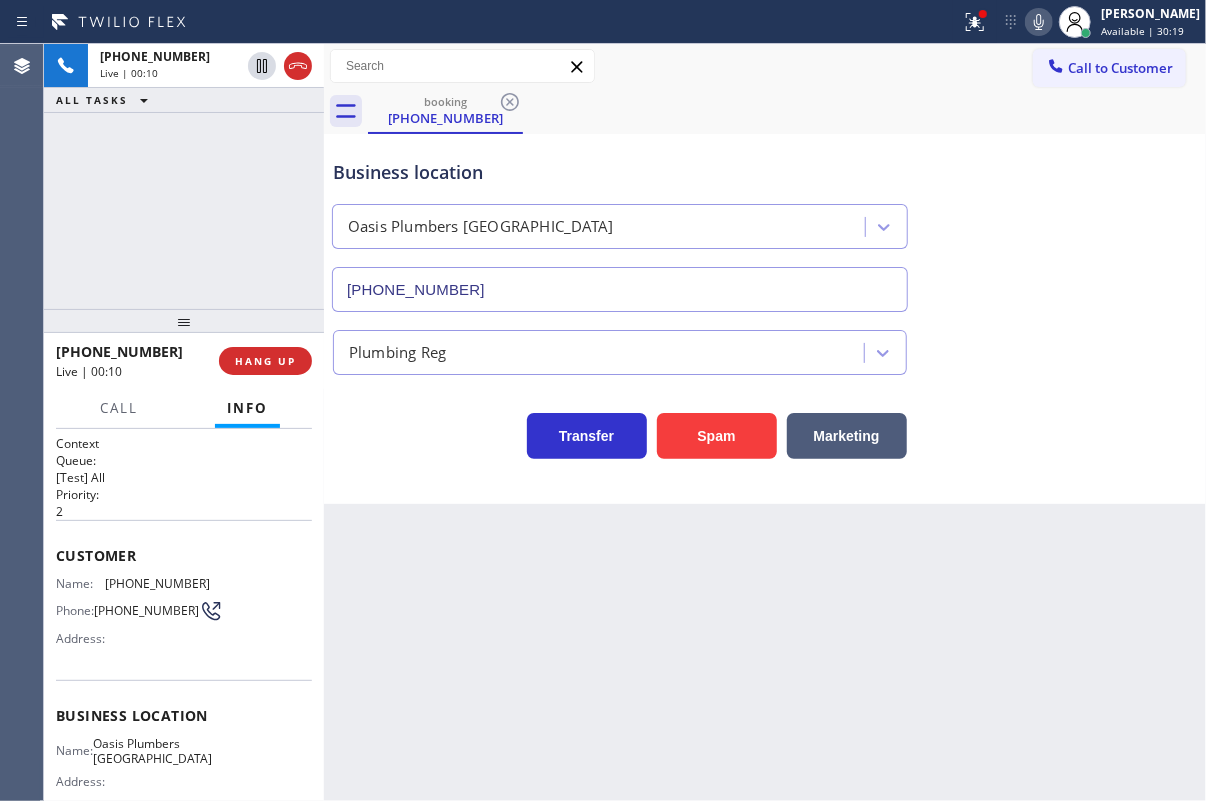 click on "[PHONE_NUMBER]" at bounding box center (620, 289) 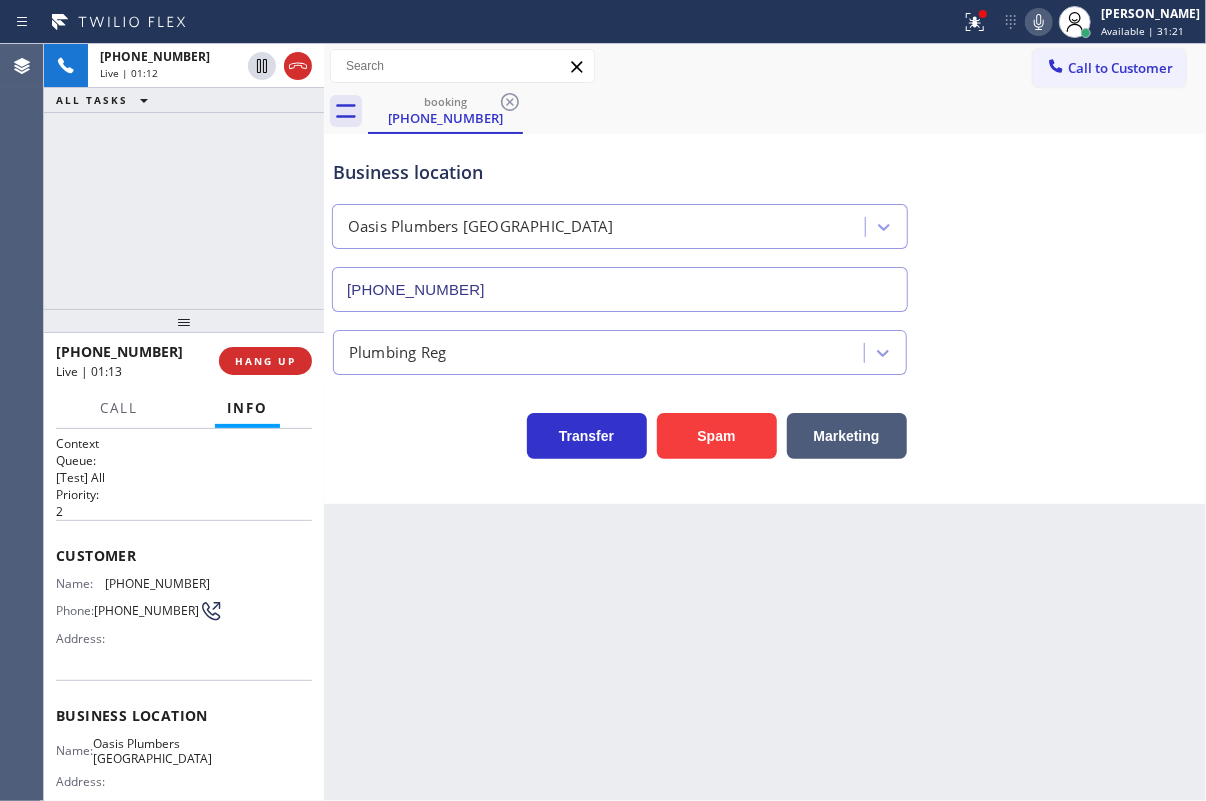click on "[PHONE_NUMBER]" at bounding box center [157, 583] 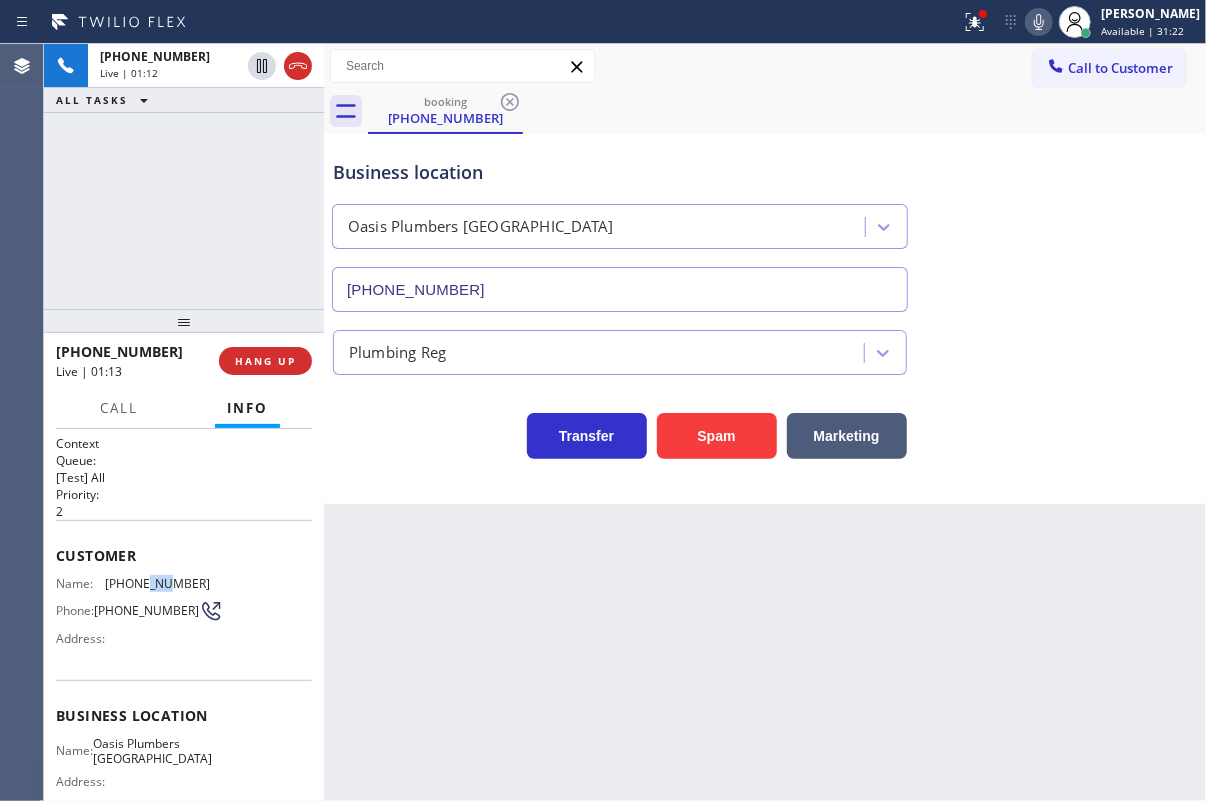 click on "[PHONE_NUMBER]" at bounding box center (157, 583) 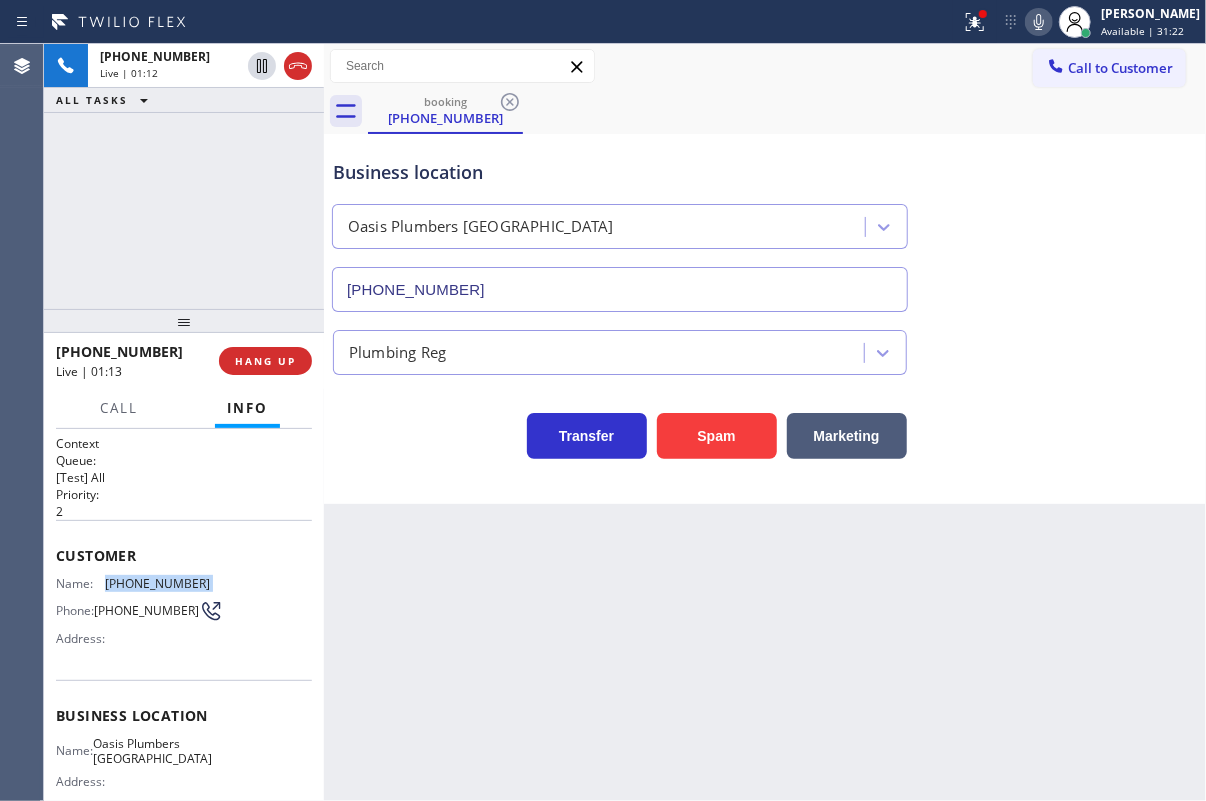 click on "[PHONE_NUMBER]" at bounding box center (157, 583) 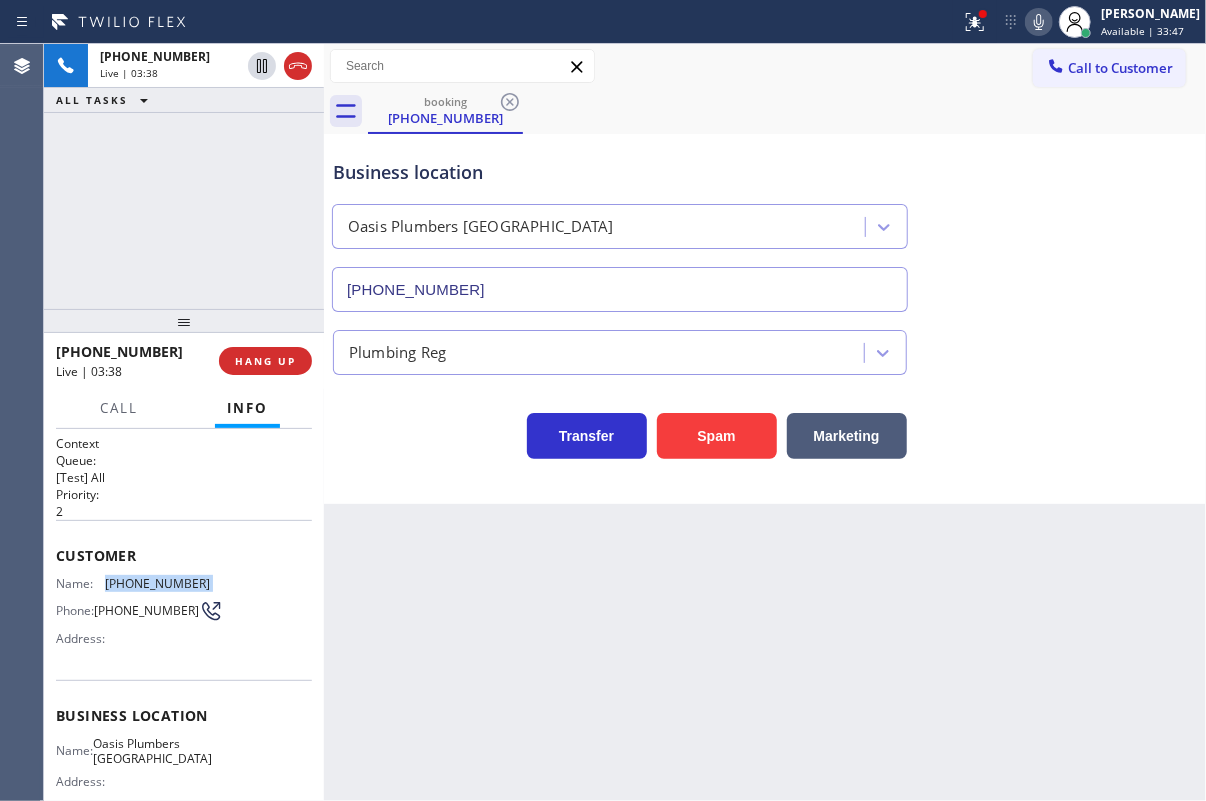 click 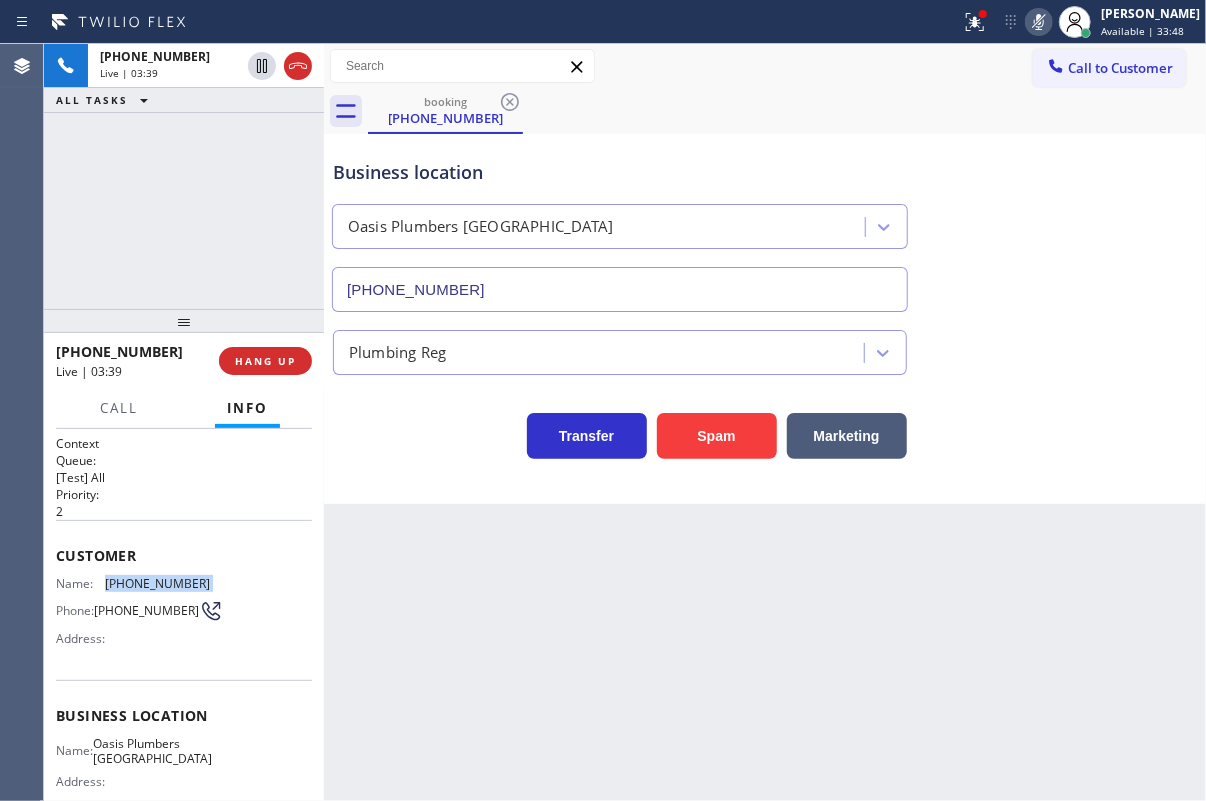 click 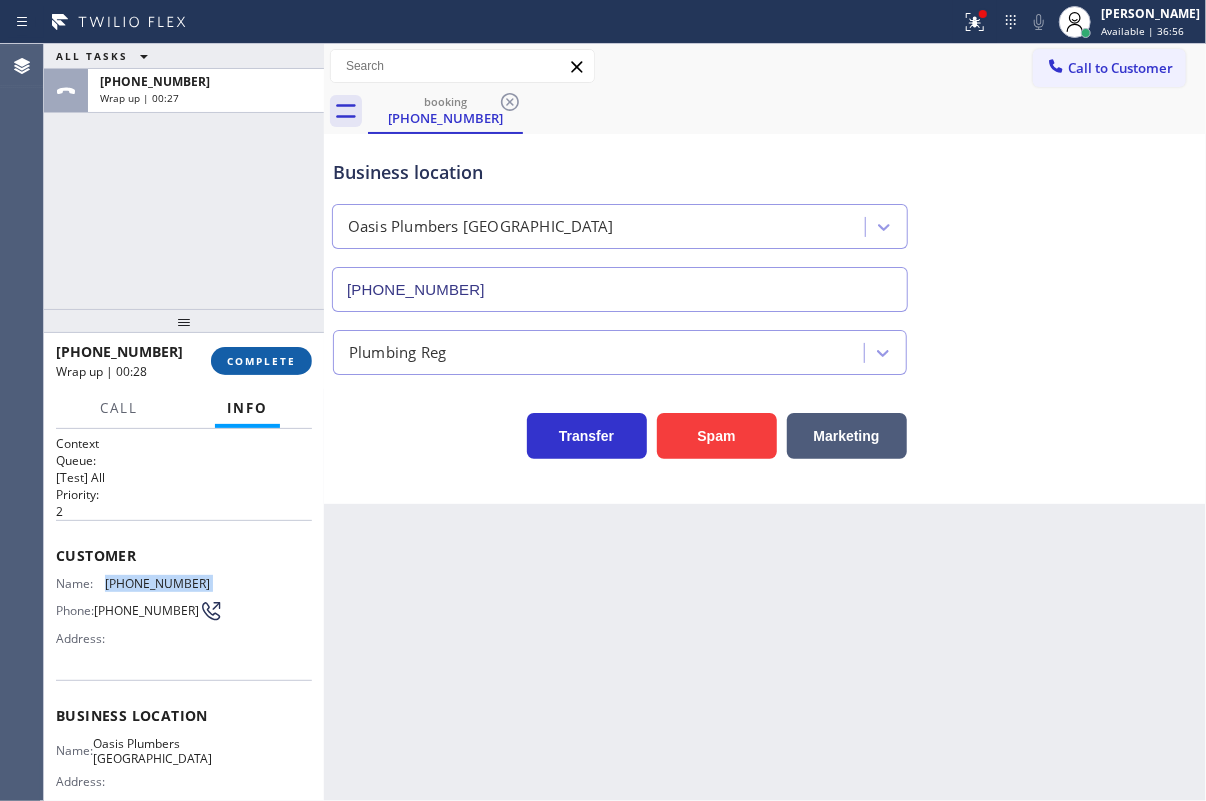 click on "COMPLETE" at bounding box center [261, 361] 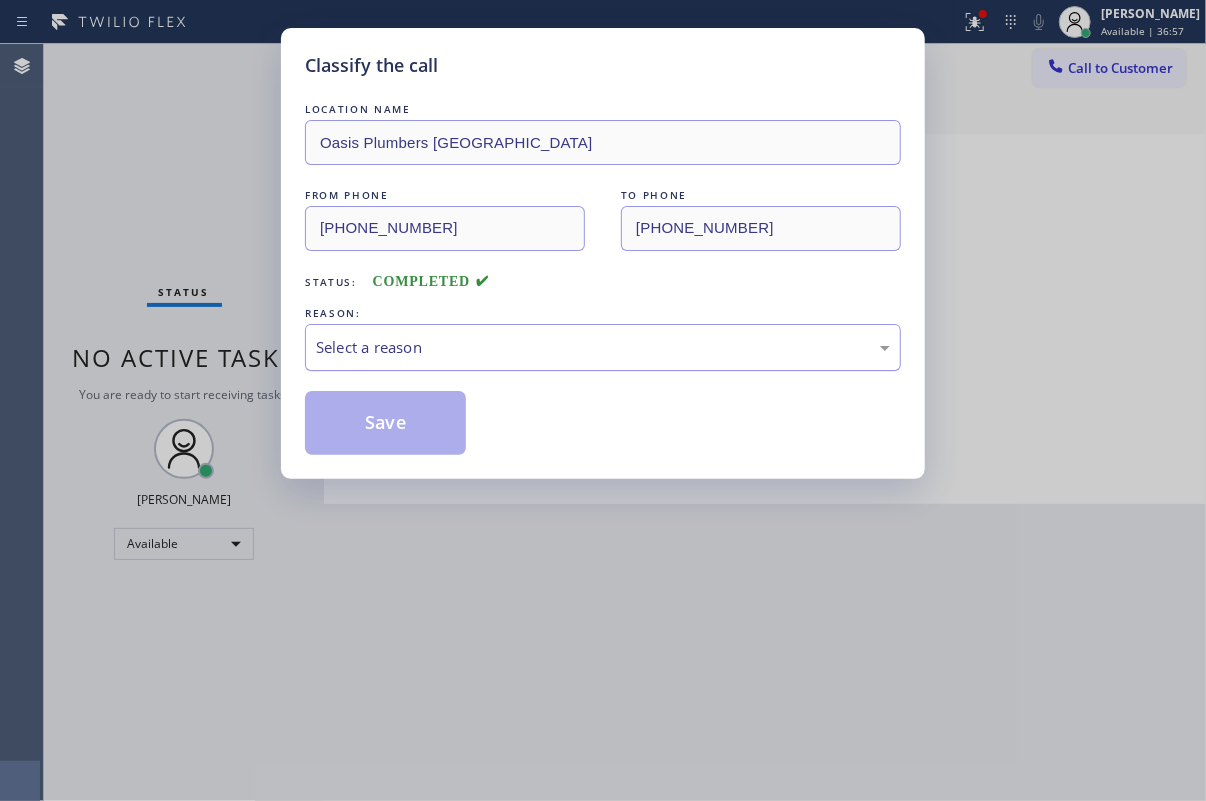 click on "Select a reason" at bounding box center (603, 347) 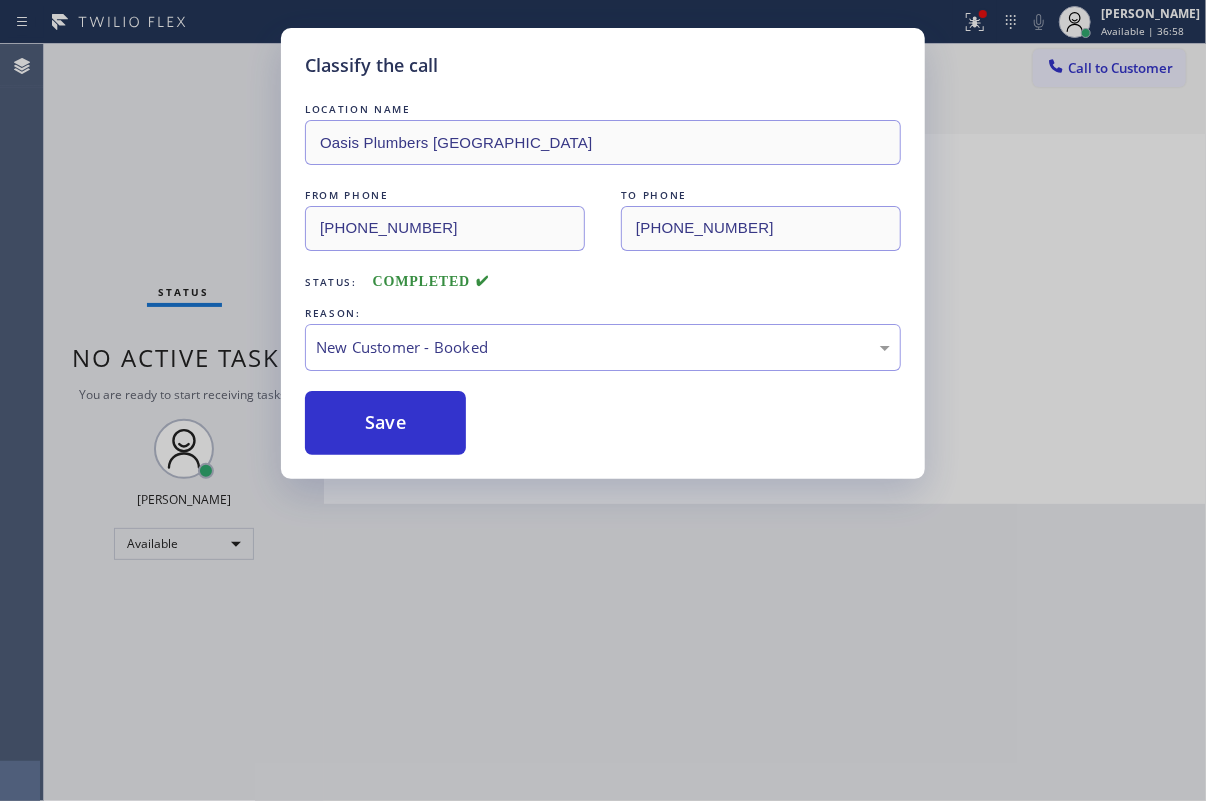 drag, startPoint x: 397, startPoint y: 423, endPoint x: 866, endPoint y: 2, distance: 630.2396 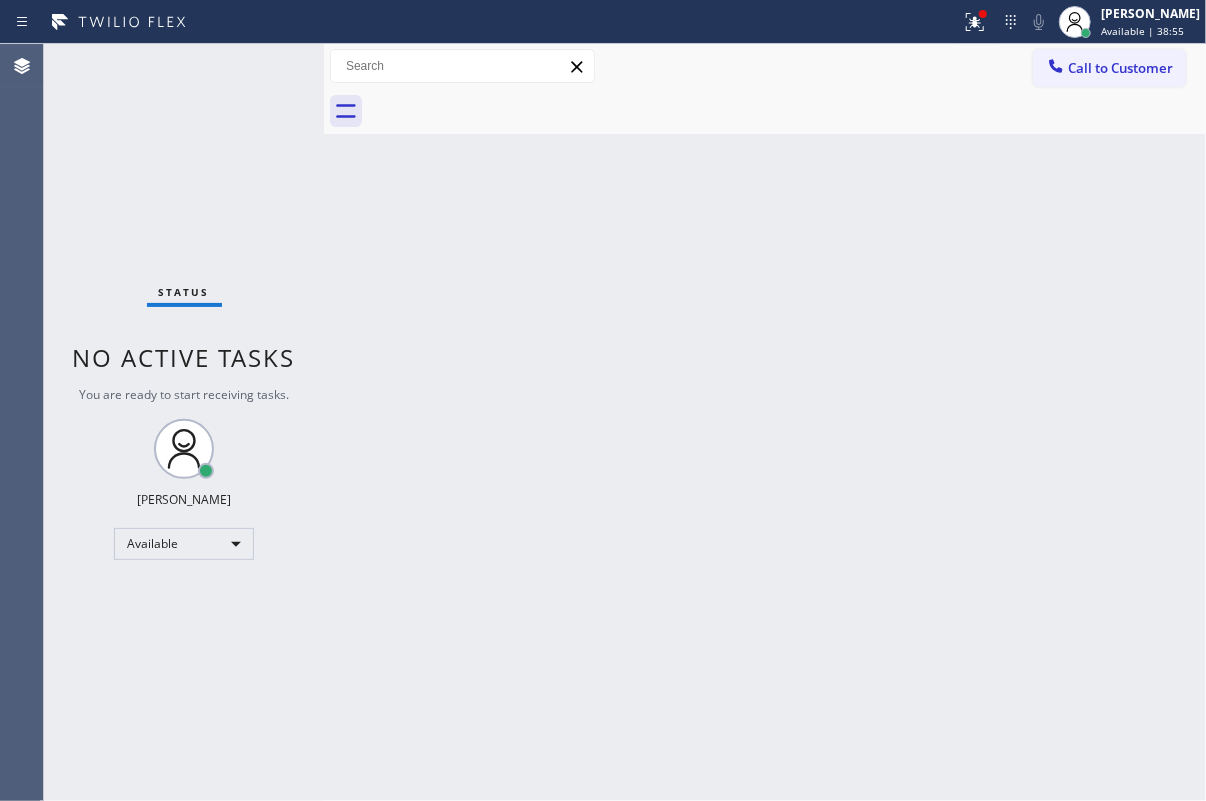click on "Status   No active tasks     You are ready to start receiving tasks.   [PERSON_NAME] Available" at bounding box center [184, 422] 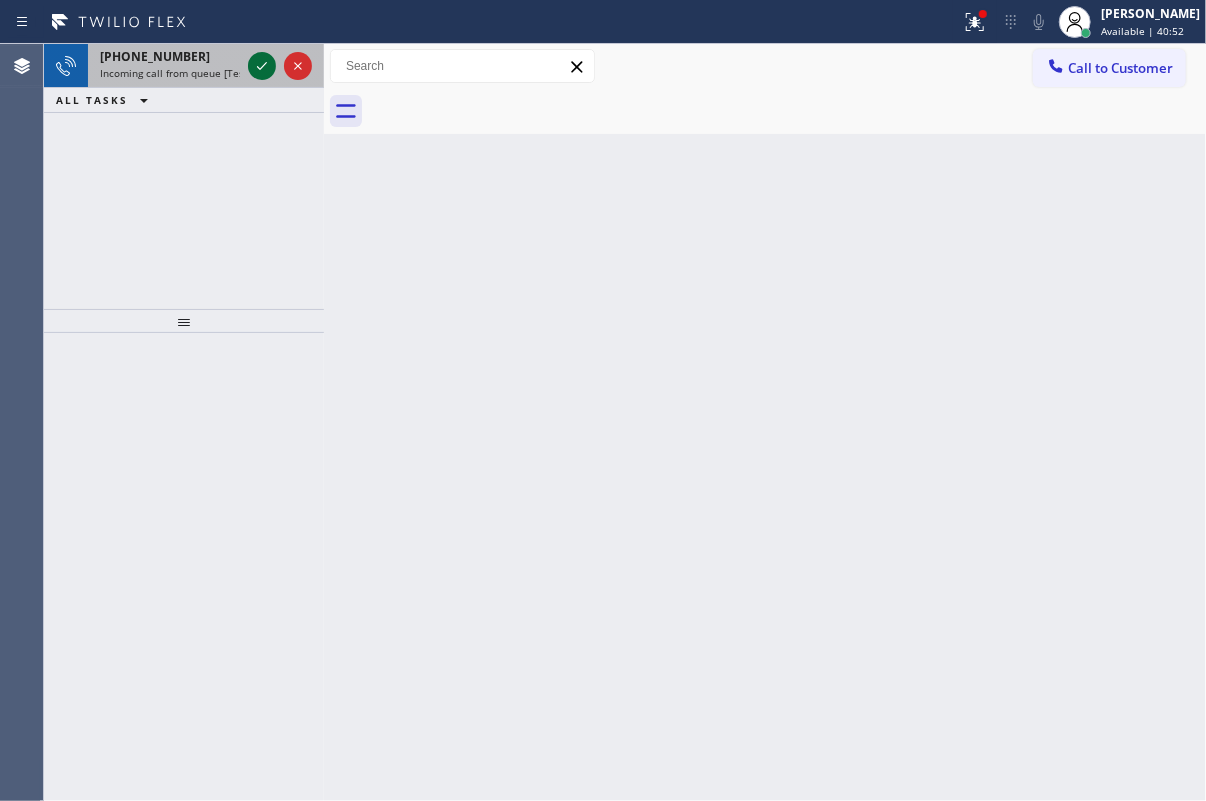 click 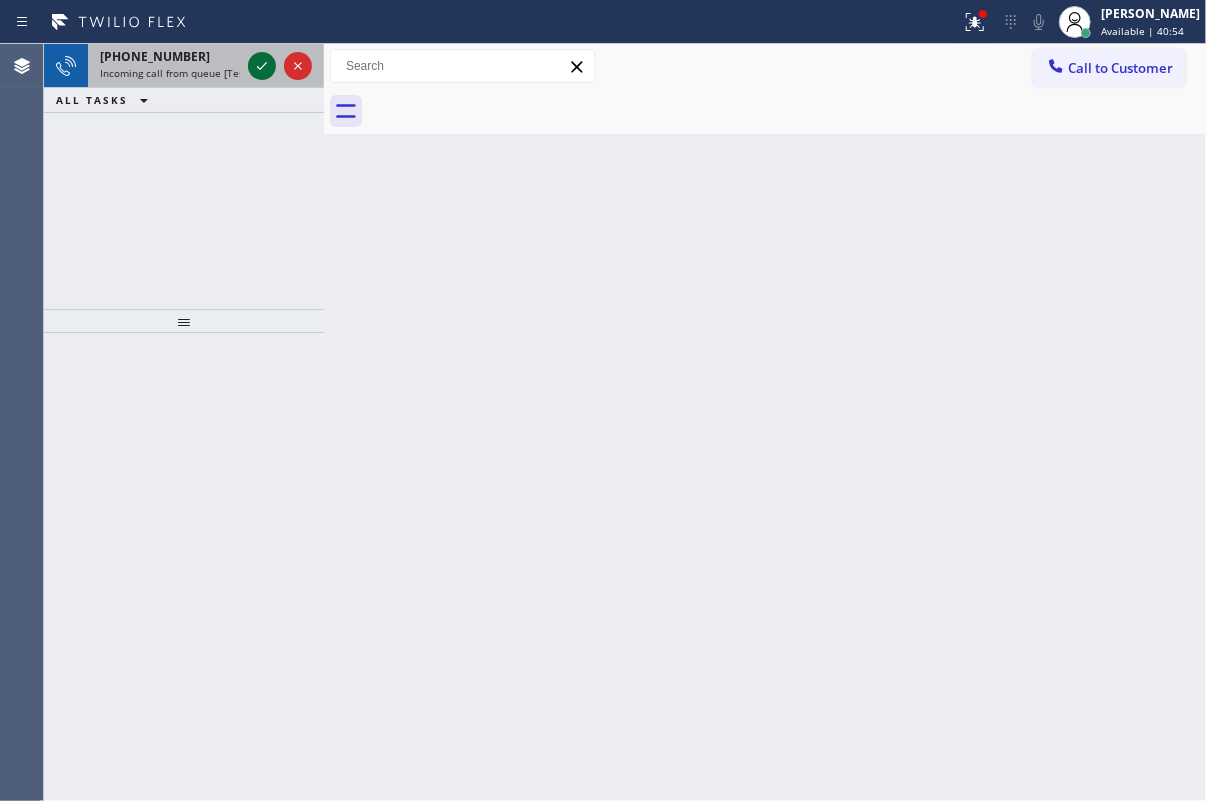 click 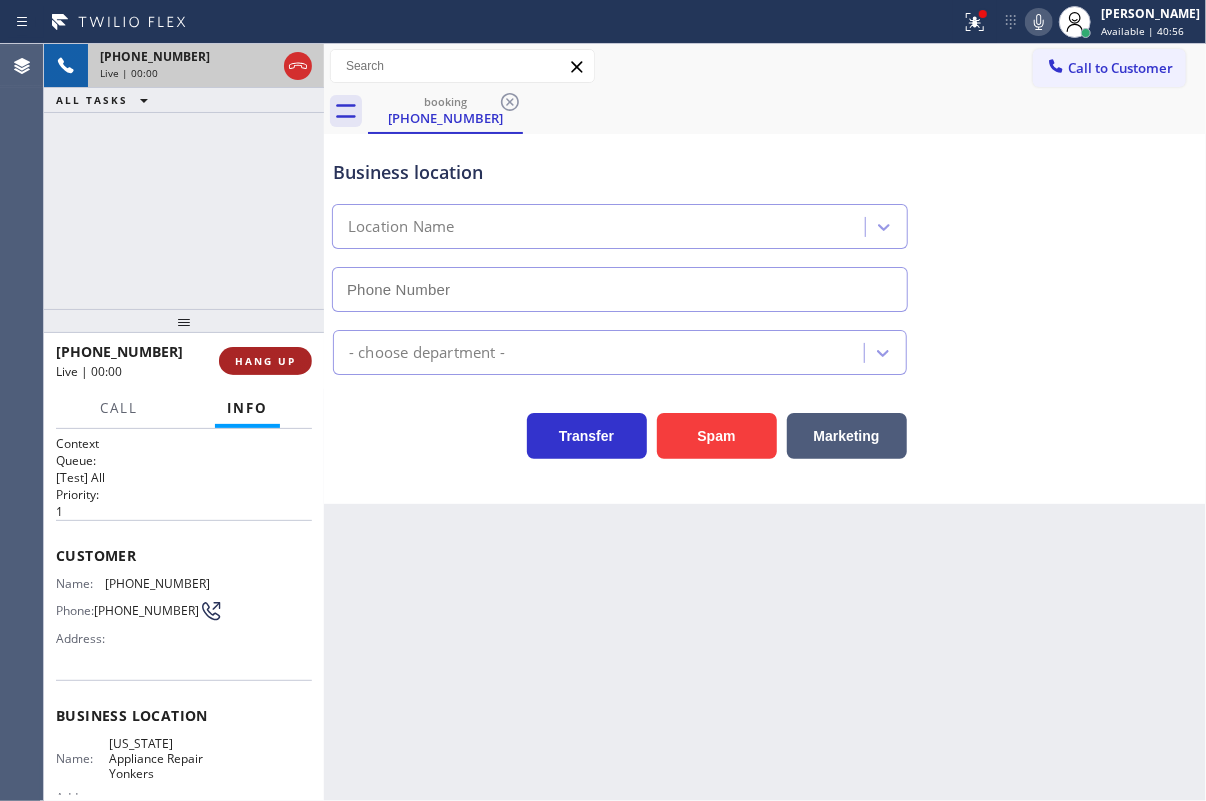 type on "[PHONE_NUMBER]" 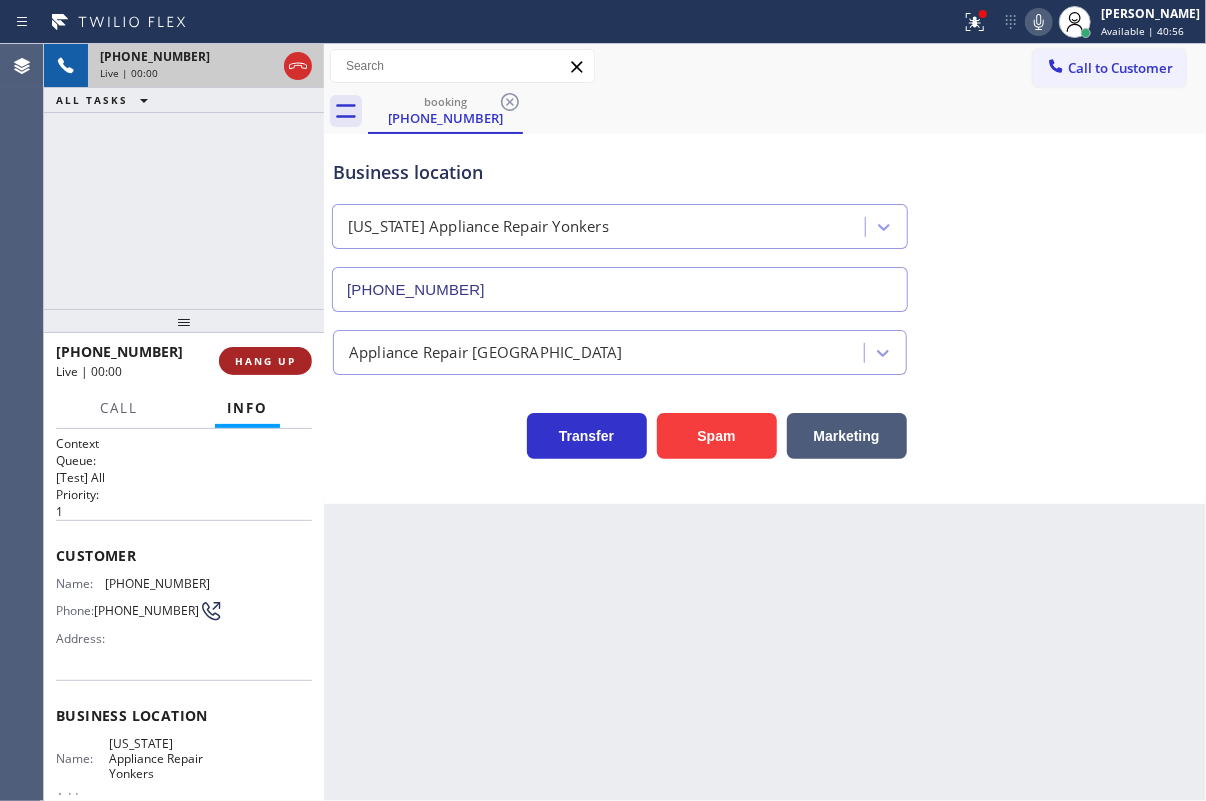 click on "HANG UP" at bounding box center (265, 361) 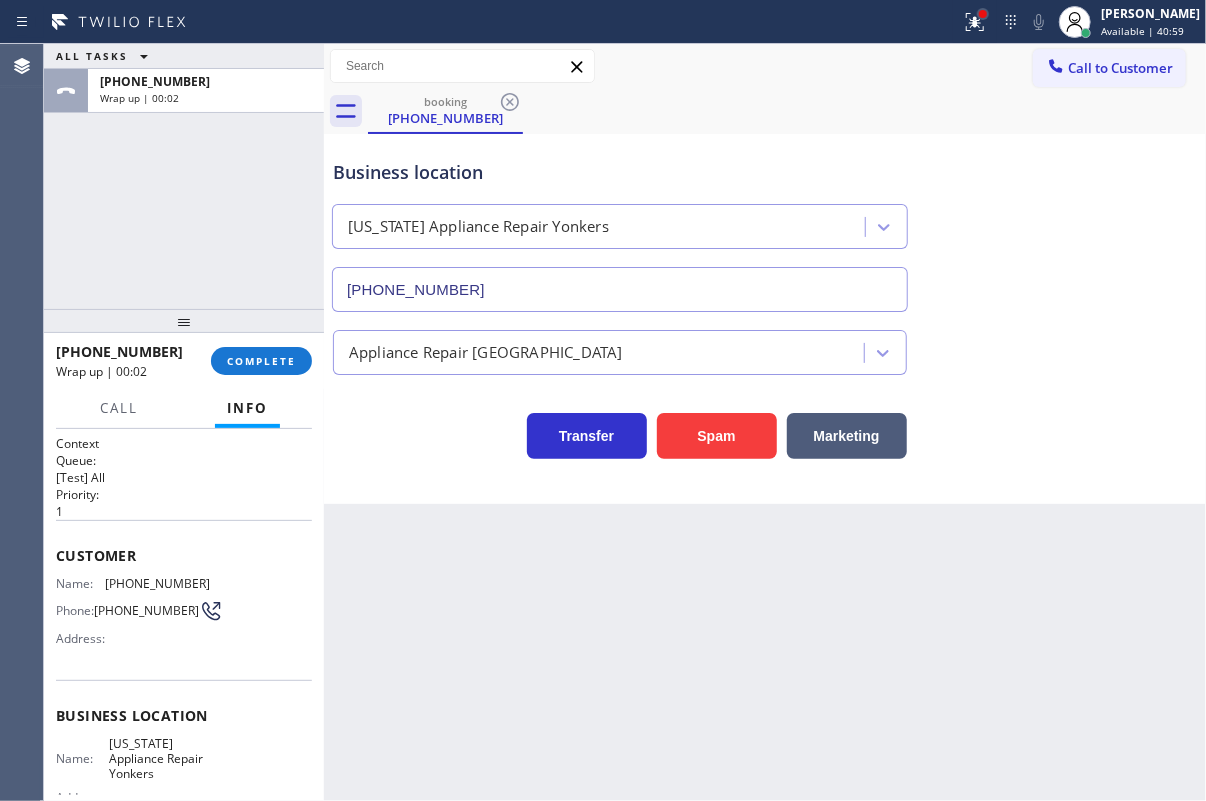 click at bounding box center [983, 14] 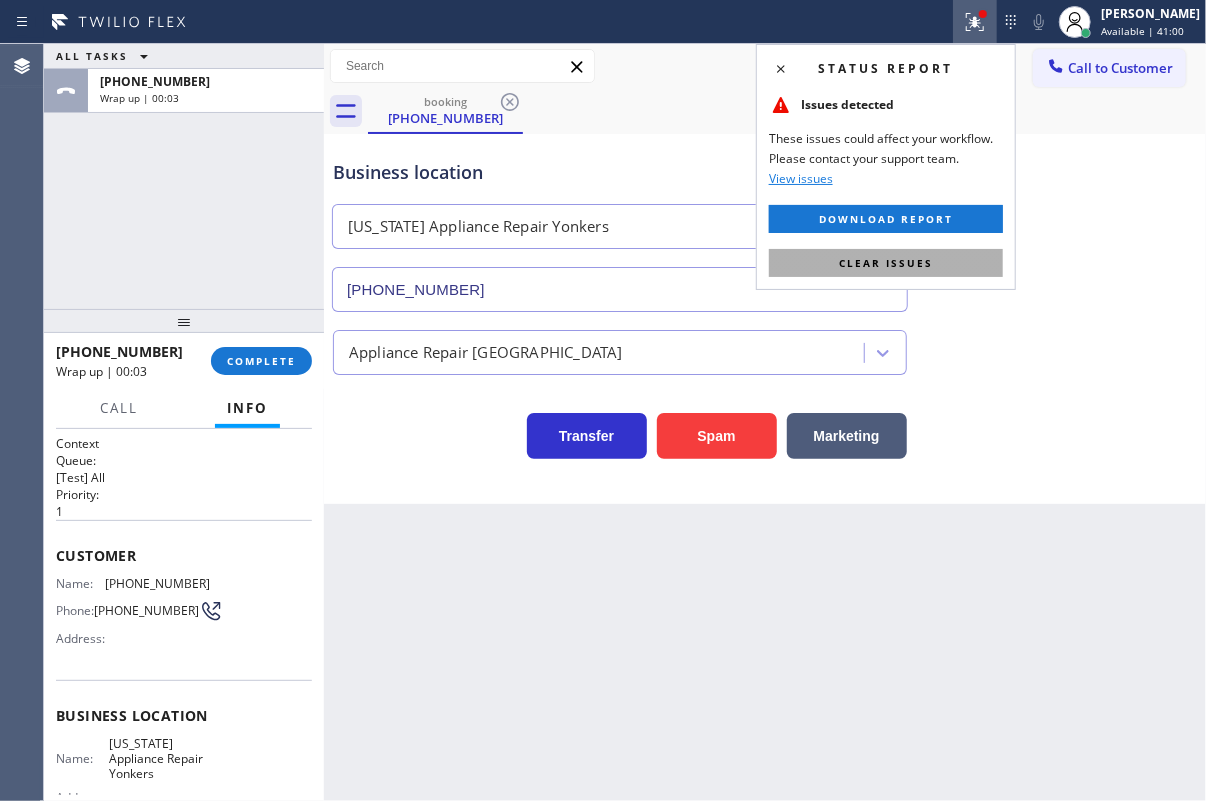 click on "Clear issues" at bounding box center [886, 263] 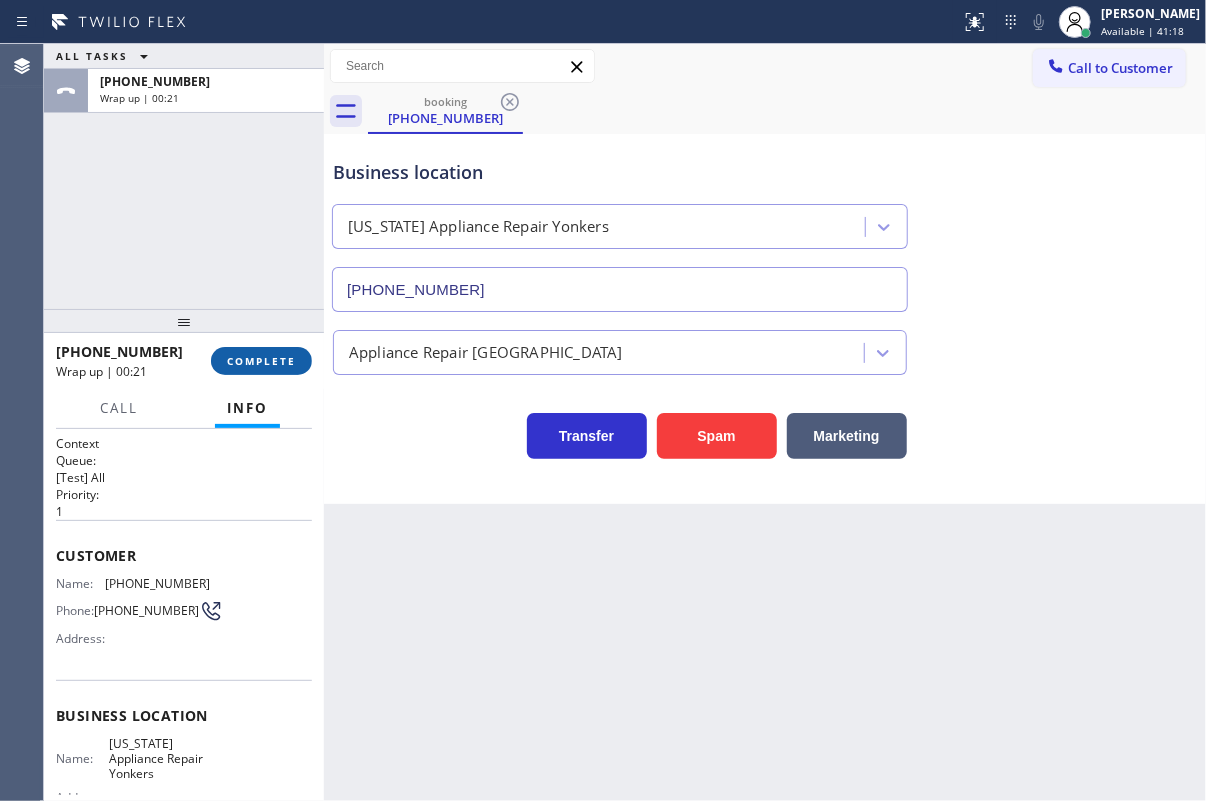 click on "COMPLETE" at bounding box center [261, 361] 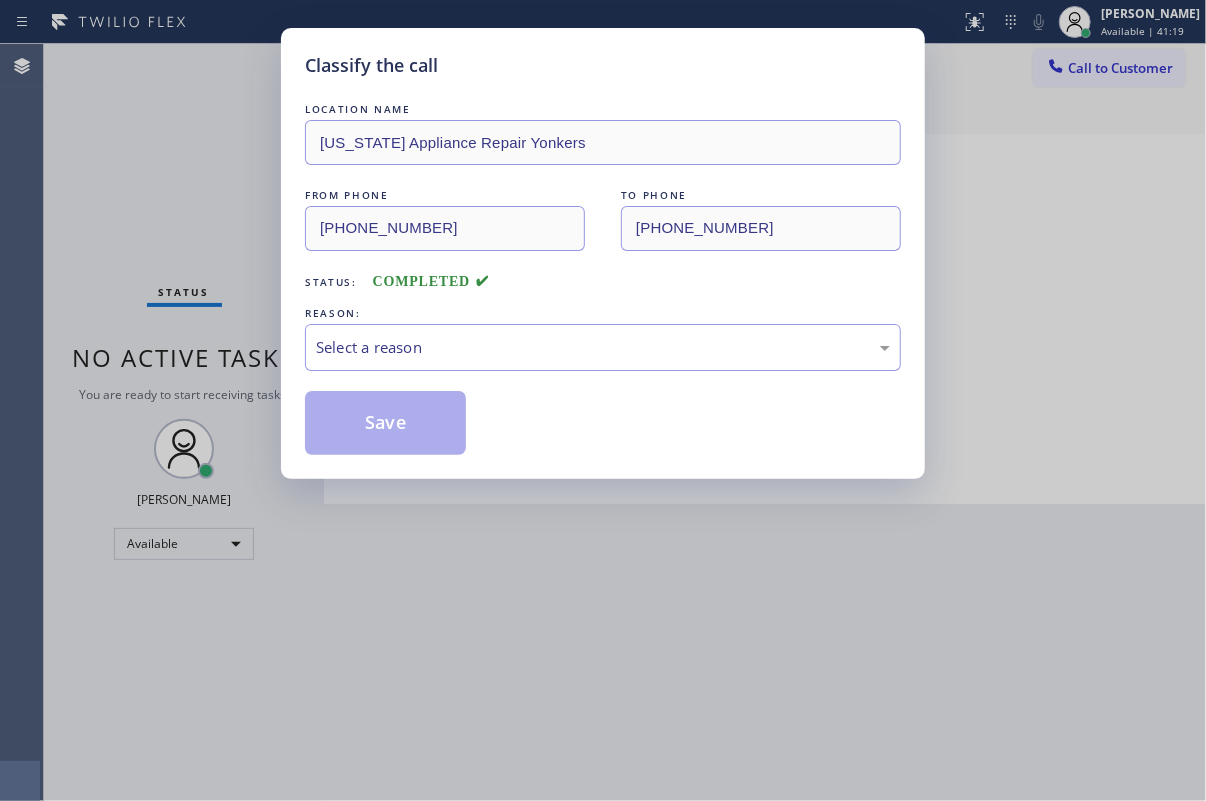 click on "Select a reason" at bounding box center (603, 347) 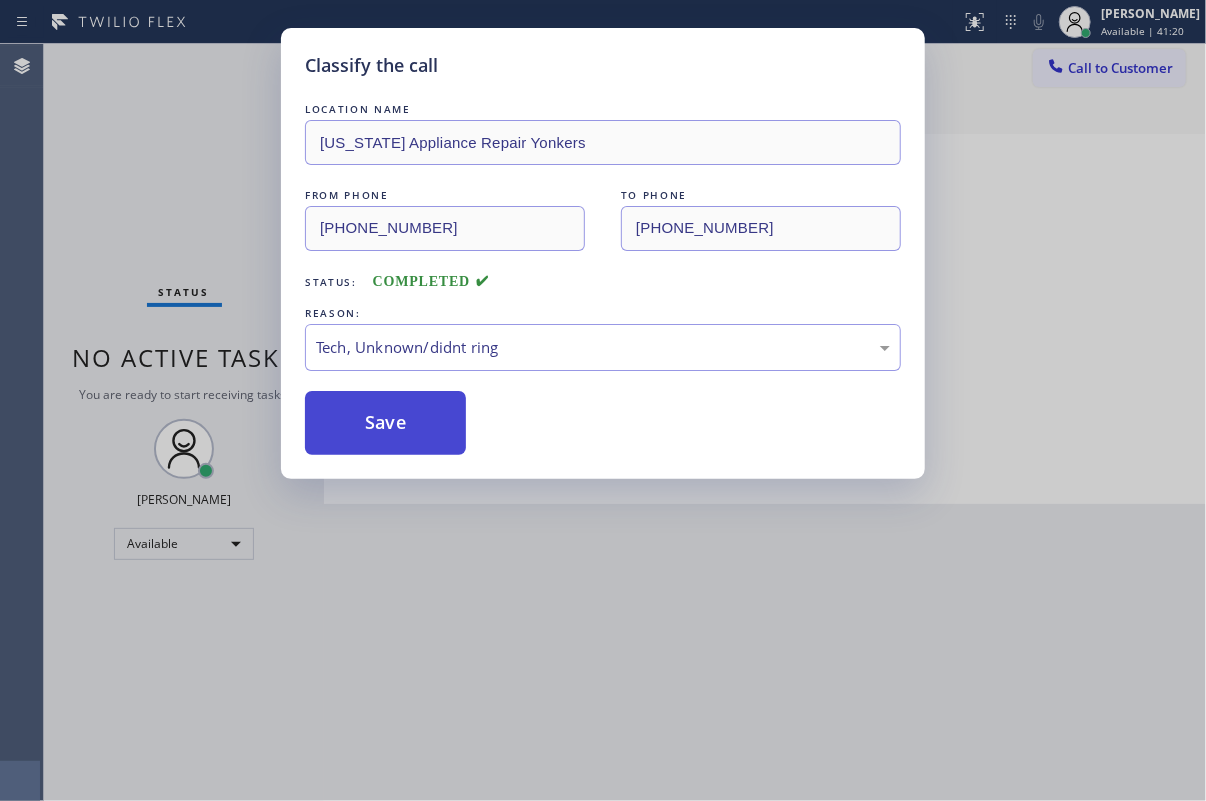 click on "Save" at bounding box center [385, 423] 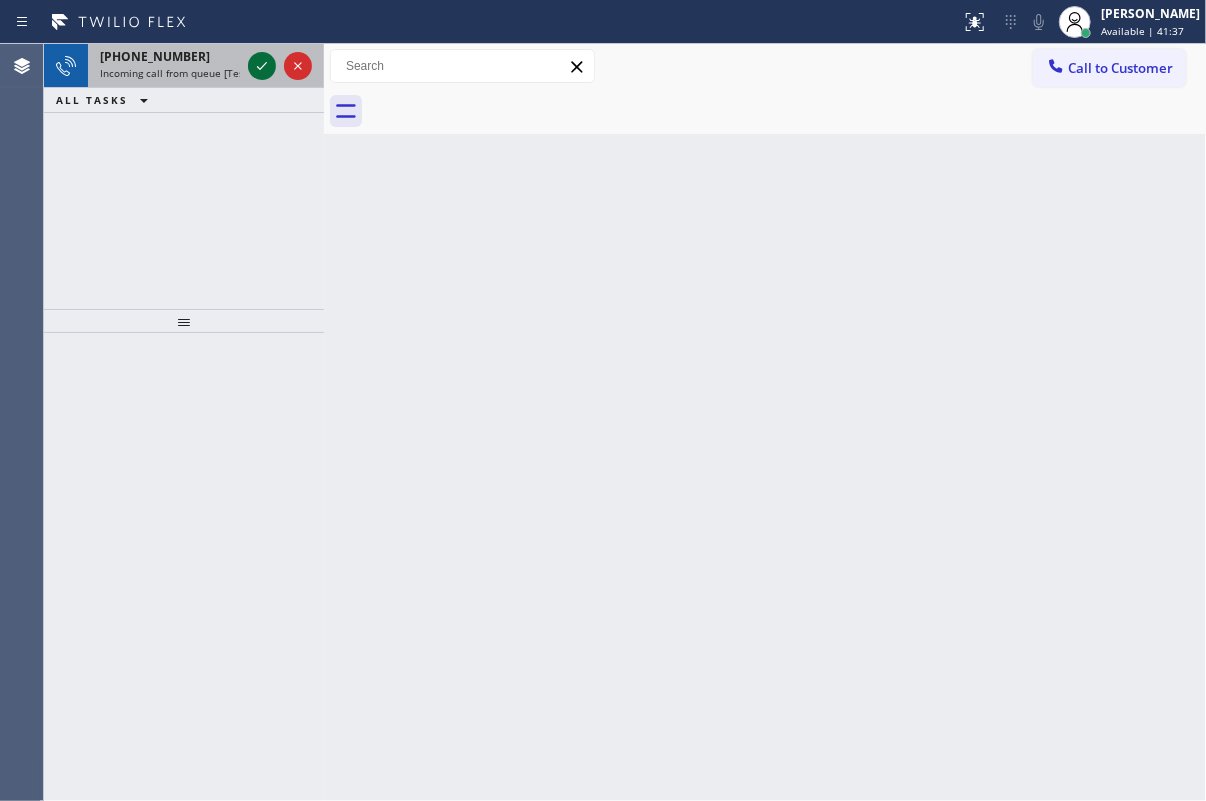 click 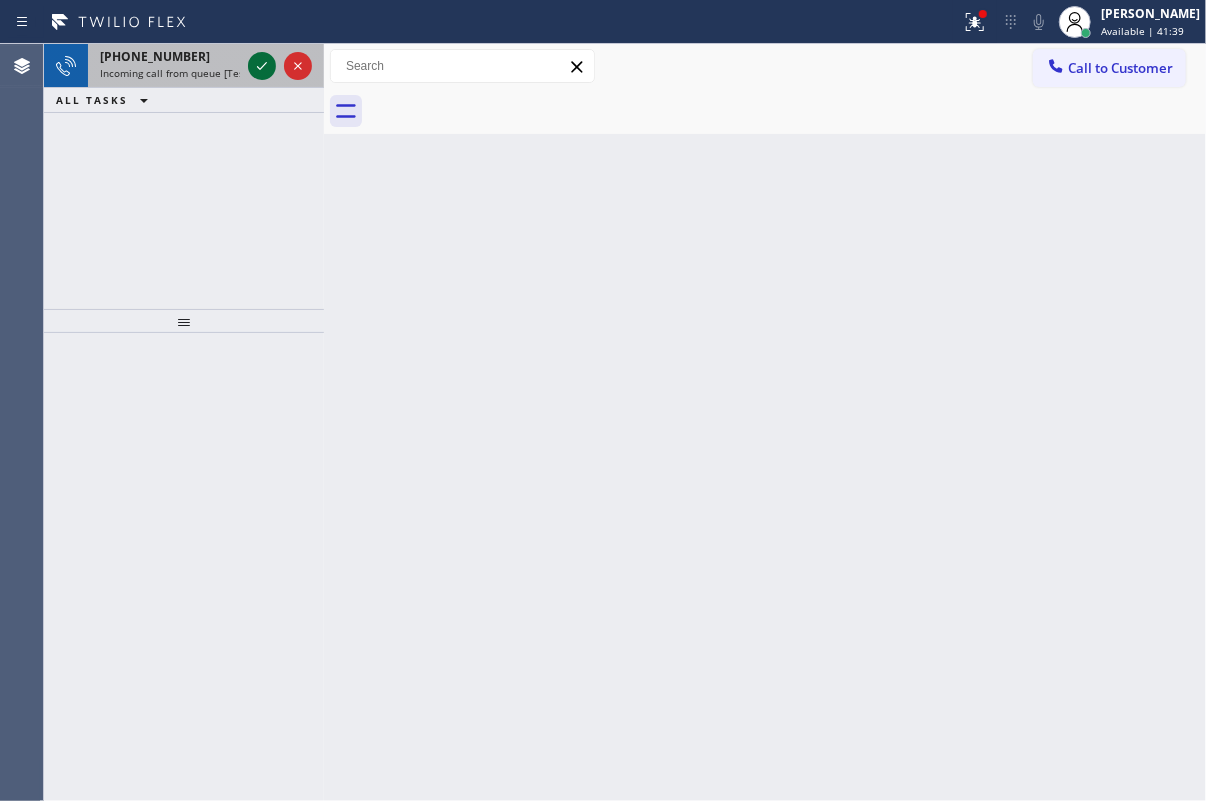 click 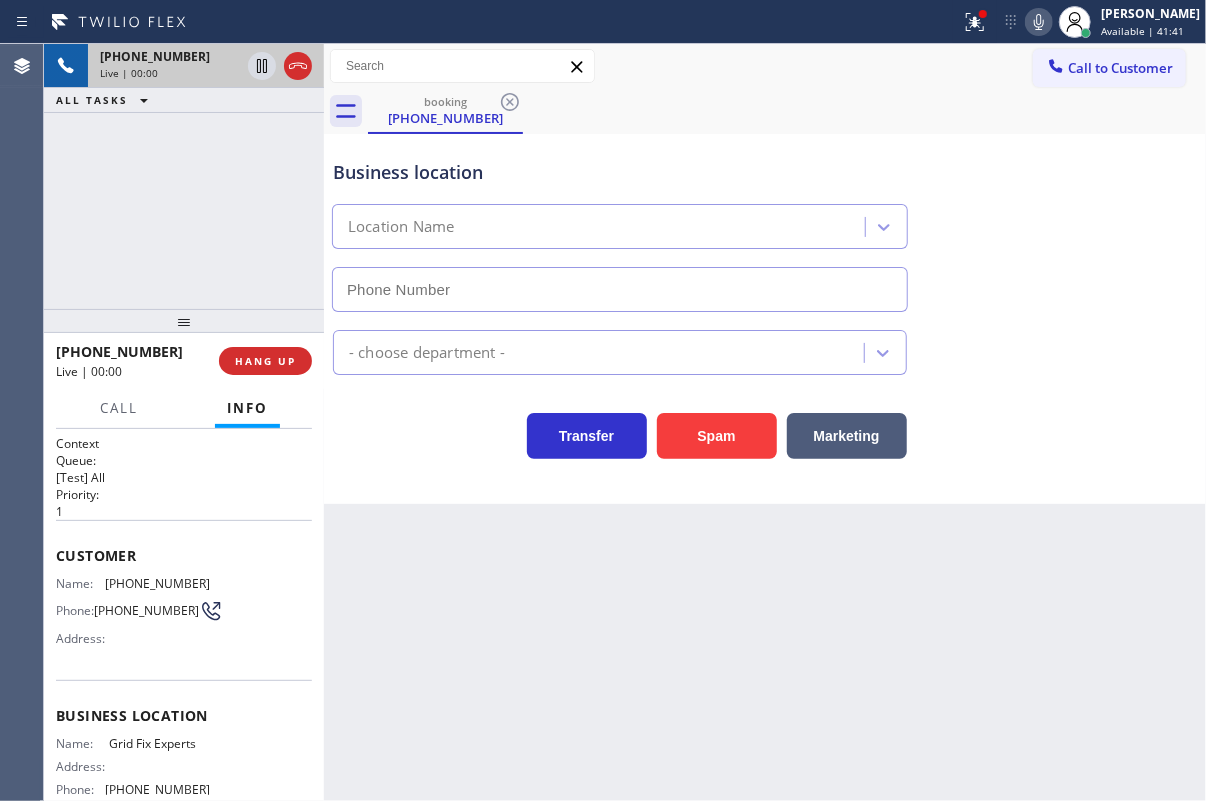 type on "[PHONE_NUMBER]" 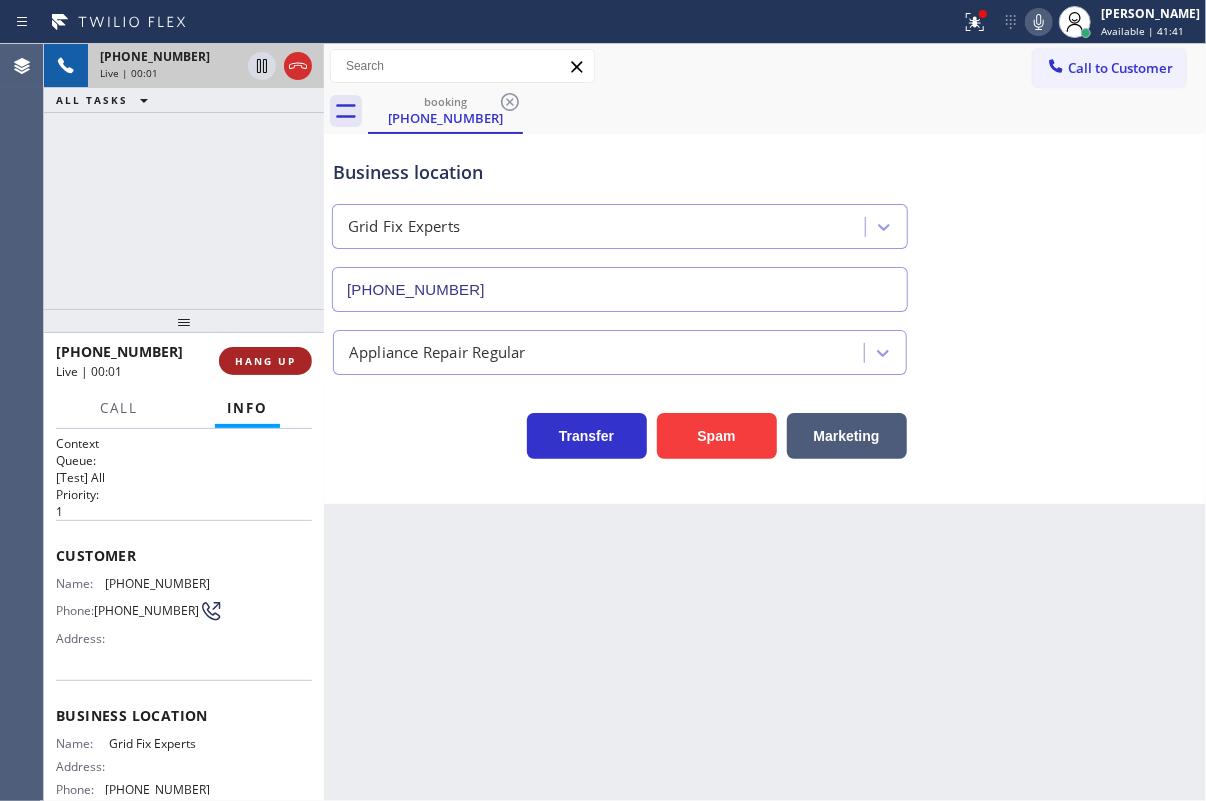 click on "HANG UP" at bounding box center [265, 361] 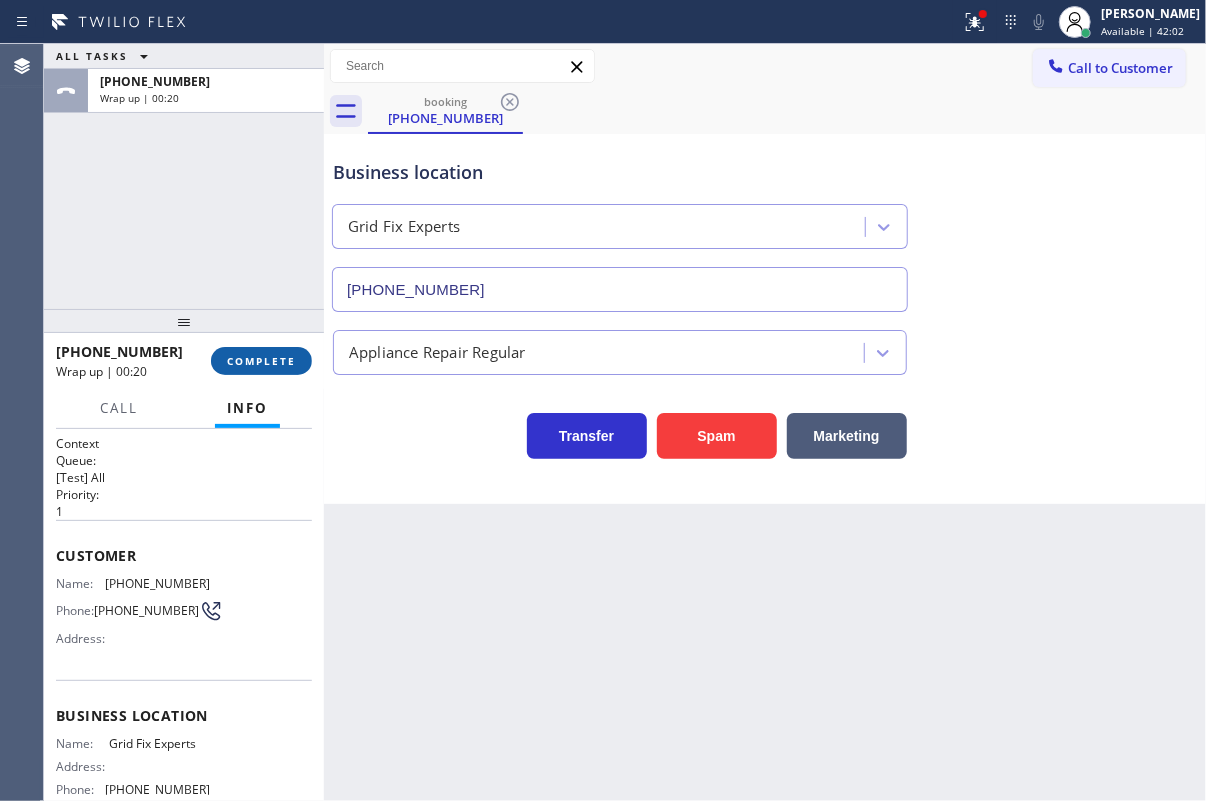 click on "COMPLETE" at bounding box center (261, 361) 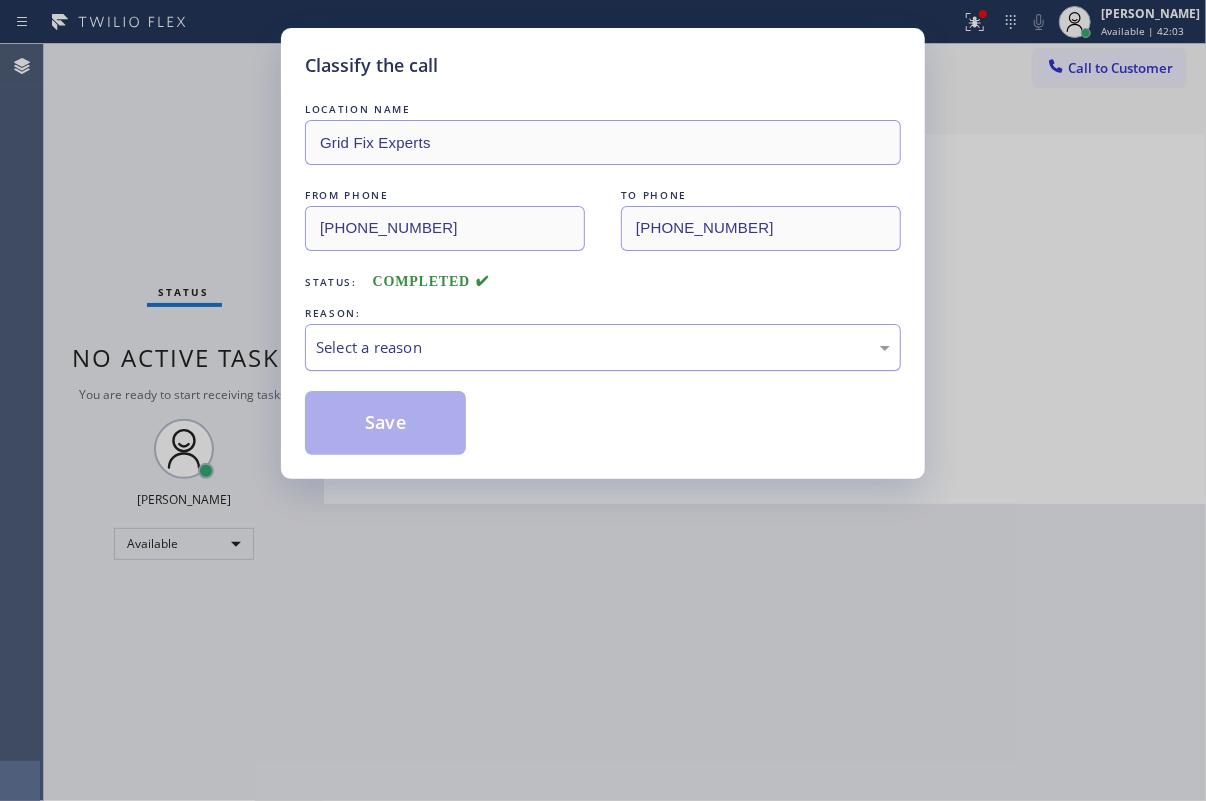 click on "Select a reason" at bounding box center [603, 347] 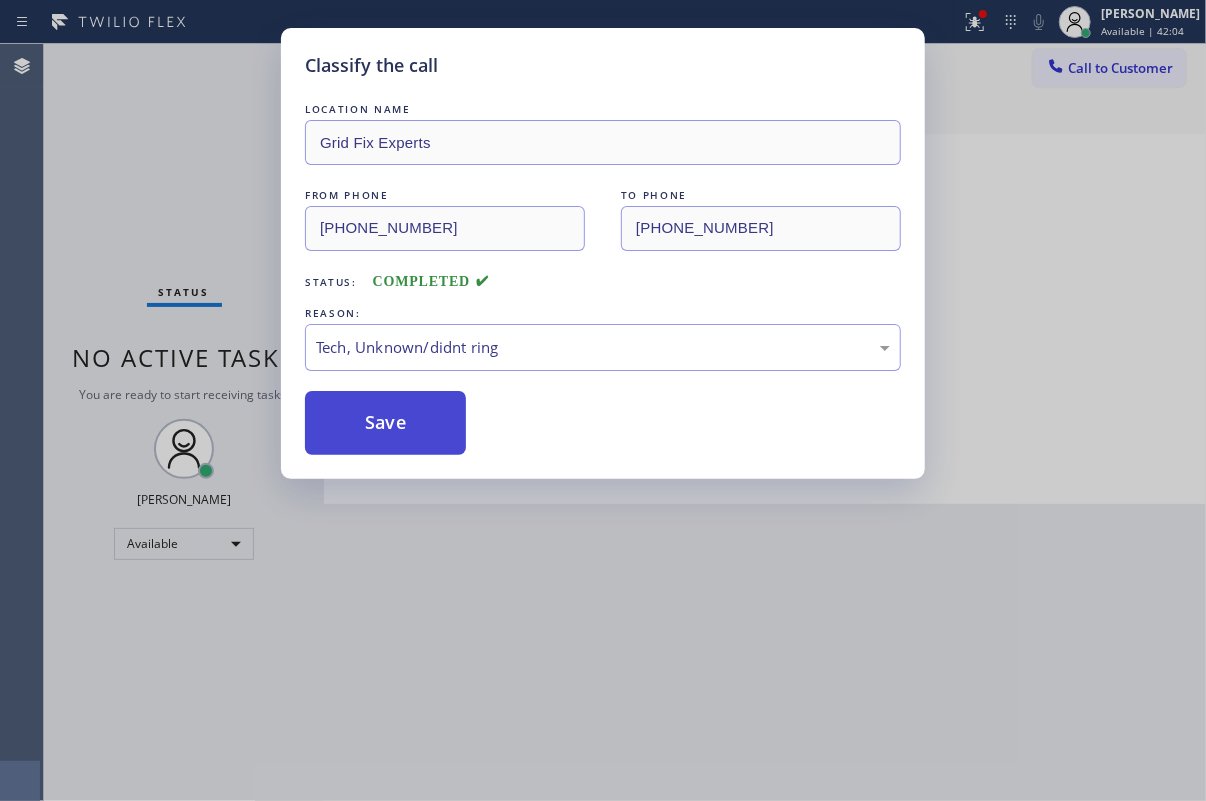 click on "Save" at bounding box center (385, 423) 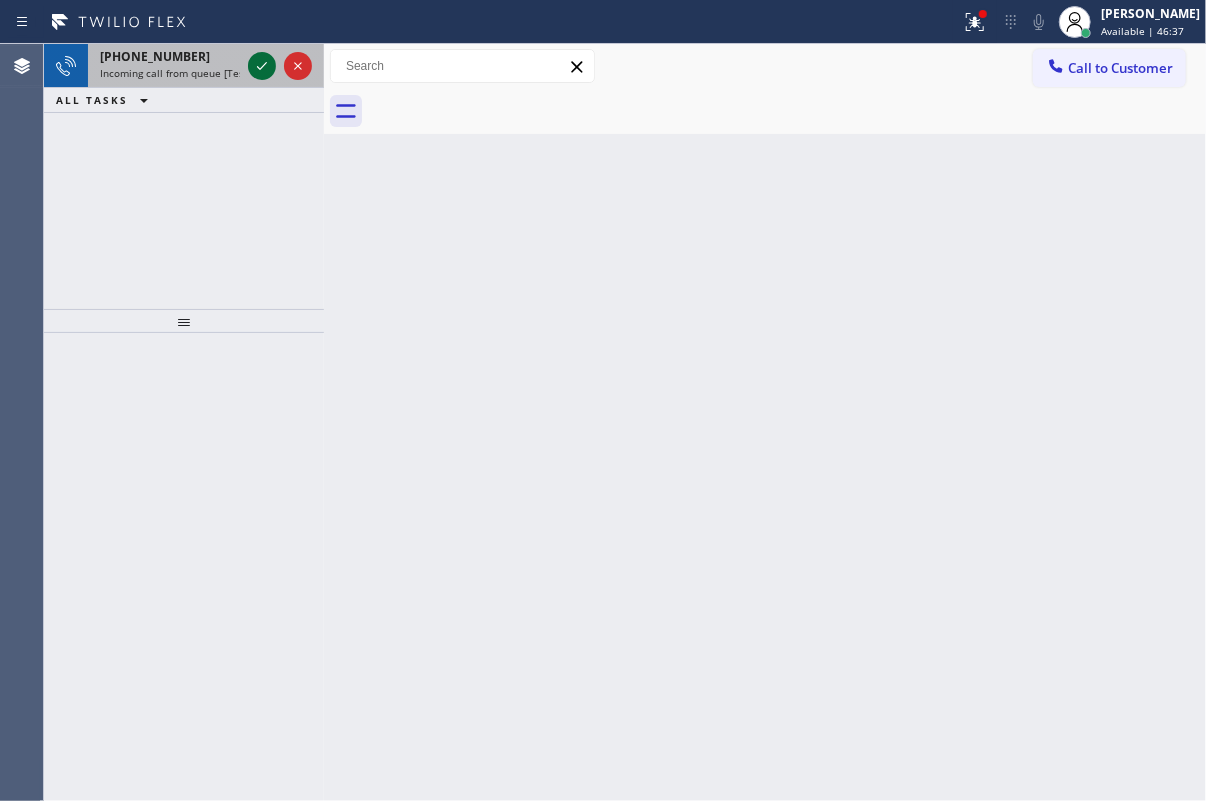 click 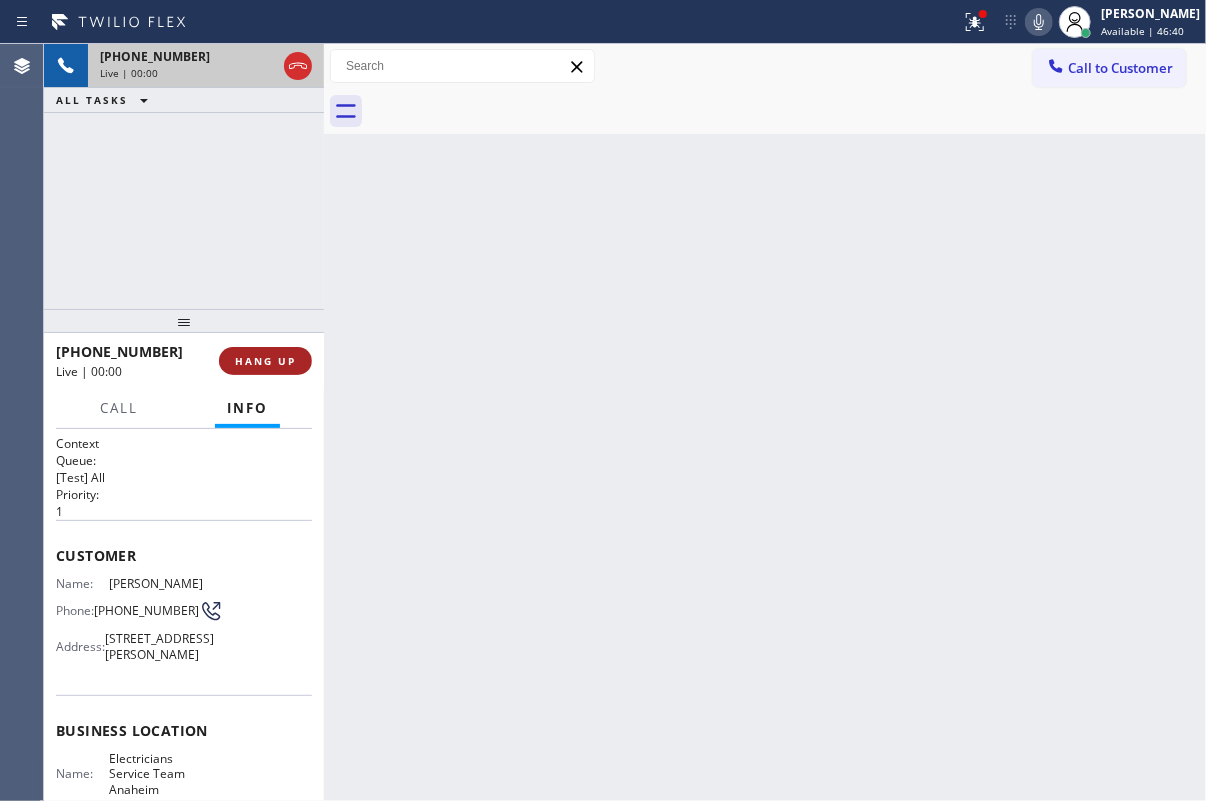 click on "HANG UP" at bounding box center (265, 361) 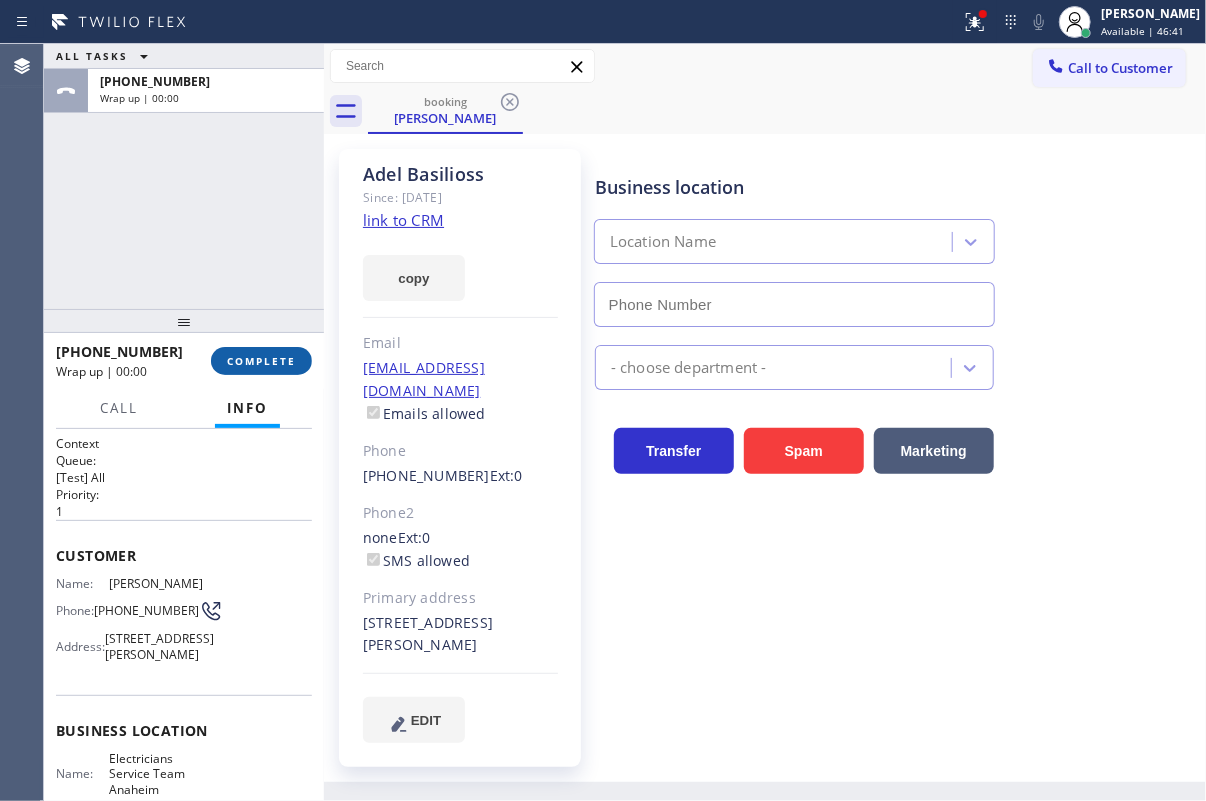 type on "[PHONE_NUMBER]" 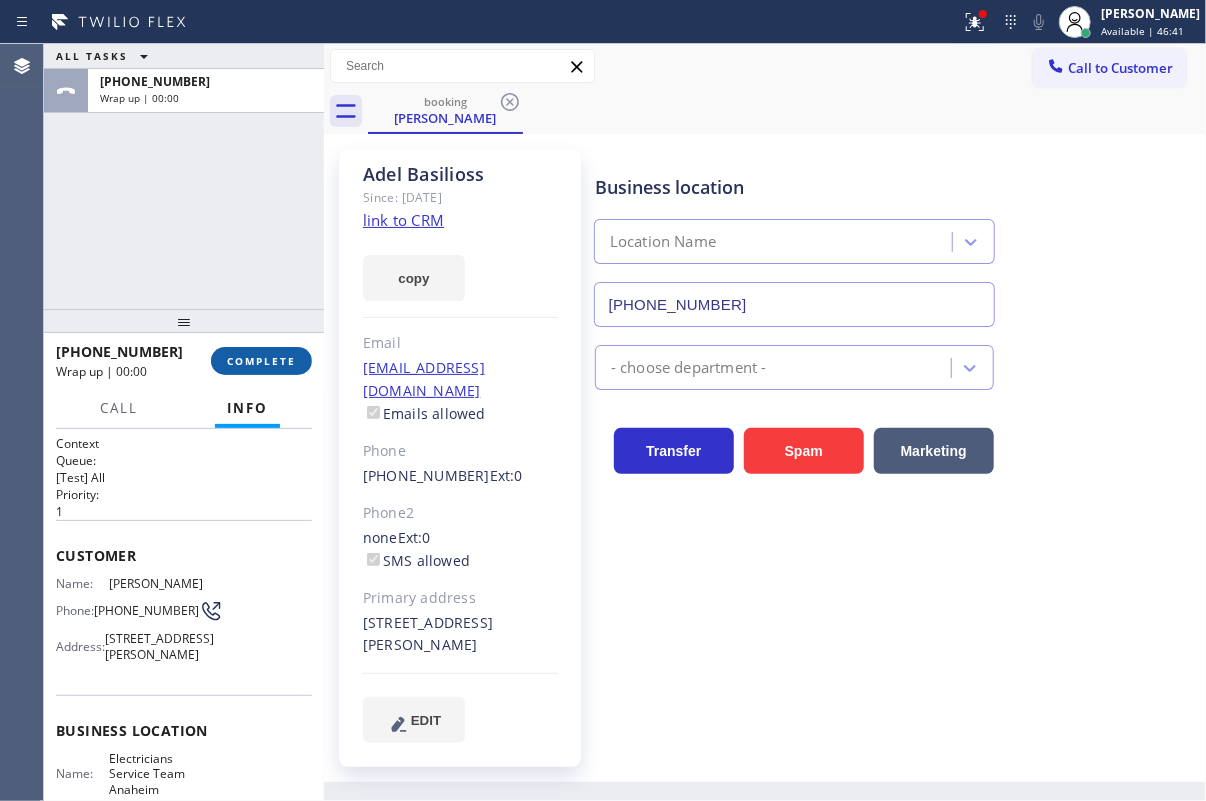 click on "COMPLETE" at bounding box center [261, 361] 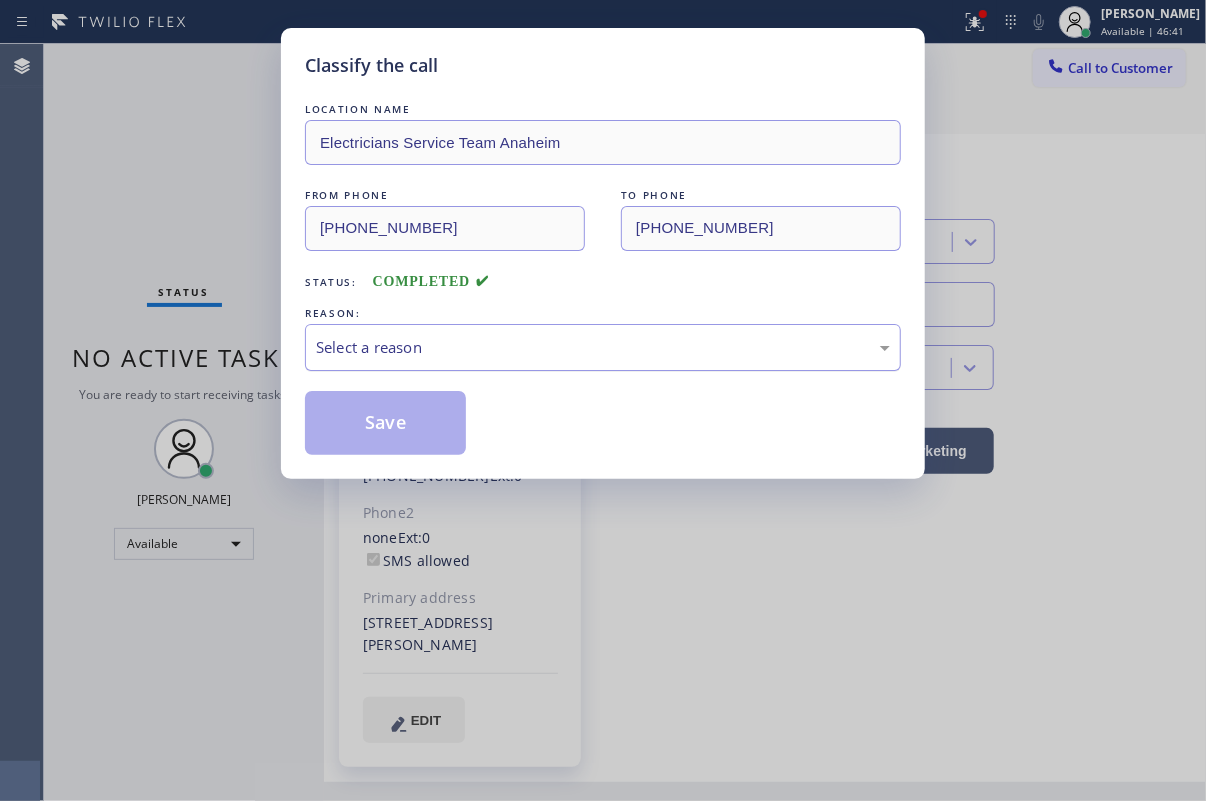 click on "Select a reason" at bounding box center [603, 347] 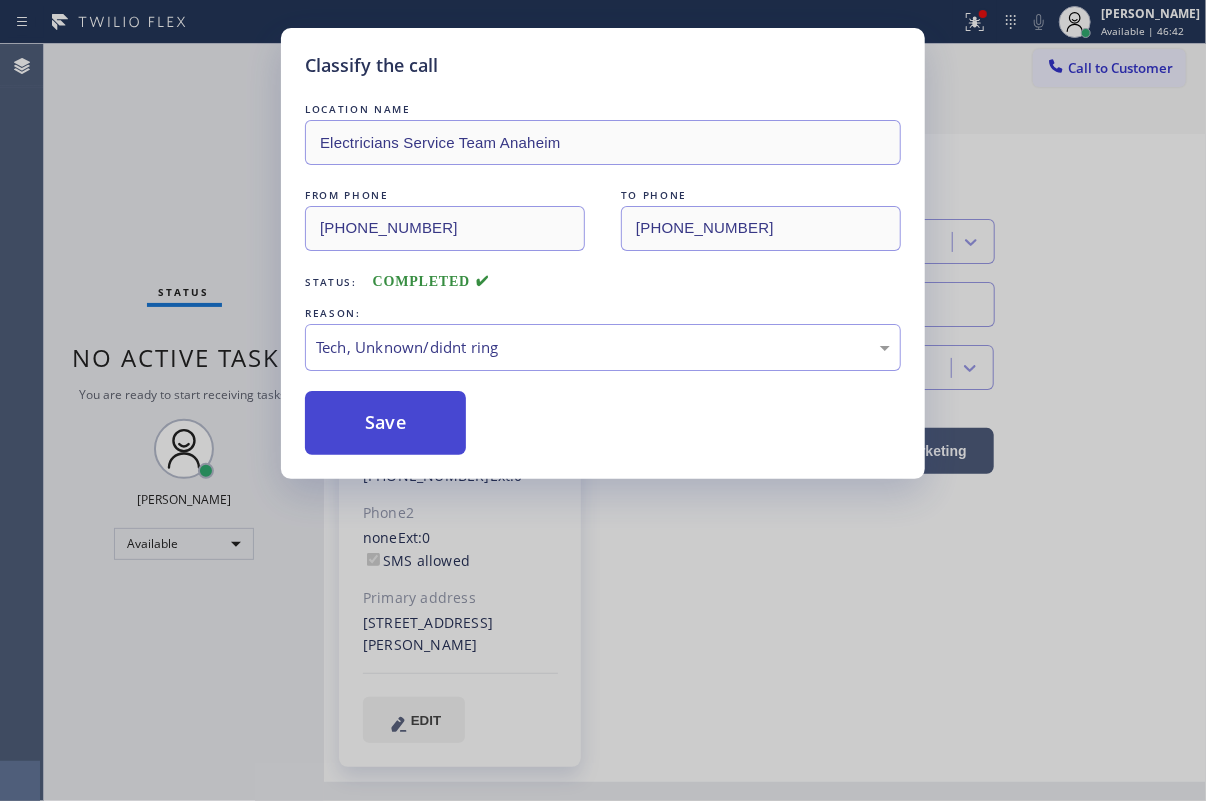click on "Save" at bounding box center (385, 423) 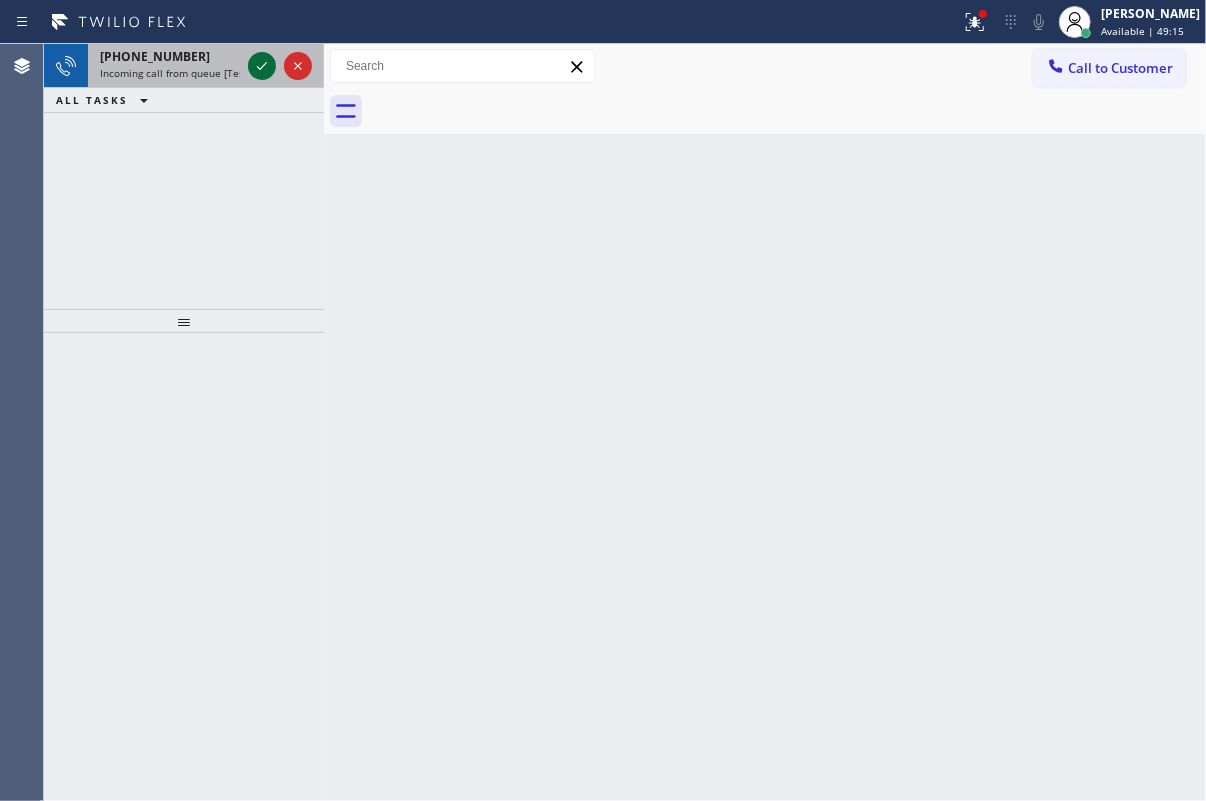 click 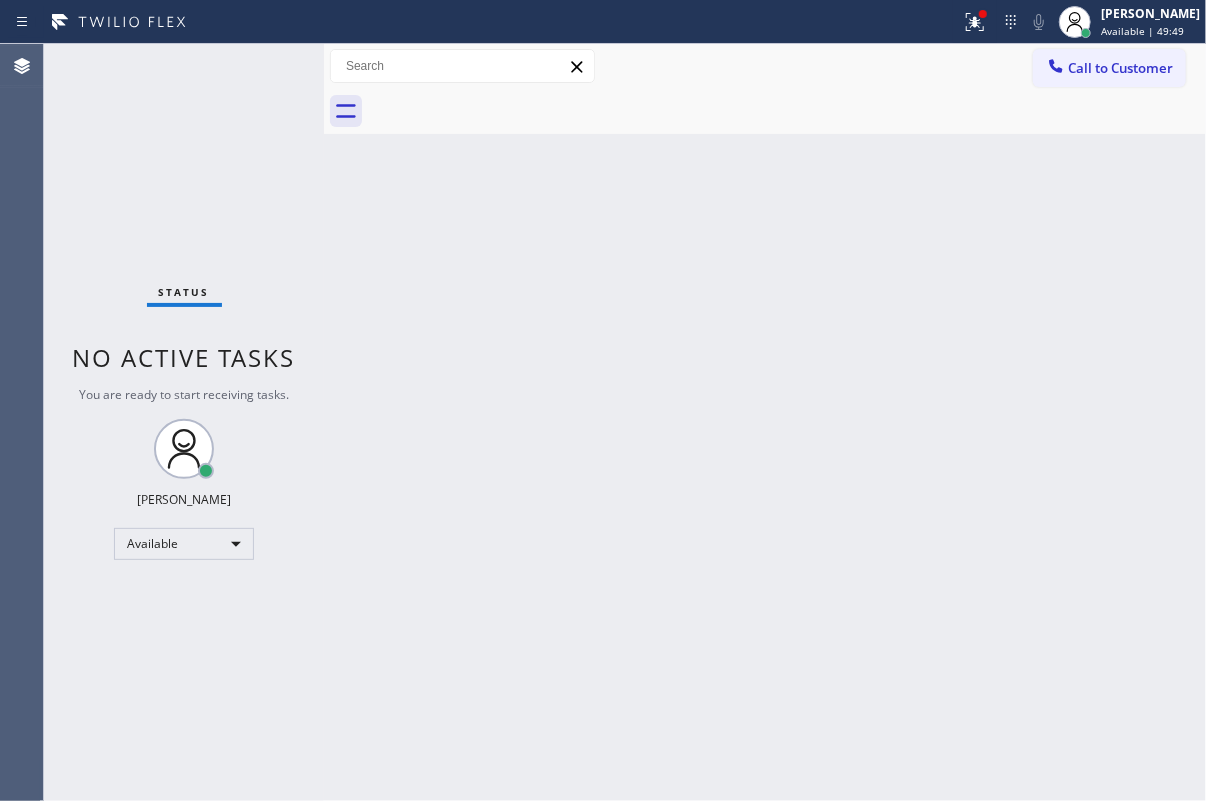 click on "Back to Dashboard Change Sender ID Customers Technicians Select a contact Outbound call Technician Search Technician Your caller id phone number Your caller id phone number Call Technician info Name   Phone none Address none Change Sender ID HVAC [PHONE_NUMBER] 5 Star Appliance [PHONE_NUMBER] Appliance Repair [PHONE_NUMBER] Plumbing [PHONE_NUMBER] Air Duct Cleaning [PHONE_NUMBER]  Electricians [PHONE_NUMBER] Cancel Change Check personal SMS Reset Change No tabs Call to Customer Outbound call Location Next Door Appliance Repair [GEOGRAPHIC_DATA] Your caller id phone number [PHONE_NUMBER] Customer number Call Outbound call Technician Search Technician Your caller id phone number Your caller id phone number Call" at bounding box center [765, 422] 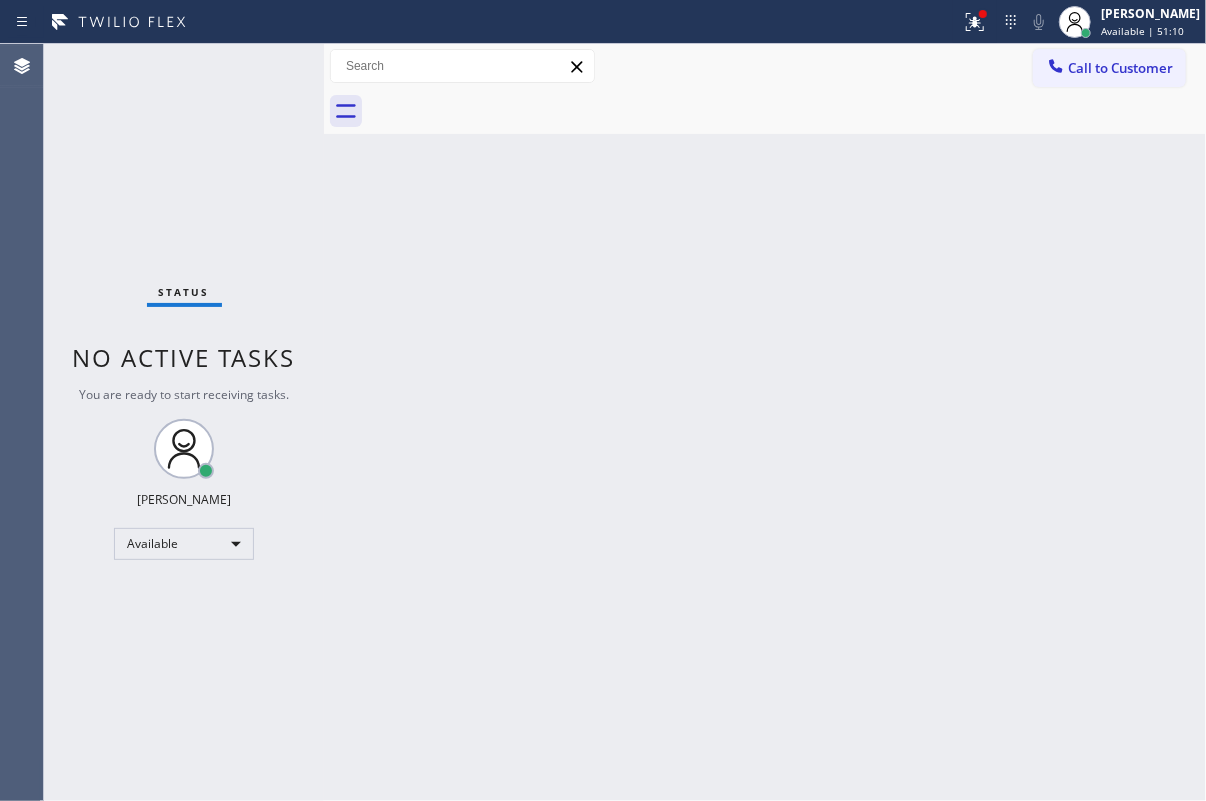 drag, startPoint x: 1189, startPoint y: 567, endPoint x: 599, endPoint y: 255, distance: 667.4159 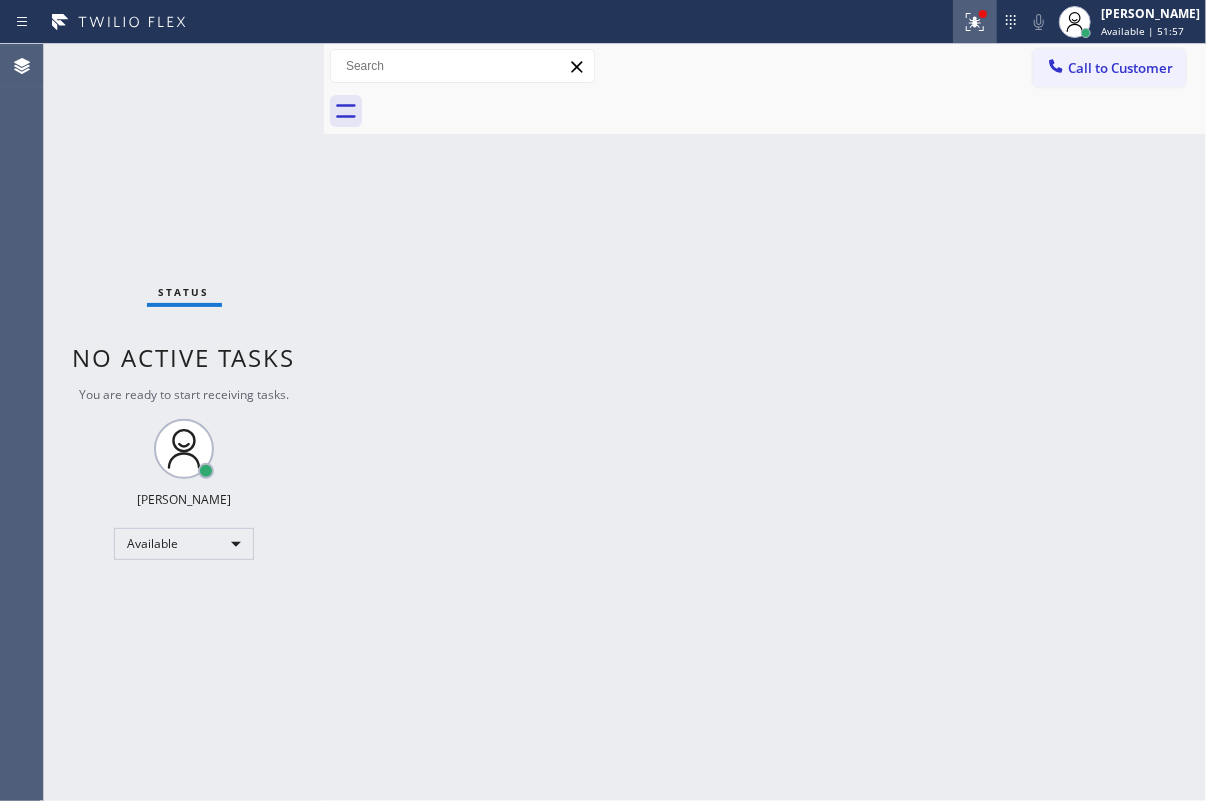 click at bounding box center [975, 22] 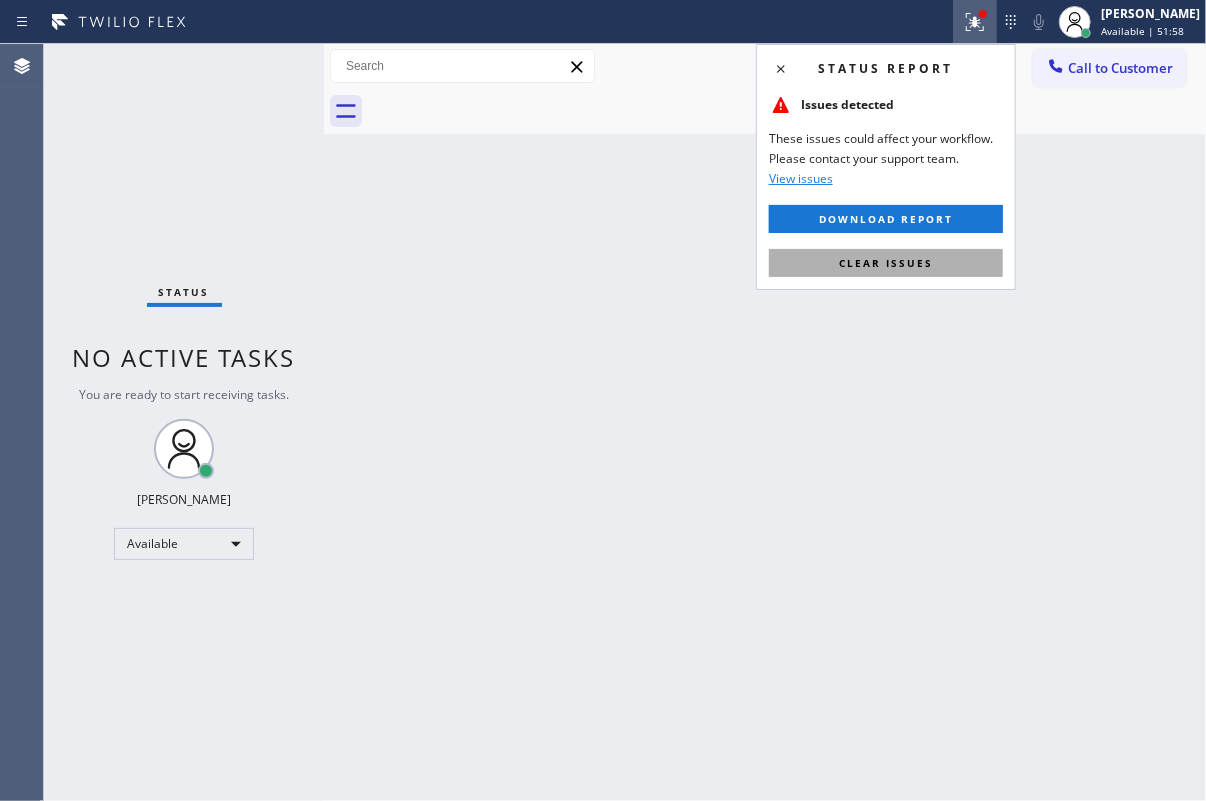 click on "Clear issues" at bounding box center [886, 263] 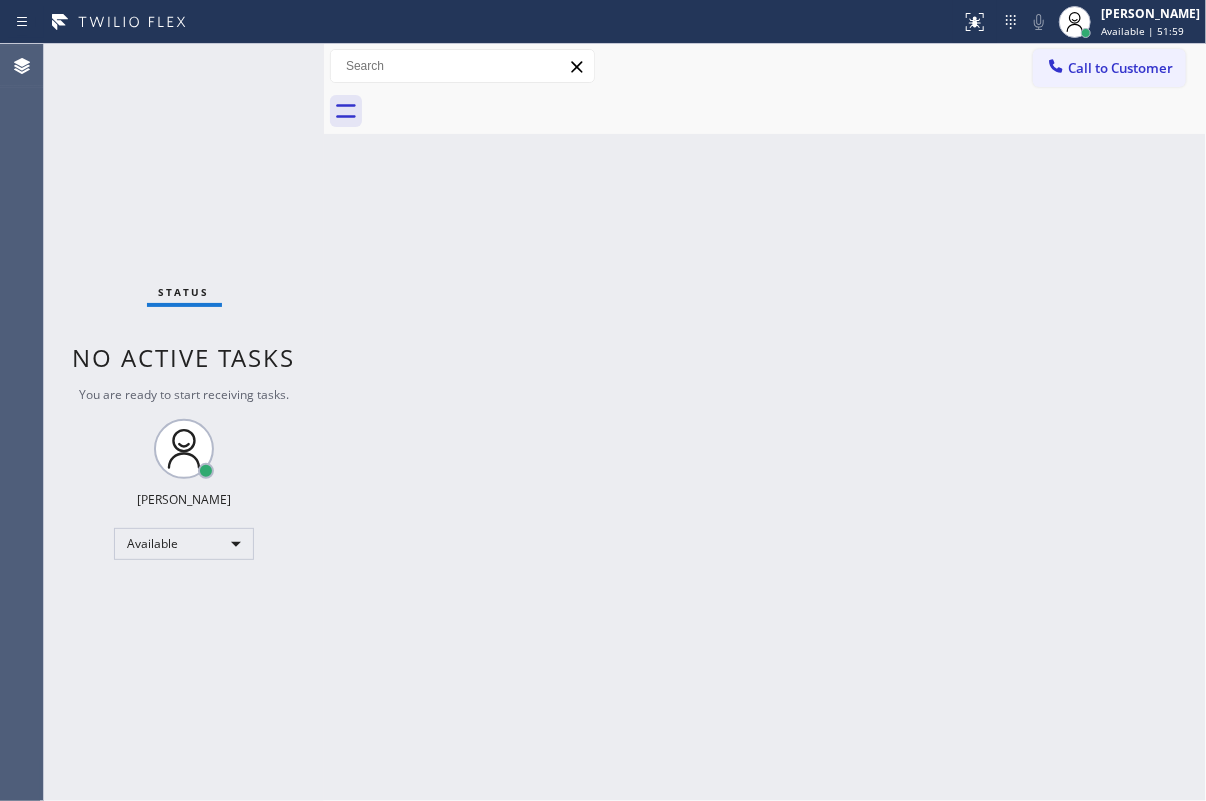 click on "Back to Dashboard Change Sender ID Customers Technicians Select a contact Outbound call Technician Search Technician Your caller id phone number Your caller id phone number Call Technician info Name   Phone none Address none Change Sender ID HVAC [PHONE_NUMBER] 5 Star Appliance [PHONE_NUMBER] Appliance Repair [PHONE_NUMBER] Plumbing [PHONE_NUMBER] Air Duct Cleaning [PHONE_NUMBER]  Electricians [PHONE_NUMBER] Cancel Change Check personal SMS Reset Change No tabs Call to Customer Outbound call Location Next Door Appliance Repair [GEOGRAPHIC_DATA] Your caller id phone number [PHONE_NUMBER] Customer number Call Outbound call Technician Search Technician Your caller id phone number Your caller id phone number Call" at bounding box center [765, 422] 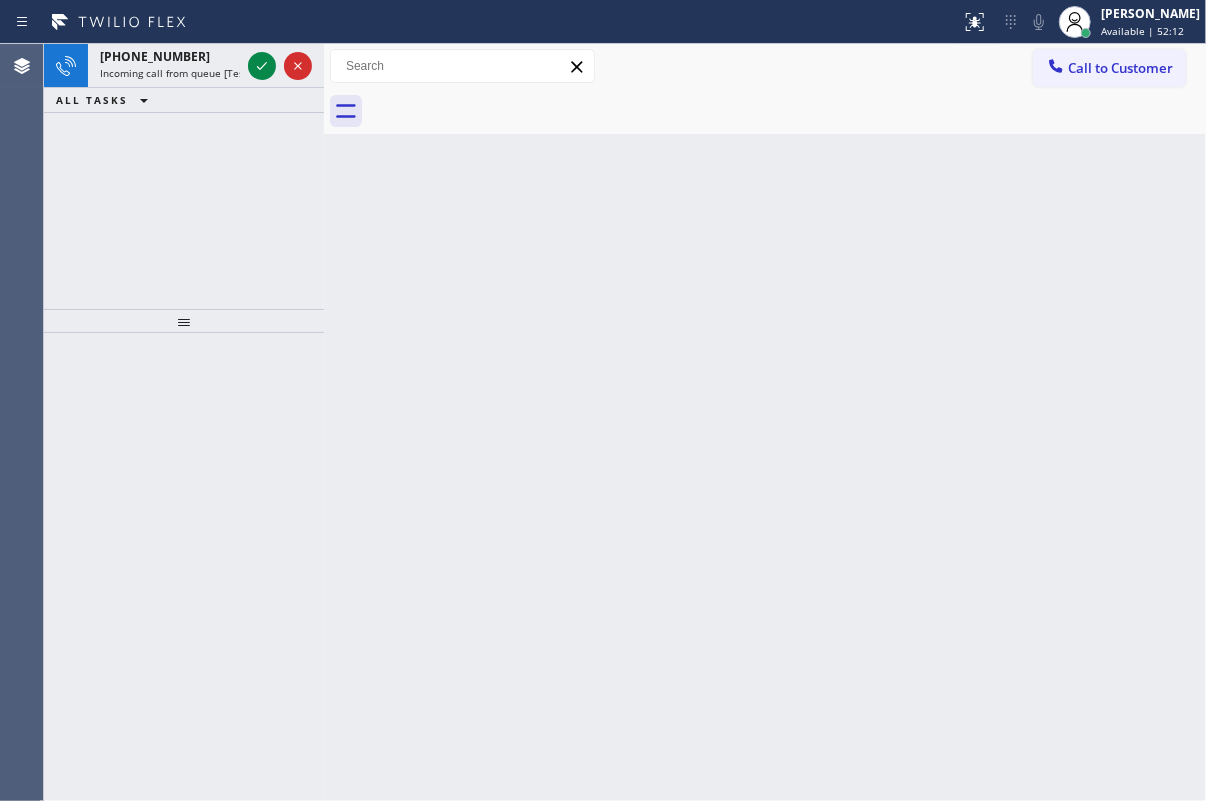 click on "Back to Dashboard Change Sender ID Customers Technicians Select a contact Outbound call Technician Search Technician Your caller id phone number Your caller id phone number Call Technician info Name   Phone none Address none Change Sender ID HVAC [PHONE_NUMBER] 5 Star Appliance [PHONE_NUMBER] Appliance Repair [PHONE_NUMBER] Plumbing [PHONE_NUMBER] Air Duct Cleaning [PHONE_NUMBER]  Electricians [PHONE_NUMBER] Cancel Change Check personal SMS Reset Change No tabs Call to Customer Outbound call Location Next Door Appliance Repair [GEOGRAPHIC_DATA] Your caller id phone number [PHONE_NUMBER] Customer number Call Outbound call Technician Search Technician Your caller id phone number Your caller id phone number Call" at bounding box center (765, 422) 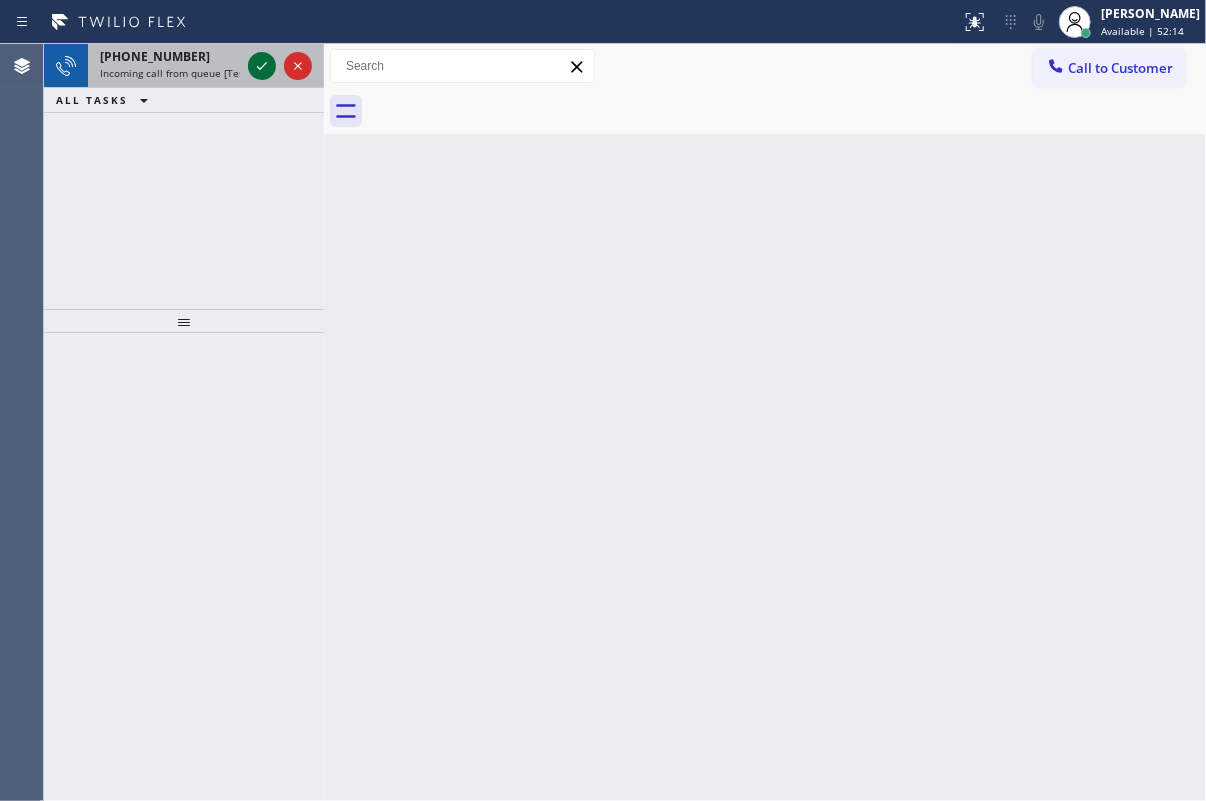 click 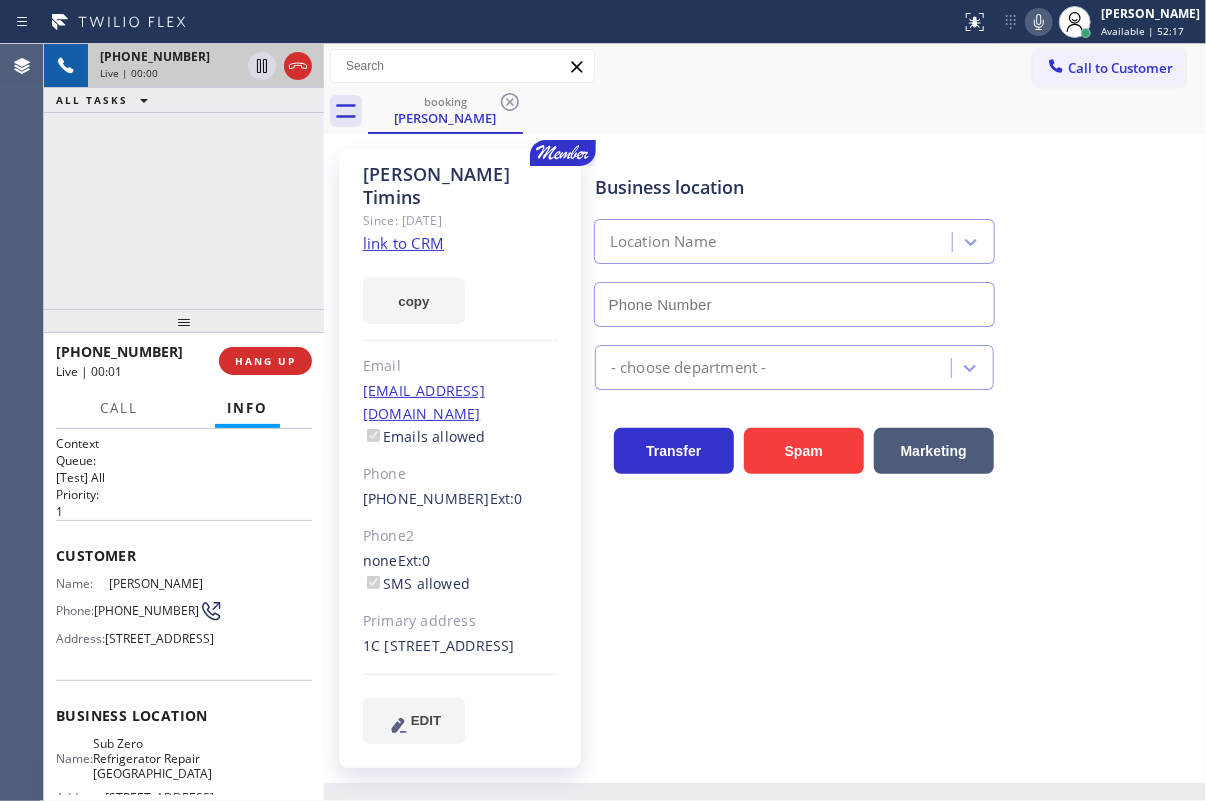 type on "[PHONE_NUMBER]" 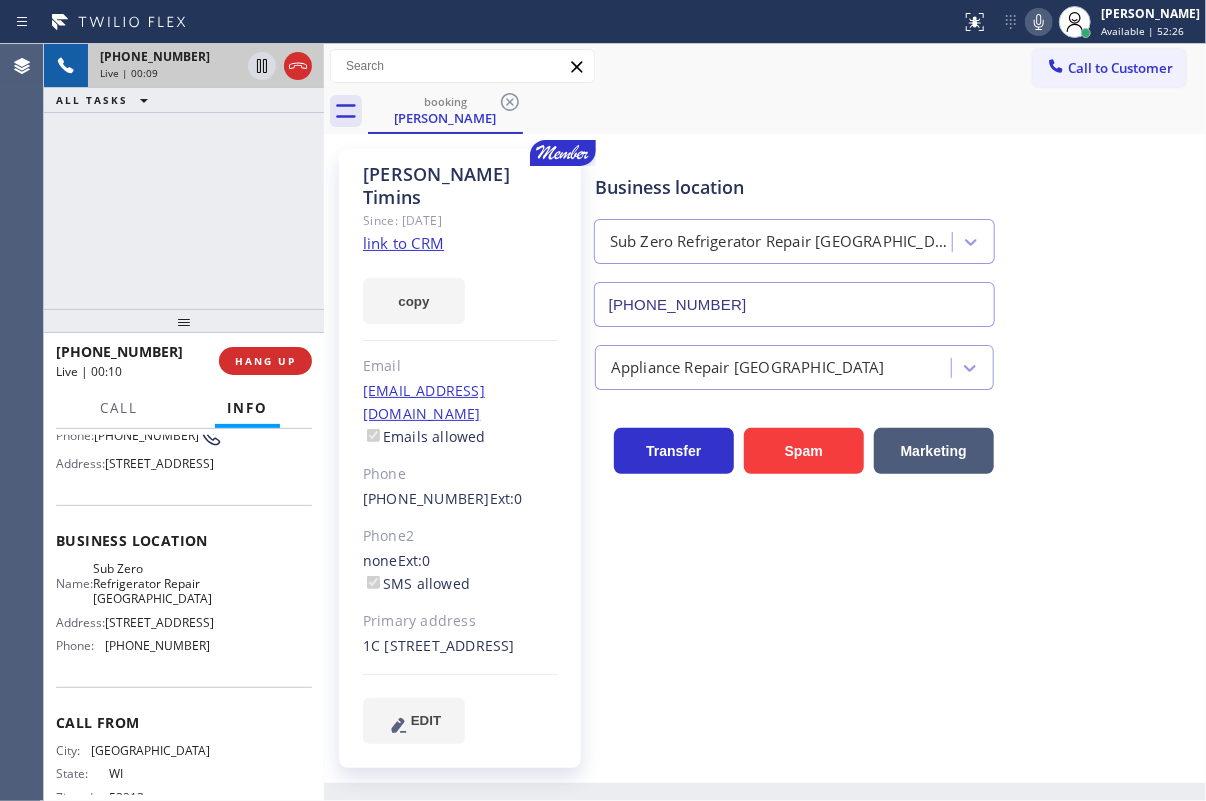 scroll, scrollTop: 181, scrollLeft: 0, axis: vertical 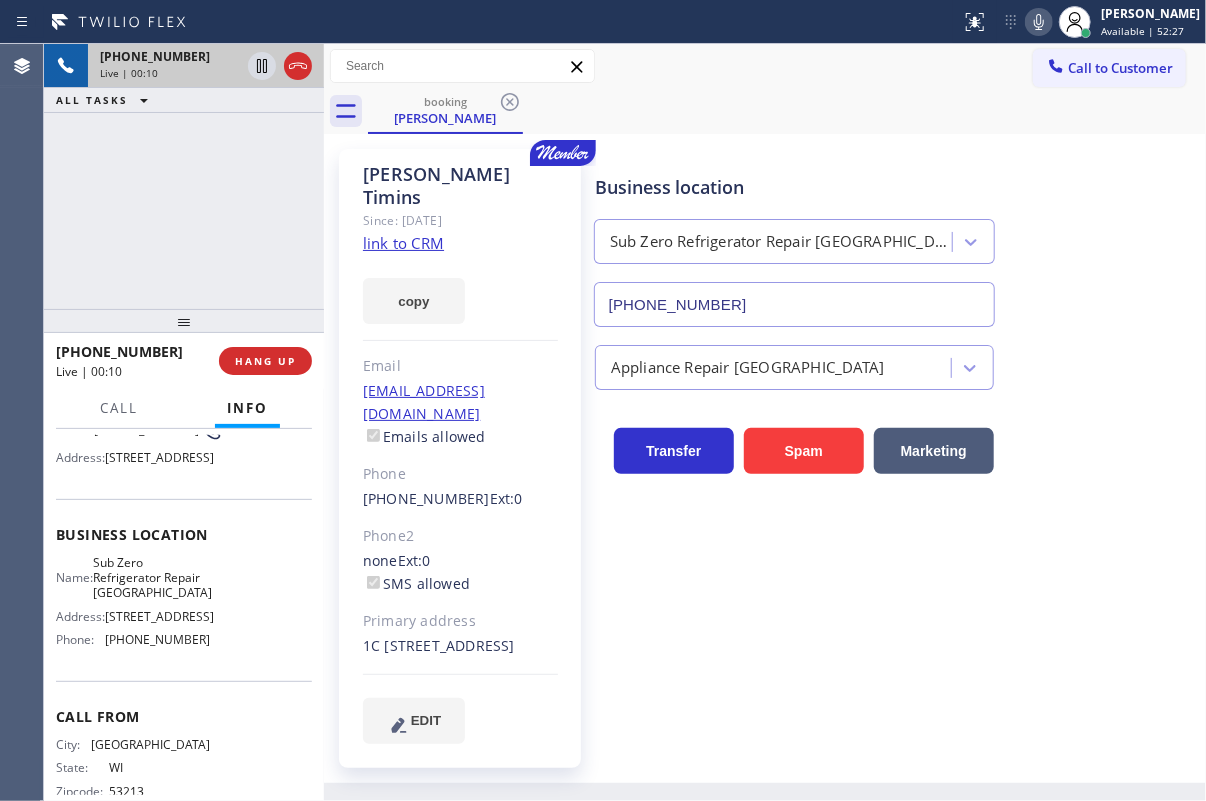 click on "Sub Zero Refrigerator Repair [GEOGRAPHIC_DATA]" at bounding box center (152, 578) 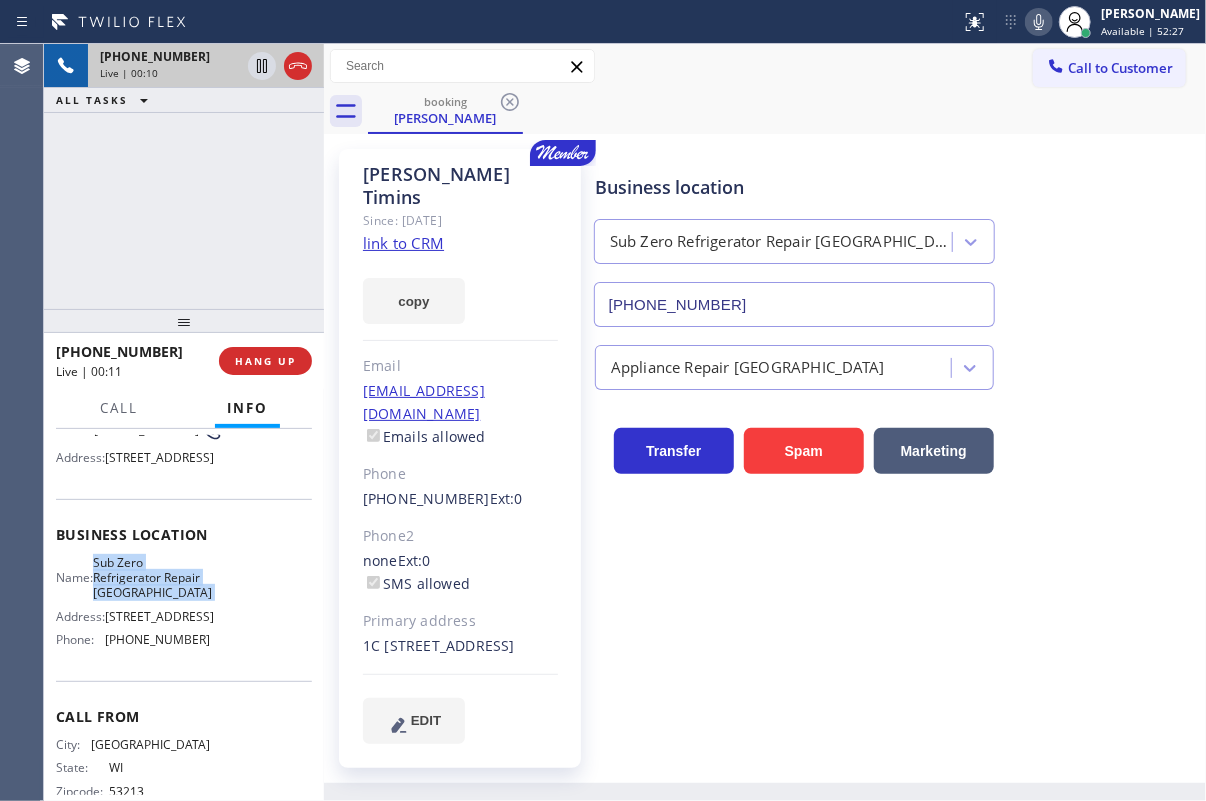 click on "Sub Zero Refrigerator Repair [GEOGRAPHIC_DATA]" at bounding box center [152, 578] 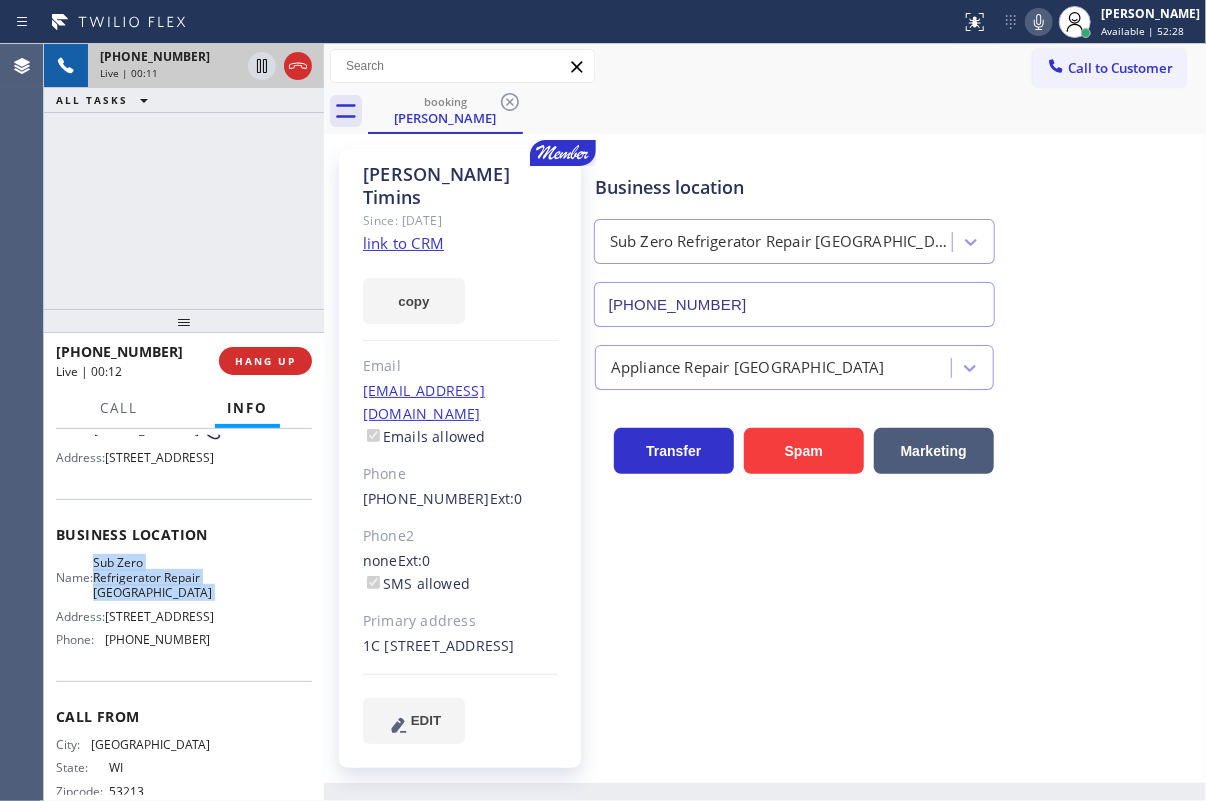click on "[PHONE_NUMBER]" at bounding box center (794, 304) 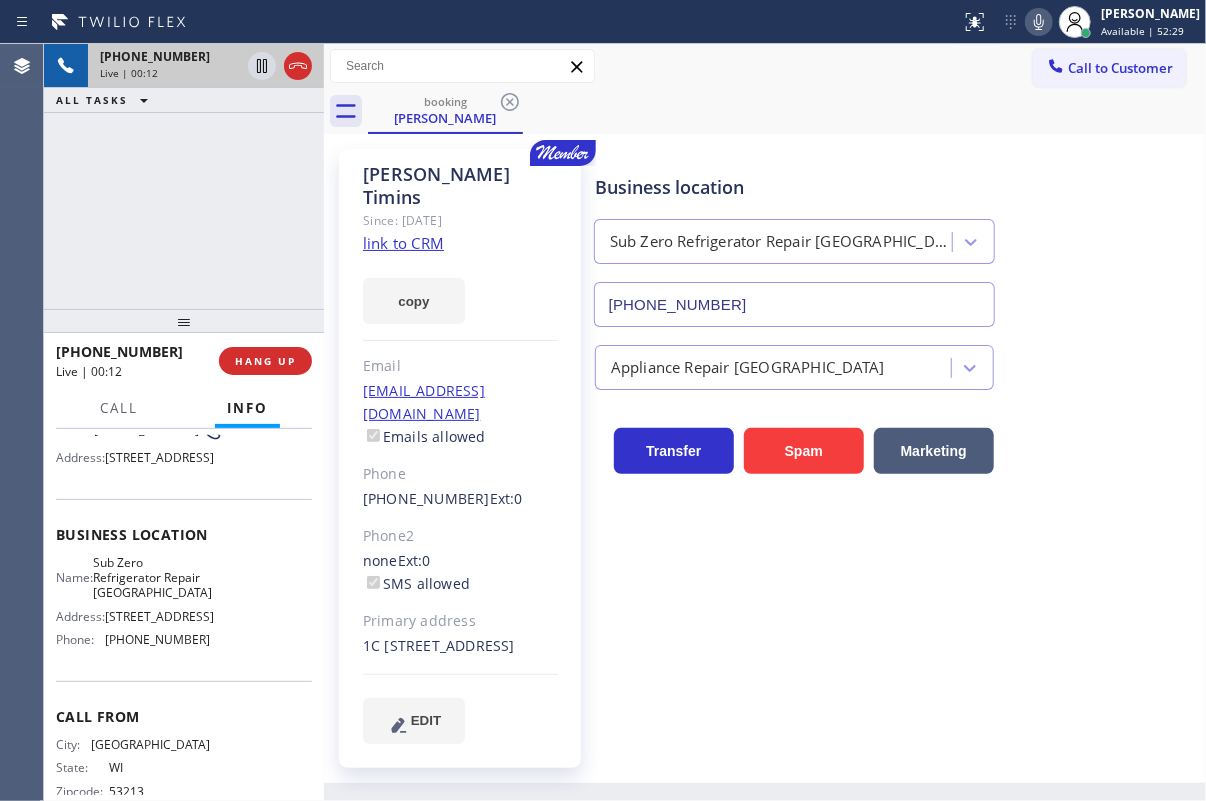 click on "[PHONE_NUMBER]" at bounding box center [794, 304] 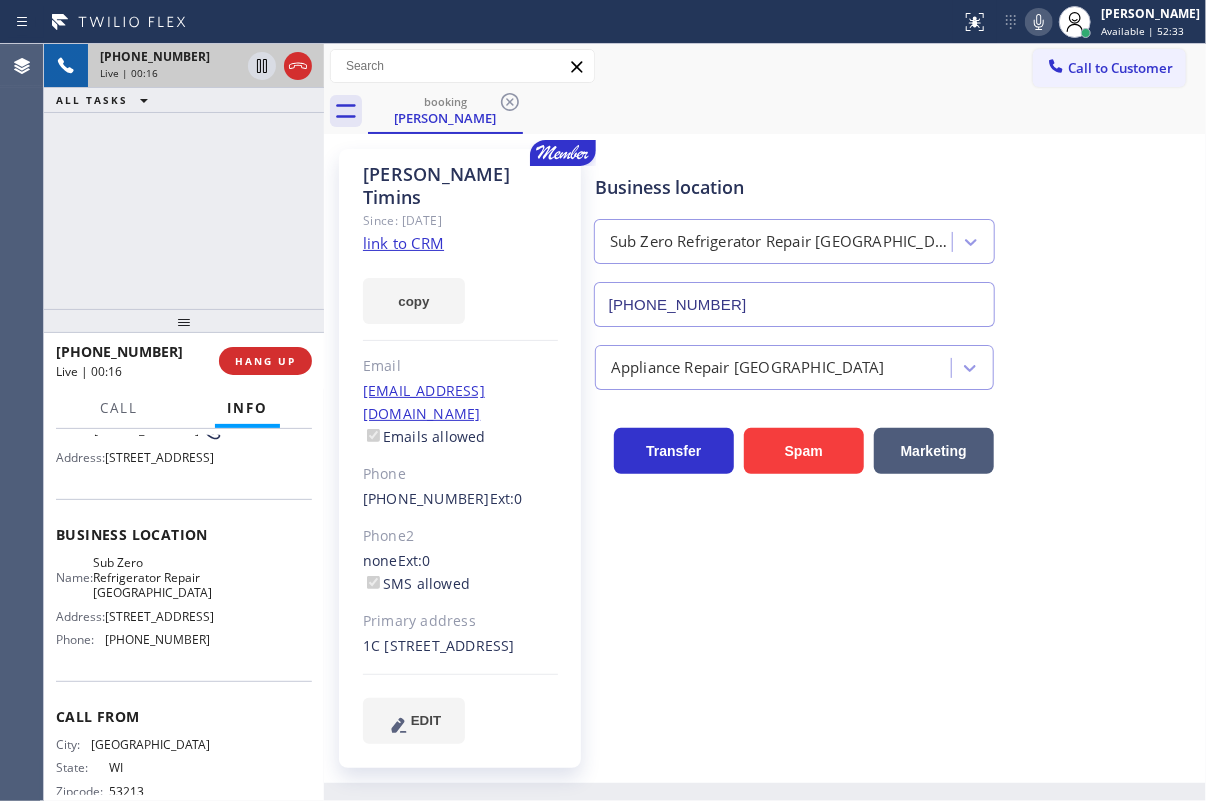 click on "link to CRM" at bounding box center [403, 243] 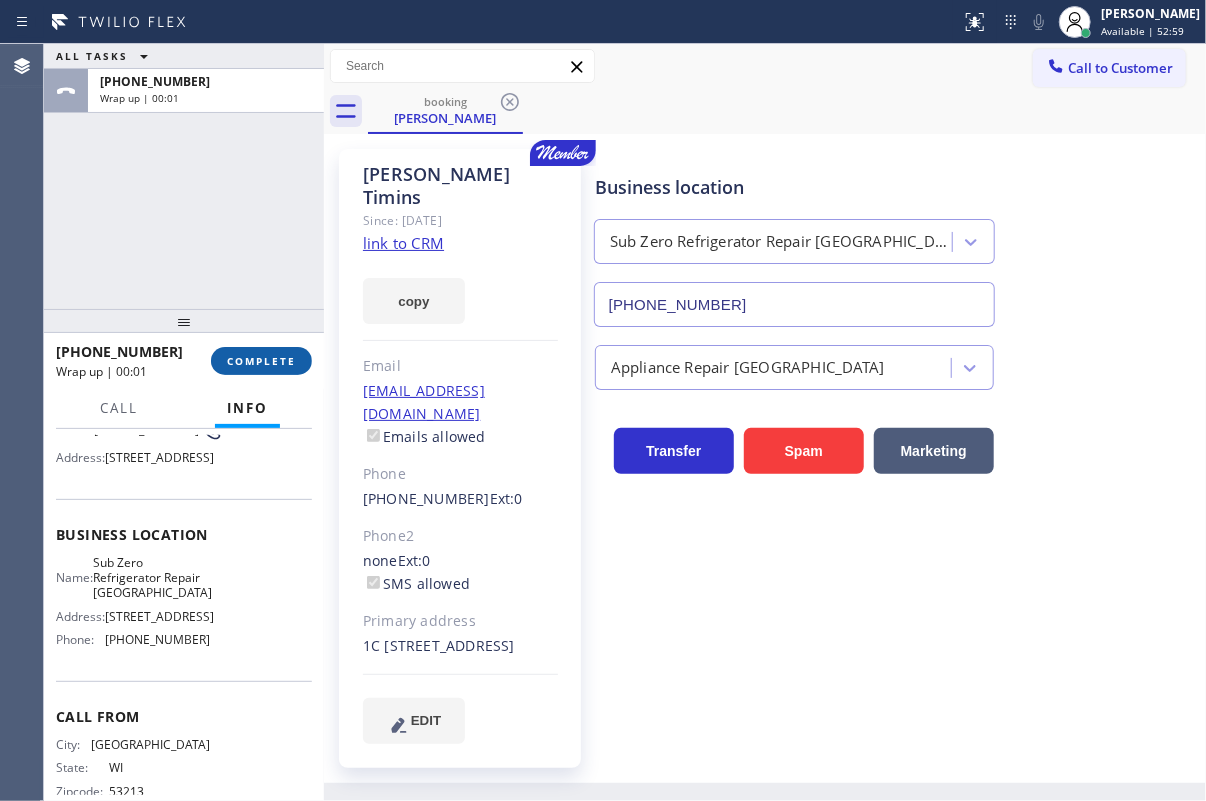 click on "COMPLETE" at bounding box center [261, 361] 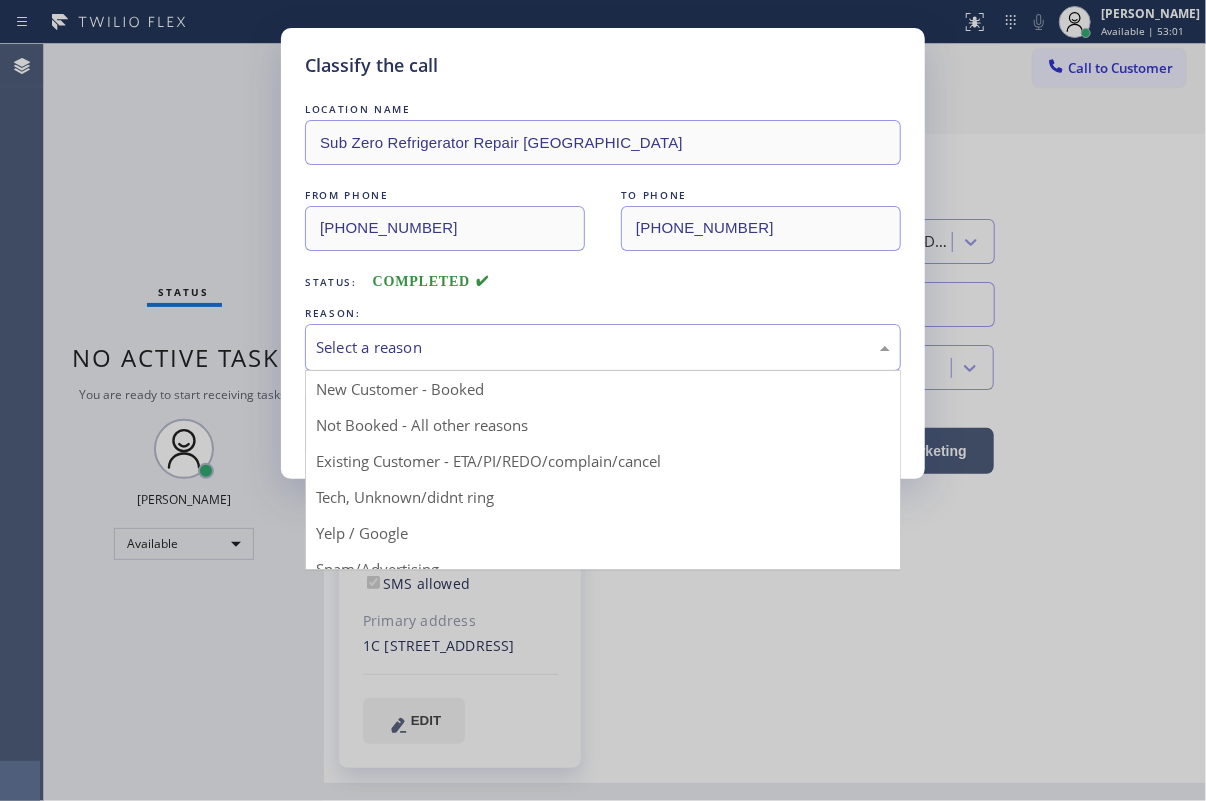 click on "Select a reason" at bounding box center (603, 347) 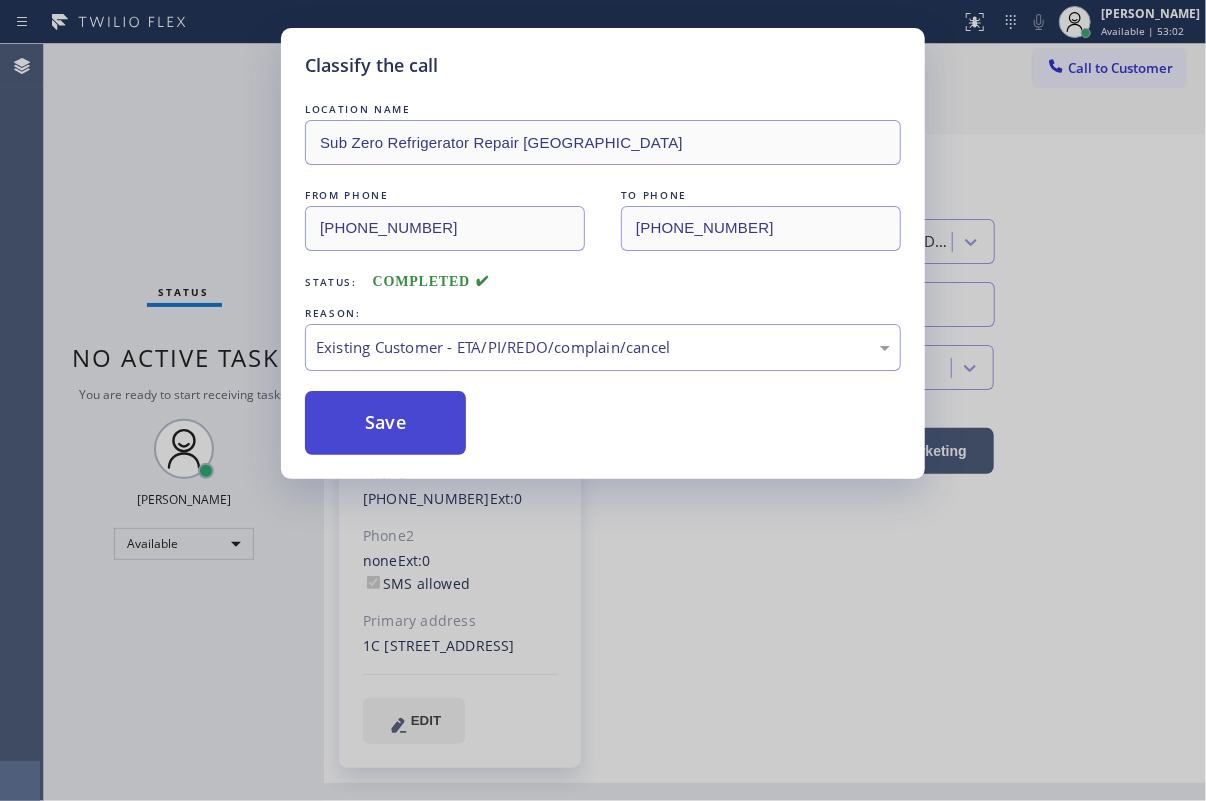 click on "Save" at bounding box center (385, 423) 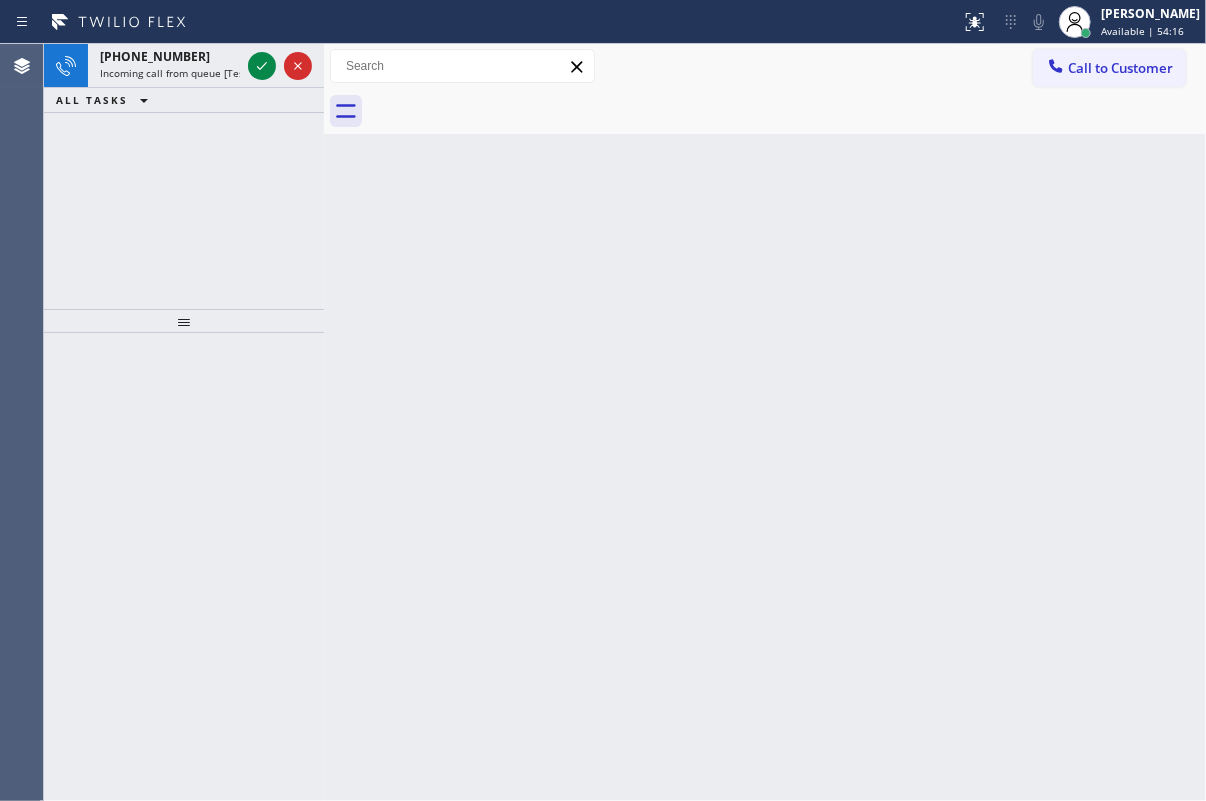 click on "Back to Dashboard Change Sender ID Customers Technicians Select a contact Outbound call Technician Search Technician Your caller id phone number Your caller id phone number Call Technician info Name   Phone none Address none Change Sender ID HVAC [PHONE_NUMBER] 5 Star Appliance [PHONE_NUMBER] Appliance Repair [PHONE_NUMBER] Plumbing [PHONE_NUMBER] Air Duct Cleaning [PHONE_NUMBER]  Electricians [PHONE_NUMBER] Cancel Change Check personal SMS Reset Change No tabs Call to Customer Outbound call Location Next Door Appliance Repair [GEOGRAPHIC_DATA] Your caller id phone number [PHONE_NUMBER] Customer number Call Outbound call Technician Search Technician Your caller id phone number Your caller id phone number Call" at bounding box center (765, 422) 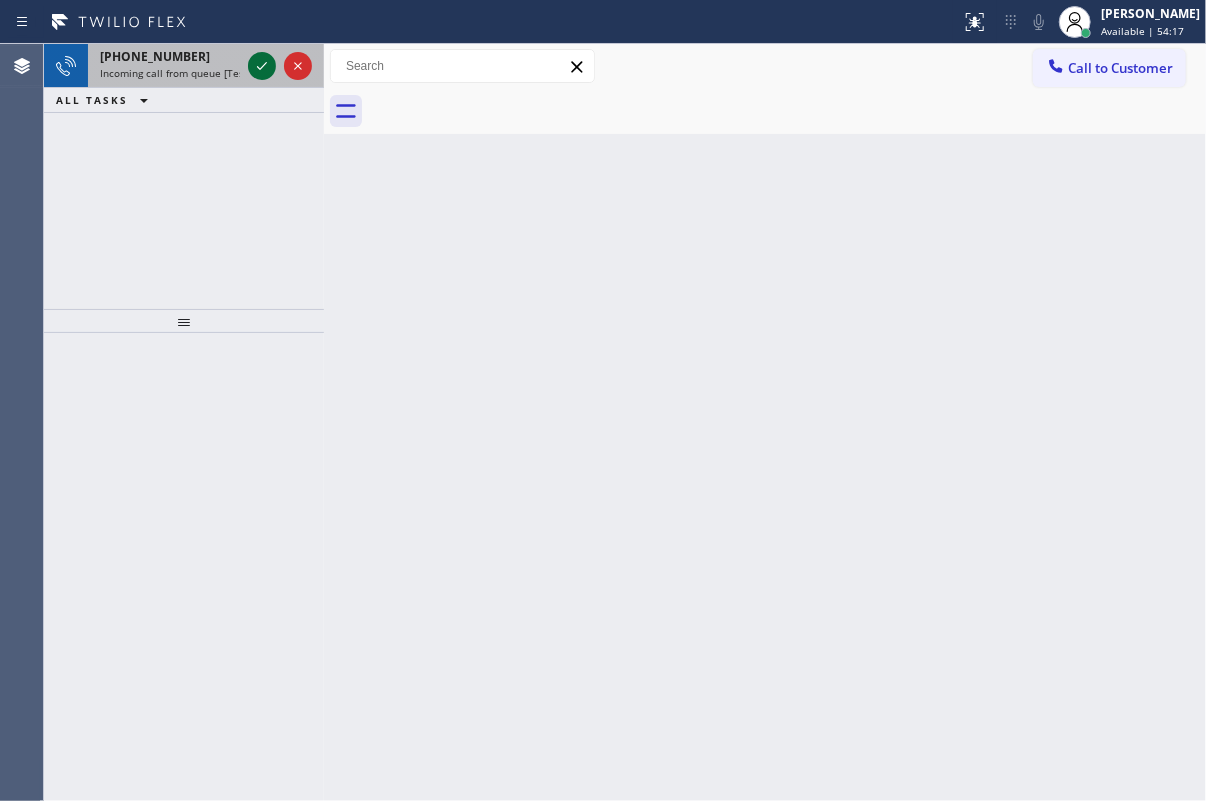 click 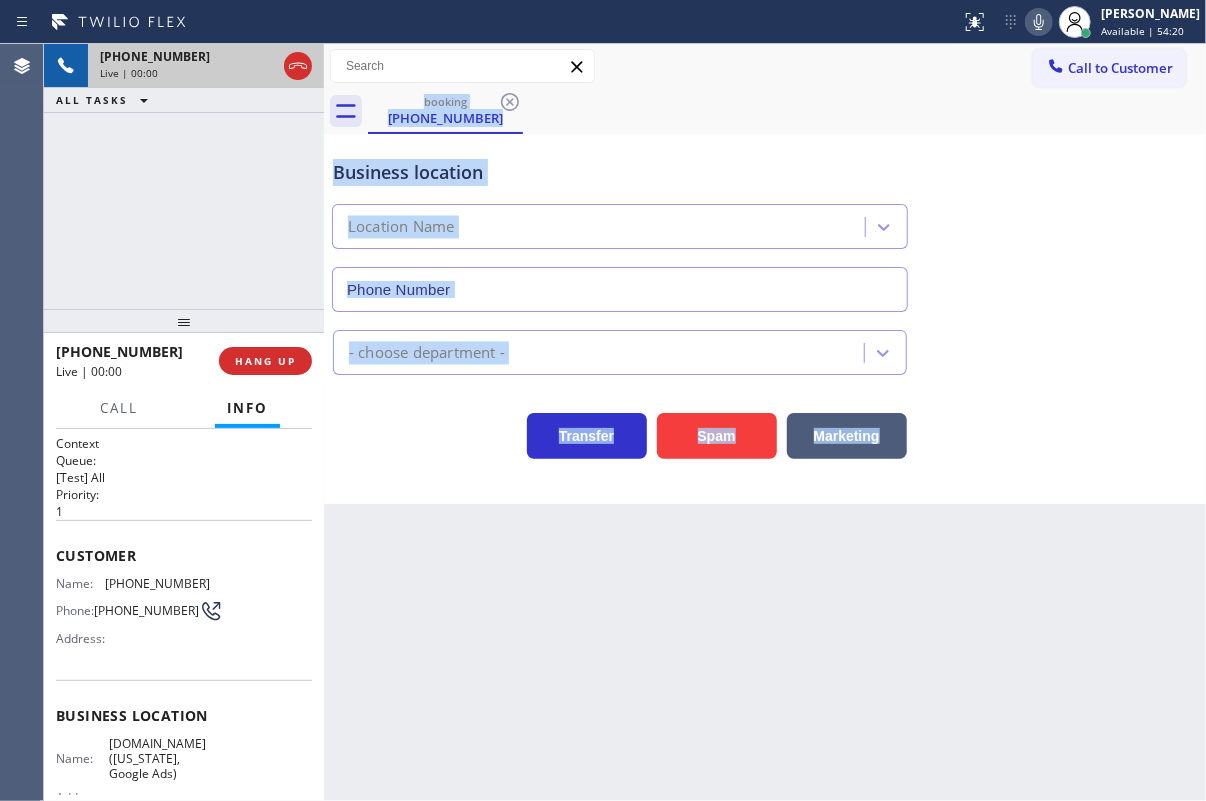 type on "[PHONE_NUMBER]" 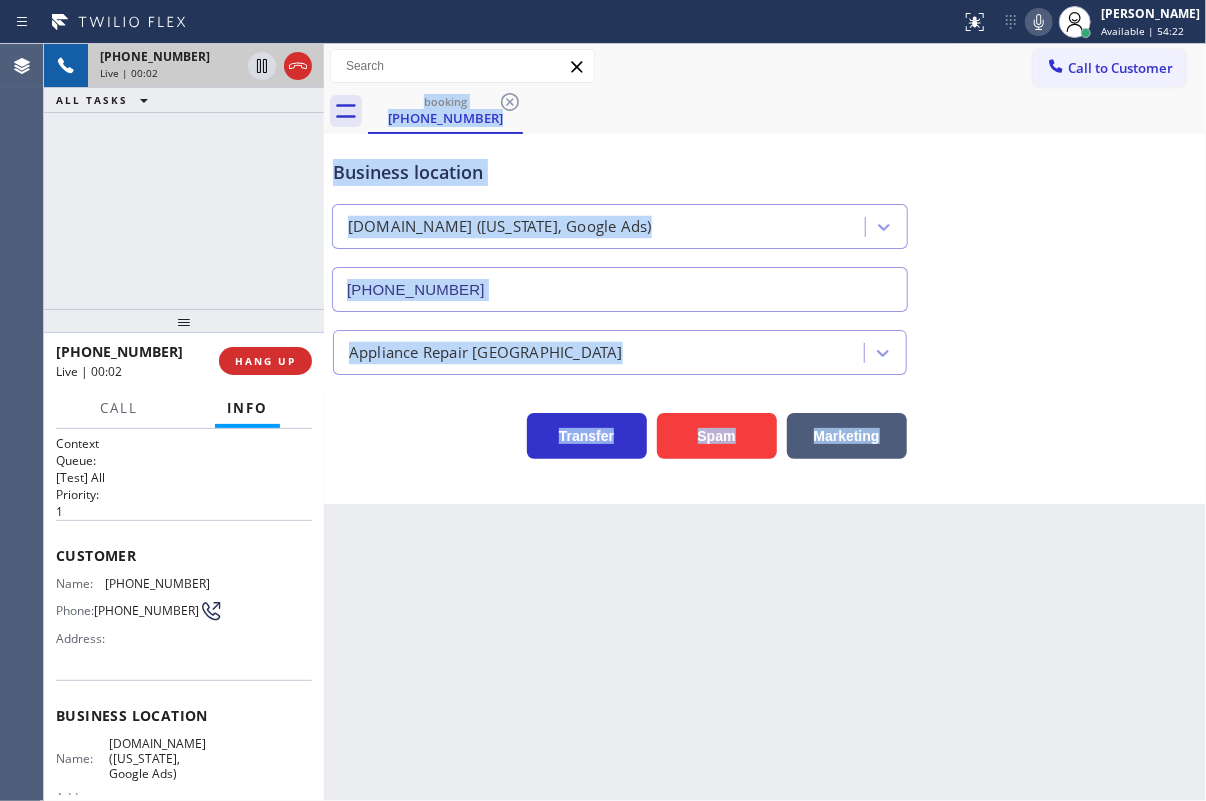 click on "Back to Dashboard Change Sender ID Customers Technicians Select a contact Outbound call Technician Search Technician Your caller id phone number Your caller id phone number Call Technician info Name   Phone none Address none Change Sender ID HVAC [PHONE_NUMBER] 5 Star Appliance [PHONE_NUMBER] Appliance Repair [PHONE_NUMBER] Plumbing [PHONE_NUMBER] Air Duct Cleaning [PHONE_NUMBER]  Electricians [PHONE_NUMBER] Cancel Change Check personal SMS Reset Change booking [PHONE_NUMBER] Call to Customer Outbound call Location Next Door Appliance Repair [GEOGRAPHIC_DATA] Your caller id phone number [PHONE_NUMBER] Customer number Call Outbound call Technician Search Technician Your caller id phone number Your caller id phone number Call booking [PHONE_NUMBER] Business location [DOMAIN_NAME] ([US_STATE], Google Ads) [PHONE_NUMBER] Appliance Repair High End Transfer Spam Marketing" at bounding box center (765, 422) 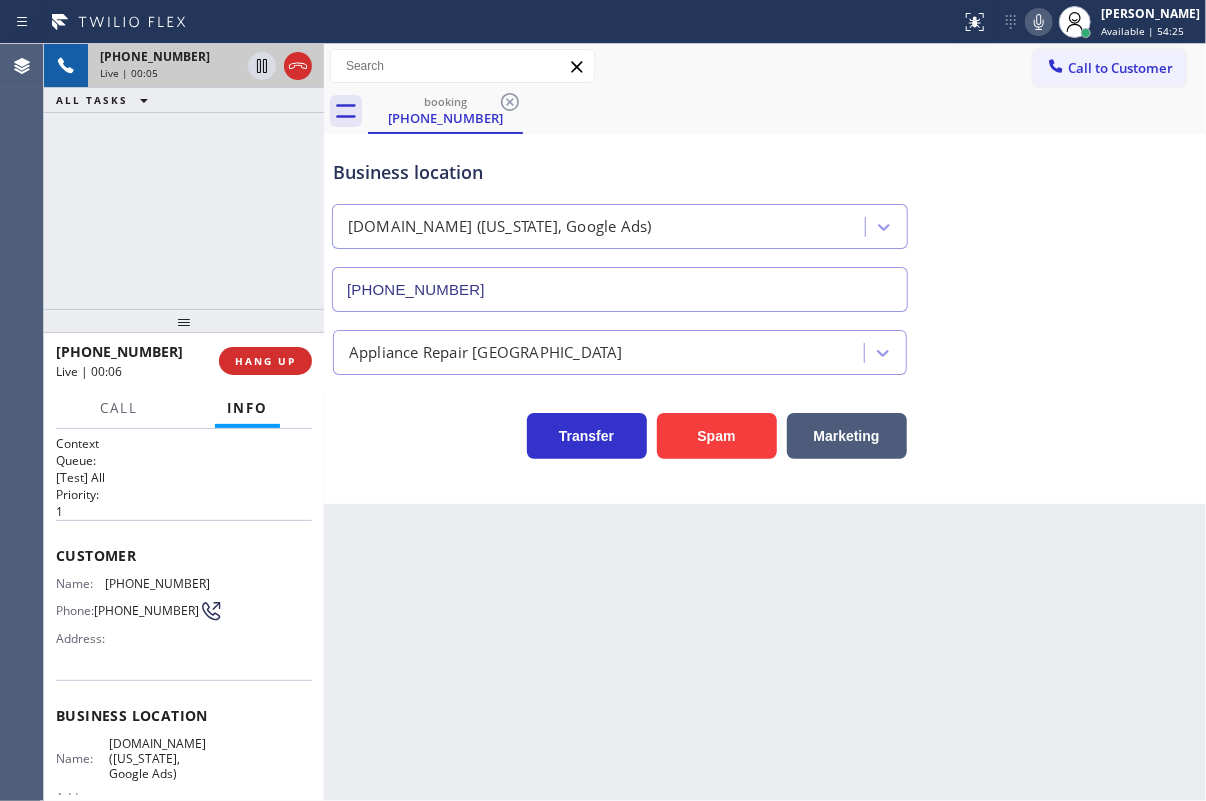 drag, startPoint x: 586, startPoint y: 574, endPoint x: 501, endPoint y: 599, distance: 88.60023 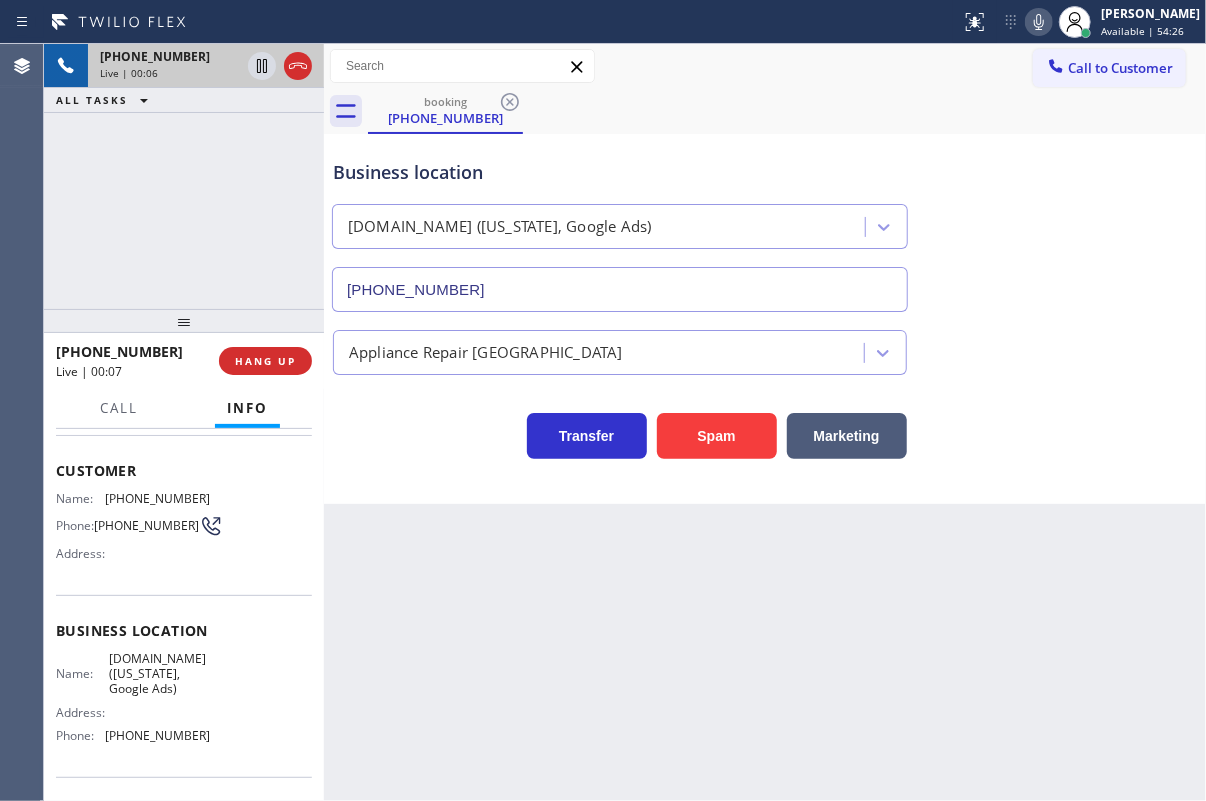 scroll, scrollTop: 181, scrollLeft: 0, axis: vertical 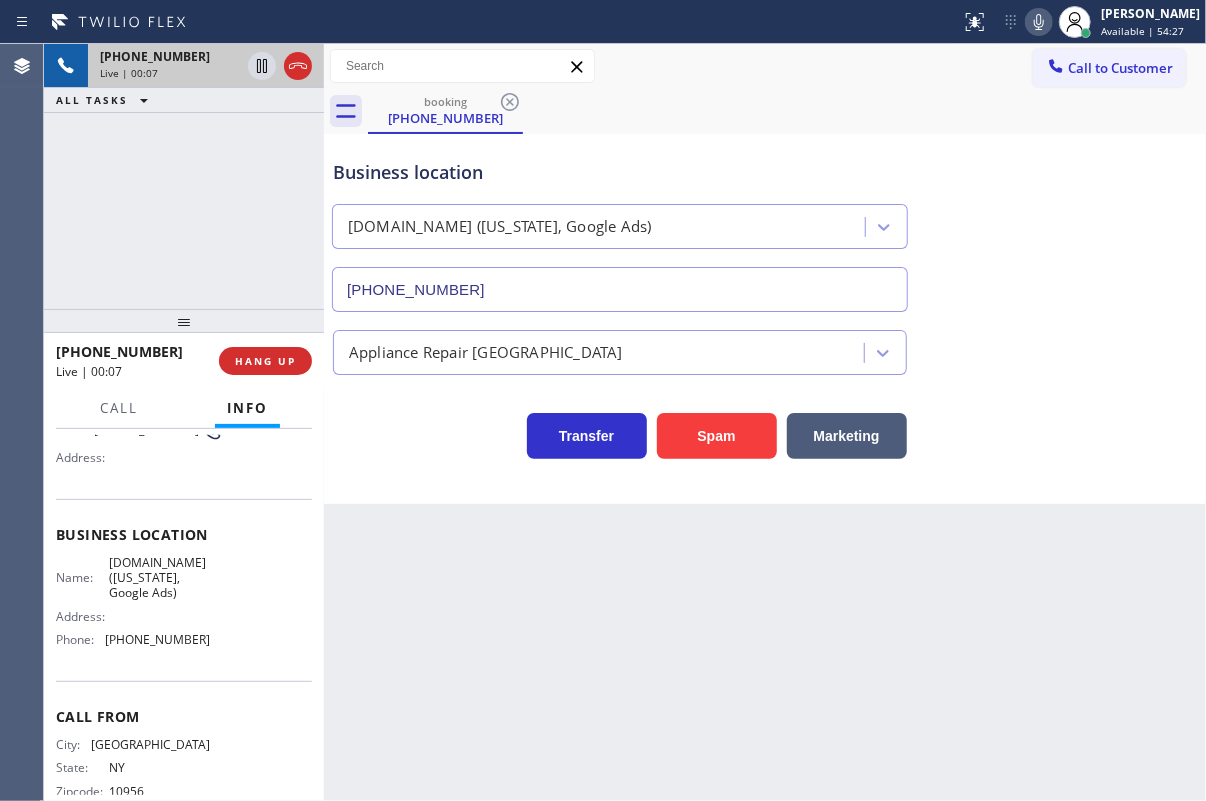 click on "[DOMAIN_NAME] ([US_STATE], Google Ads)" at bounding box center [159, 578] 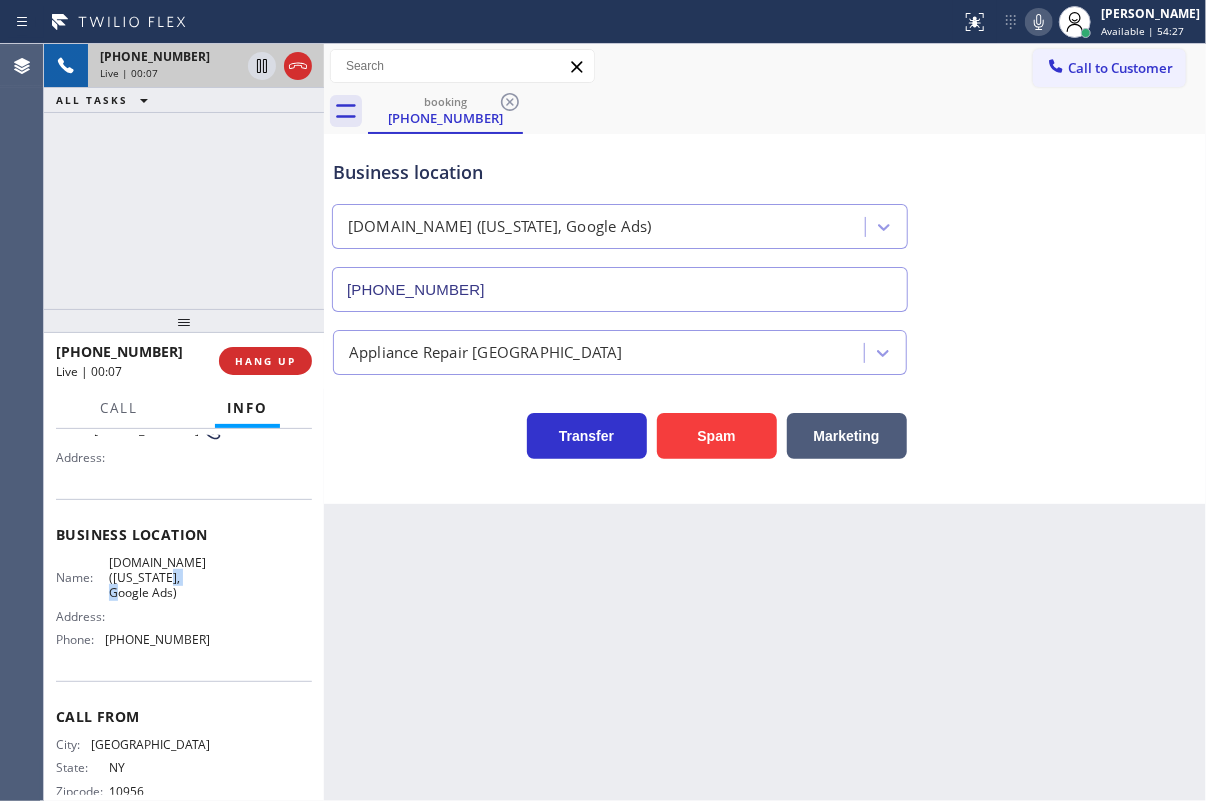 click on "[DOMAIN_NAME] ([US_STATE], Google Ads)" at bounding box center [159, 578] 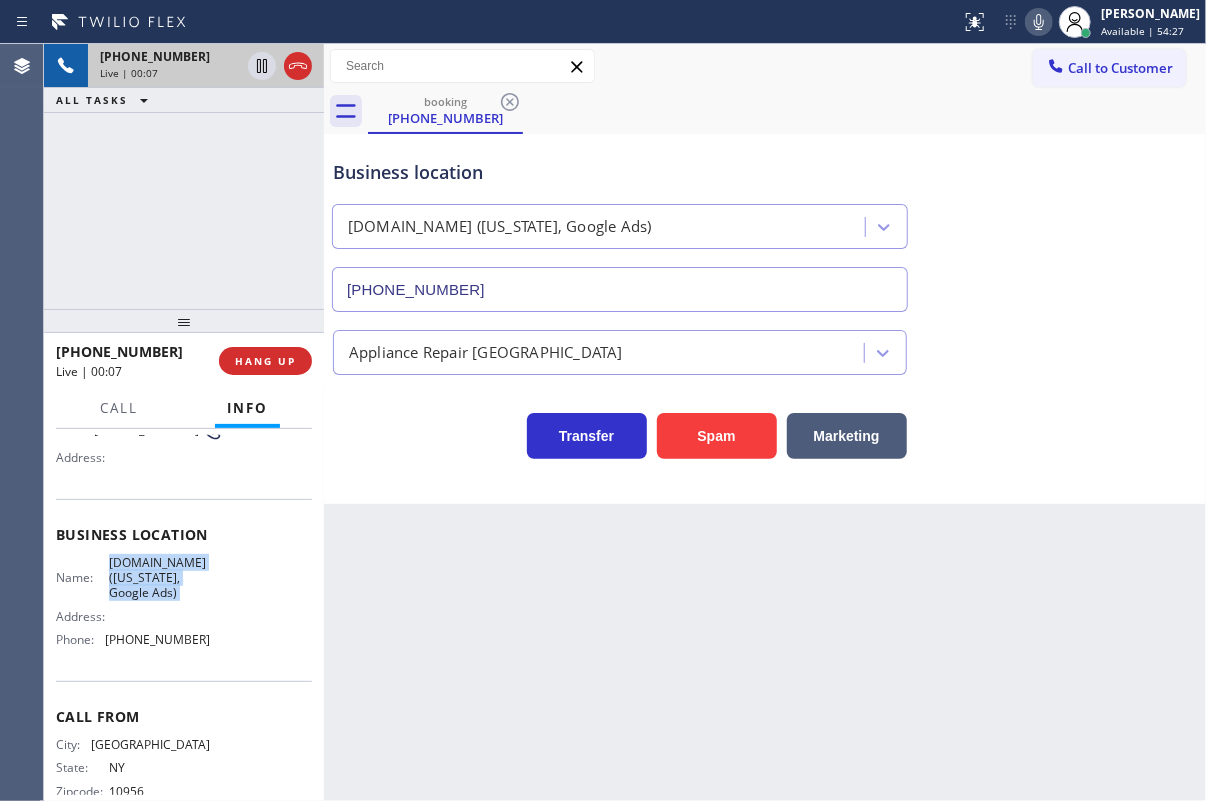 click on "[DOMAIN_NAME] ([US_STATE], Google Ads)" at bounding box center (159, 578) 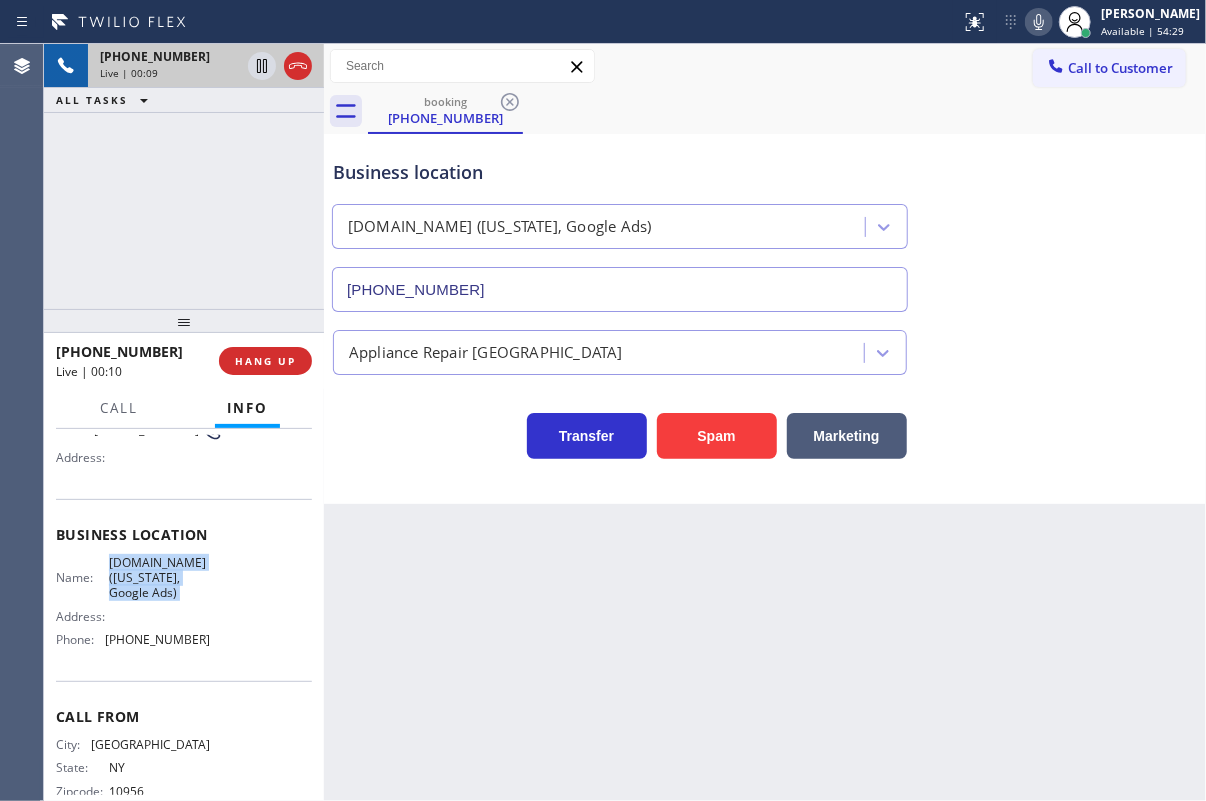 click 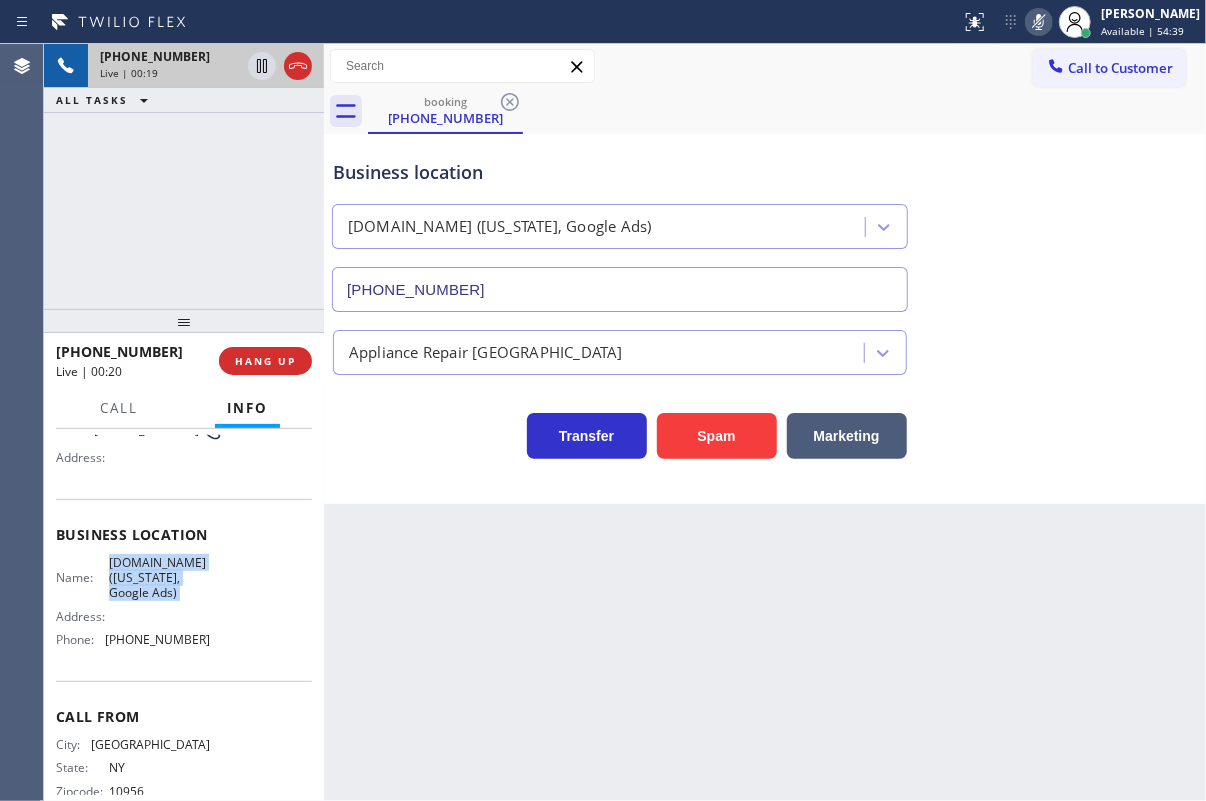 click 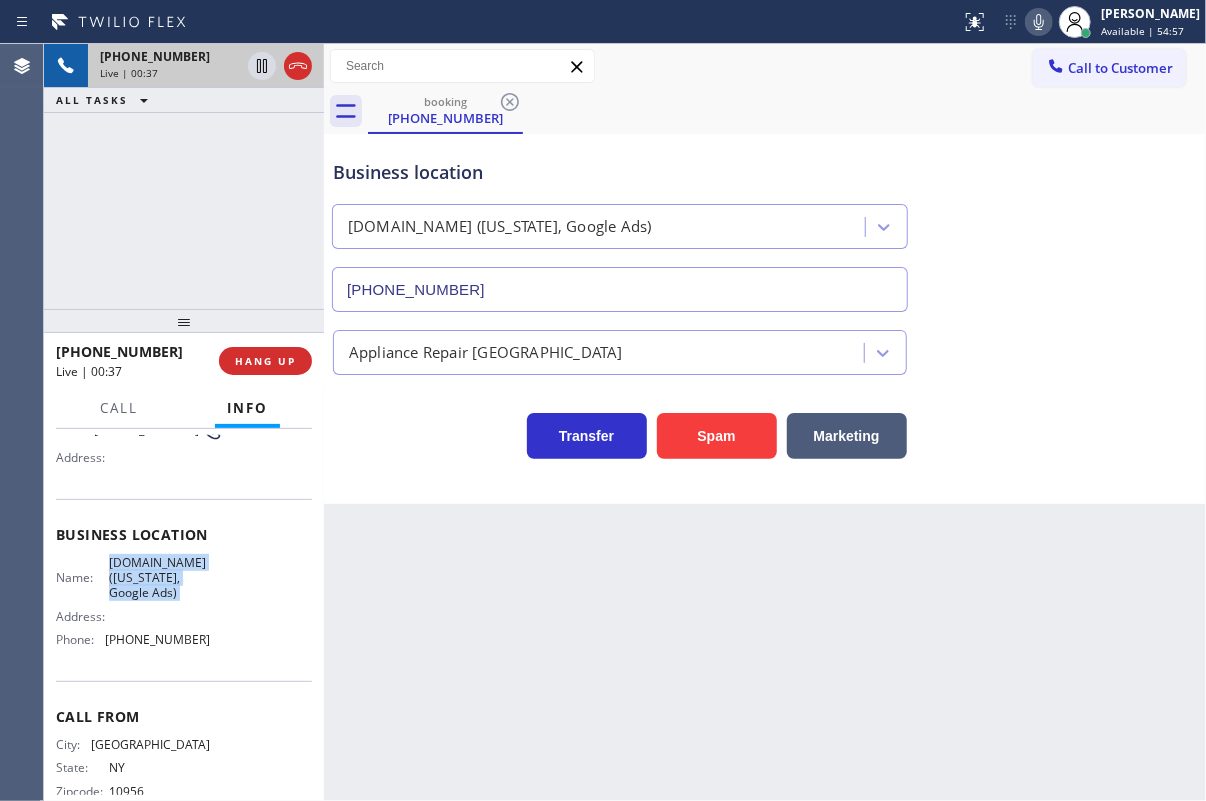 click 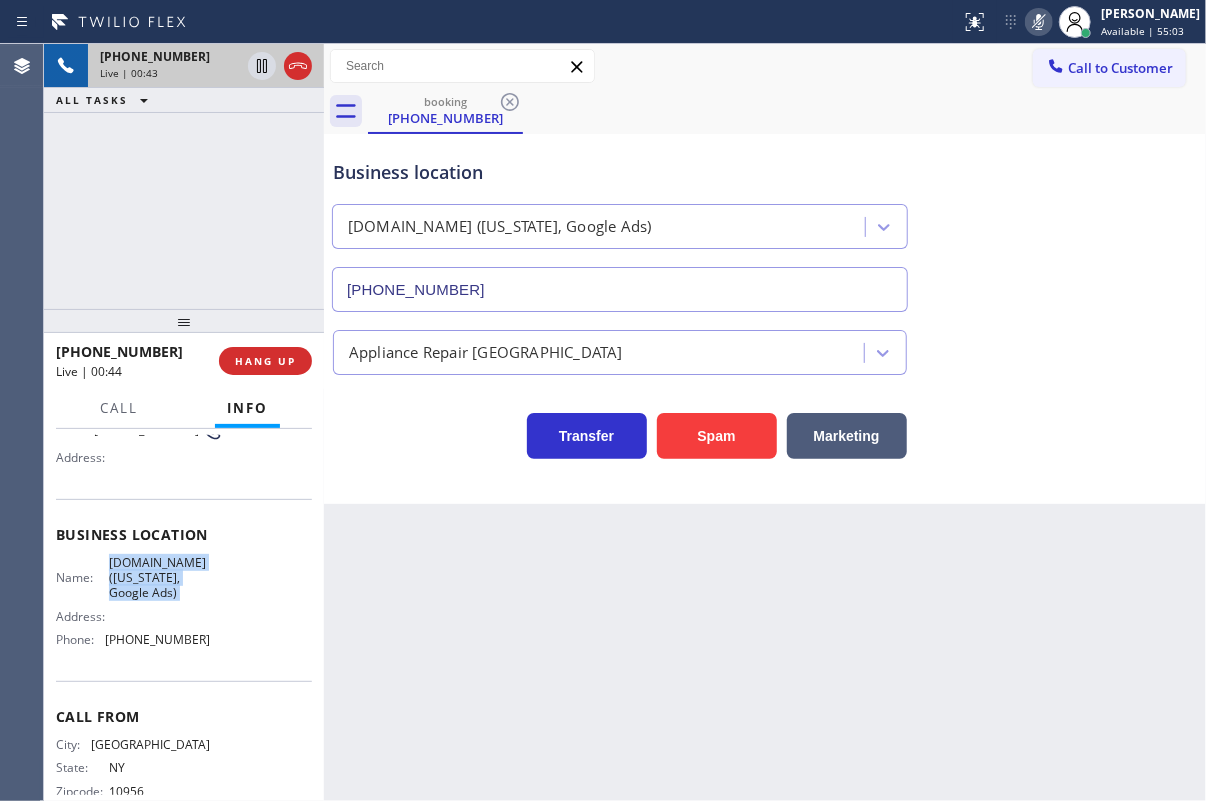 click 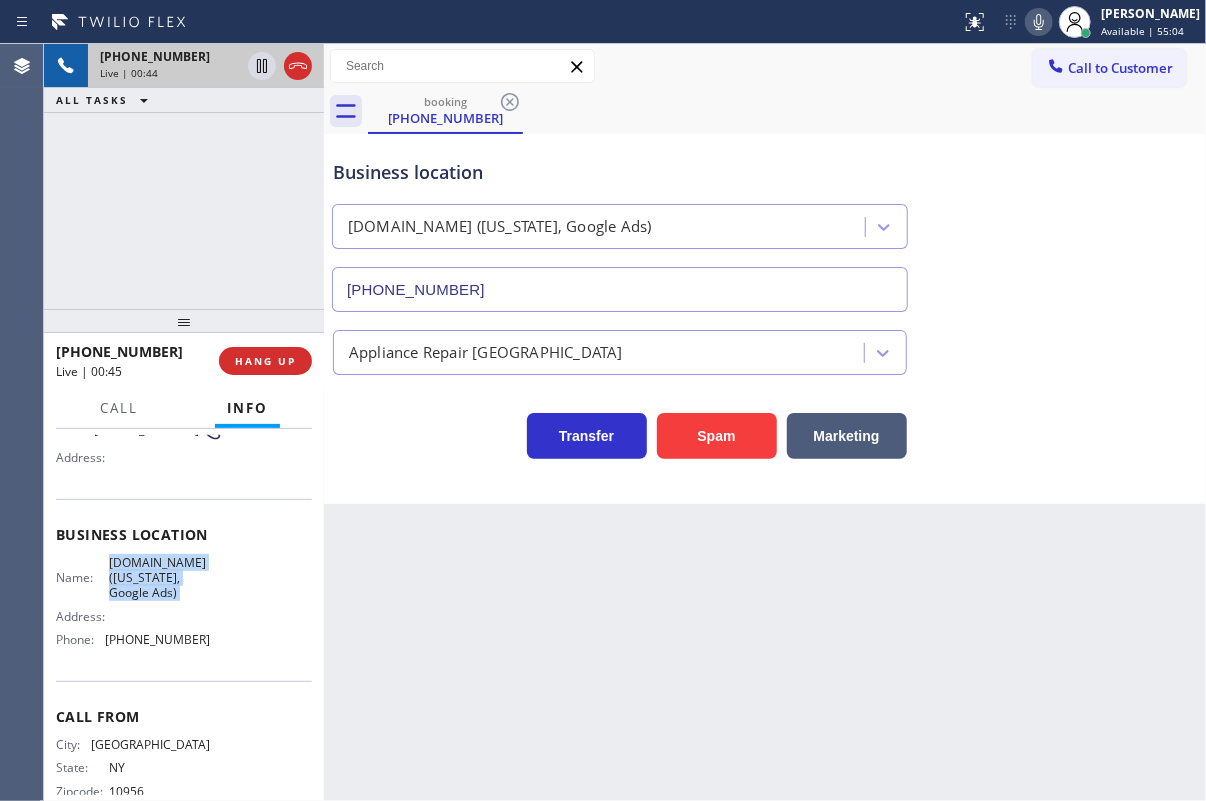 click 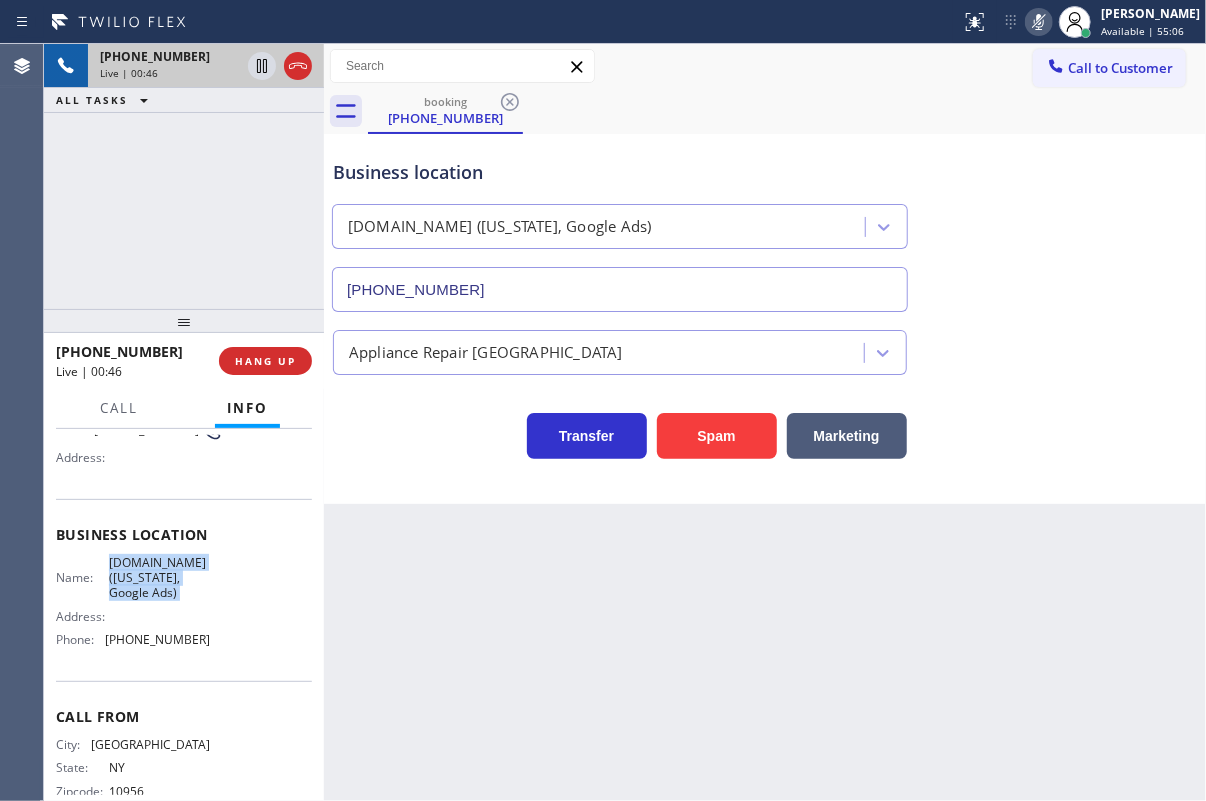 click 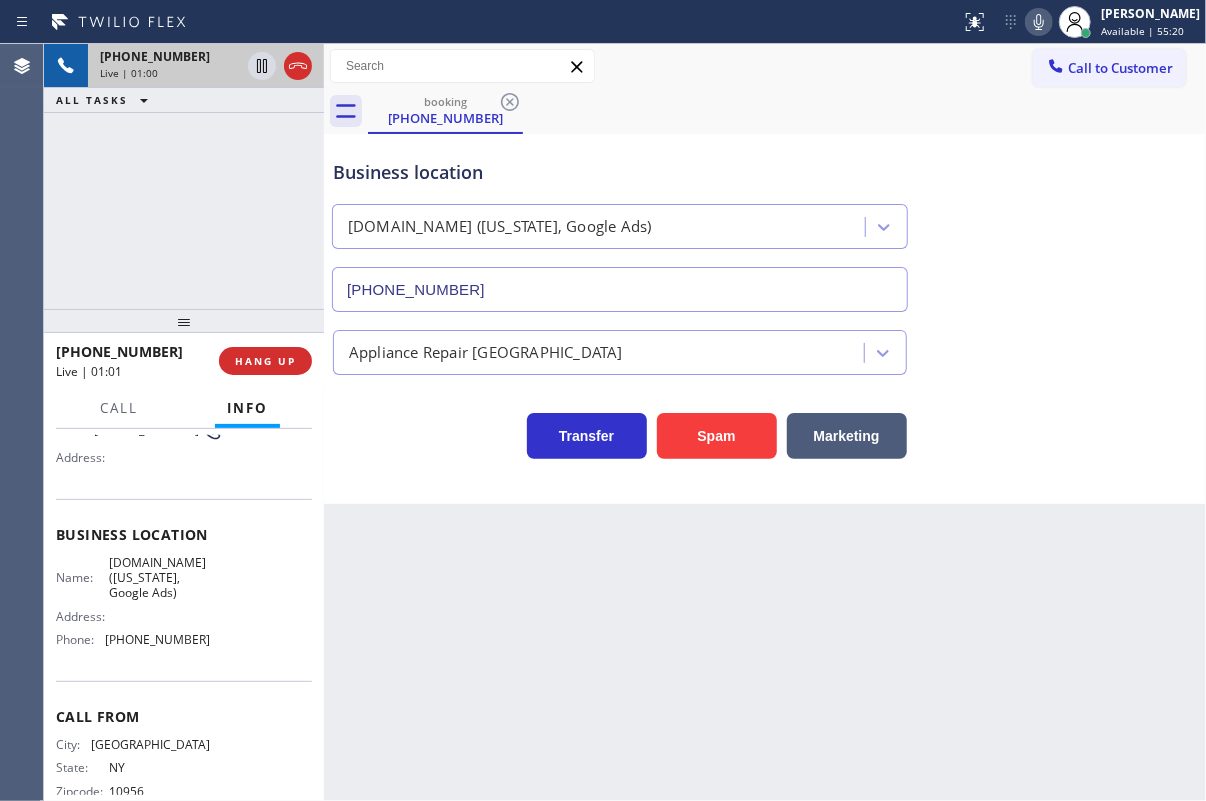 click on "[PHONE_NUMBER]" at bounding box center (157, 639) 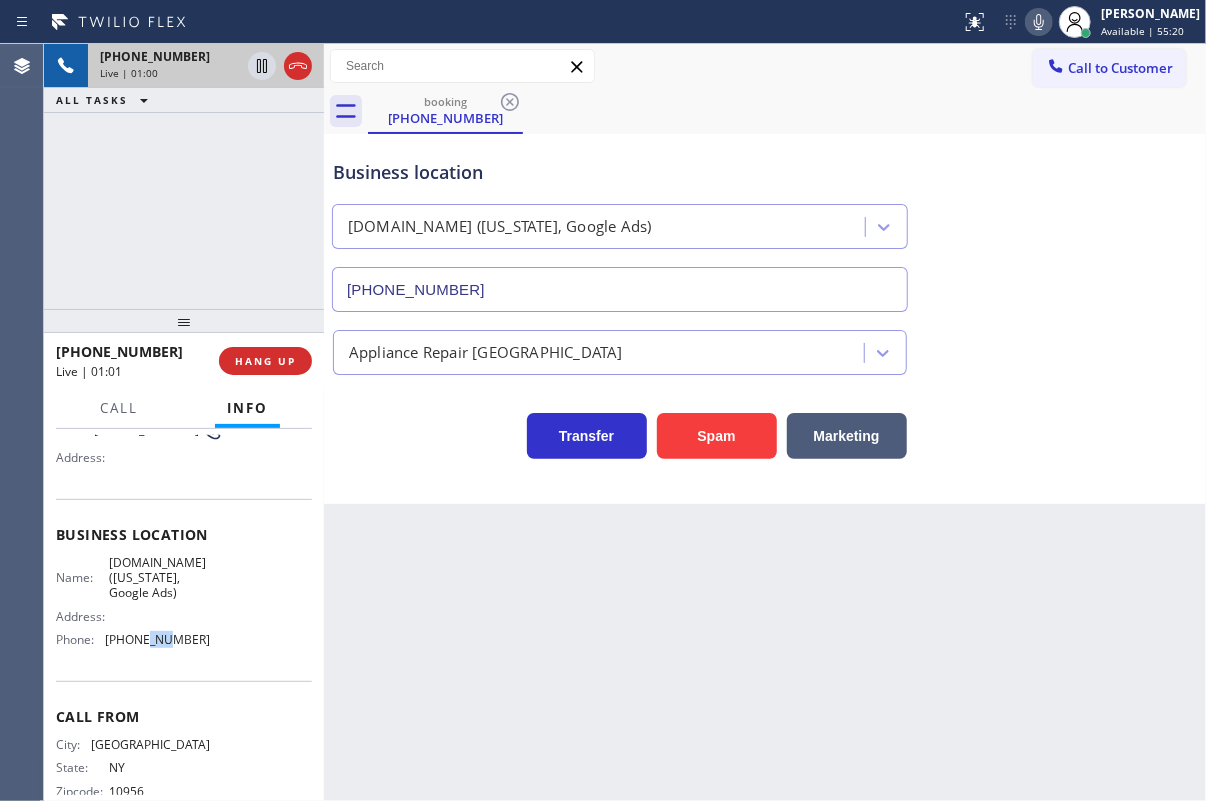 click on "[PHONE_NUMBER]" at bounding box center (157, 639) 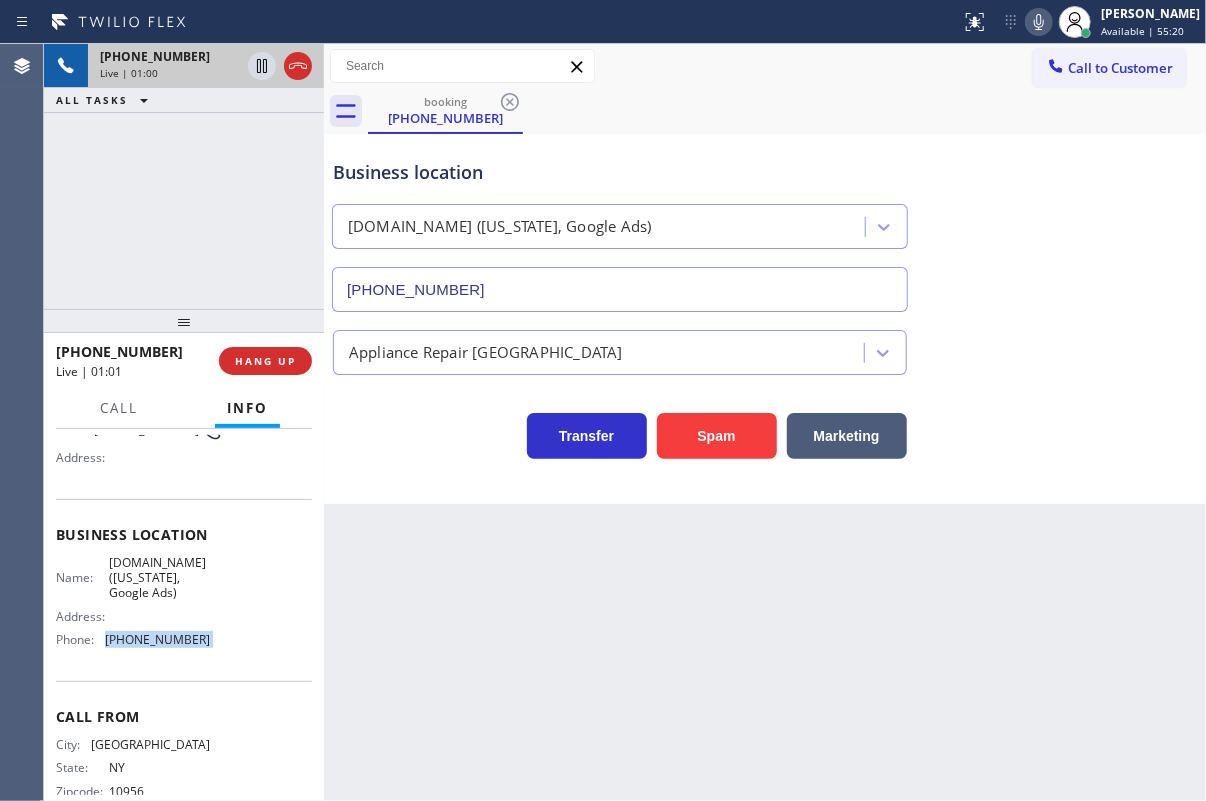 click on "[PHONE_NUMBER]" at bounding box center (157, 639) 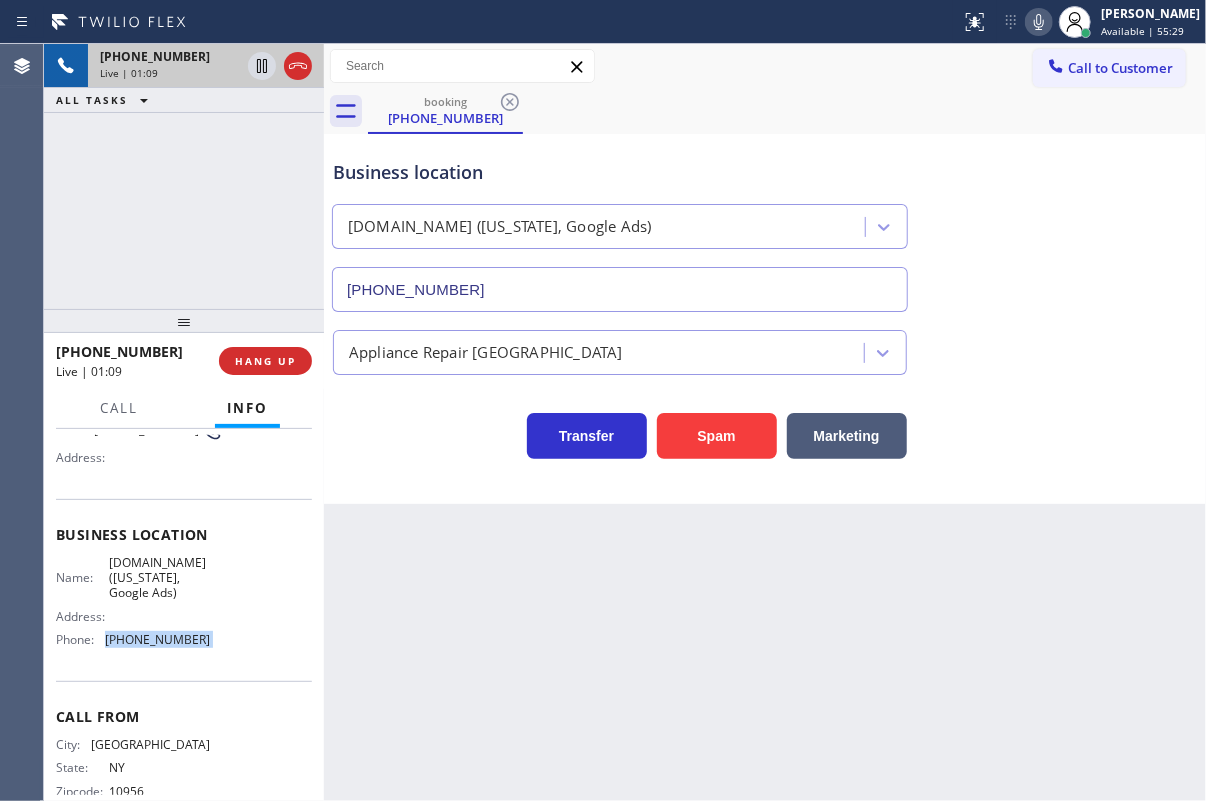 click 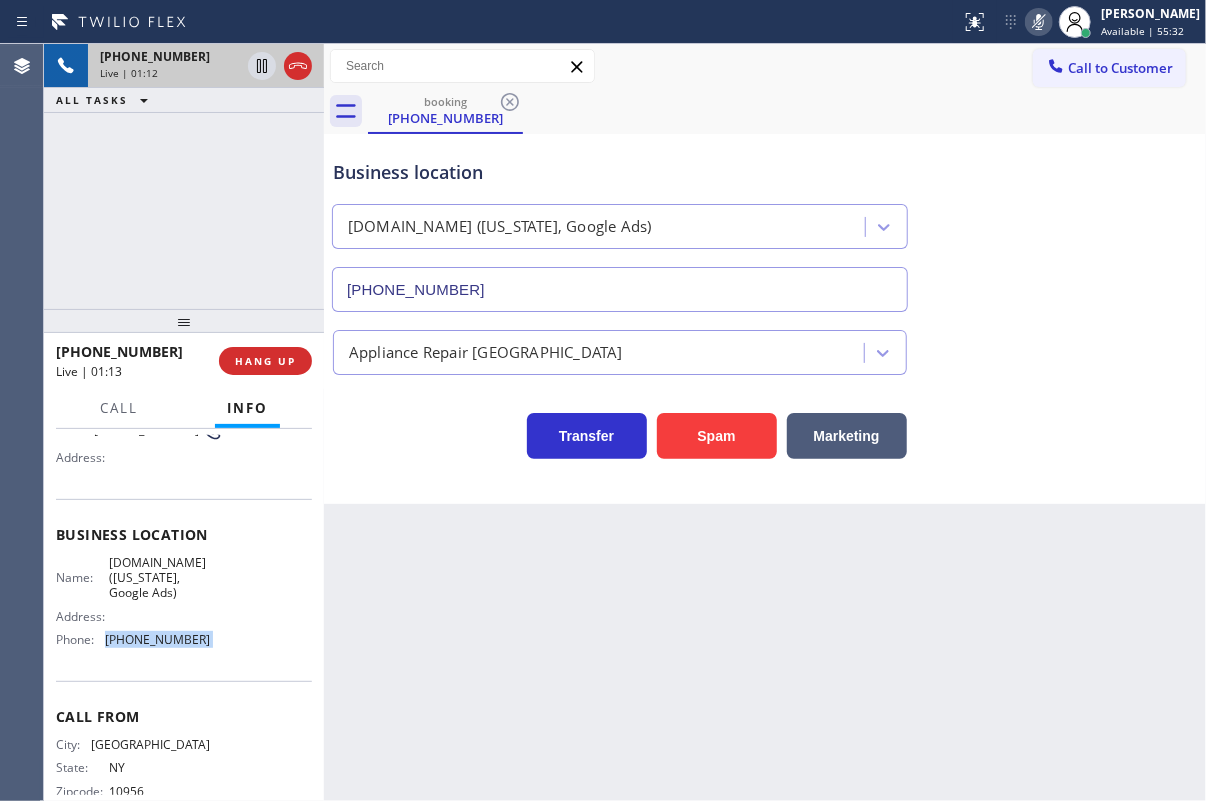 click 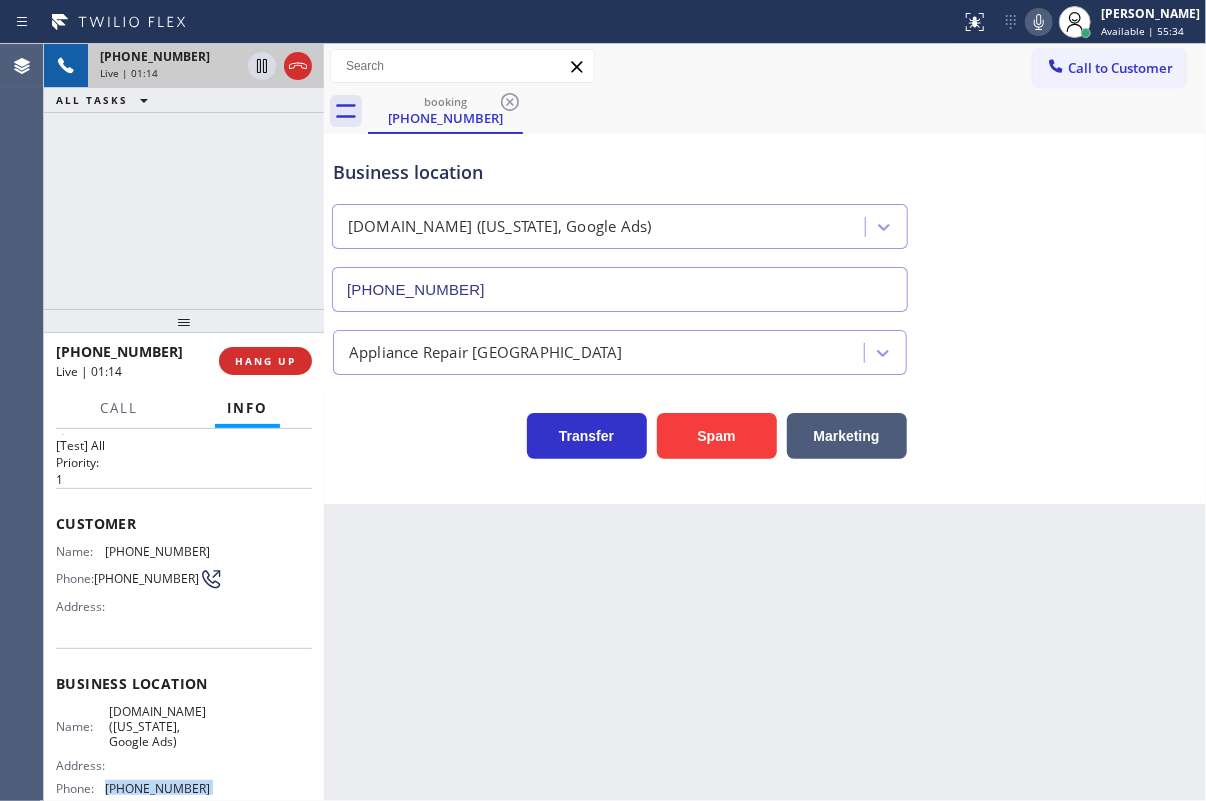 scroll, scrollTop: 0, scrollLeft: 0, axis: both 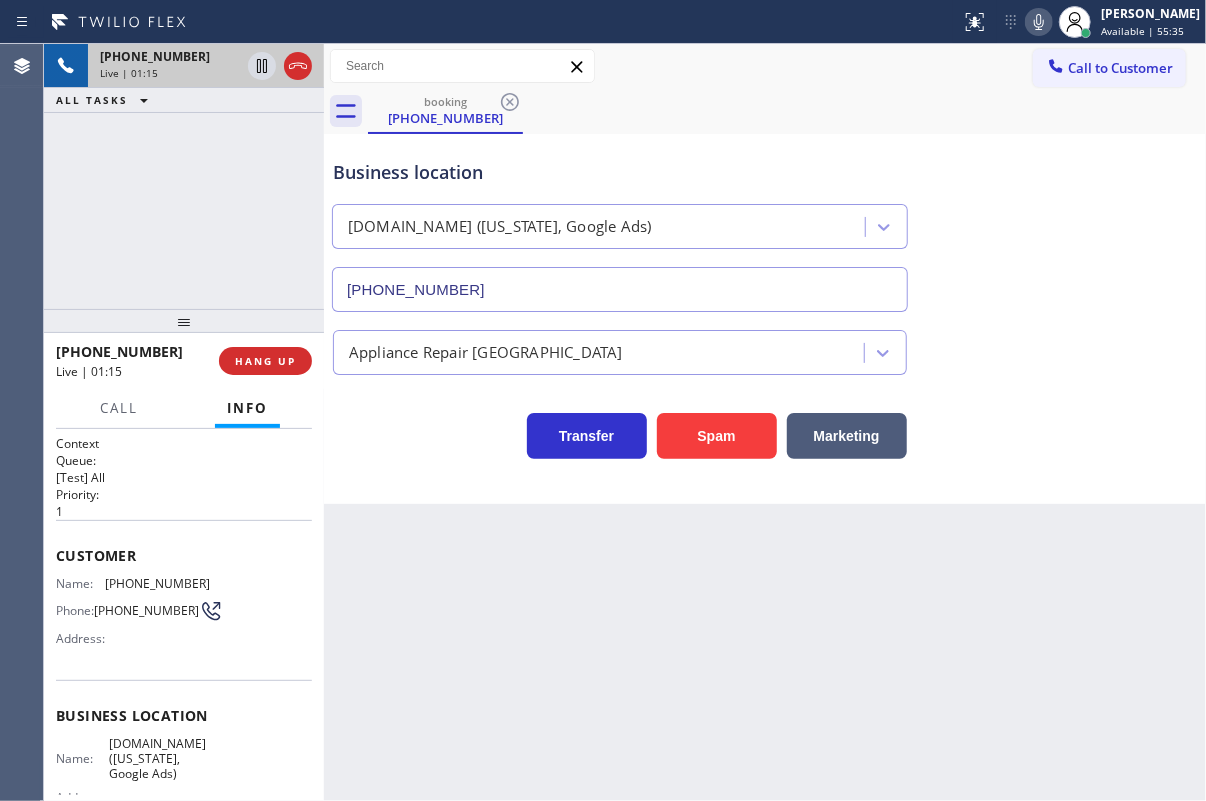 click on "[PHONE_NUMBER]" at bounding box center [157, 583] 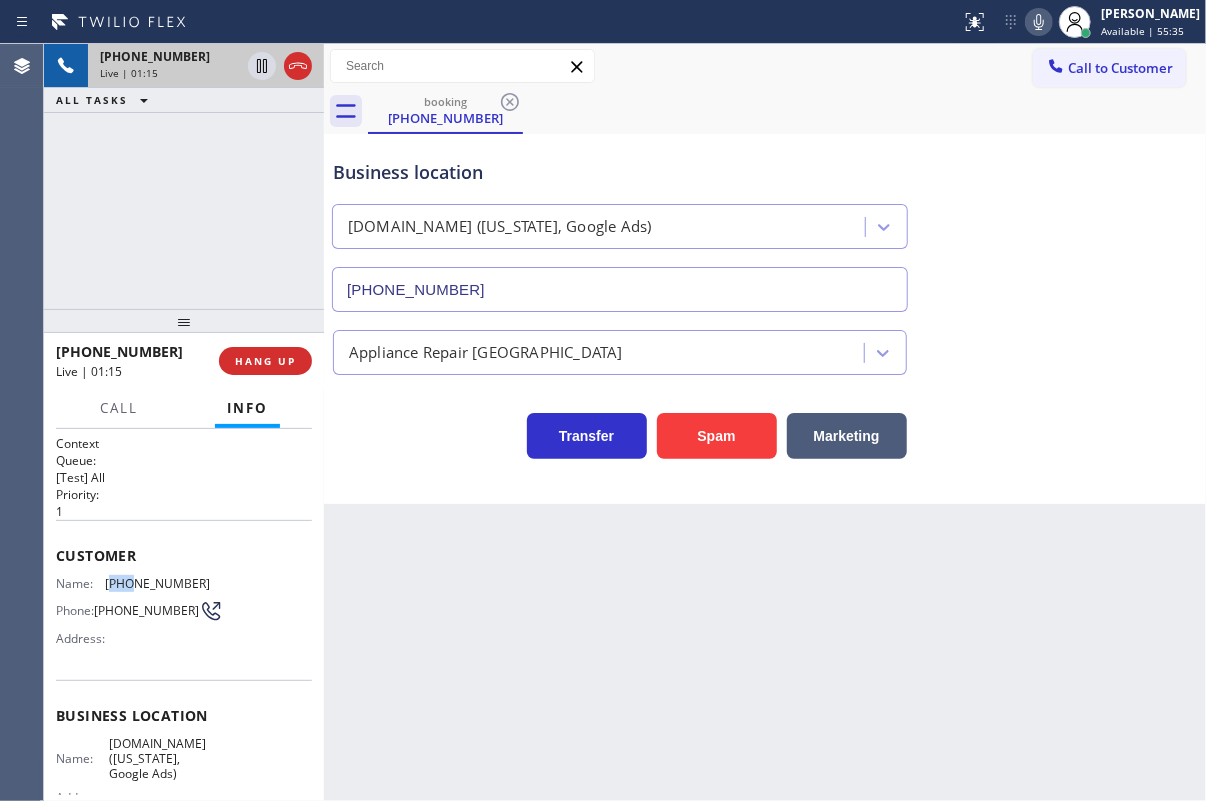 click on "[PHONE_NUMBER]" at bounding box center [157, 583] 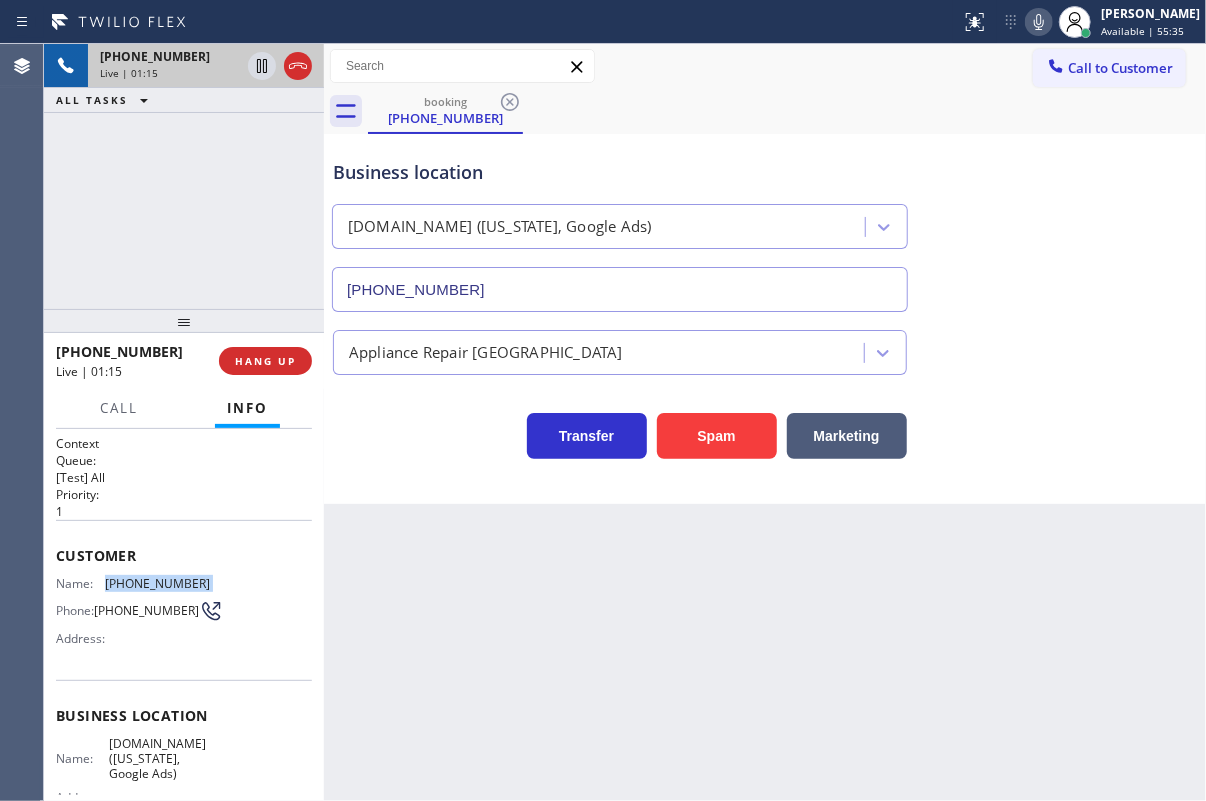 click on "[PHONE_NUMBER]" at bounding box center (157, 583) 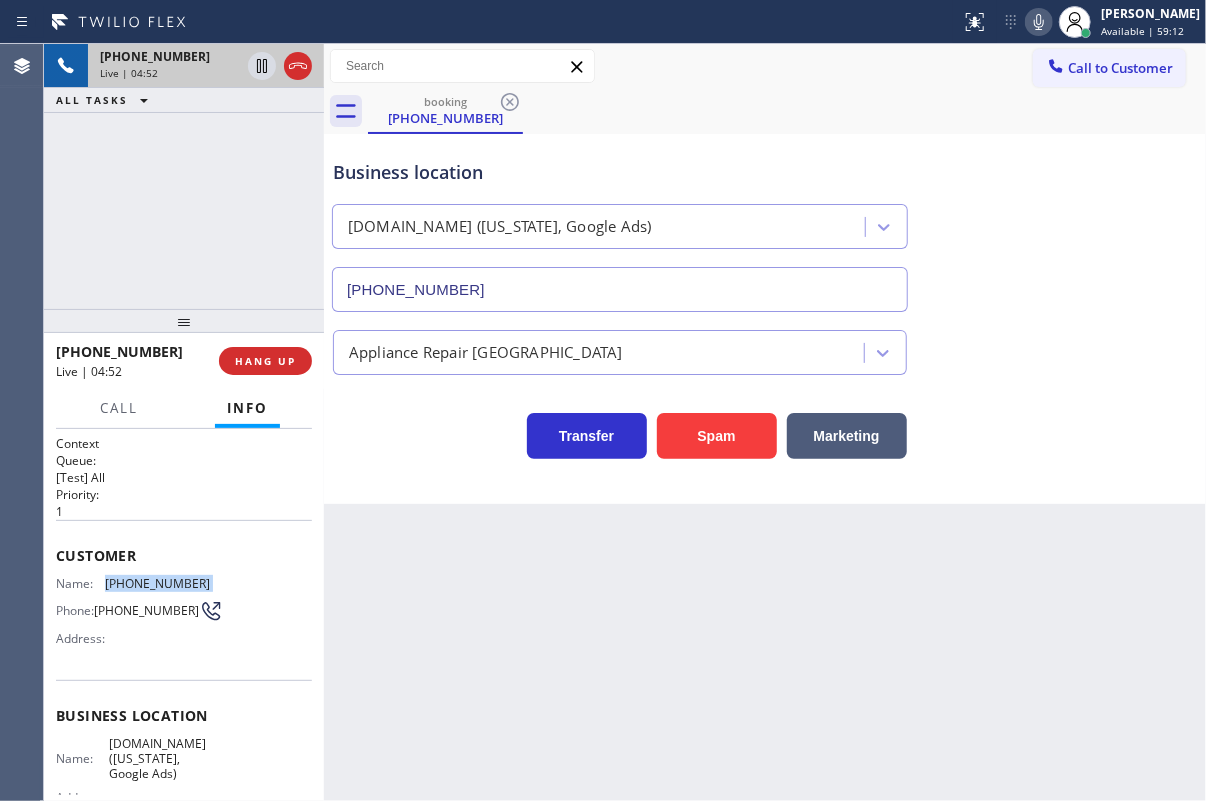click 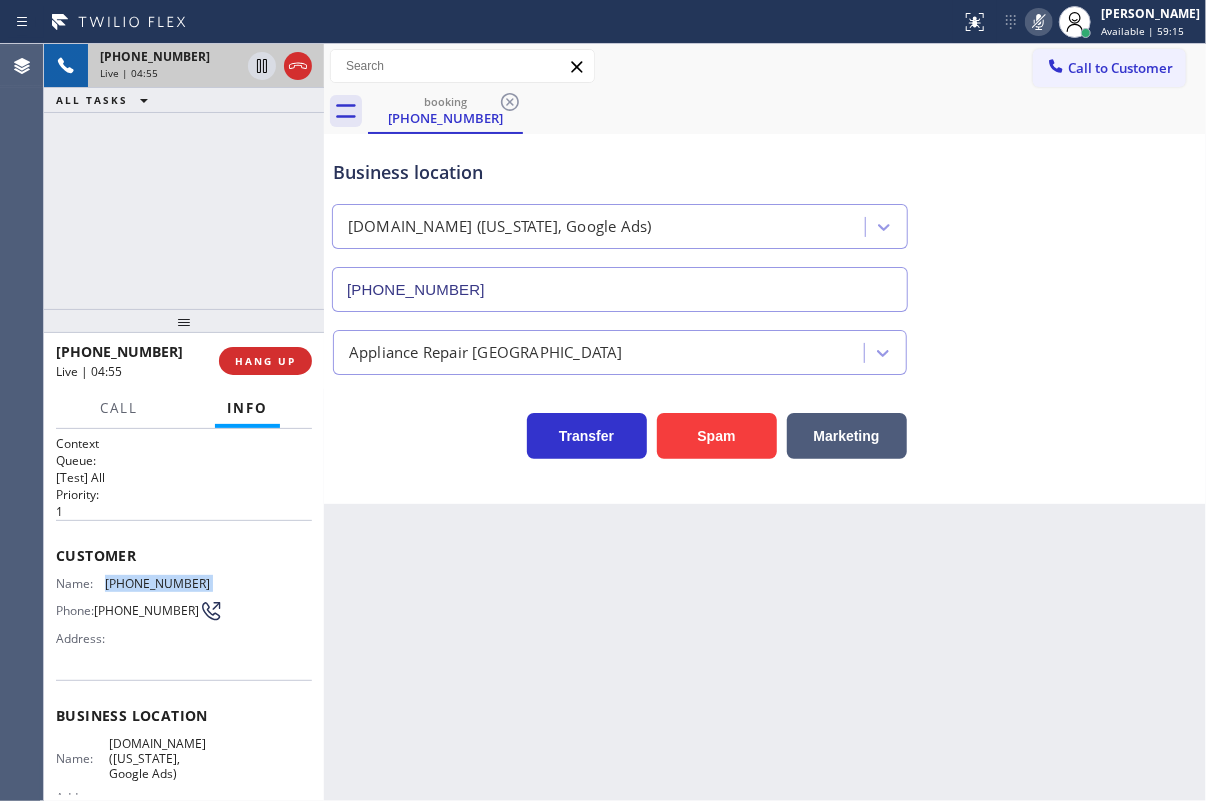 click 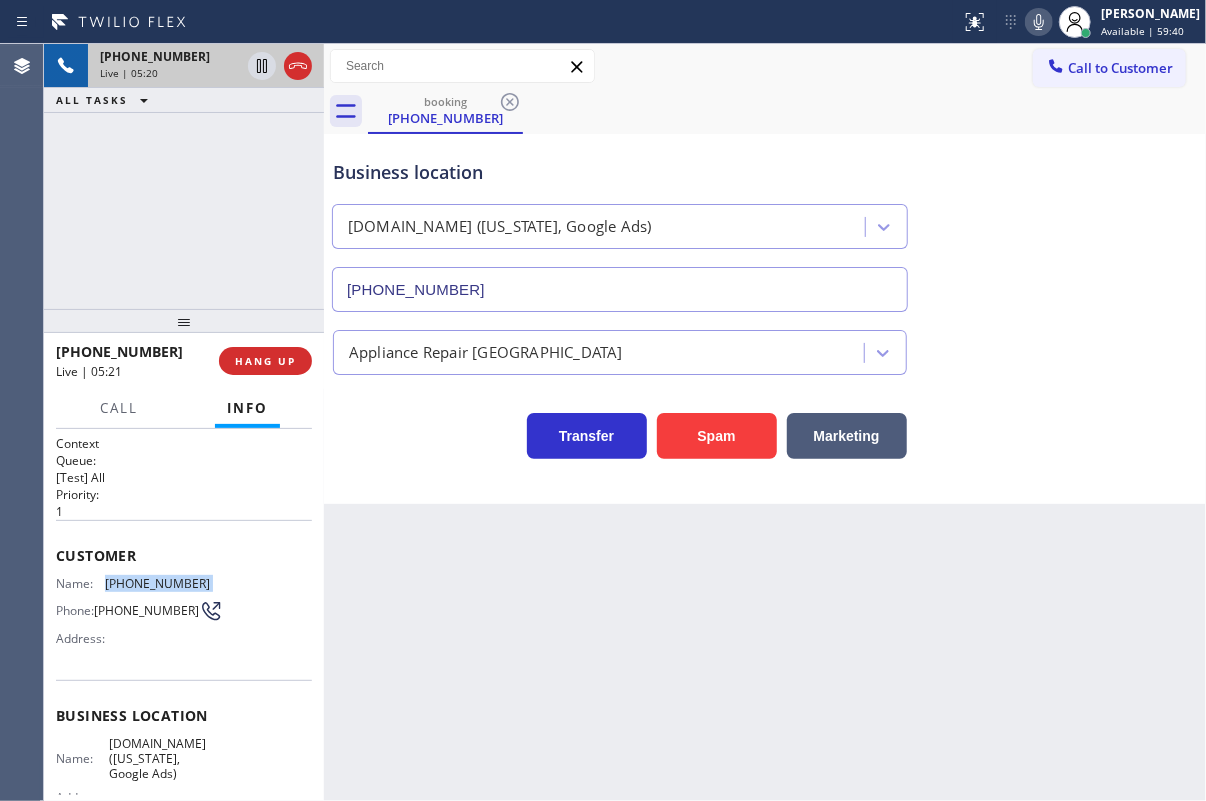 click 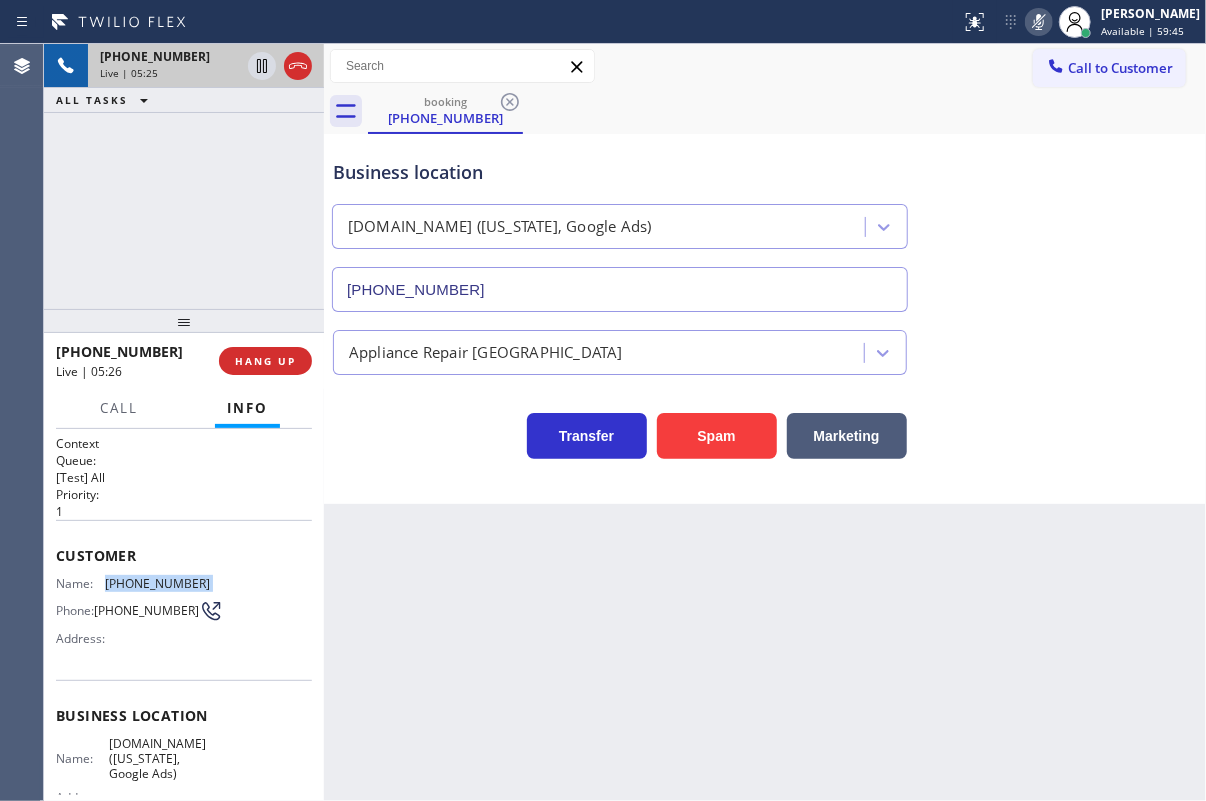 click 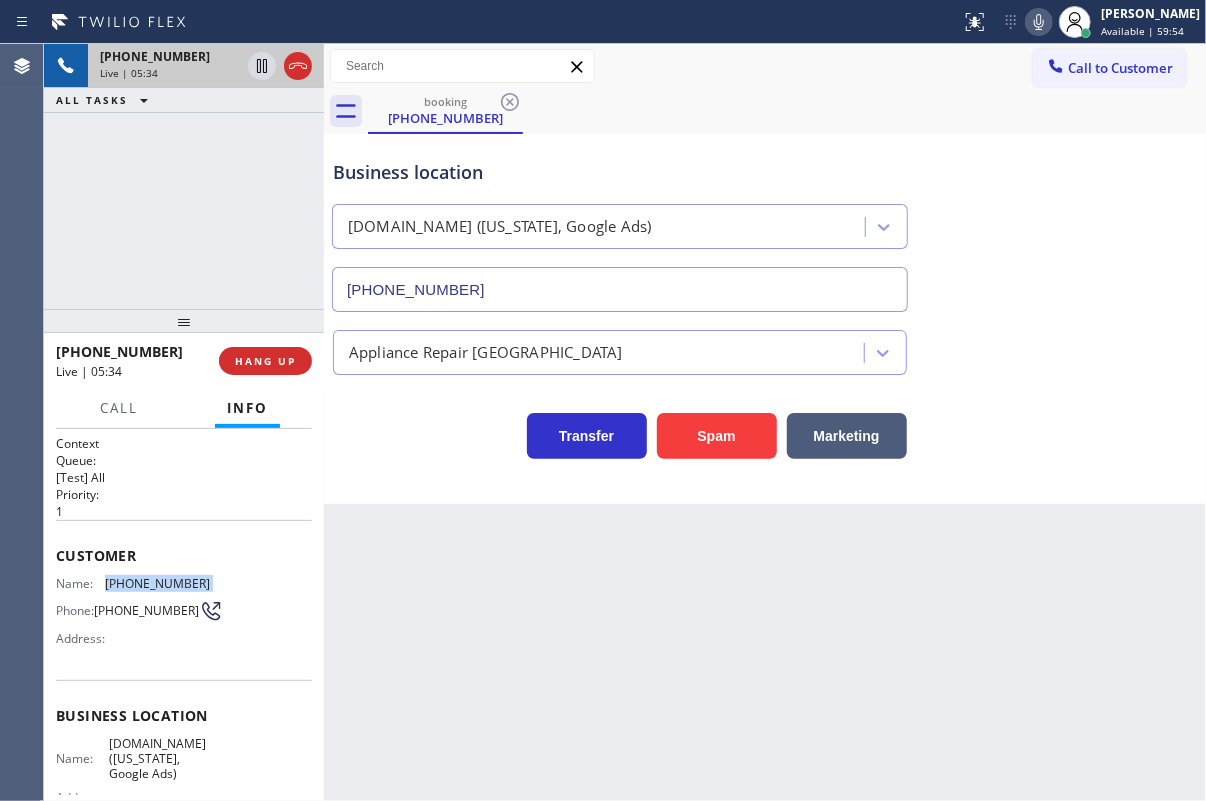 click 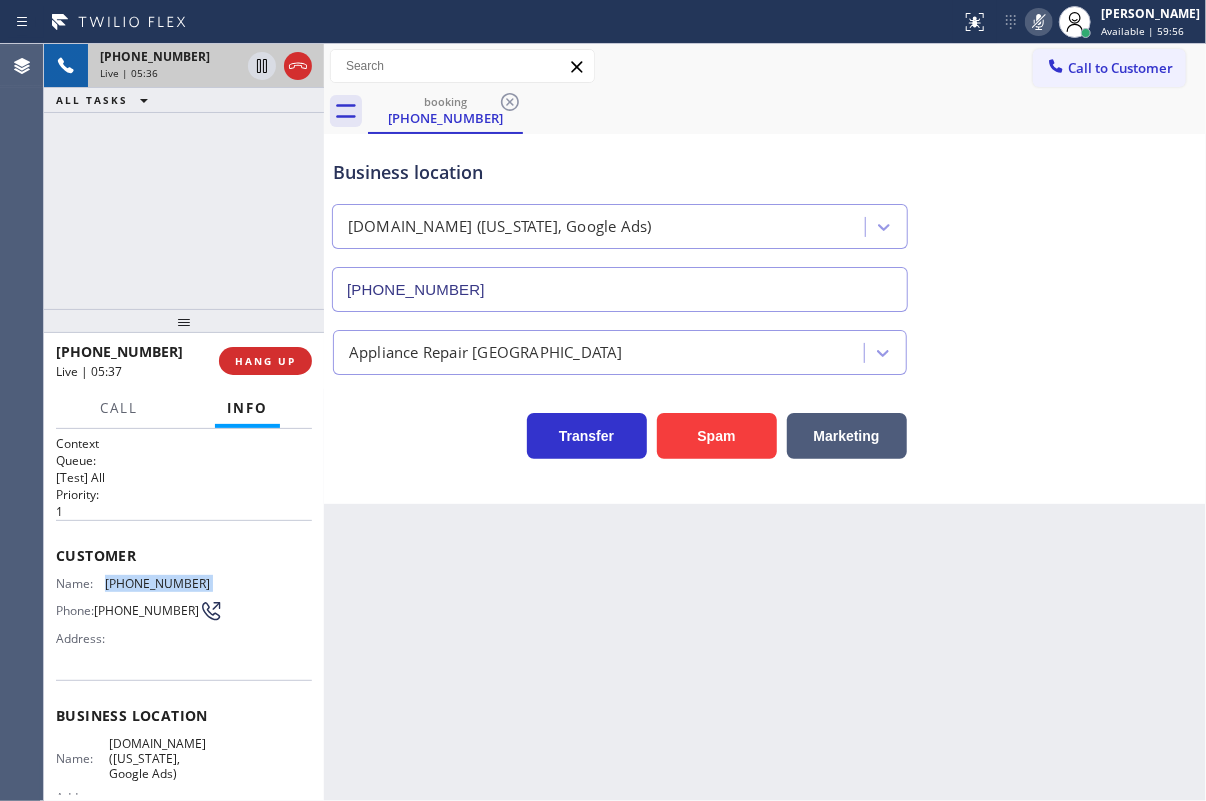 click 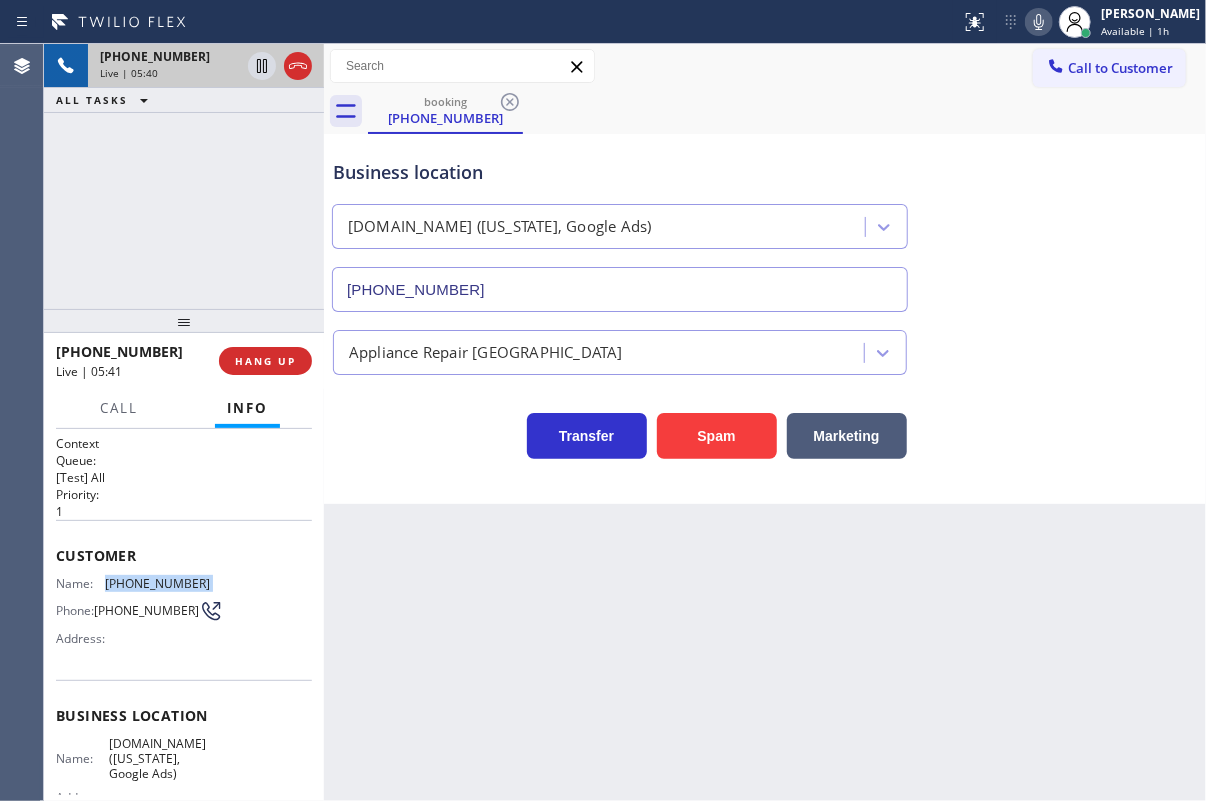 click 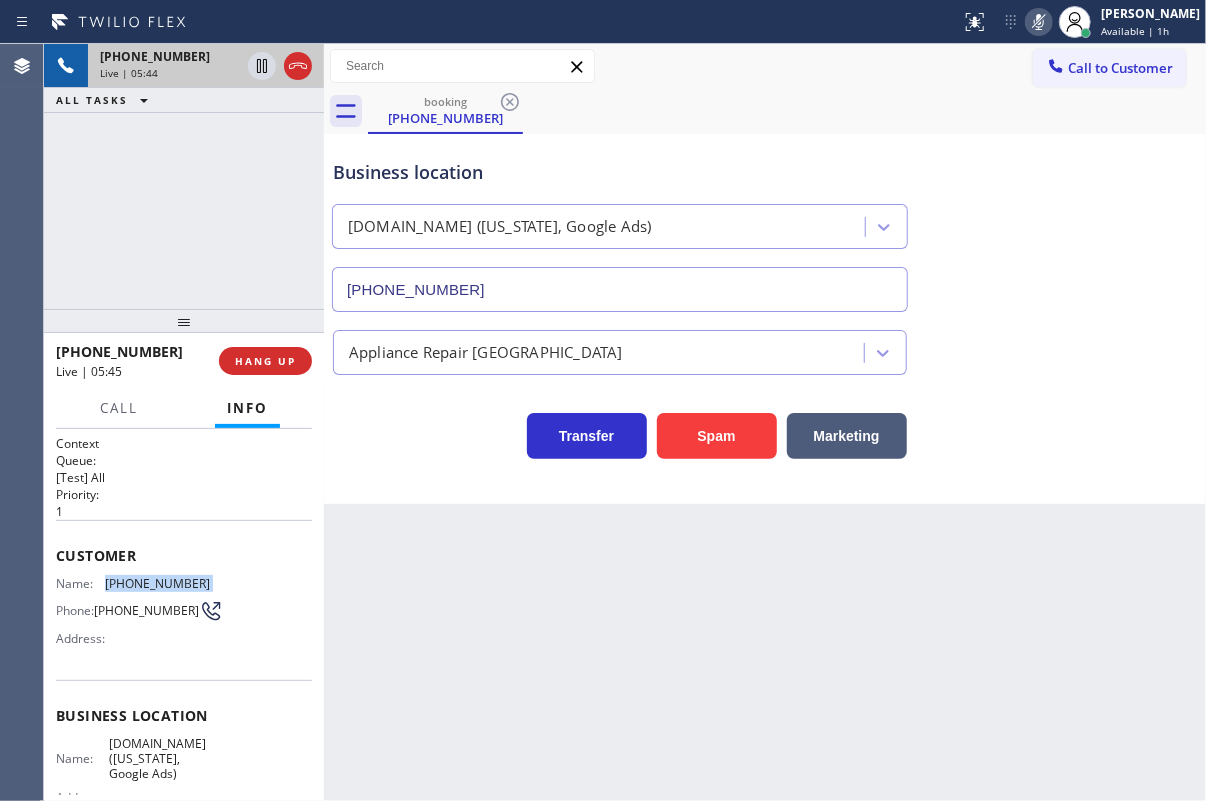 click 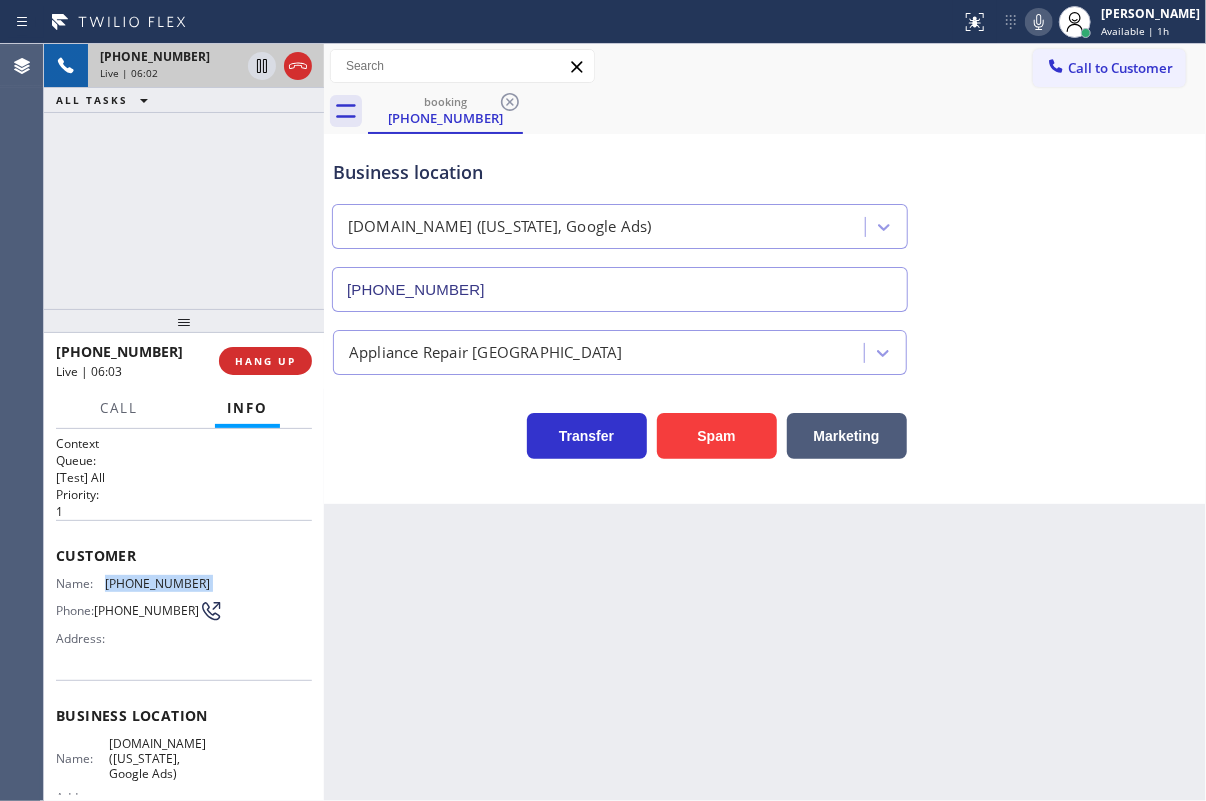 click 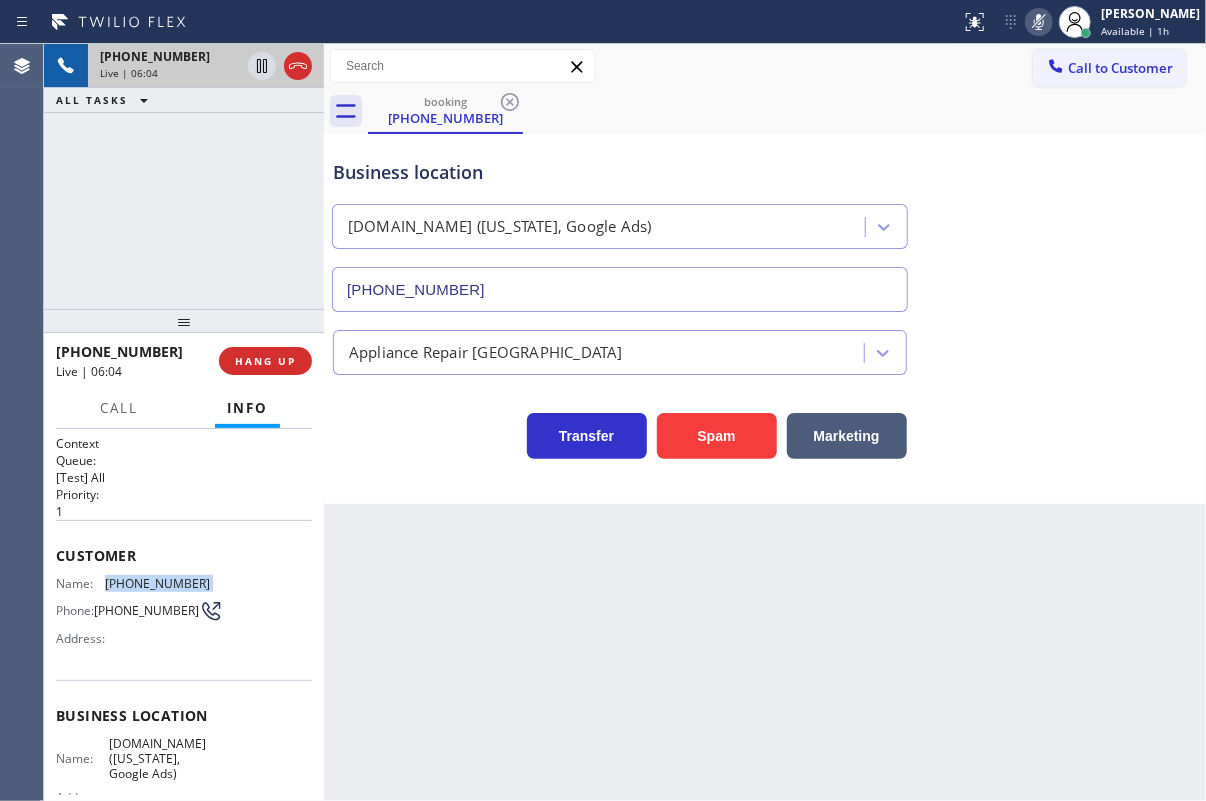 click 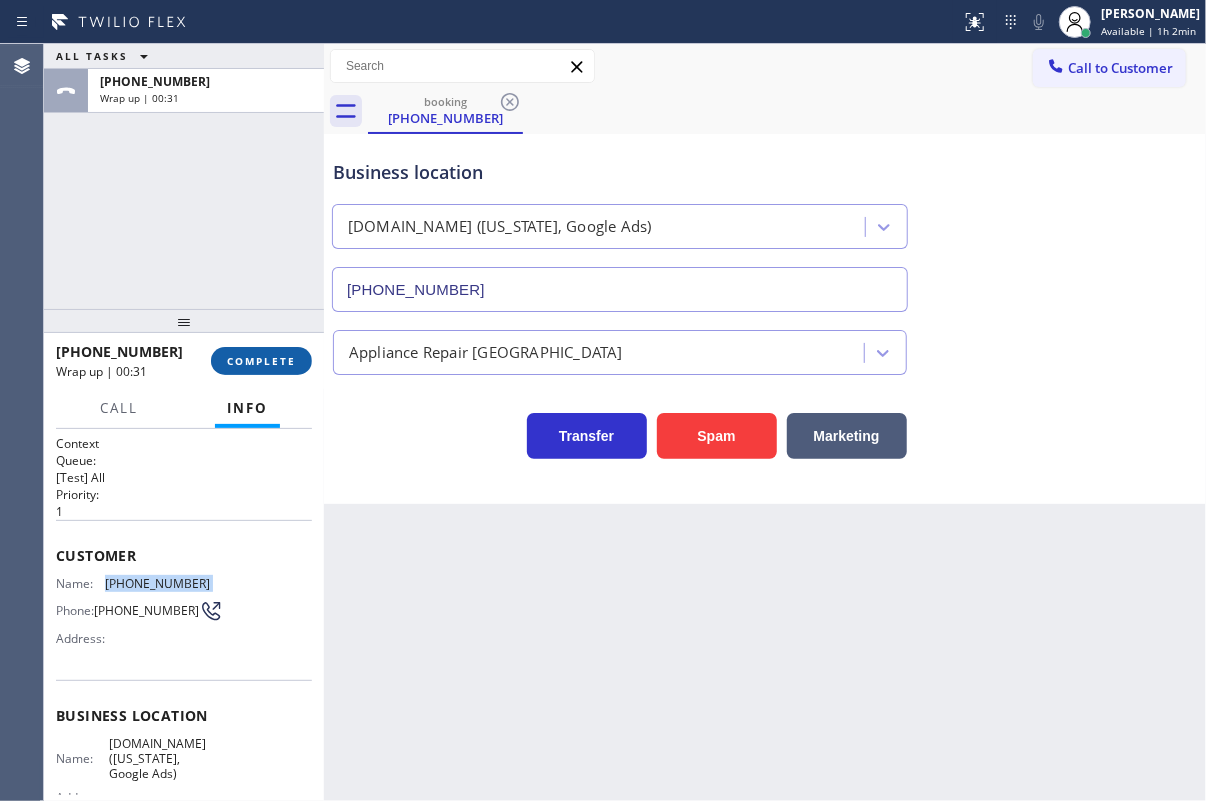 click on "COMPLETE" at bounding box center [261, 361] 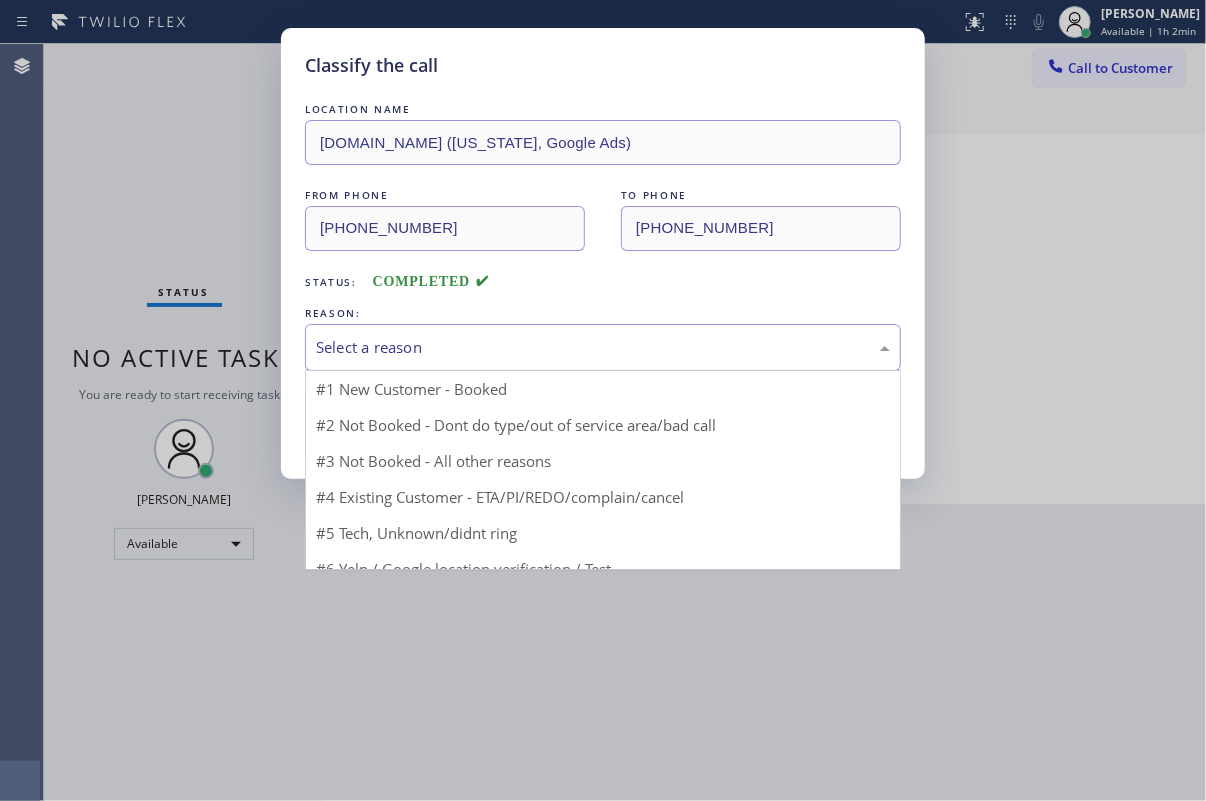 click on "Select a reason" at bounding box center (603, 347) 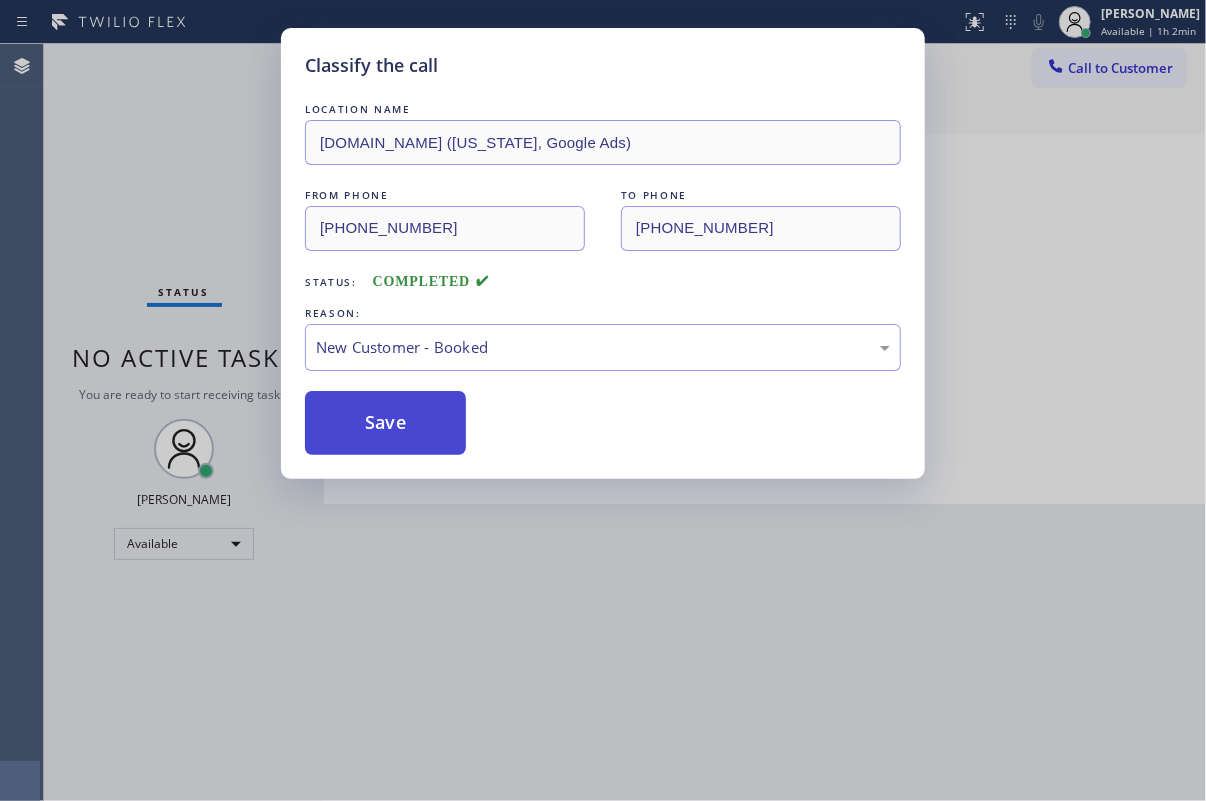 click on "Save" at bounding box center [385, 423] 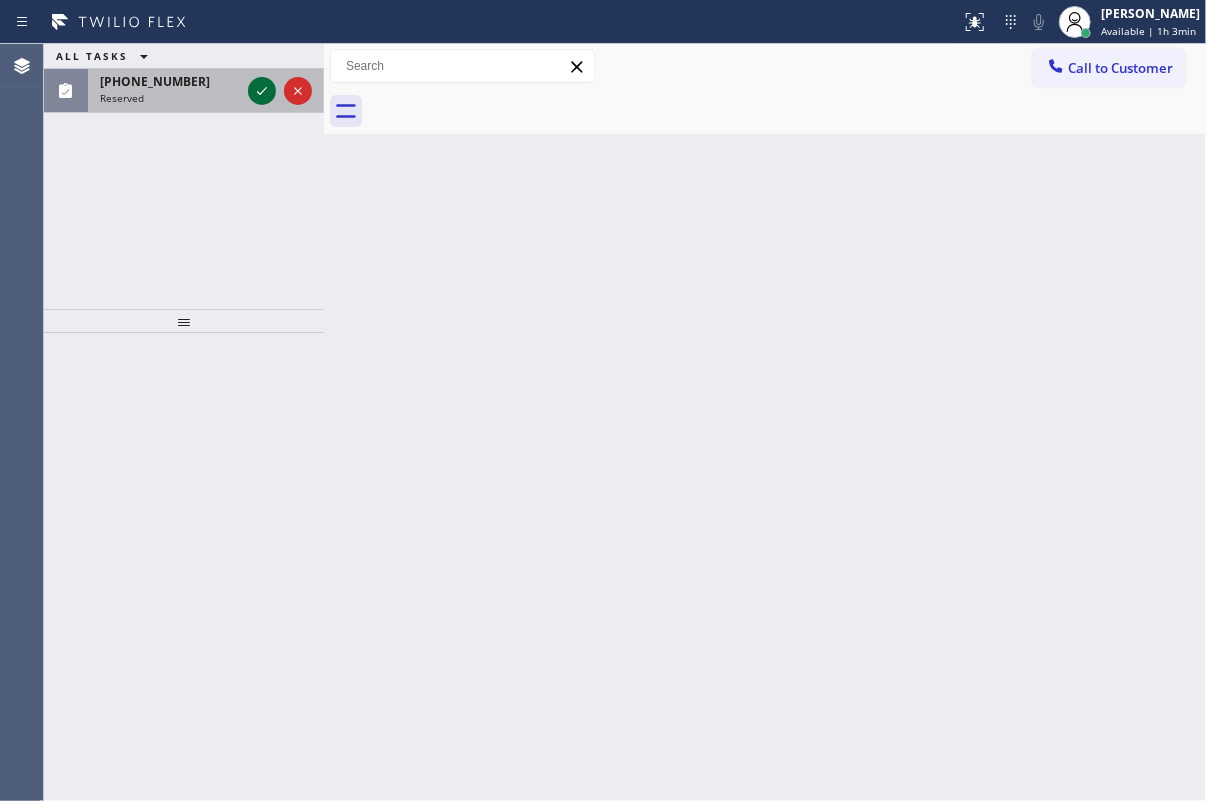 click 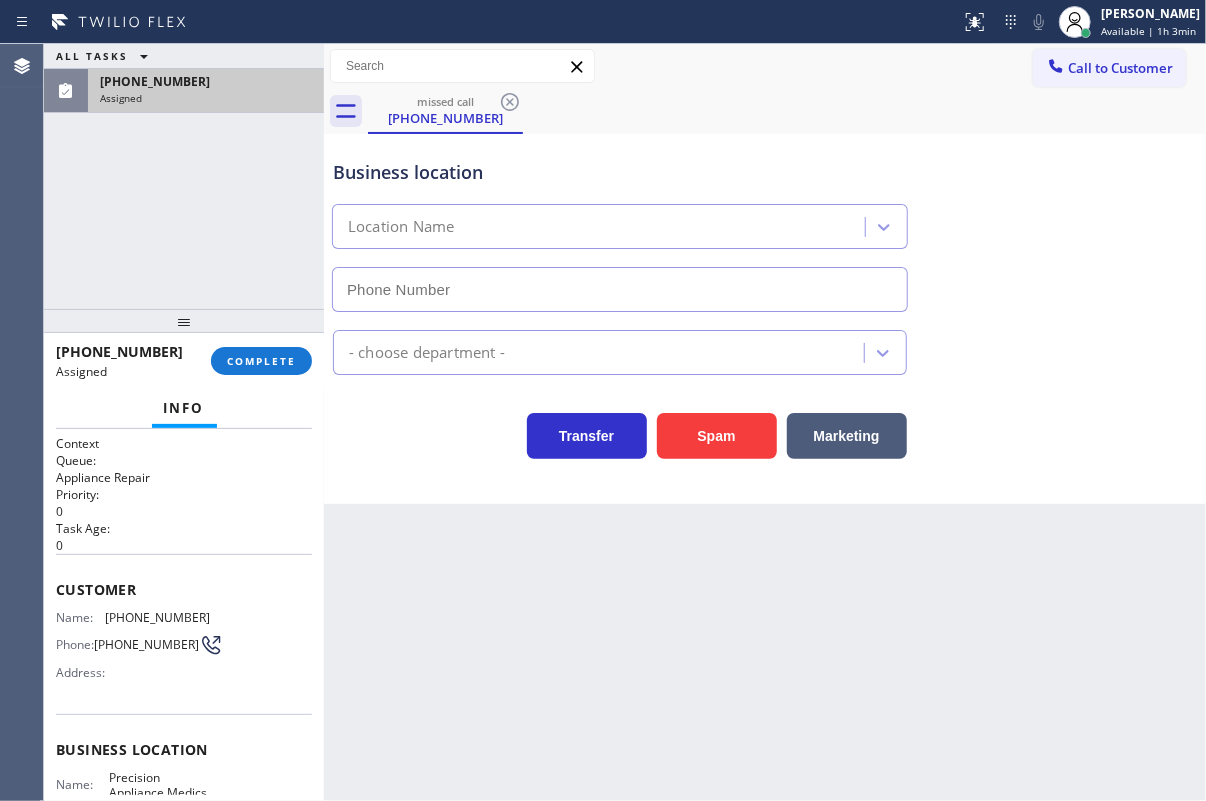 type on "[PHONE_NUMBER]" 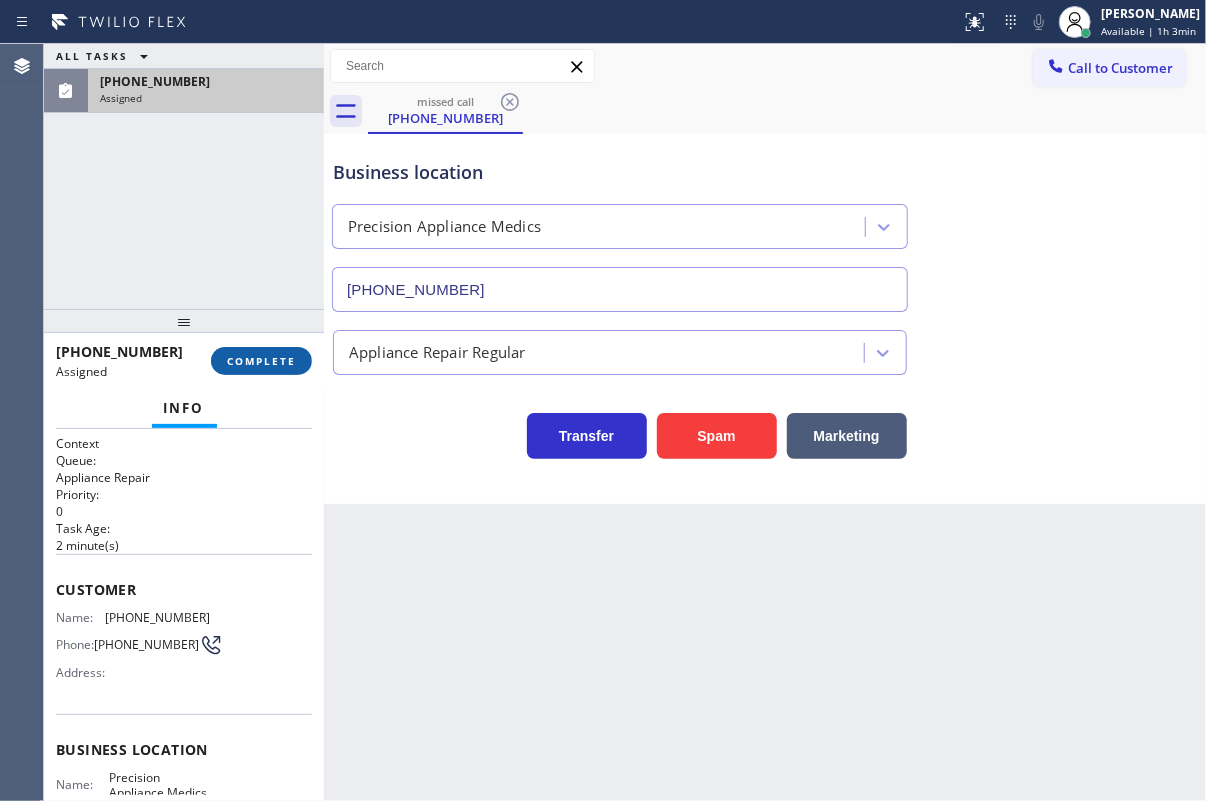 click on "COMPLETE" at bounding box center (261, 361) 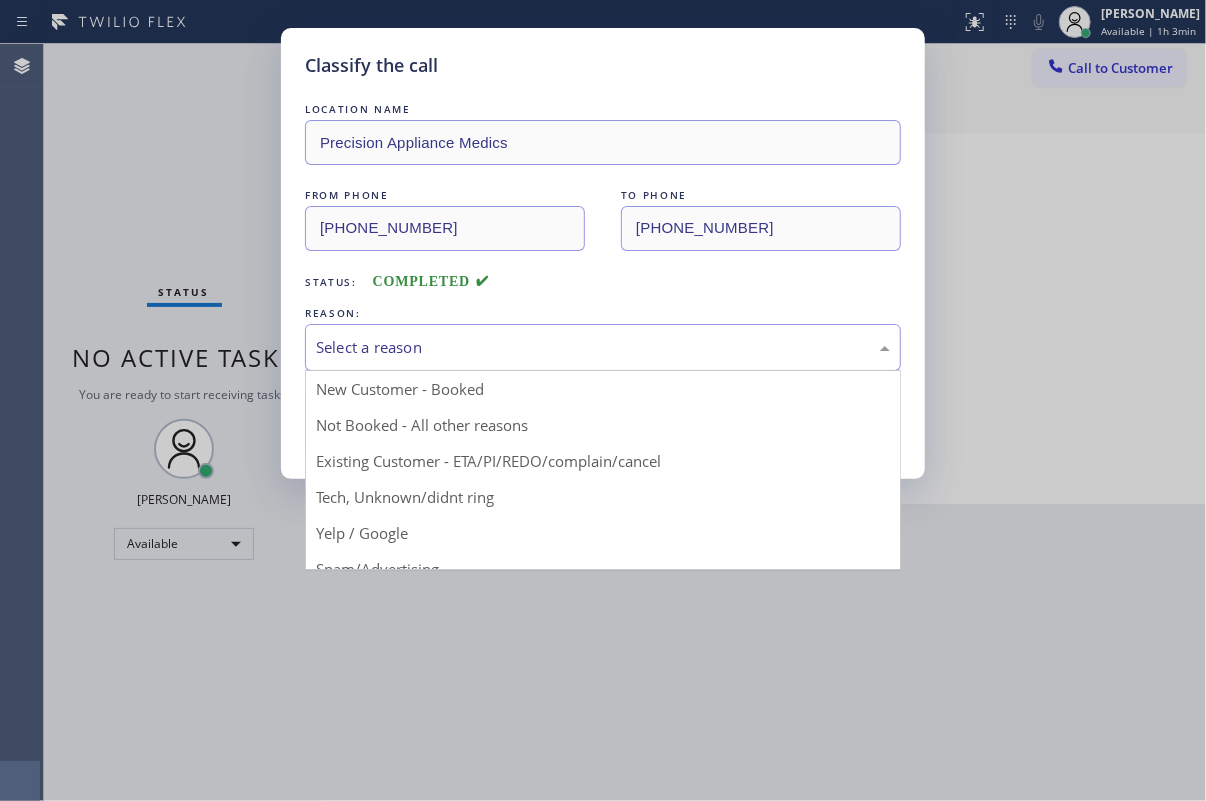 click on "Select a reason" at bounding box center (603, 347) 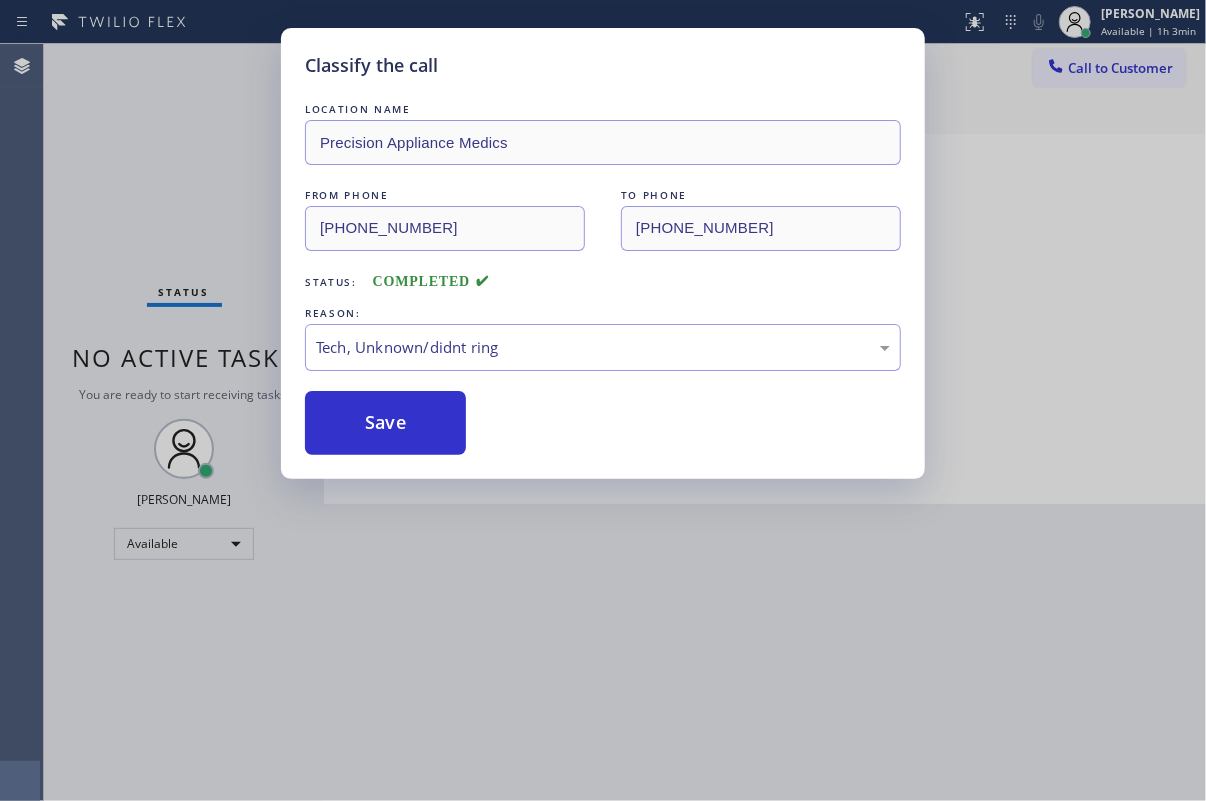 drag, startPoint x: 380, startPoint y: 425, endPoint x: 806, endPoint y: 18, distance: 589.17316 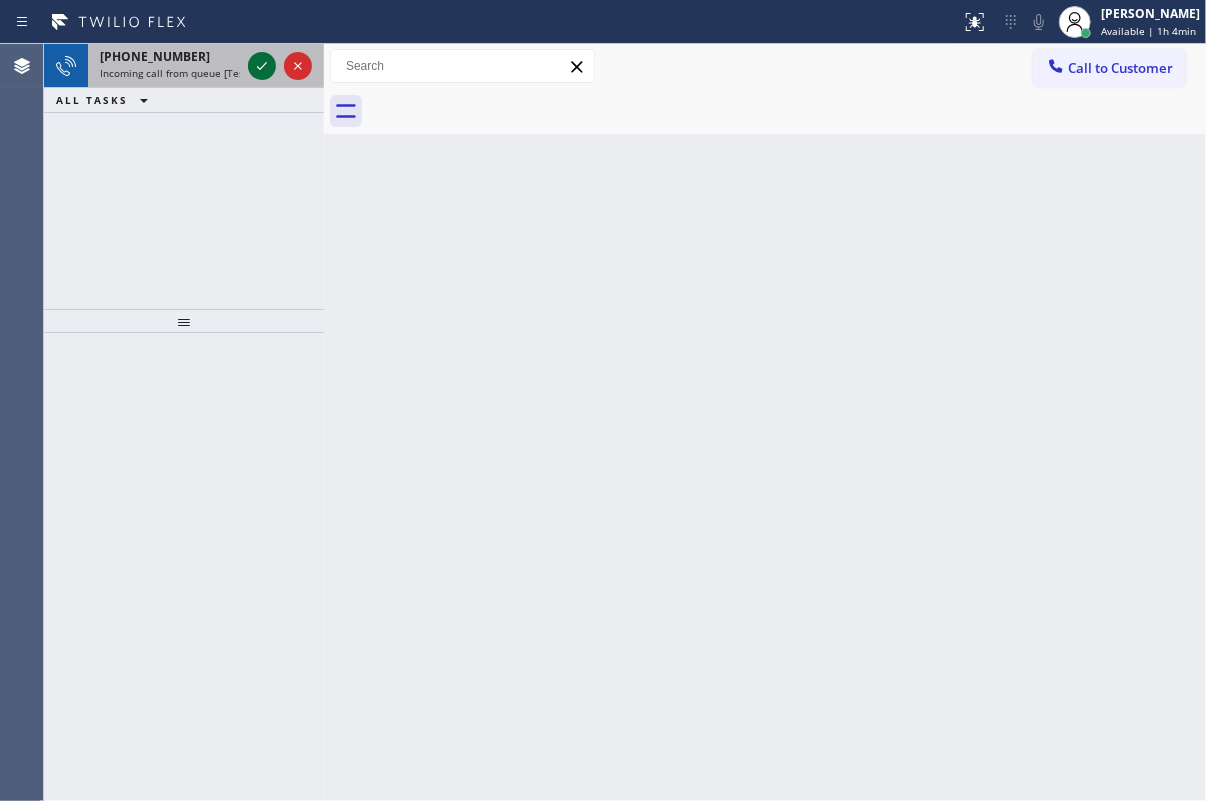 click 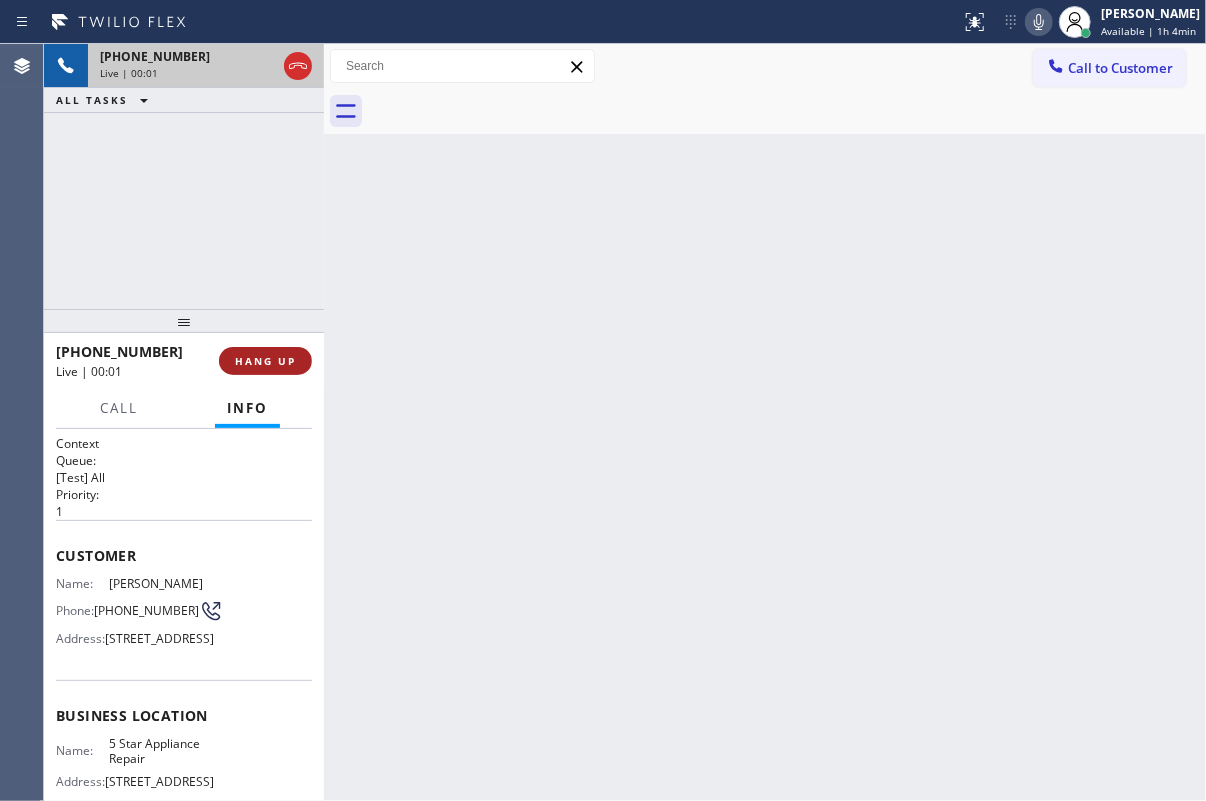 click on "HANG UP" at bounding box center [265, 361] 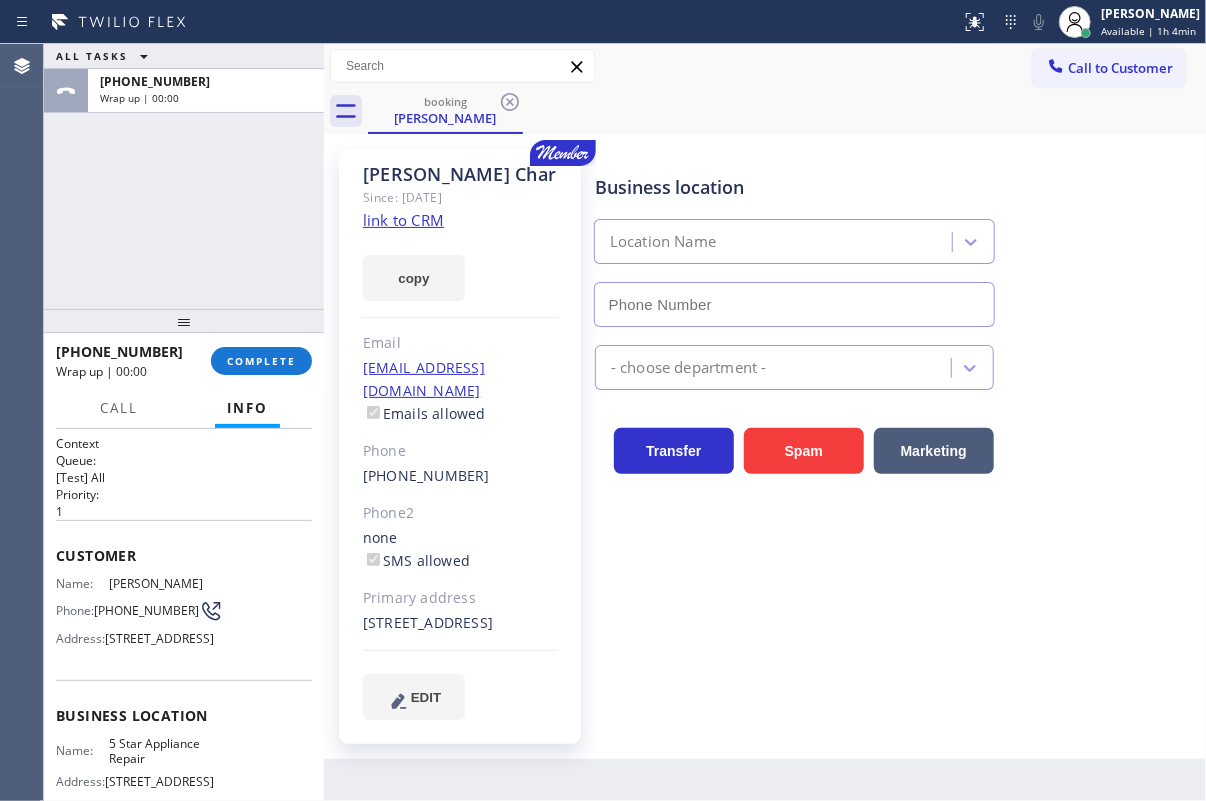 type on "[PHONE_NUMBER]" 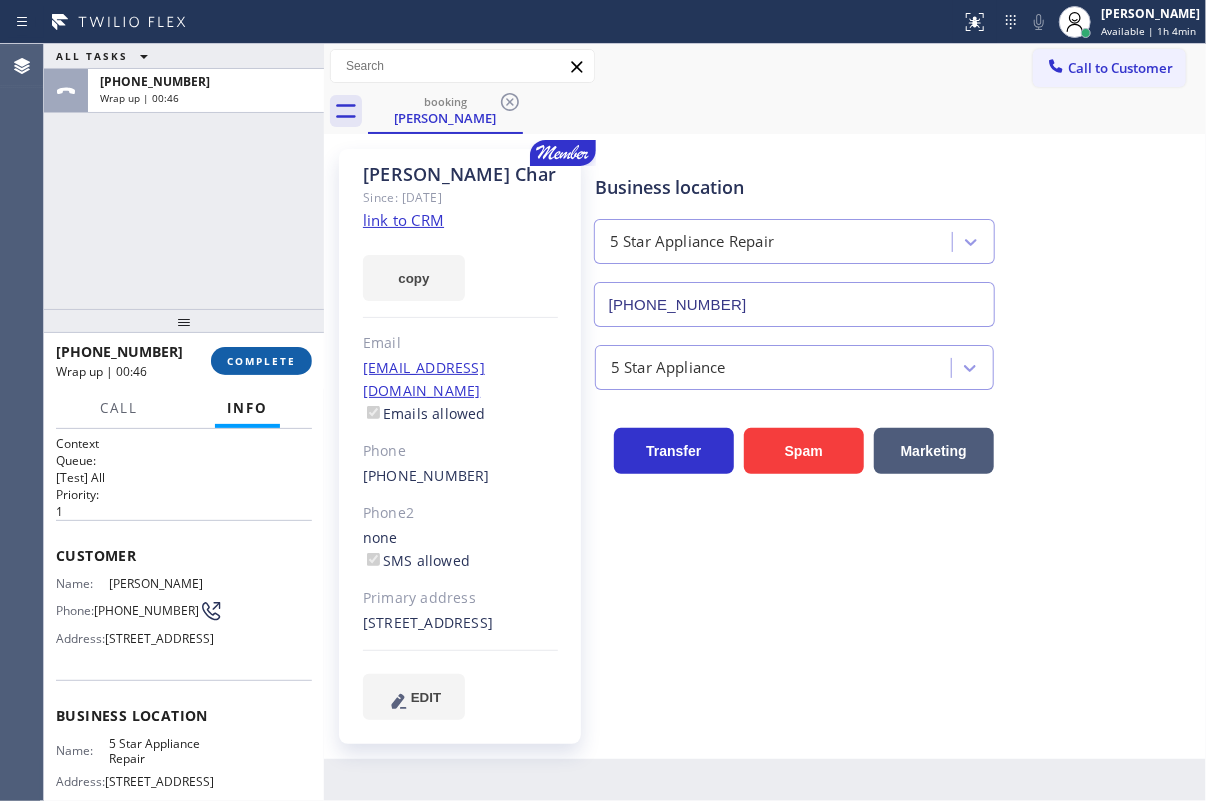 click on "COMPLETE" at bounding box center [261, 361] 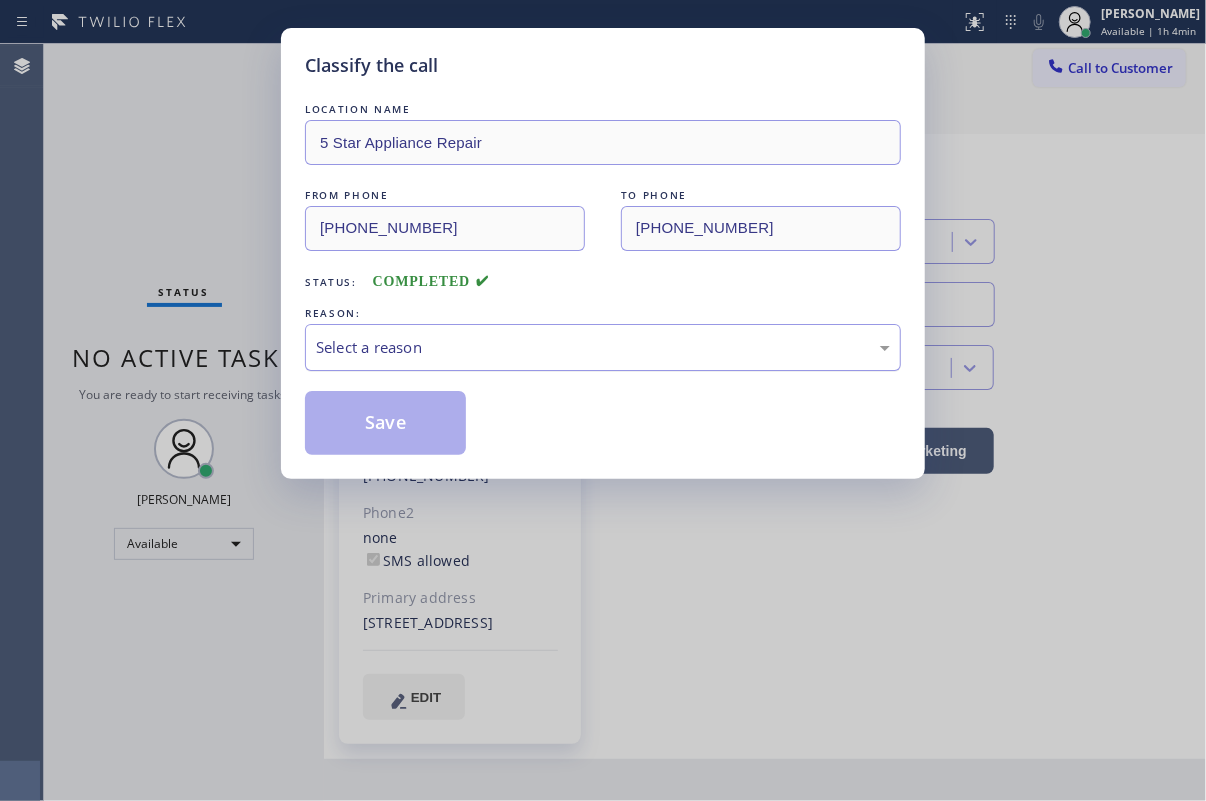 click on "Select a reason" at bounding box center [603, 347] 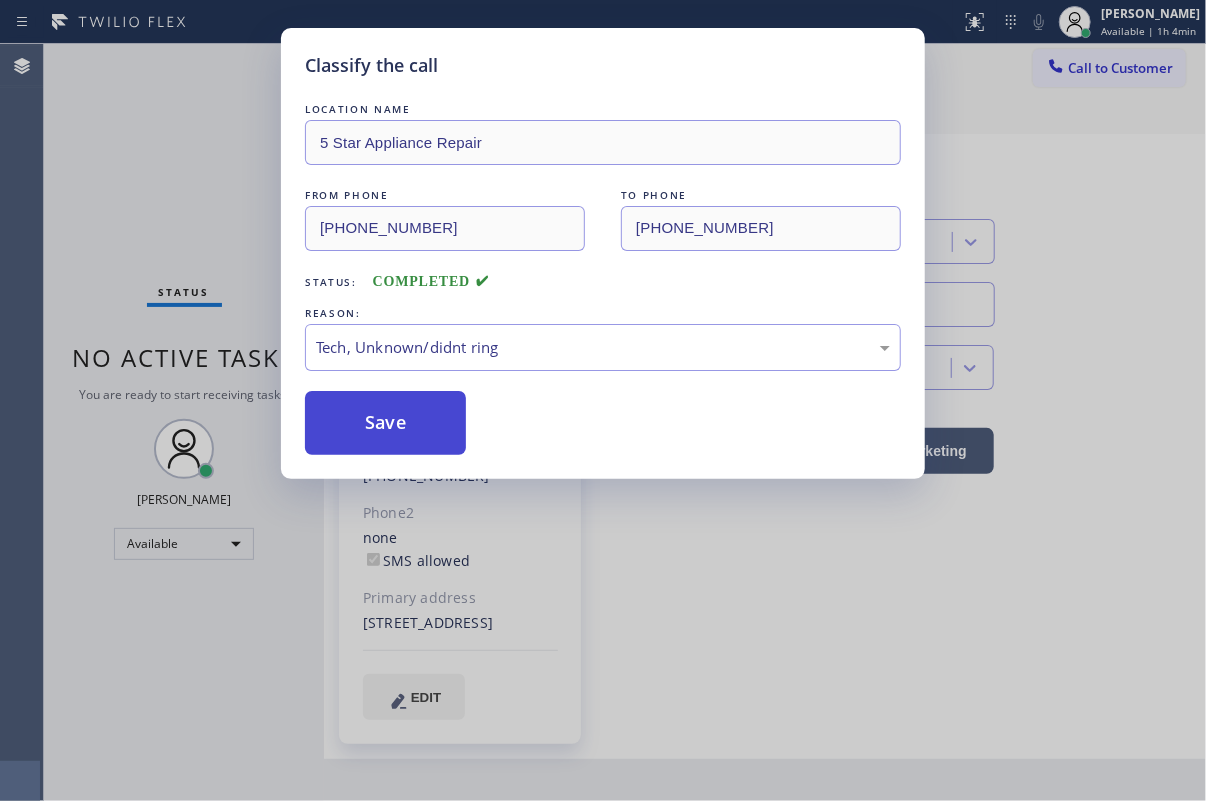 click on "Save" at bounding box center [385, 423] 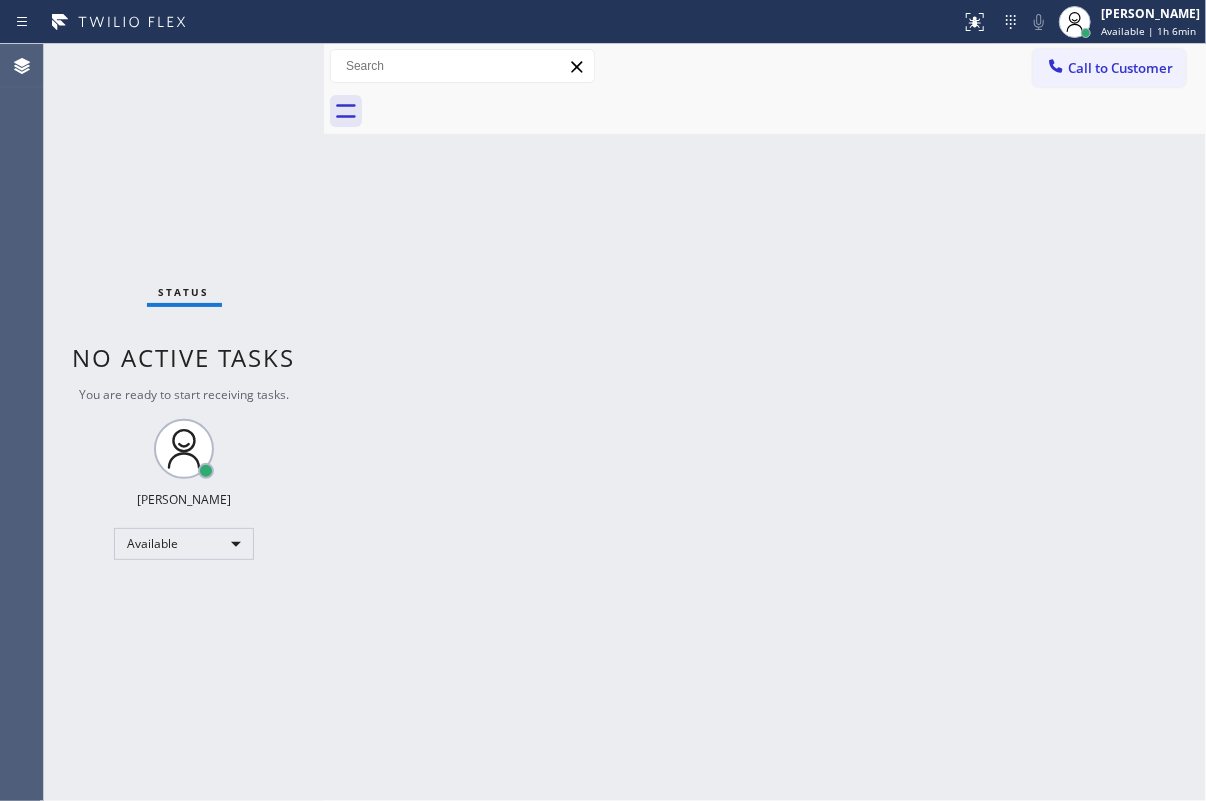 click on "Back to Dashboard Change Sender ID Customers Technicians Select a contact Outbound call Technician Search Technician Your caller id phone number Your caller id phone number Call Technician info Name   Phone none Address none Change Sender ID HVAC [PHONE_NUMBER] 5 Star Appliance [PHONE_NUMBER] Appliance Repair [PHONE_NUMBER] Plumbing [PHONE_NUMBER] Air Duct Cleaning [PHONE_NUMBER]  Electricians [PHONE_NUMBER] Cancel Change Check personal SMS Reset Change No tabs Call to Customer Outbound call Location Next Door Appliance Repair [GEOGRAPHIC_DATA] Your caller id phone number [PHONE_NUMBER] Customer number Call Outbound call Technician Search Technician Your caller id phone number Your caller id phone number Call" at bounding box center (765, 422) 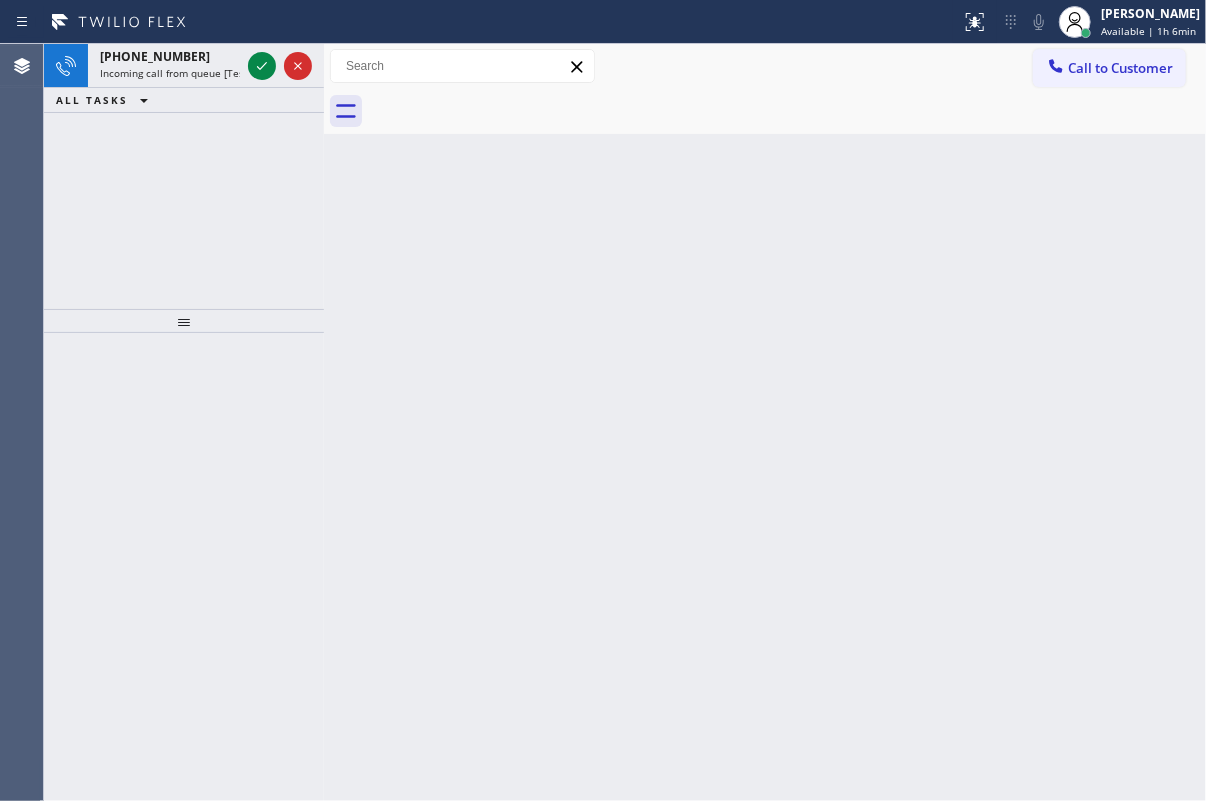 click 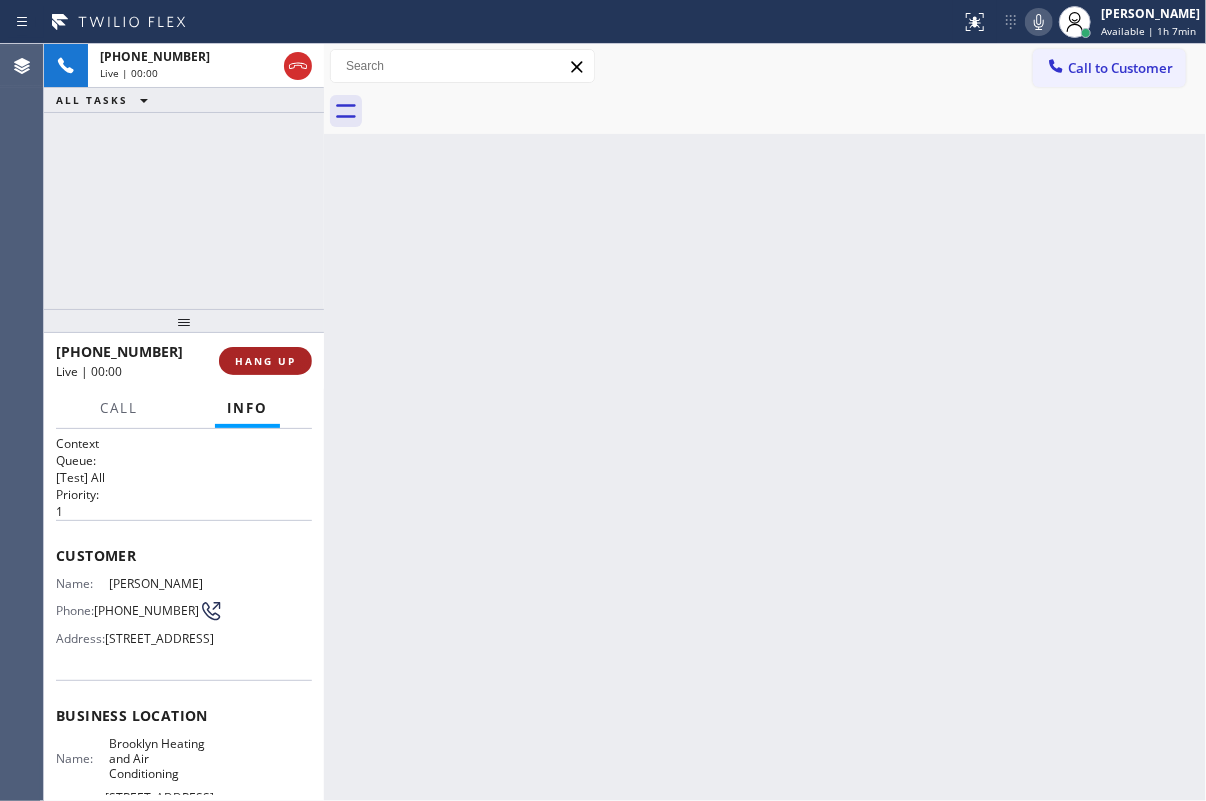 click on "HANG UP" at bounding box center (265, 361) 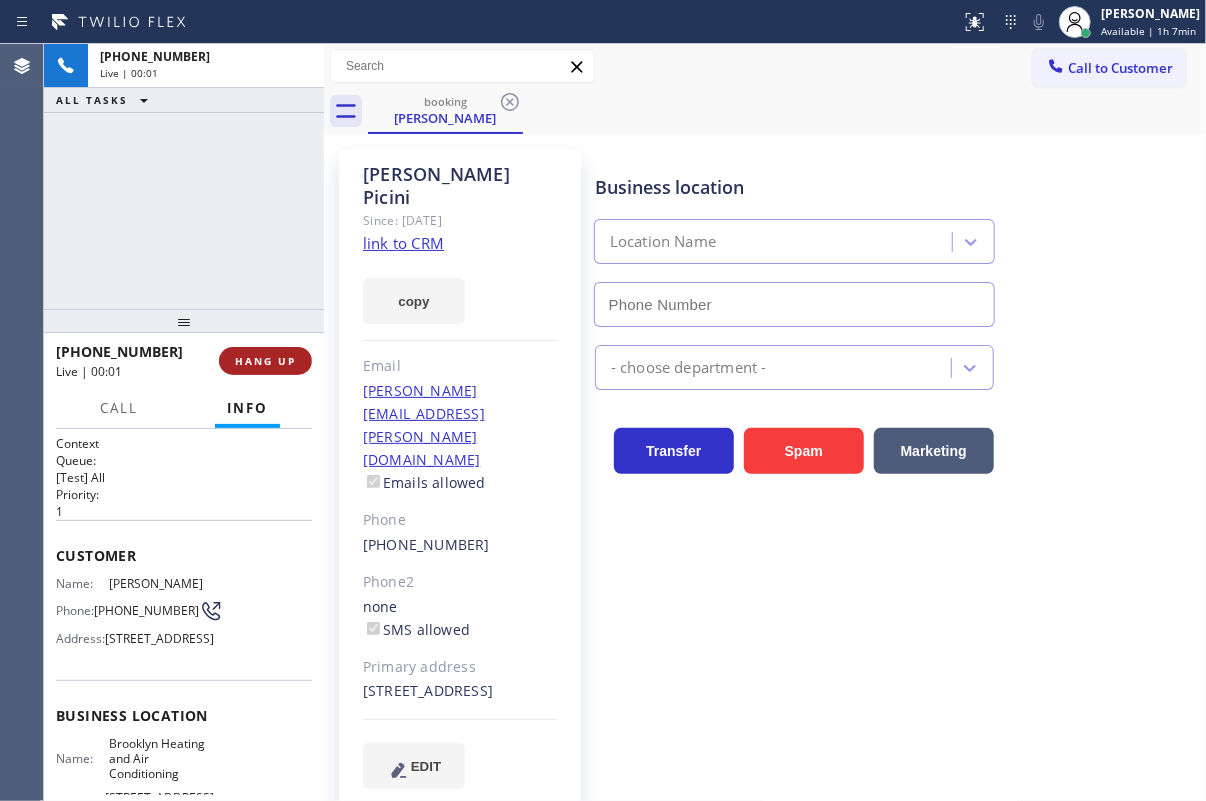 type on "[PHONE_NUMBER]" 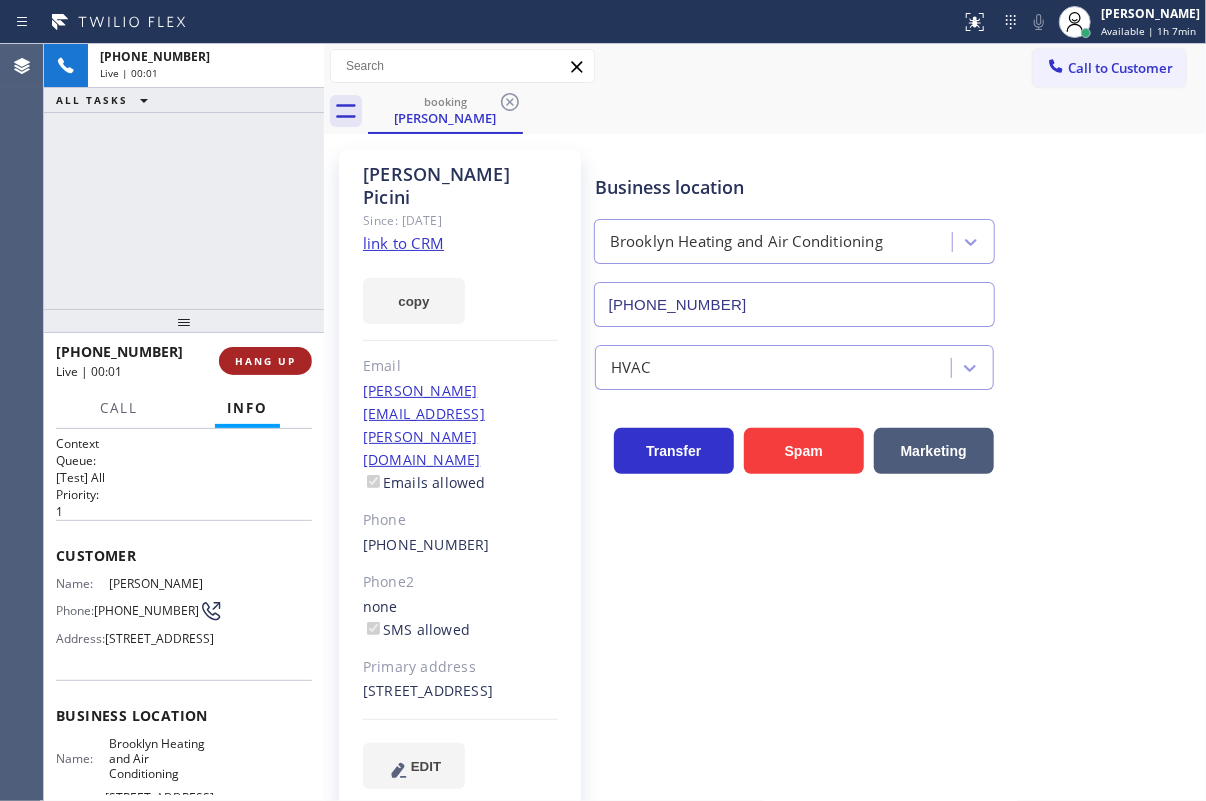 click on "HANG UP" at bounding box center [265, 361] 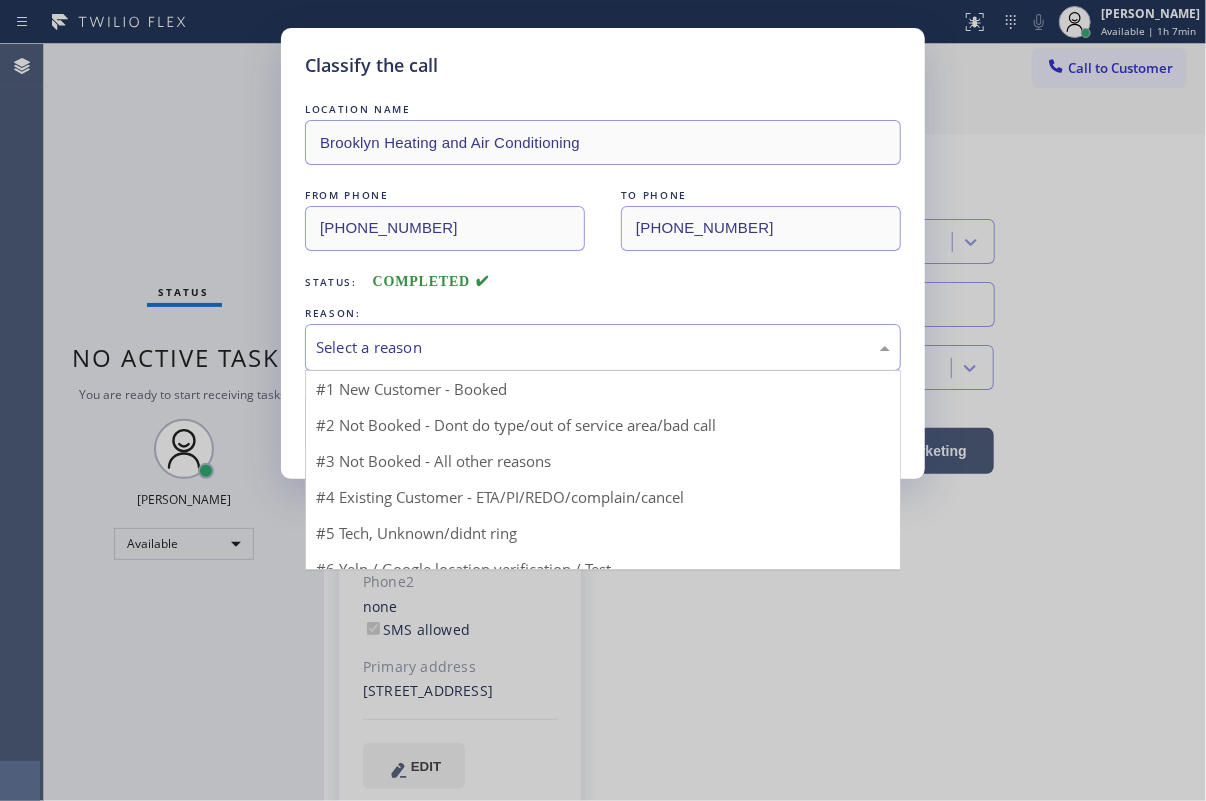 drag, startPoint x: 404, startPoint y: 355, endPoint x: 407, endPoint y: 478, distance: 123.03658 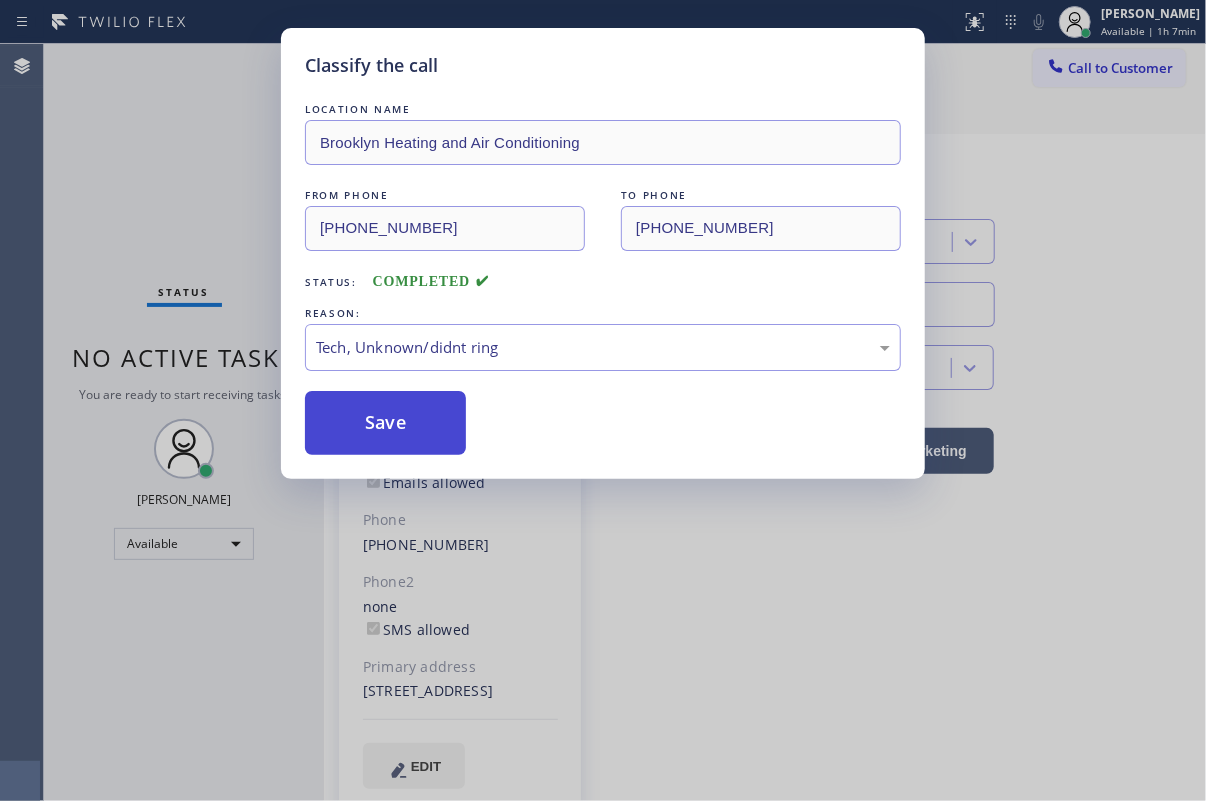 drag, startPoint x: 393, startPoint y: 430, endPoint x: 558, endPoint y: 18, distance: 443.8119 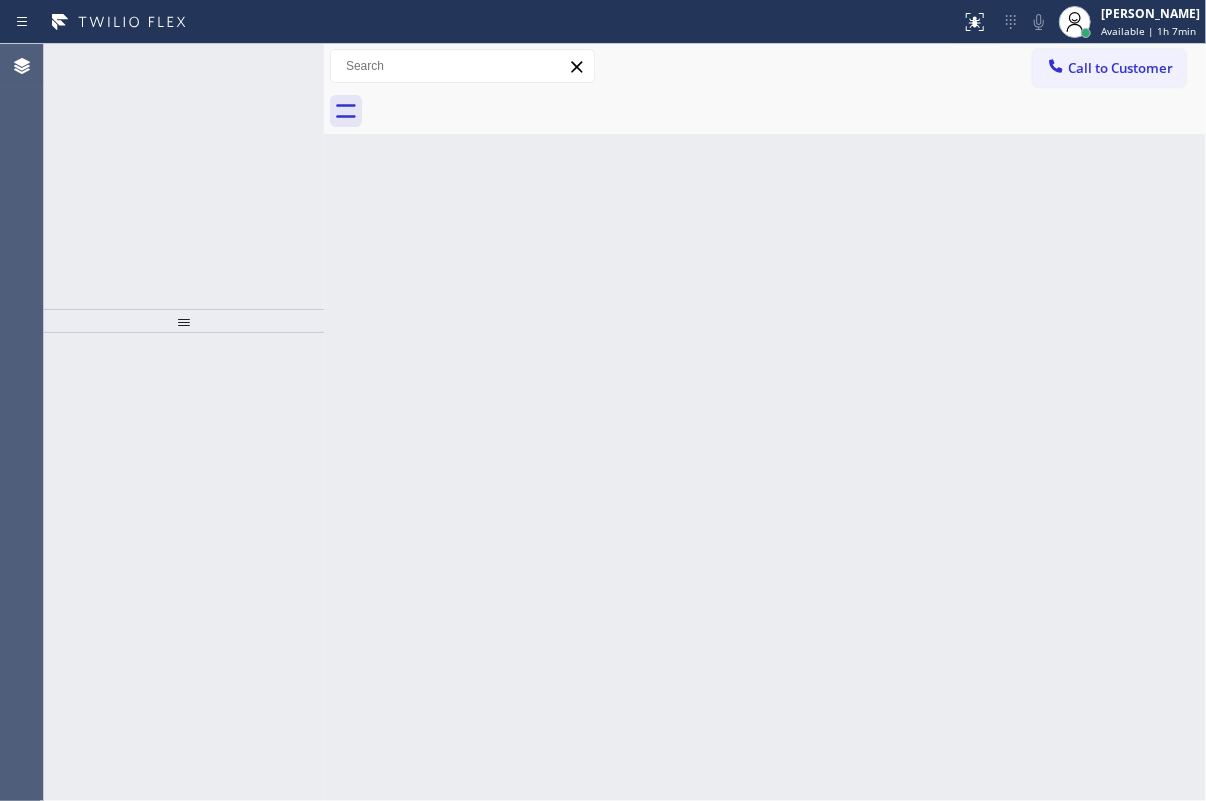 click 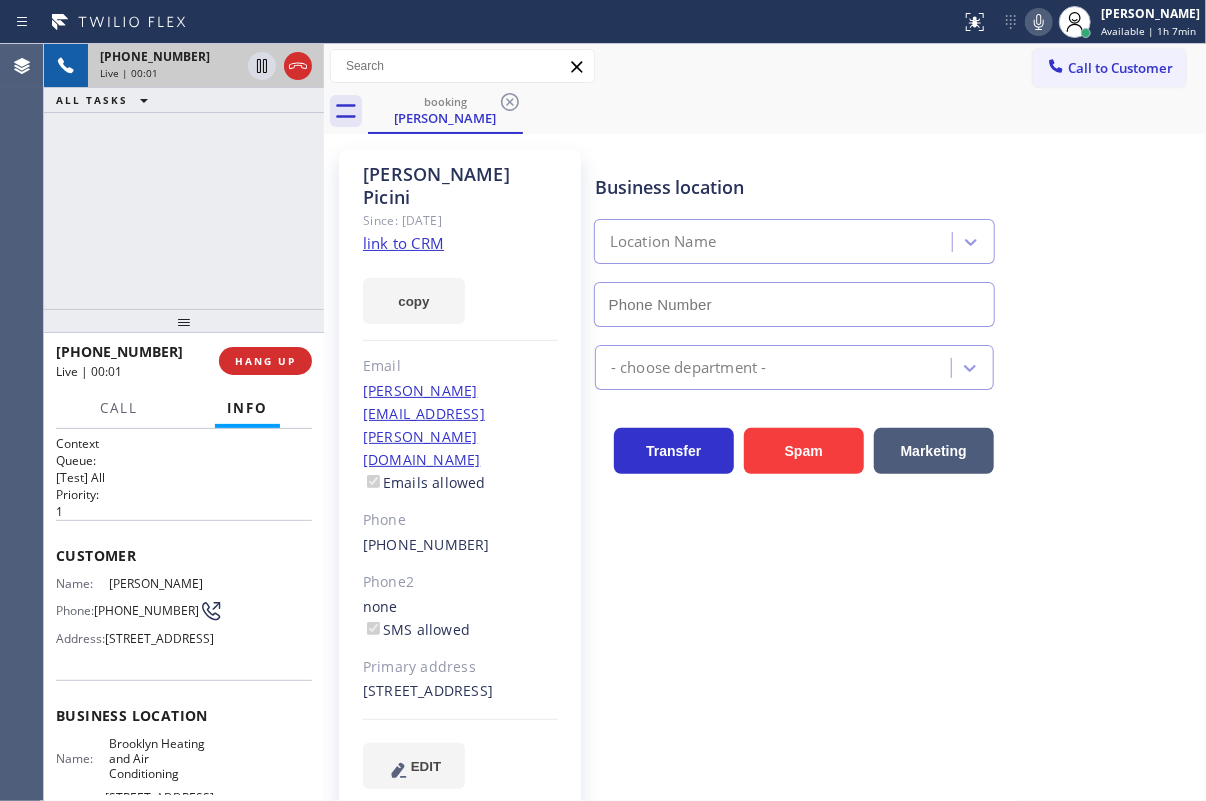 type on "[PHONE_NUMBER]" 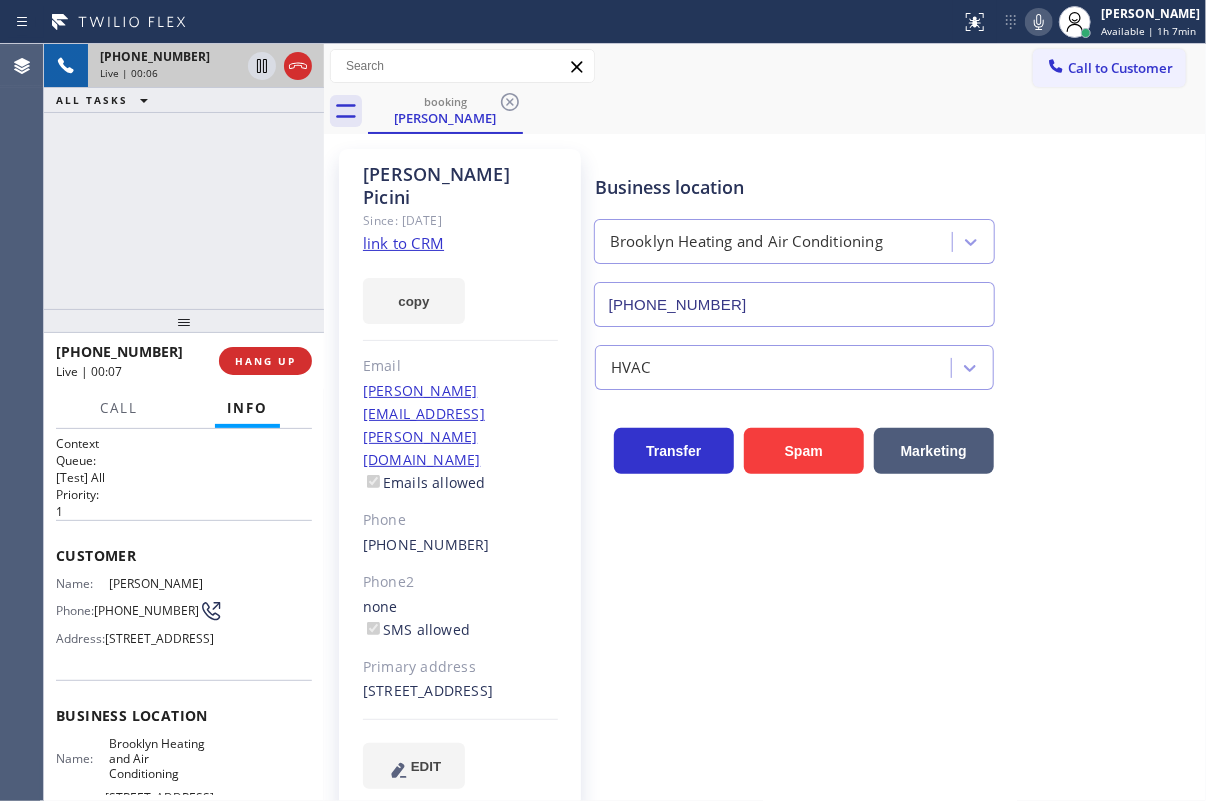 click 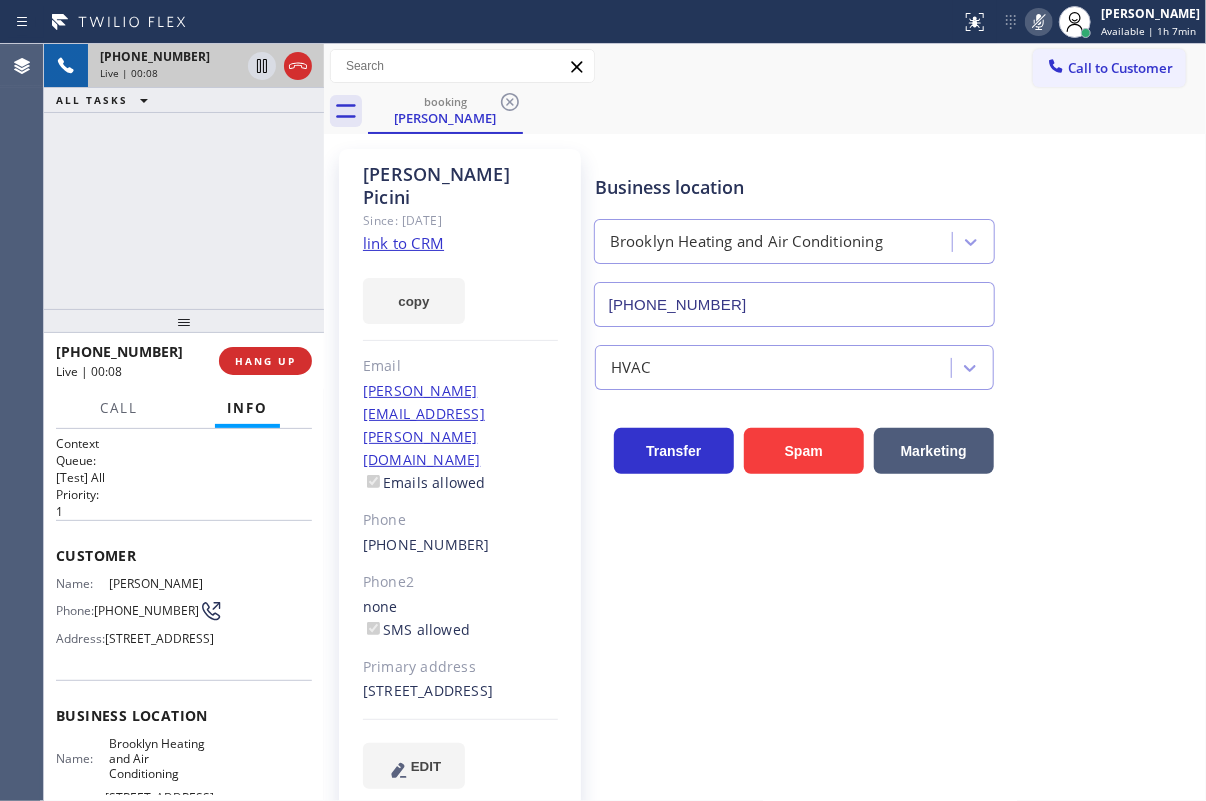 click 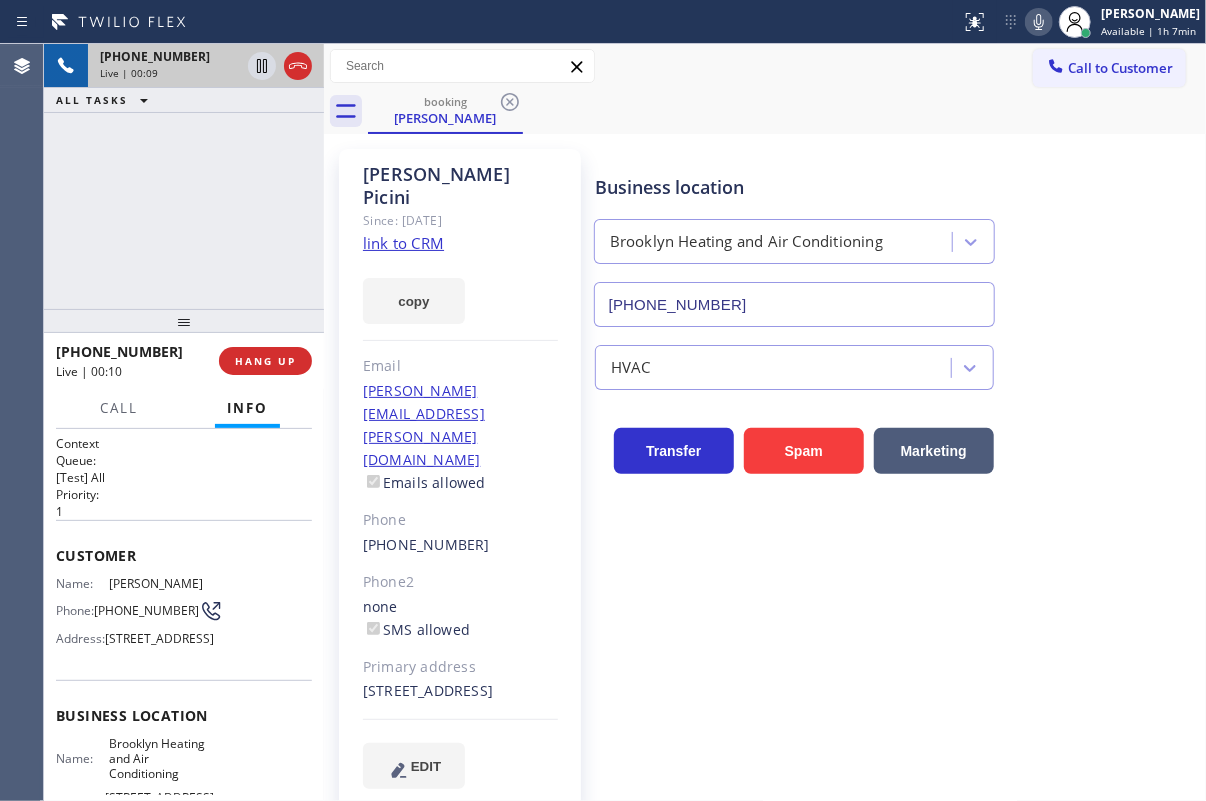 click on "link to CRM" 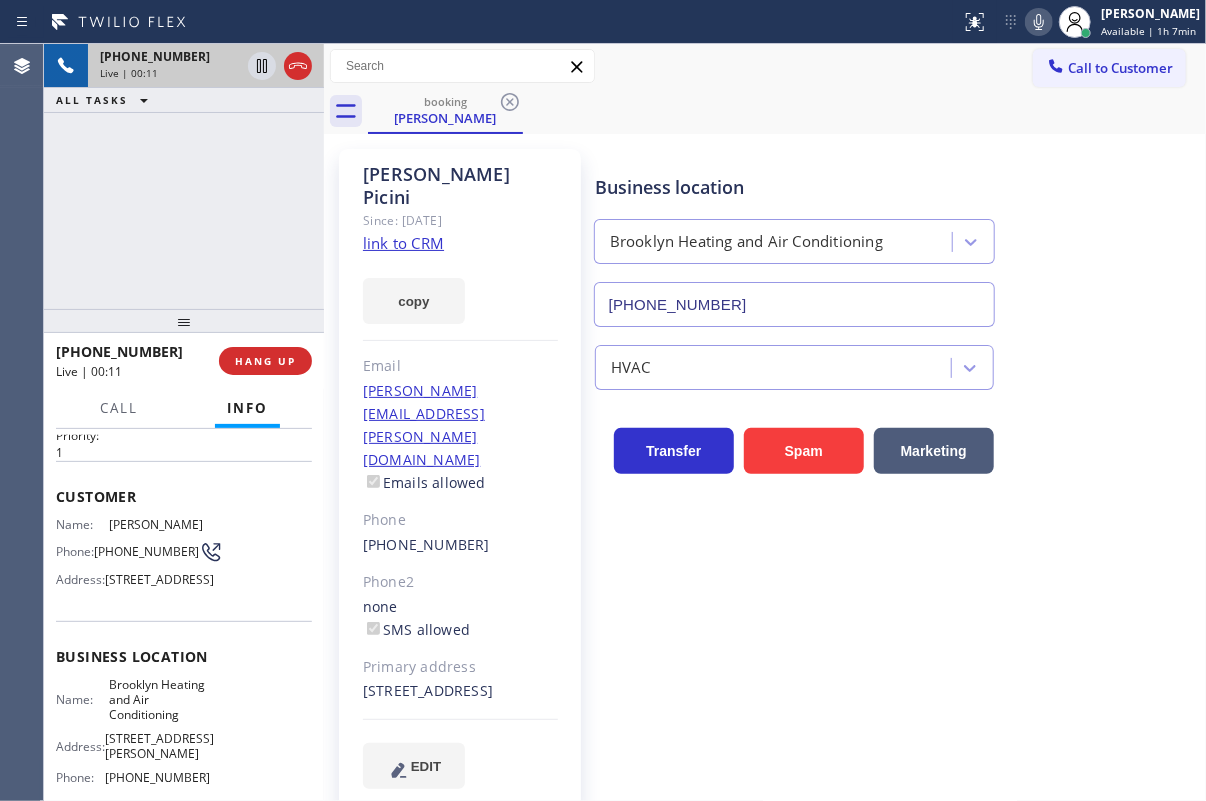 scroll, scrollTop: 90, scrollLeft: 0, axis: vertical 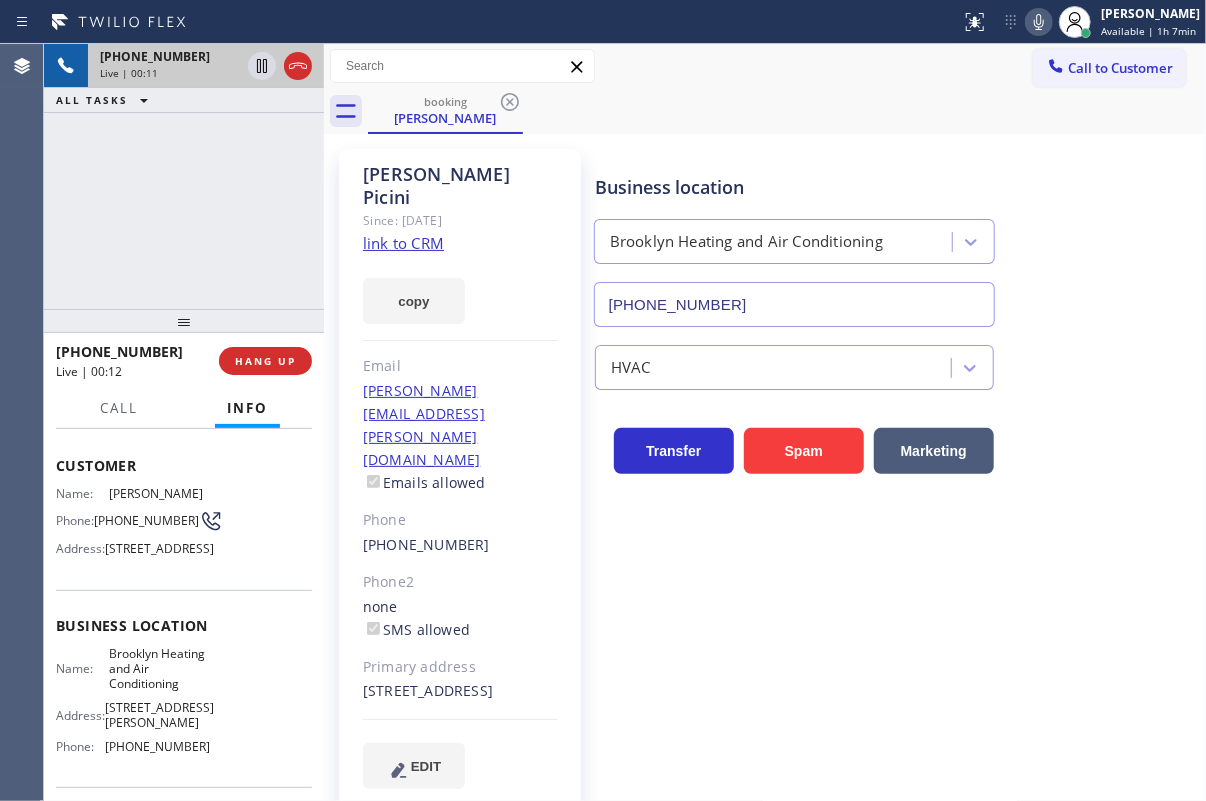 click on "Brooklyn Heating and Air Conditioning" at bounding box center (159, 669) 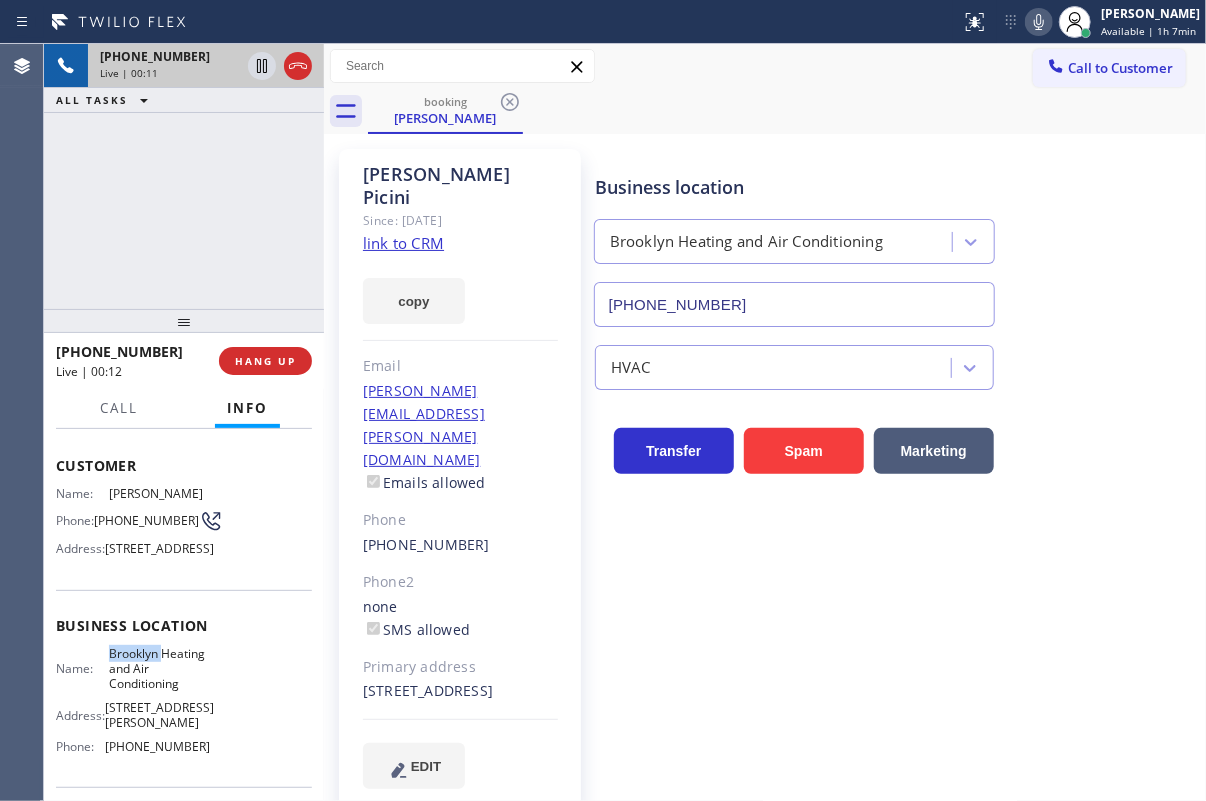 click on "Brooklyn Heating and Air Conditioning" at bounding box center [159, 669] 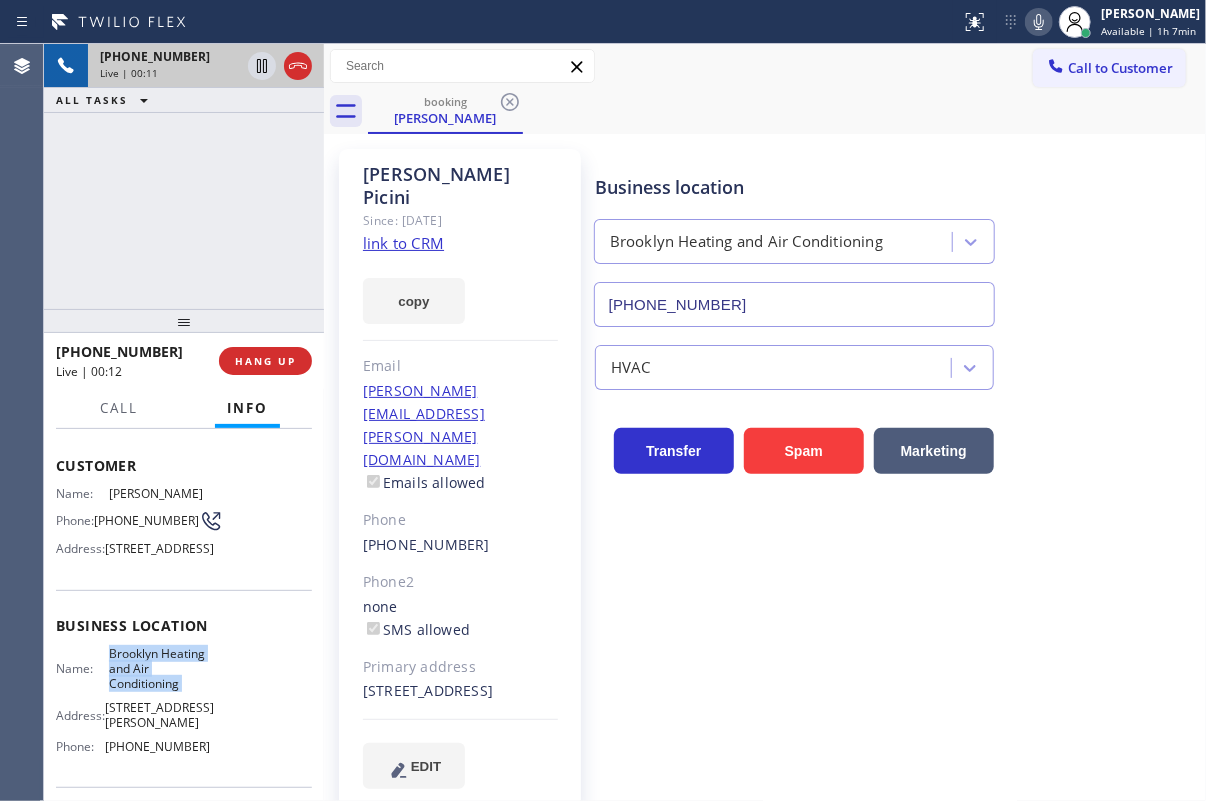 click on "Brooklyn Heating and Air Conditioning" at bounding box center [159, 669] 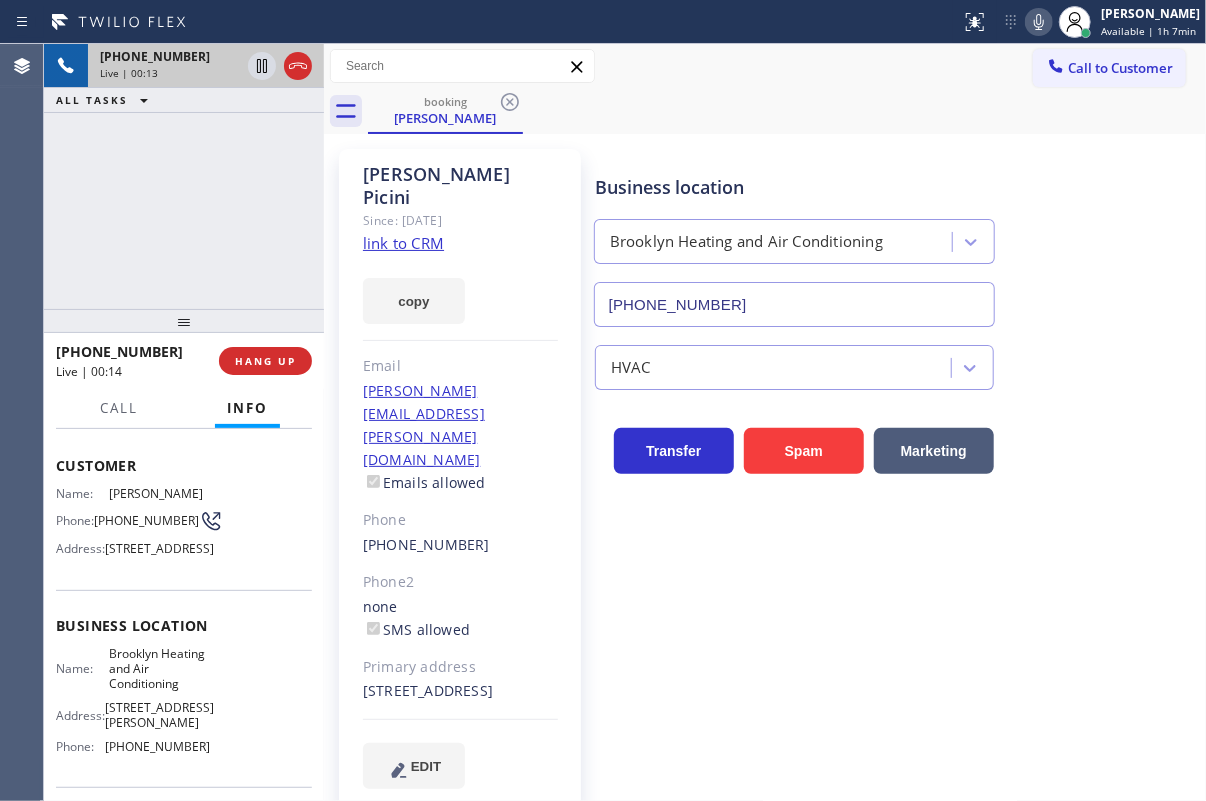 click on "[PHONE_NUMBER]" at bounding box center (794, 304) 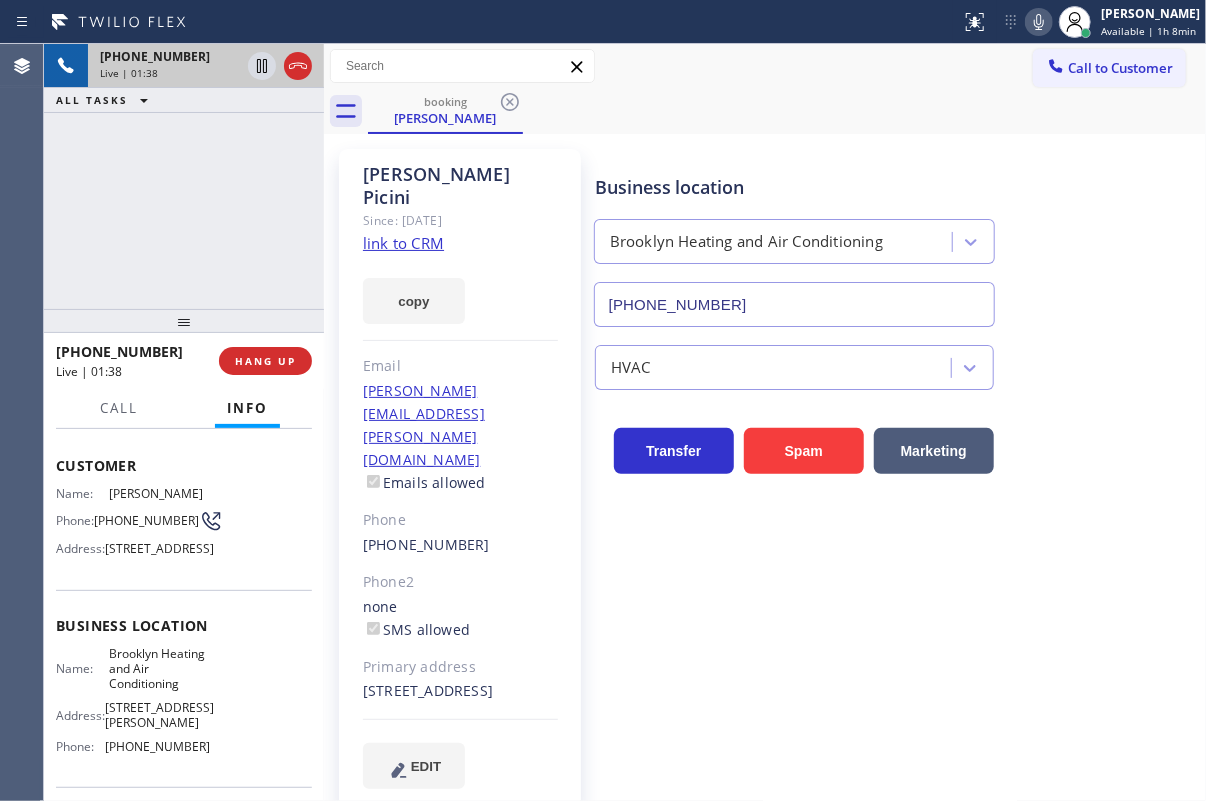 click on "[PHONE_NUMBER]" at bounding box center [146, 520] 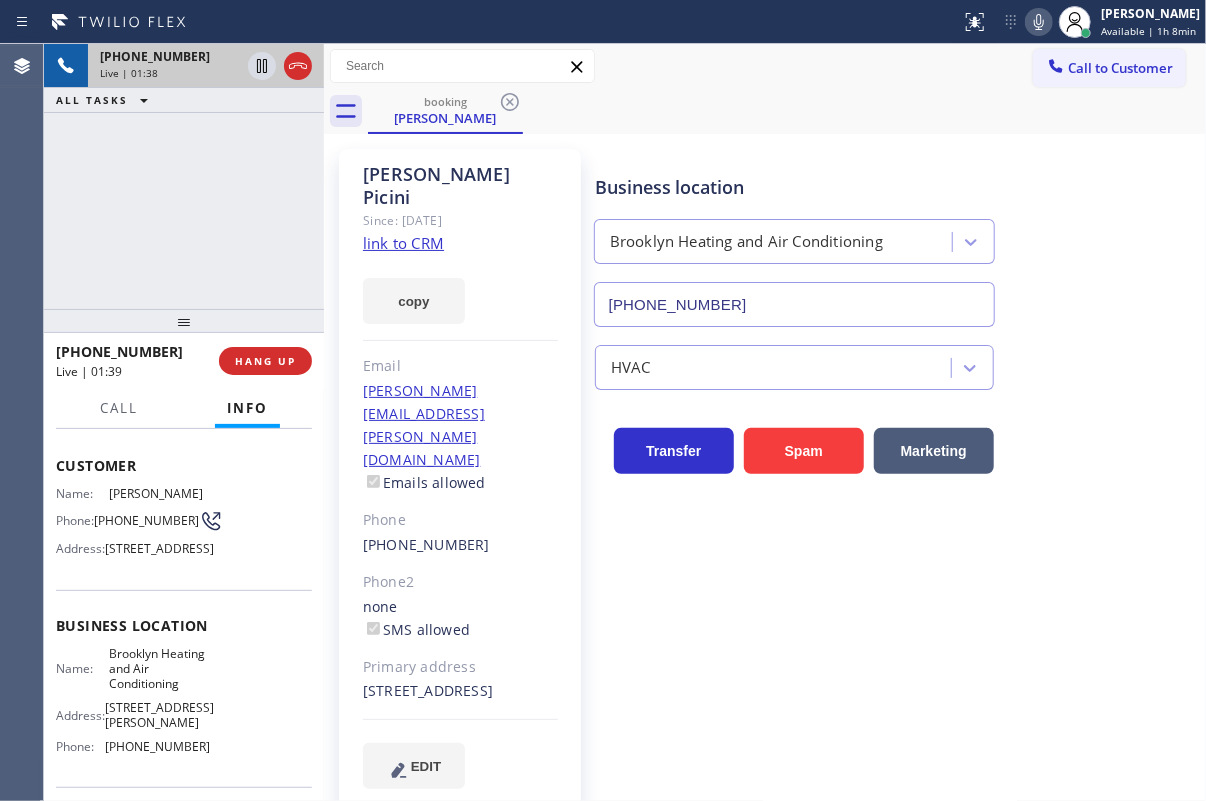 click on "[PHONE_NUMBER]" at bounding box center [146, 520] 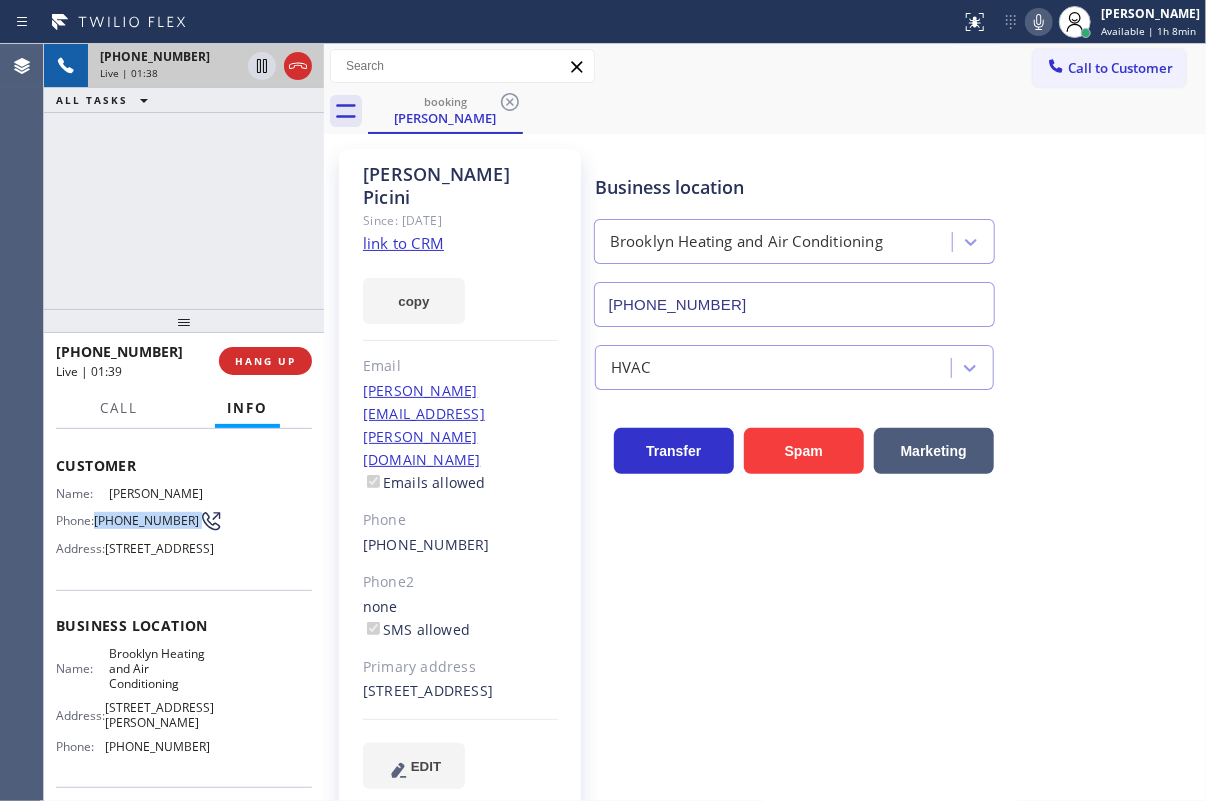 click on "[PHONE_NUMBER]" at bounding box center [146, 520] 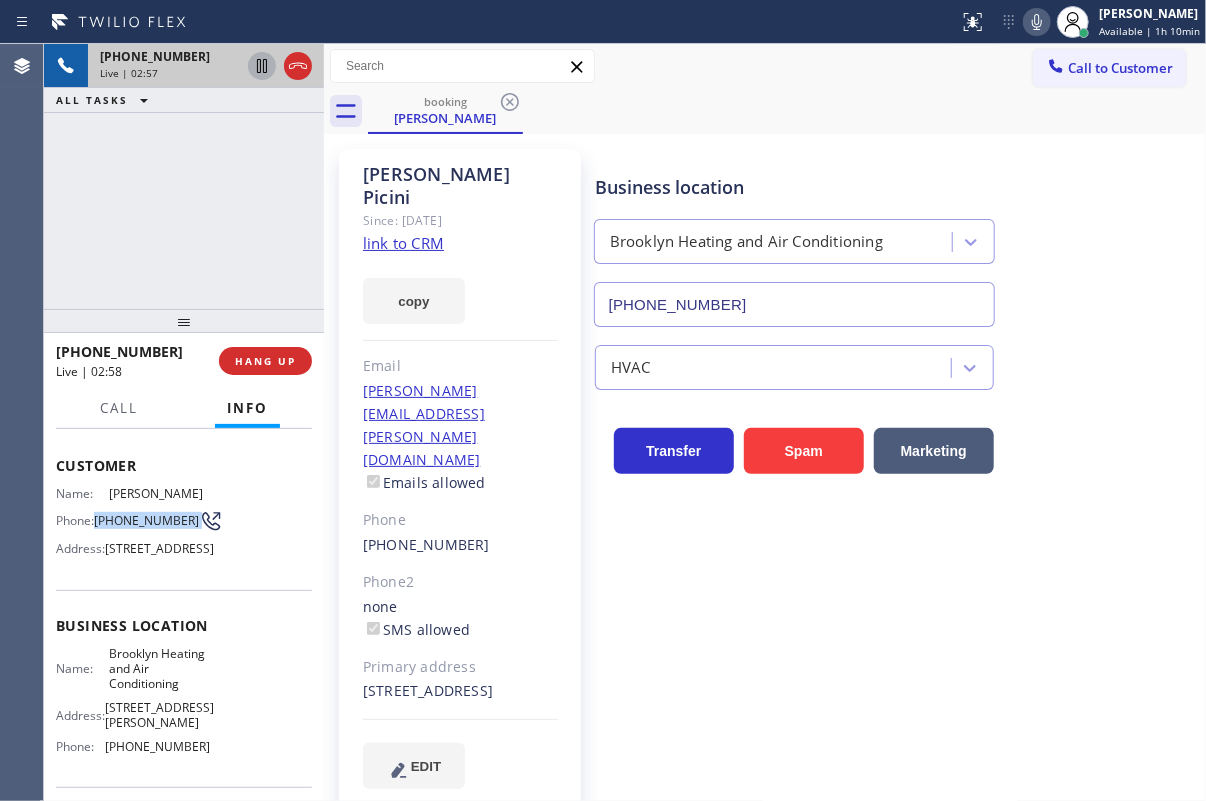 click 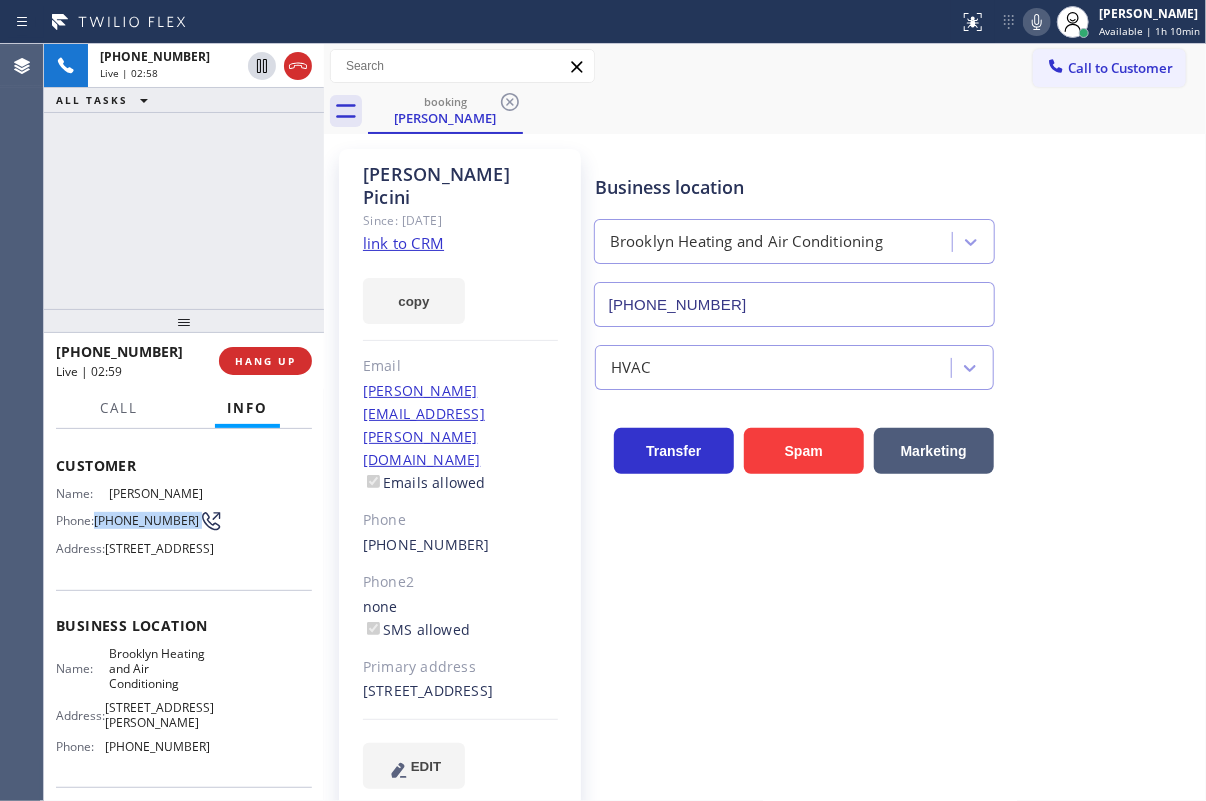 click 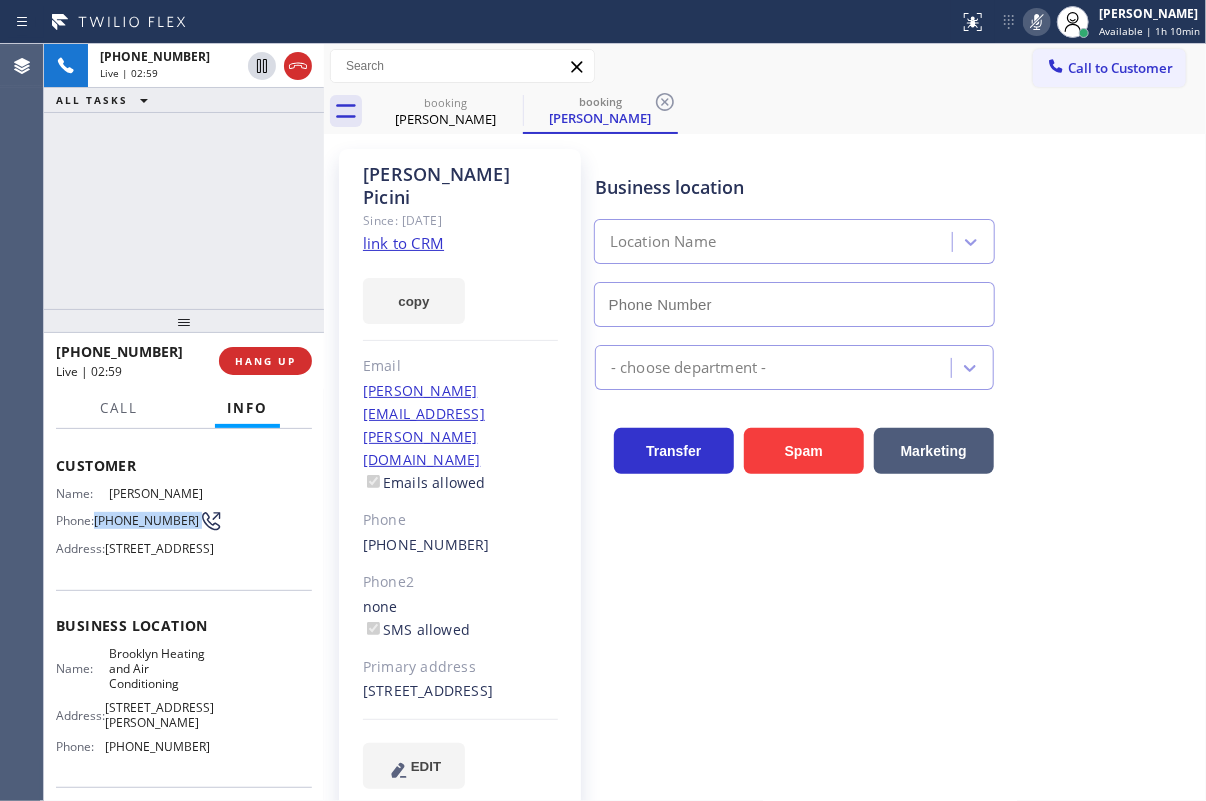 type on "[PHONE_NUMBER]" 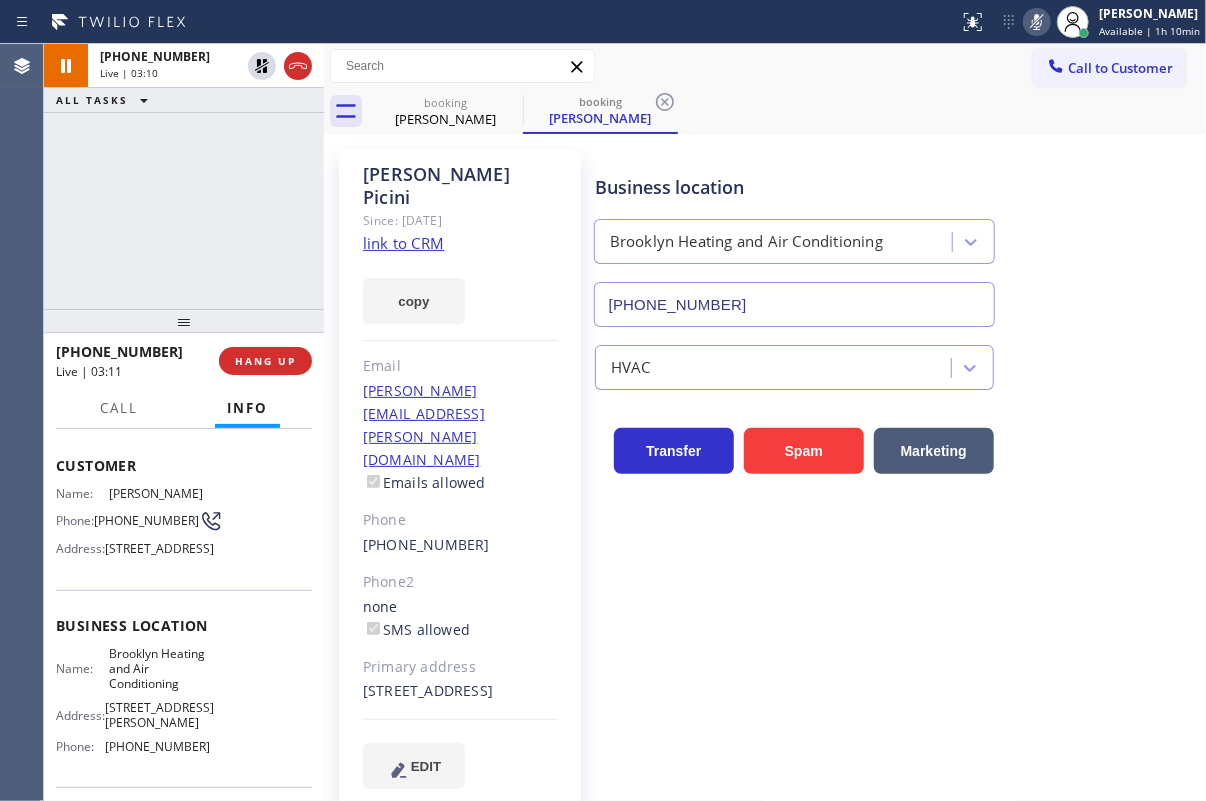 click on "Business location [GEOGRAPHIC_DATA] Heating and Air Conditioning [PHONE_NUMBER]" at bounding box center (896, 236) 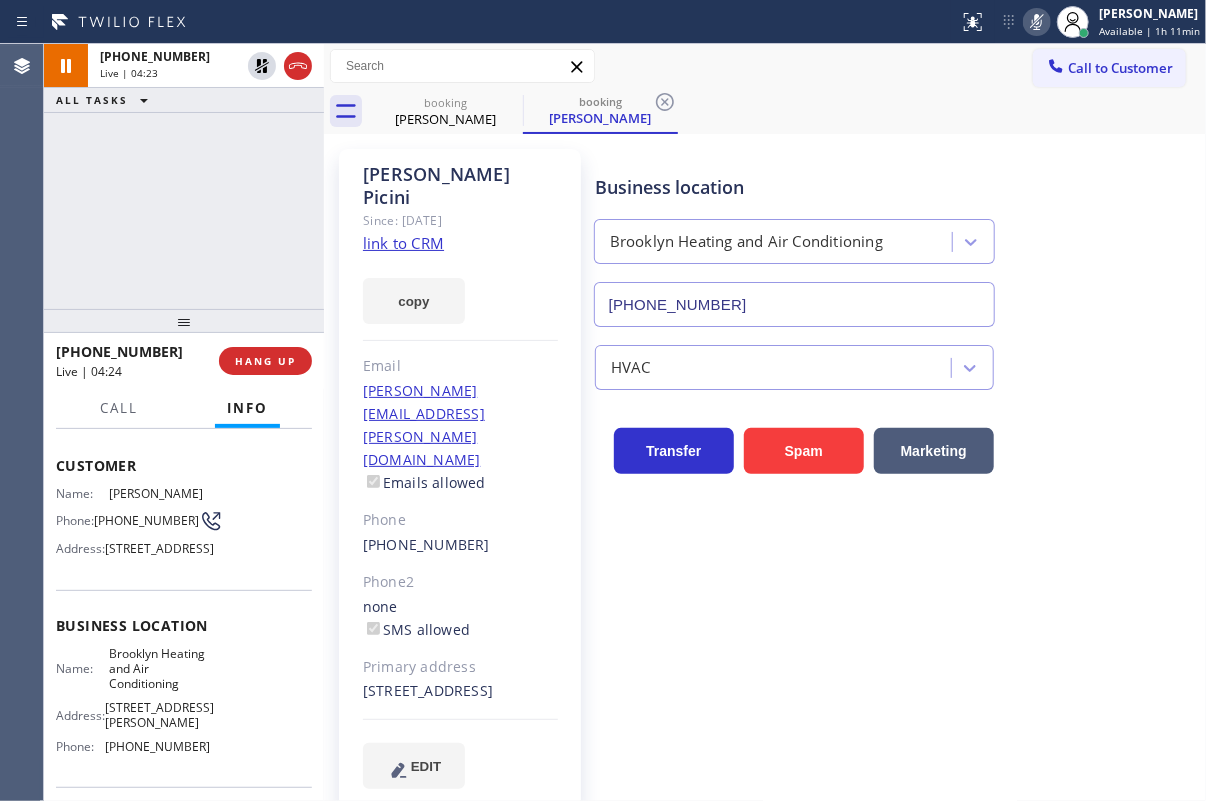 drag, startPoint x: 261, startPoint y: 66, endPoint x: 721, endPoint y: 62, distance: 460.0174 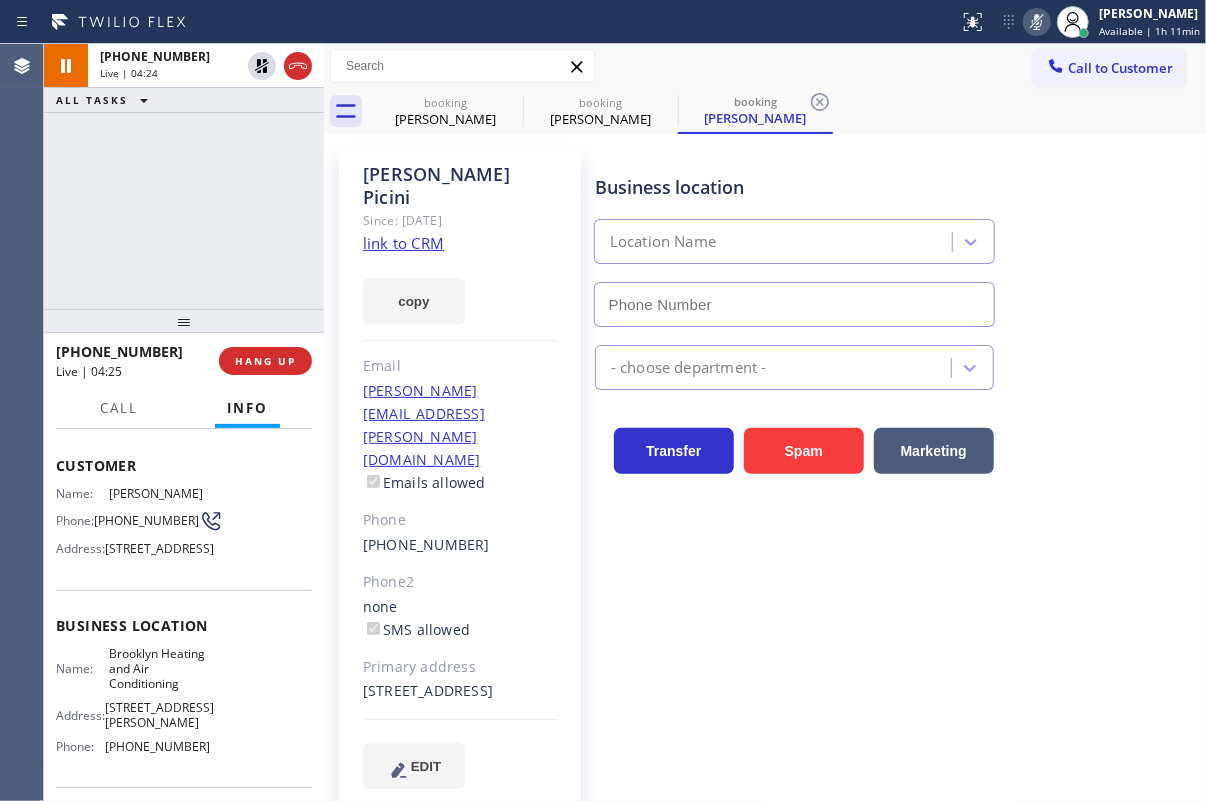 click 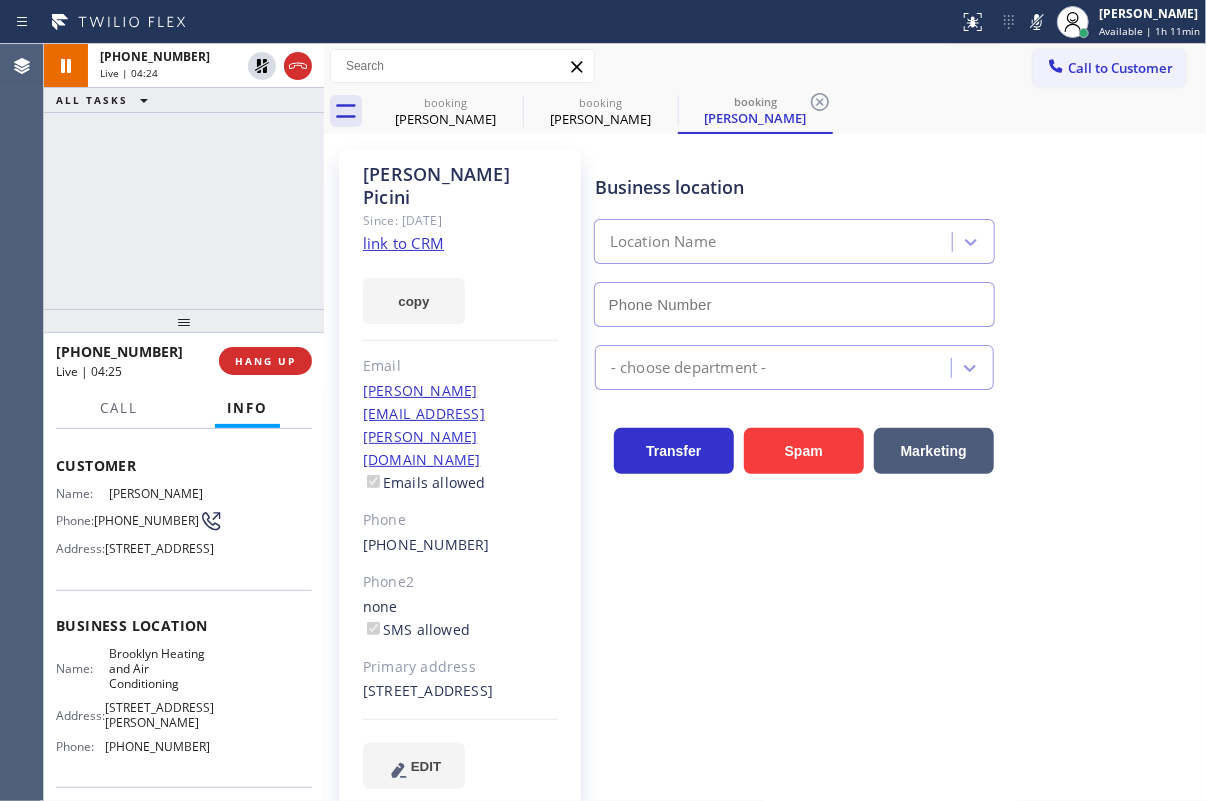 type on "[PHONE_NUMBER]" 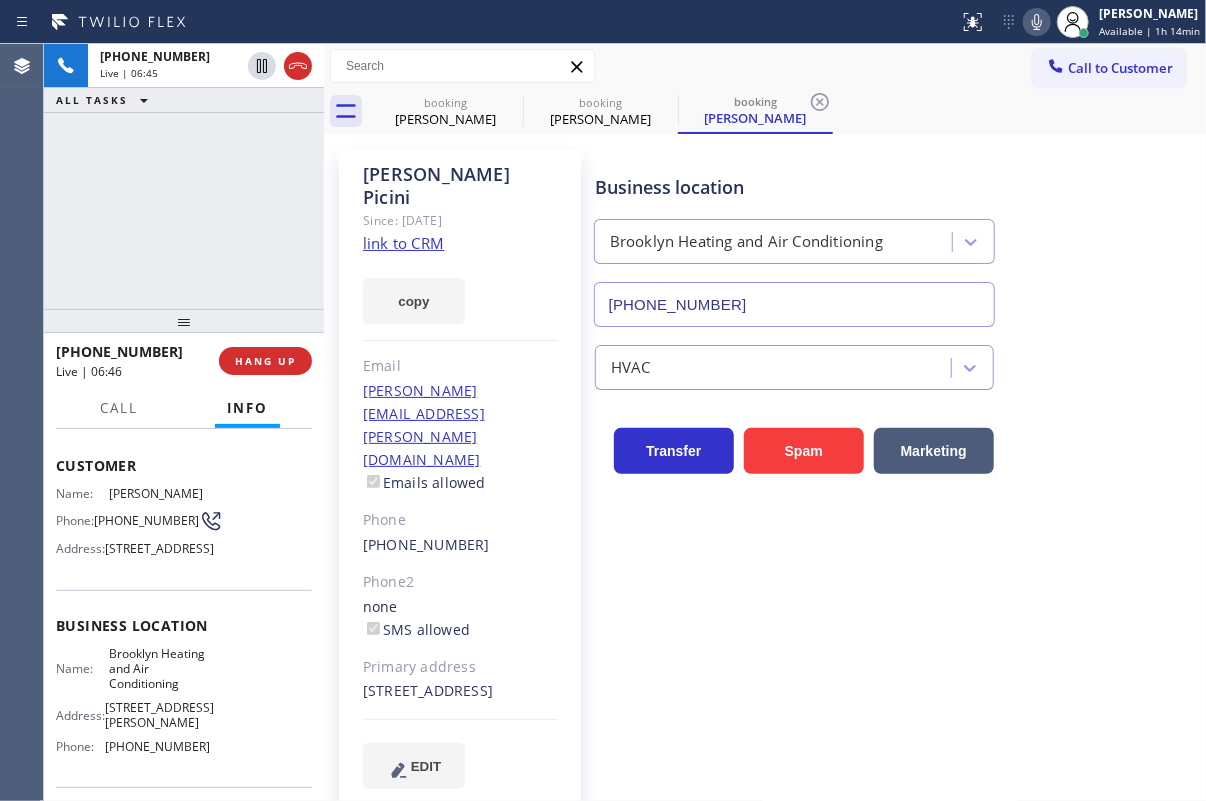 click 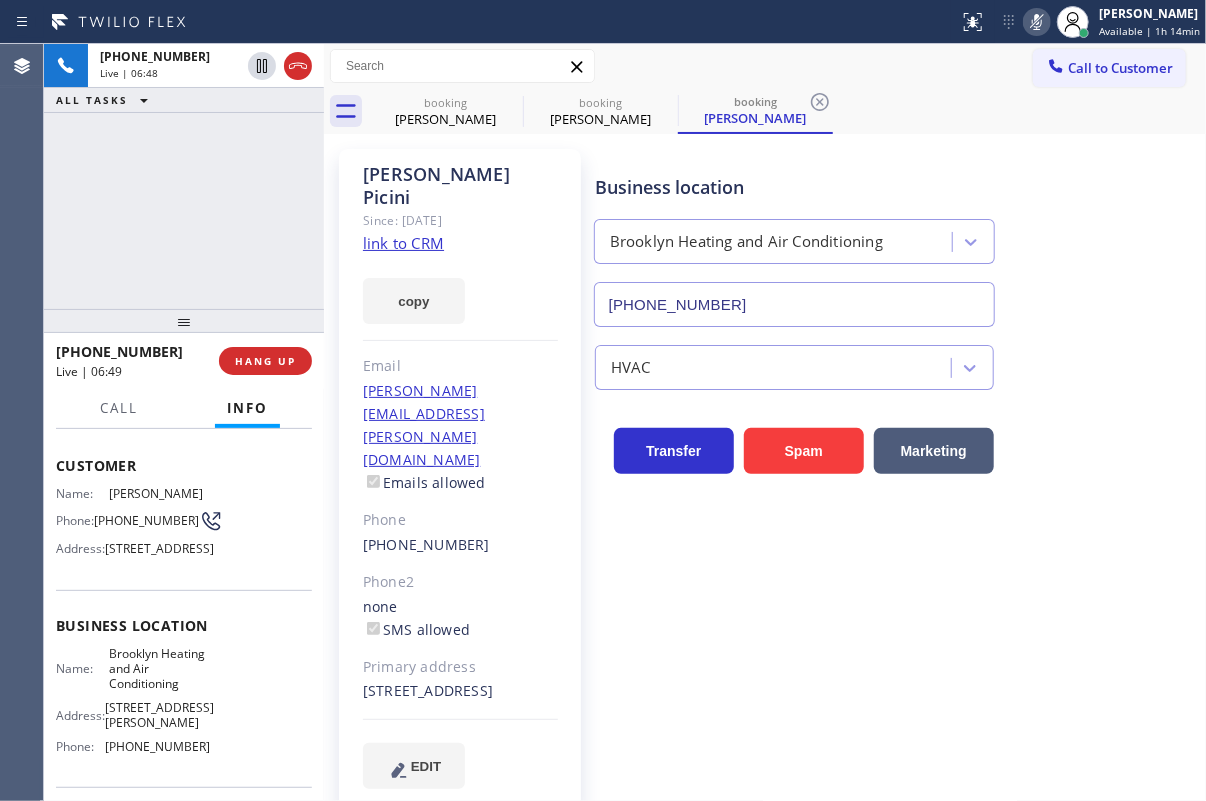 click 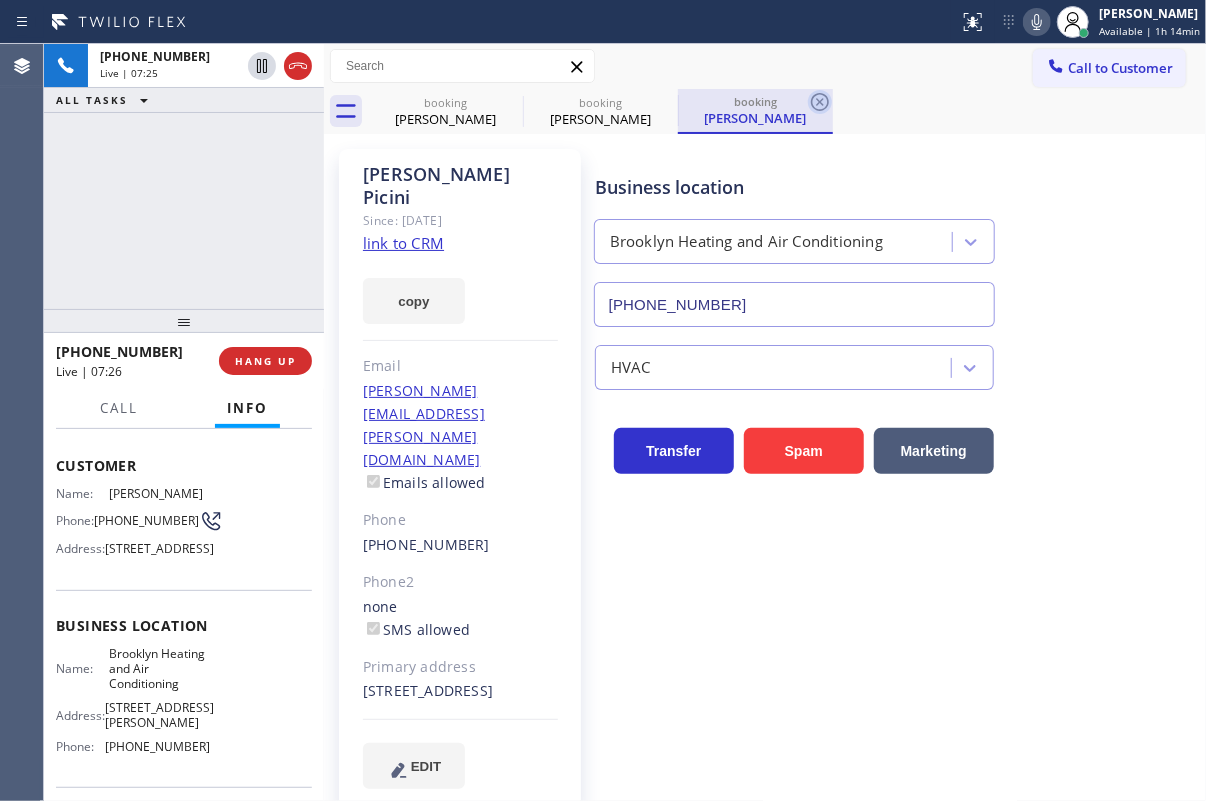 click 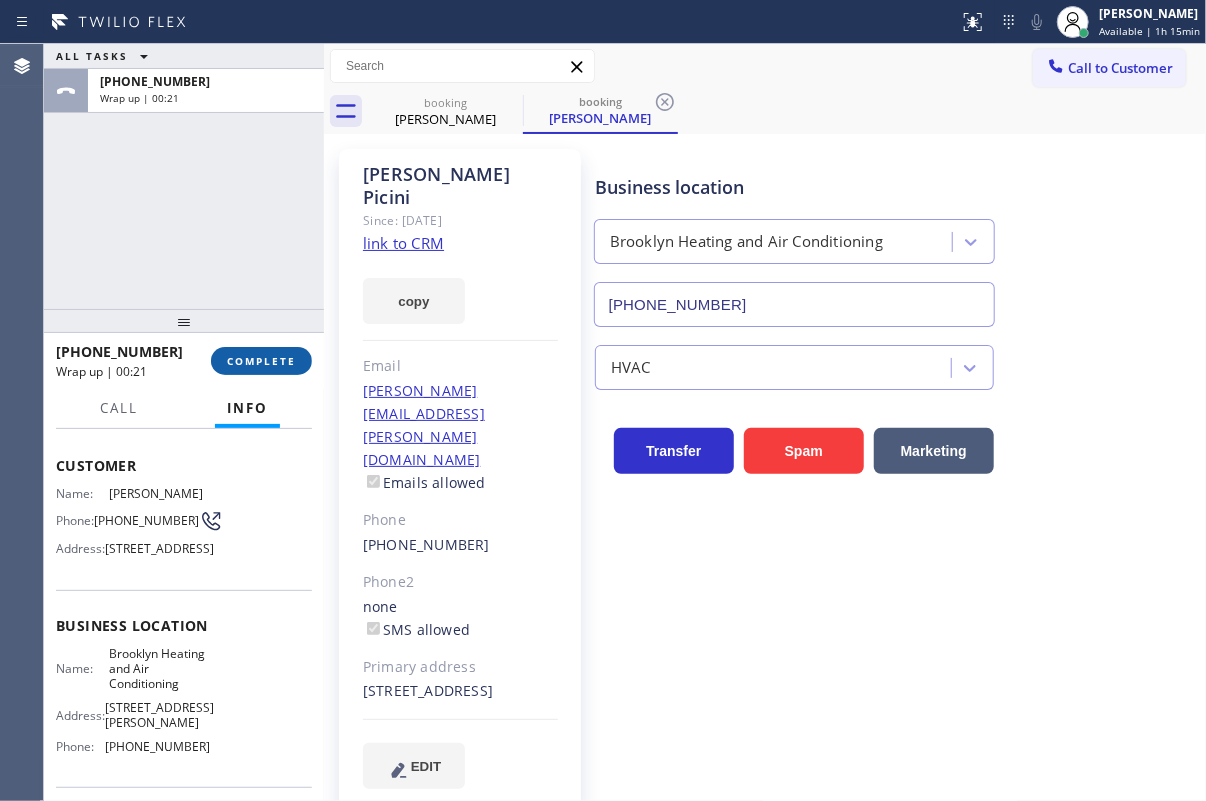 click on "COMPLETE" at bounding box center (261, 361) 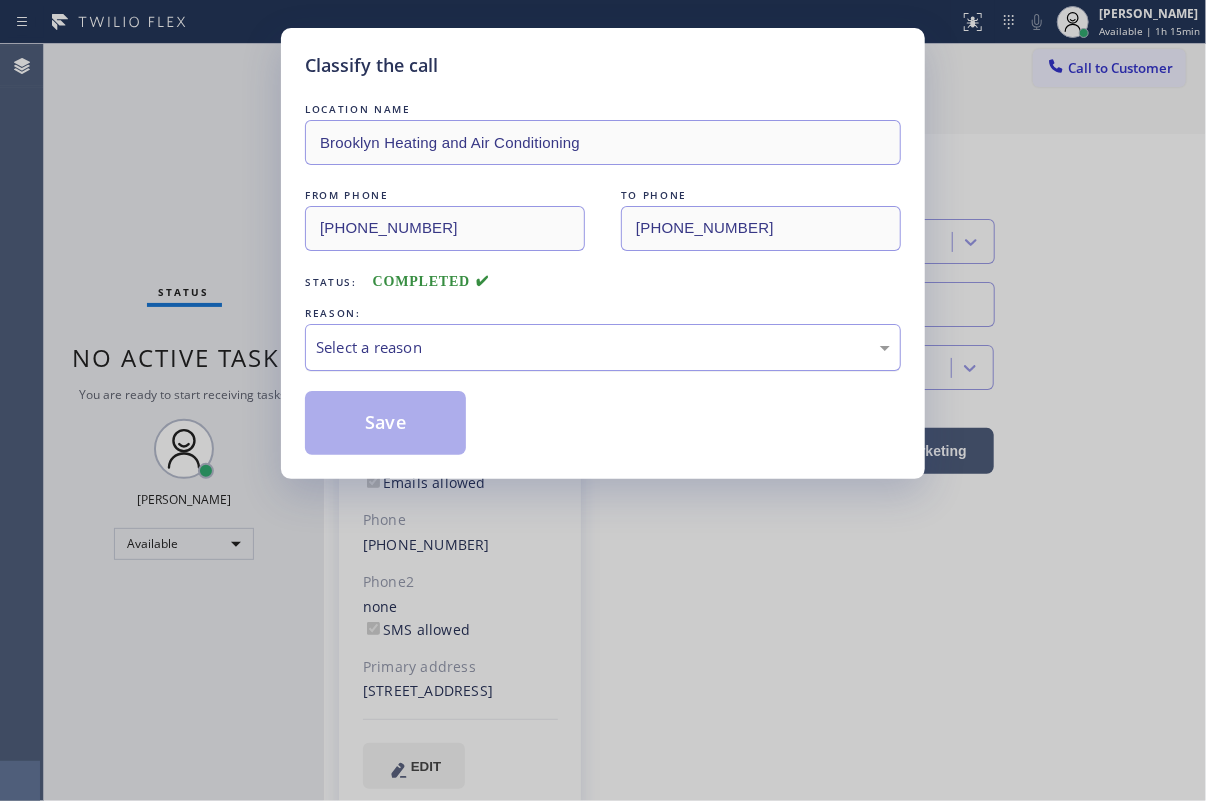 click on "Select a reason" at bounding box center (603, 347) 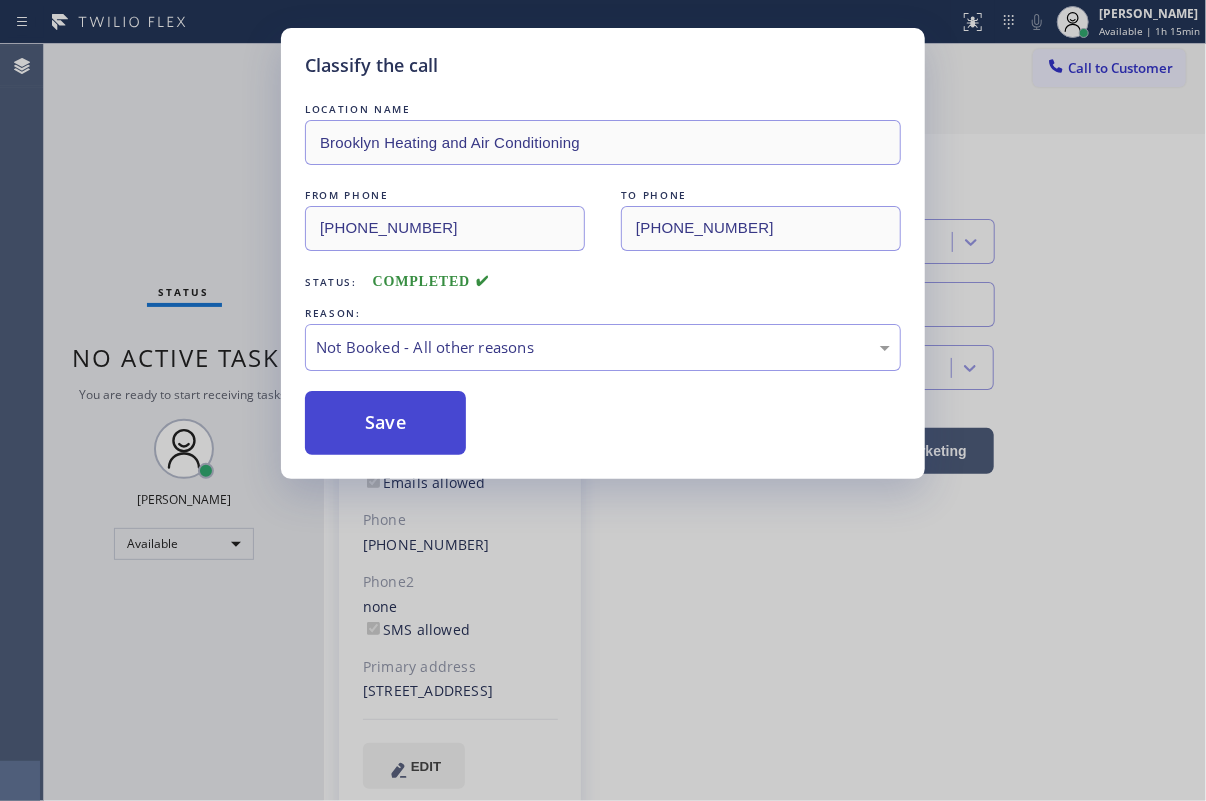 click on "Save" at bounding box center [385, 423] 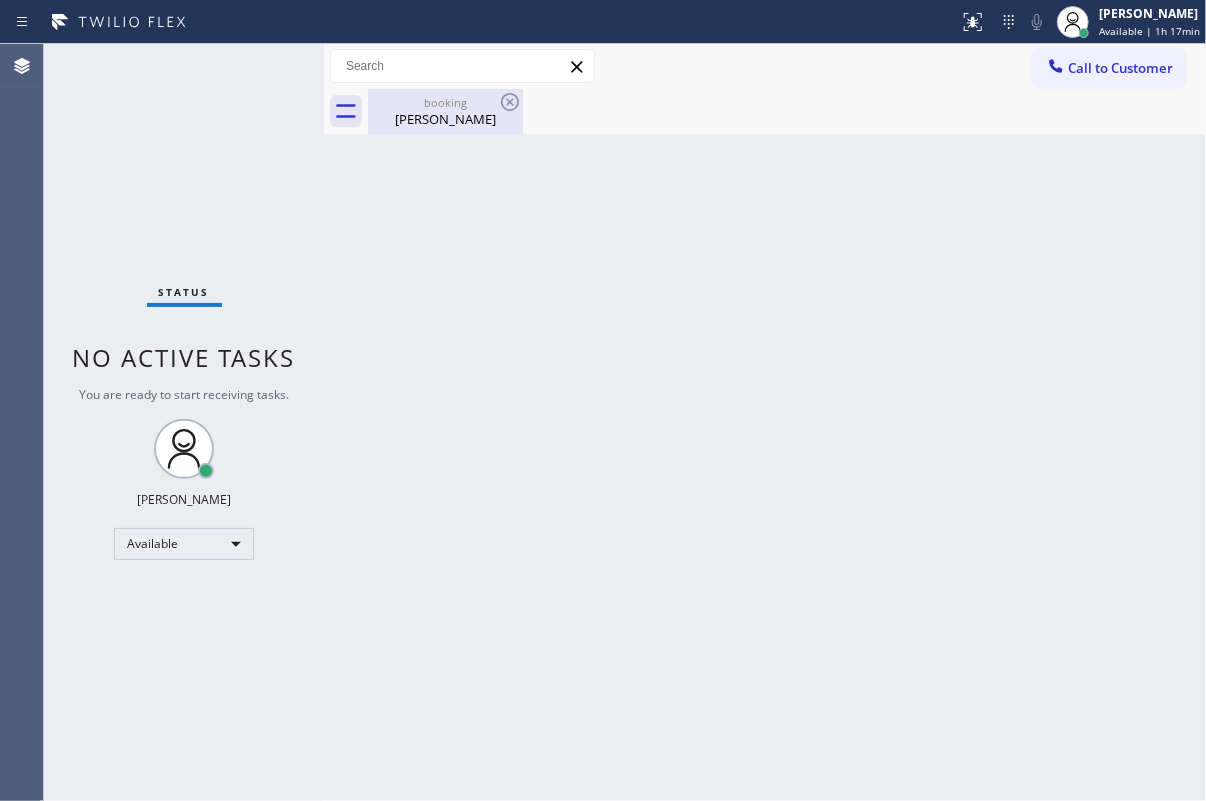 drag, startPoint x: 442, startPoint y: 102, endPoint x: 466, endPoint y: 104, distance: 24.083189 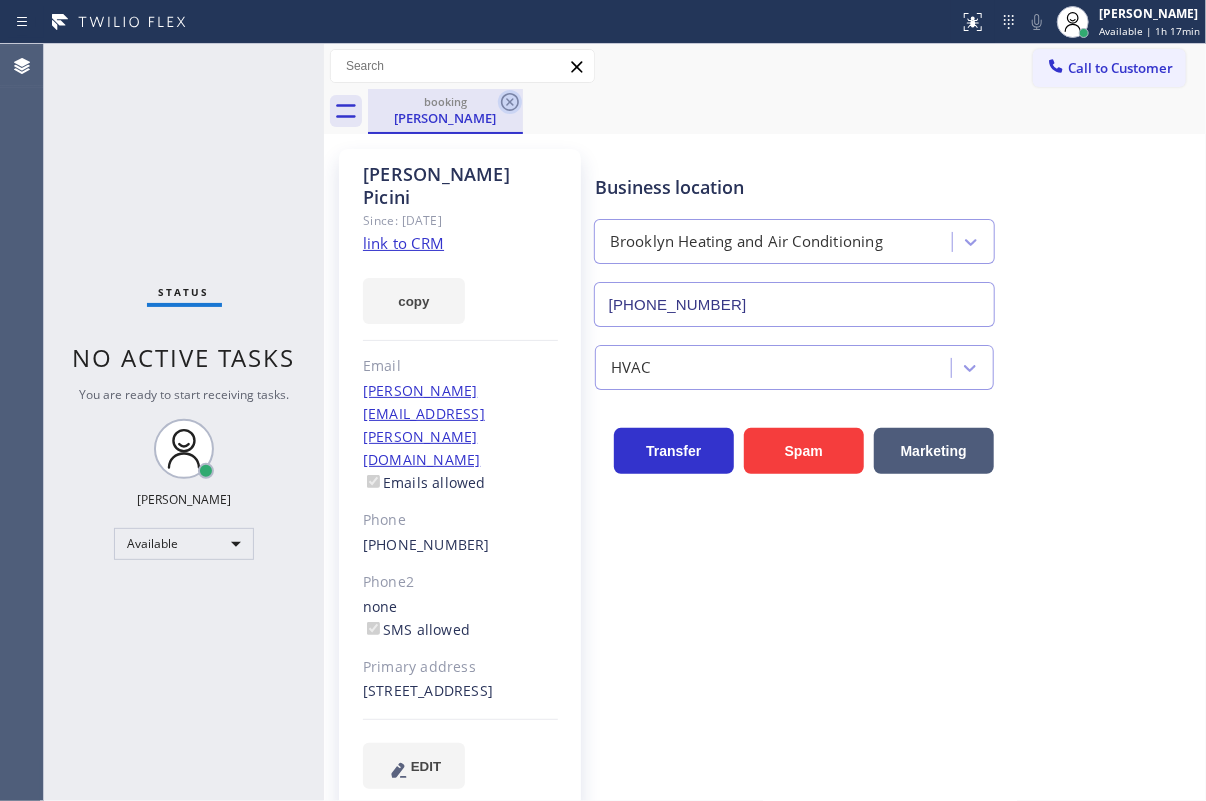 click 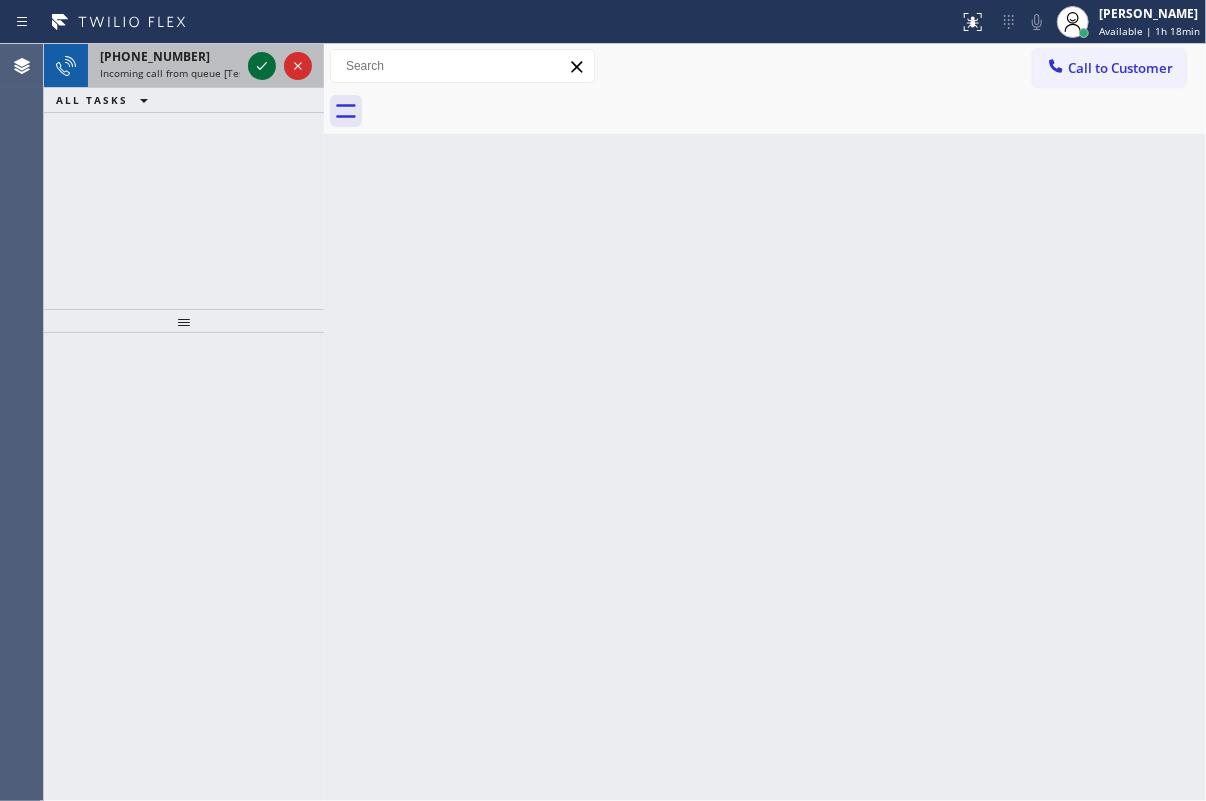 click 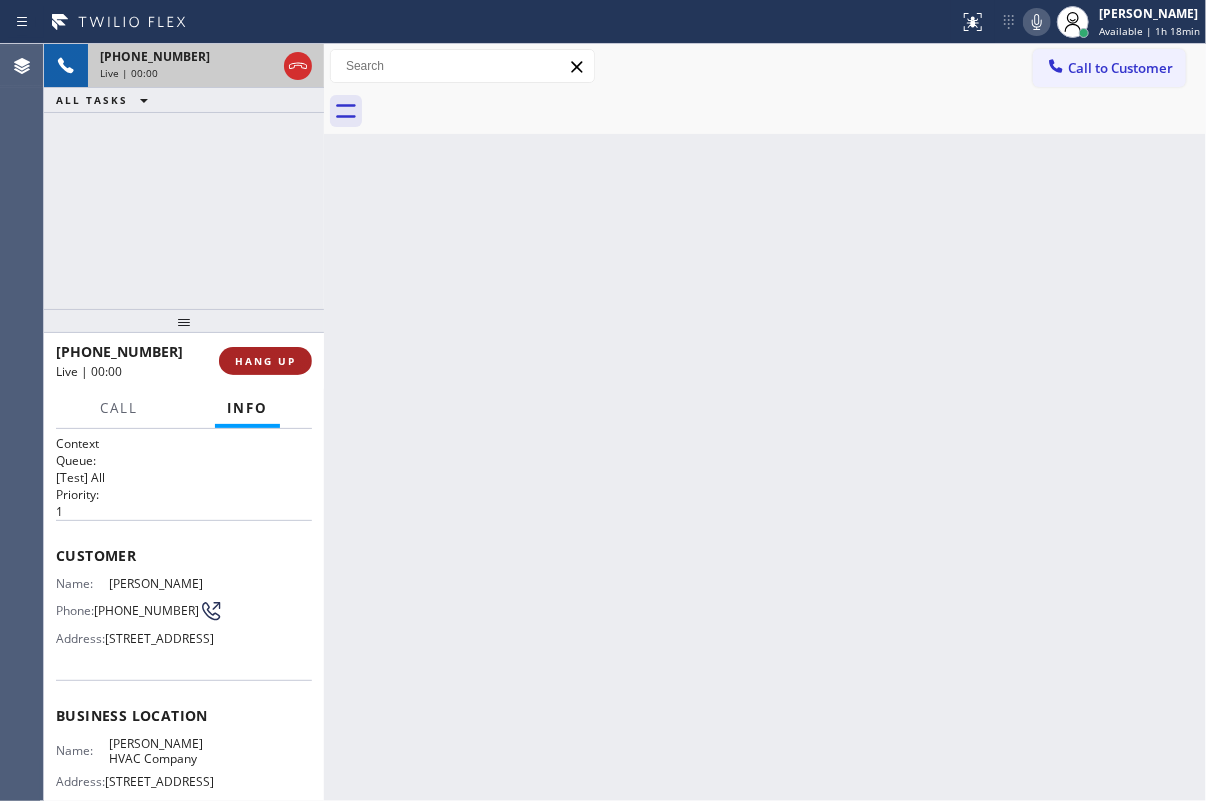 click on "HANG UP" at bounding box center (265, 361) 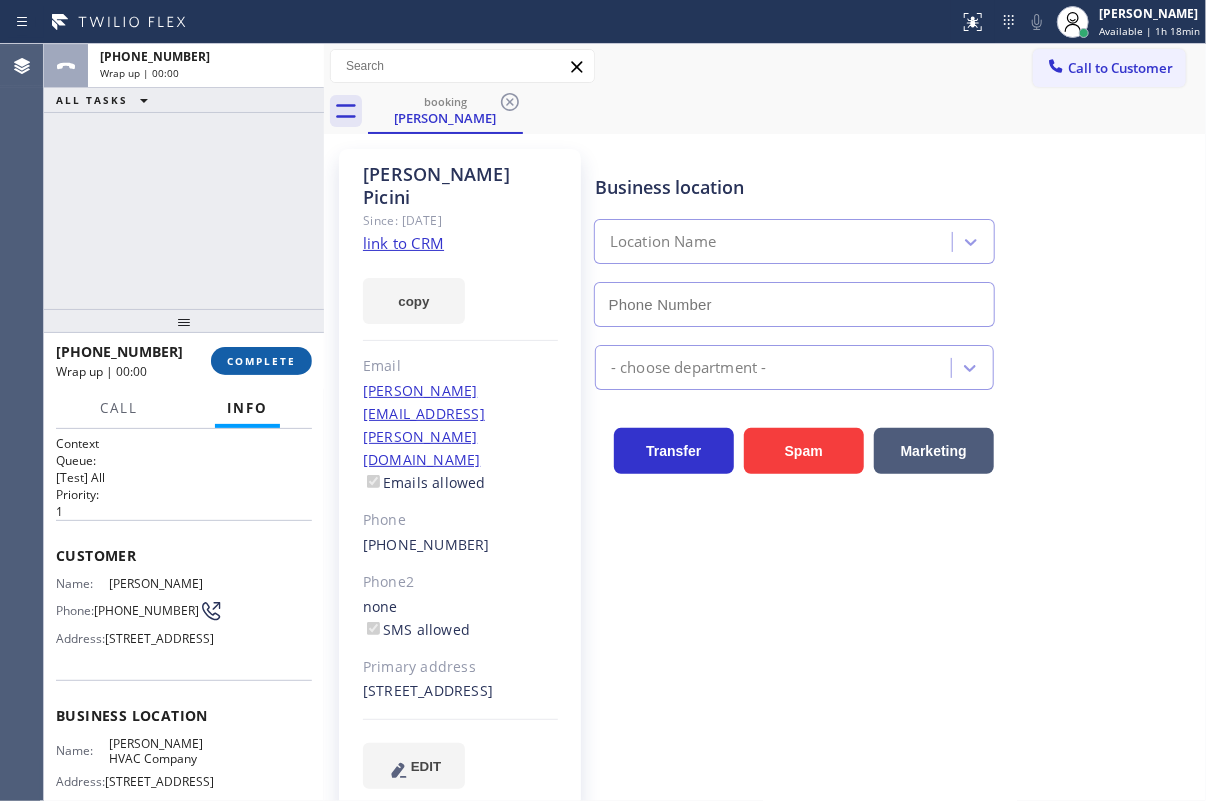 type on "[PHONE_NUMBER]" 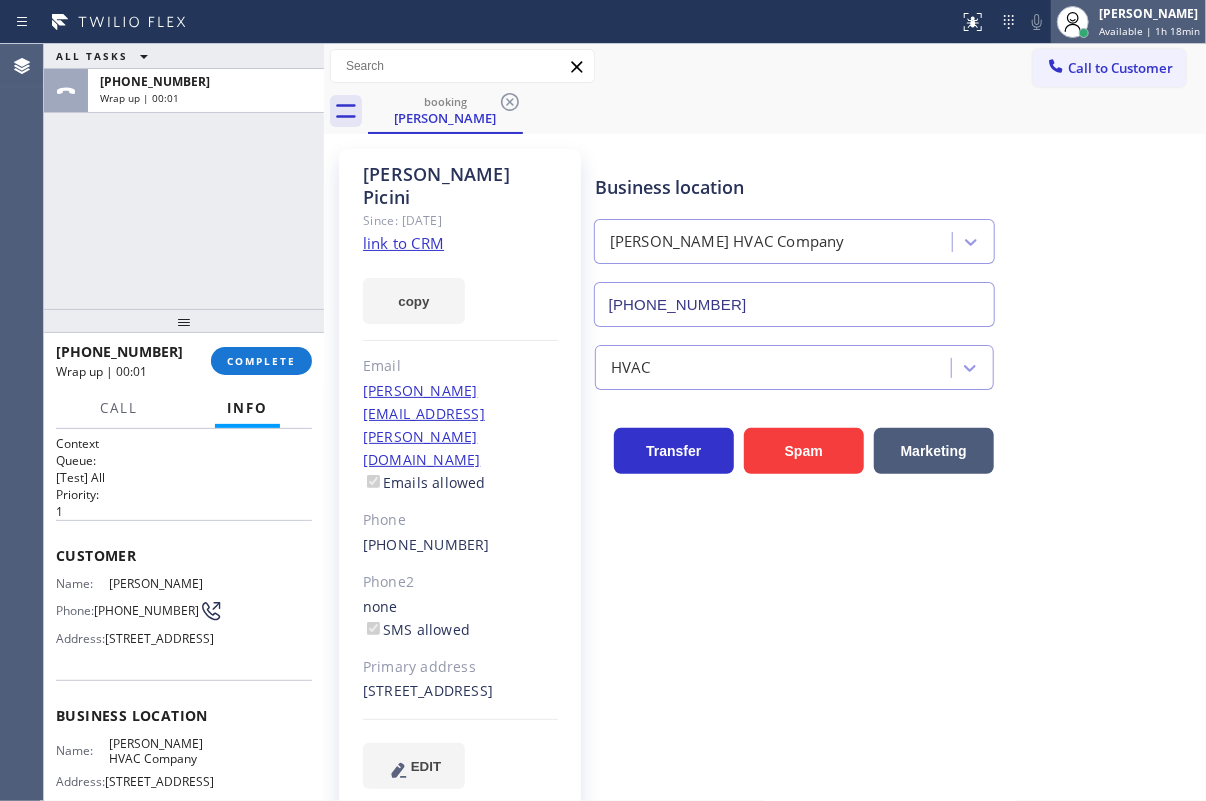 click on "Available | 1h 18min" at bounding box center (1149, 31) 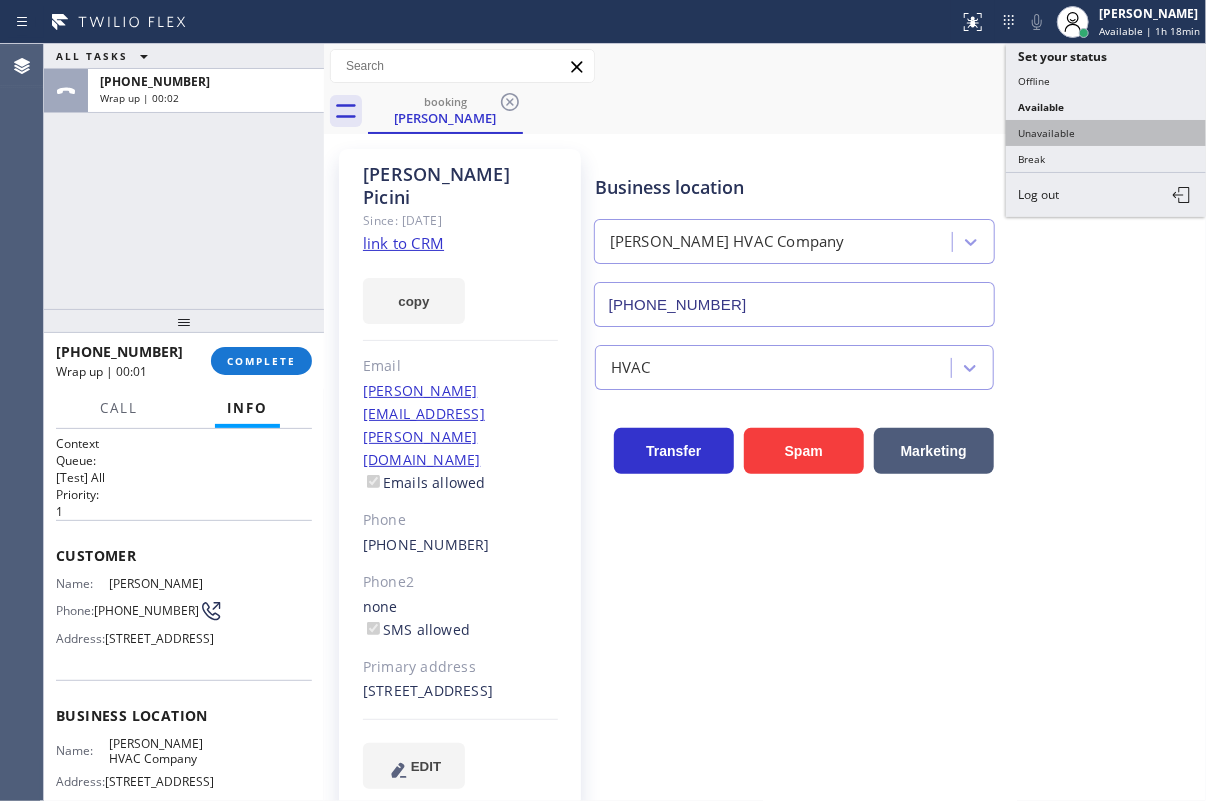 click on "Unavailable" at bounding box center [1106, 133] 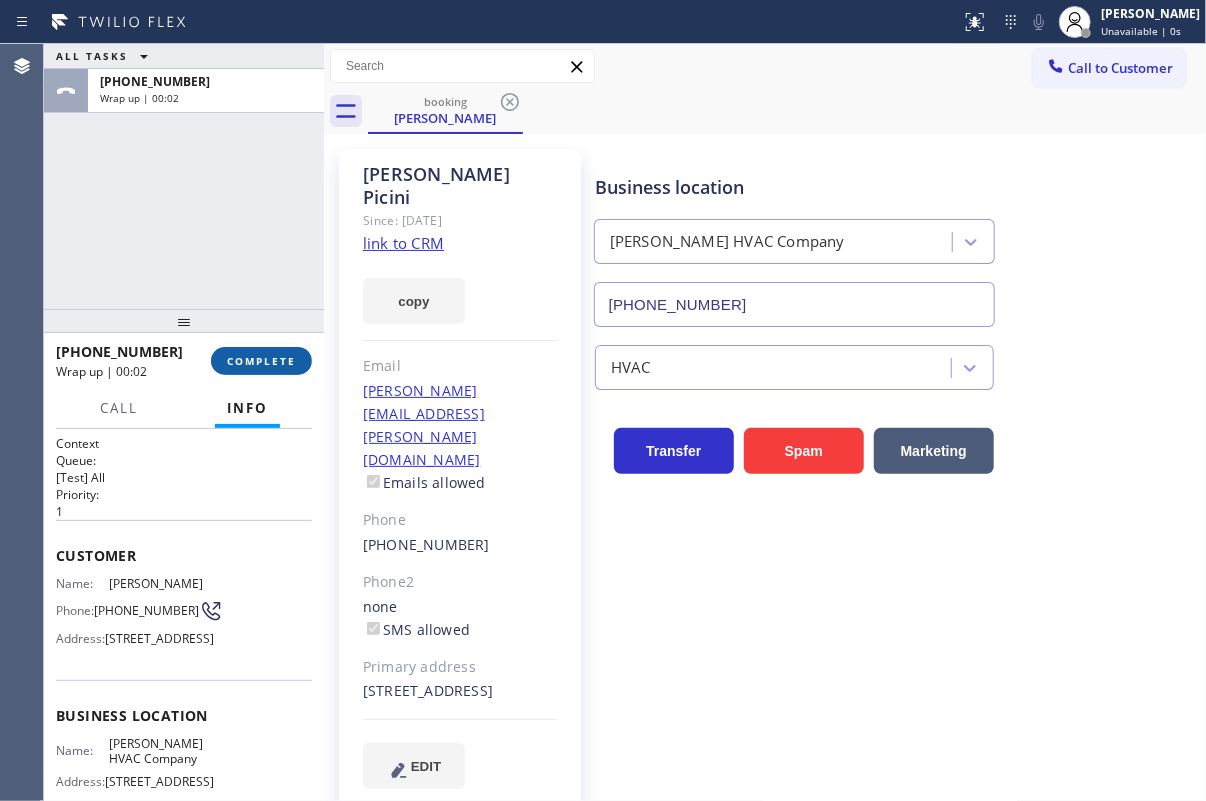 click on "COMPLETE" at bounding box center (261, 361) 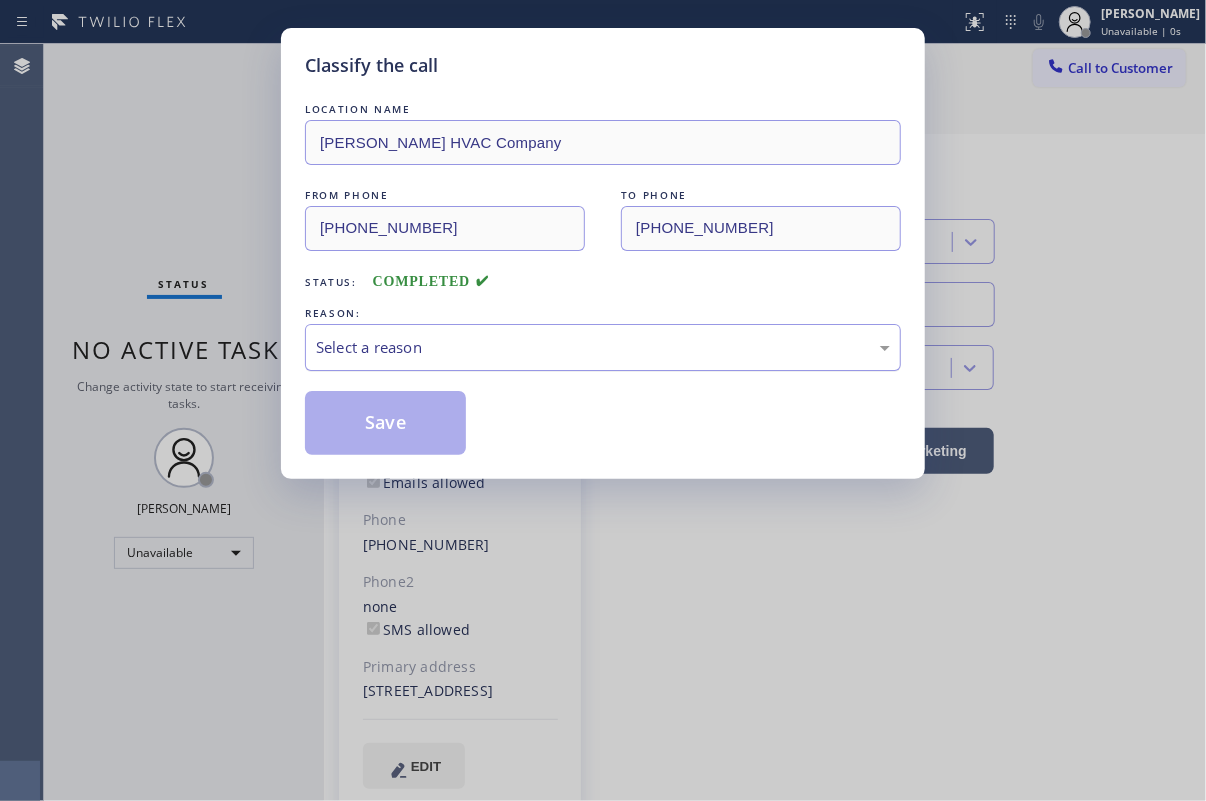 click on "Select a reason" at bounding box center (603, 347) 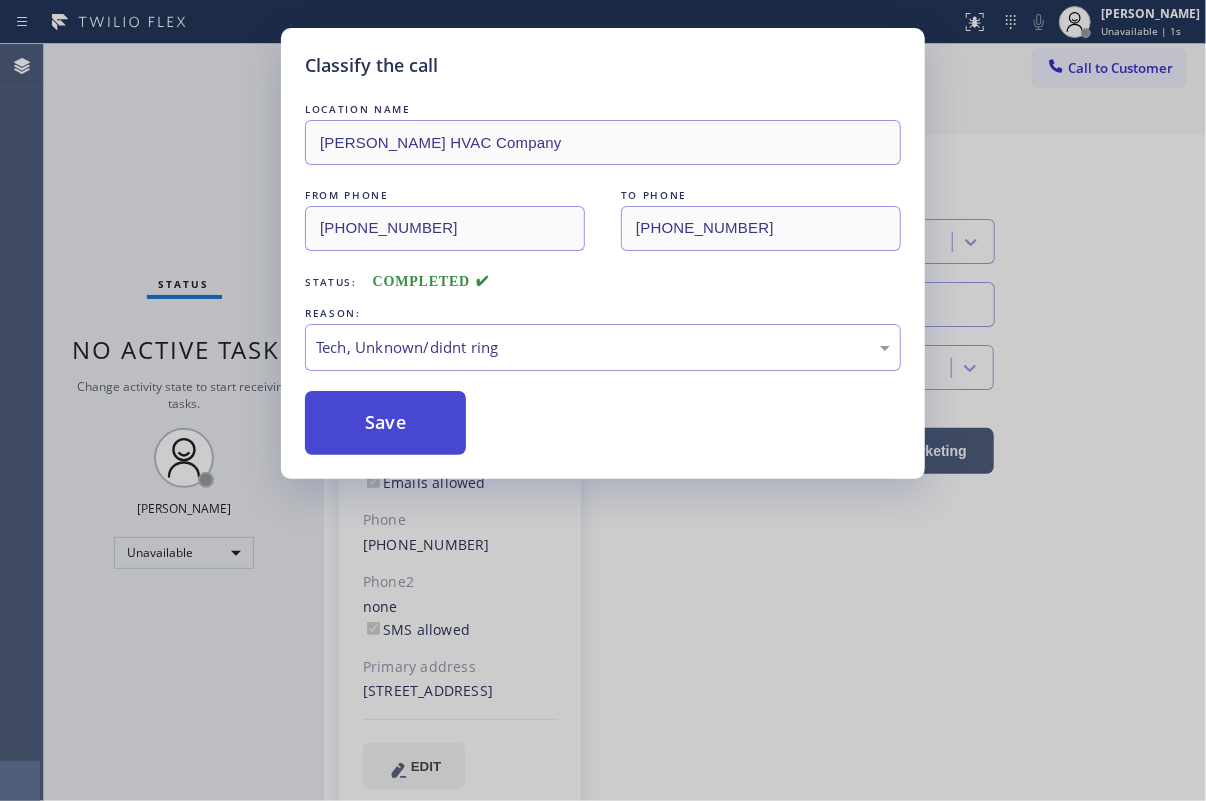 drag, startPoint x: 387, startPoint y: 421, endPoint x: 1153, endPoint y: 434, distance: 766.1103 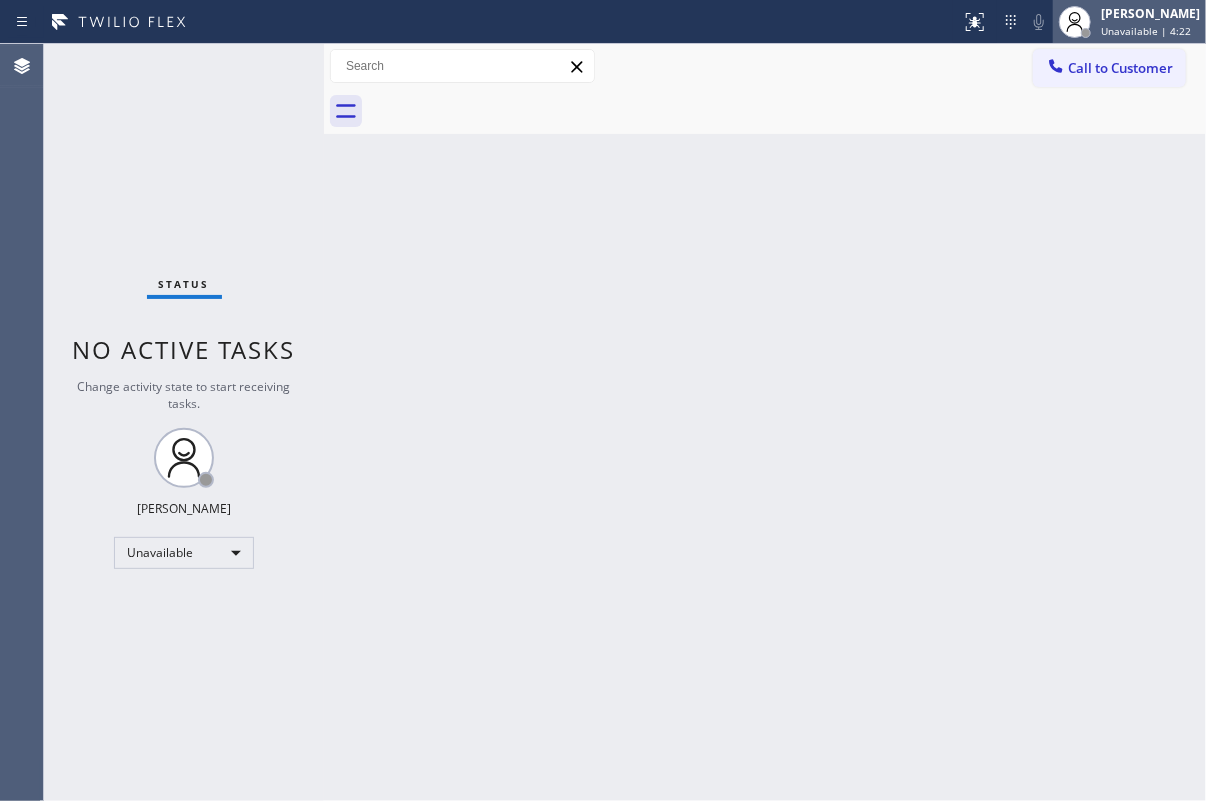 click on "Unavailable | 4:22" at bounding box center (1146, 31) 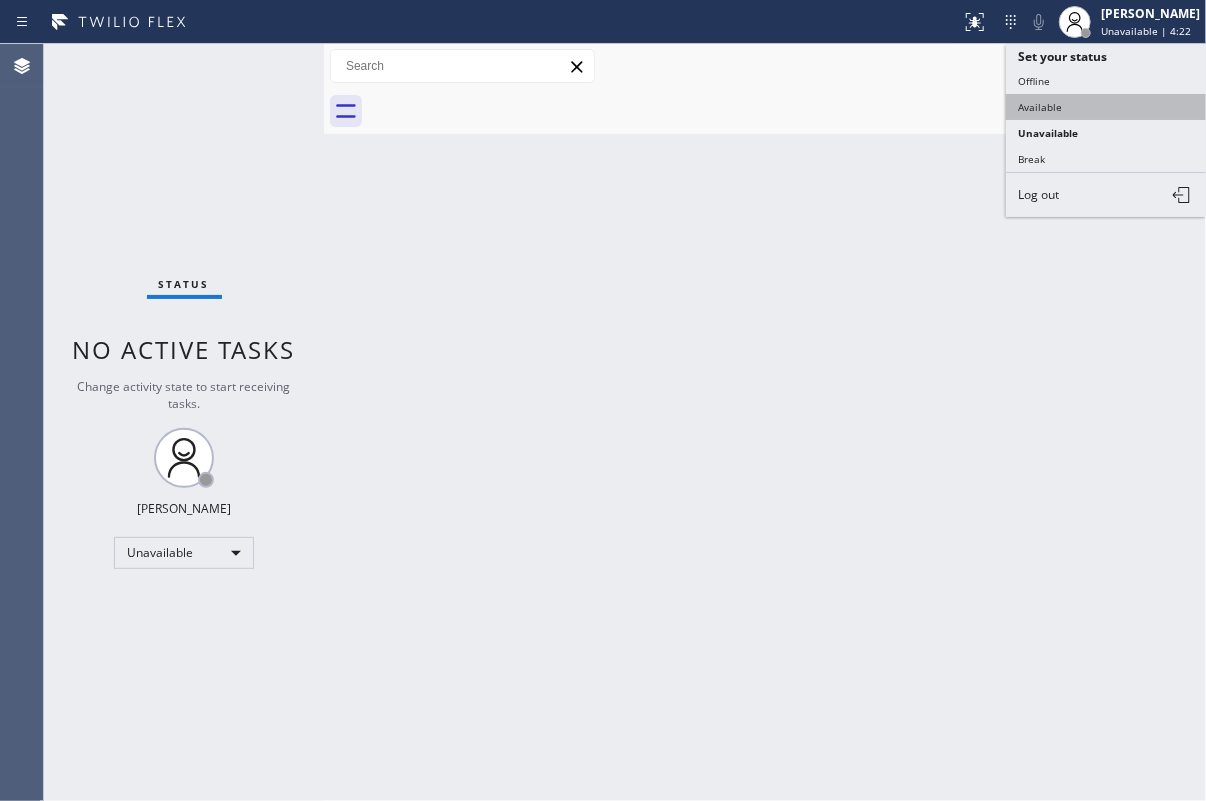 click on "Available" at bounding box center [1106, 107] 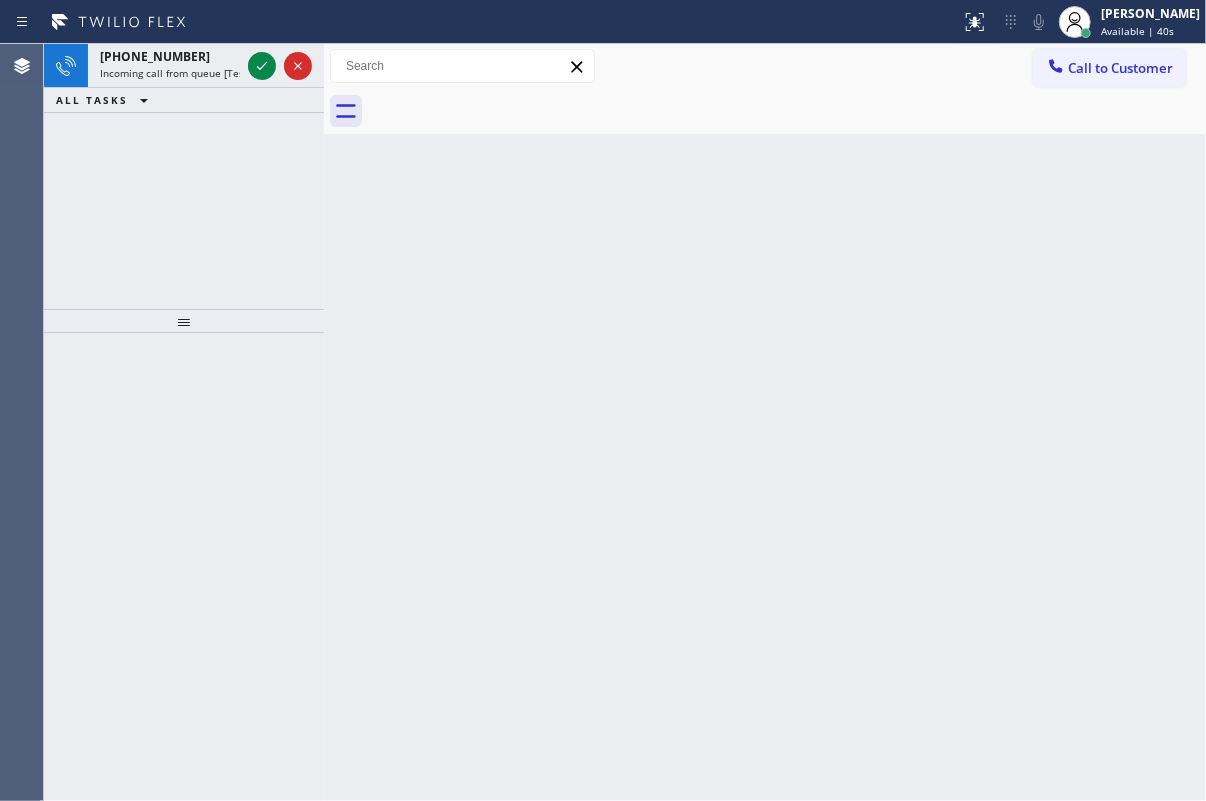 drag, startPoint x: 1153, startPoint y: 421, endPoint x: 945, endPoint y: 282, distance: 250.16994 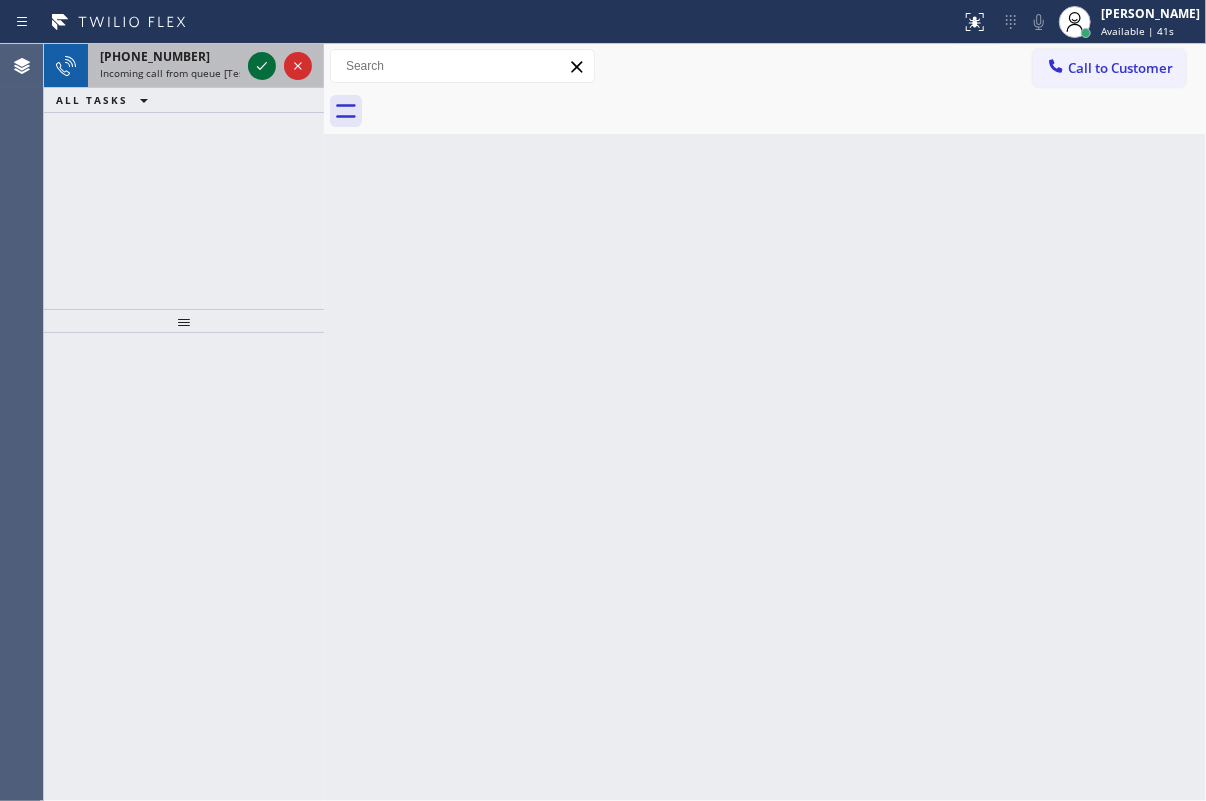 click 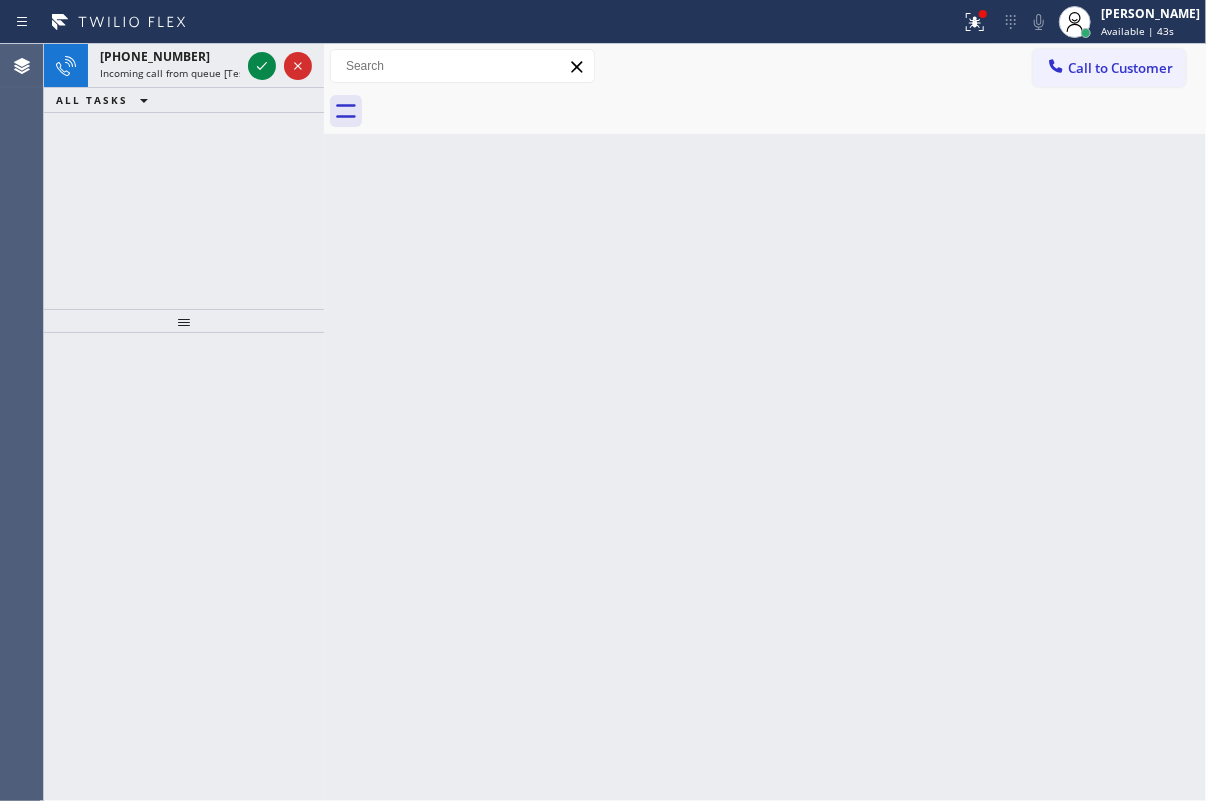 click 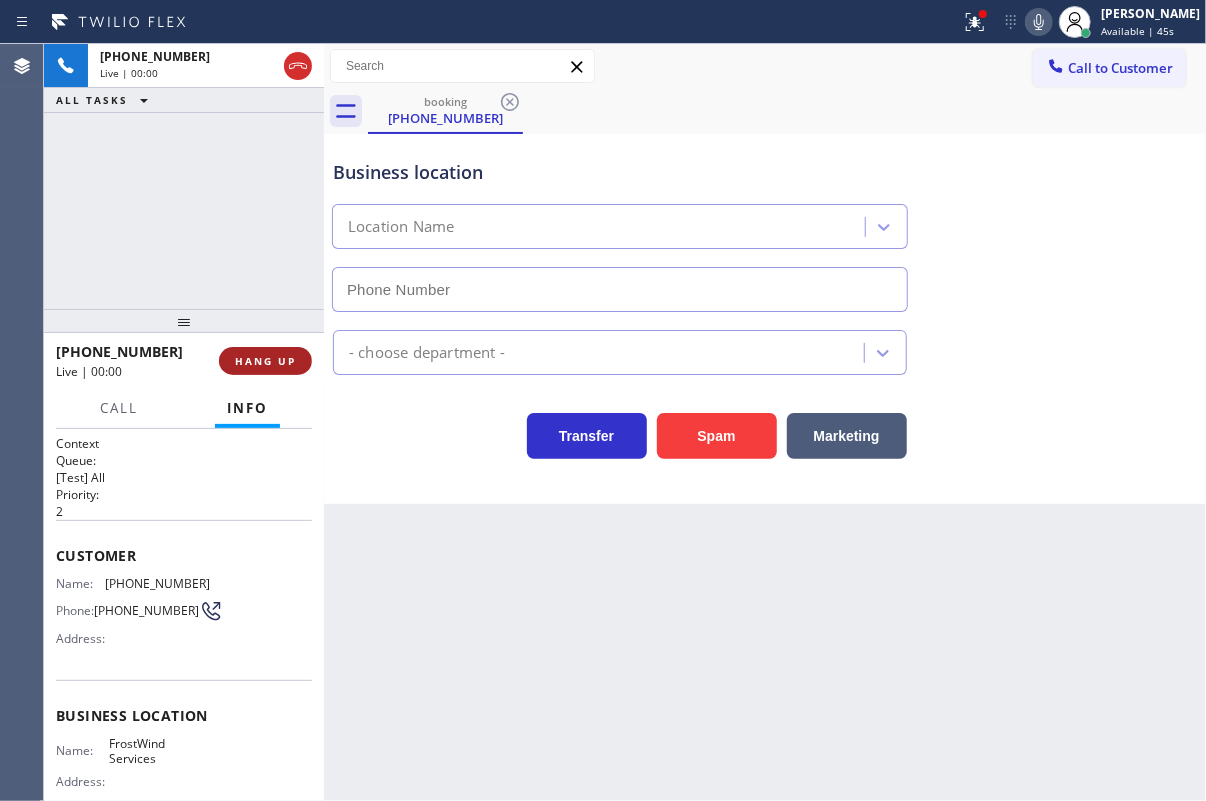 type on "[PHONE_NUMBER]" 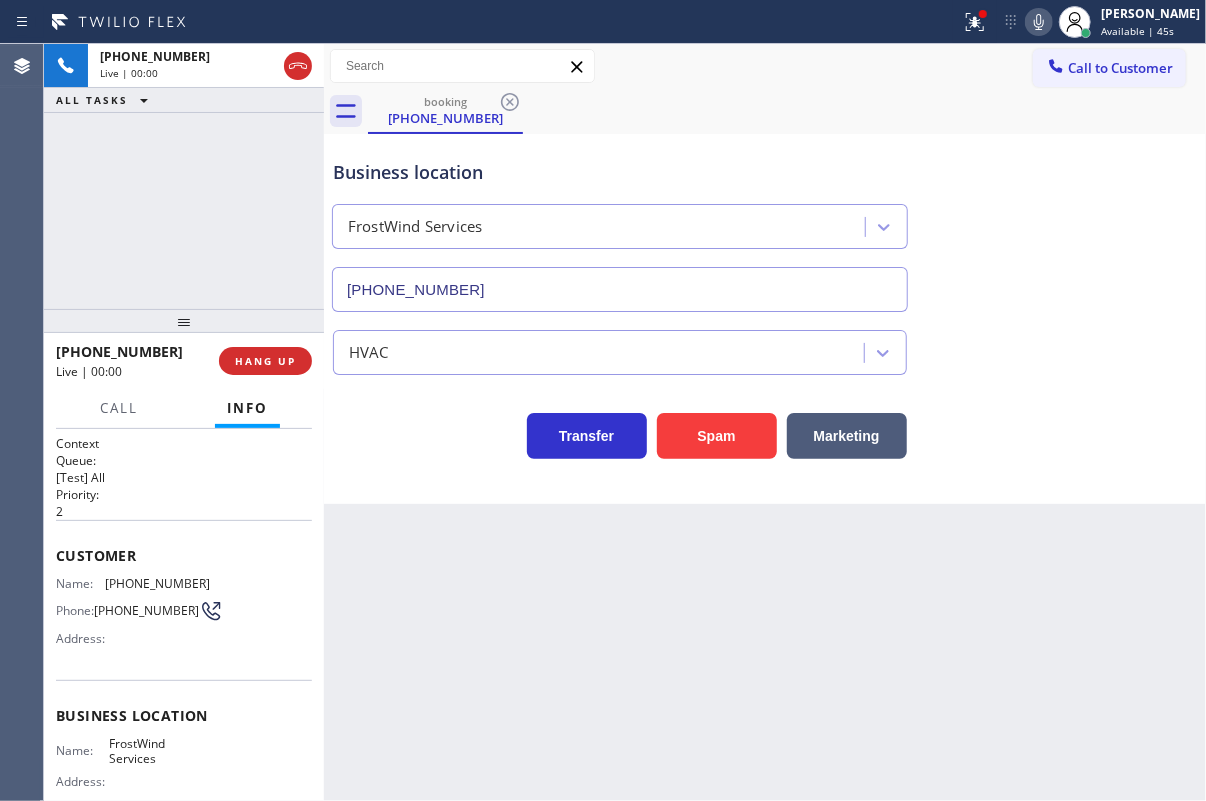 click on "[PHONE_NUMBER] Live | 00:00 HANG UP" at bounding box center (184, 361) 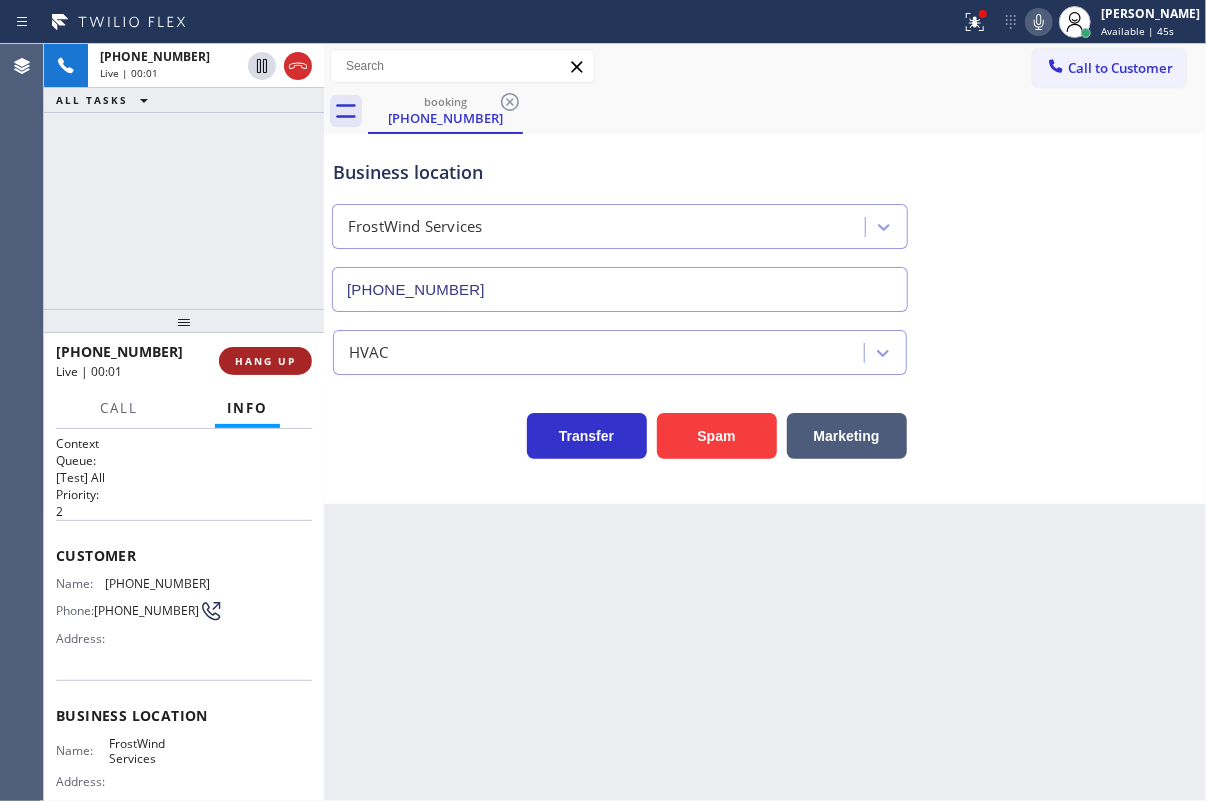 click on "HANG UP" at bounding box center (265, 361) 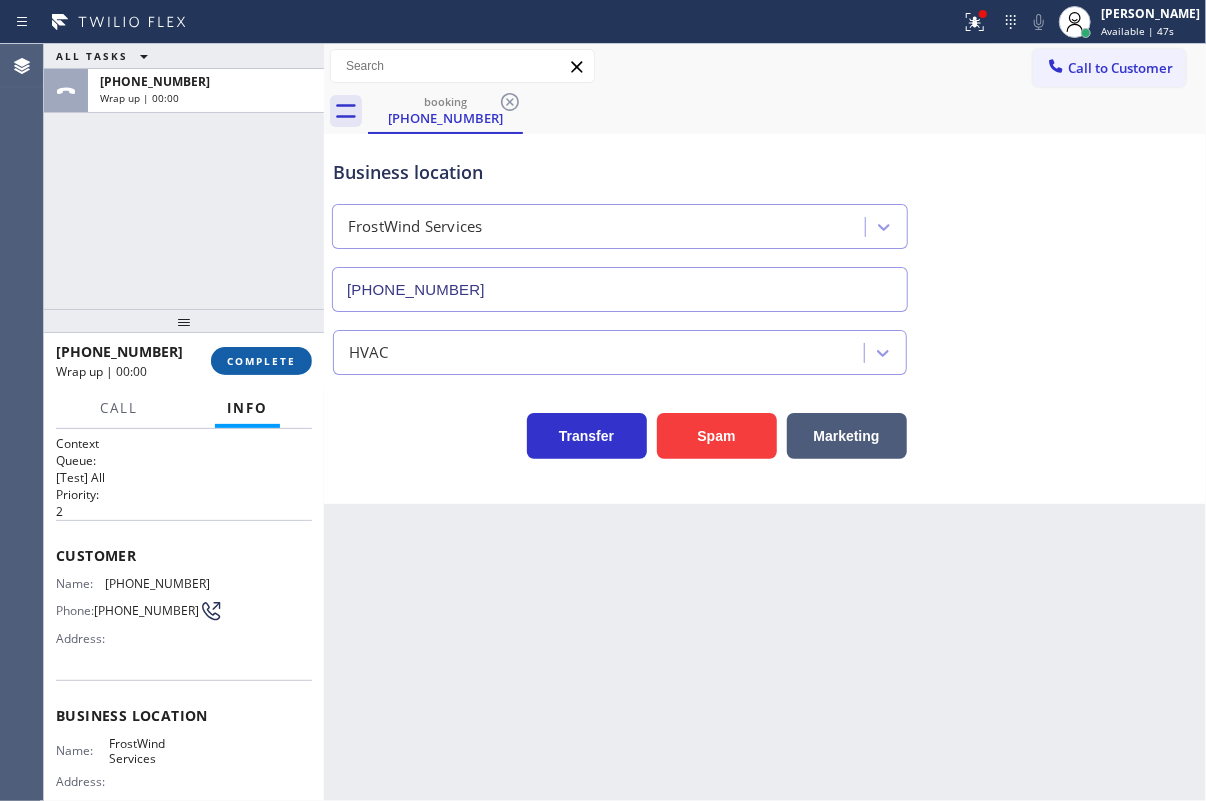 click on "COMPLETE" at bounding box center [261, 361] 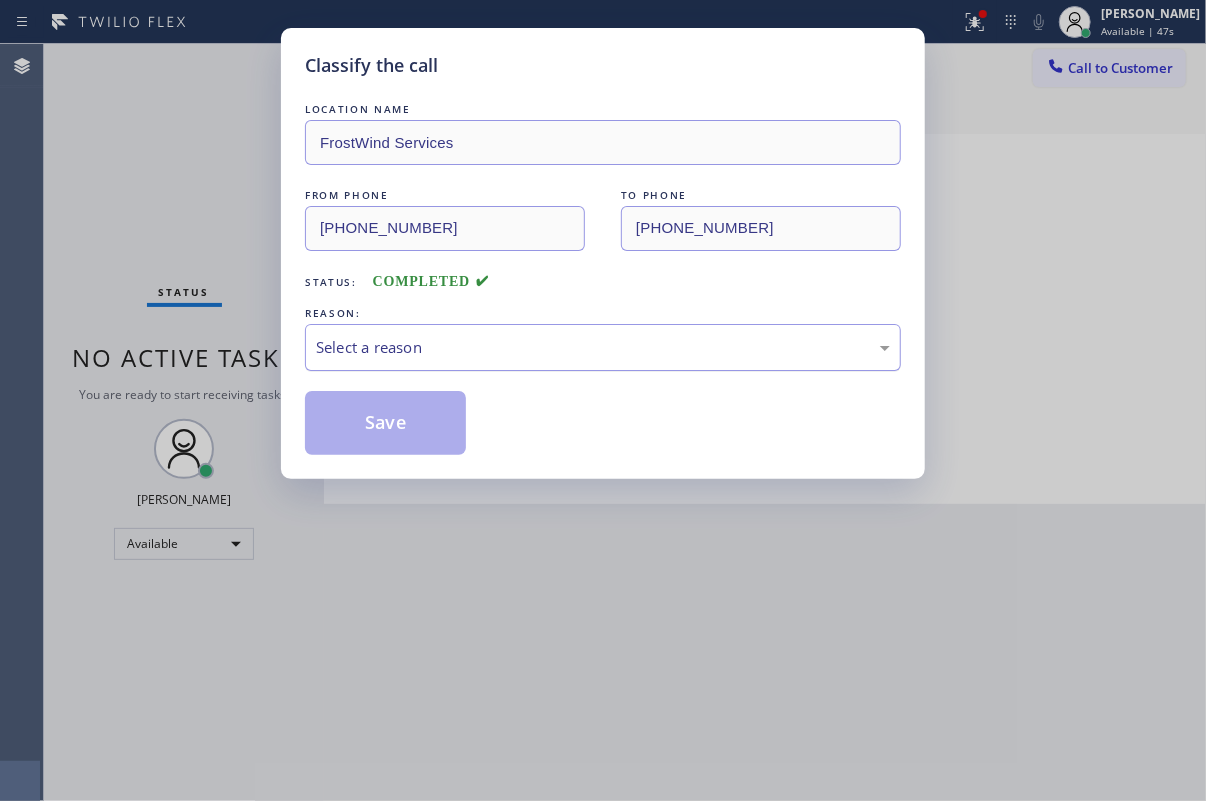 click on "Select a reason" at bounding box center [603, 347] 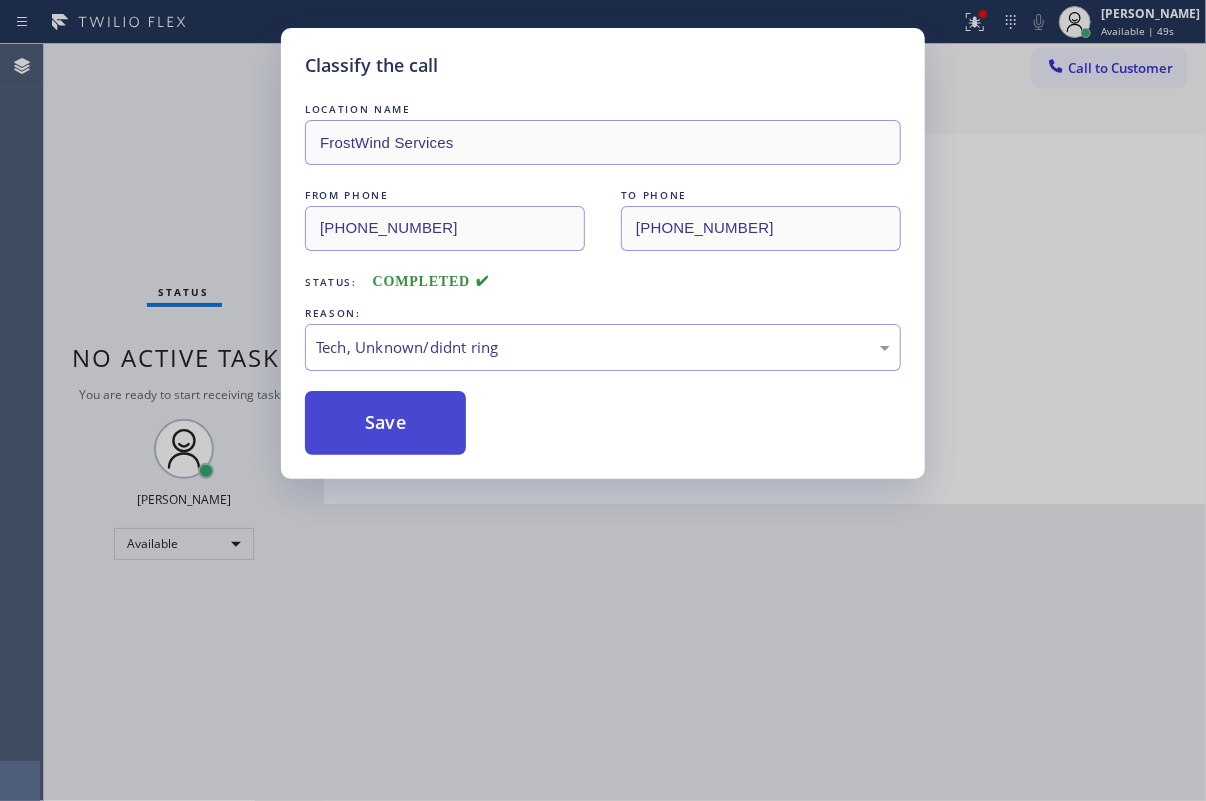 click on "Save" at bounding box center (385, 423) 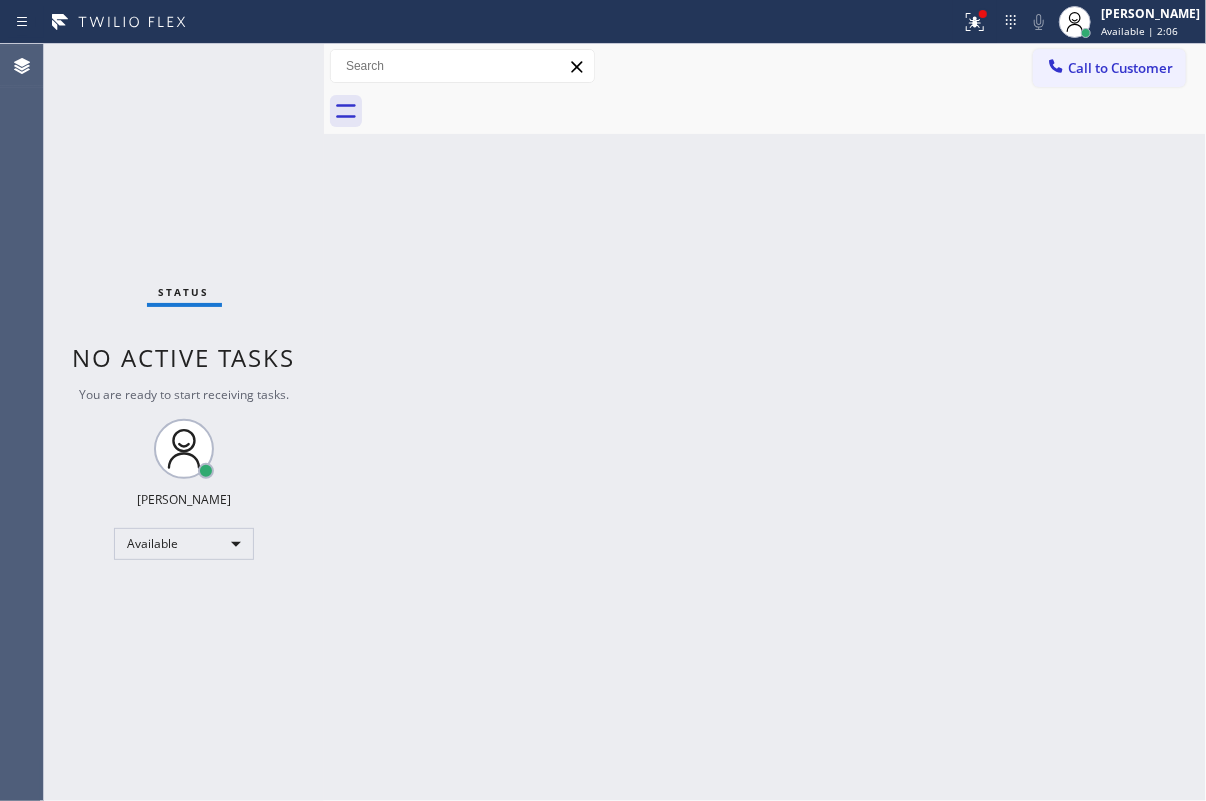click on "Back to Dashboard Change Sender ID Customers Technicians Select a contact Outbound call Technician Search Technician Your caller id phone number Your caller id phone number Call Technician info Name   Phone none Address none Change Sender ID HVAC [PHONE_NUMBER] 5 Star Appliance [PHONE_NUMBER] Appliance Repair [PHONE_NUMBER] Plumbing [PHONE_NUMBER] Air Duct Cleaning [PHONE_NUMBER]  Electricians [PHONE_NUMBER] Cancel Change Check personal SMS Reset Change No tabs Call to Customer Outbound call Location Next Door Appliance Repair [GEOGRAPHIC_DATA] Your caller id phone number [PHONE_NUMBER] Customer number Call Outbound call Technician Search Technician Your caller id phone number Your caller id phone number Call" at bounding box center [765, 422] 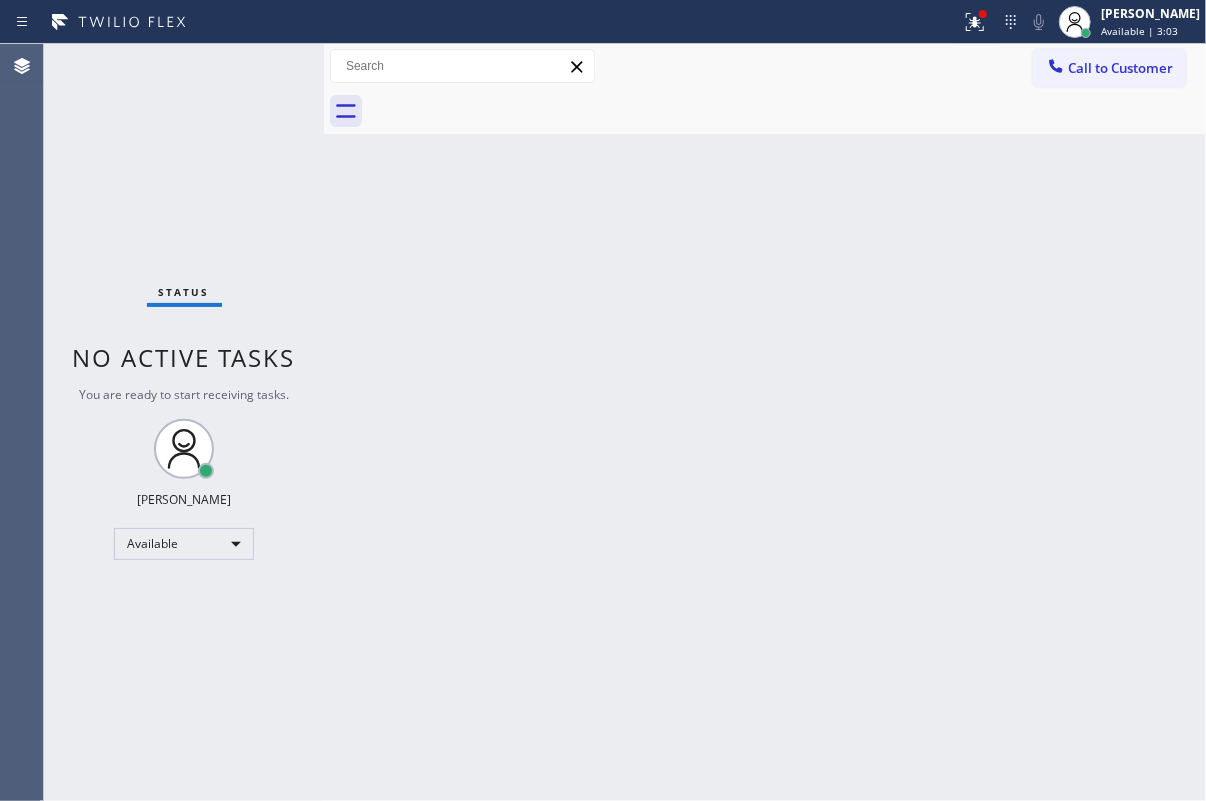 click on "Back to Dashboard Change Sender ID Customers Technicians Select a contact Outbound call Technician Search Technician Your caller id phone number Your caller id phone number Call Technician info Name   Phone none Address none Change Sender ID HVAC [PHONE_NUMBER] 5 Star Appliance [PHONE_NUMBER] Appliance Repair [PHONE_NUMBER] Plumbing [PHONE_NUMBER] Air Duct Cleaning [PHONE_NUMBER]  Electricians [PHONE_NUMBER] Cancel Change Check personal SMS Reset Change No tabs Call to Customer Outbound call Location Next Door Appliance Repair [GEOGRAPHIC_DATA] Your caller id phone number [PHONE_NUMBER] Customer number Call Outbound call Technician Search Technician Your caller id phone number Your caller id phone number Call" at bounding box center (765, 422) 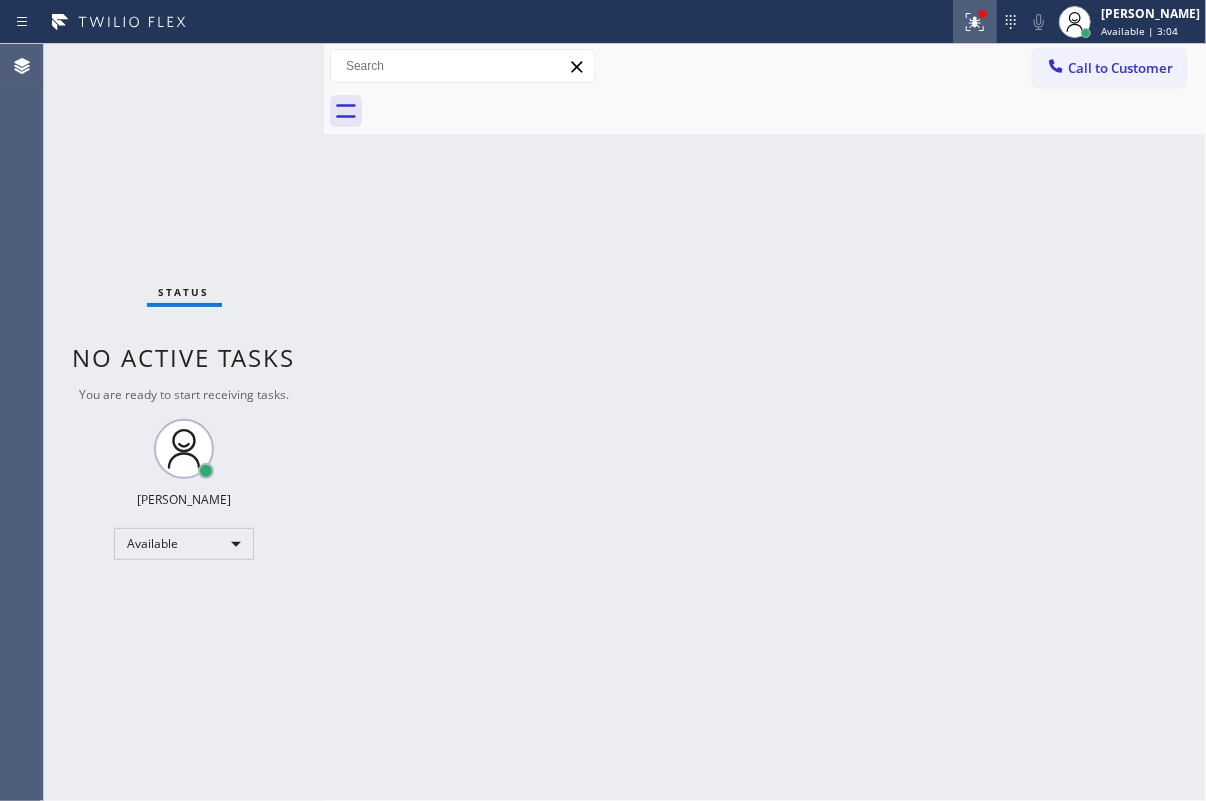 click 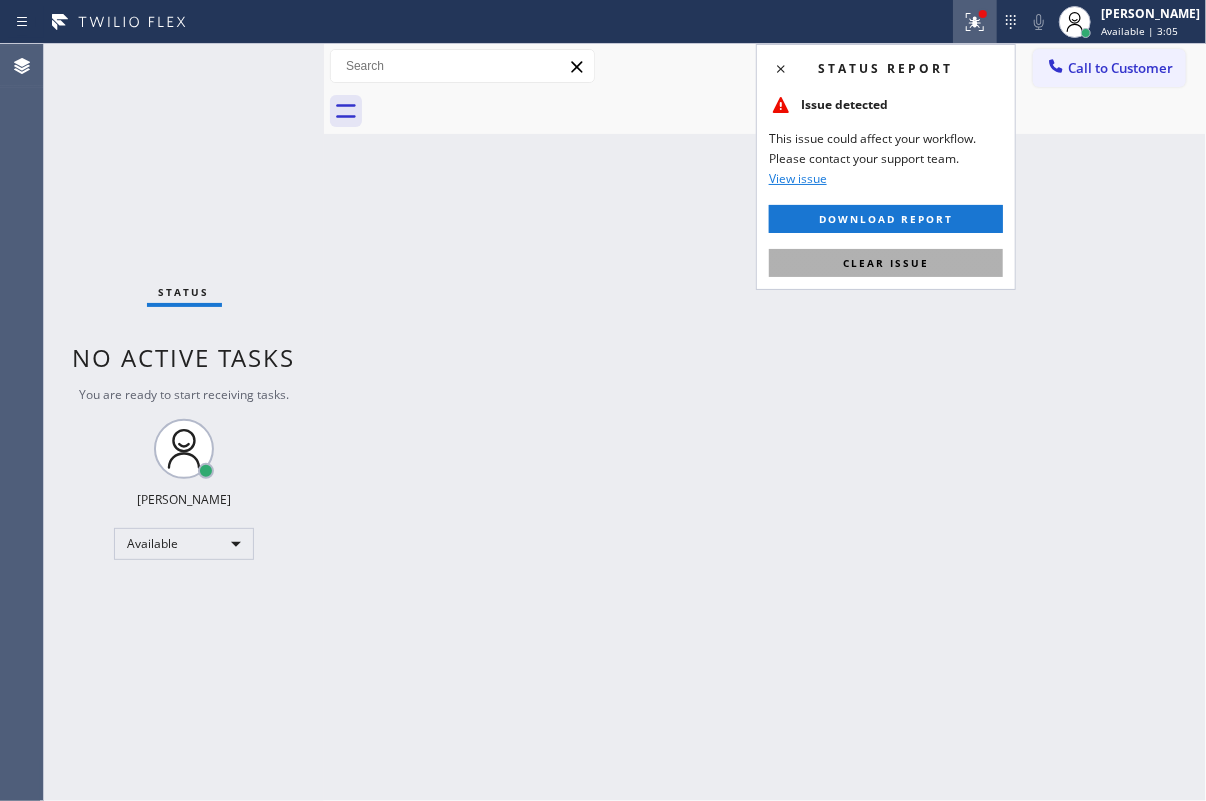 click on "Clear issue" at bounding box center [886, 263] 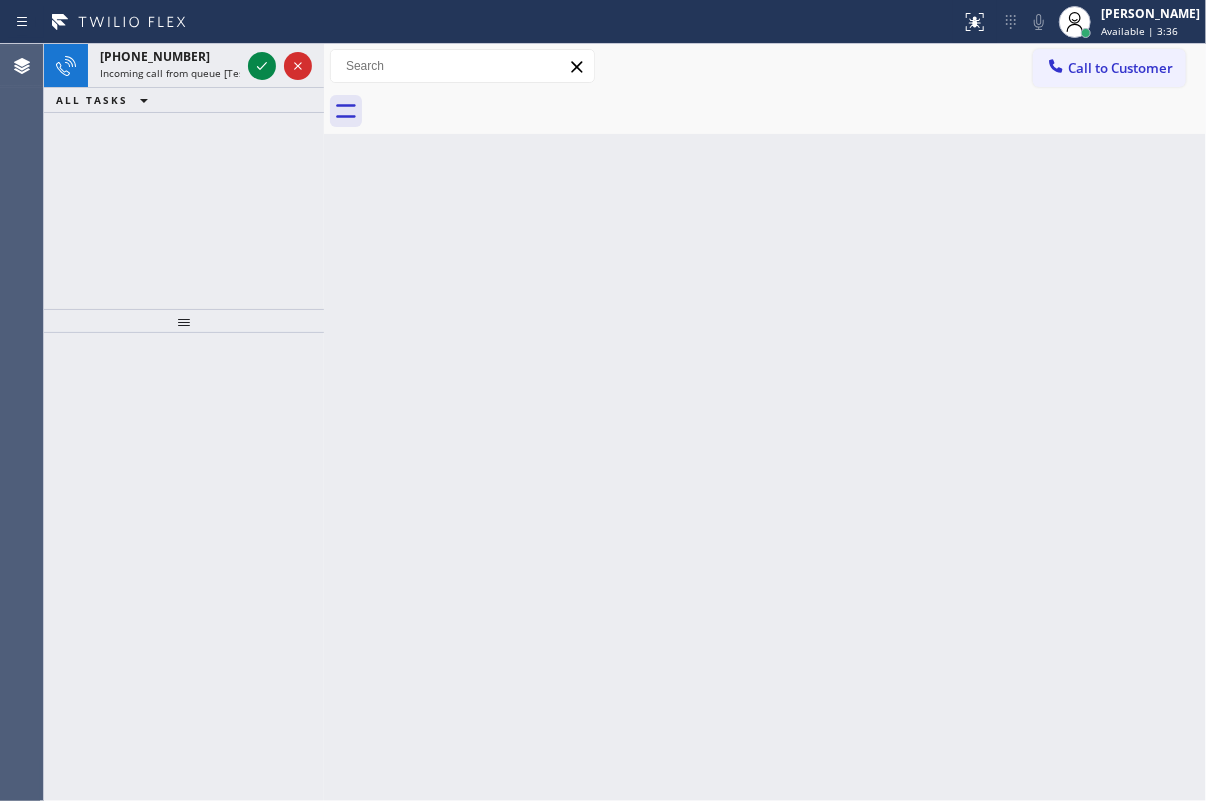 click 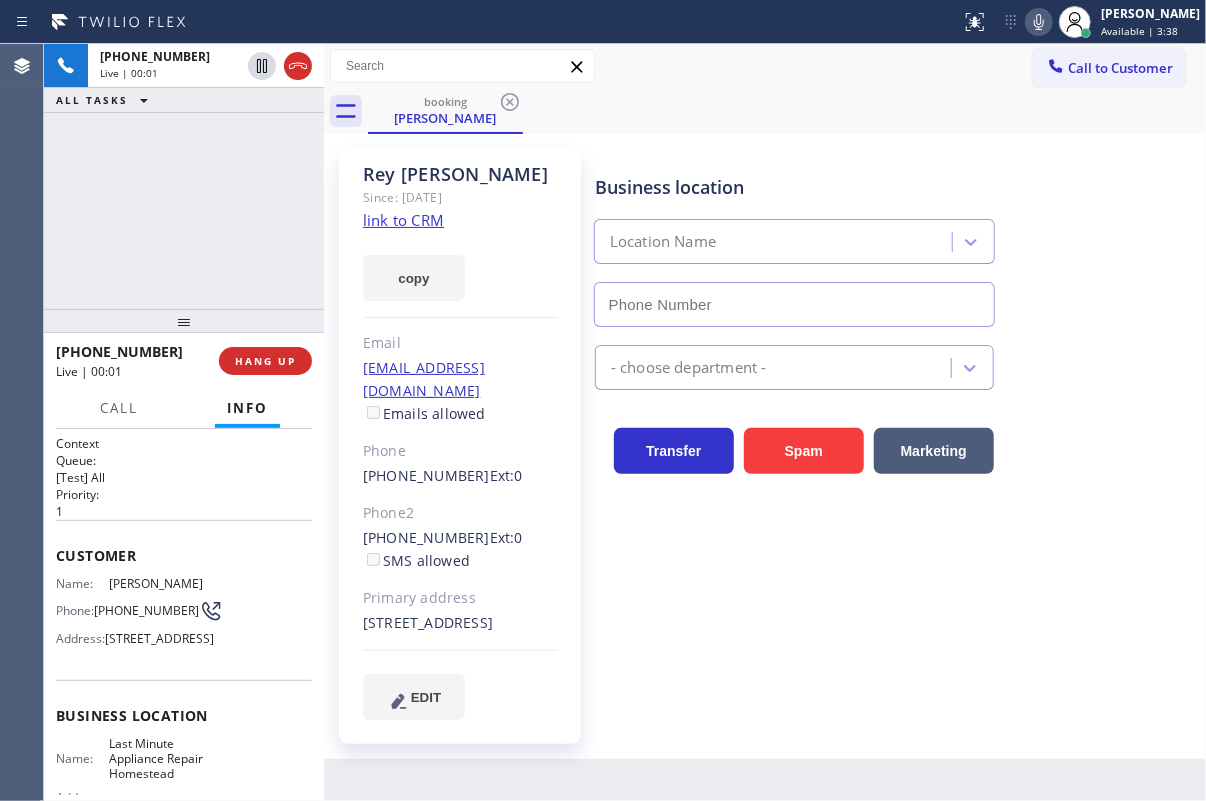 type on "[PHONE_NUMBER]" 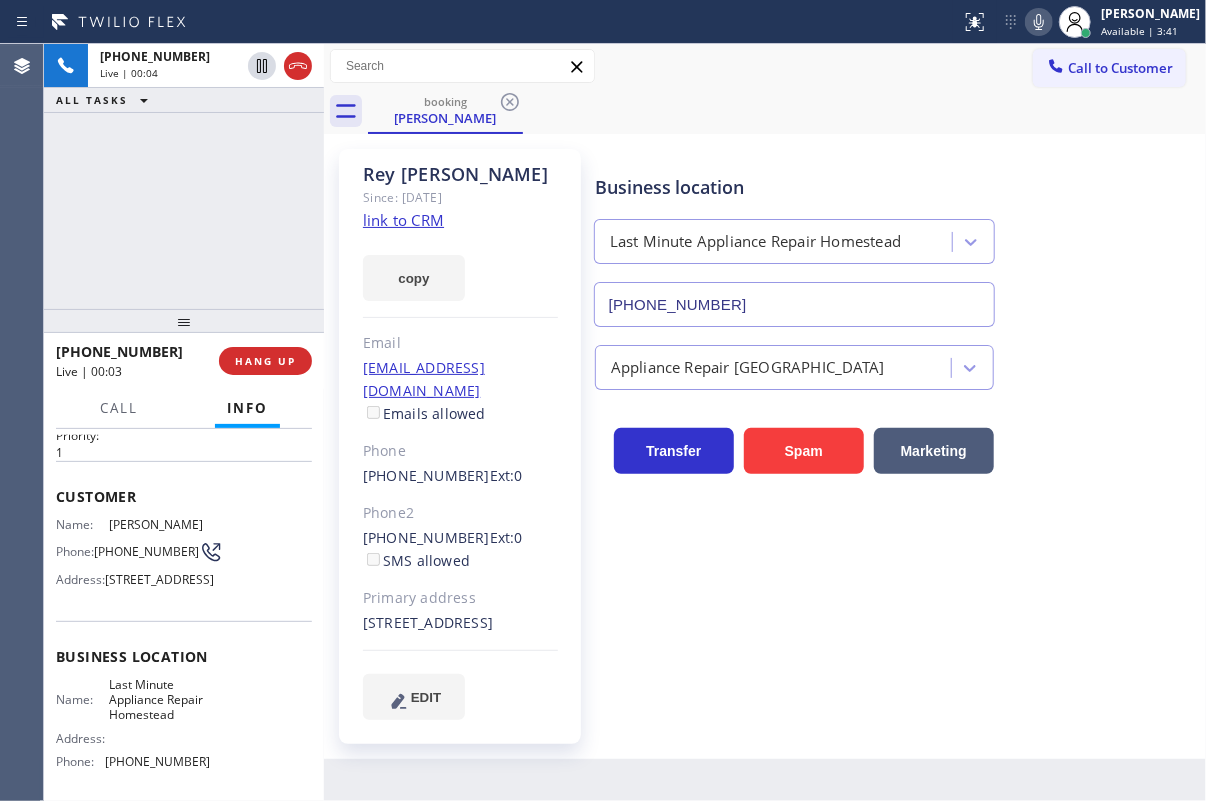 scroll, scrollTop: 90, scrollLeft: 0, axis: vertical 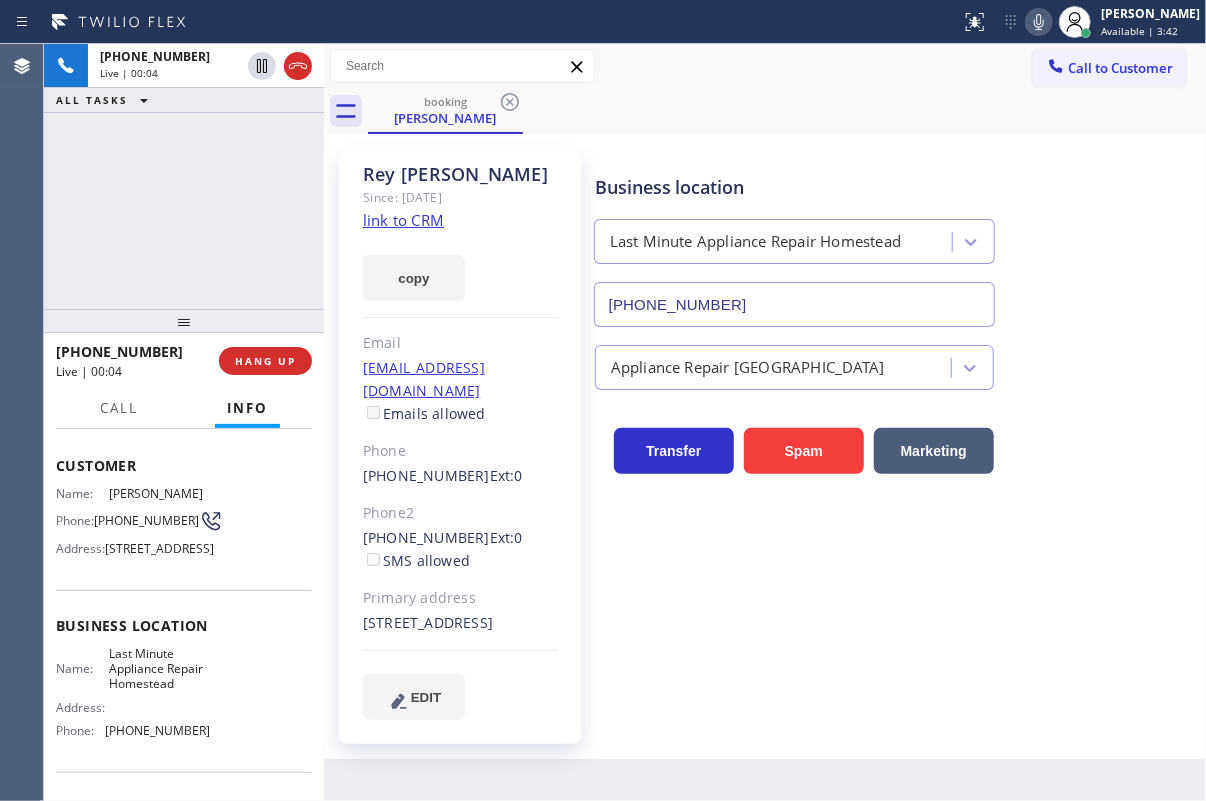 click on "Last Minute Appliance Repair Homestead" at bounding box center [159, 669] 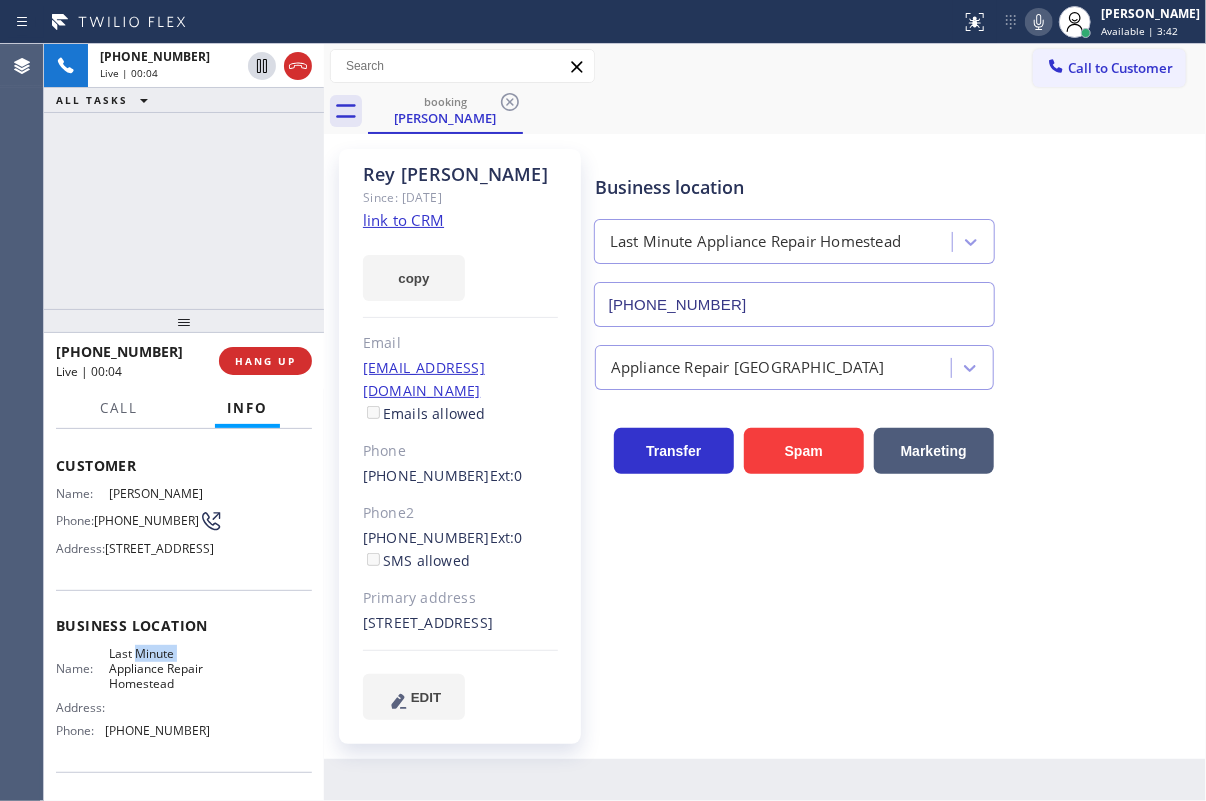 click on "Last Minute Appliance Repair Homestead" at bounding box center [159, 669] 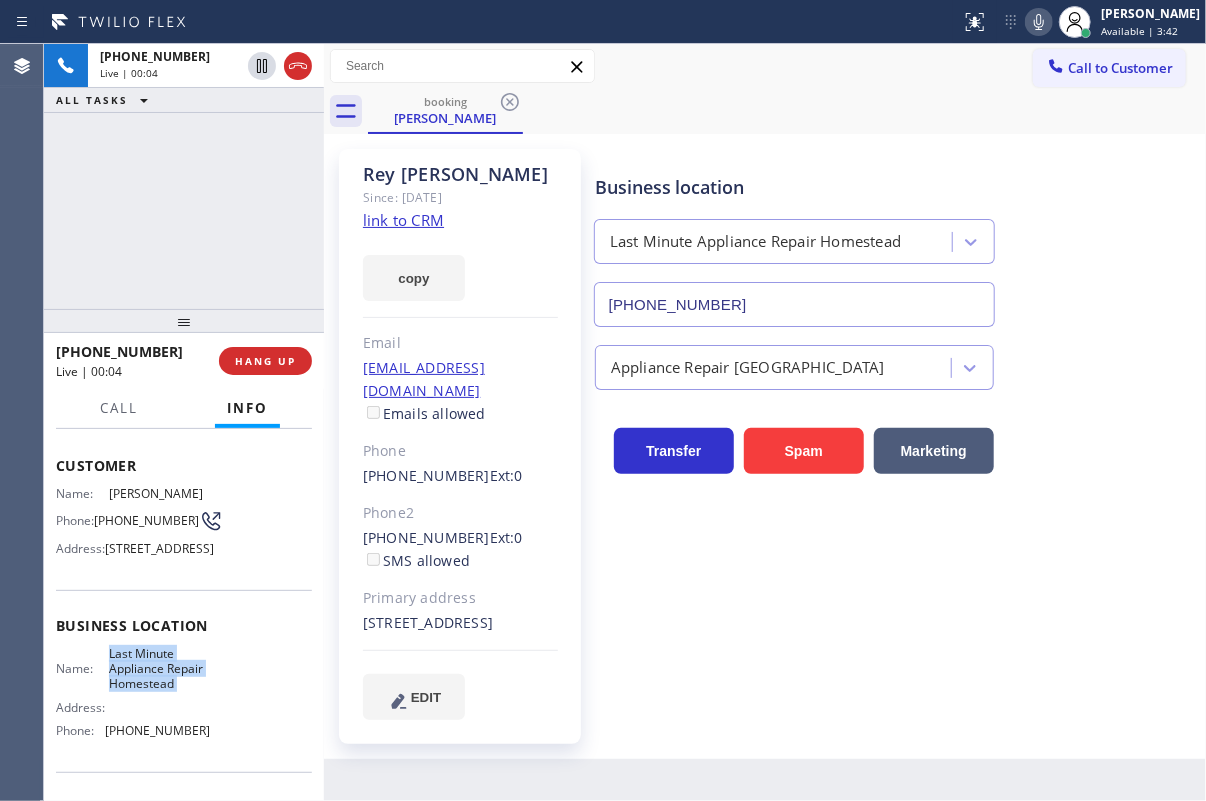 click on "Last Minute Appliance Repair Homestead" at bounding box center [159, 669] 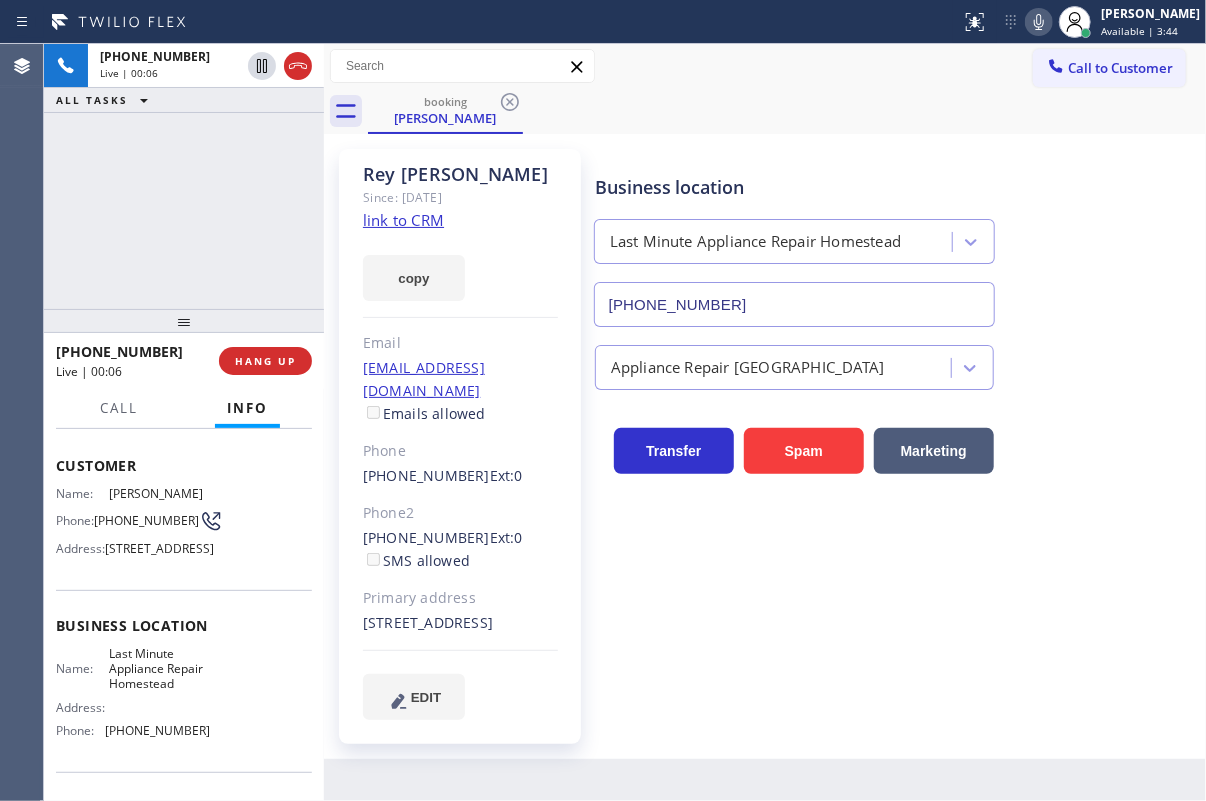 click on "[PHONE_NUMBER]" at bounding box center [794, 304] 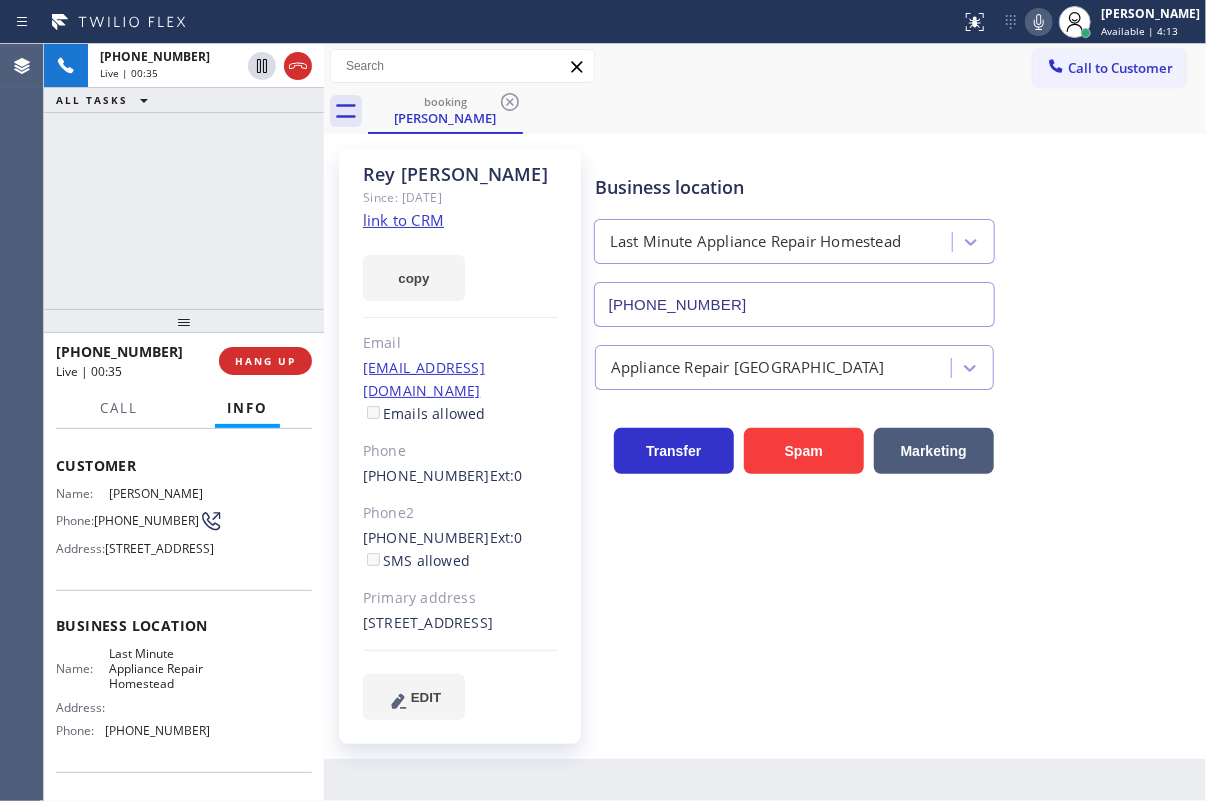 click on "link to CRM" 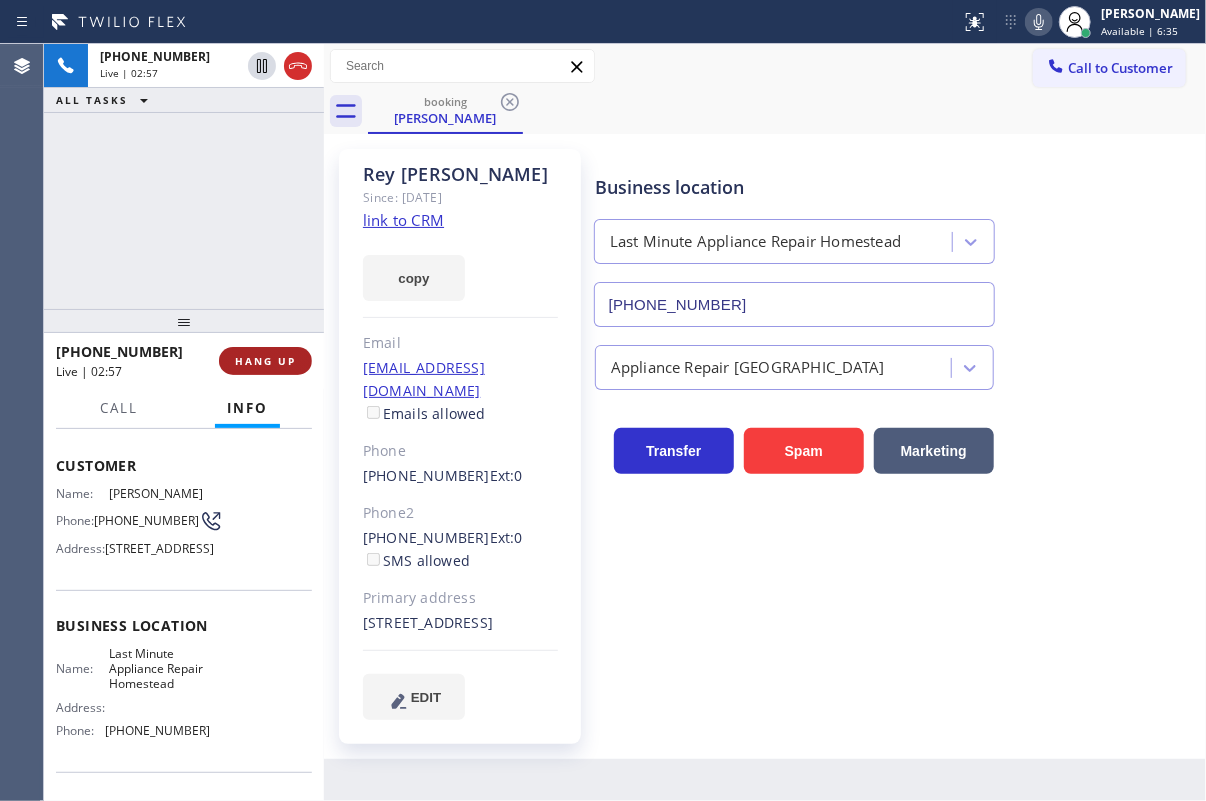 click on "HANG UP" at bounding box center (265, 361) 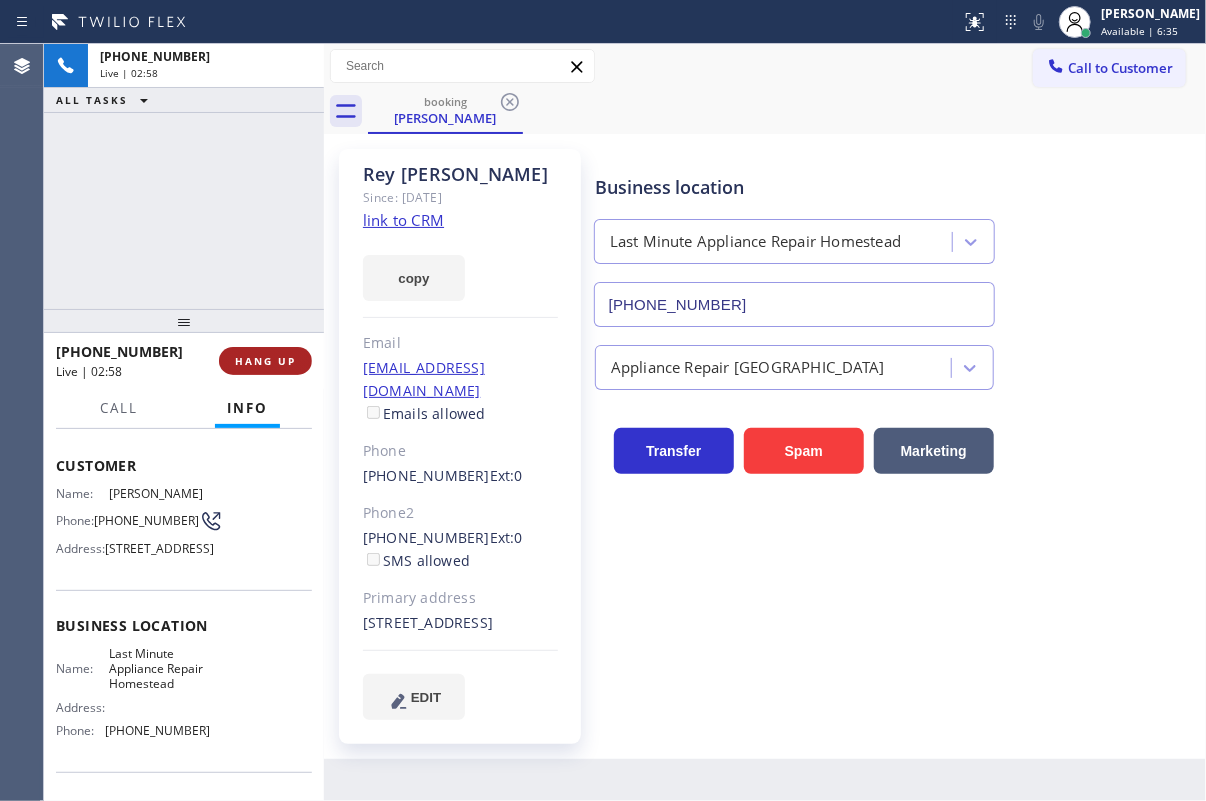 click on "HANG UP" at bounding box center [265, 361] 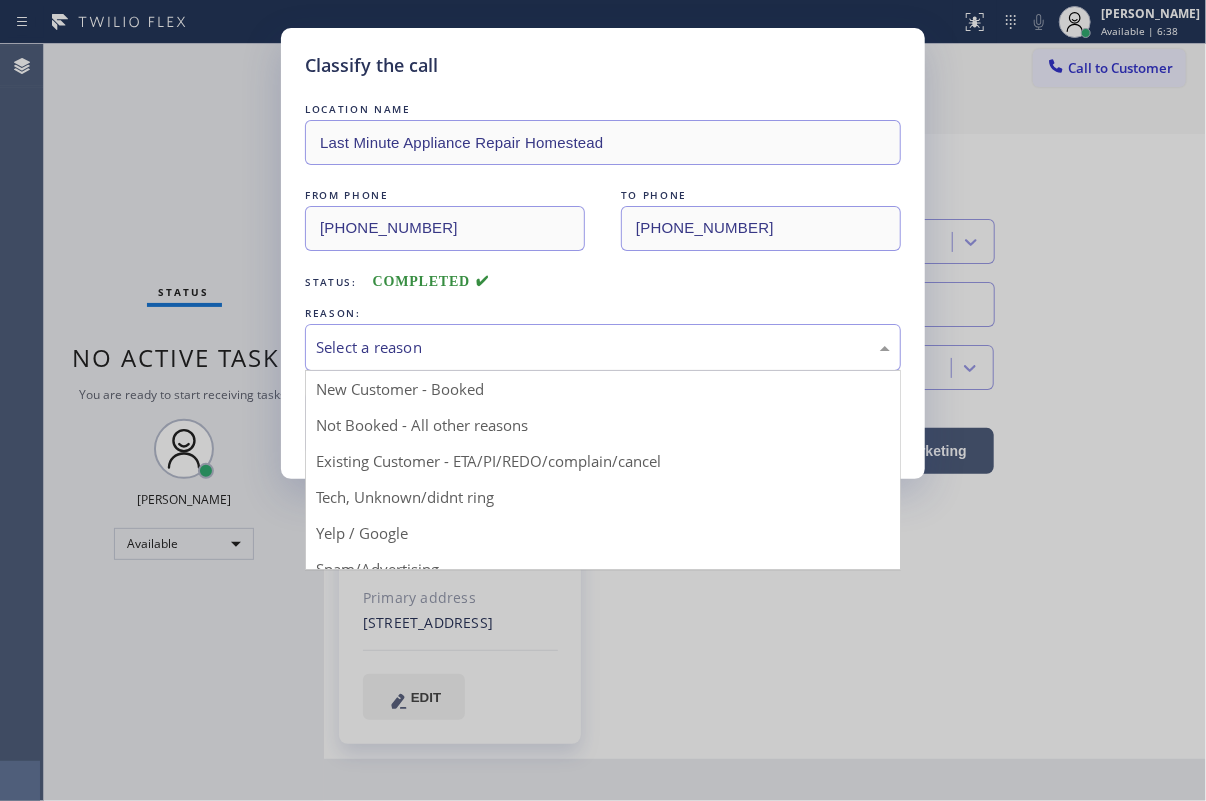 click on "Select a reason" at bounding box center [603, 347] 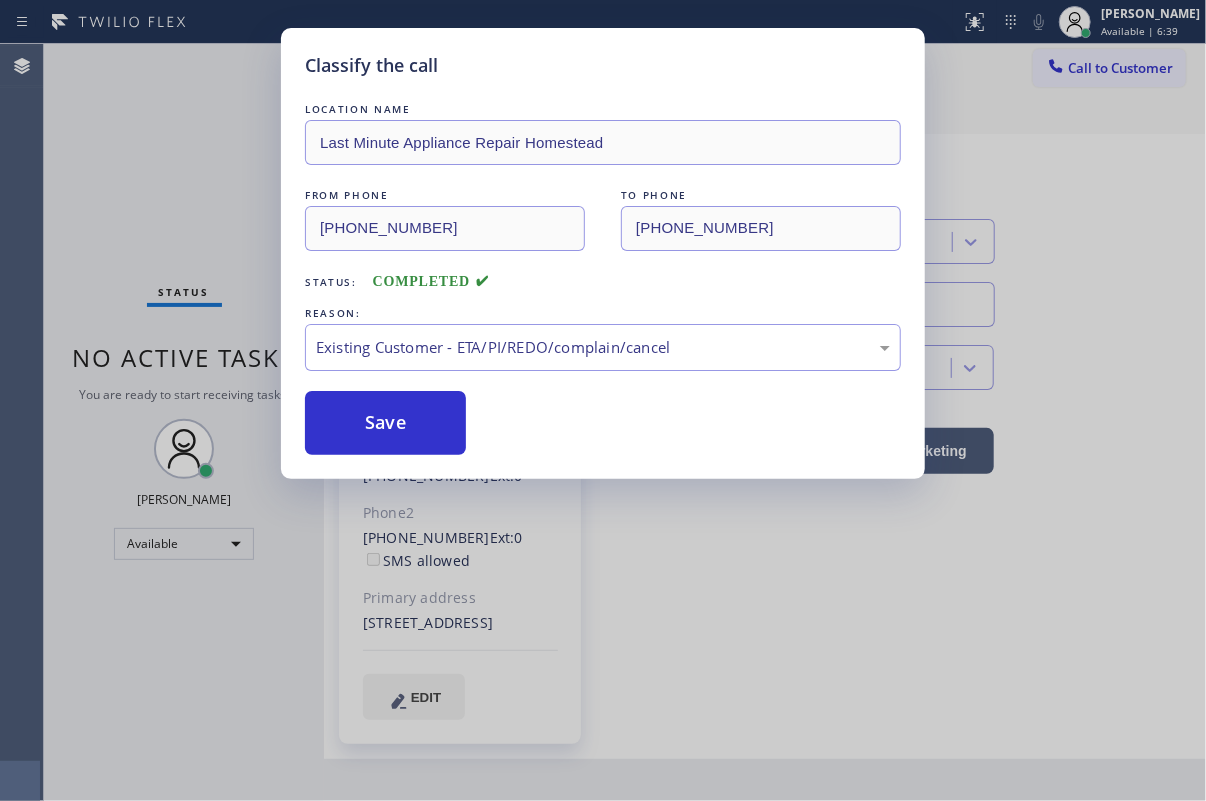 click on "Save" at bounding box center [385, 423] 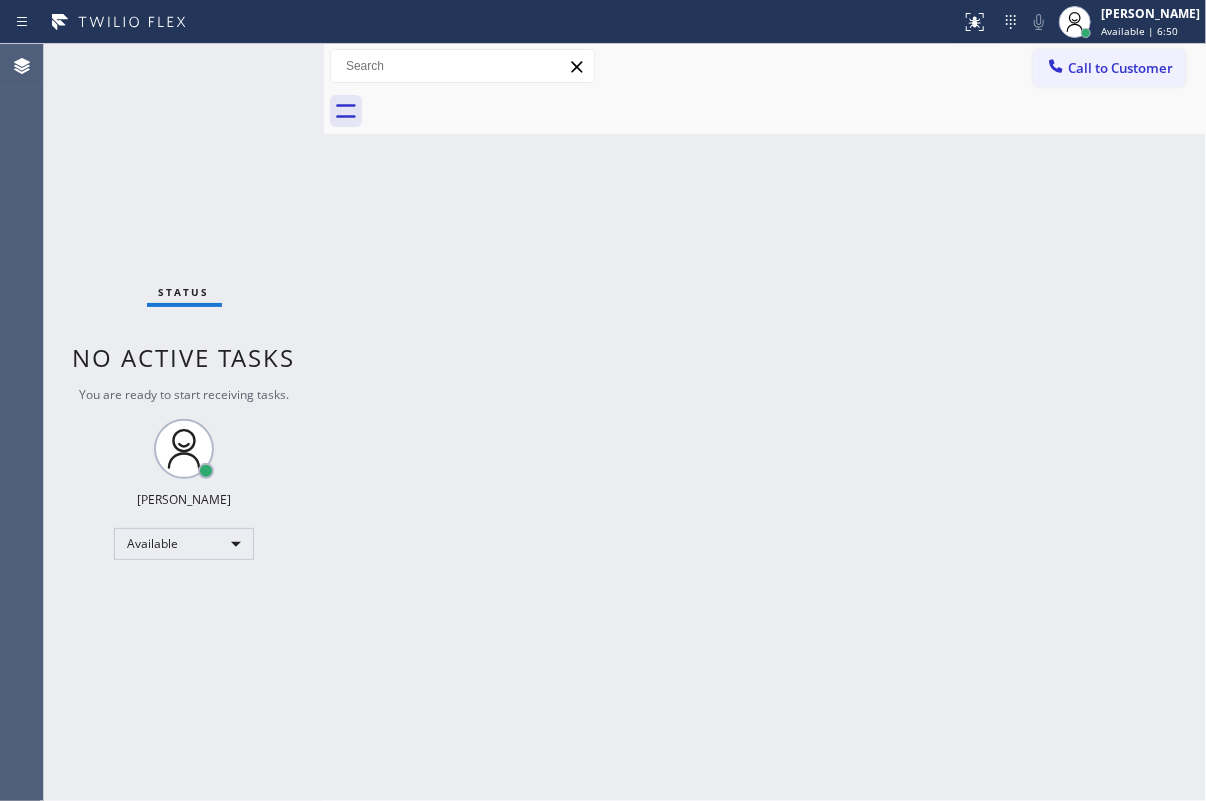 click on "Back to Dashboard Change Sender ID Customers Technicians Select a contact Outbound call Technician Search Technician Your caller id phone number Your caller id phone number Call Technician info Name   Phone none Address none Change Sender ID HVAC [PHONE_NUMBER] 5 Star Appliance [PHONE_NUMBER] Appliance Repair [PHONE_NUMBER] Plumbing [PHONE_NUMBER] Air Duct Cleaning [PHONE_NUMBER]  Electricians [PHONE_NUMBER] Cancel Change Check personal SMS Reset Change No tabs Call to Customer Outbound call Location Next Door Appliance Repair [GEOGRAPHIC_DATA] Your caller id phone number [PHONE_NUMBER] Customer number Call Outbound call Technician Search Technician Your caller id phone number Your caller id phone number Call" at bounding box center (765, 422) 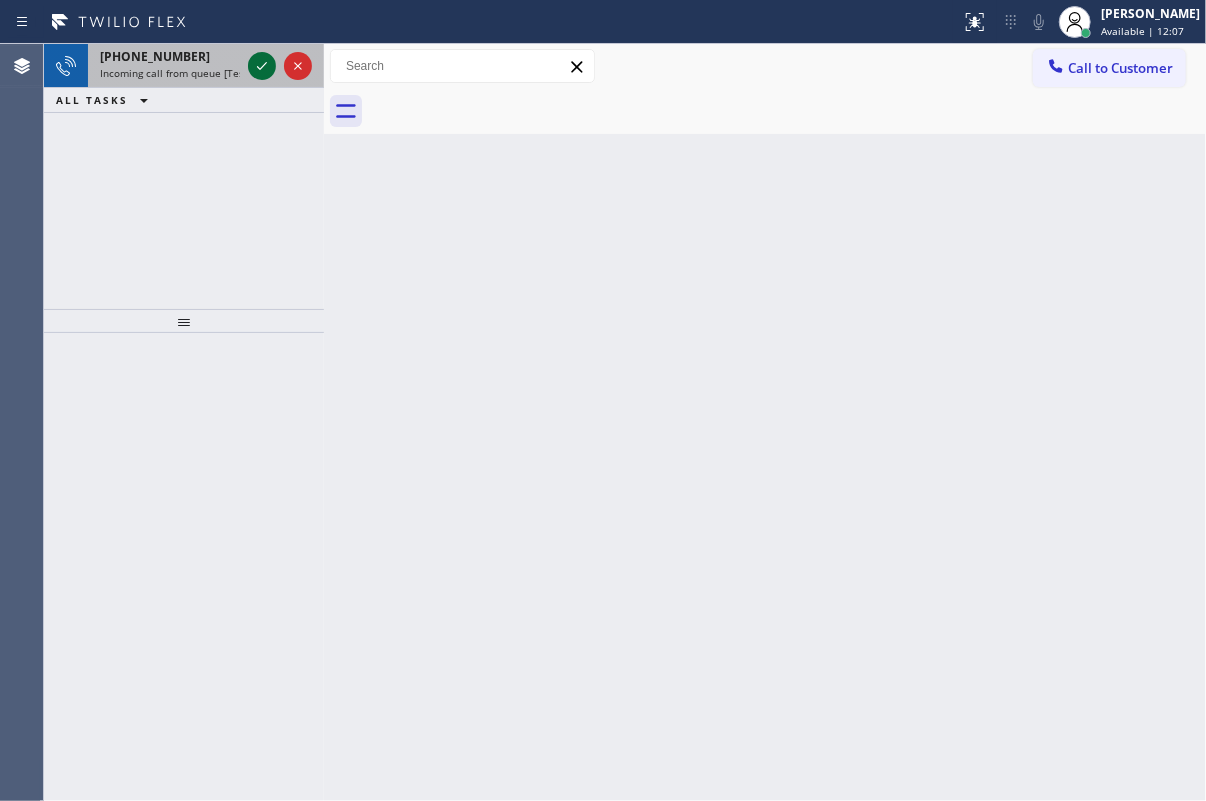 click 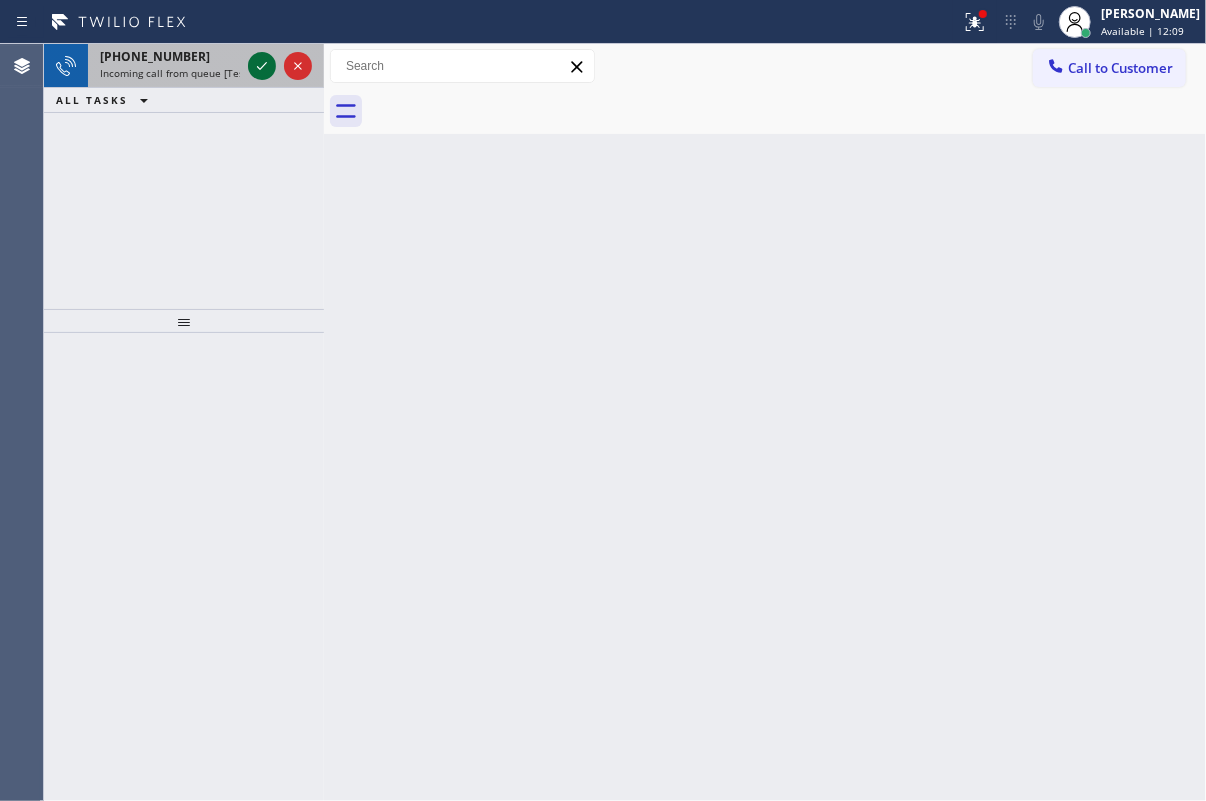 click 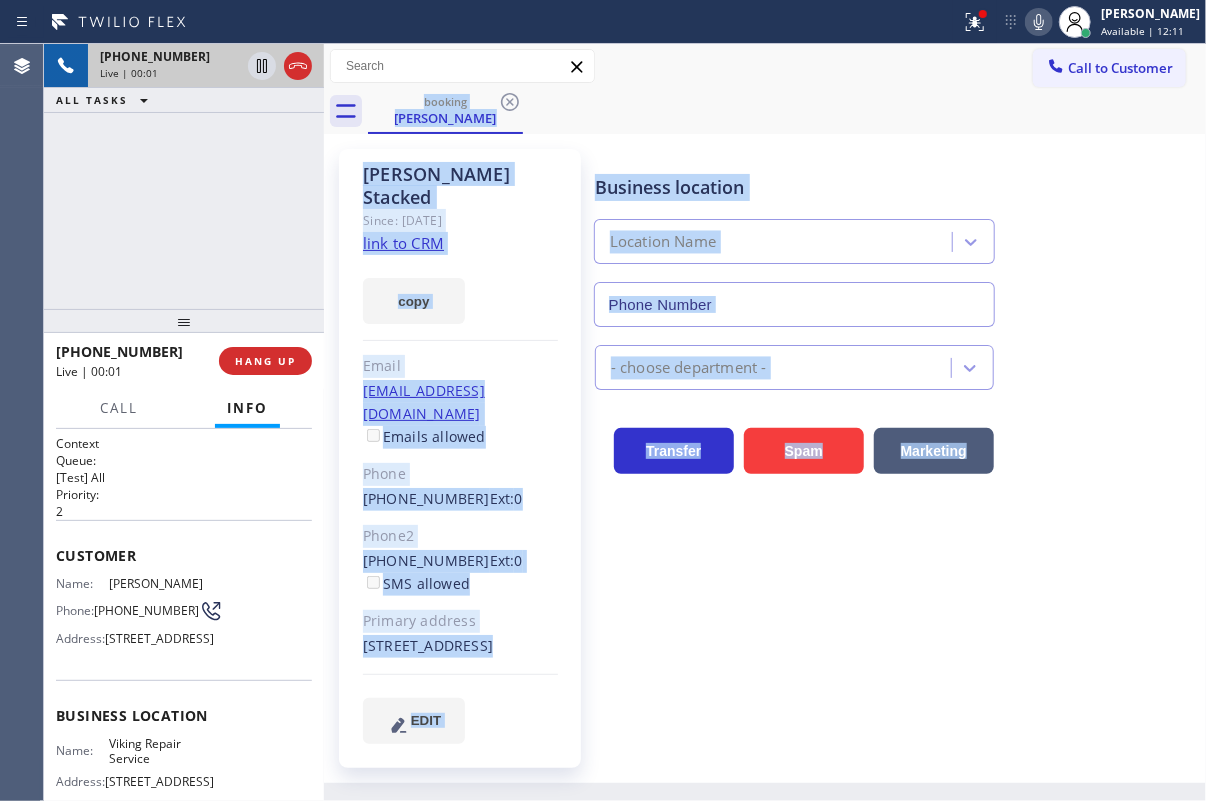type on "[PHONE_NUMBER]" 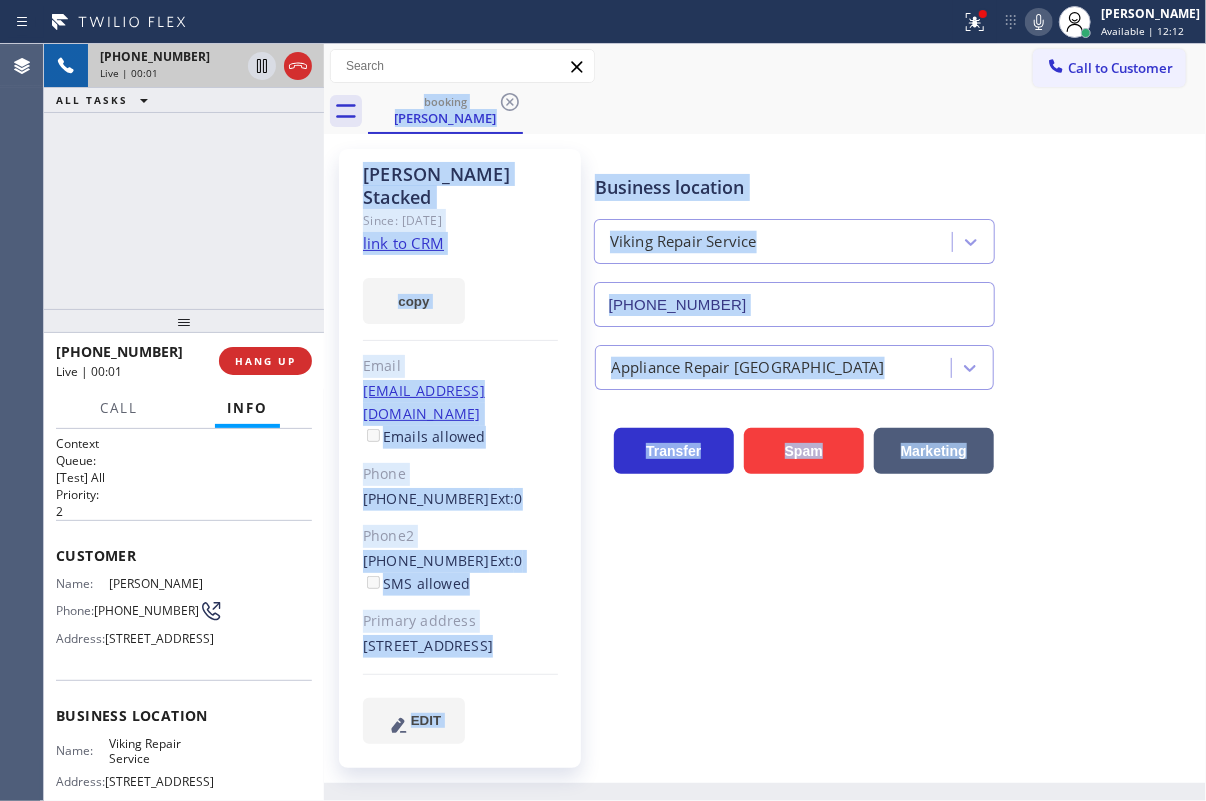 click on "Business location Viking Repair  Service [PHONE_NUMBER] Appliance Repair High End Transfer Spam Marketing" at bounding box center (896, 446) 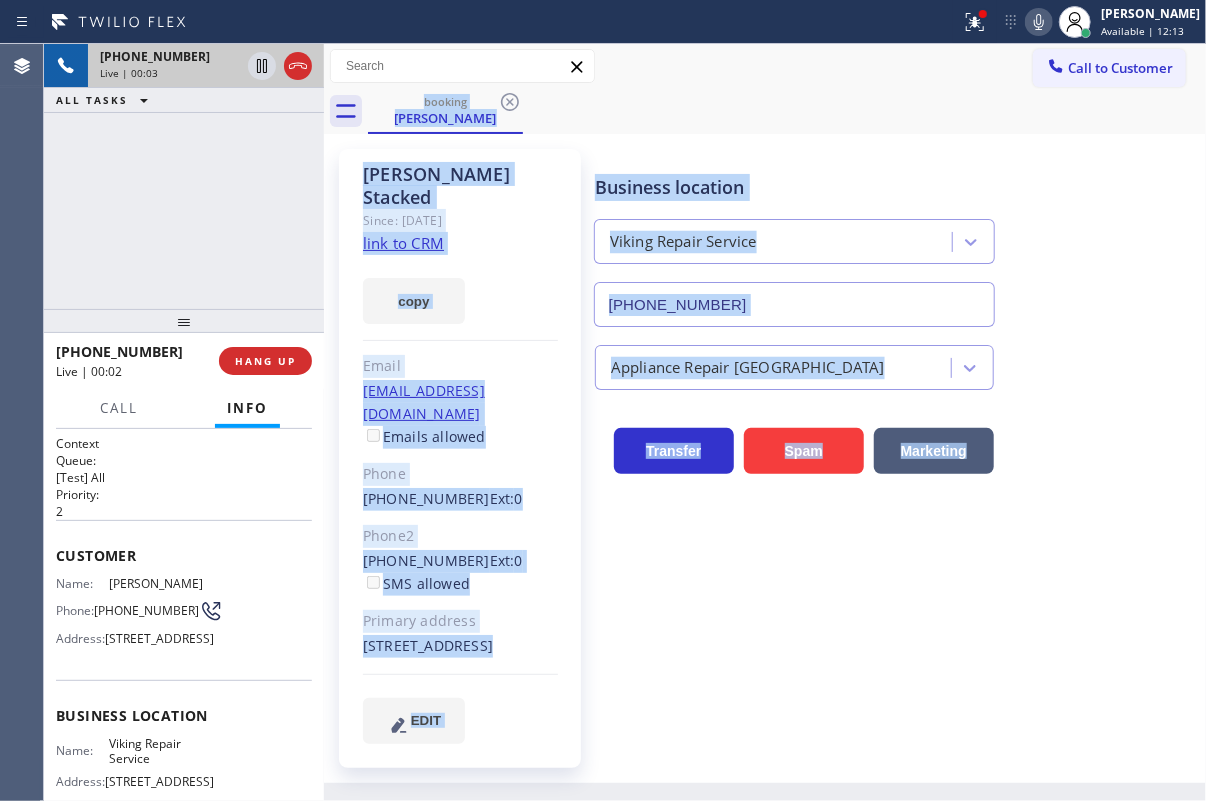 click on "link to CRM" 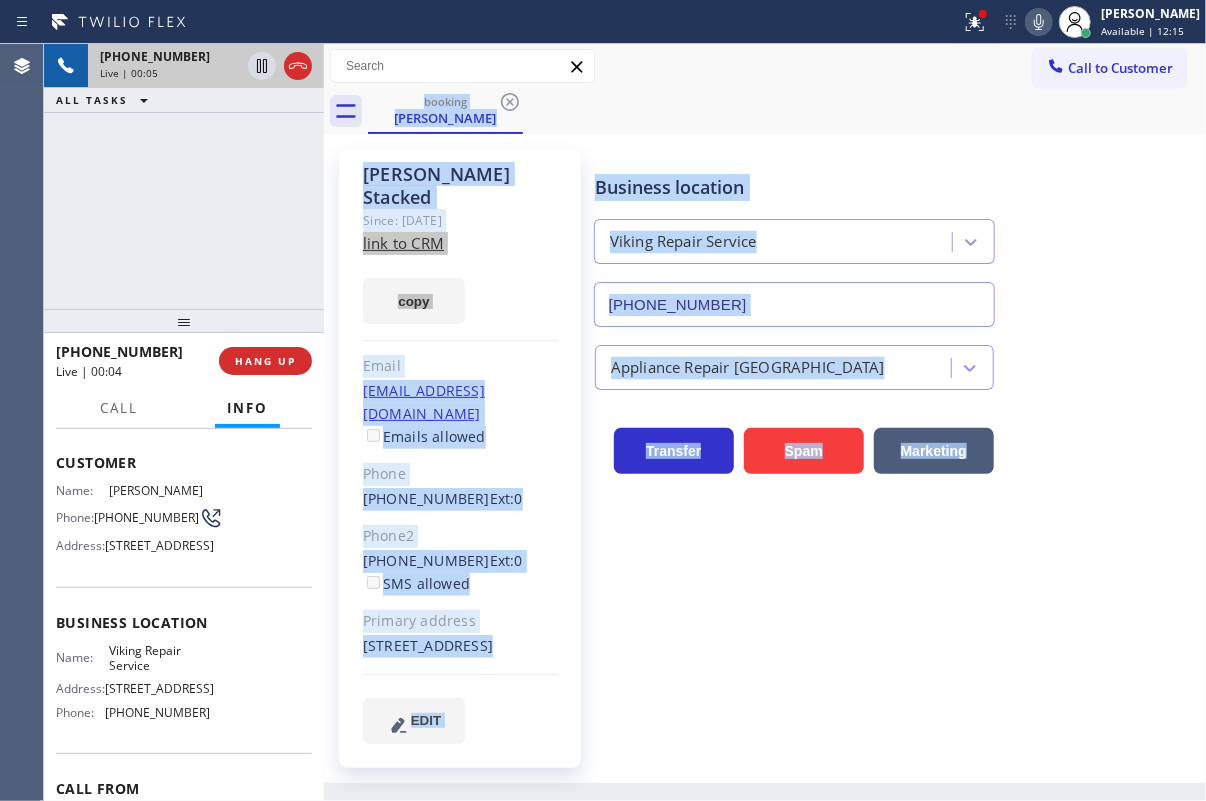 scroll, scrollTop: 181, scrollLeft: 0, axis: vertical 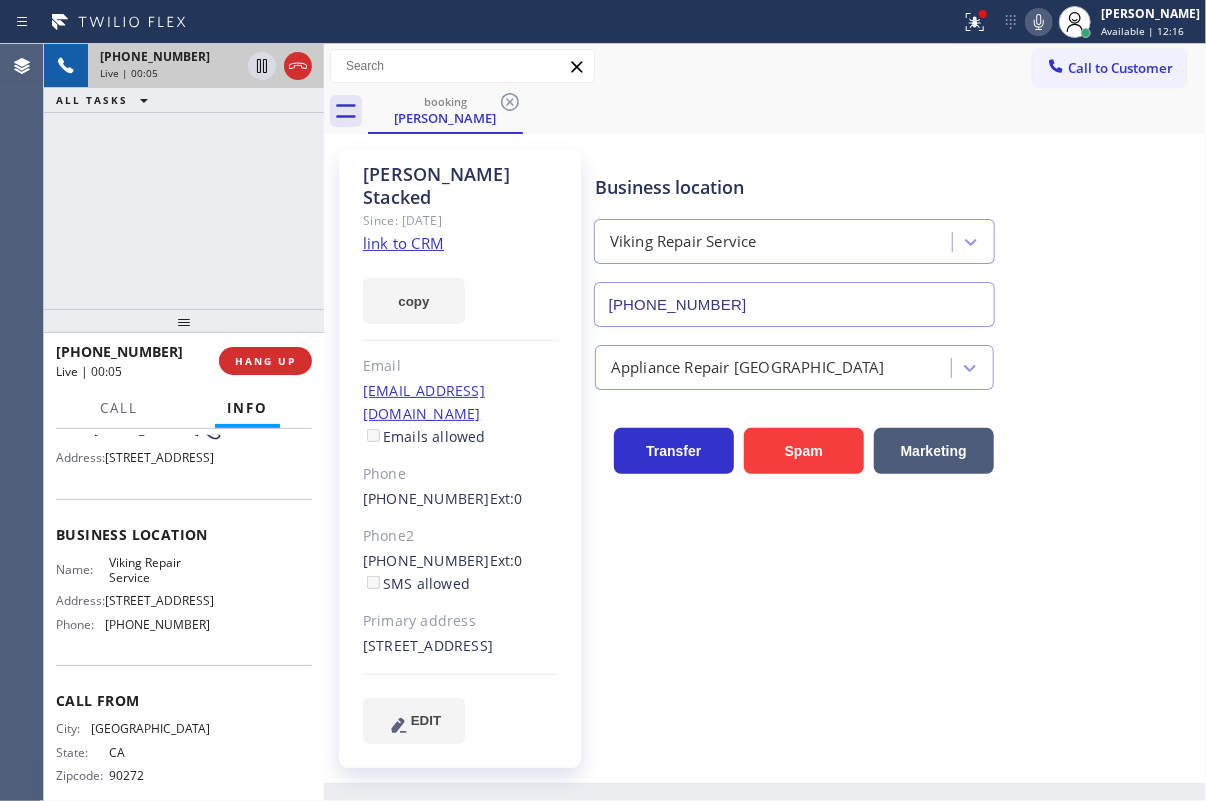 click on "Viking Repair  Service" at bounding box center (159, 570) 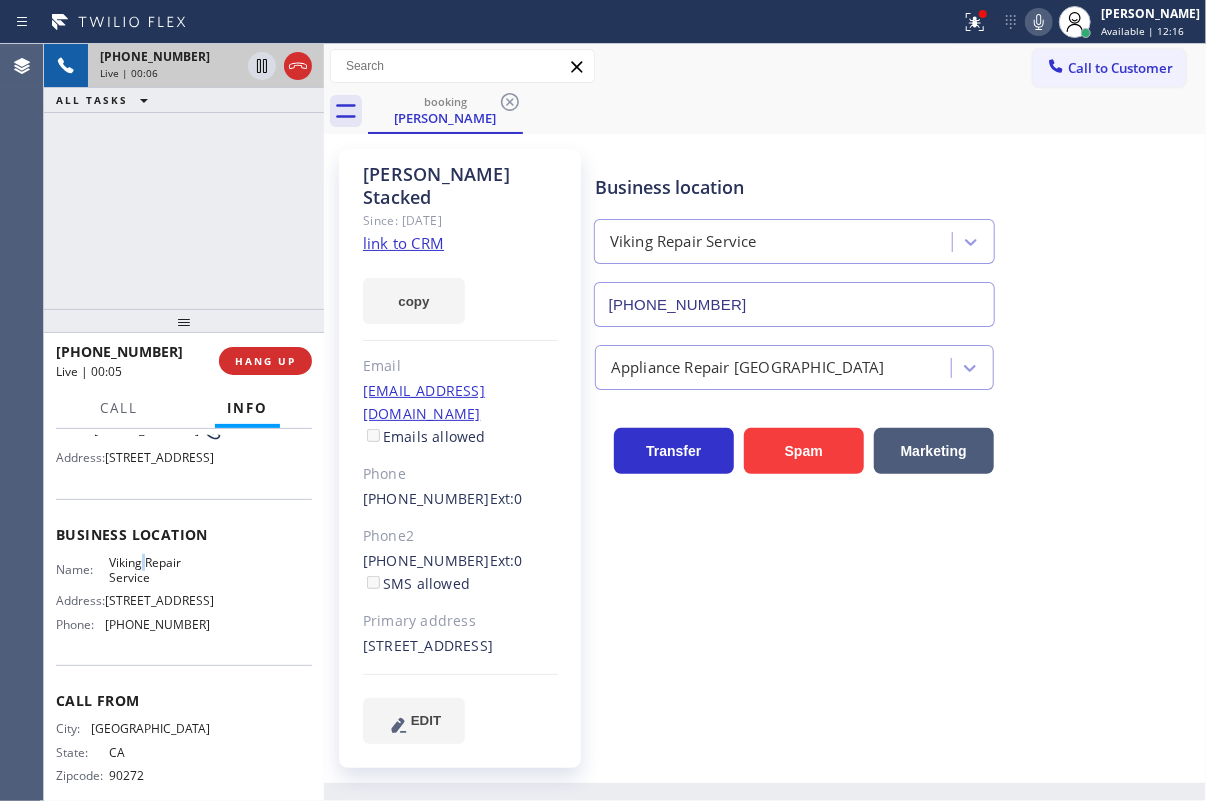 click on "Viking Repair  Service" at bounding box center [159, 570] 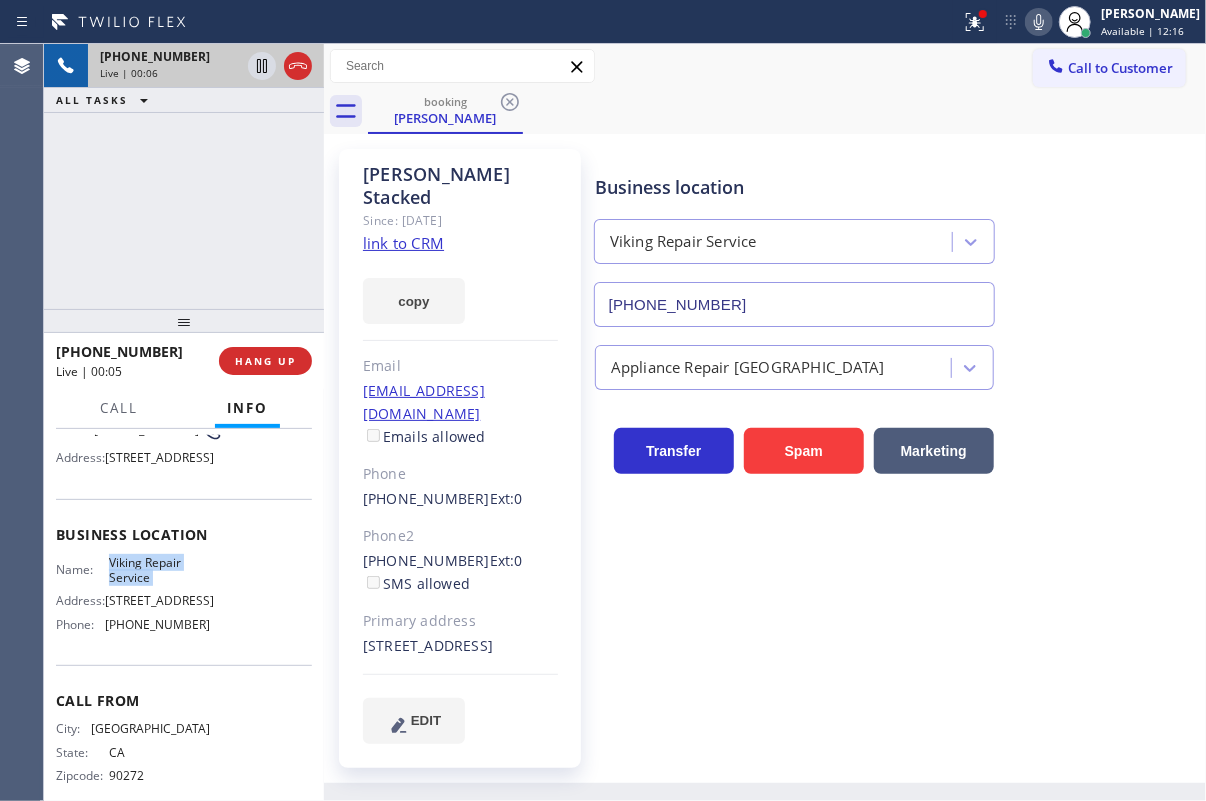 click on "Viking Repair  Service" at bounding box center [159, 570] 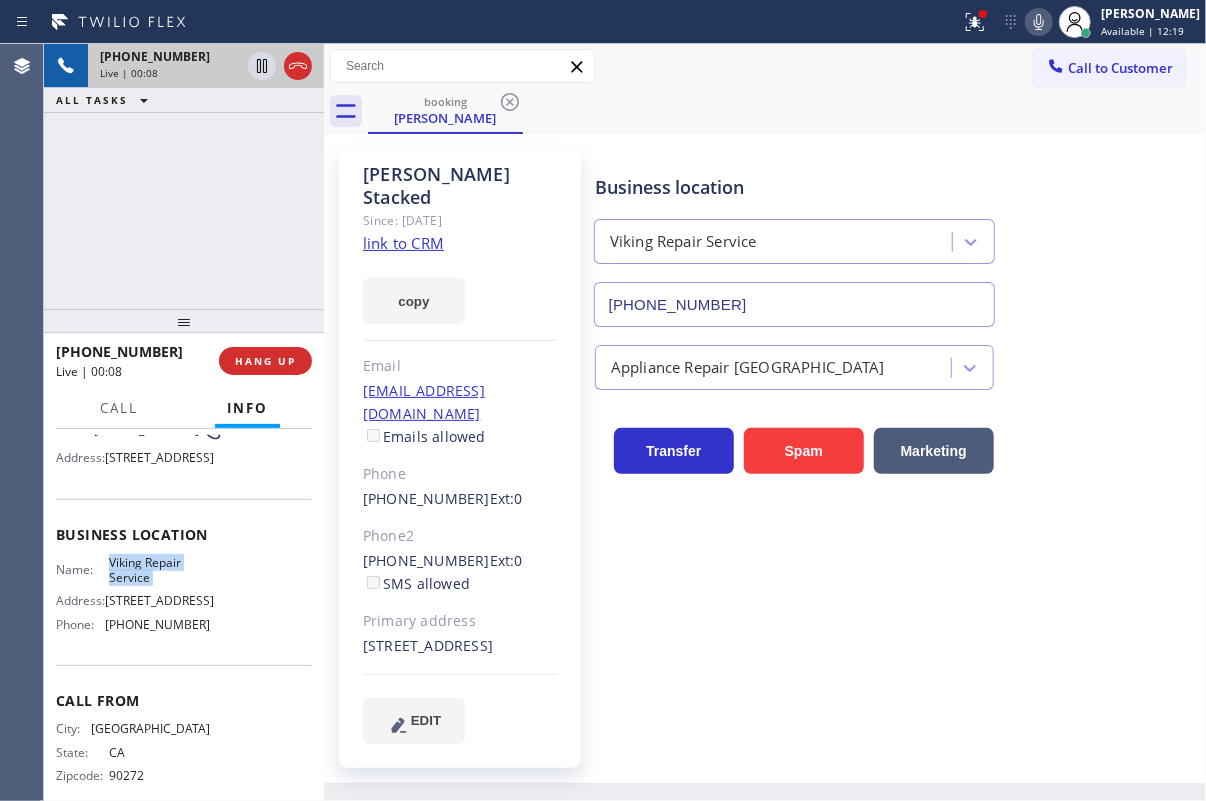 click on "[PHONE_NUMBER]" at bounding box center [794, 304] 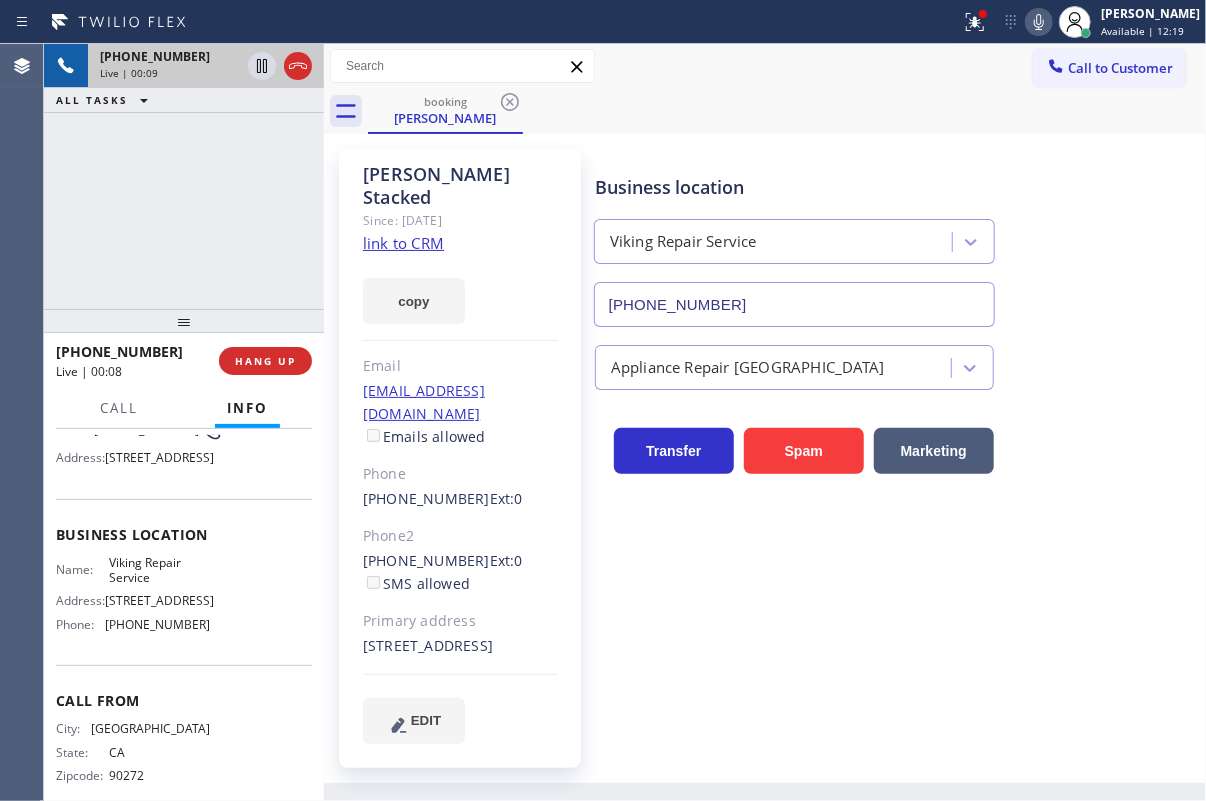 click on "[PHONE_NUMBER]" at bounding box center [794, 304] 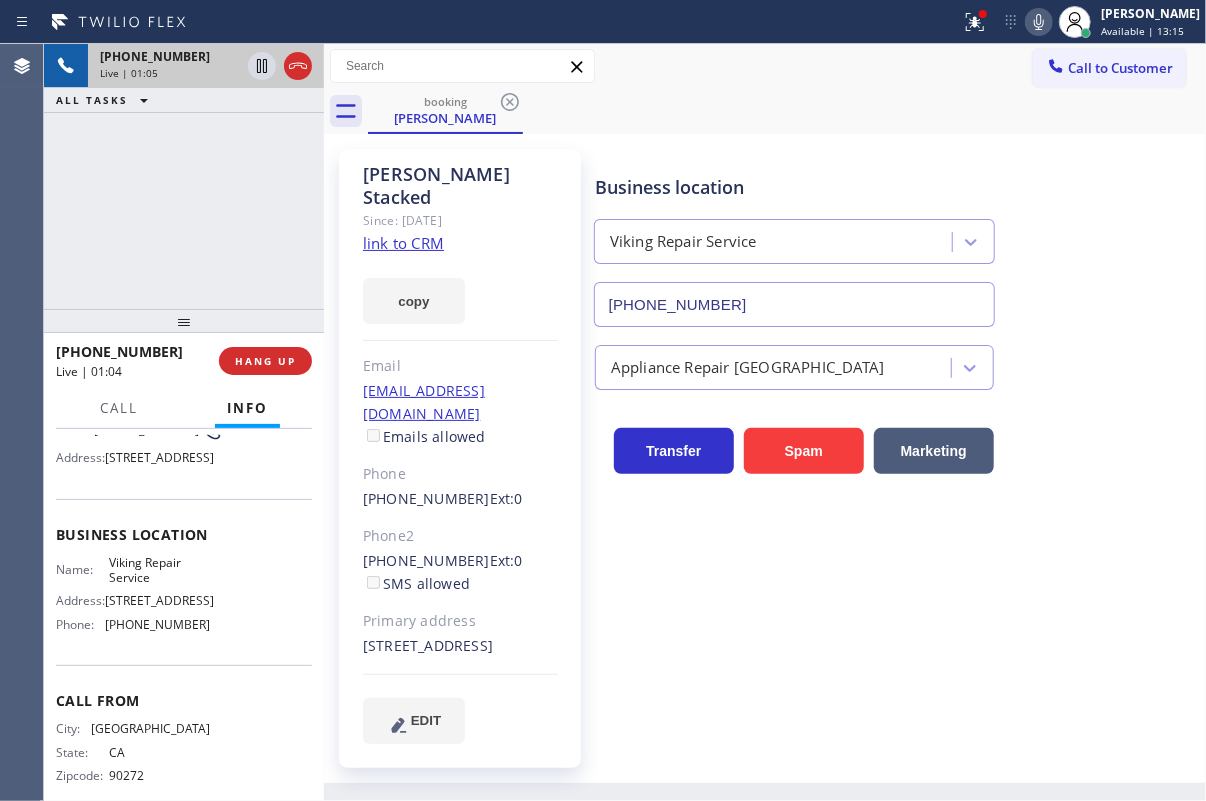 scroll, scrollTop: 0, scrollLeft: 0, axis: both 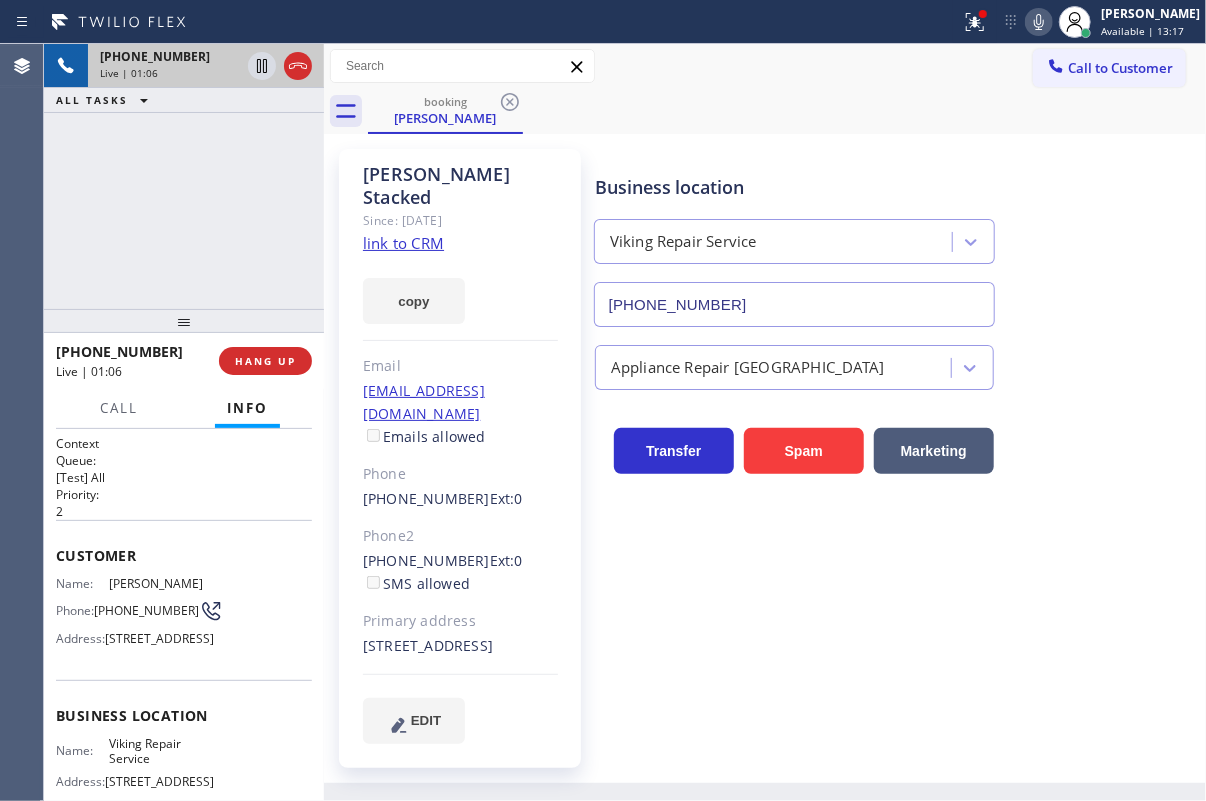 click on "[PHONE_NUMBER]" at bounding box center (146, 610) 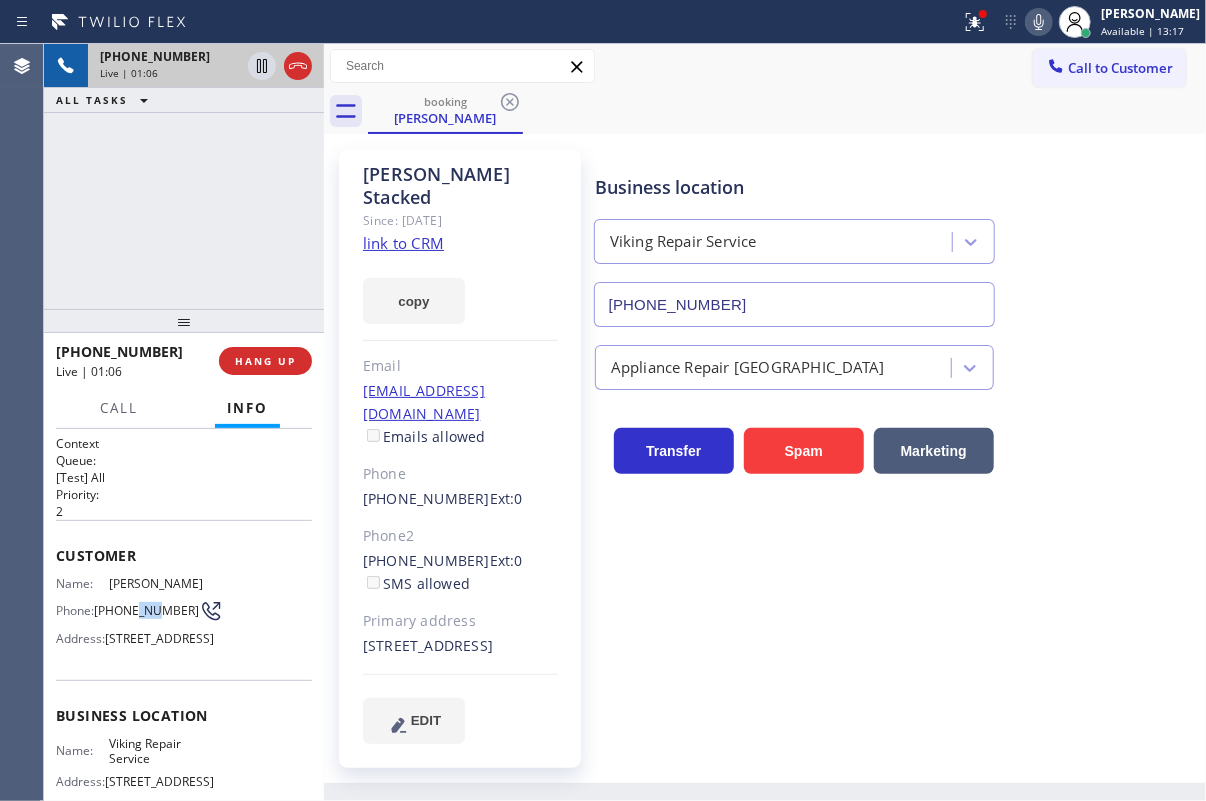 click on "[PHONE_NUMBER]" at bounding box center (146, 610) 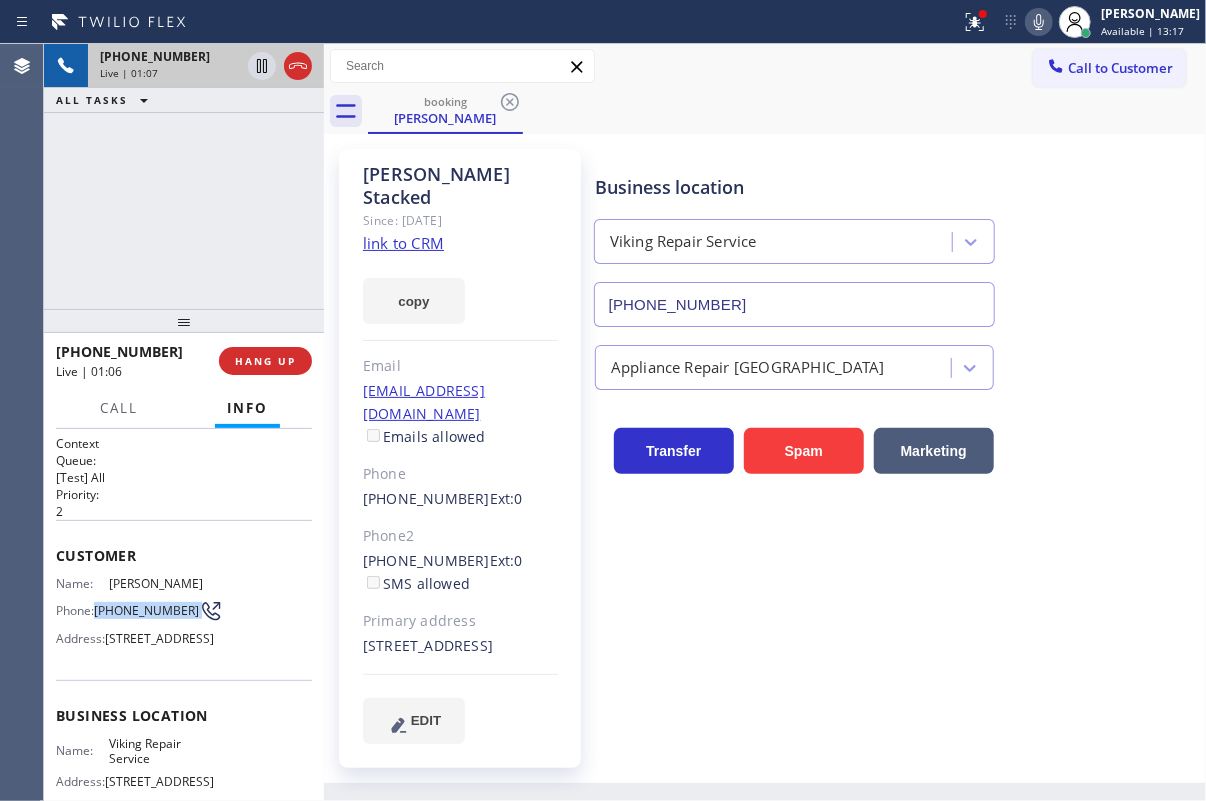 click on "[PHONE_NUMBER]" at bounding box center [146, 610] 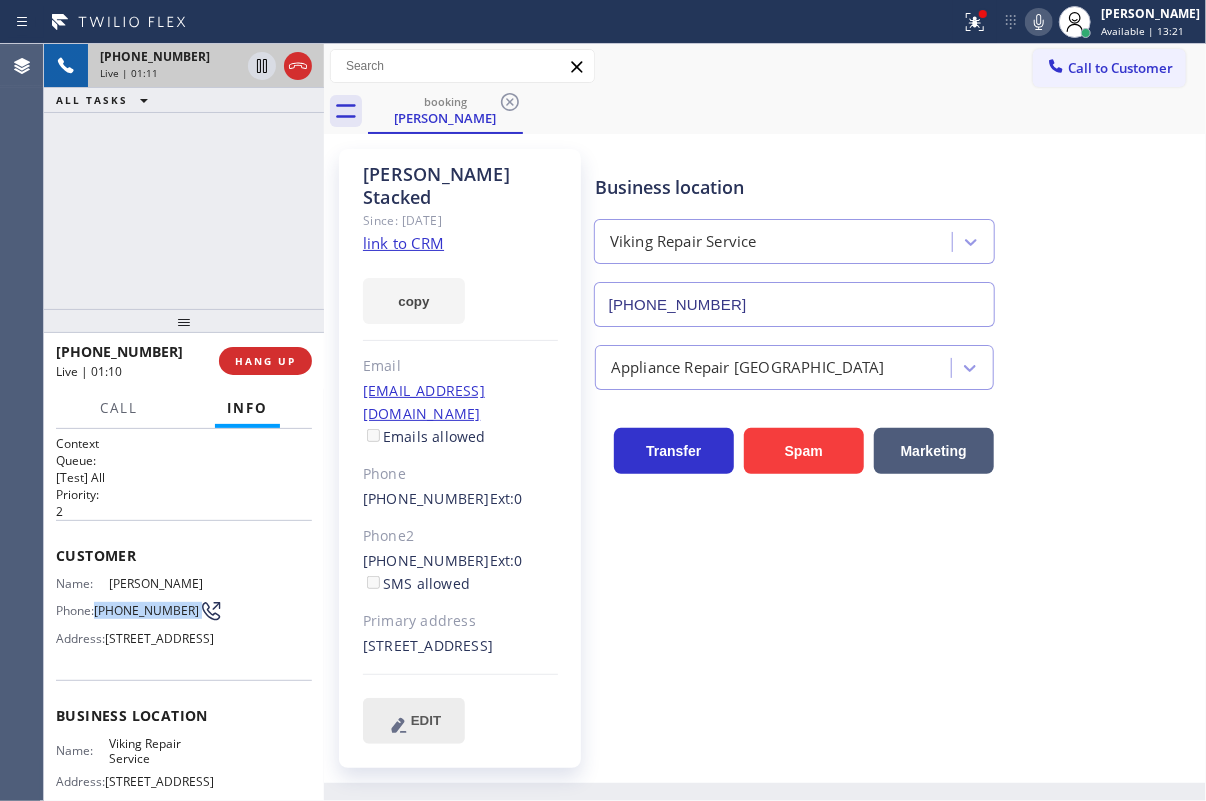 click on "EDIT" at bounding box center [426, 720] 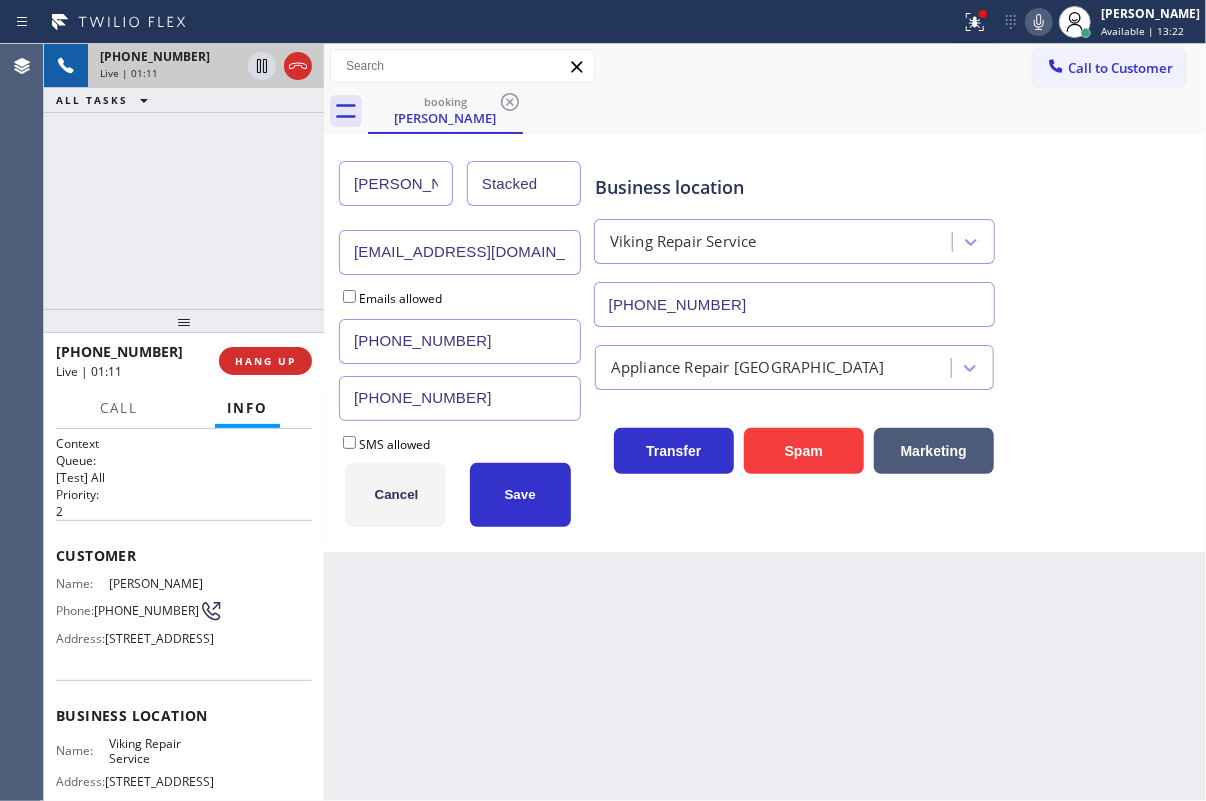 click on "Stacked" at bounding box center [524, 183] 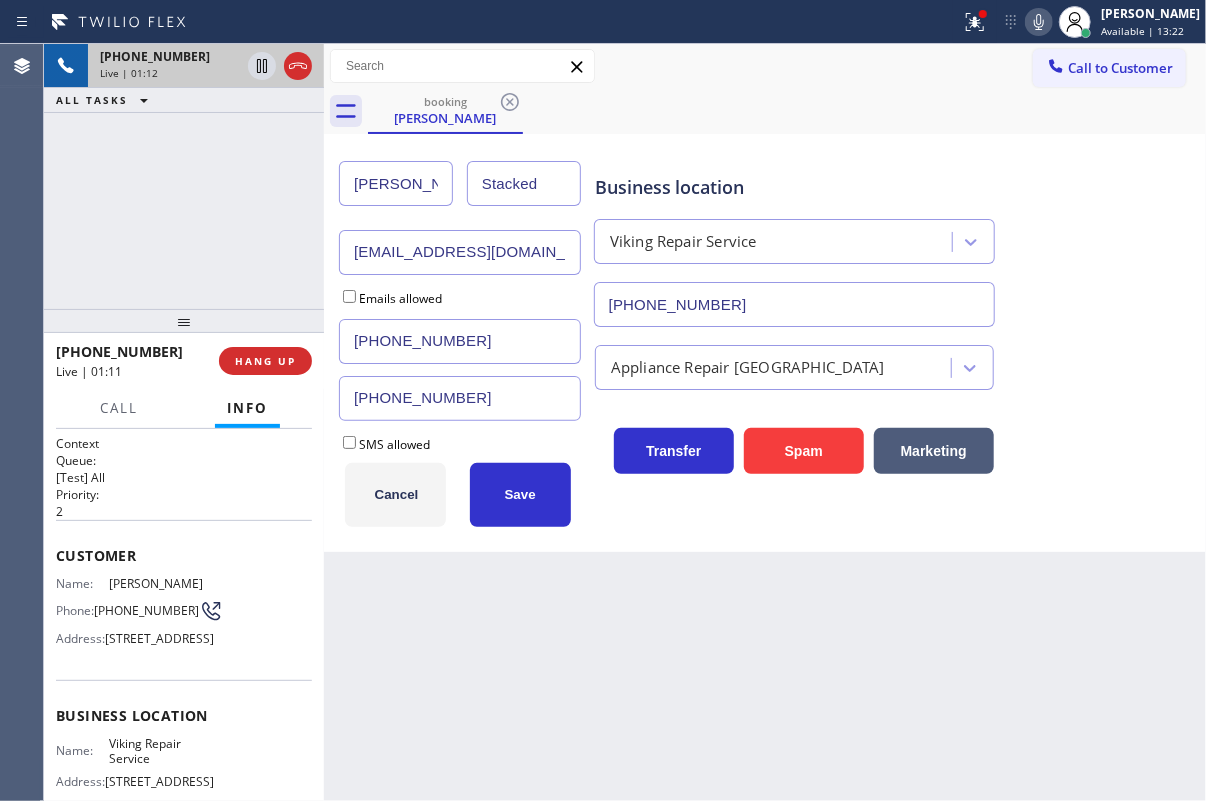 click on "Stacked" at bounding box center [524, 183] 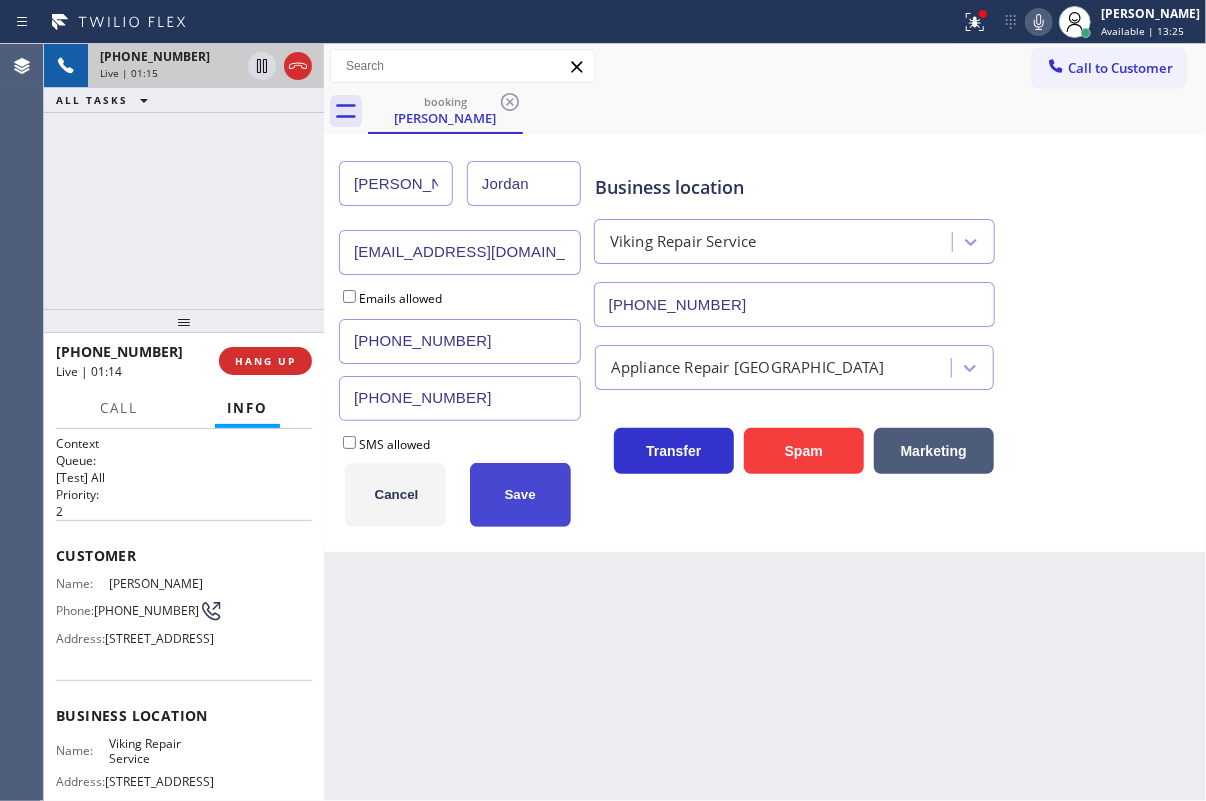 type on "Jordan" 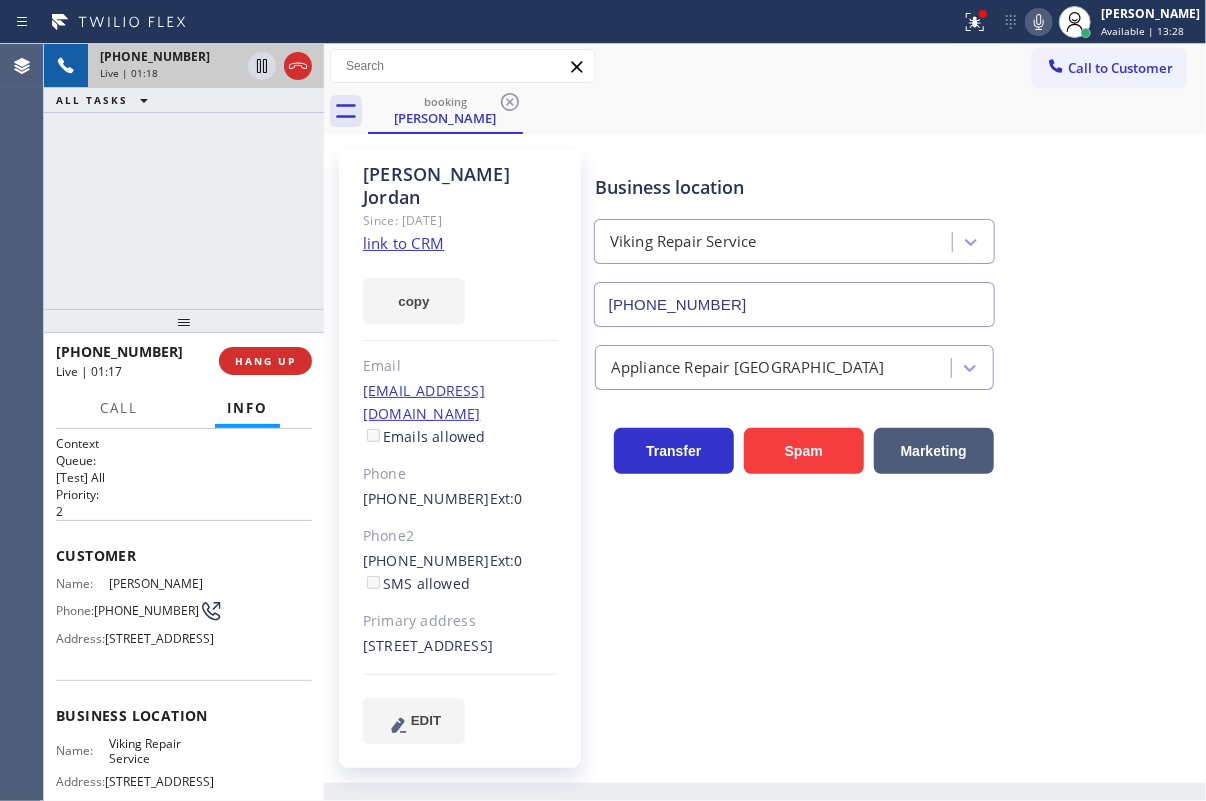 click on "[STREET_ADDRESS]" at bounding box center [159, 638] 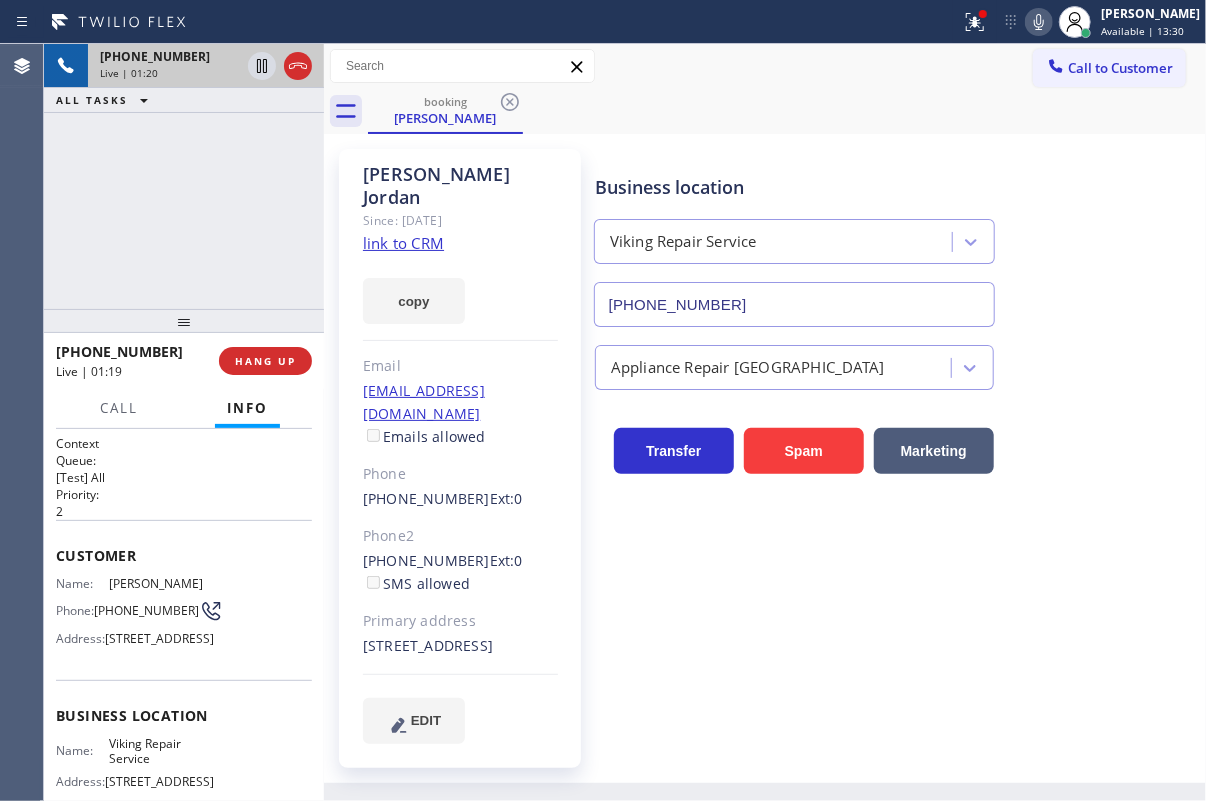 drag, startPoint x: 106, startPoint y: 644, endPoint x: 145, endPoint y: 690, distance: 60.307545 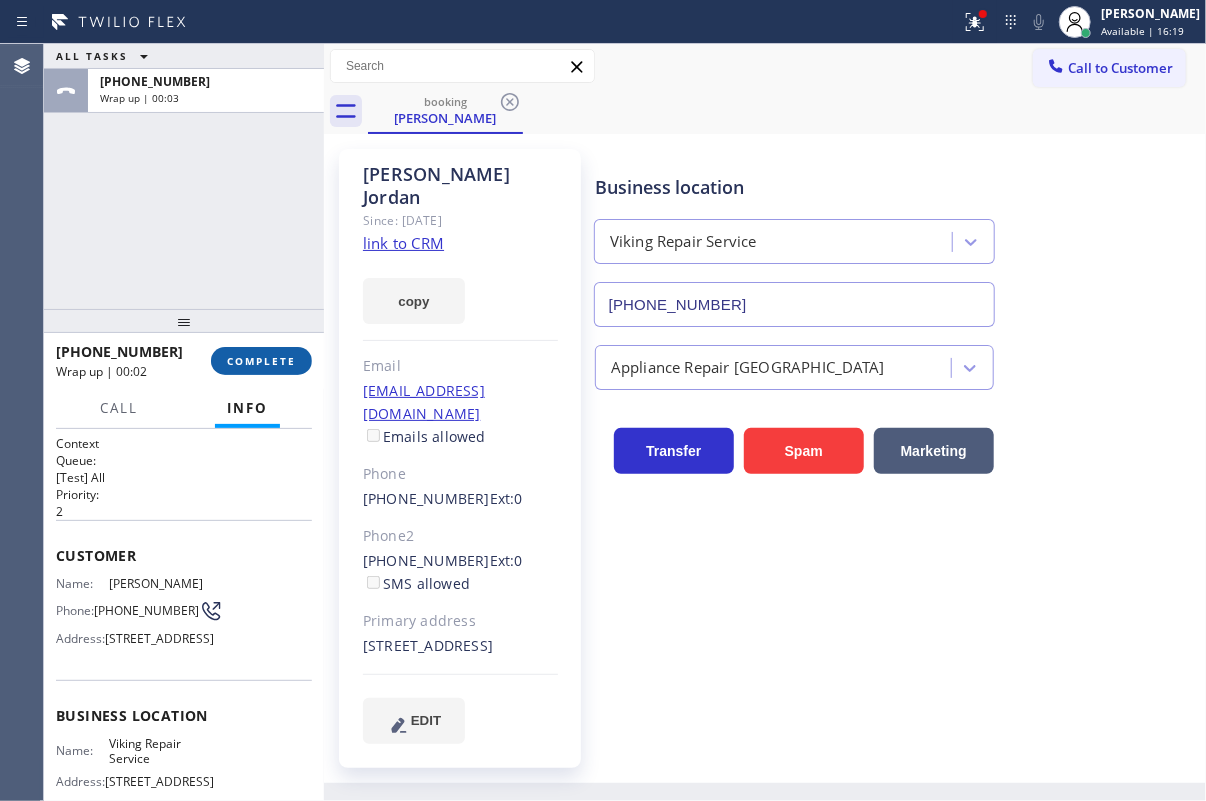 click on "COMPLETE" at bounding box center [261, 361] 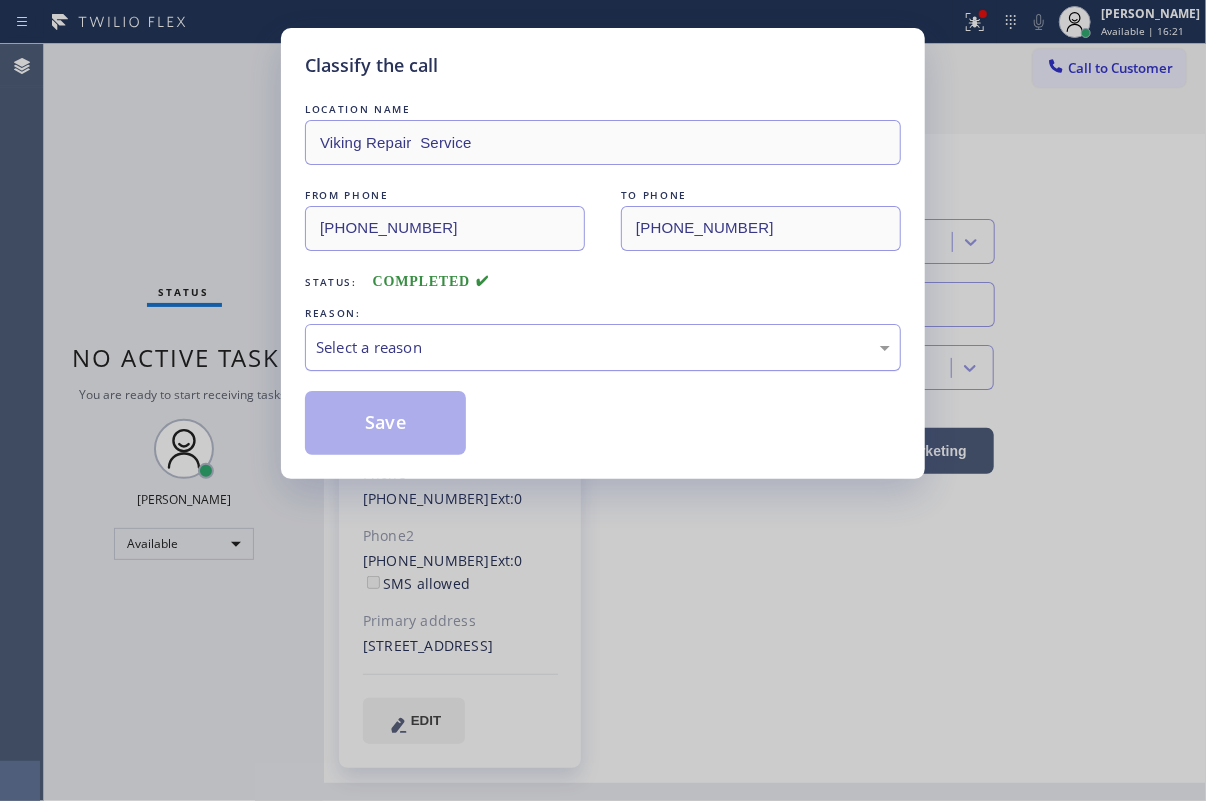 click on "Select a reason" at bounding box center (603, 347) 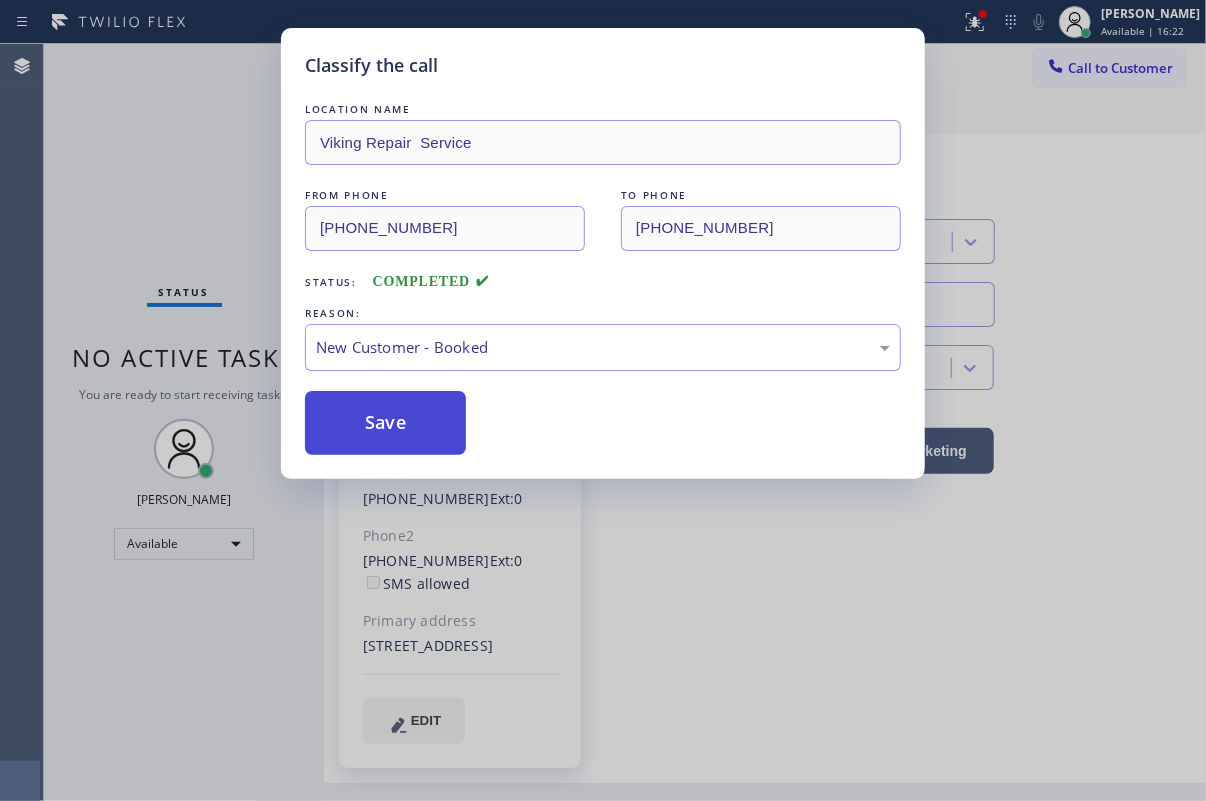 click on "Save" at bounding box center [385, 423] 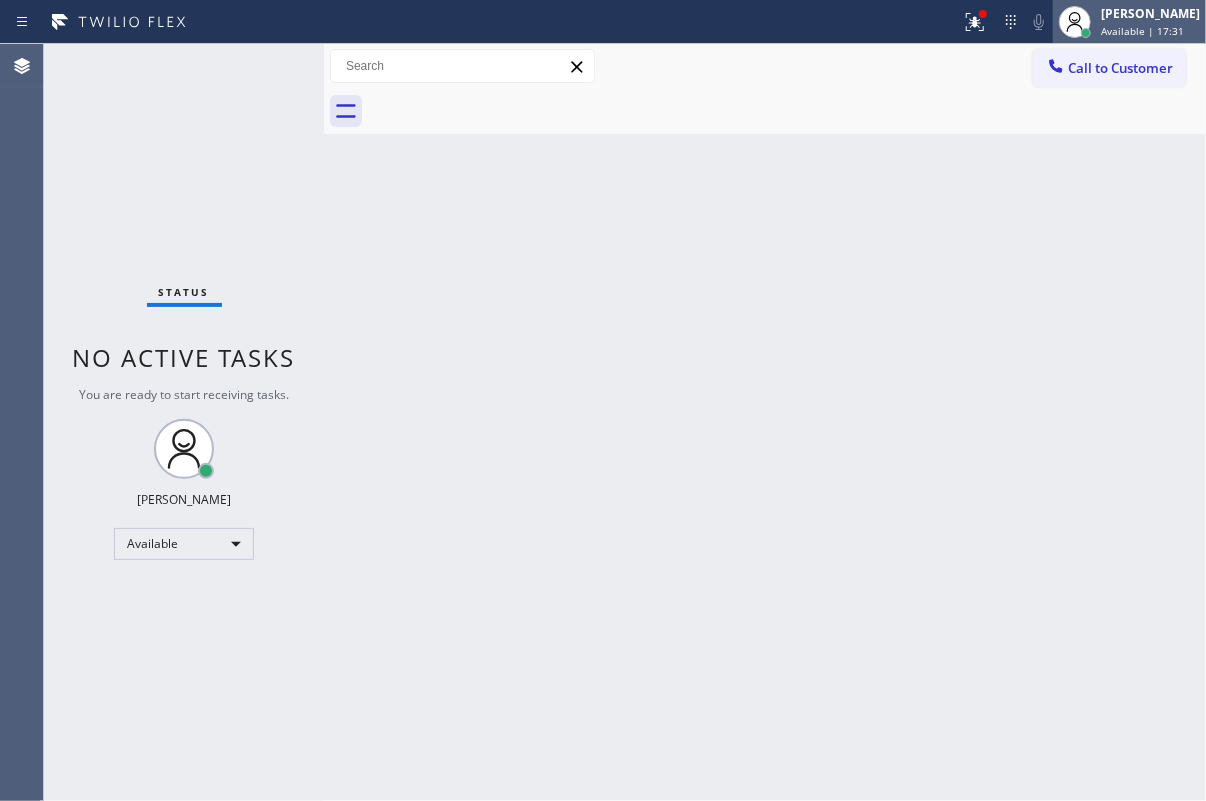click on "Available | 17:31" at bounding box center (1142, 31) 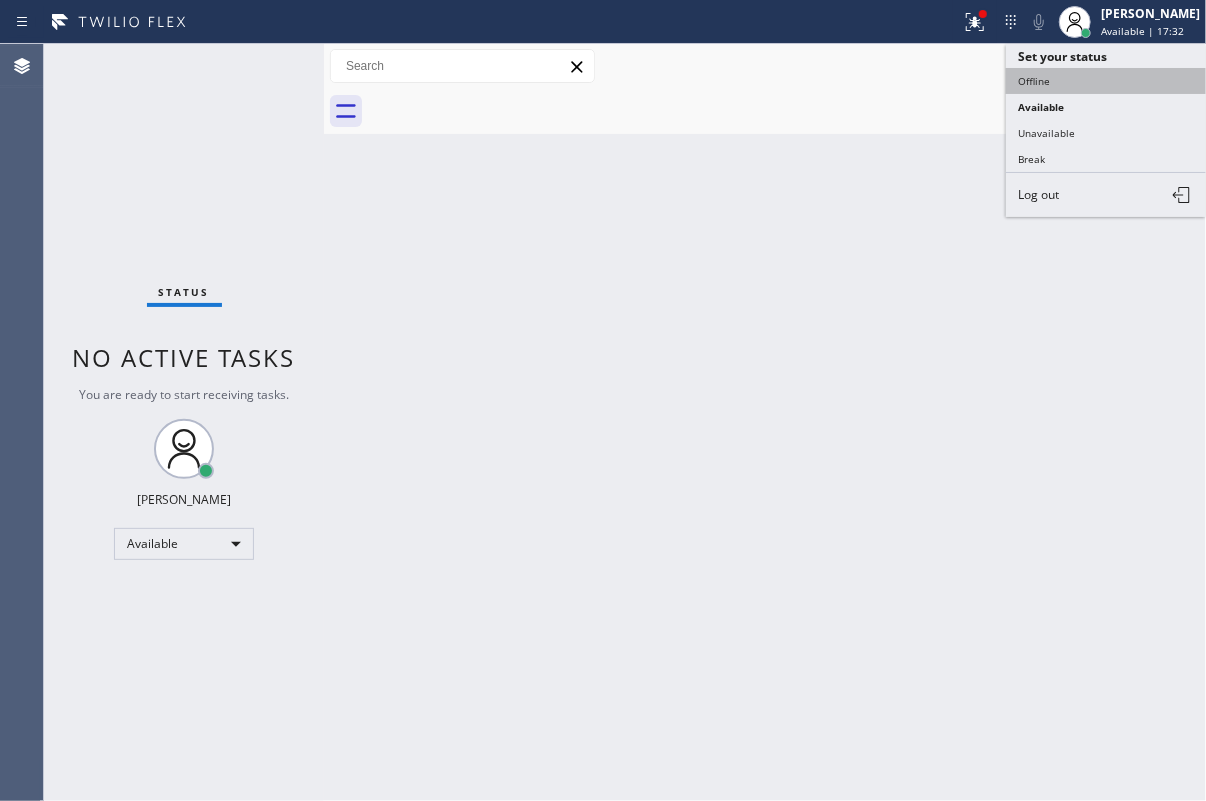 click on "Offline" at bounding box center [1106, 81] 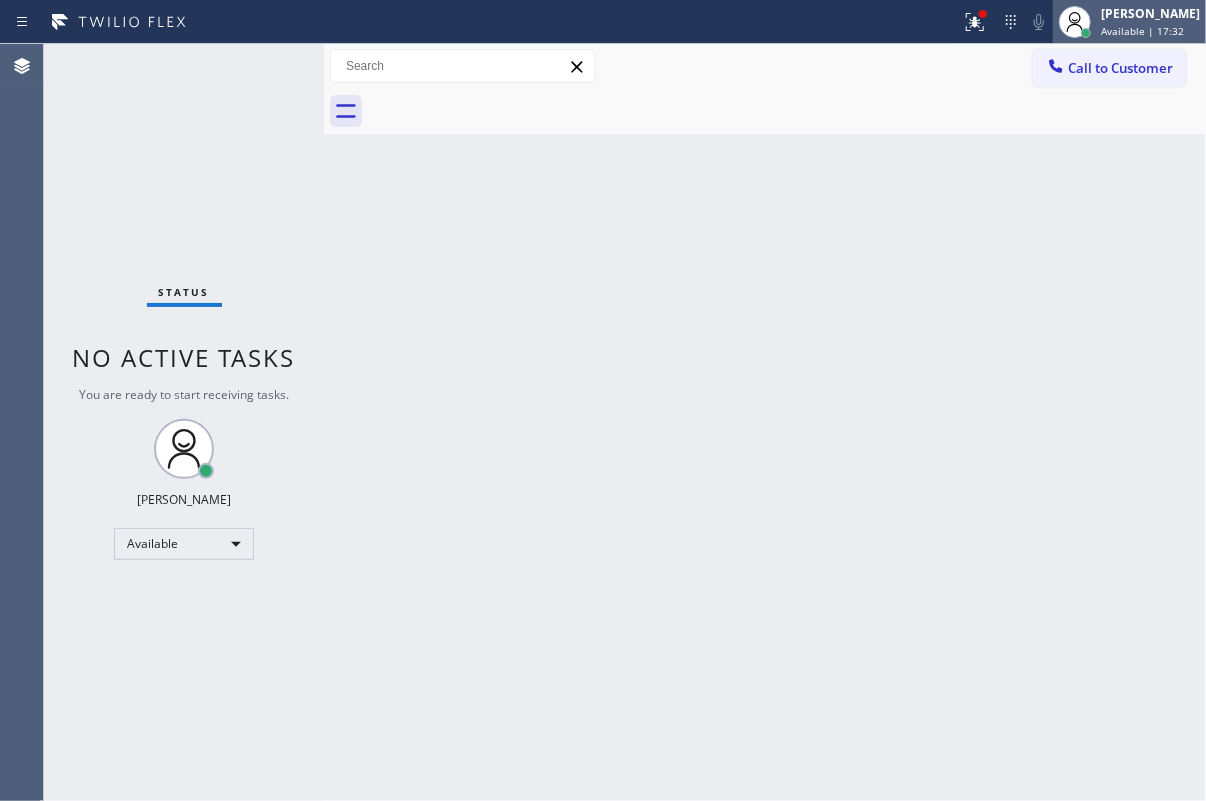click on "Available | 17:32" at bounding box center [1142, 31] 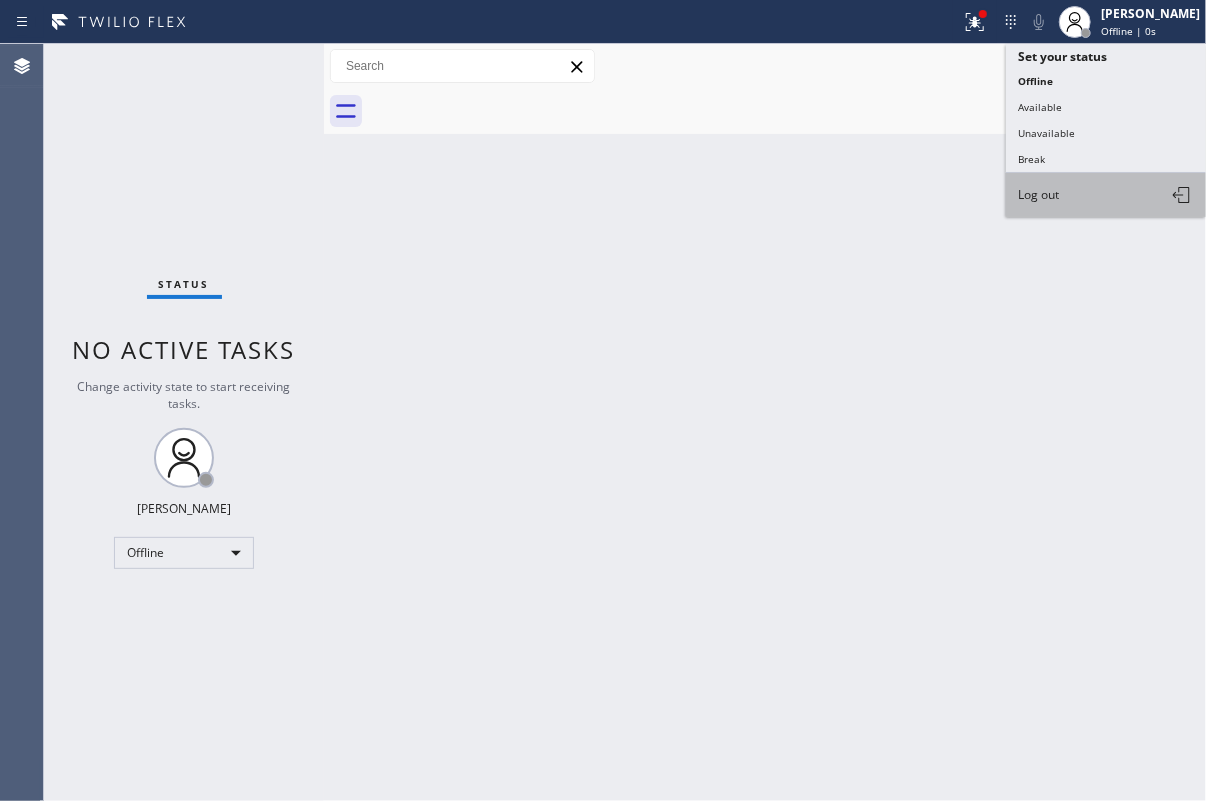click on "Log out" at bounding box center [1106, 195] 